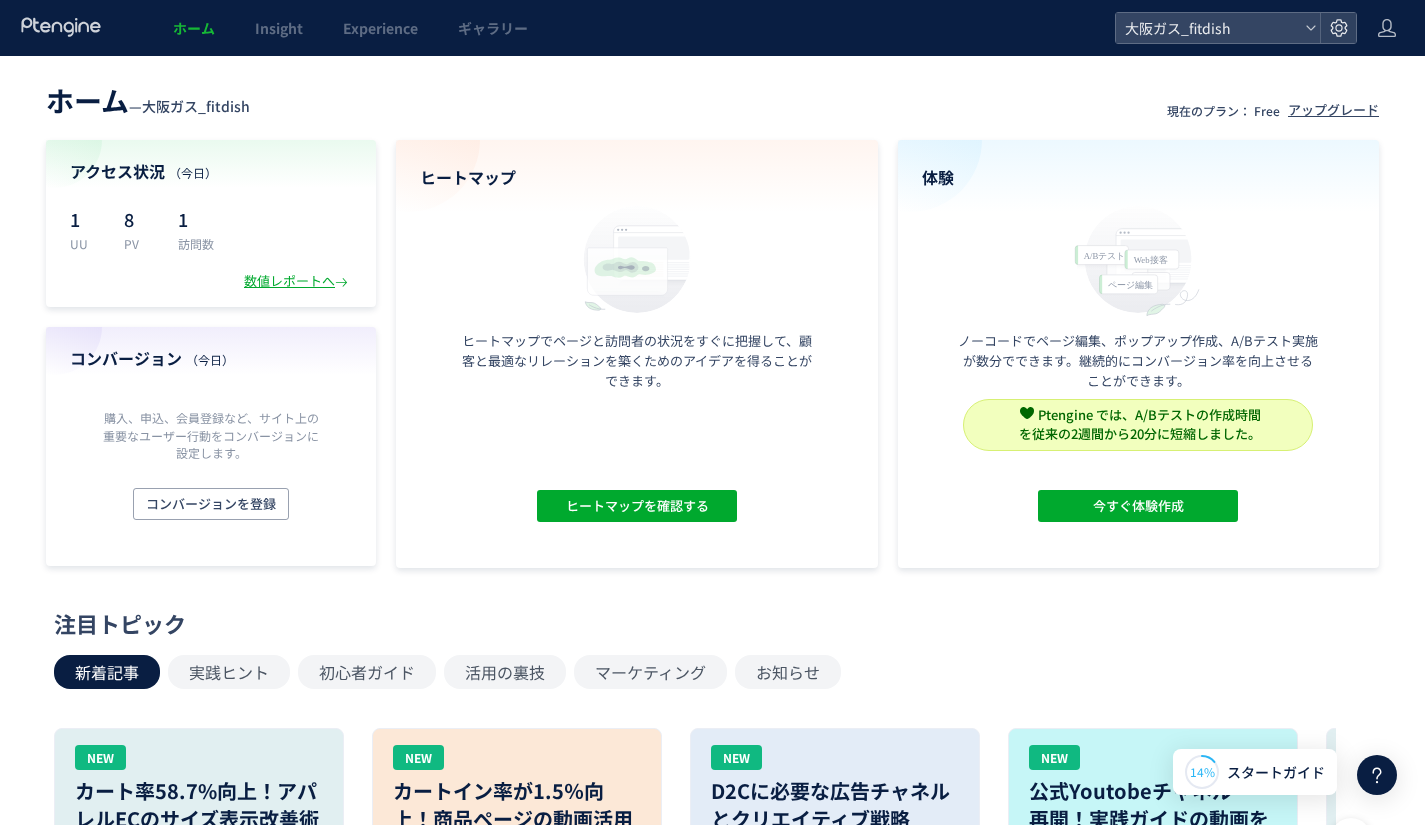 scroll, scrollTop: 0, scrollLeft: 0, axis: both 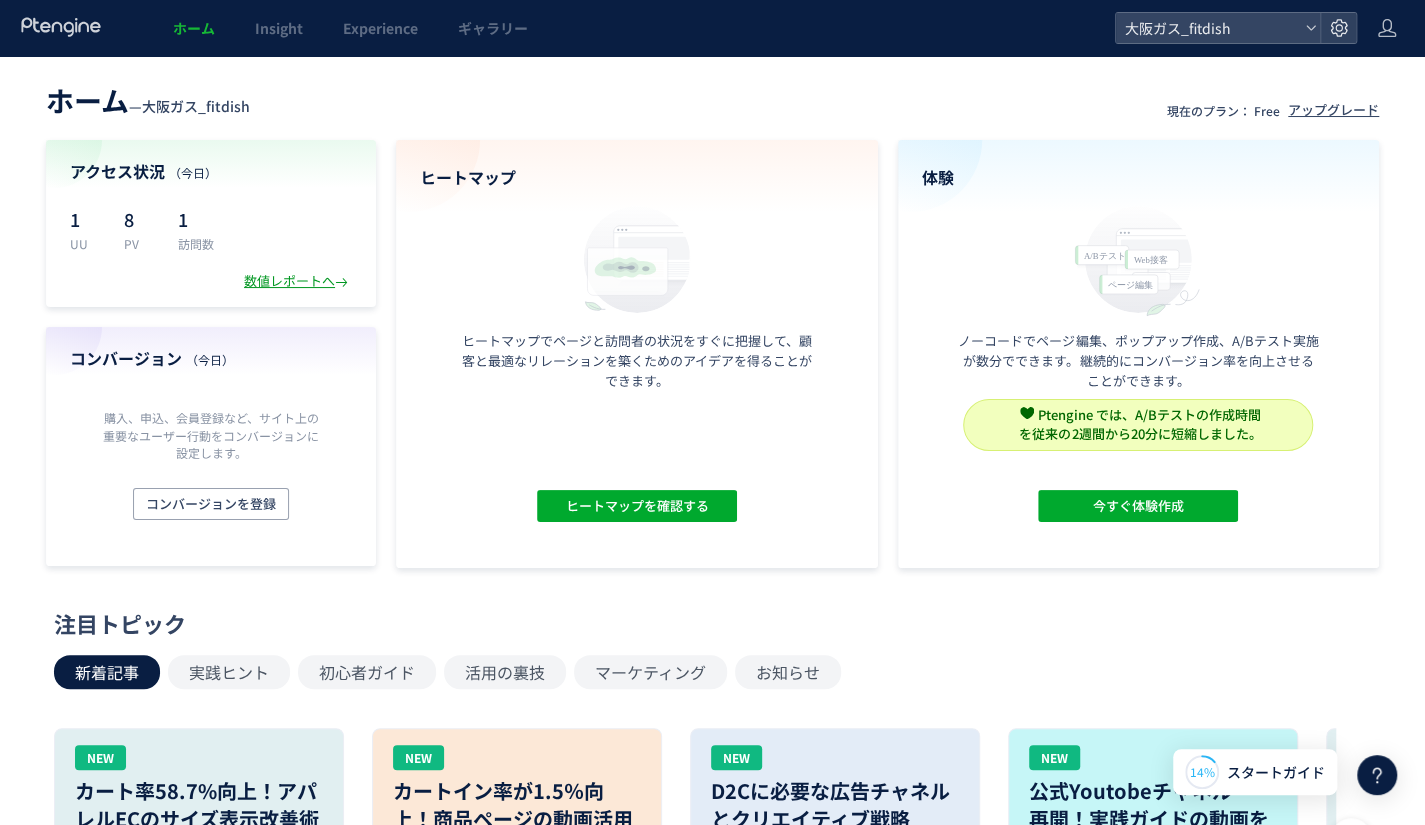 click on "数値レポートへ" at bounding box center (298, 281) 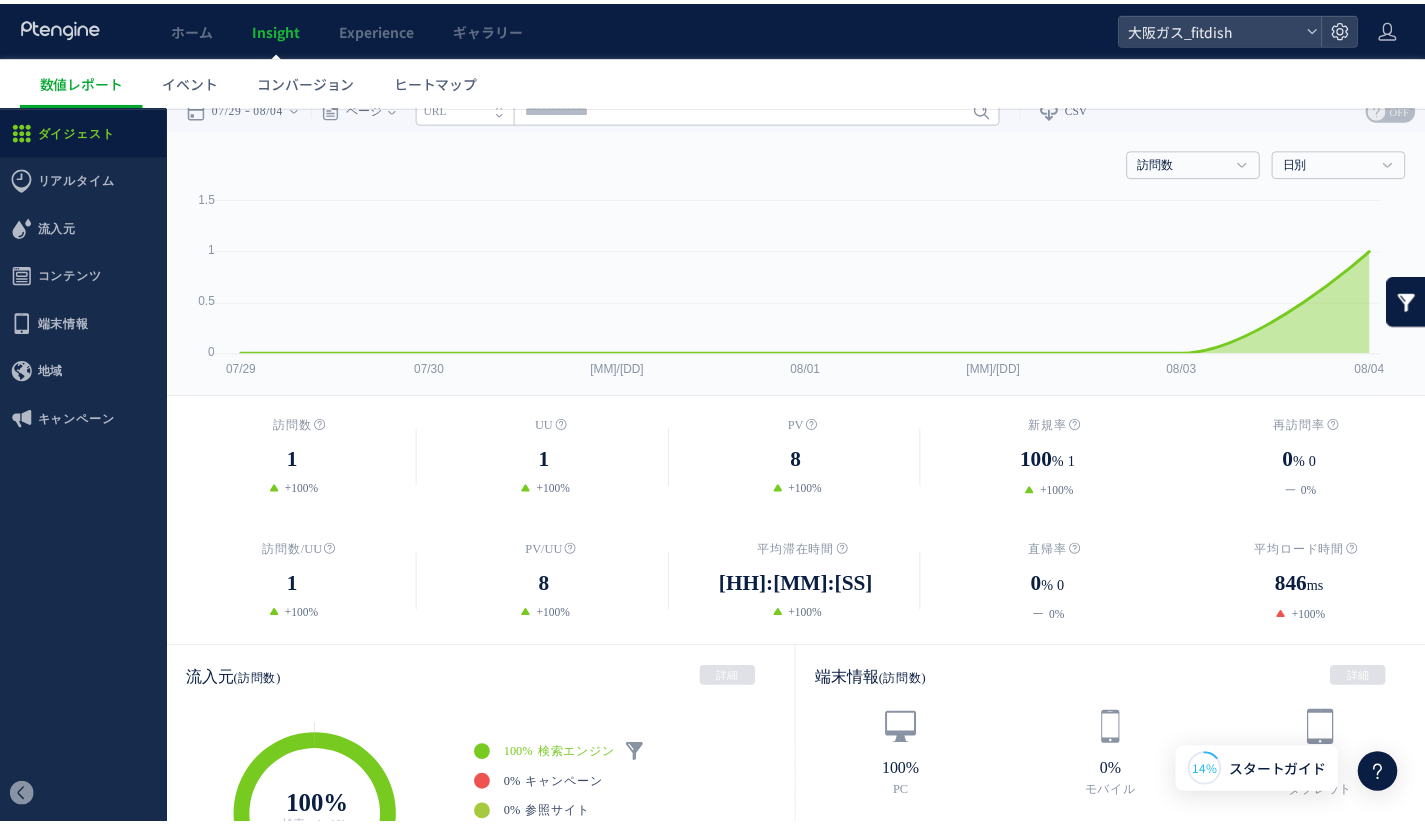 scroll, scrollTop: 0, scrollLeft: 0, axis: both 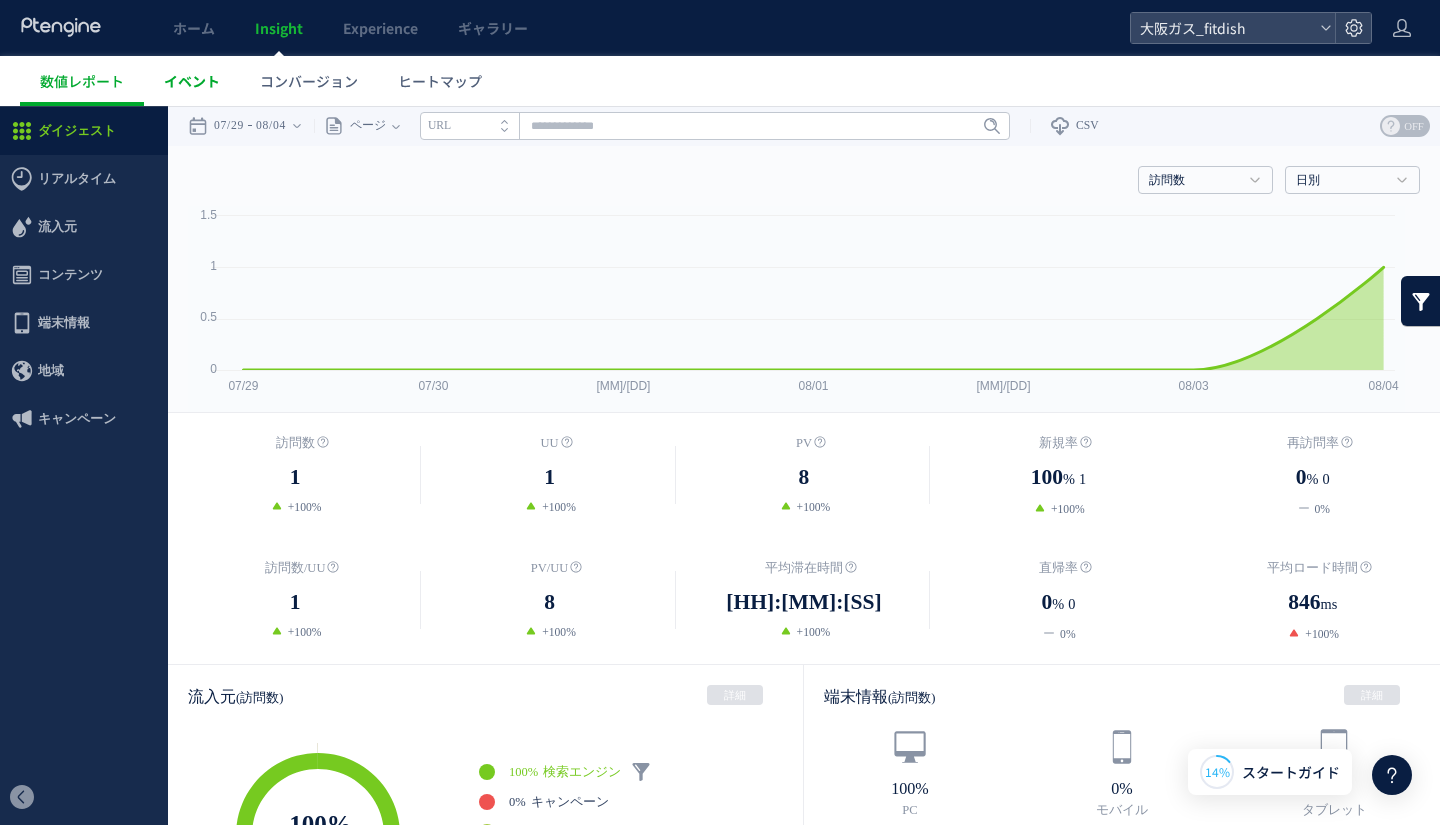 click on "イベント" at bounding box center [192, 81] 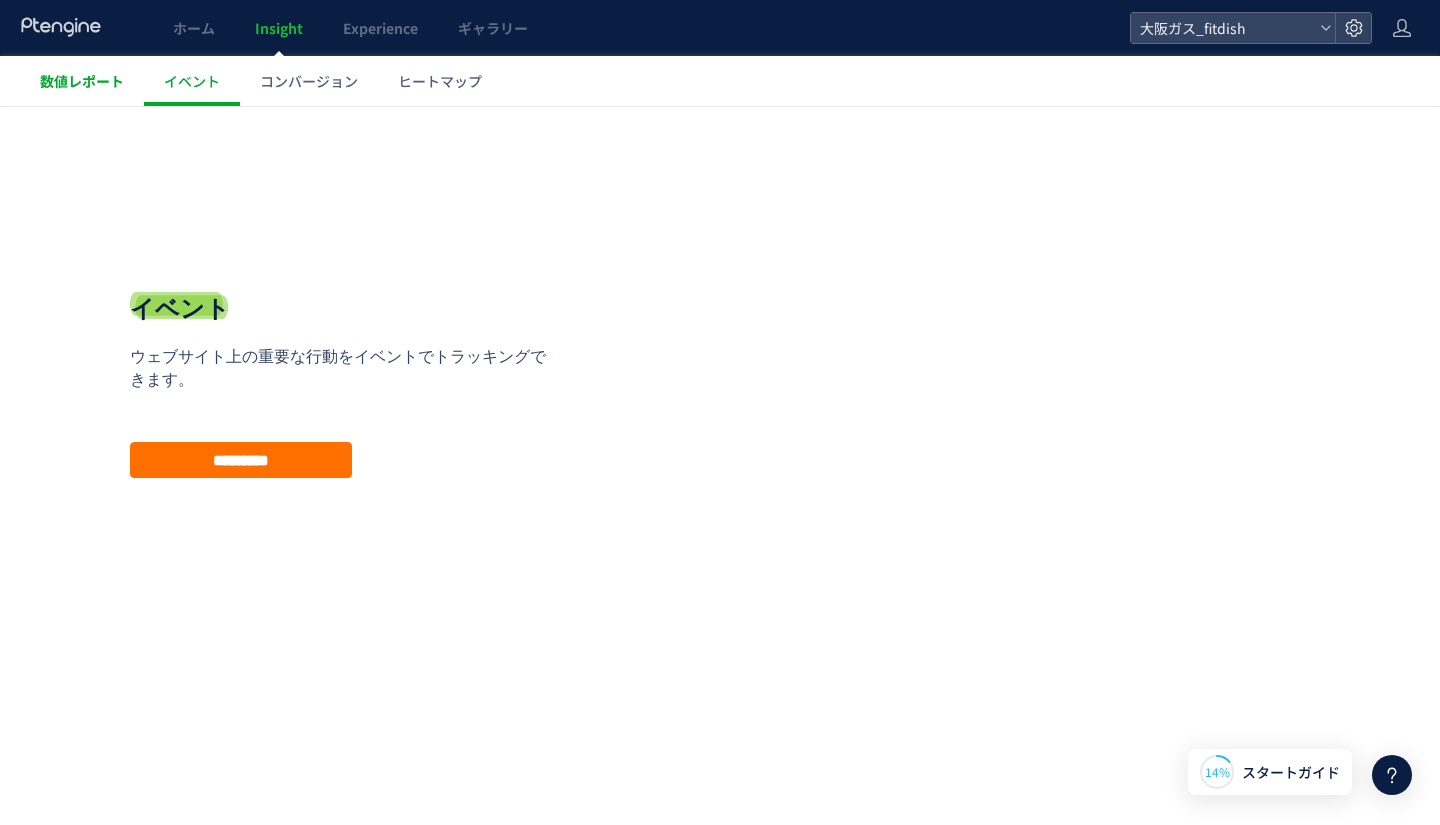 click on "数値レポート" at bounding box center [82, 81] 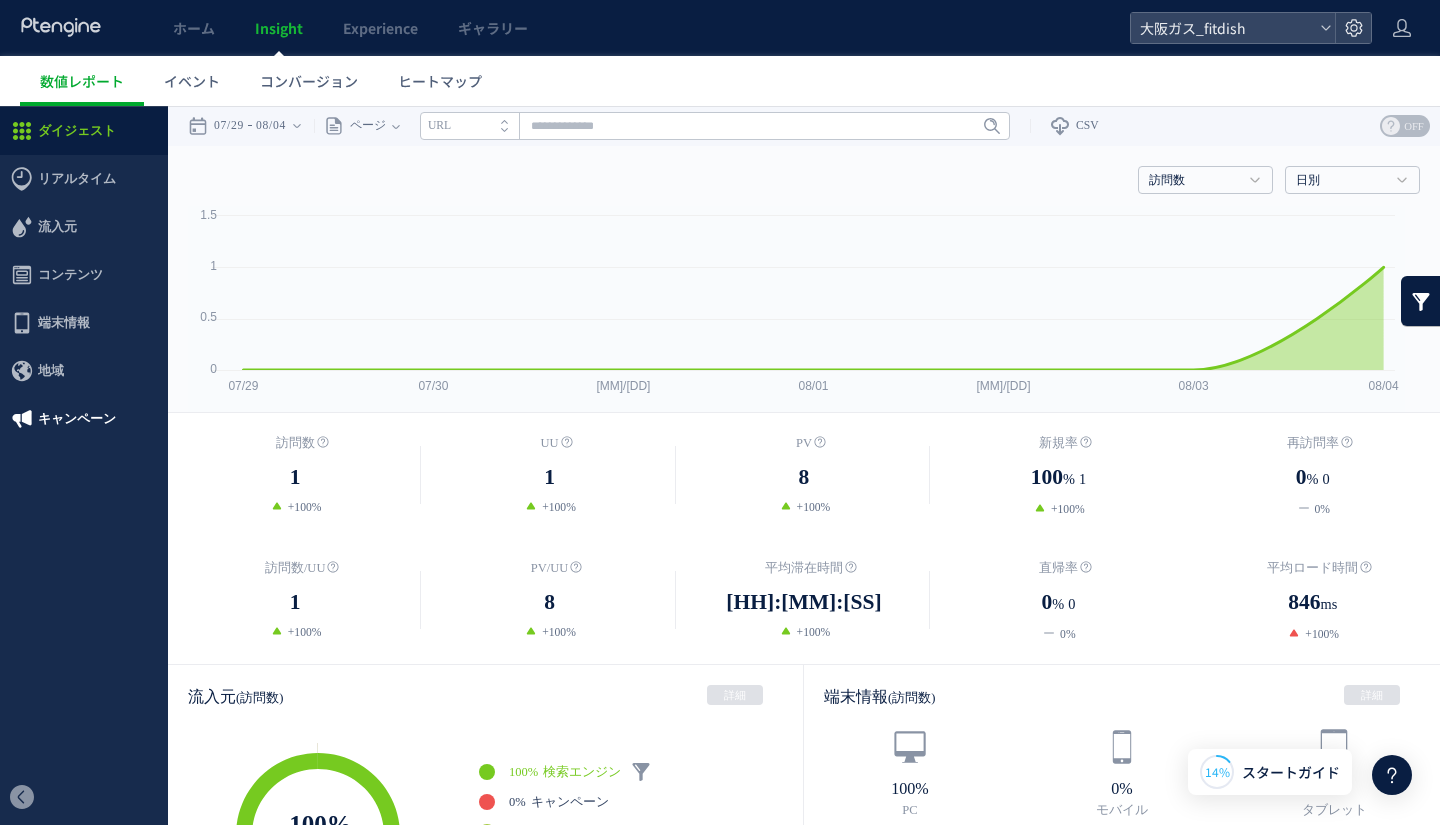 click on "キャンペーン" at bounding box center (77, 419) 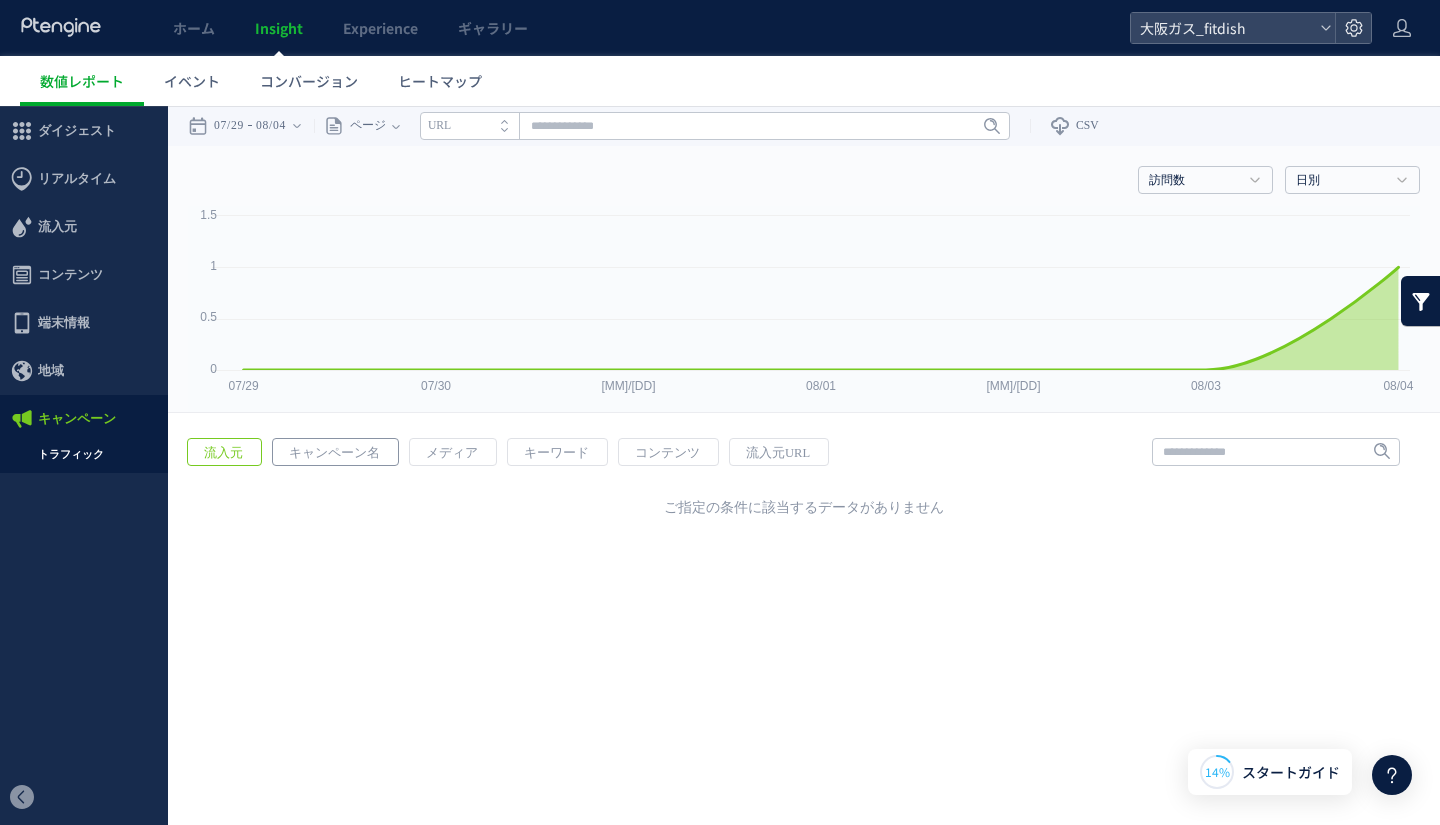 click on "キャンペーン名" at bounding box center (334, 453) 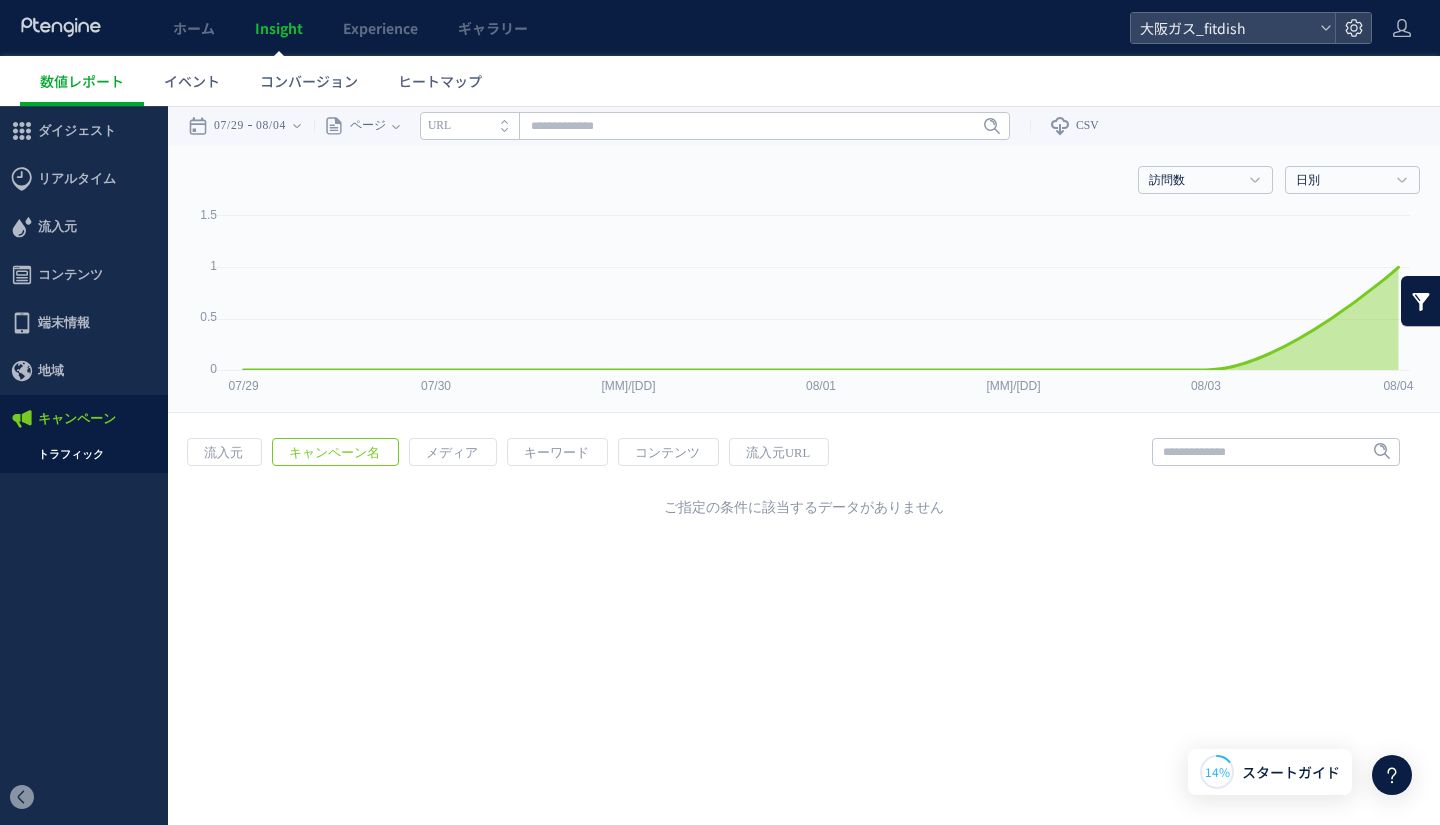 click on "トラフィック" at bounding box center [84, 454] 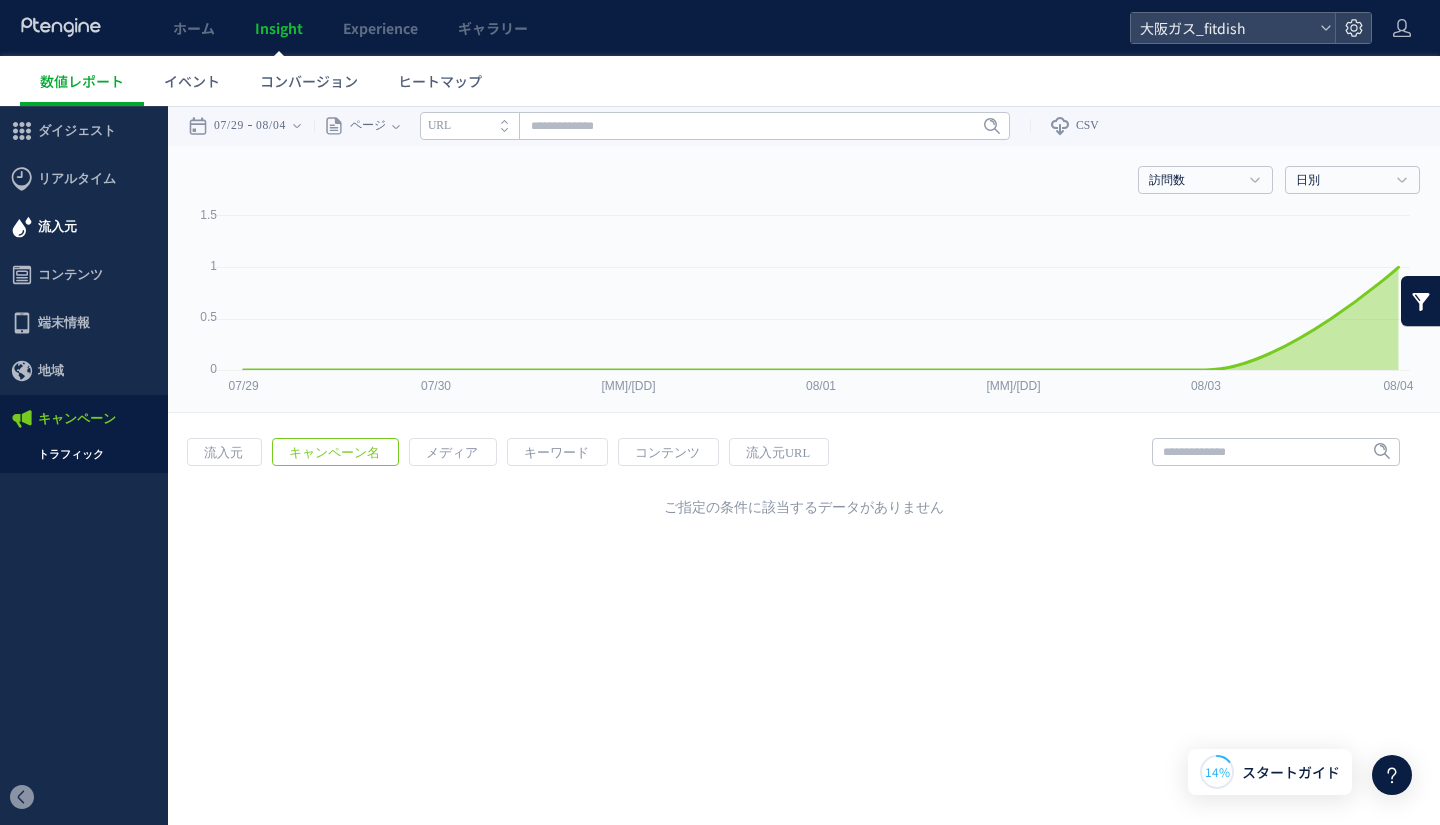 click on "流入元" at bounding box center [84, 227] 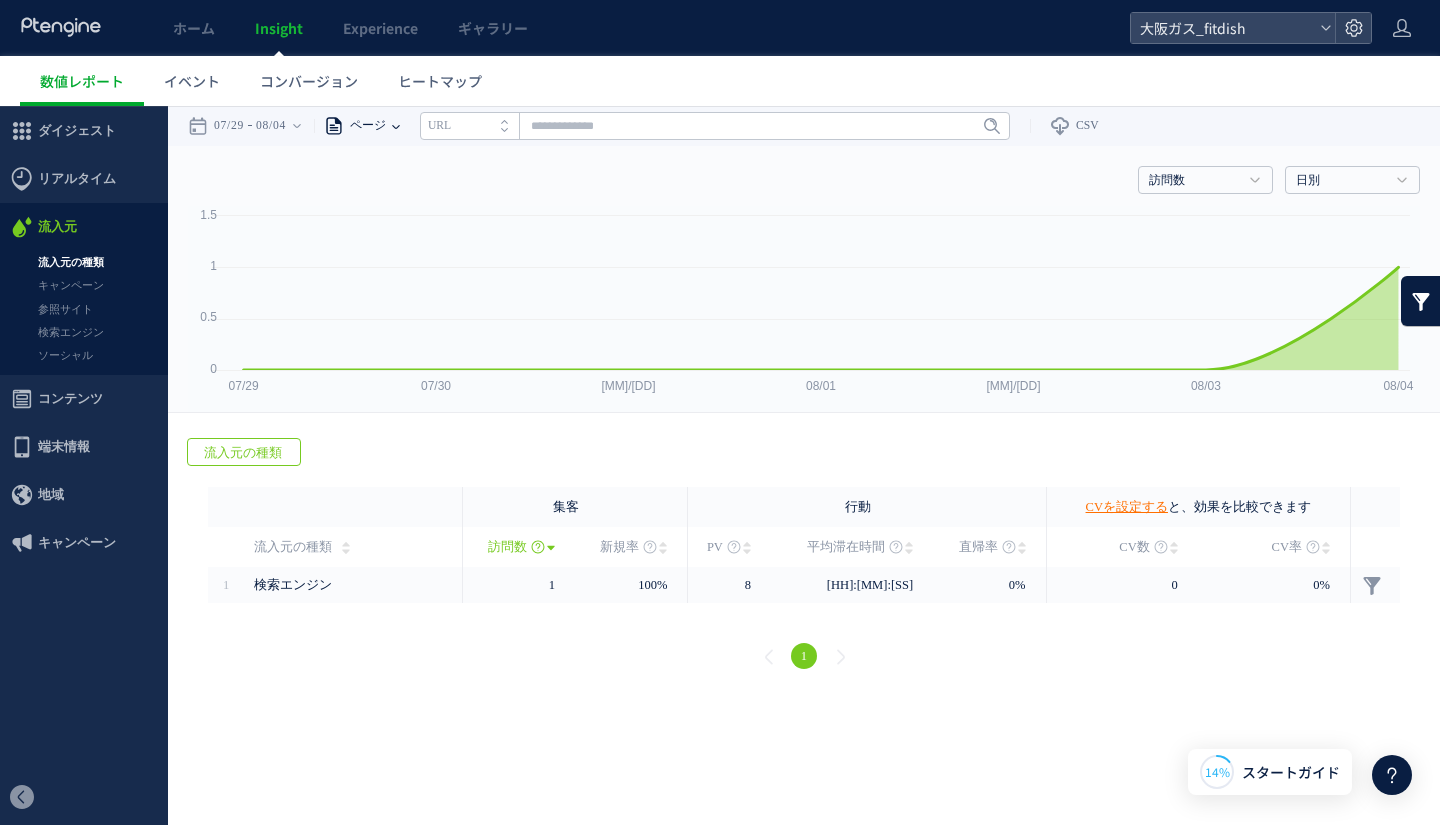 click on "ページ" at bounding box center [353, 126] 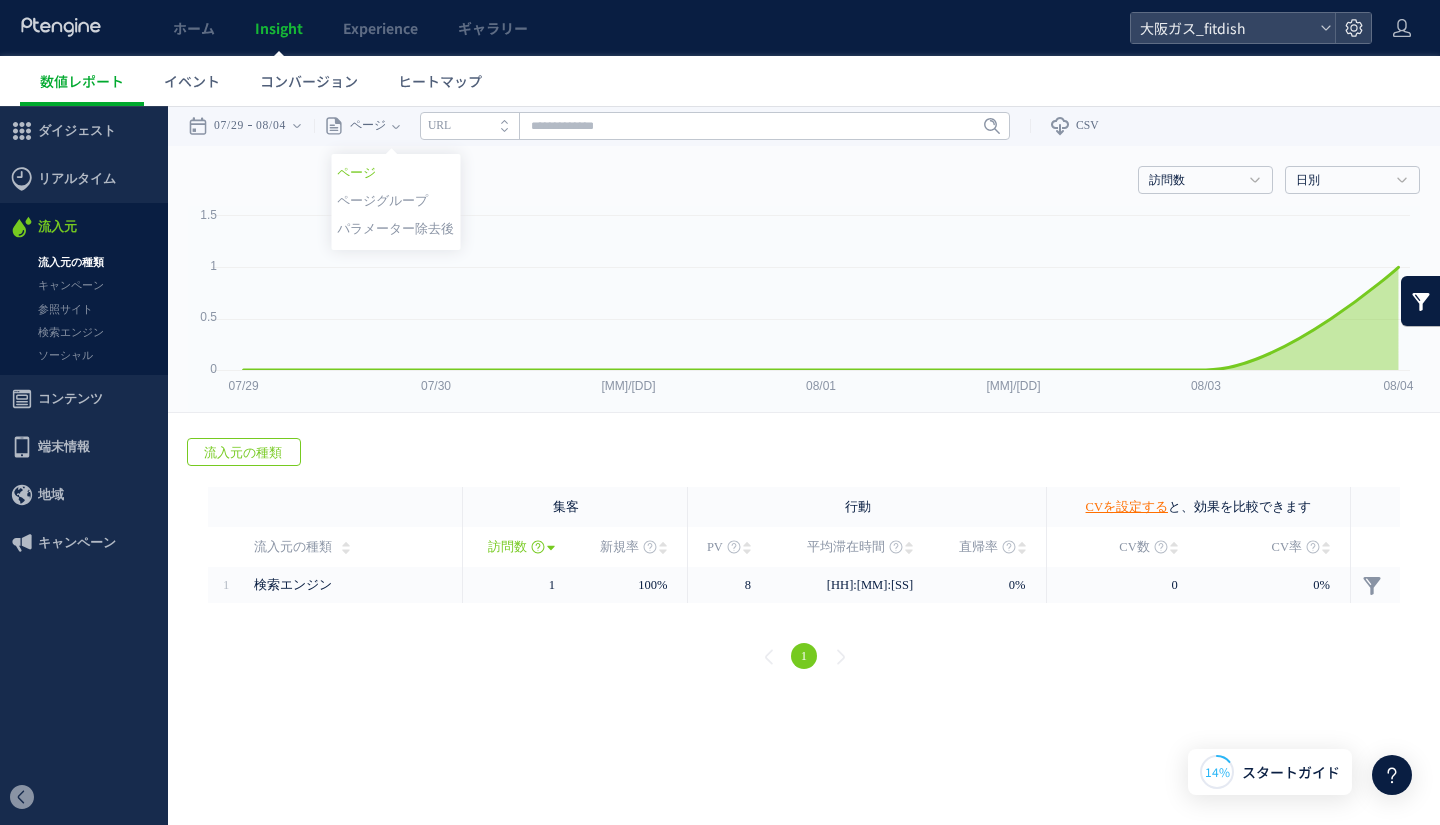 click on "1" at bounding box center (804, 659) 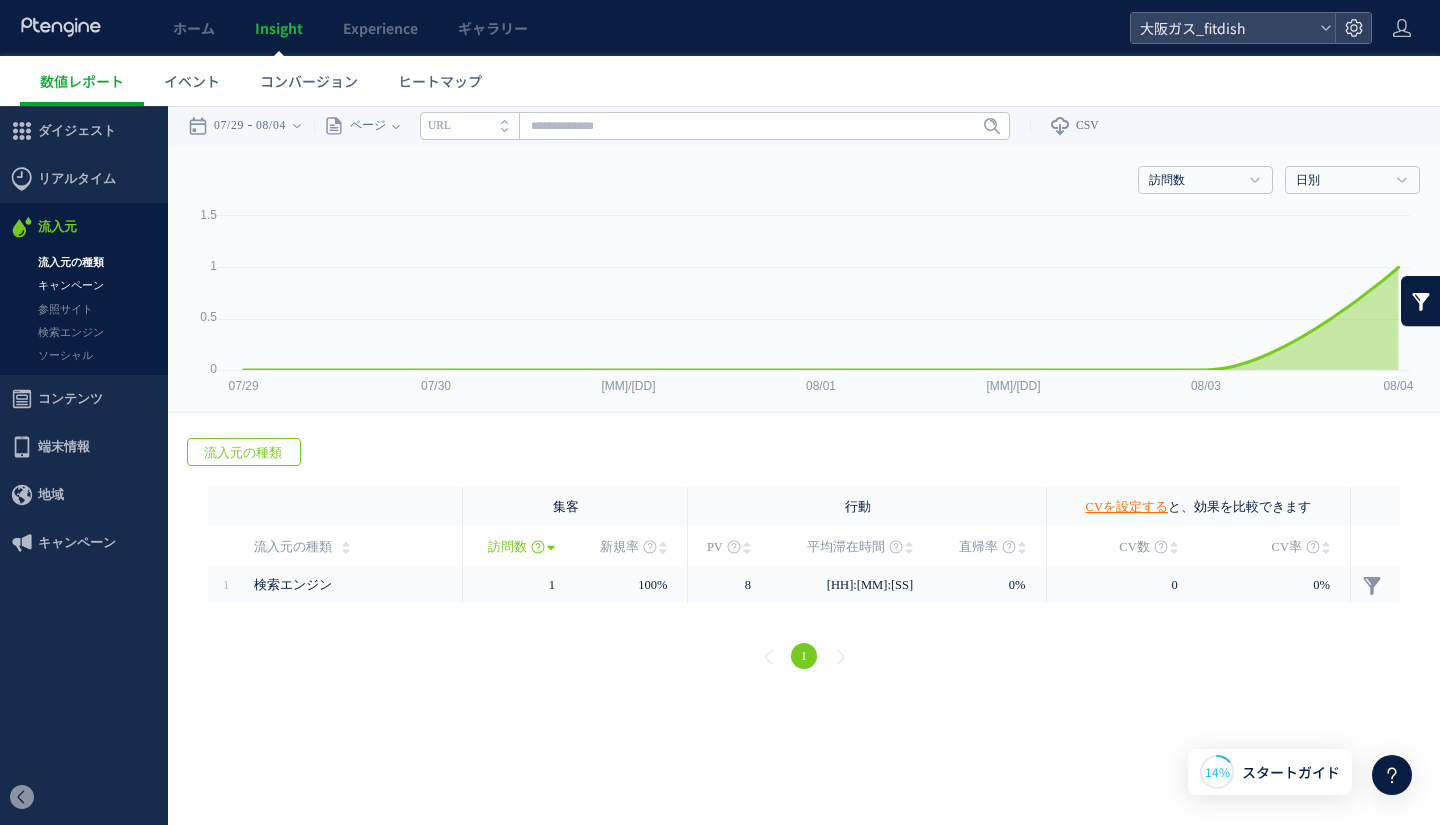click on "キャンペーン" at bounding box center [84, 285] 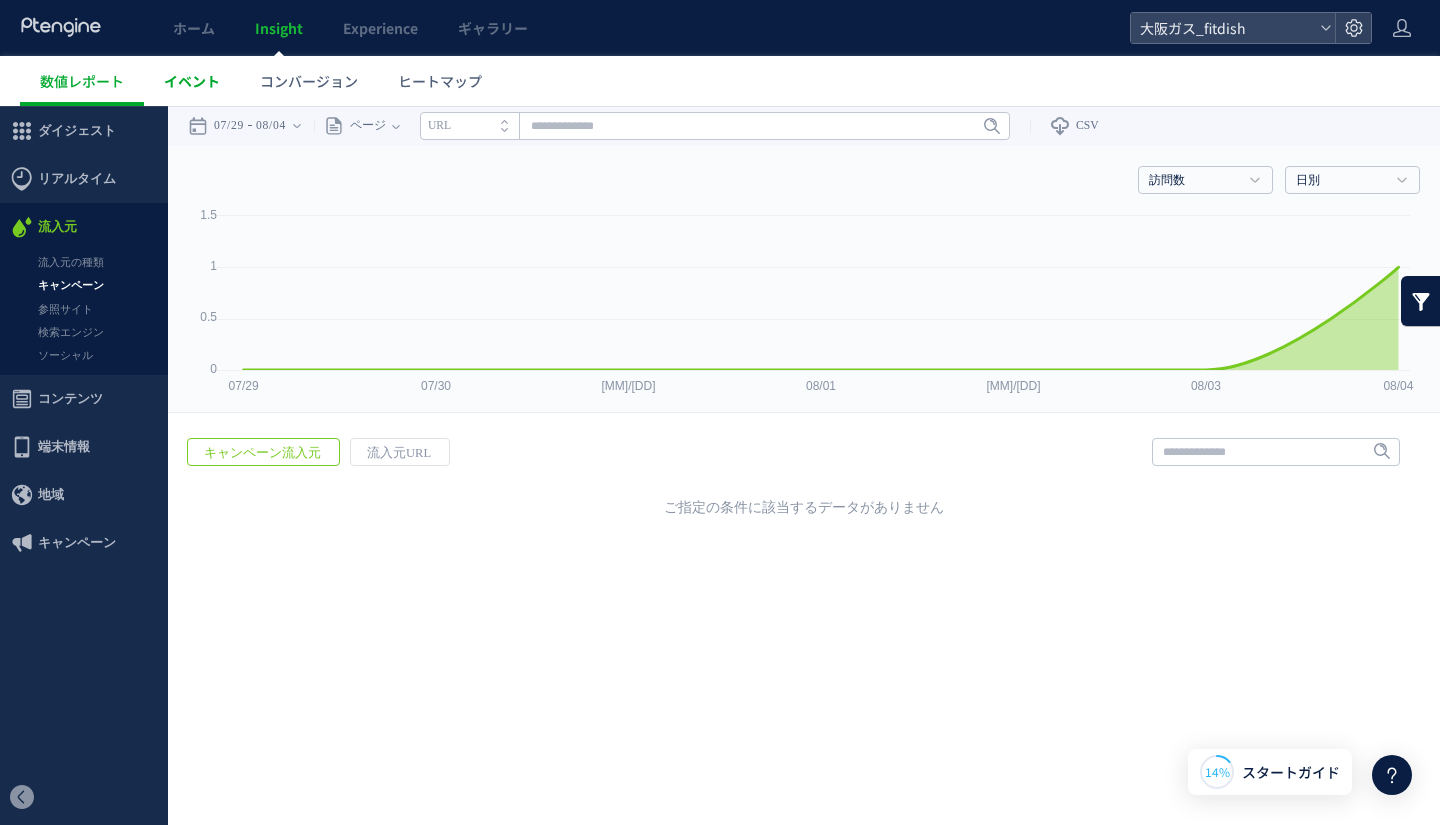 click on "イベント" at bounding box center (192, 81) 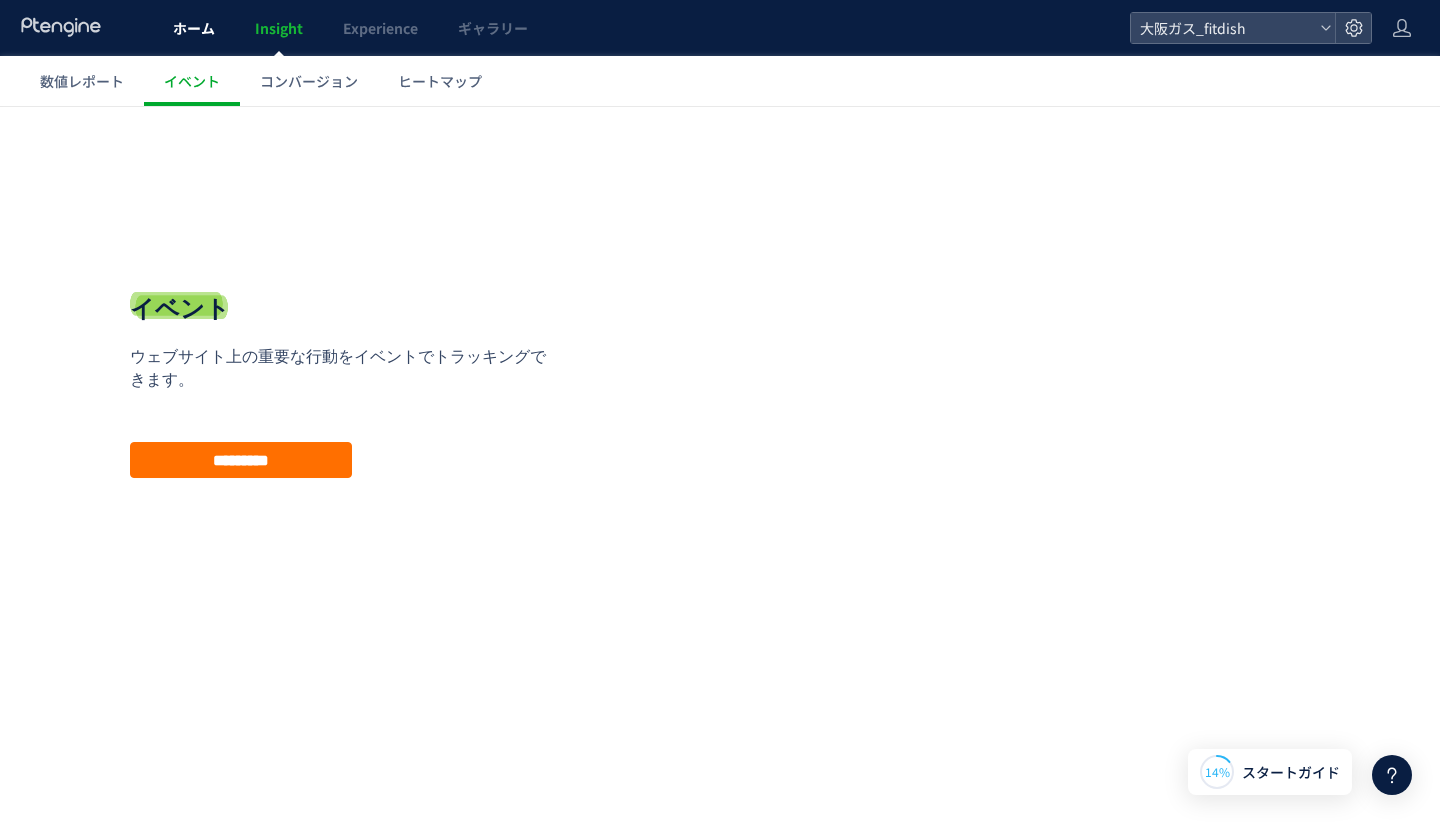 click on "ホーム" at bounding box center [194, 28] 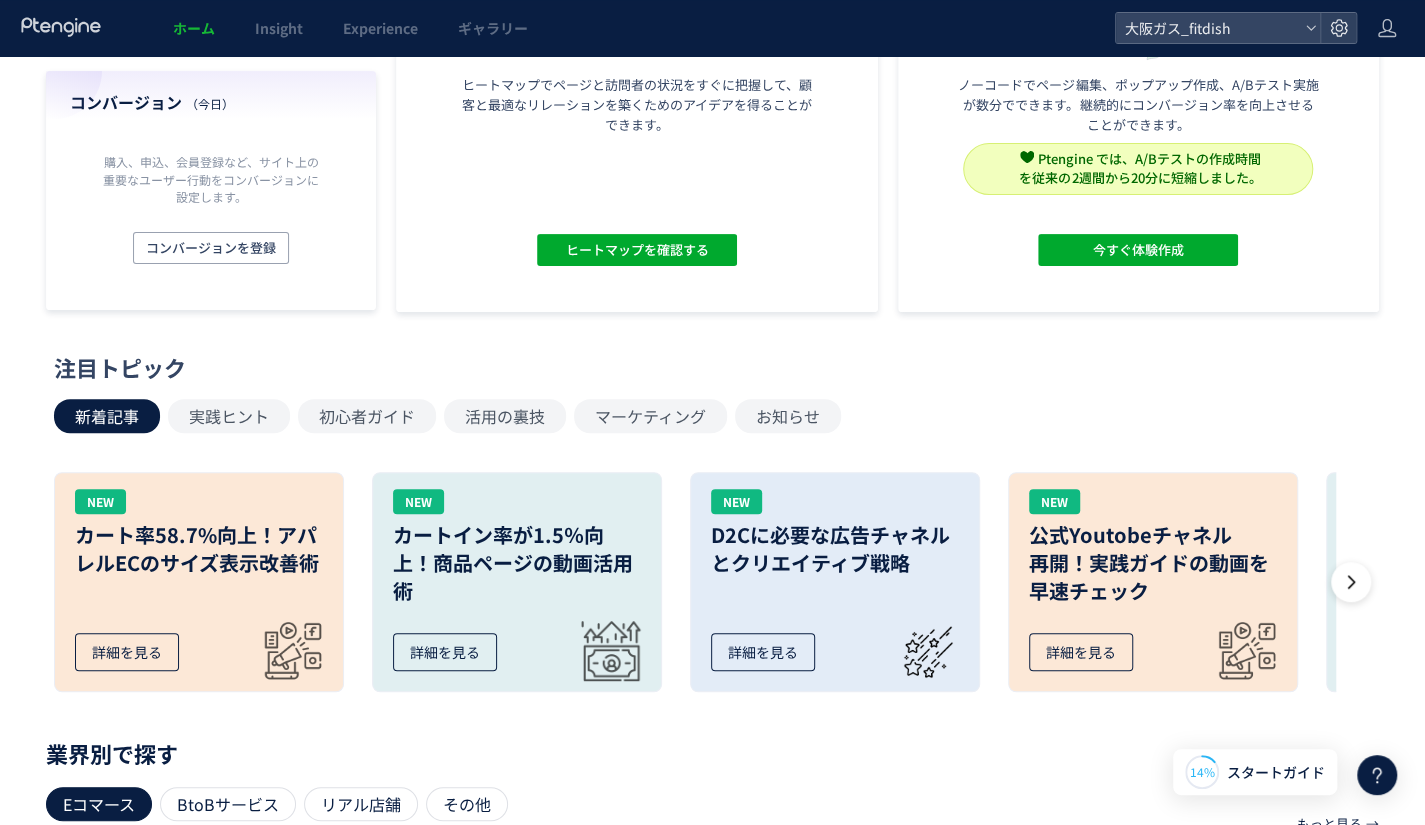 scroll, scrollTop: 0, scrollLeft: 0, axis: both 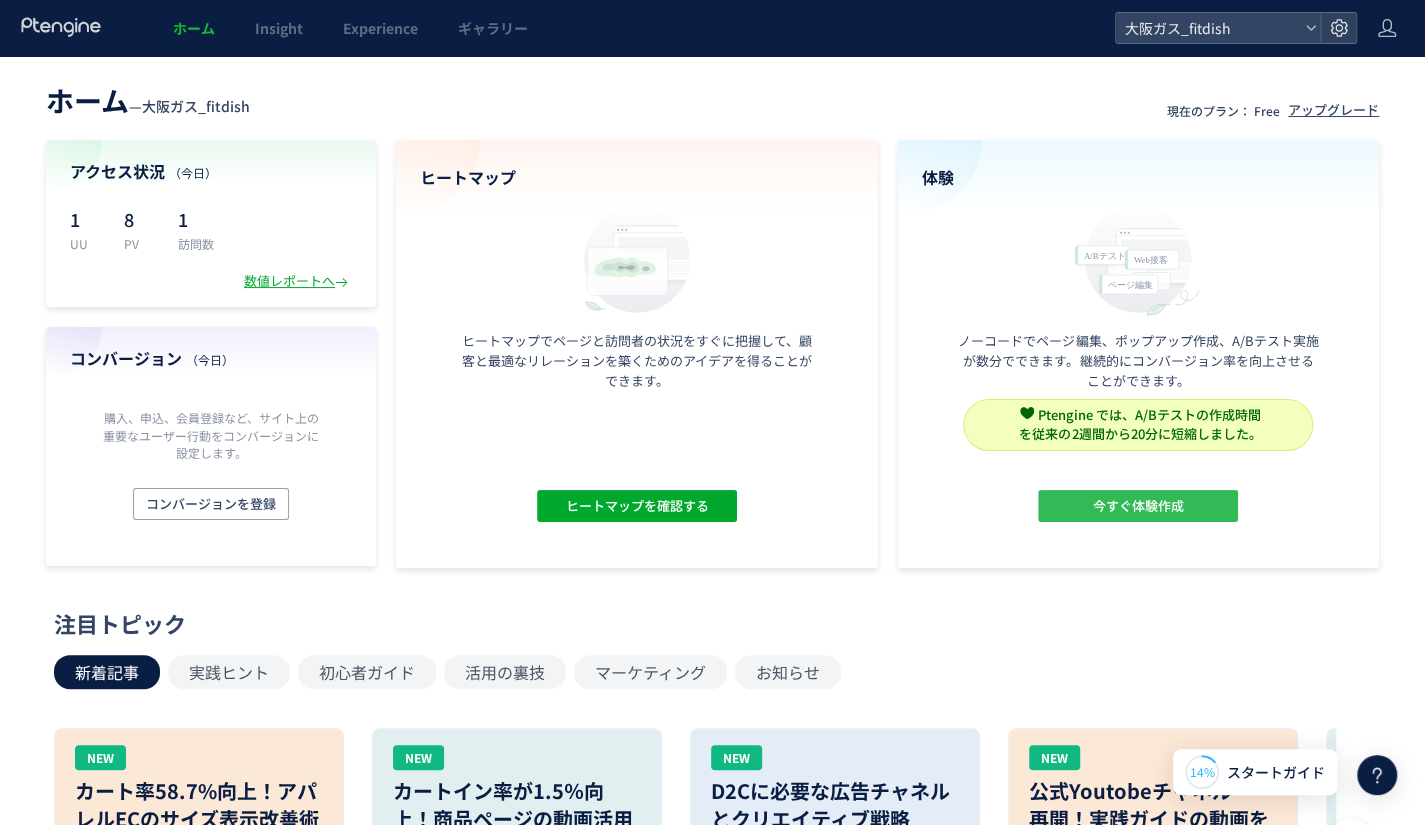 click on "今すぐ体験作成" at bounding box center [1138, 506] 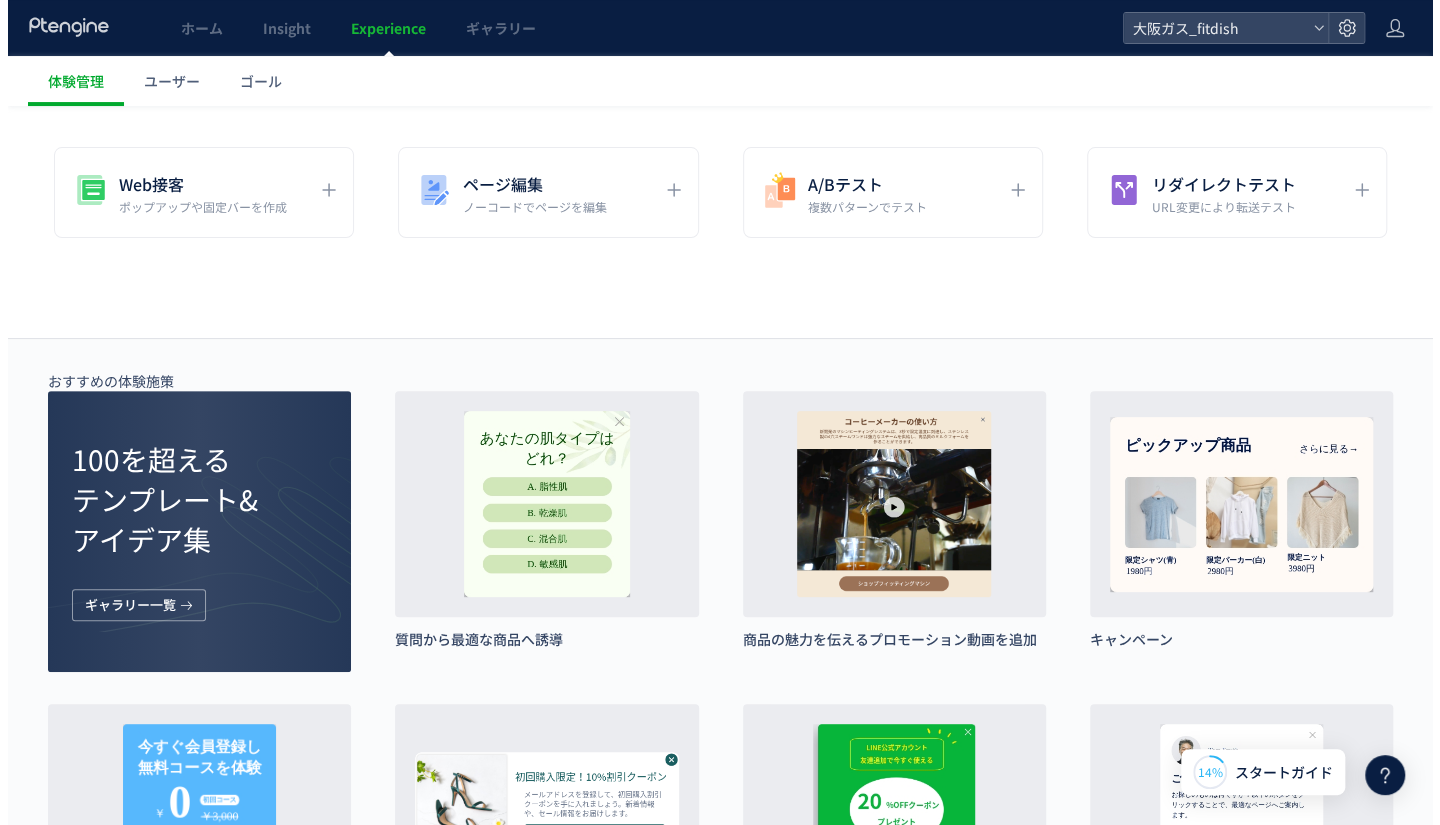 scroll, scrollTop: 0, scrollLeft: 0, axis: both 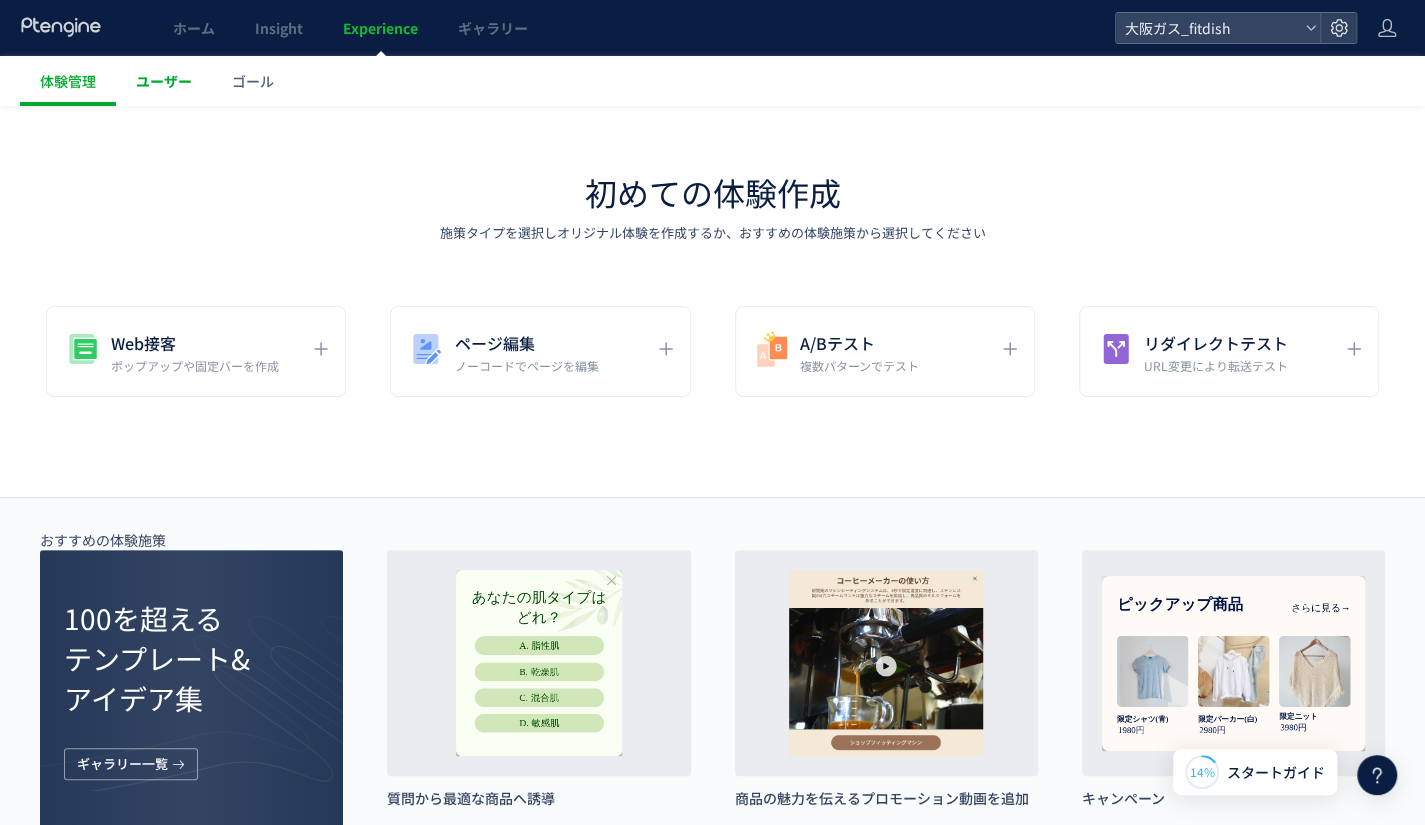 click on "ユーザー" at bounding box center [164, 81] 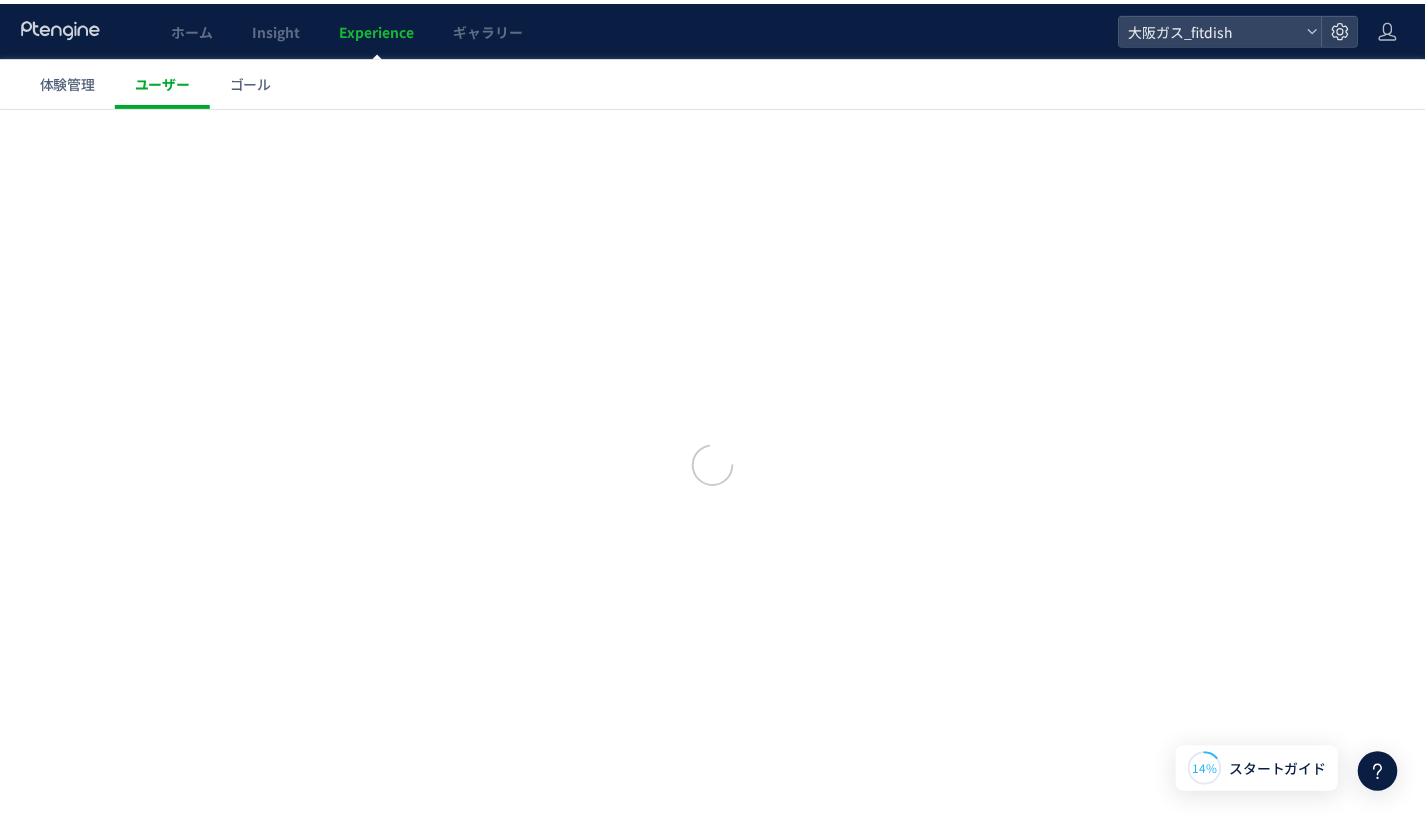 scroll, scrollTop: 0, scrollLeft: 0, axis: both 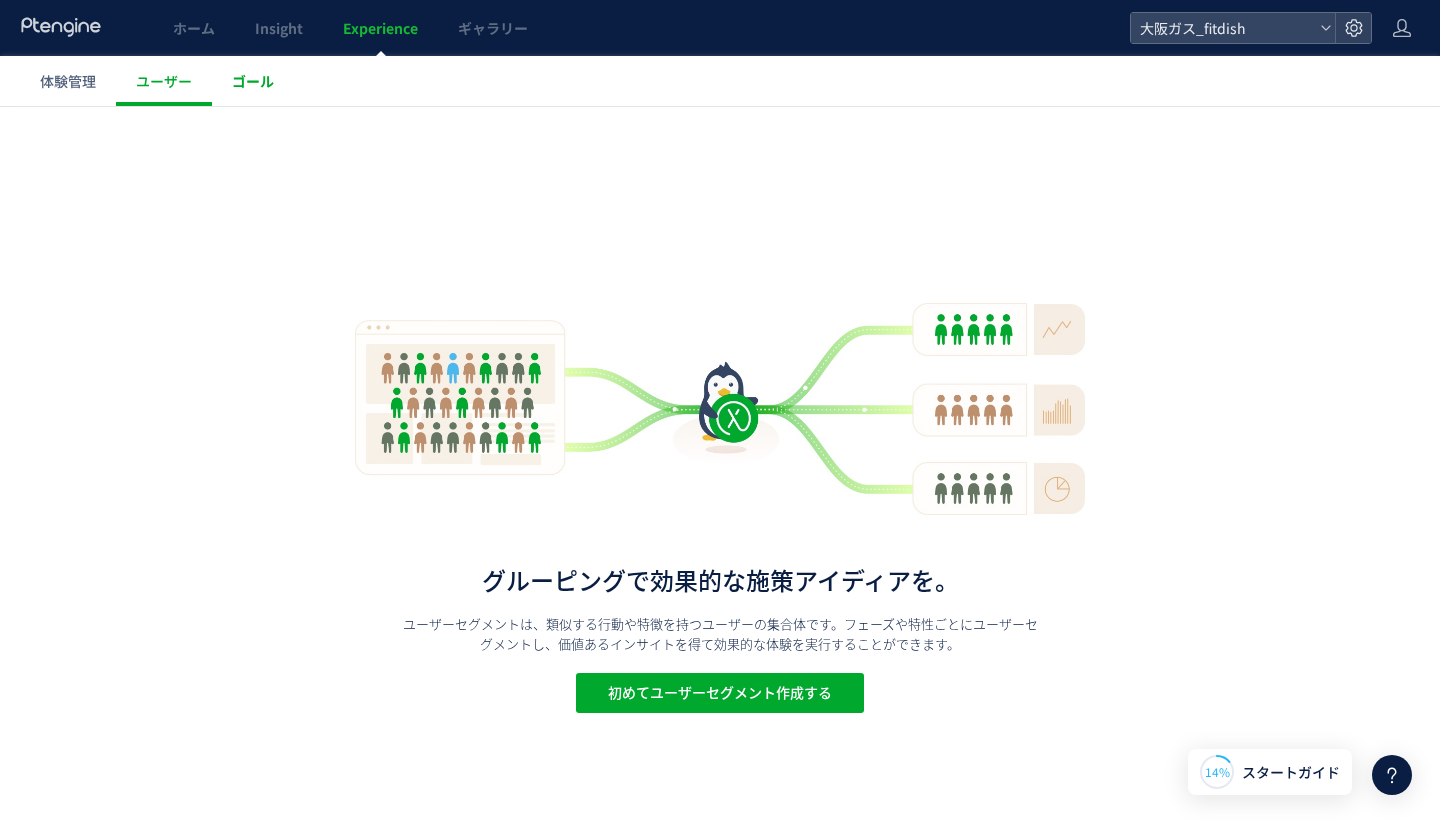 click on "ゴール" at bounding box center [253, 81] 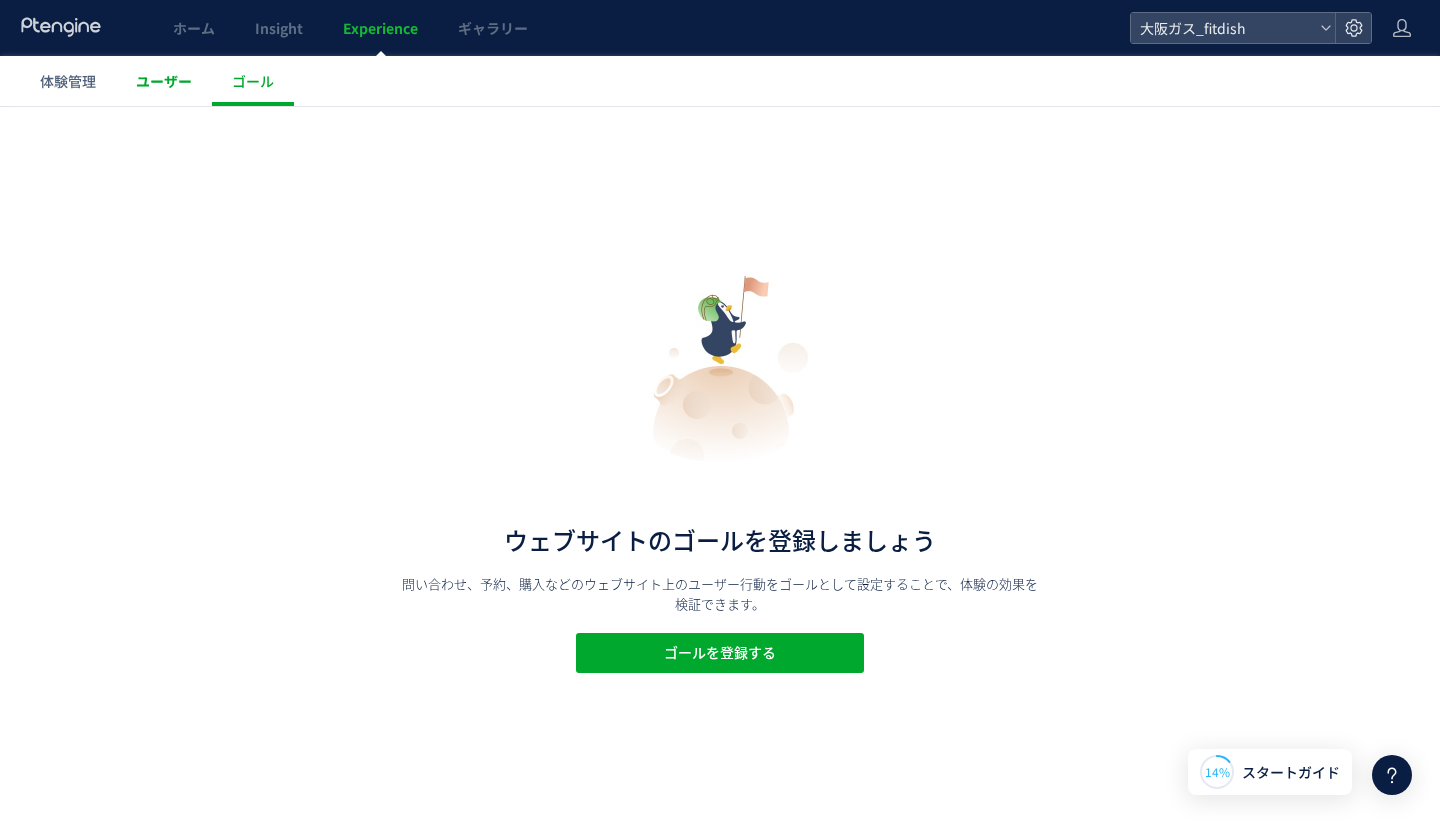 click on "ユーザー" at bounding box center [164, 81] 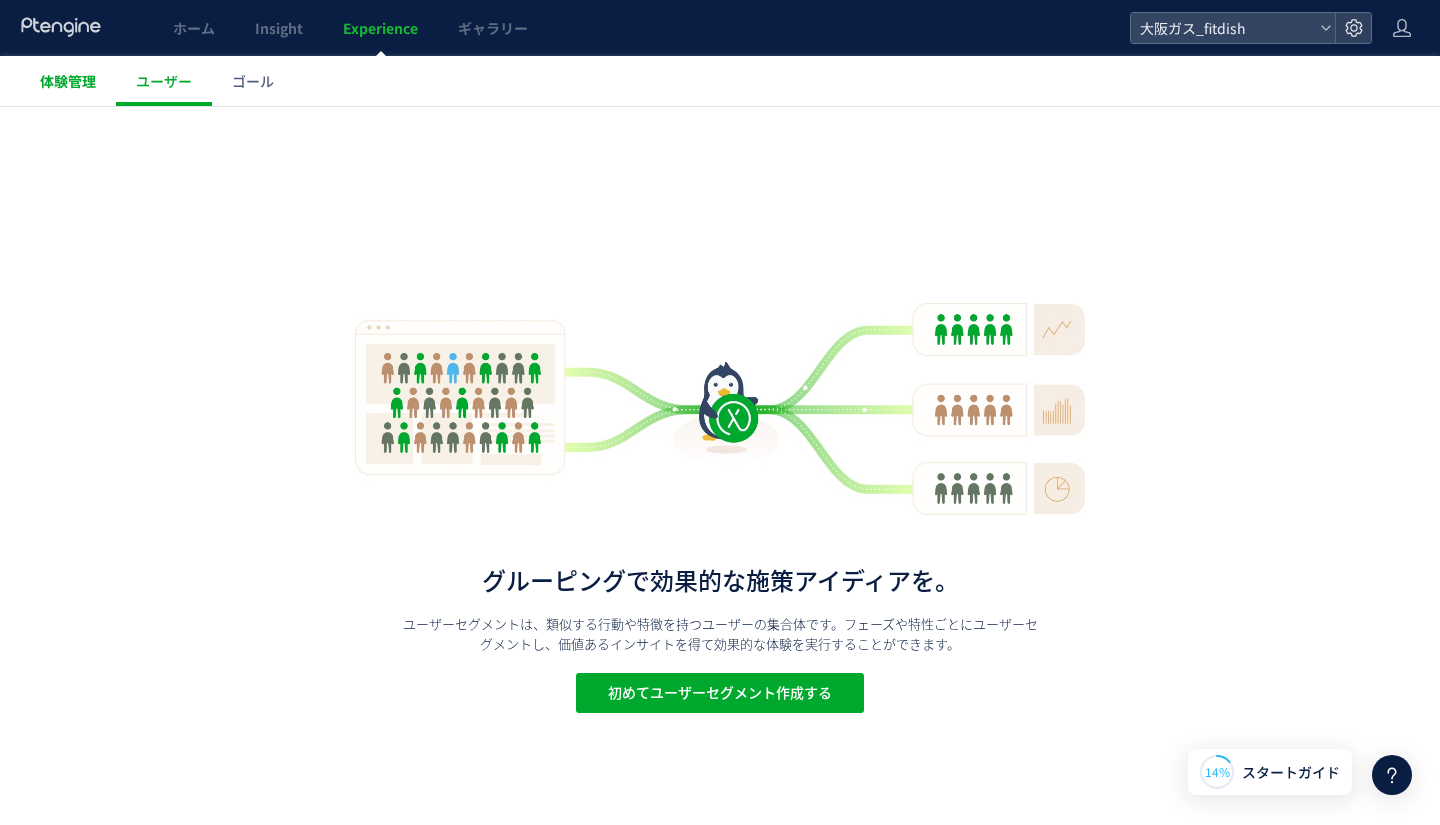click on "体験管理" at bounding box center [68, 81] 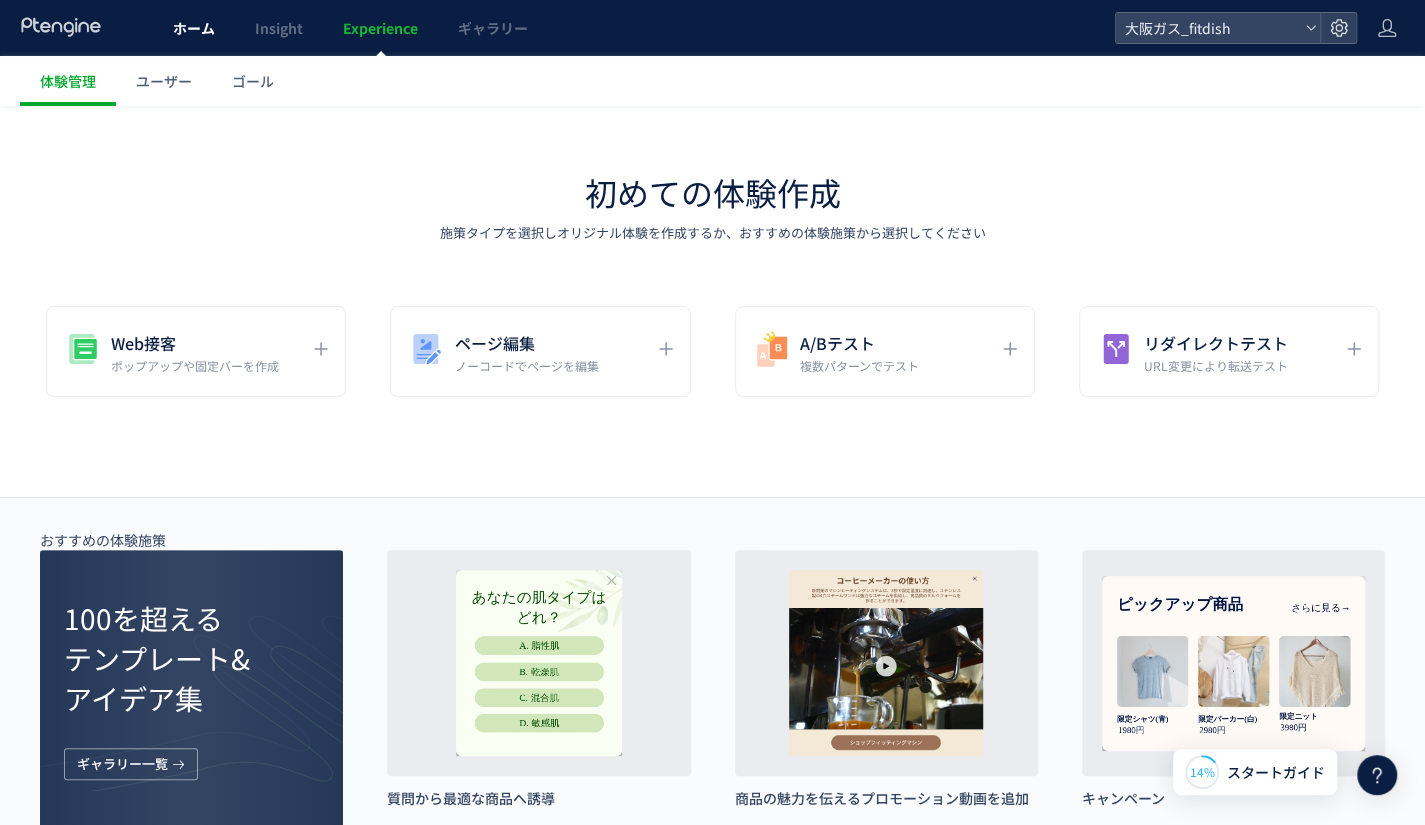 click on "ホーム" at bounding box center (194, 28) 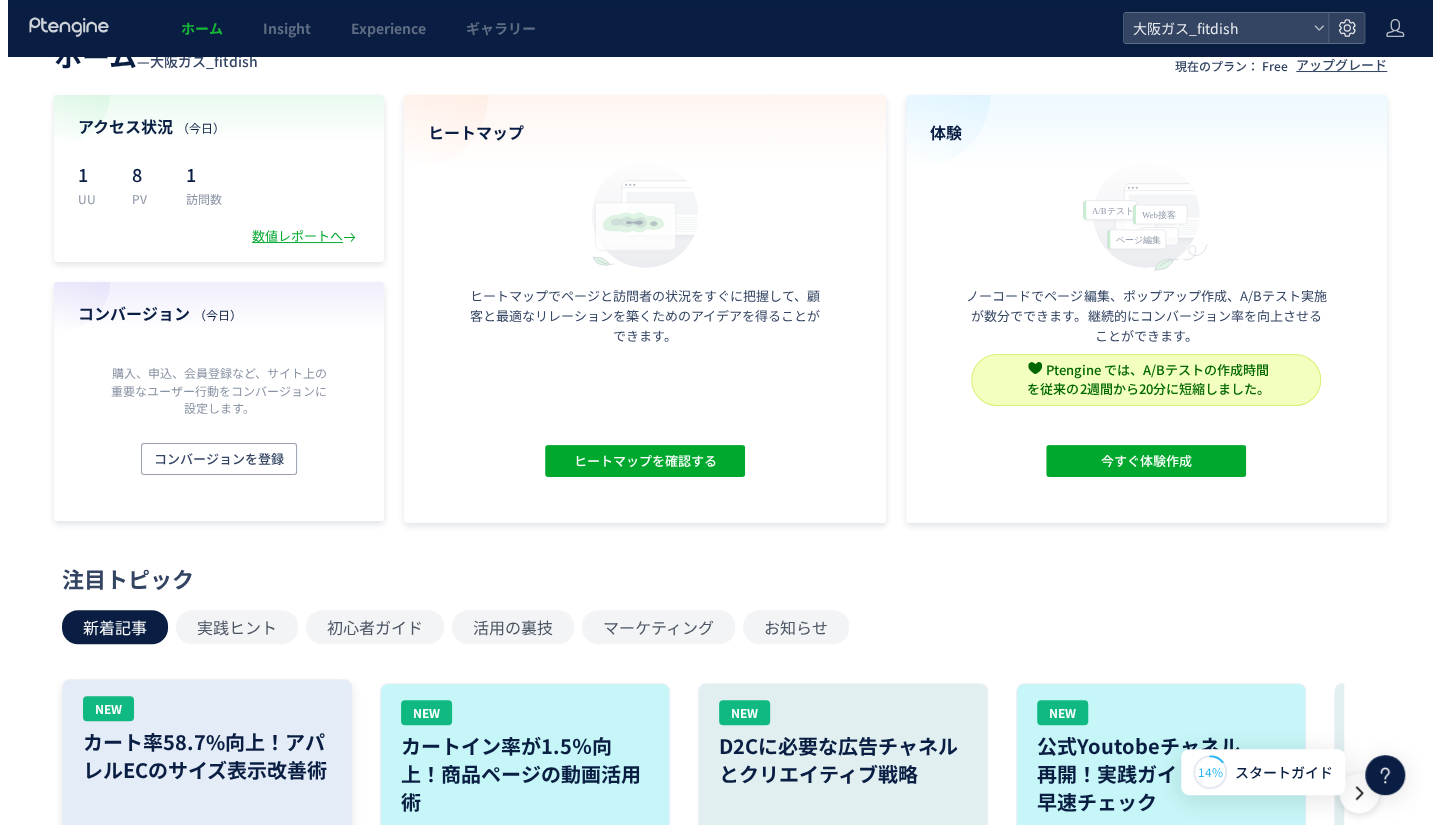 scroll, scrollTop: 0, scrollLeft: 0, axis: both 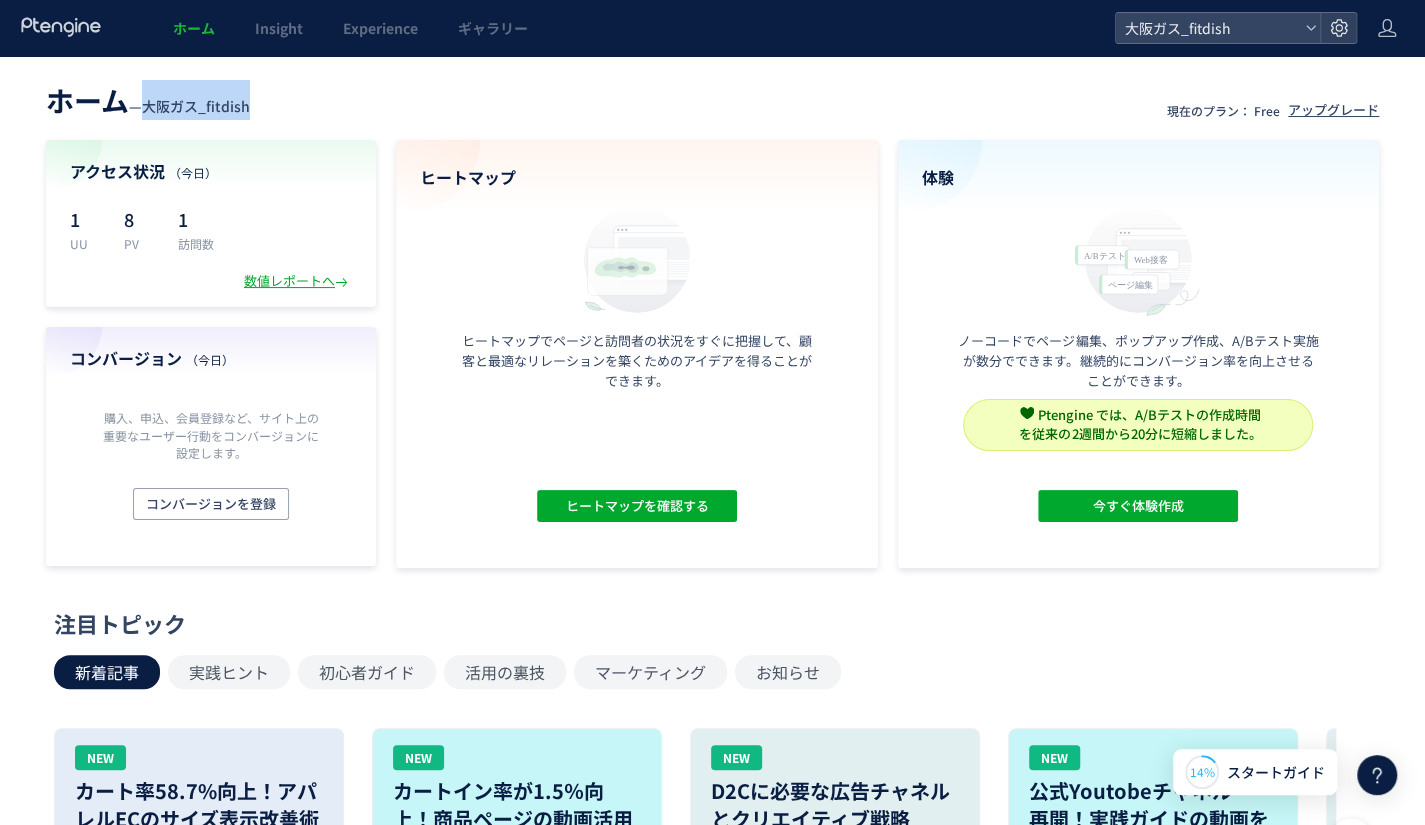 drag, startPoint x: 250, startPoint y: 105, endPoint x: 151, endPoint y: 97, distance: 99.32271 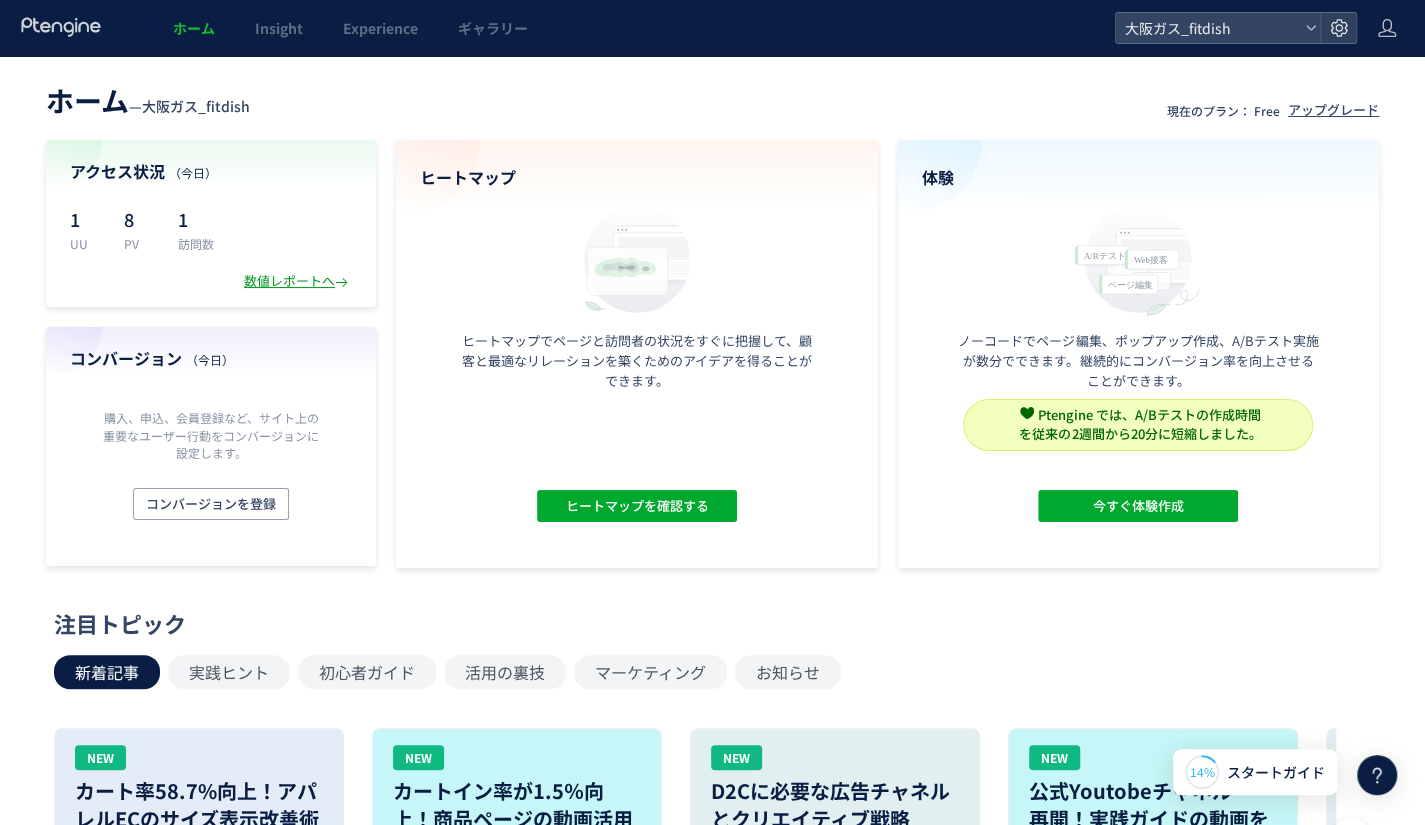 click on "数値レポートへ" at bounding box center (298, 281) 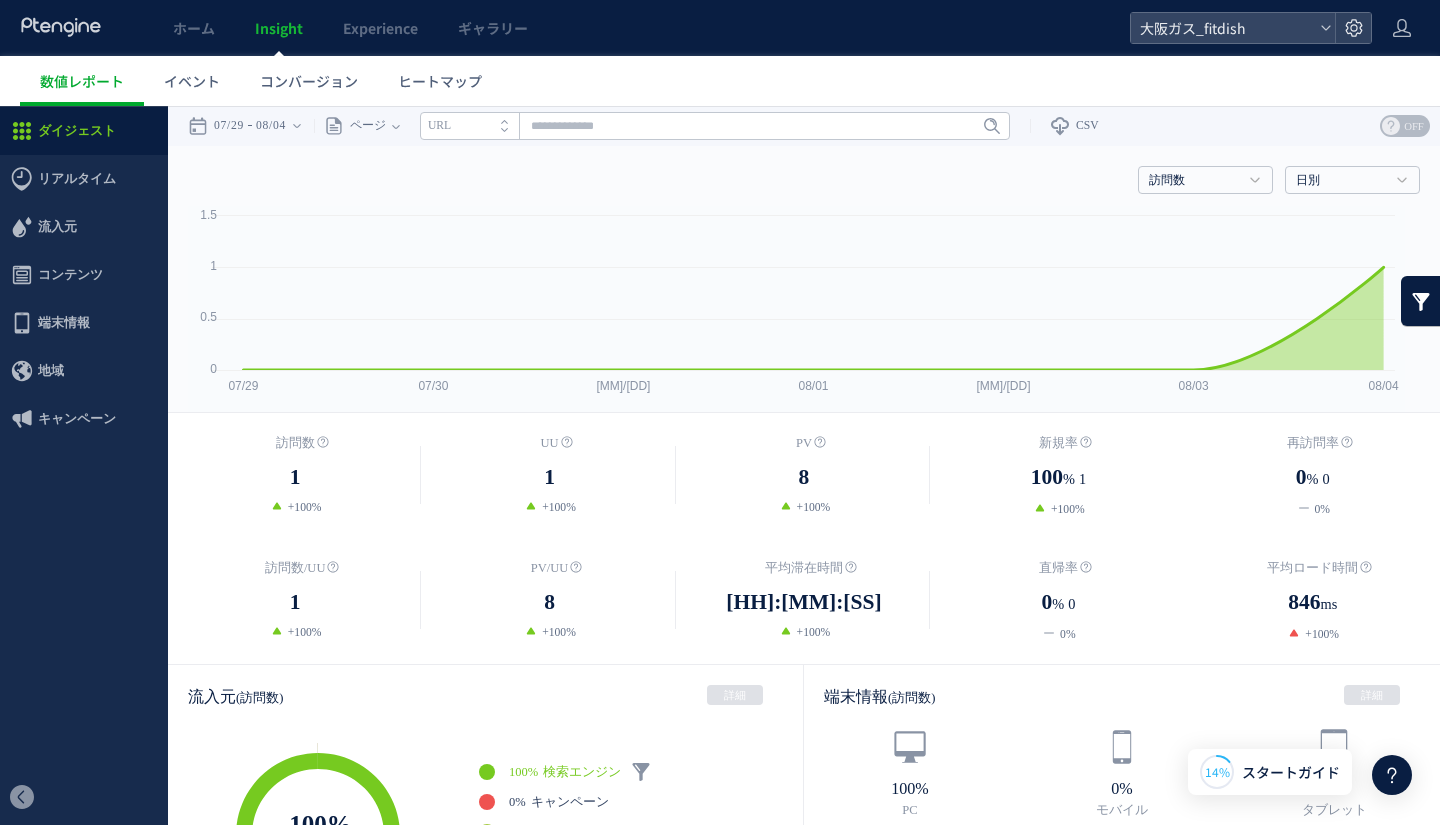 scroll, scrollTop: 200, scrollLeft: 0, axis: vertical 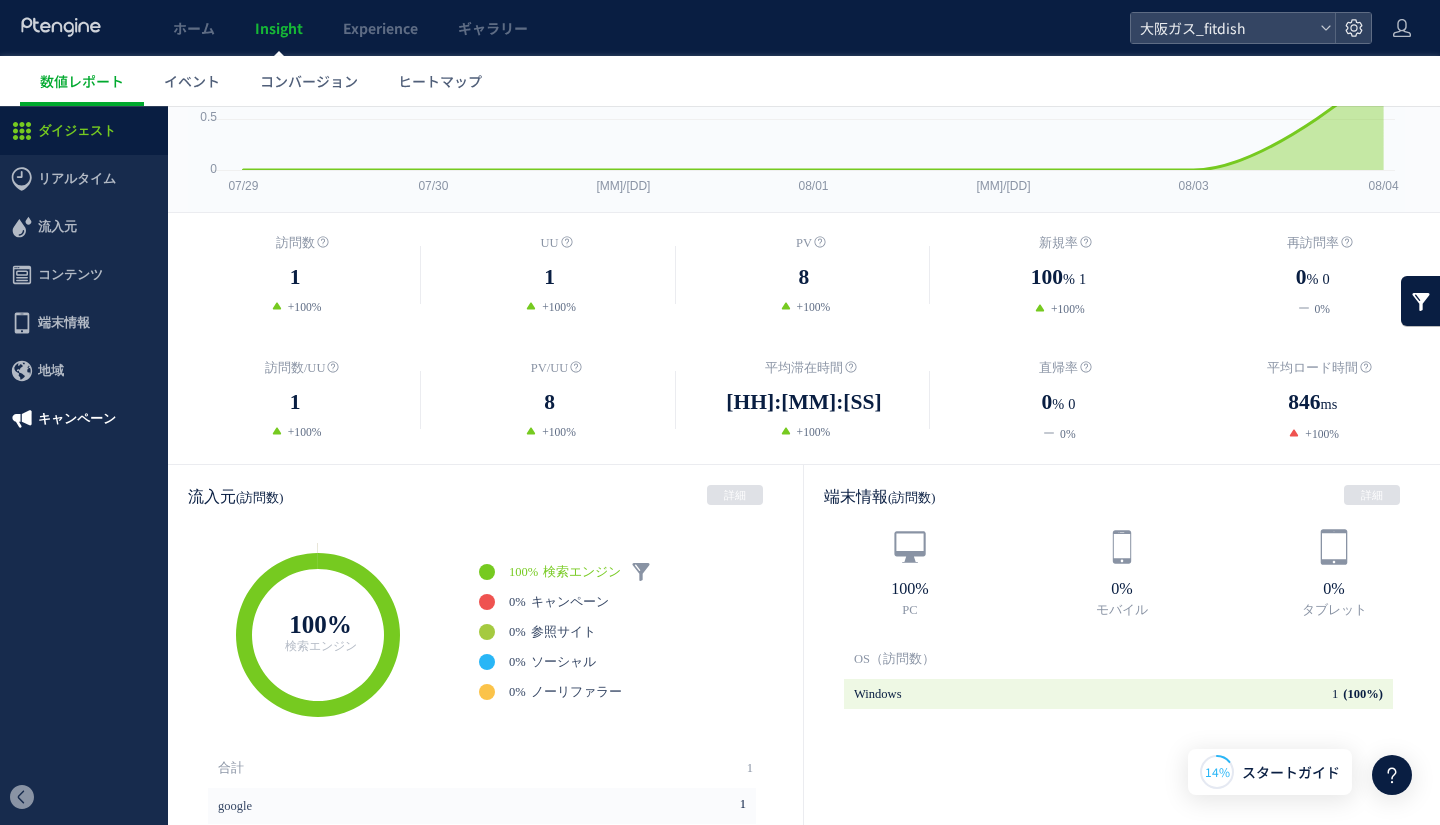 click on "キャンペーン" at bounding box center [77, 419] 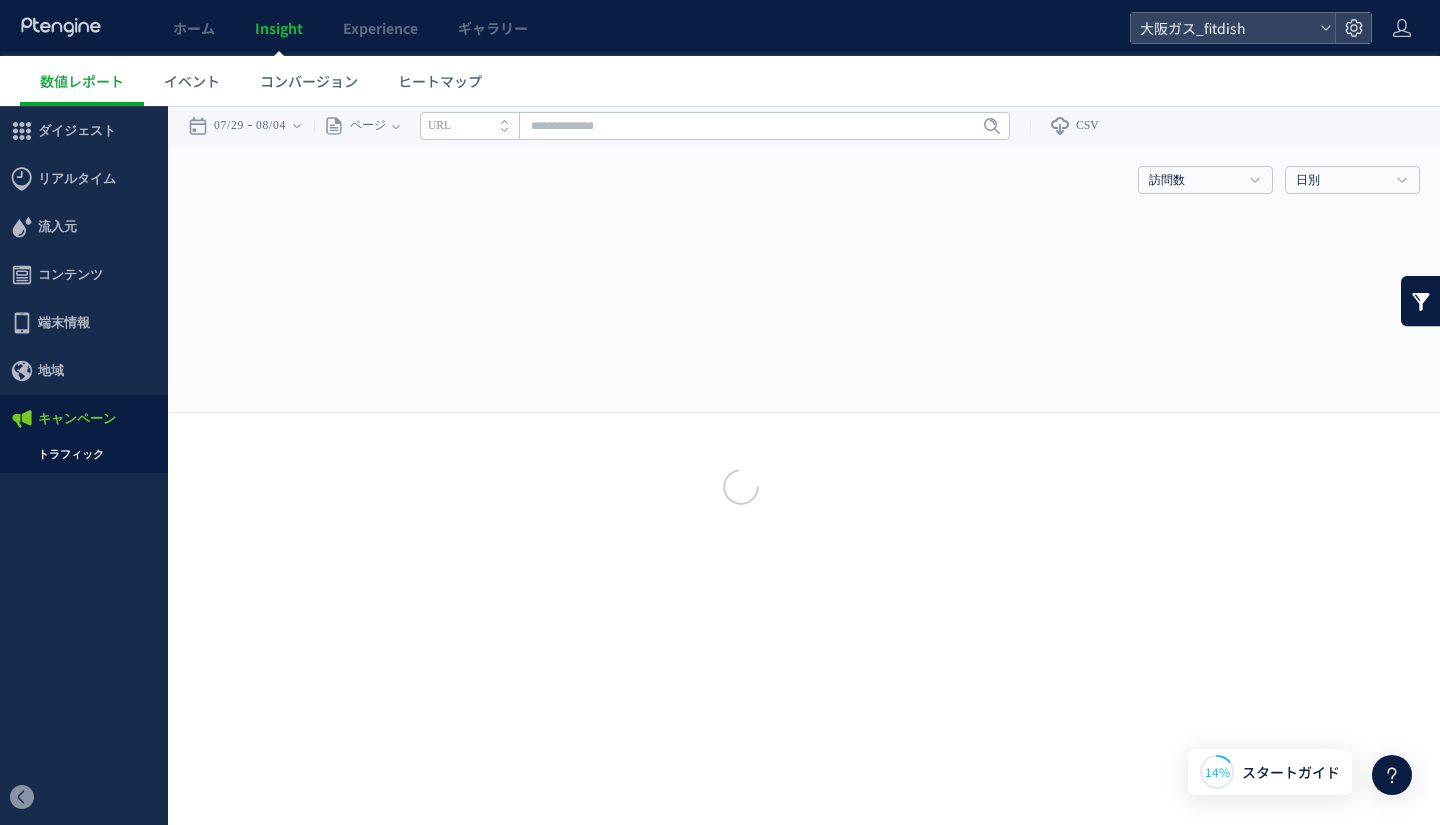 scroll, scrollTop: 0, scrollLeft: 0, axis: both 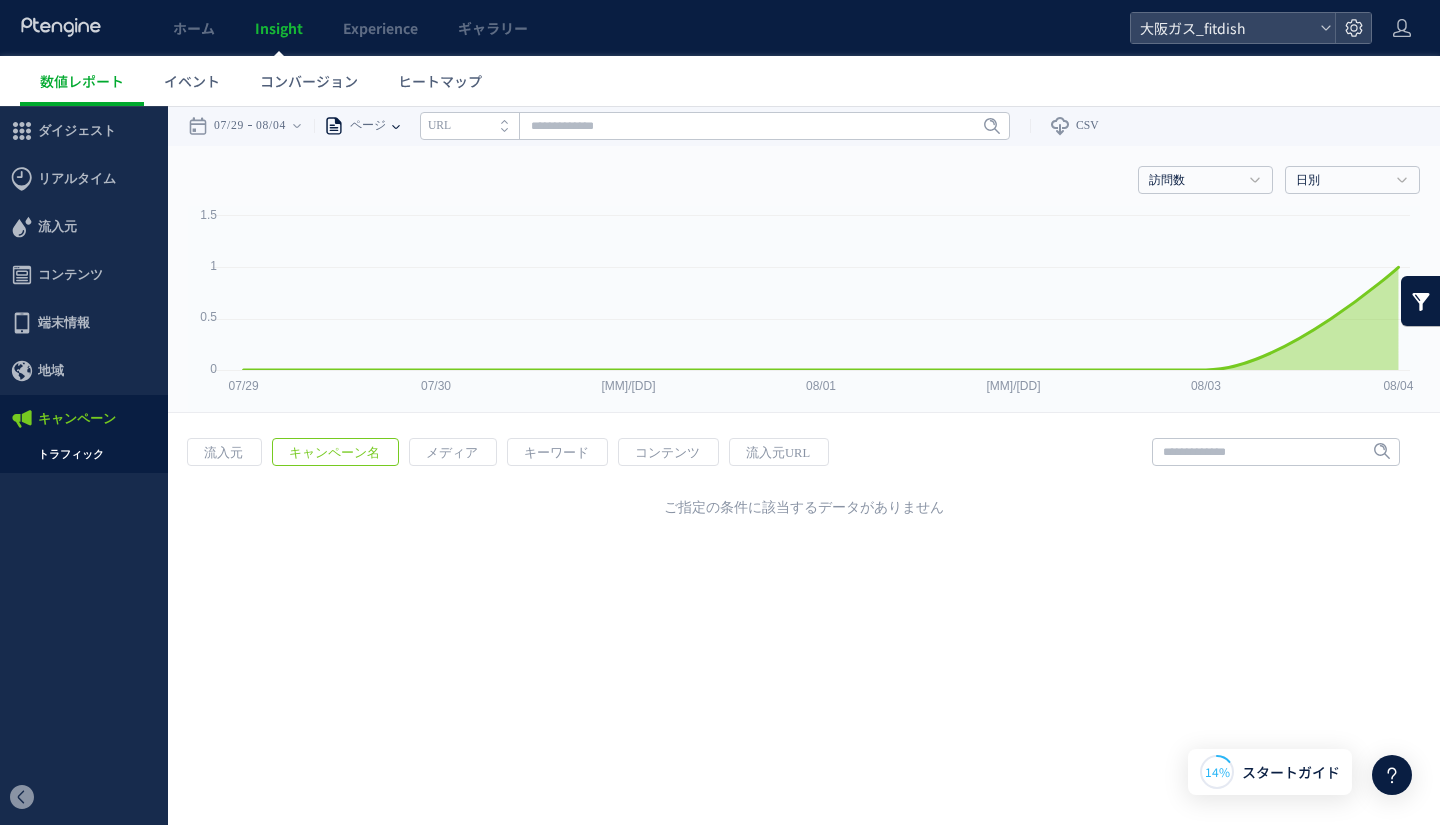click at bounding box center [396, 126] 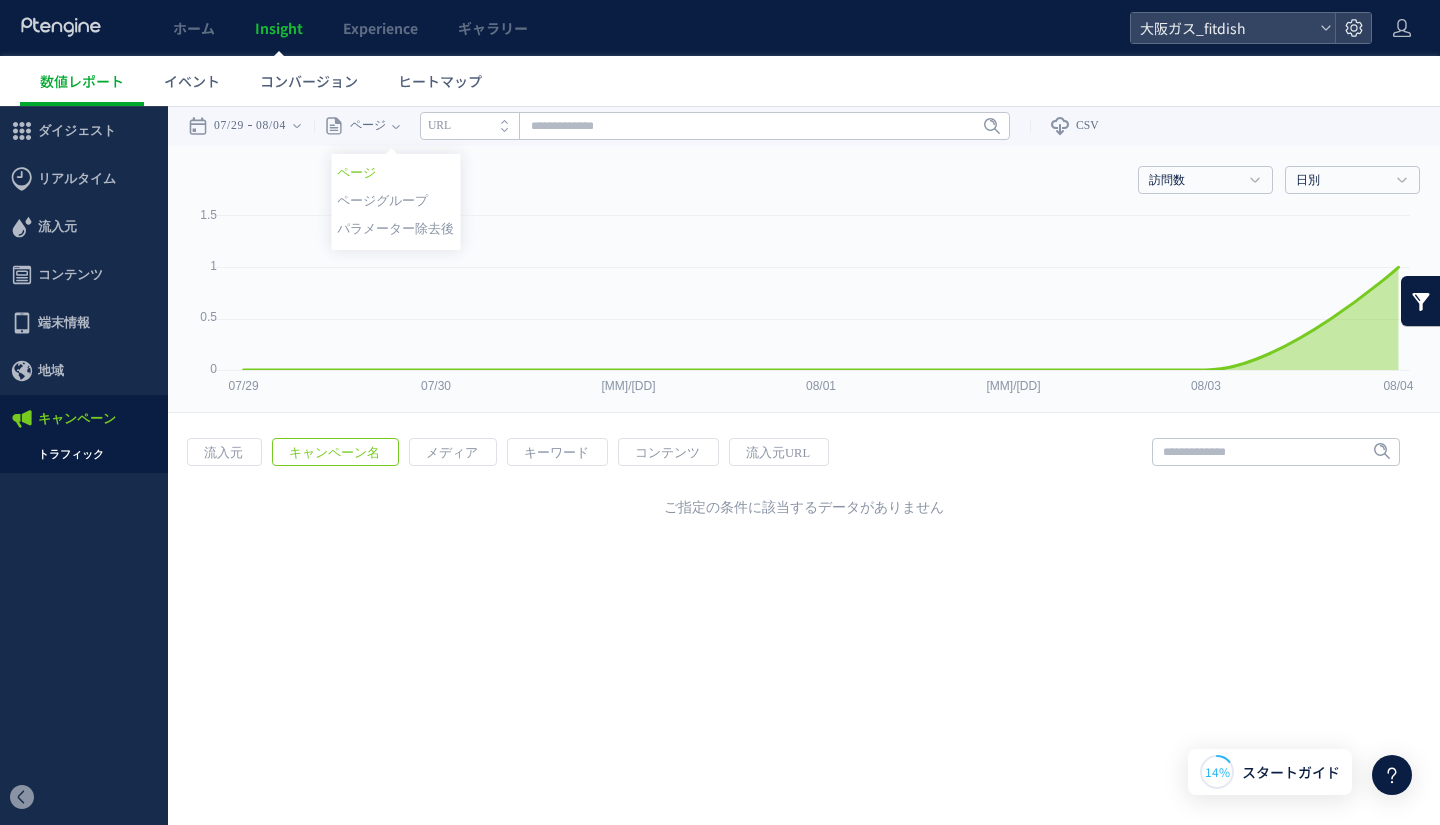 click on ".cls-1 {
fill-rule: evenodd;
} .cls-1 {
fill: #ececec;
}
.cls-2 {
fill: #929292;
} .cls-1 {
fill-rule: evenodd;
} Created with Sketch. Search for dashboard, wedget or data sources… Add a widget Share ( 2 ) Product Dashboard Description Jan 2 2 K 0 6 K 4 K 8 K Jan 4 Jan 6 Jan 8 Jan1 0 Total month over month Growth Past 30 days Monthly Spending Past 10 days 168,21 5 20 % Total Company Sales Past 30 days 18% Europe 14% Asia 4% Afriaca 2% Not set Americas 62% 168,21 5 Session by Continents Past 7 days Total Number of clients 01/01/2011 - 12/31/2015 8129,1029 Count of Session Mathematics Chinese Percent reached of sales goal This Month 501,029 / 750,031 60% Dasheboard Total Number of clients 01/01/2011 - 12/31/2015 8129,1029 Count of Session Mathematics Chinese Ja n2 2 K 0 6 K 4 K 8 K Ja n4 Ja n6 Ja" at bounding box center [720, 317] 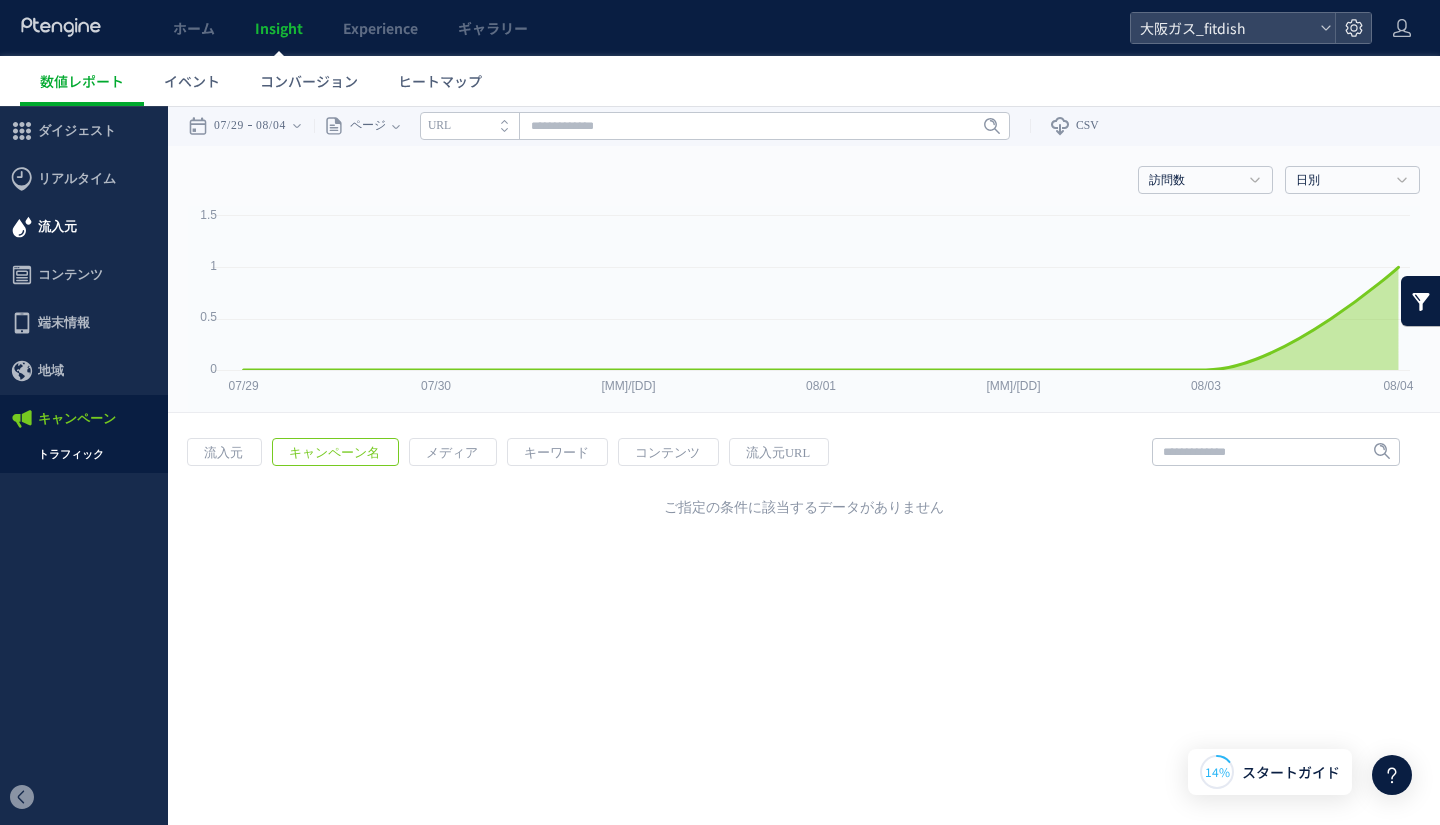 click on "流入元" at bounding box center (57, 227) 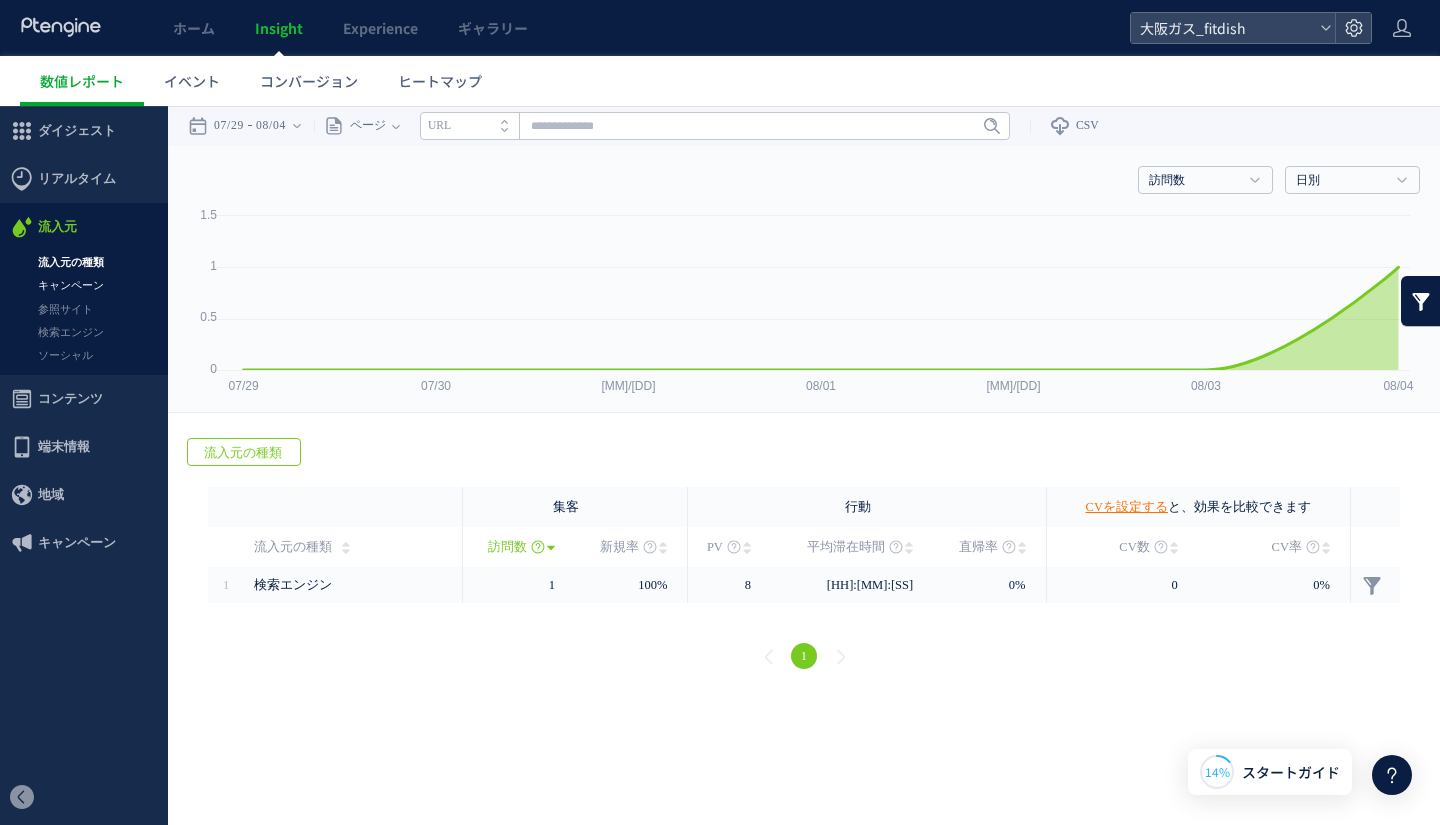 click on "キャンペーン" at bounding box center [84, 285] 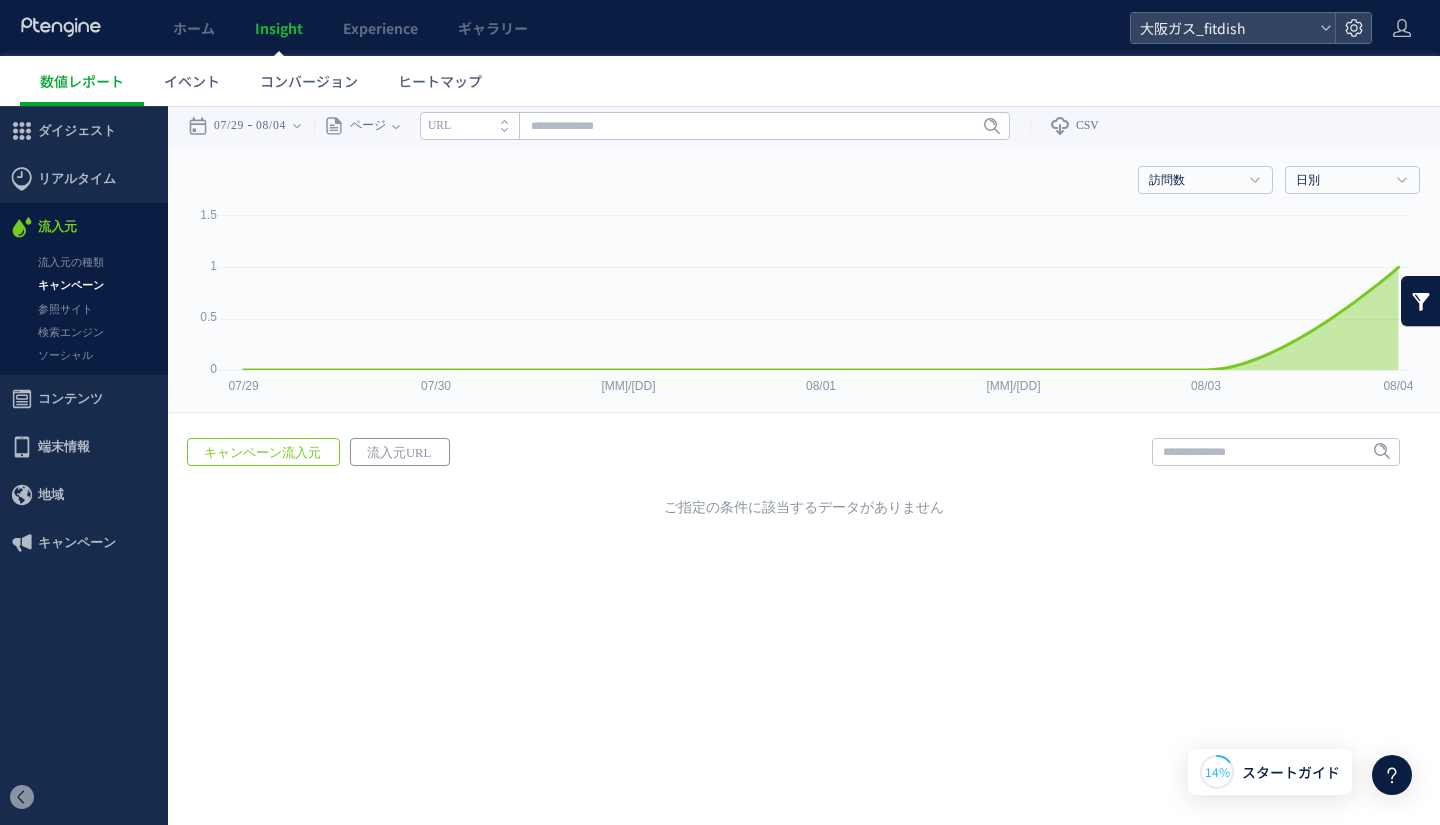click on "流入元URL" at bounding box center [399, 453] 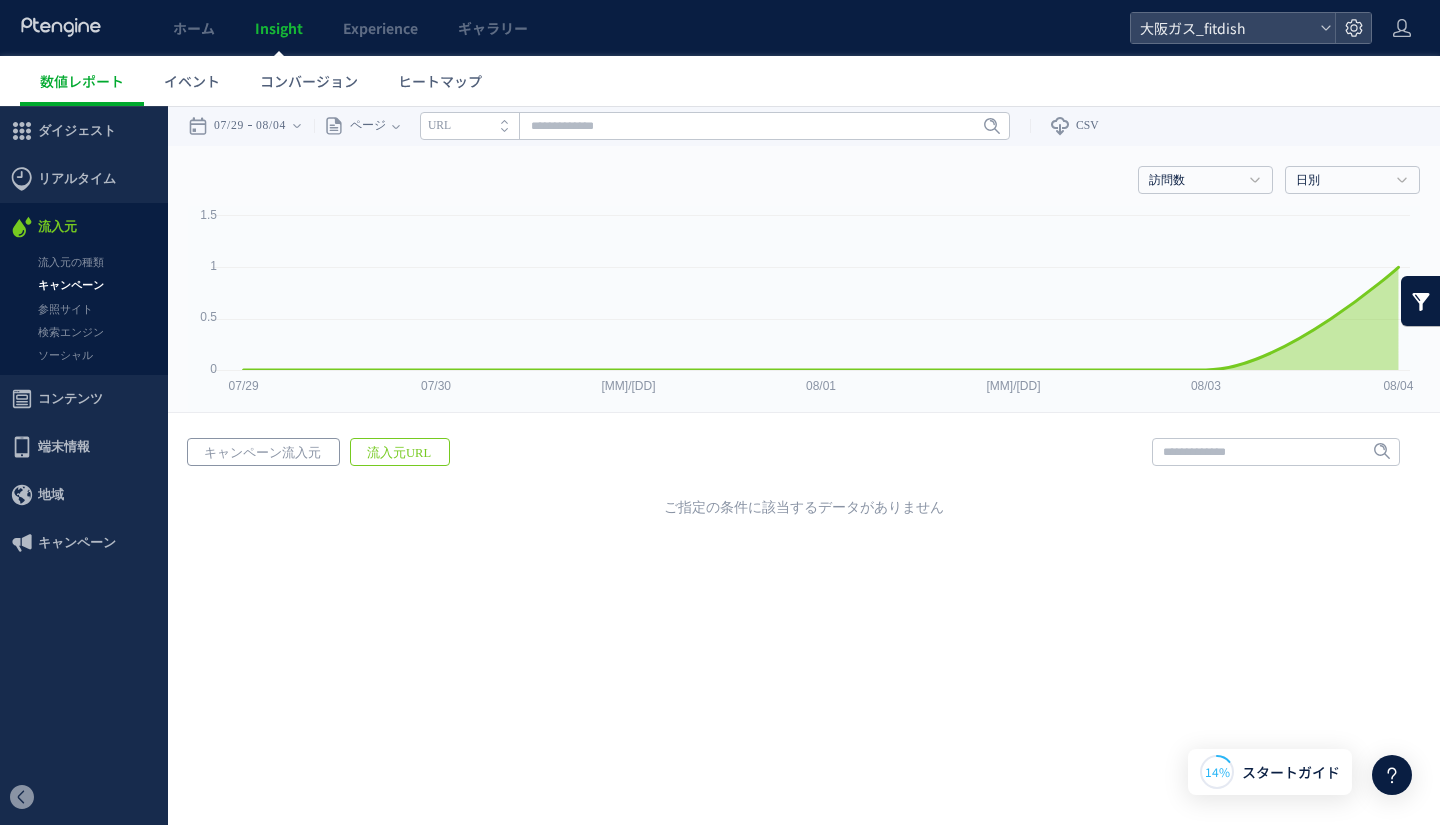click on "キャンペーン流入元" at bounding box center [262, 453] 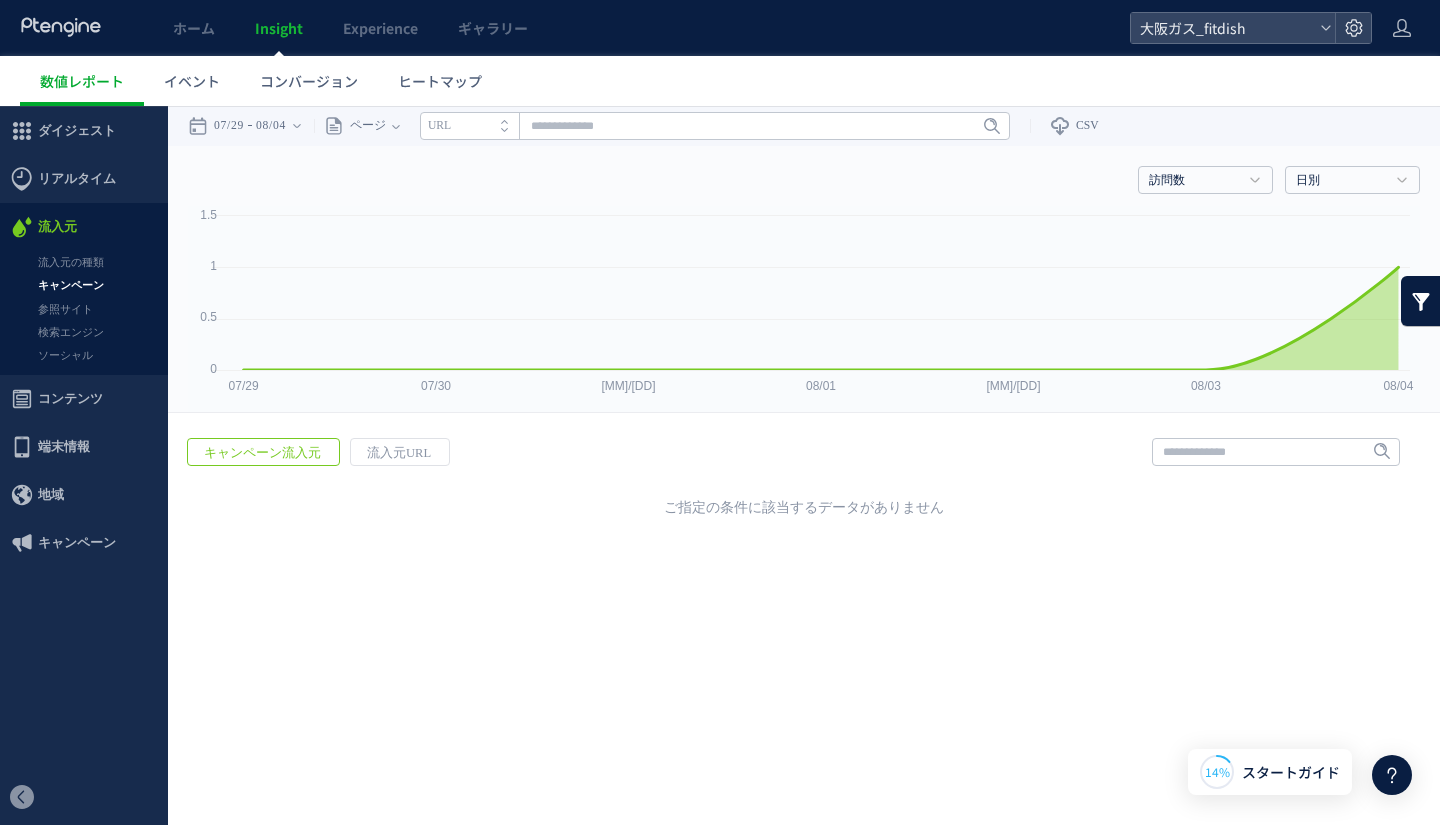 click on "キャンペーン" at bounding box center [84, 285] 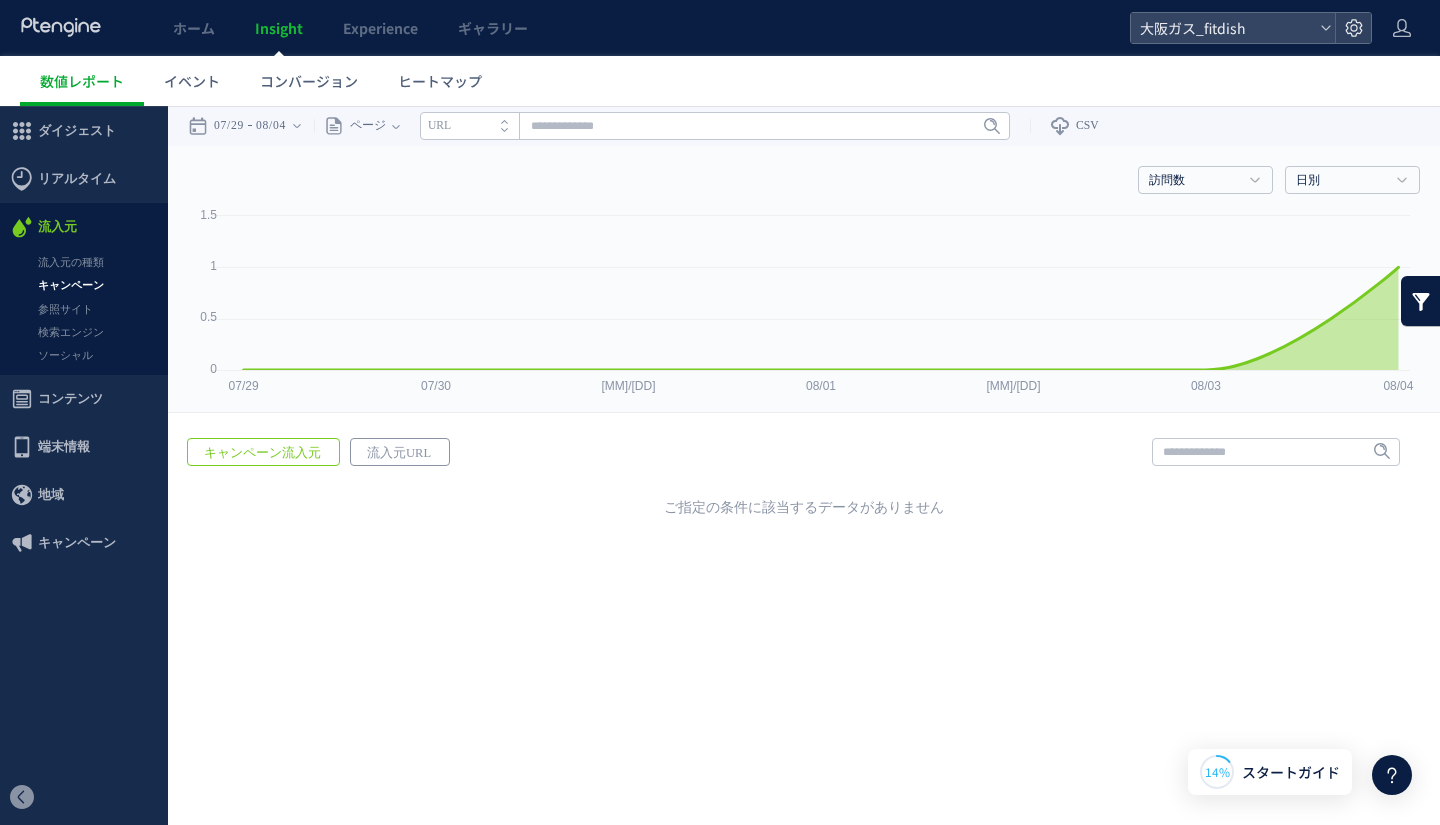 click on "流入元URL" at bounding box center (399, 453) 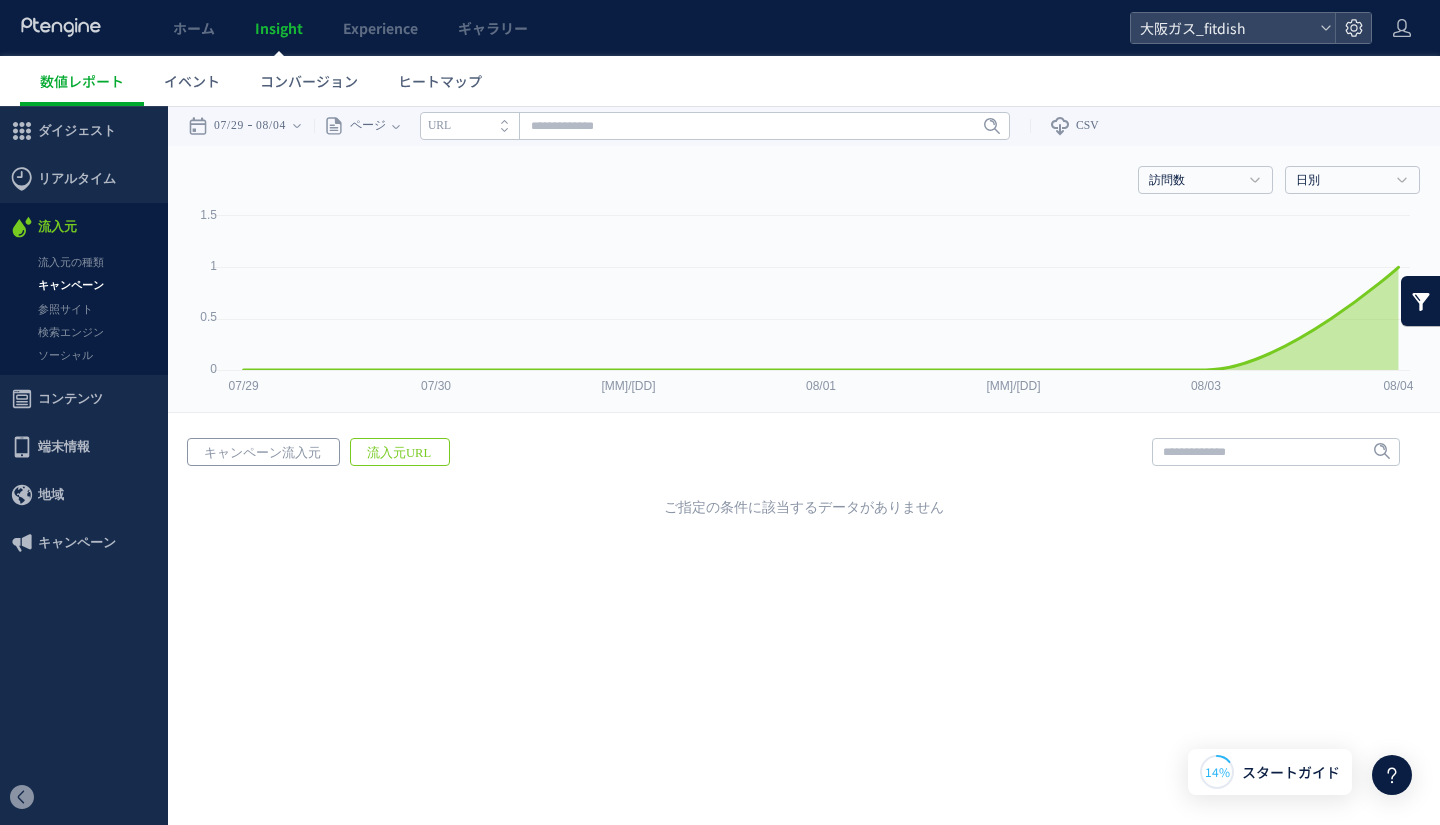 click on "キャンペーン流入元" at bounding box center (262, 453) 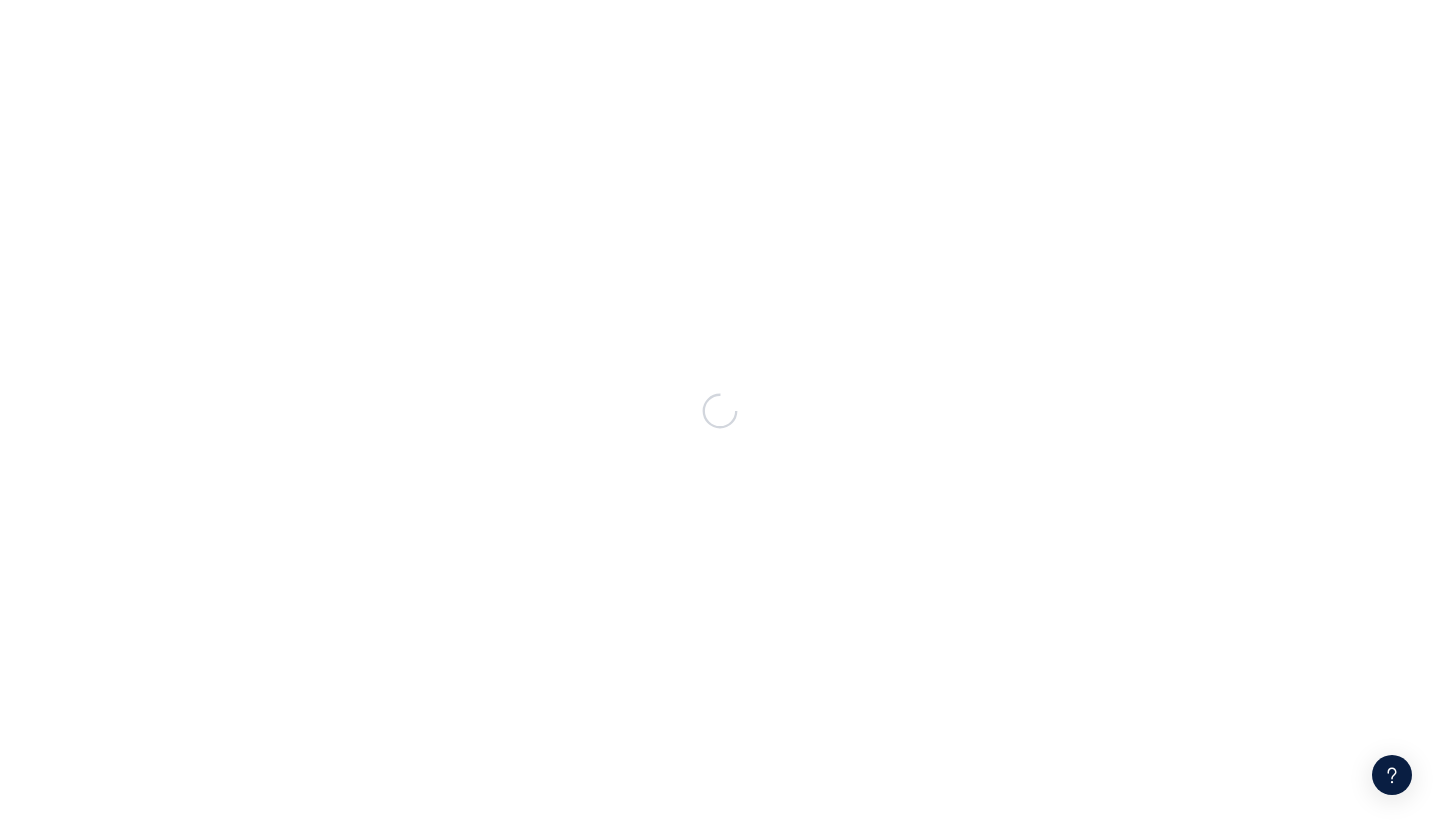 scroll, scrollTop: 0, scrollLeft: 0, axis: both 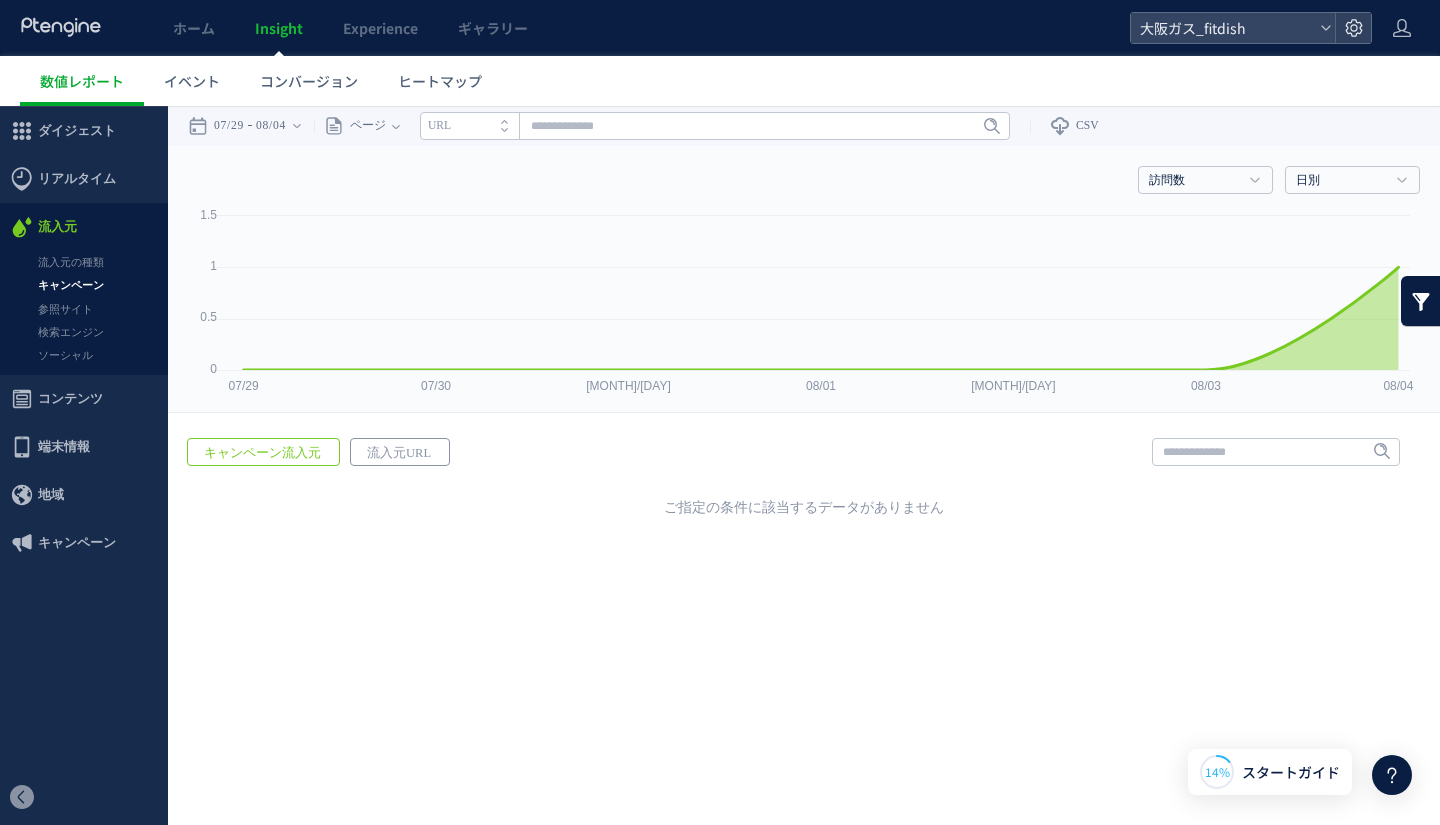 click on "流入元URL" at bounding box center (399, 453) 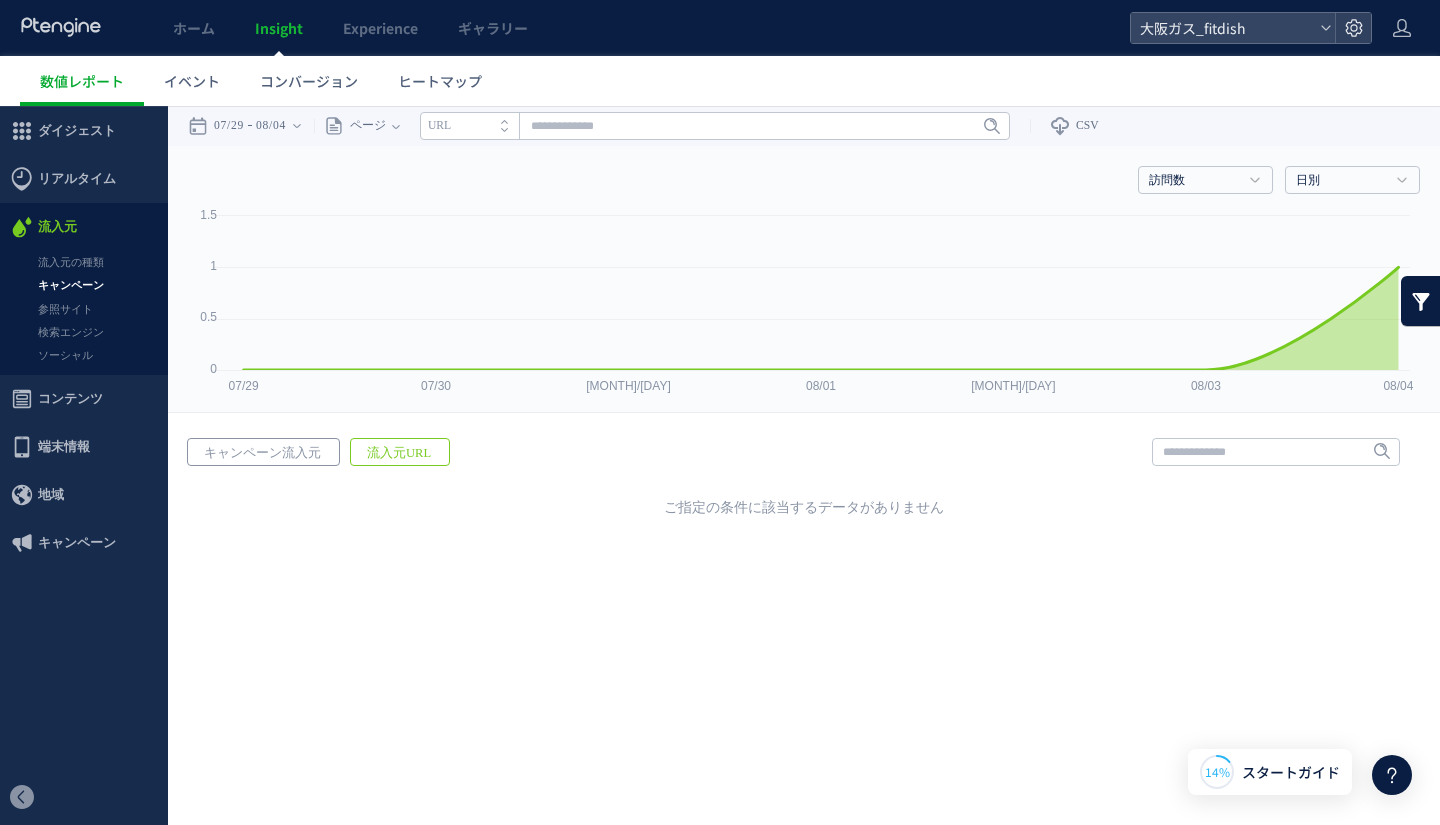 click on "キャンペーン流入元" at bounding box center [262, 453] 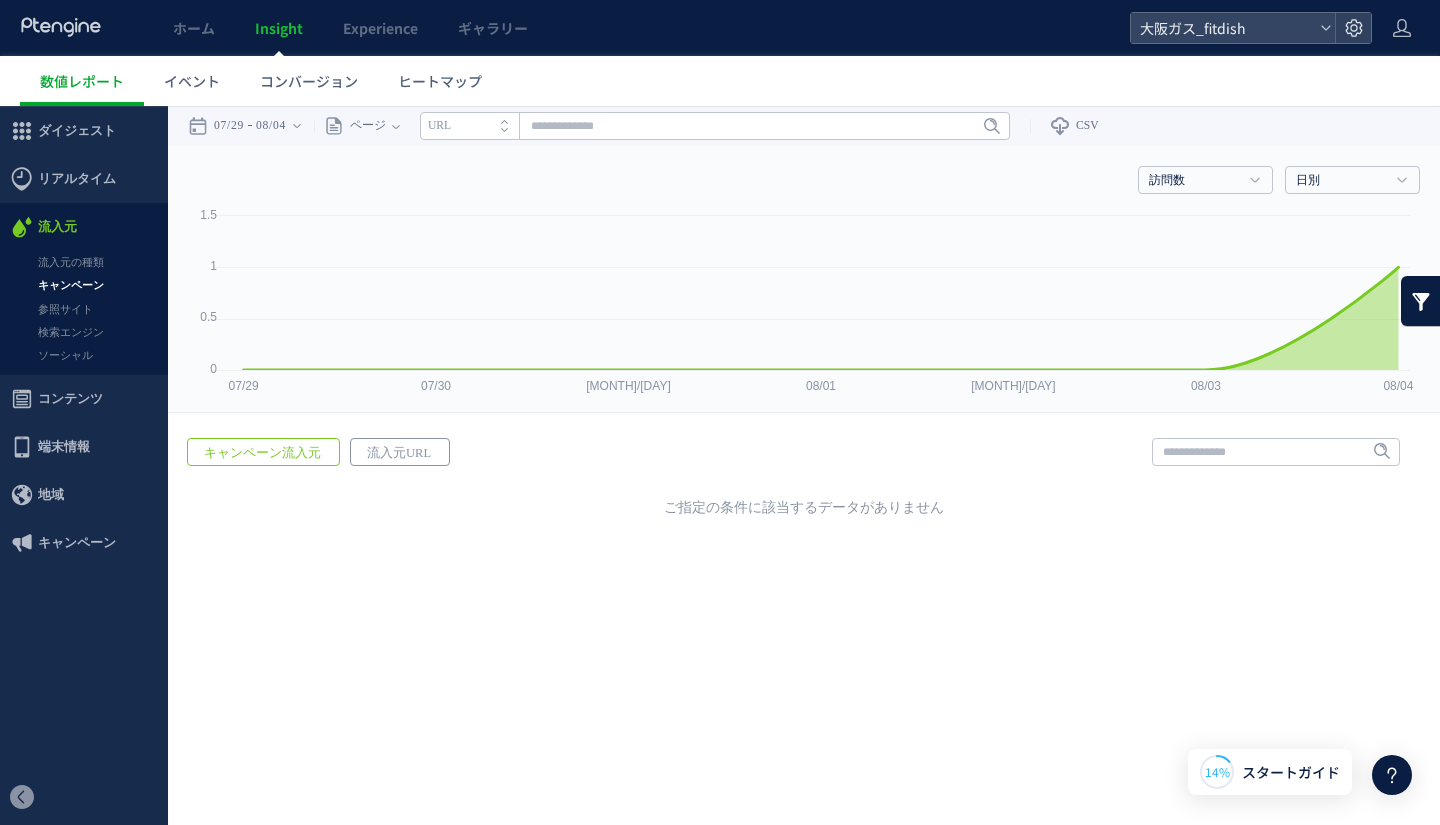 click on "流入元URL" at bounding box center [399, 453] 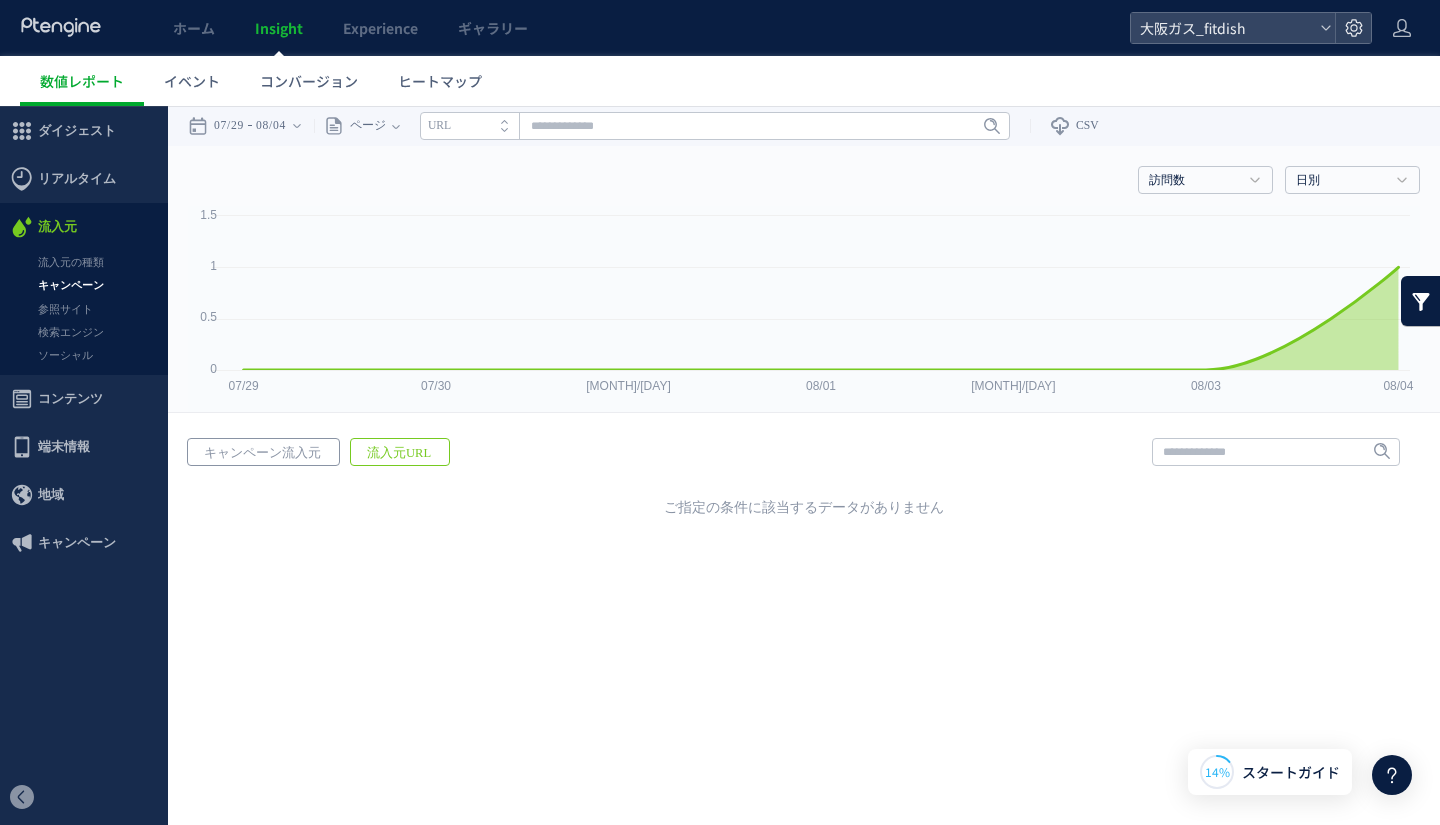 click on "キャンペーン流入元" at bounding box center [262, 453] 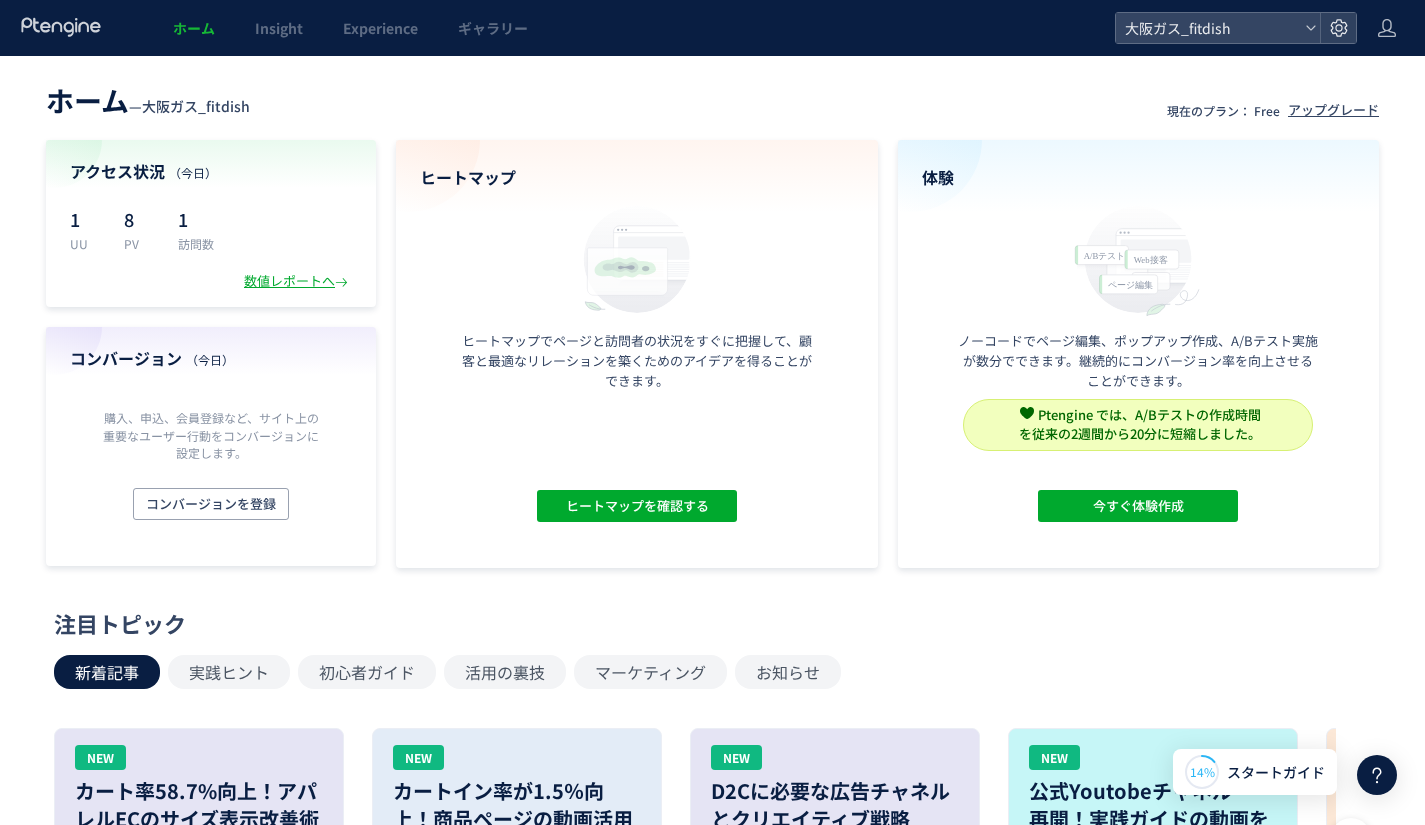 scroll, scrollTop: 0, scrollLeft: 0, axis: both 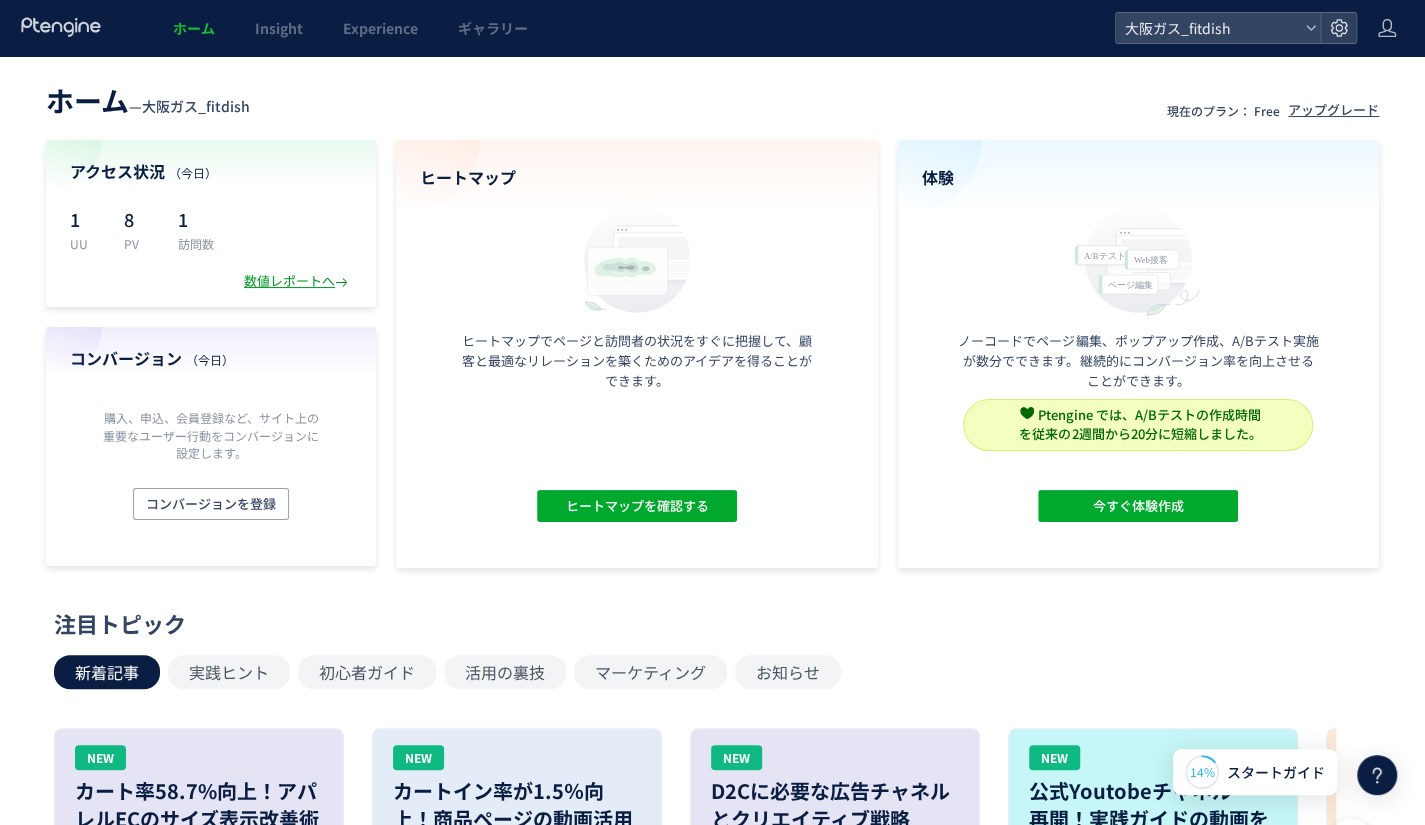 click on "数値レポートへ" at bounding box center (298, 281) 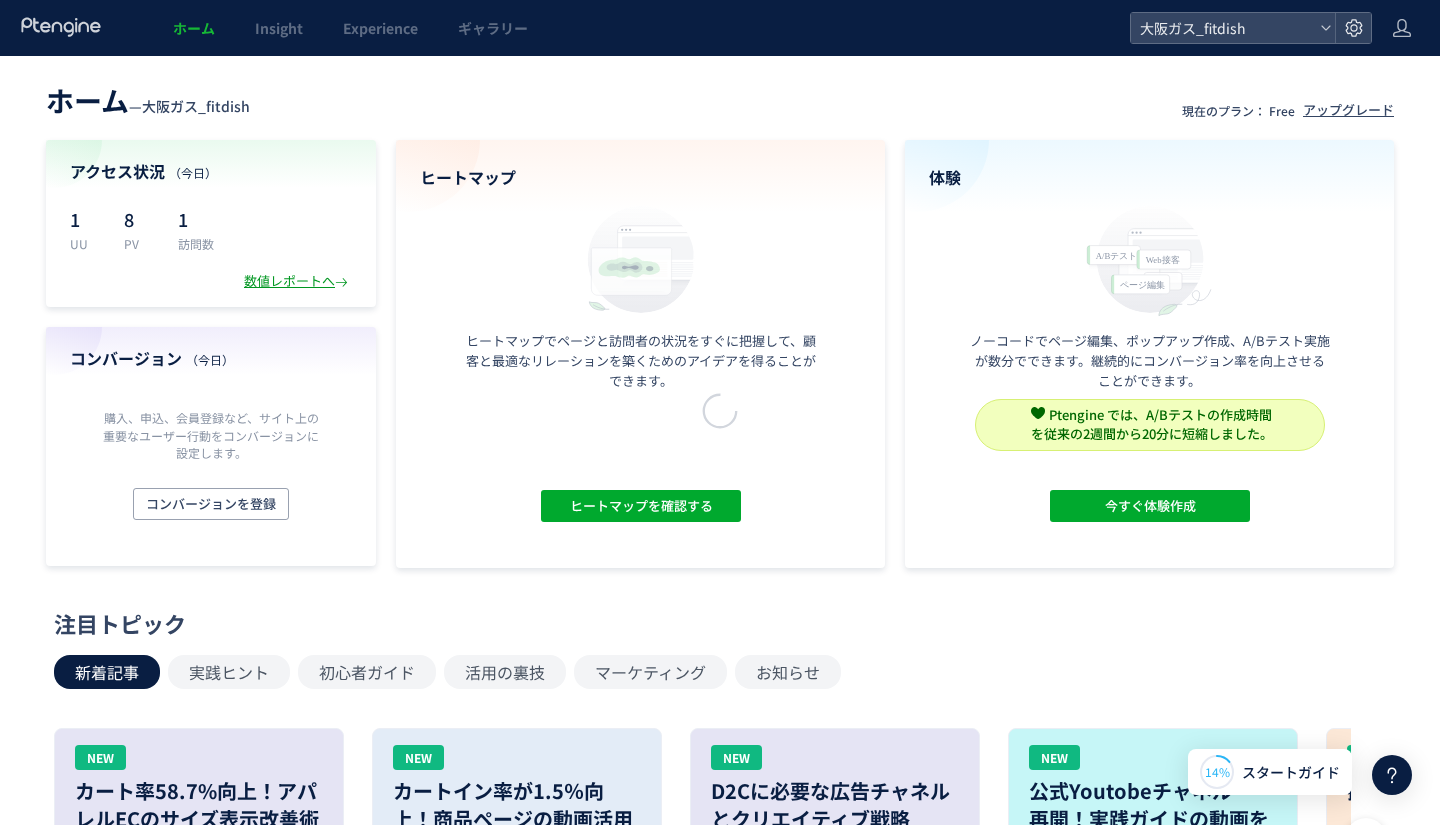 scroll, scrollTop: 0, scrollLeft: 0, axis: both 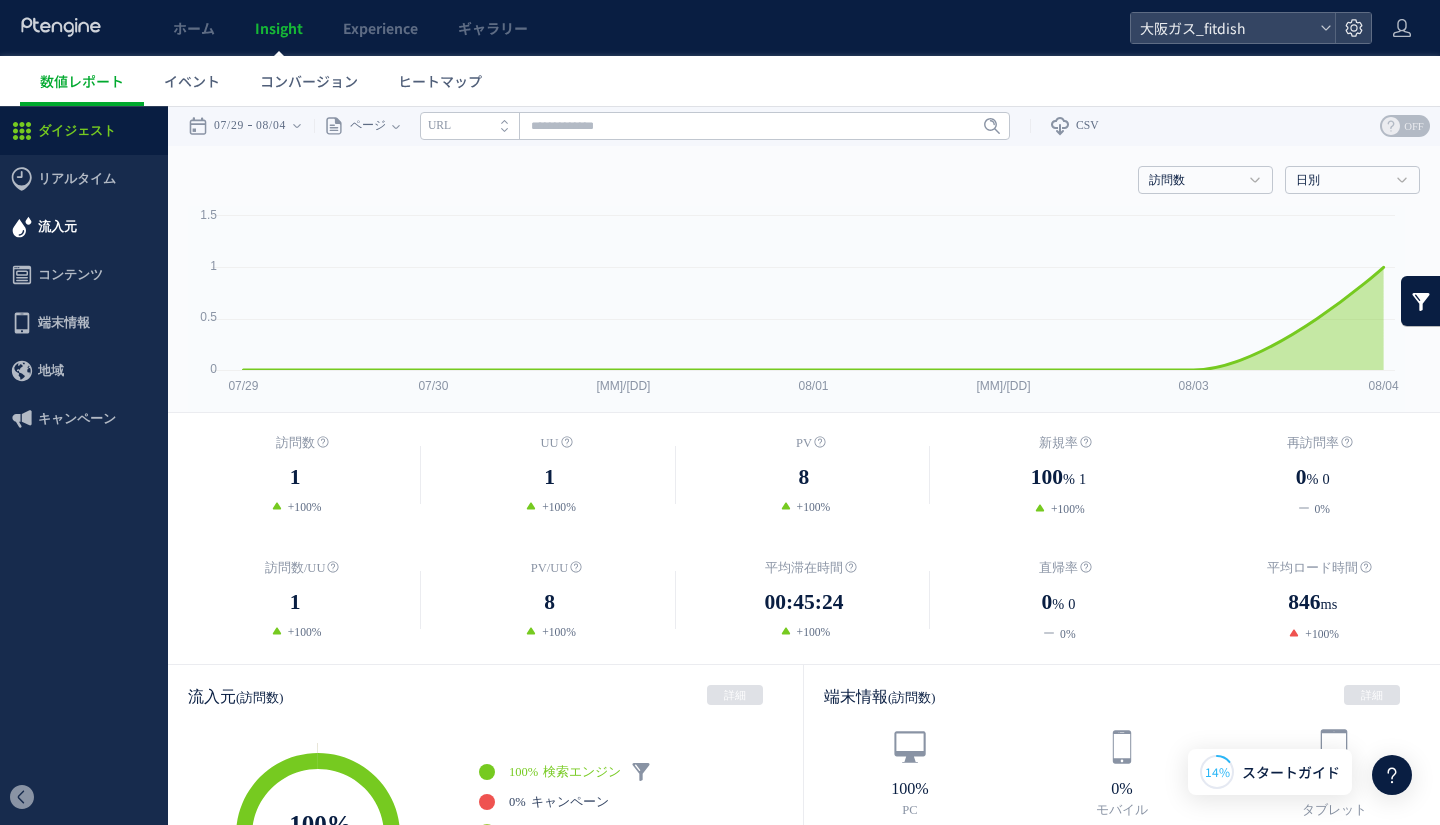 click on "流入元" at bounding box center [84, 227] 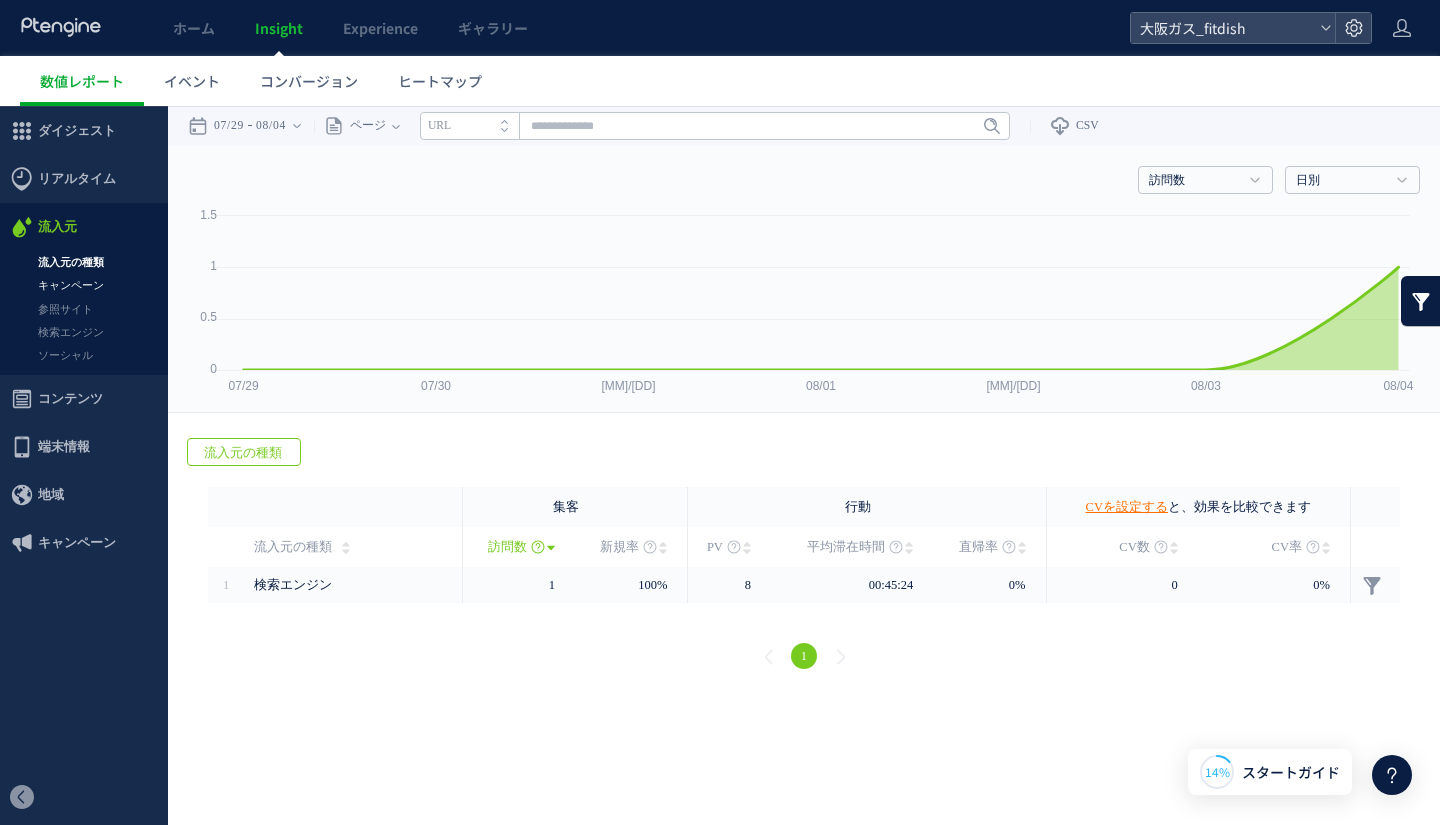 click on "キャンペーン" at bounding box center (84, 285) 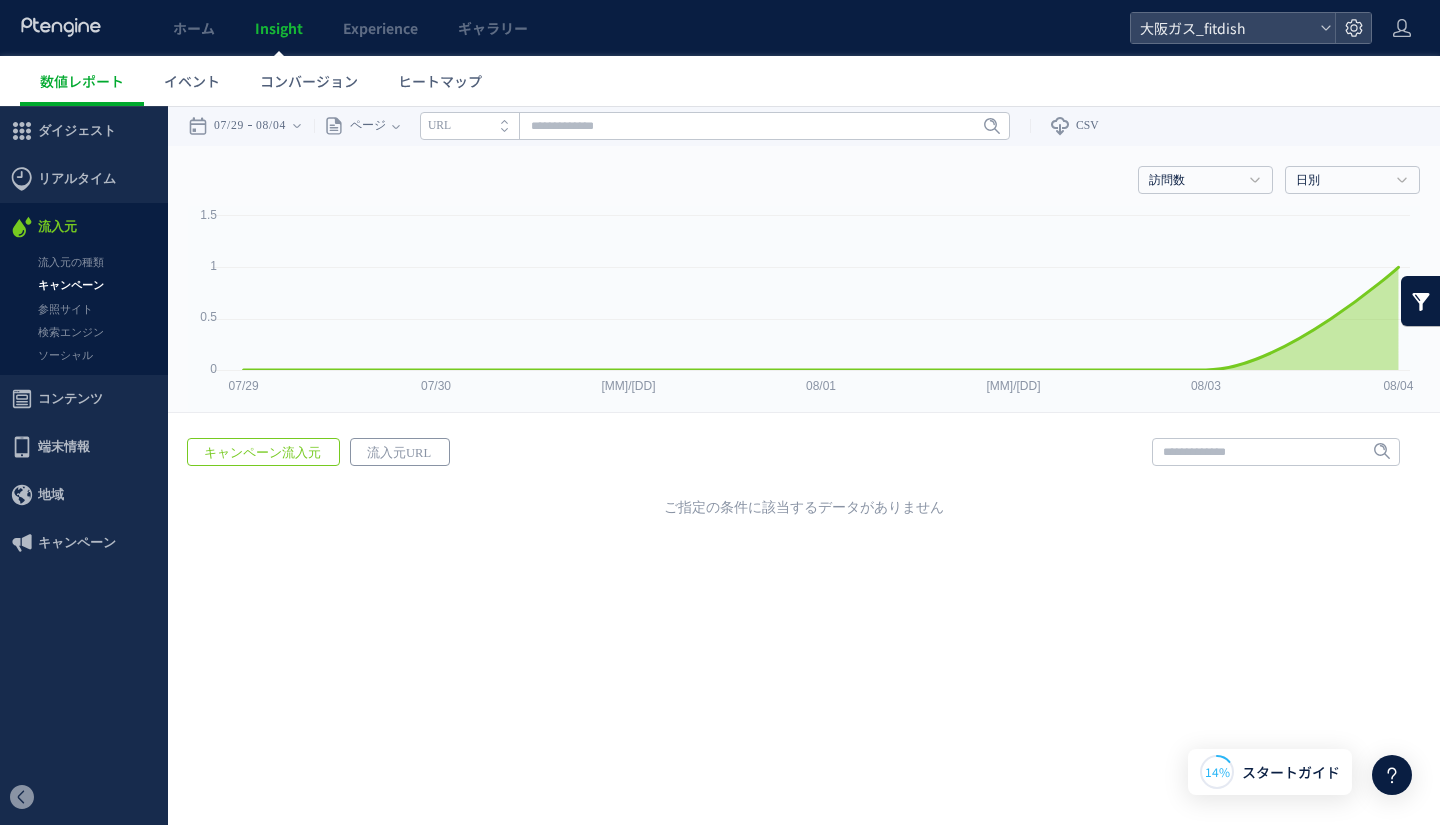click on "流入元URL" at bounding box center (399, 453) 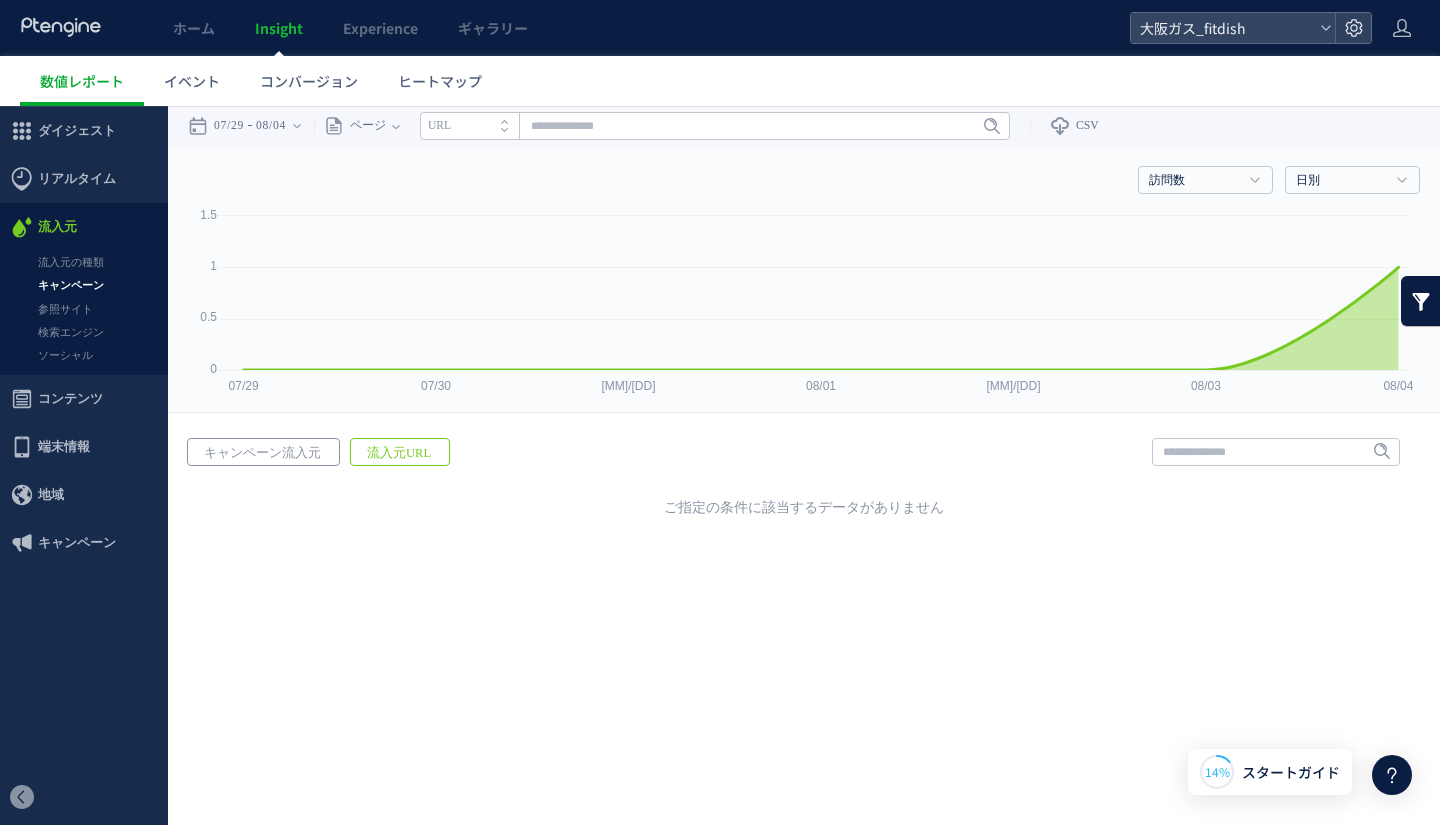 click on "キャンペーン流入元" at bounding box center (262, 453) 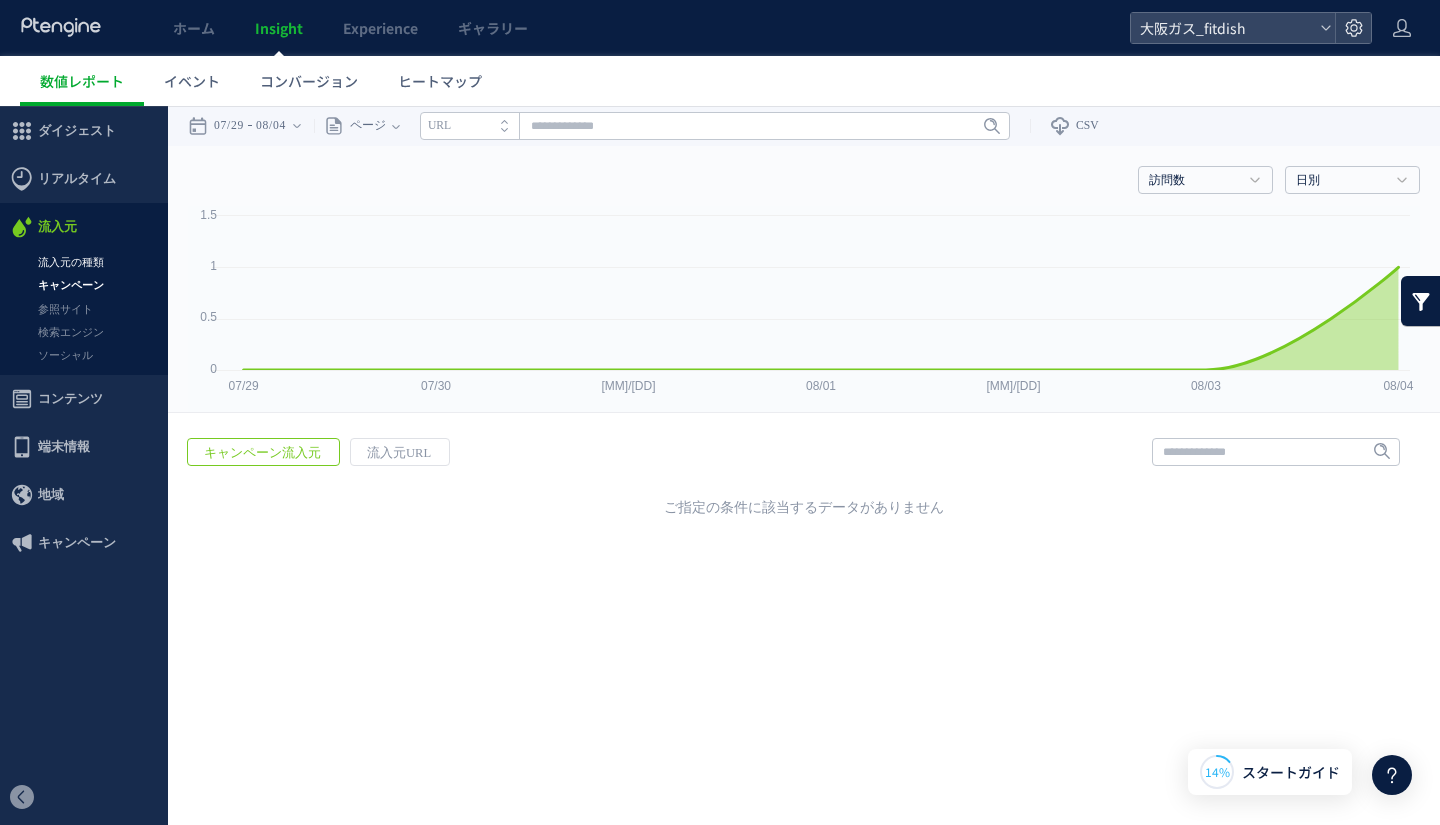 click on "流入元の種類" at bounding box center [84, 262] 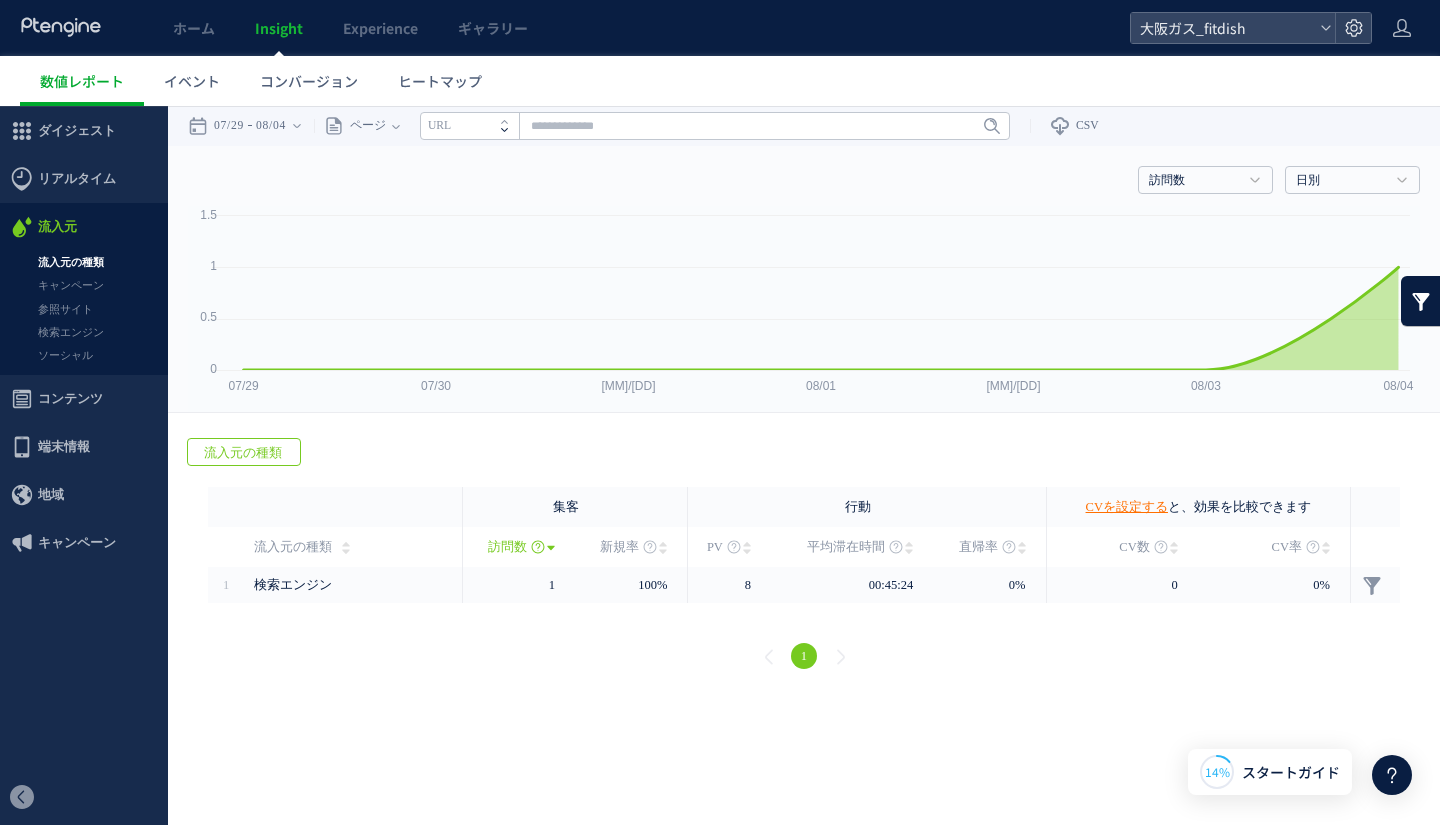 click at bounding box center (509, 133) 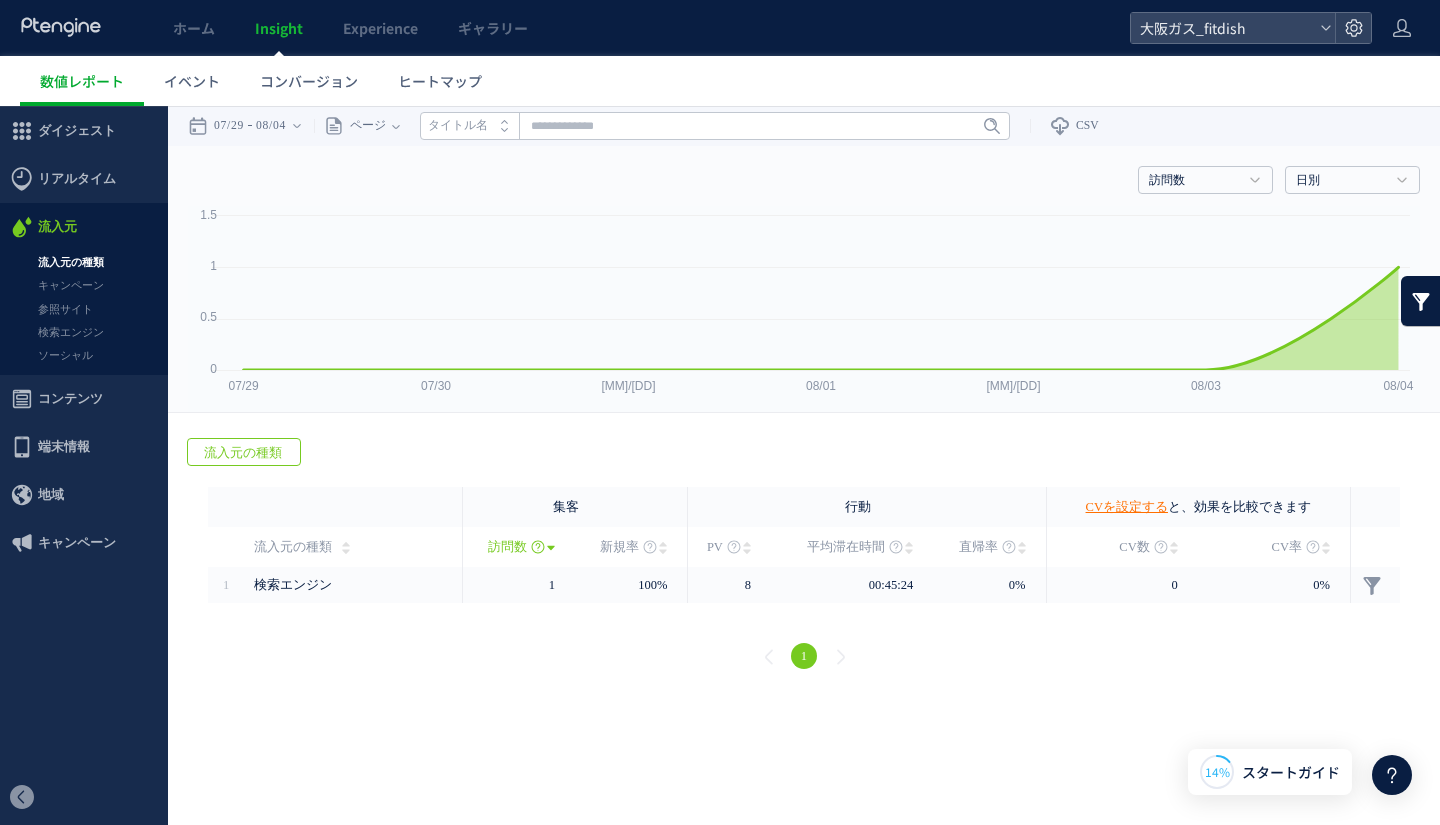 click at bounding box center (509, 133) 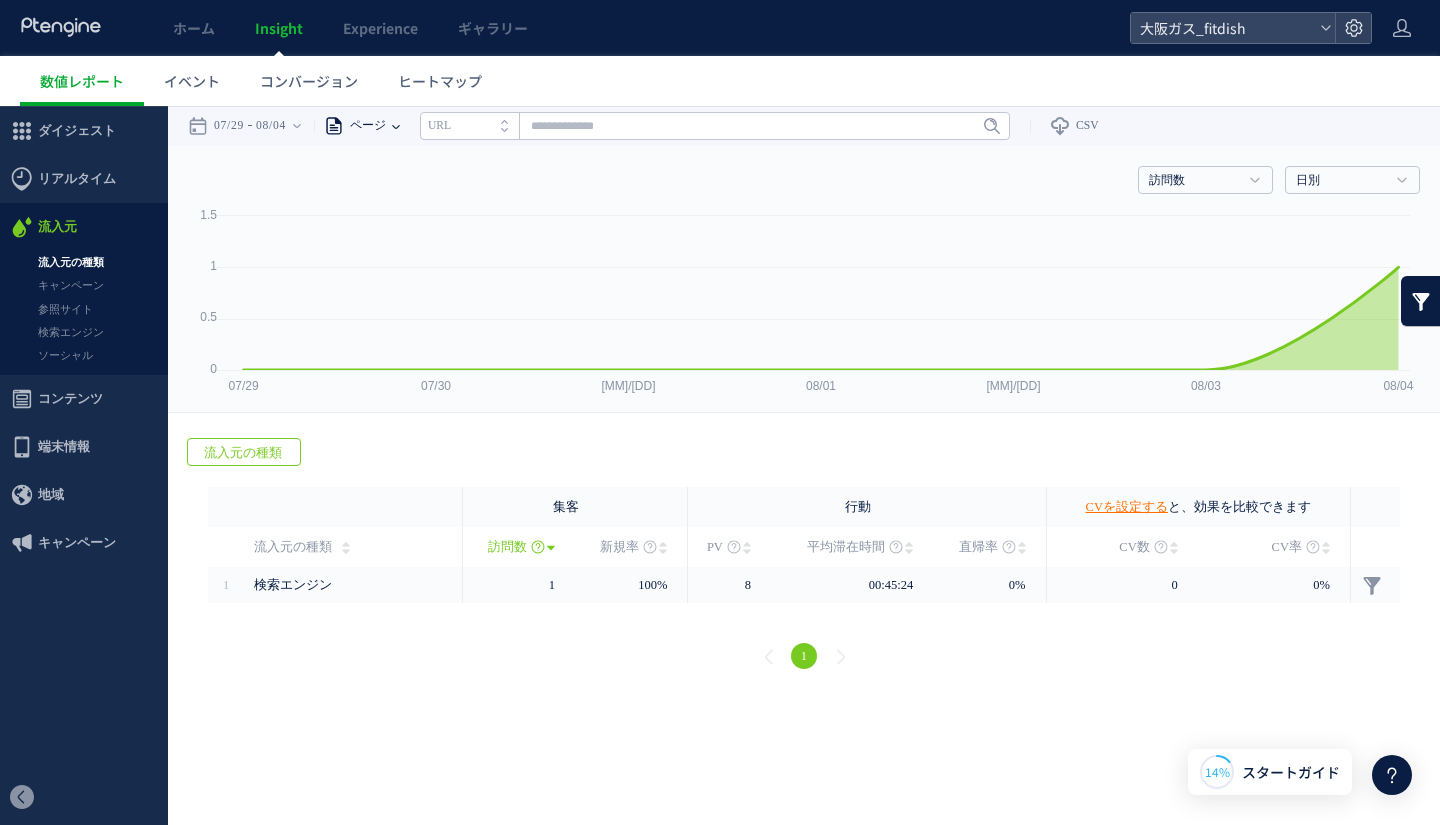 click on "ページ" at bounding box center [353, 126] 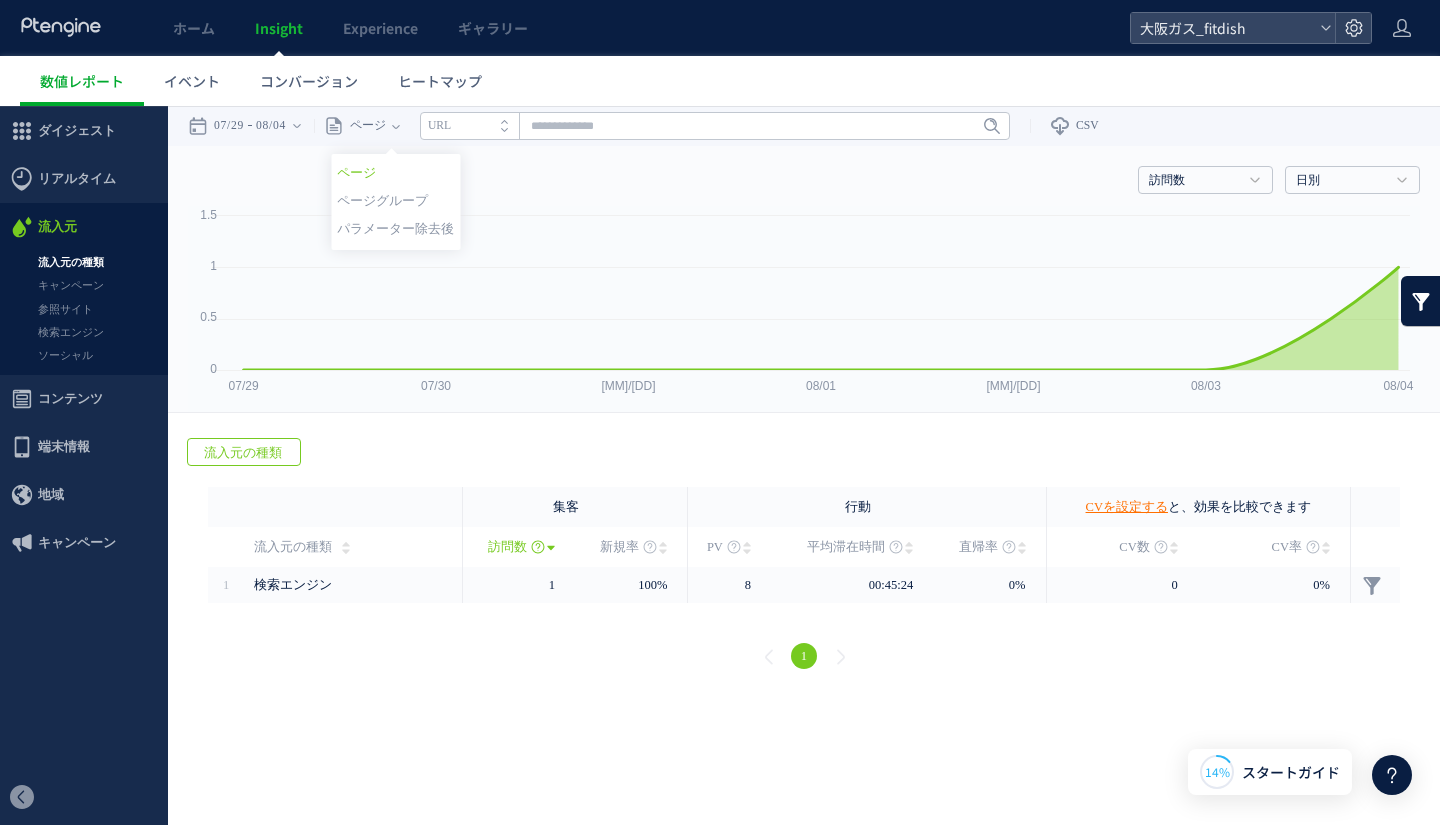 click on "数値レポート イベント コンバージョン ヒートマップ" at bounding box center [730, 81] 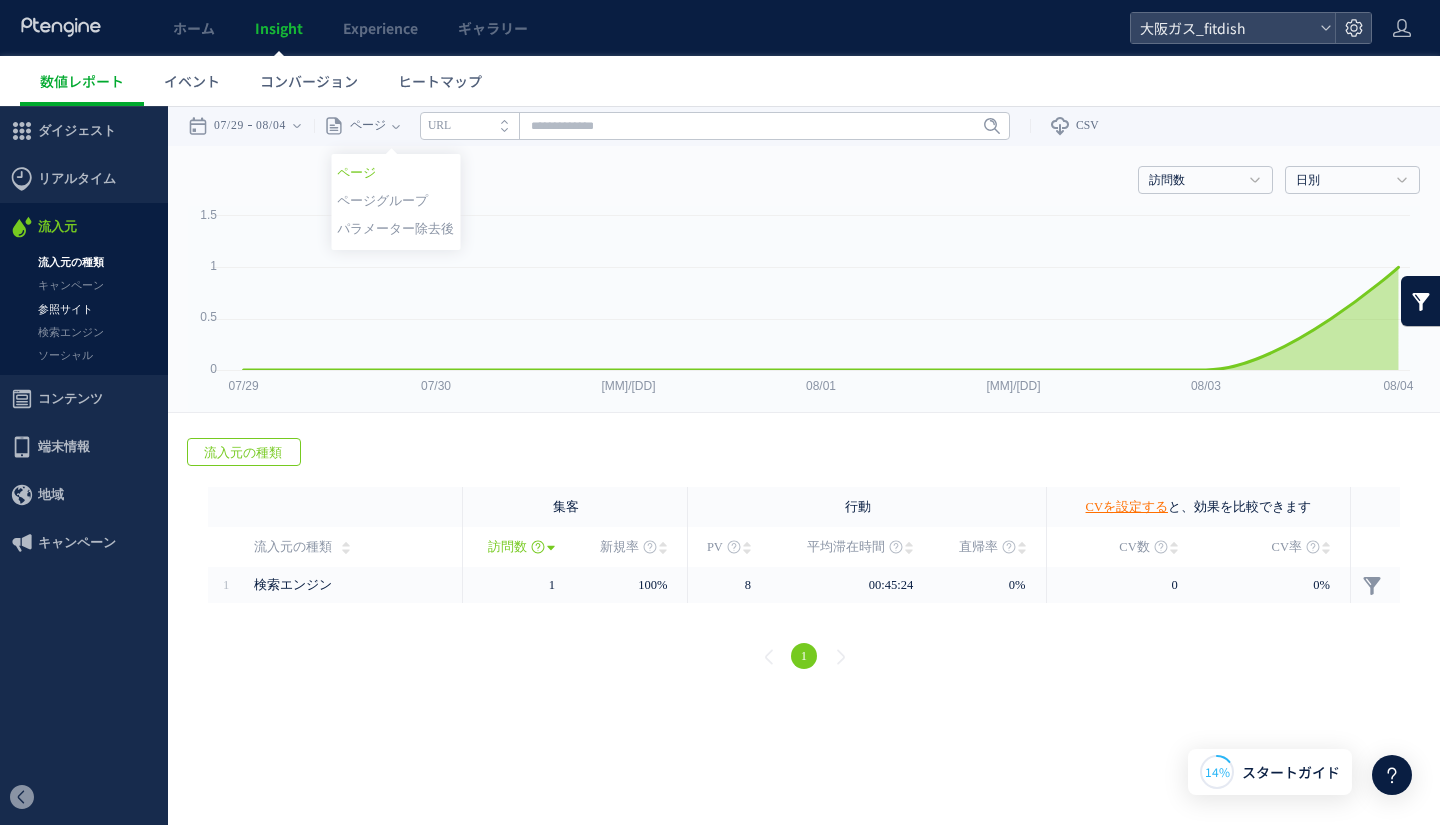 click on "参照サイト" at bounding box center [84, 309] 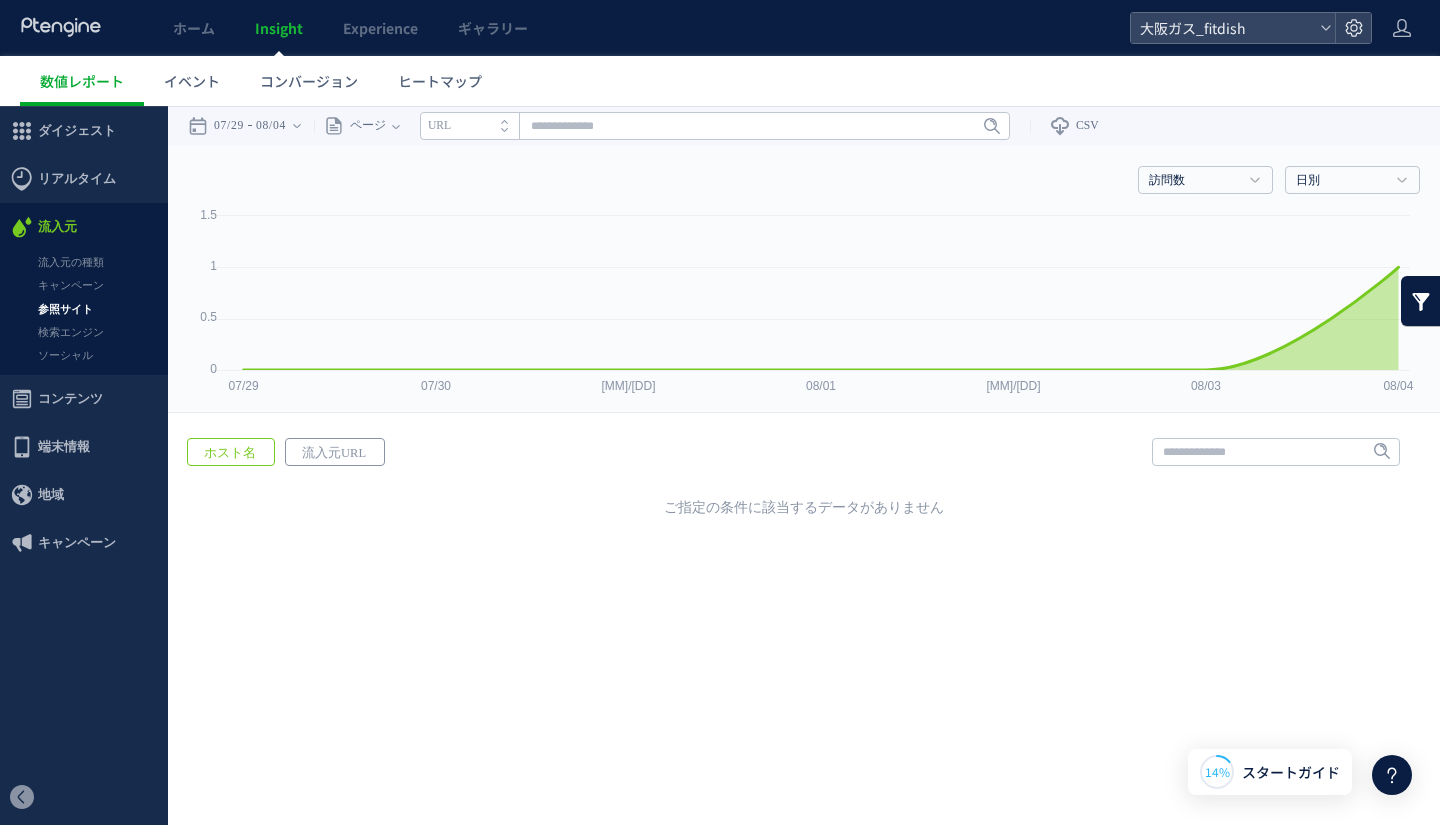 click on "流入元URL" at bounding box center [334, 453] 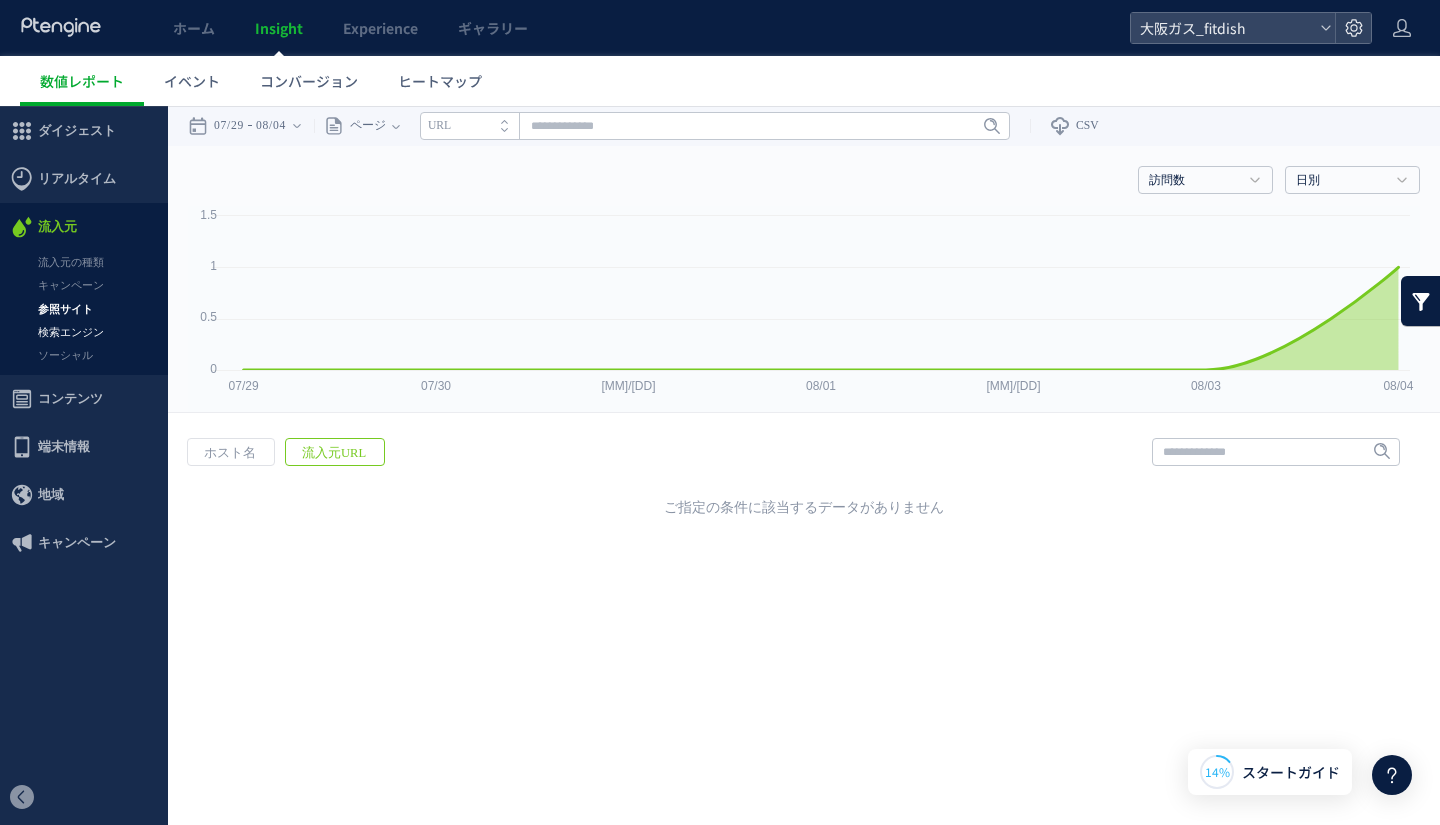 click on "検索エンジン" at bounding box center (84, 332) 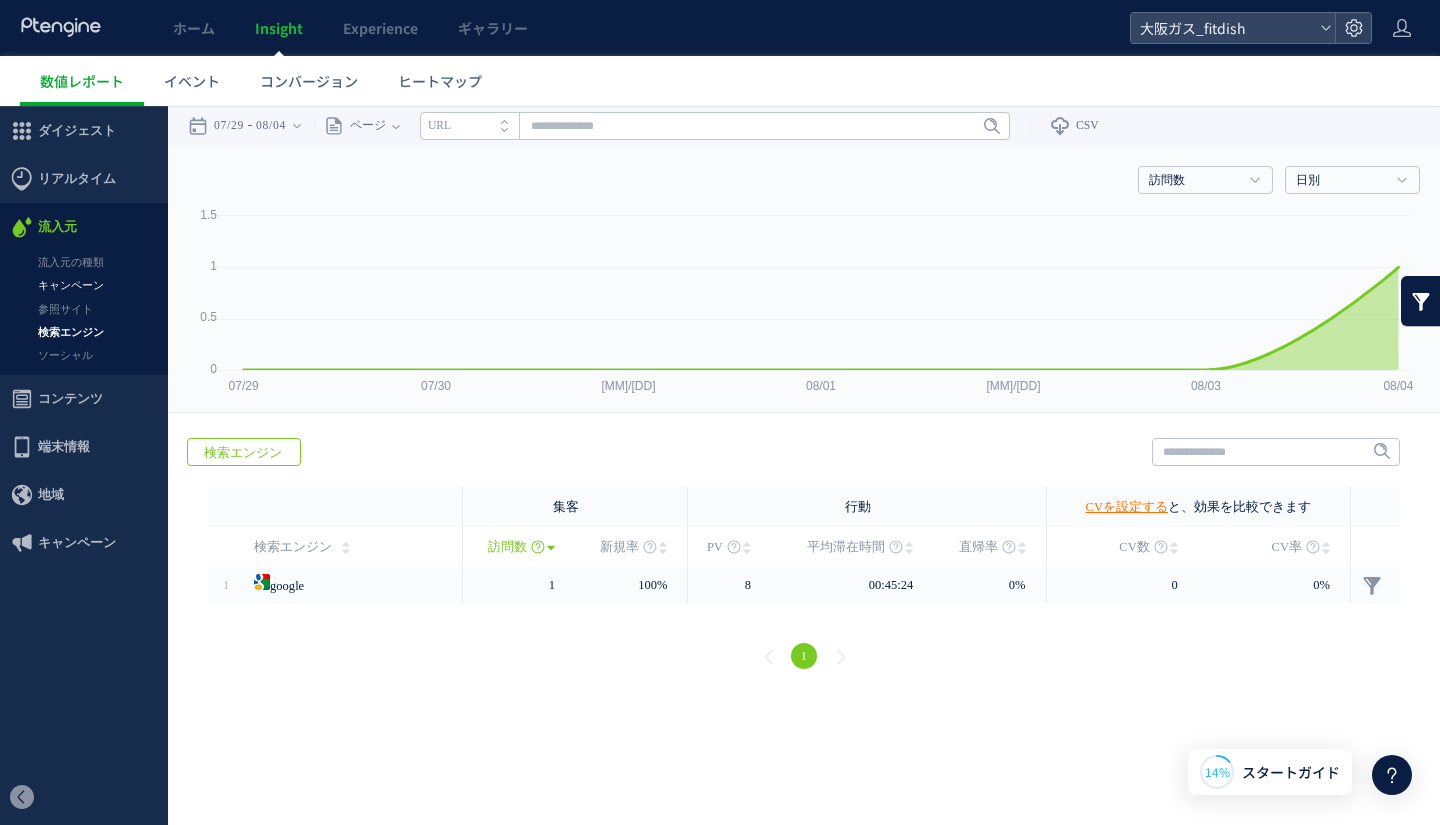 click on "キャンペーン" at bounding box center [84, 285] 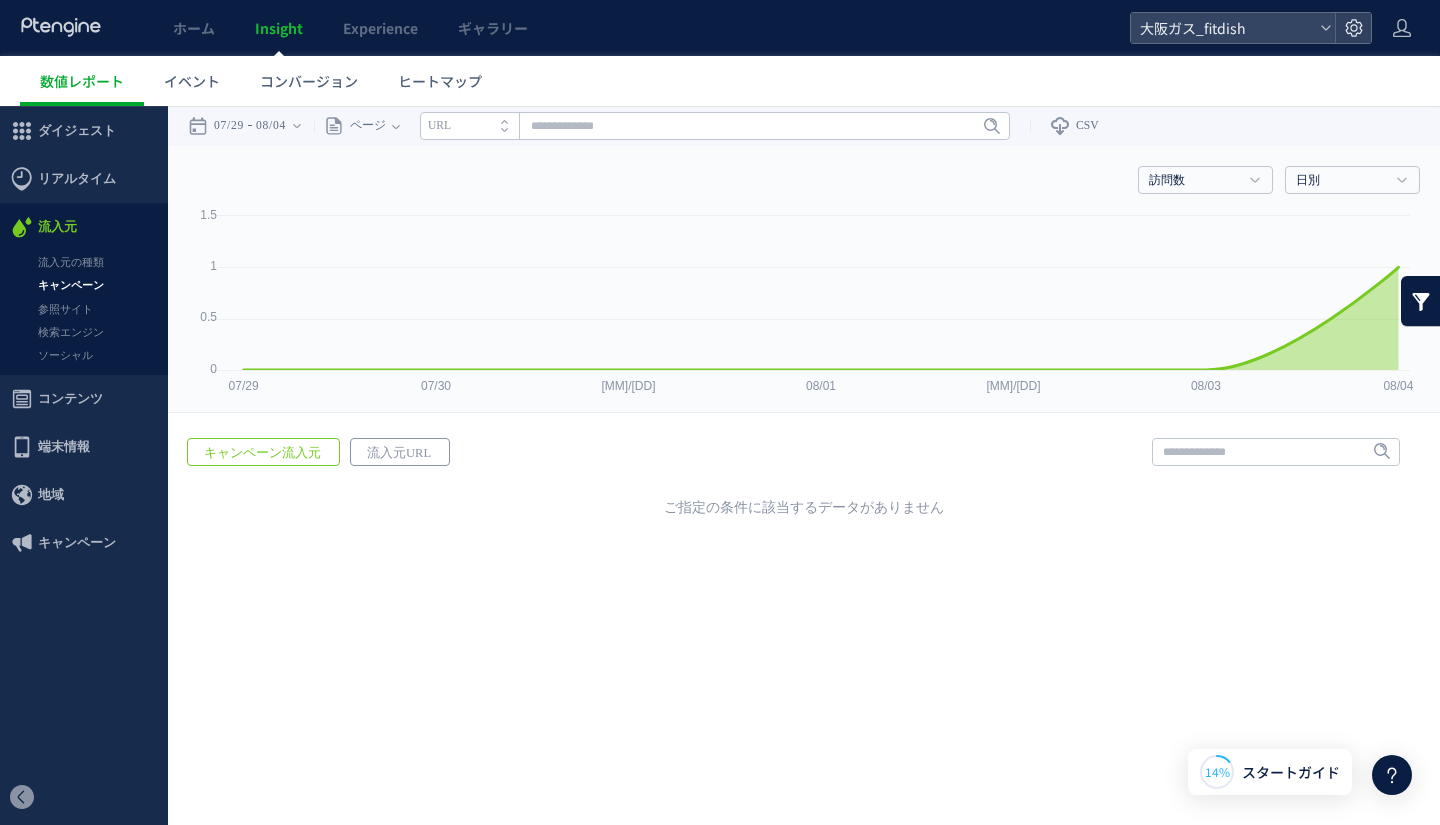 click on "流入元URL" at bounding box center [399, 453] 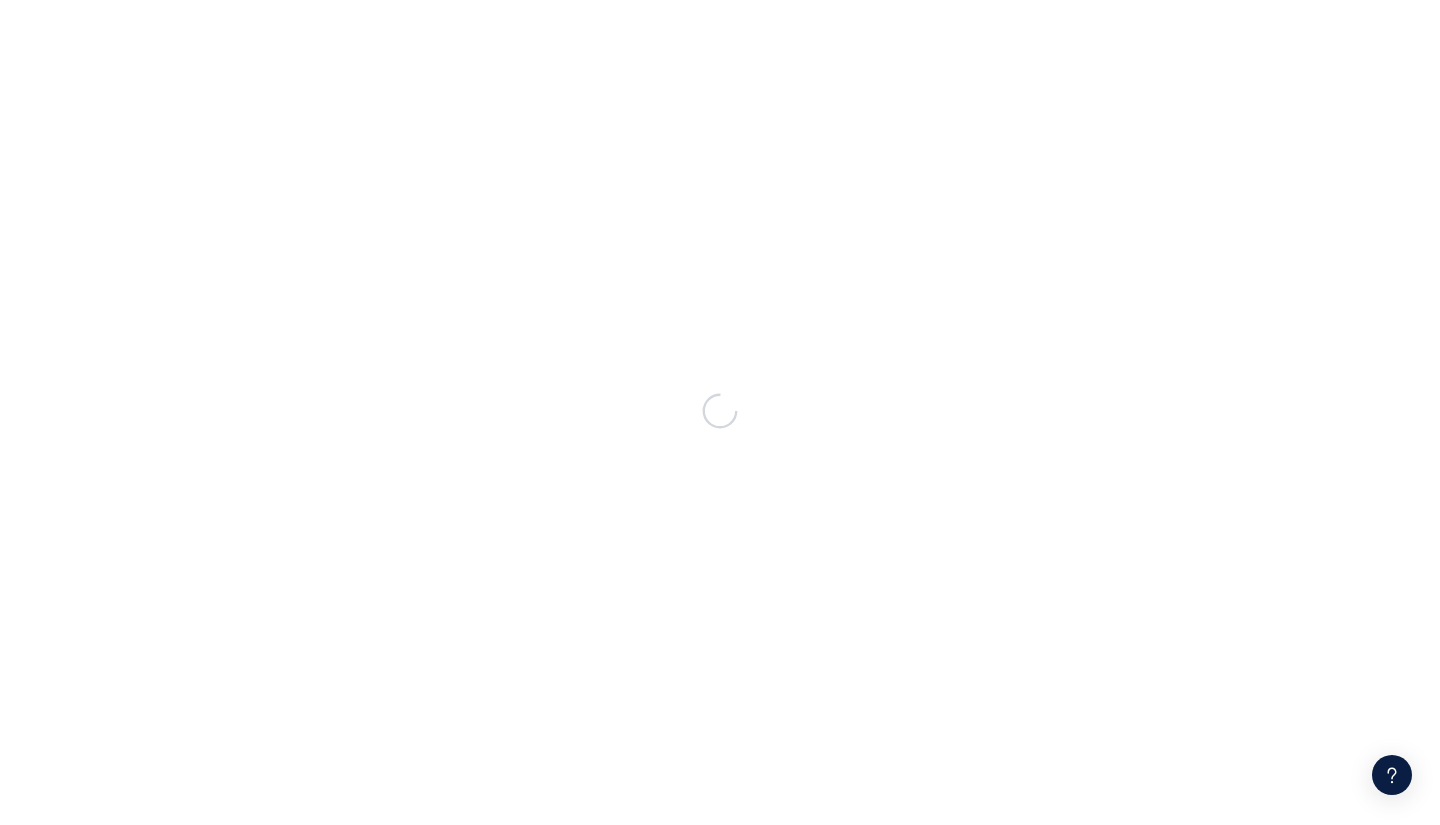scroll, scrollTop: 0, scrollLeft: 0, axis: both 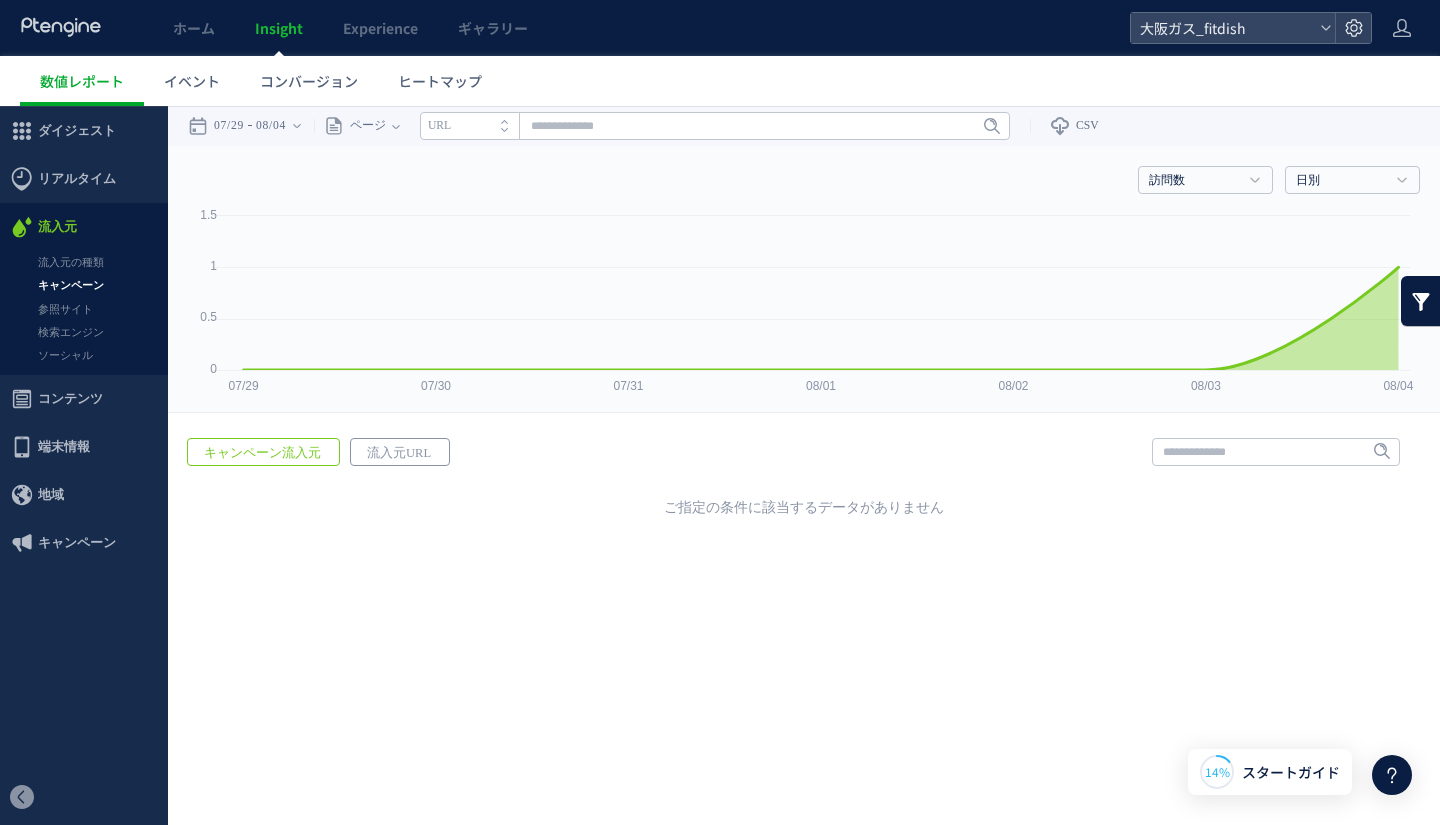 click on "流入元URL" at bounding box center [399, 453] 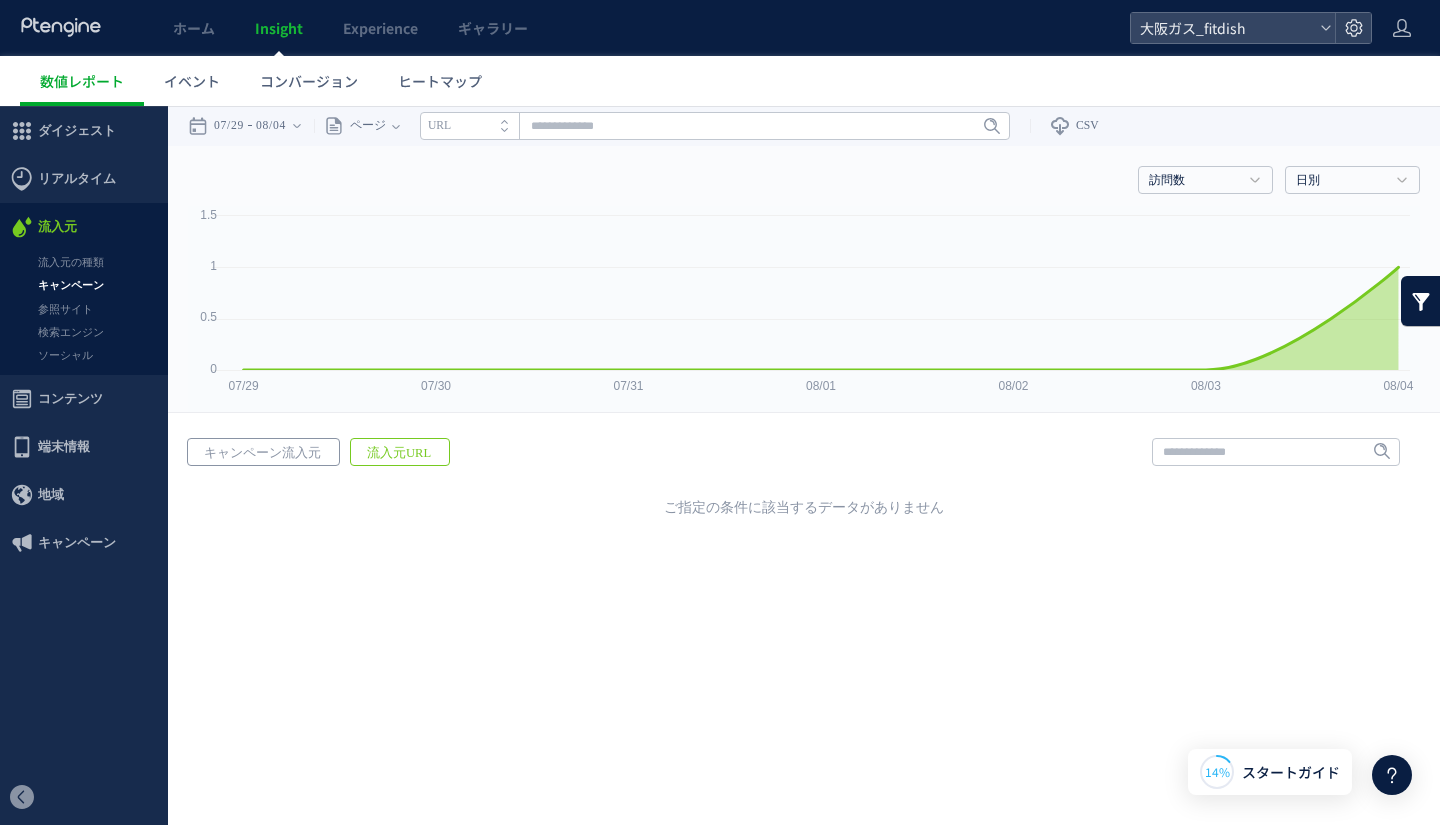 click on "キャンペーン流入元" at bounding box center [262, 453] 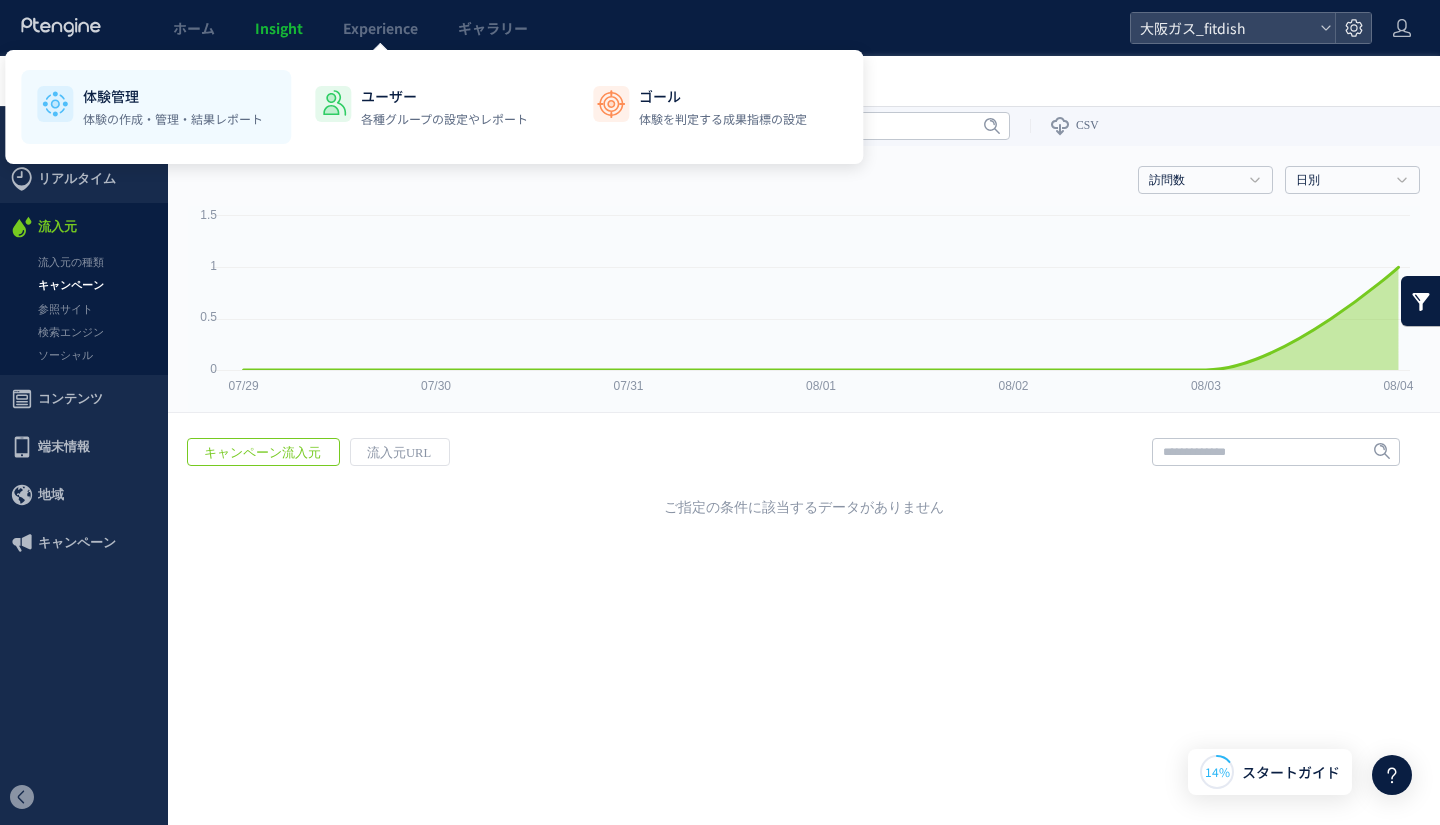 click on "体験管理" at bounding box center [173, 96] 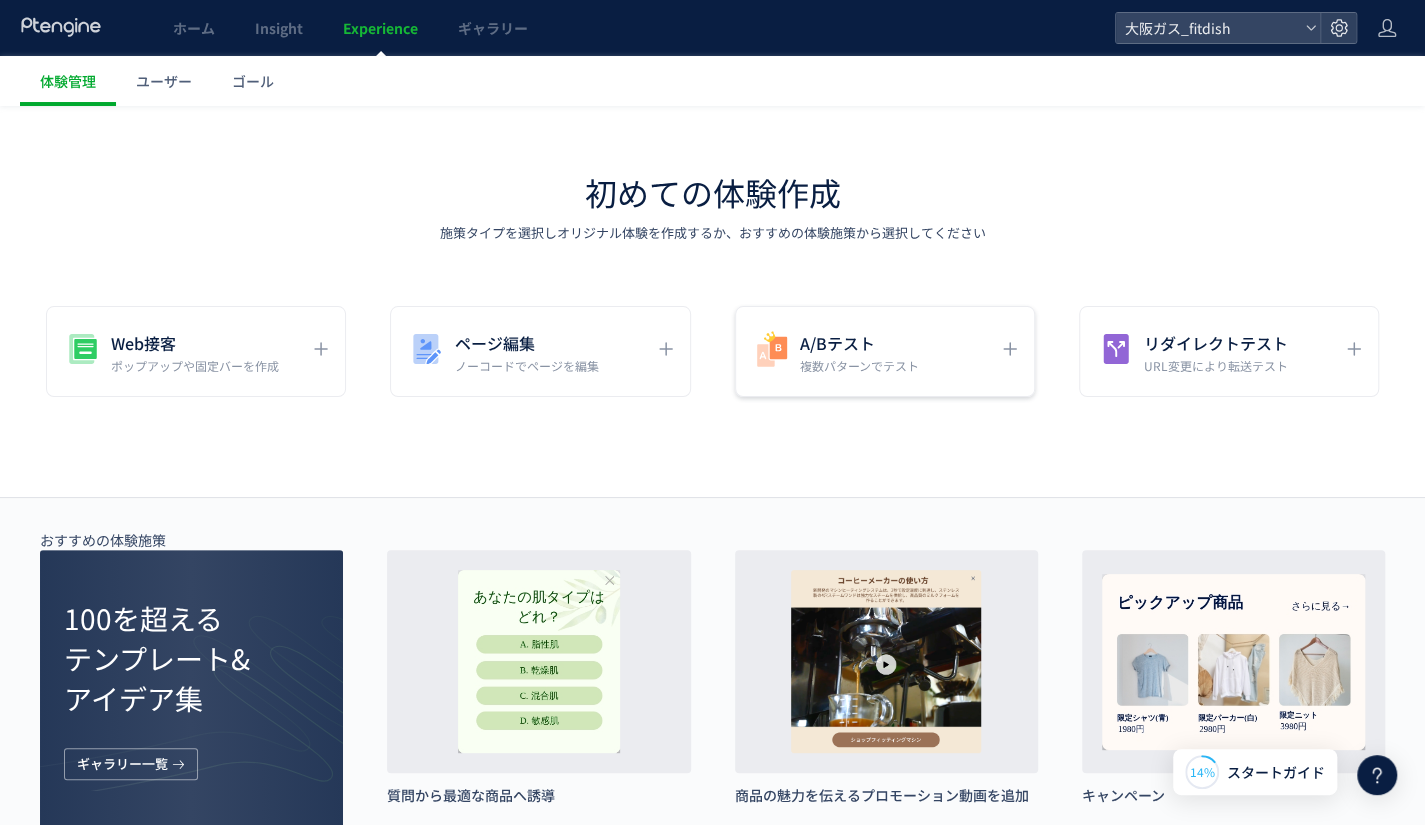 click on "複数パターンでテスト" at bounding box center (859, 365) 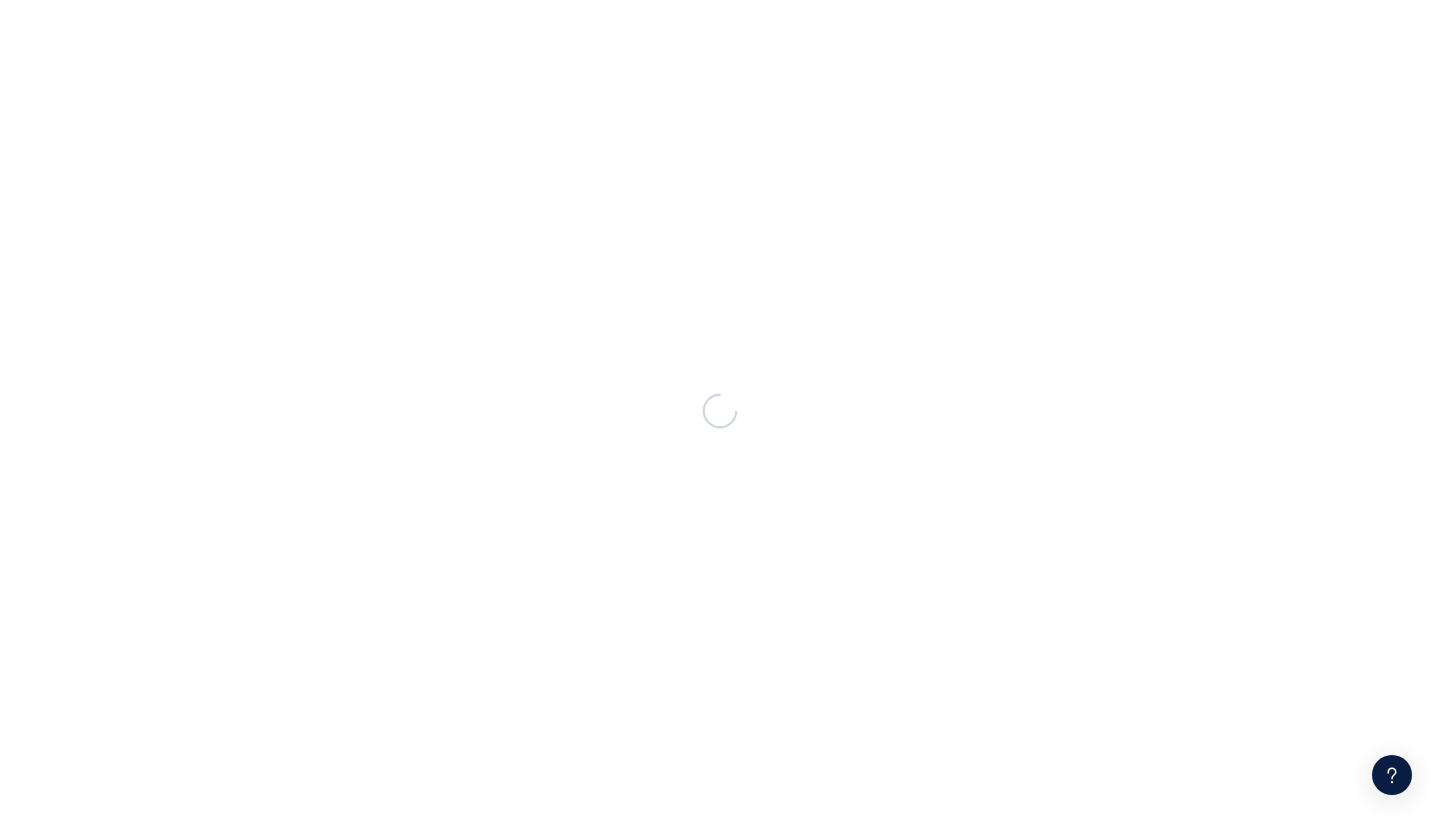 scroll, scrollTop: 0, scrollLeft: 0, axis: both 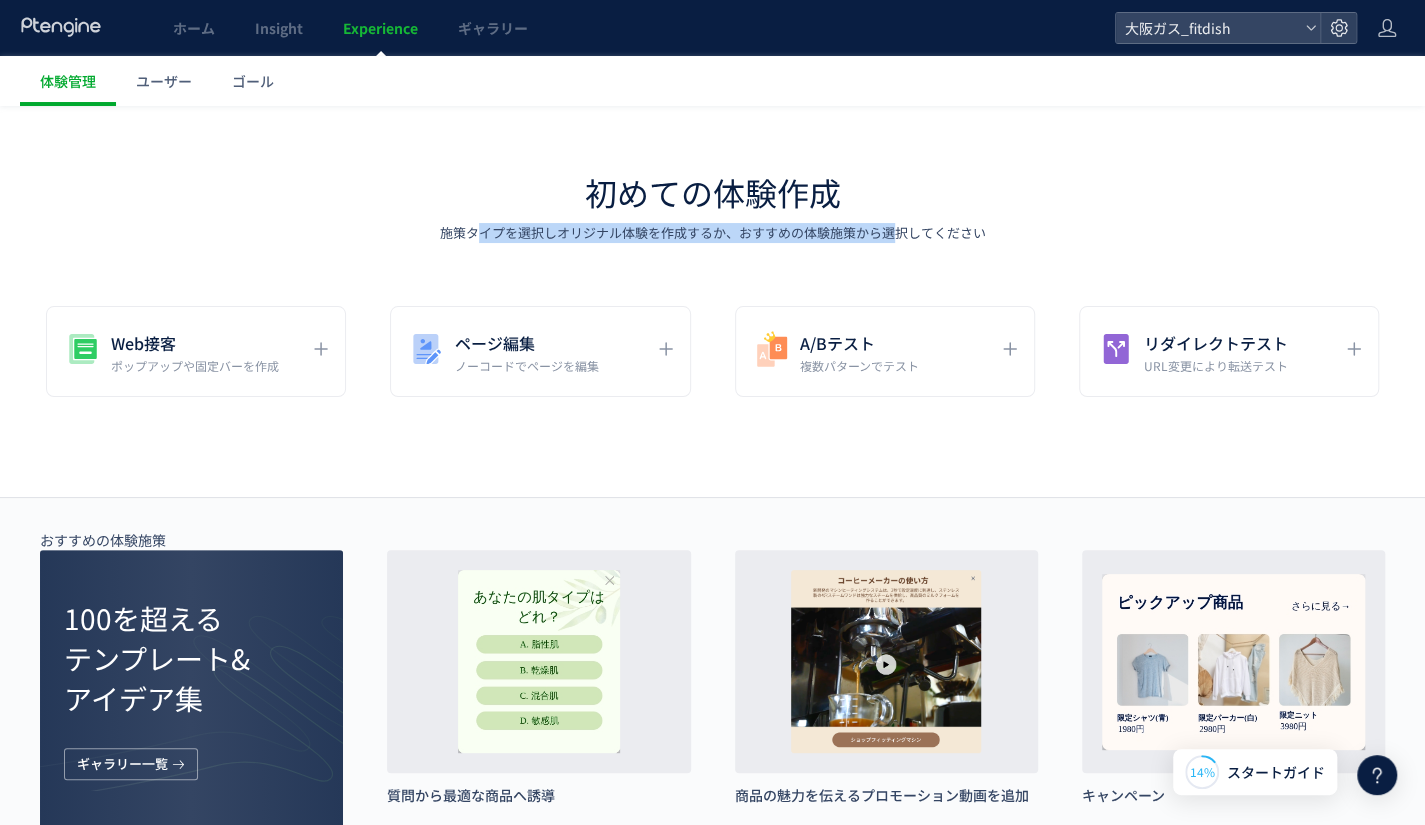 drag, startPoint x: 896, startPoint y: 230, endPoint x: 479, endPoint y: 224, distance: 417.04315 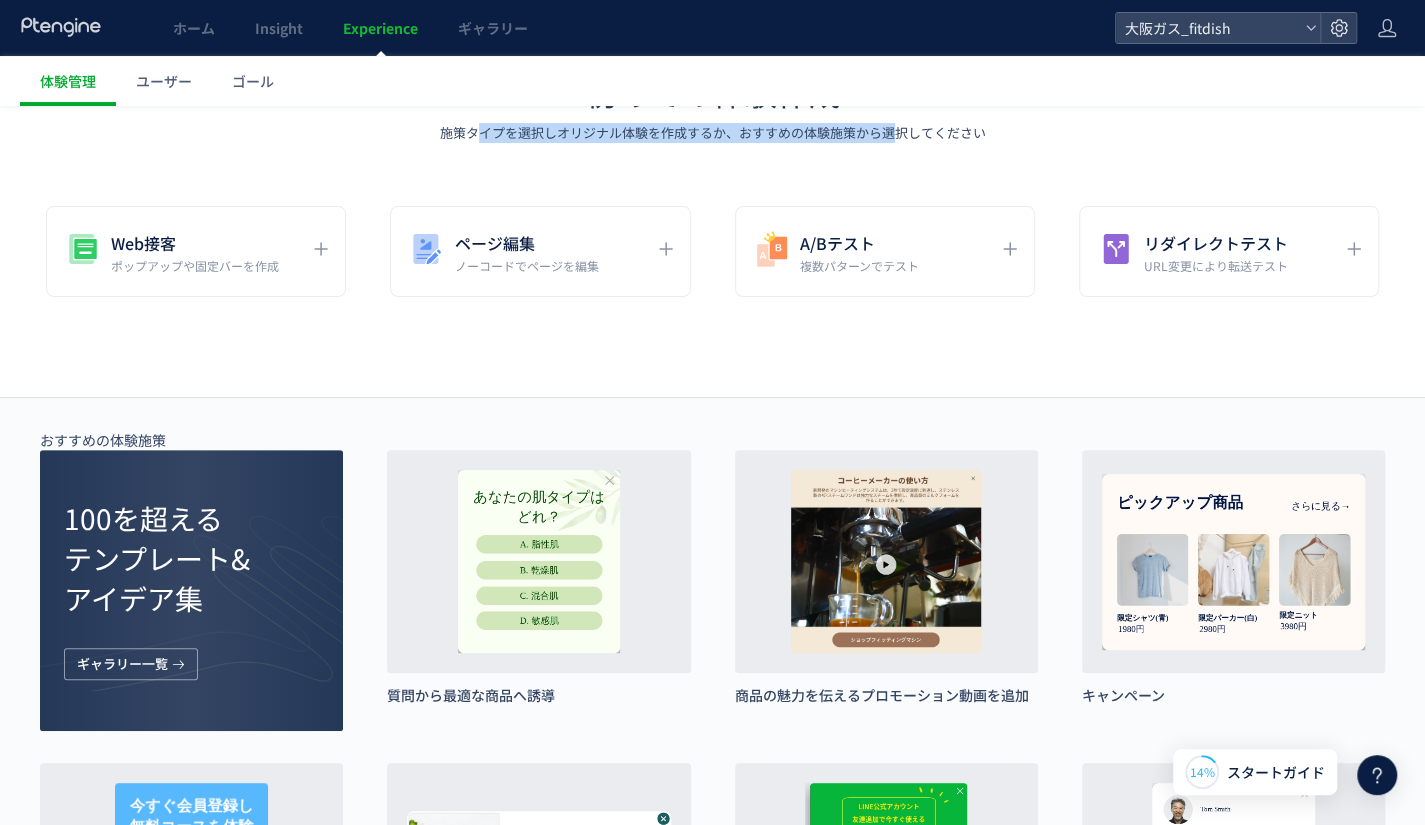 scroll, scrollTop: 0, scrollLeft: 0, axis: both 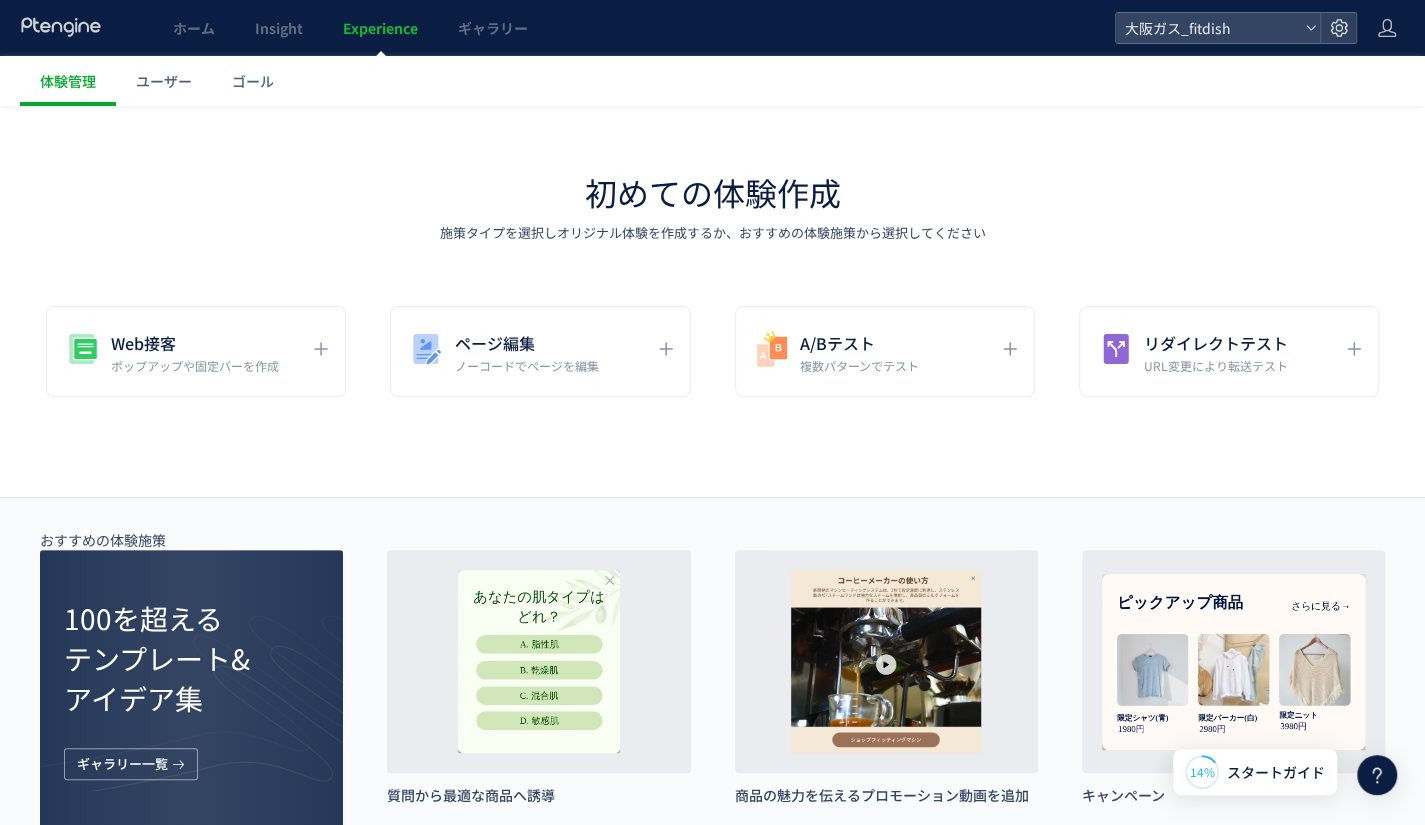 click on "初めての体験作成 施策タイプを選択しオリジナル体験を作成するか、おすすめの体験施策から選択してください" at bounding box center (712, 206) 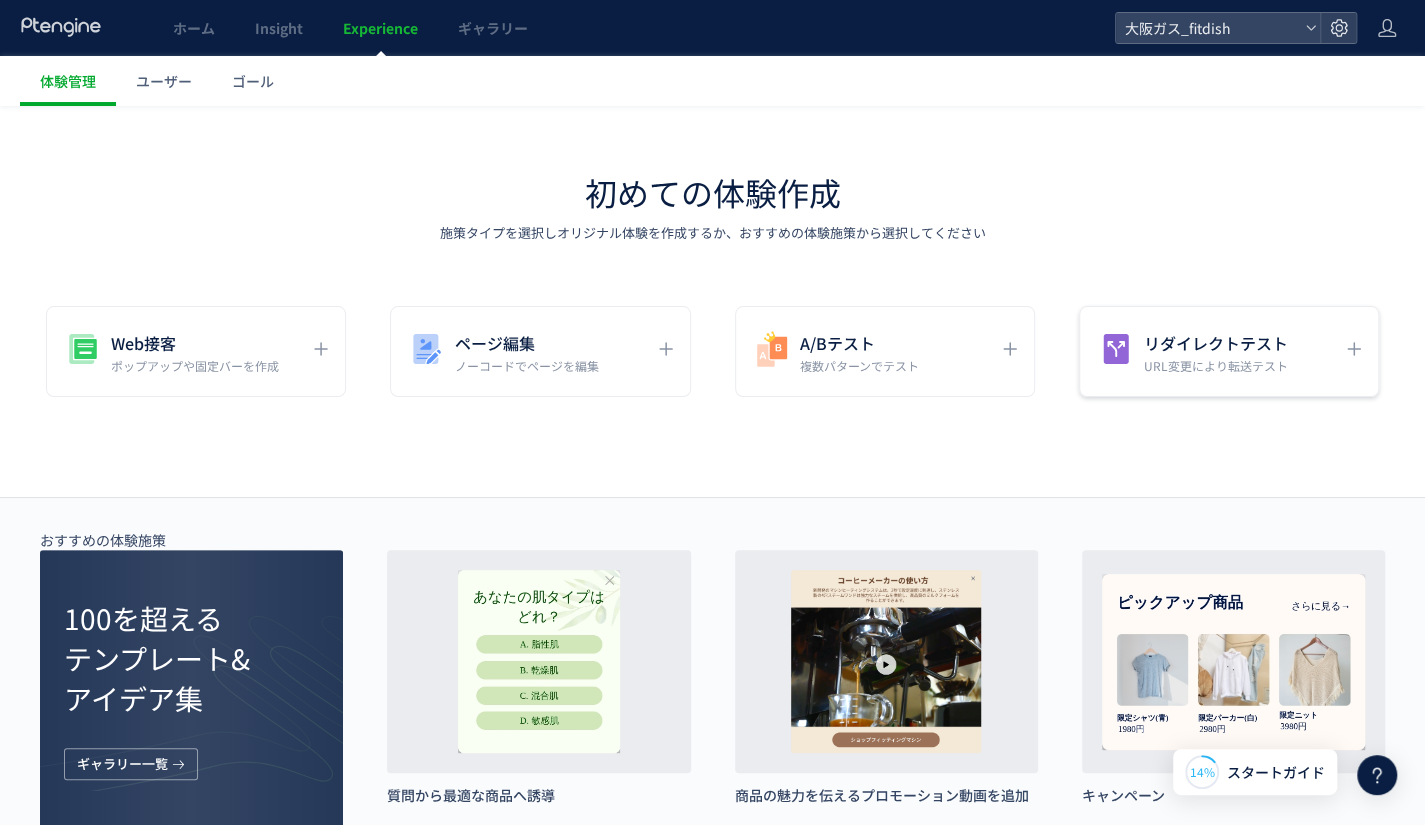click on "リダイレクトテスト" at bounding box center [1216, 343] 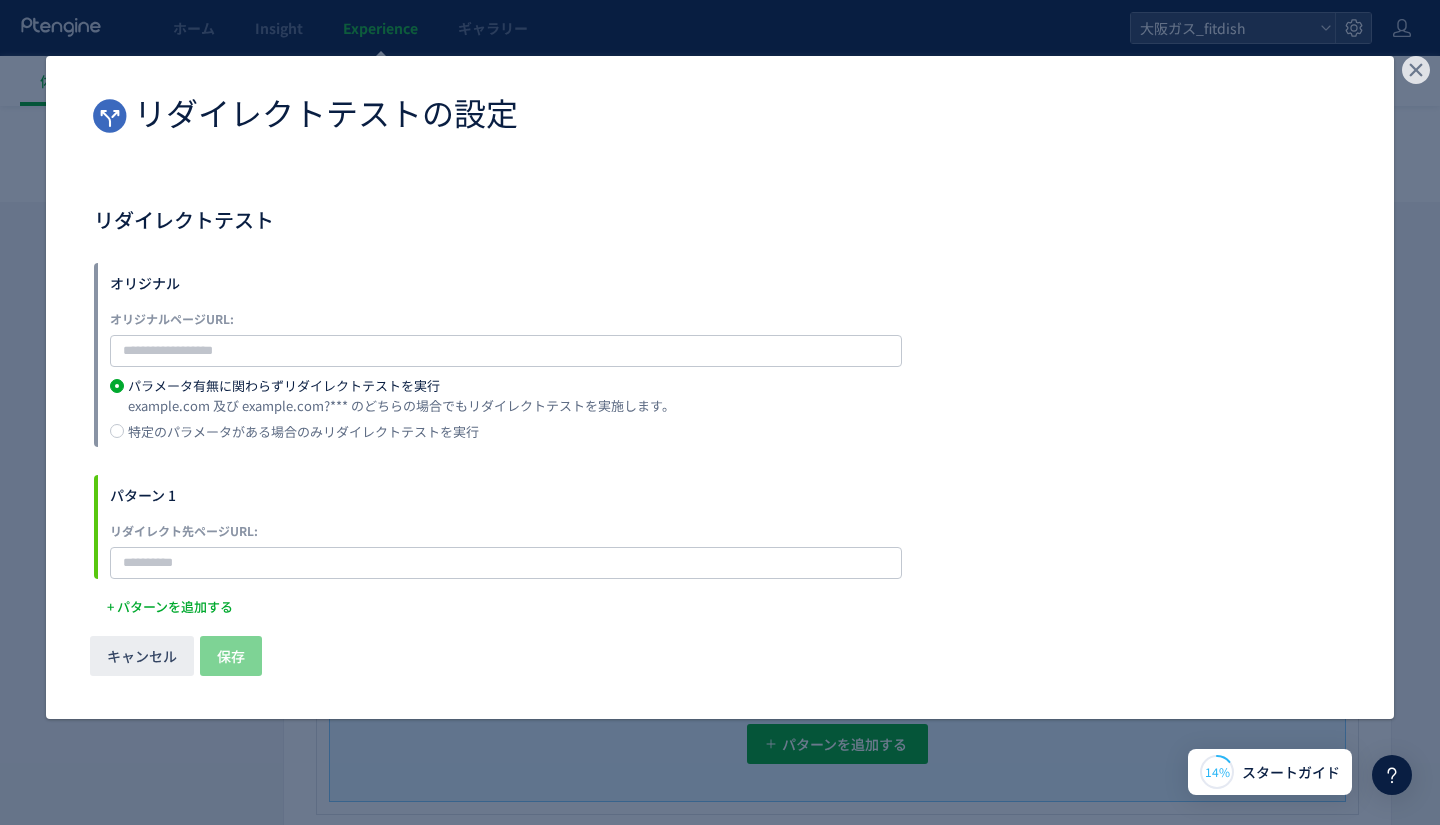 click 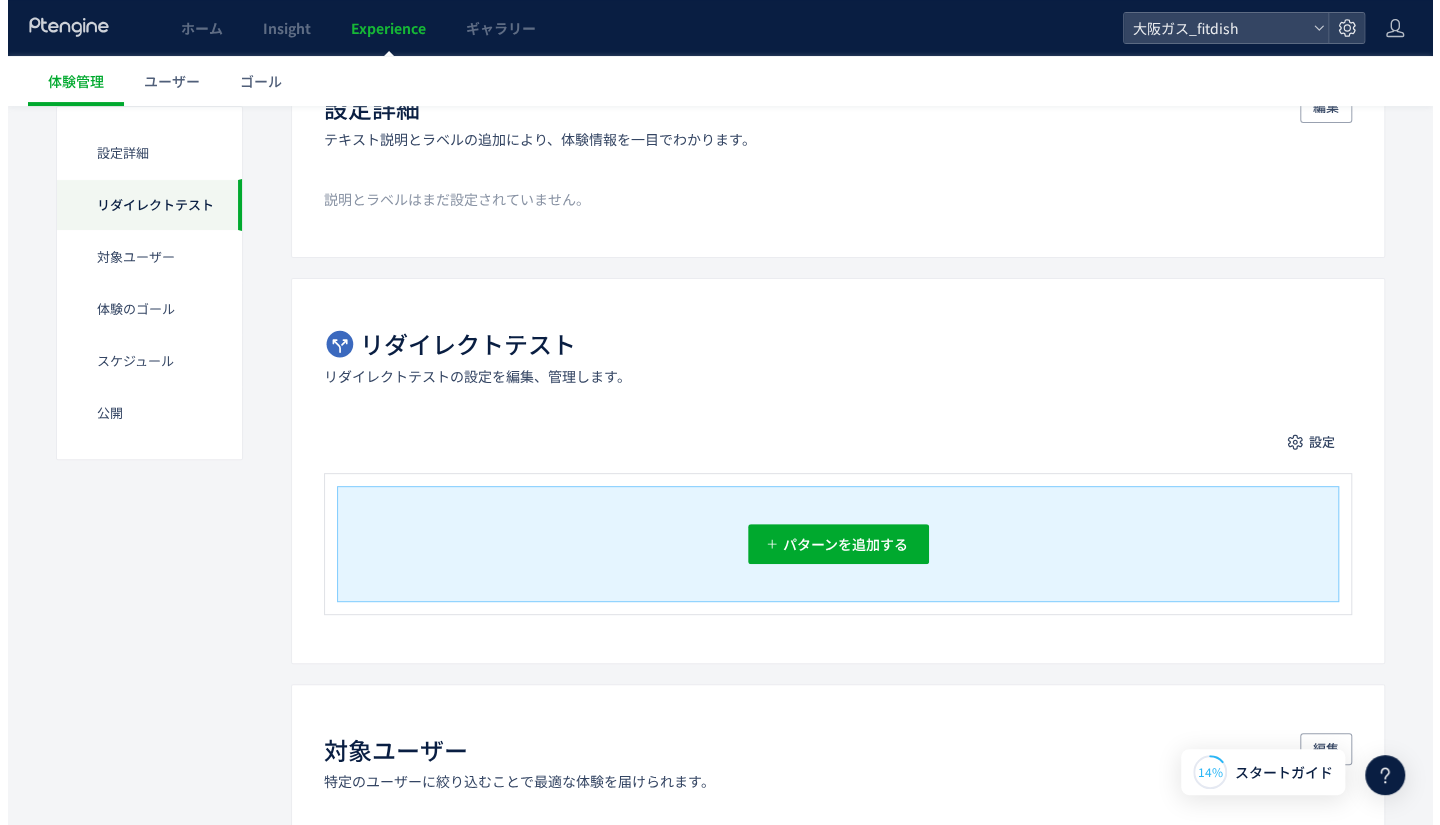 scroll, scrollTop: 0, scrollLeft: 0, axis: both 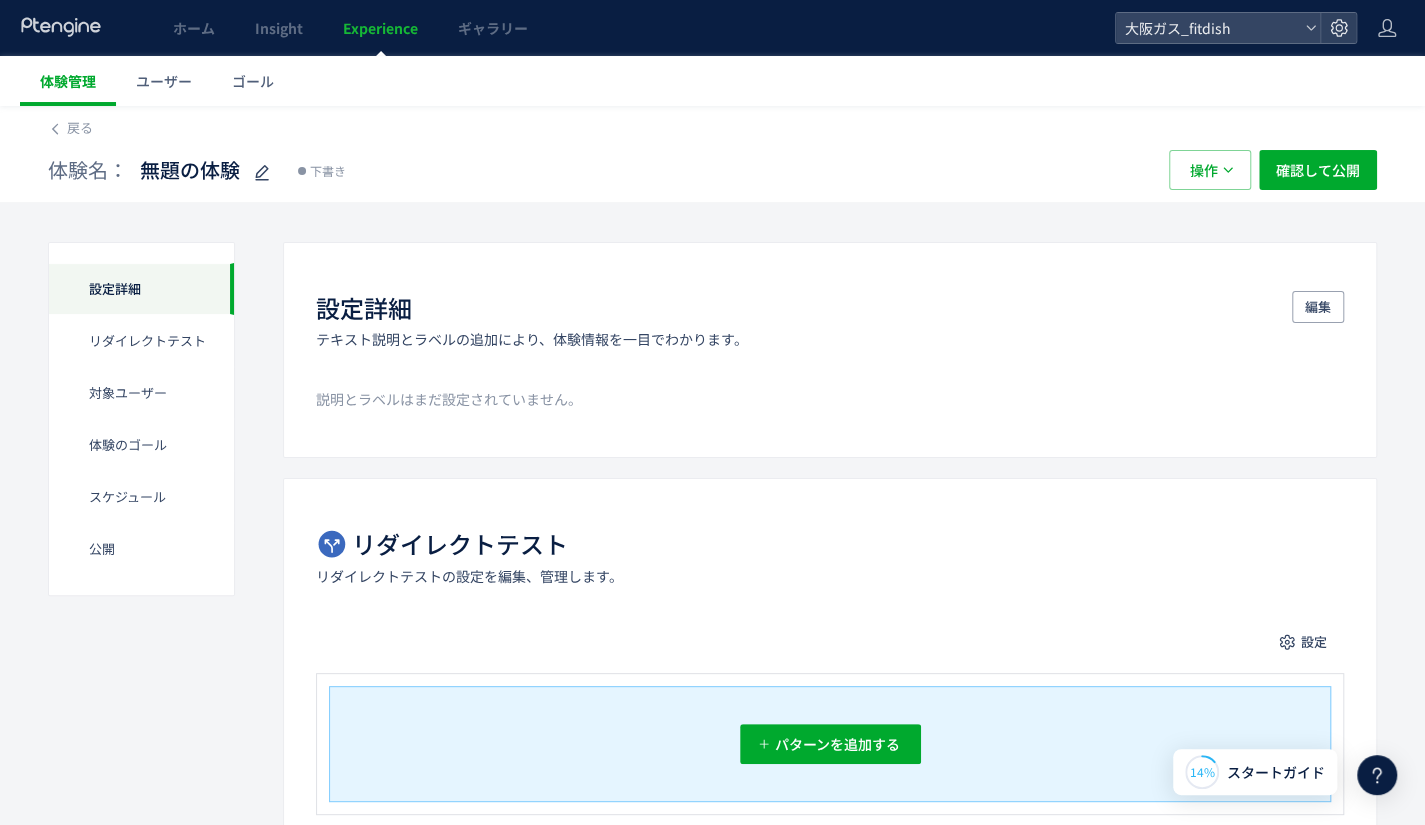 click on "体験管理" at bounding box center (68, 81) 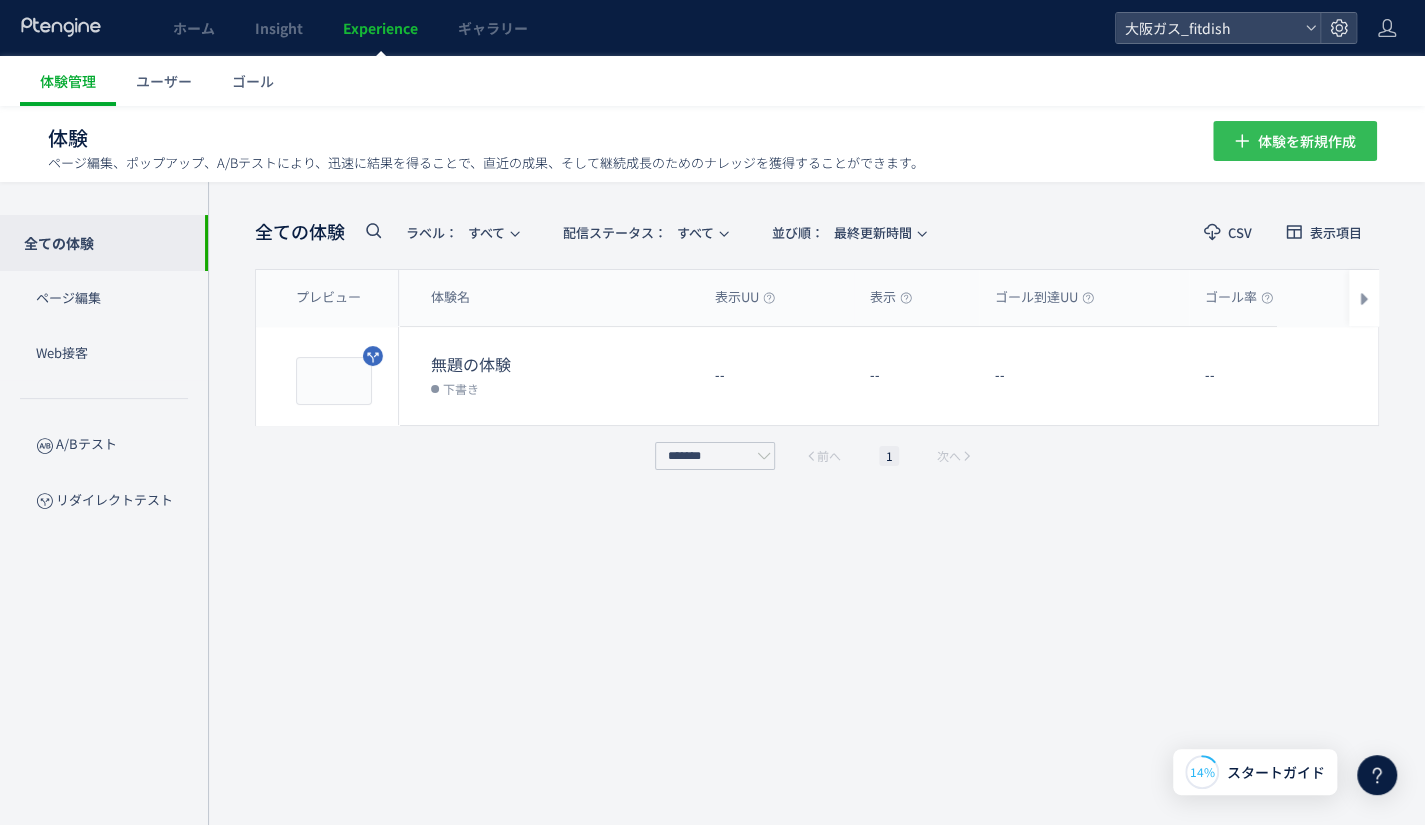 click on "体験を新規作成" at bounding box center (1307, 141) 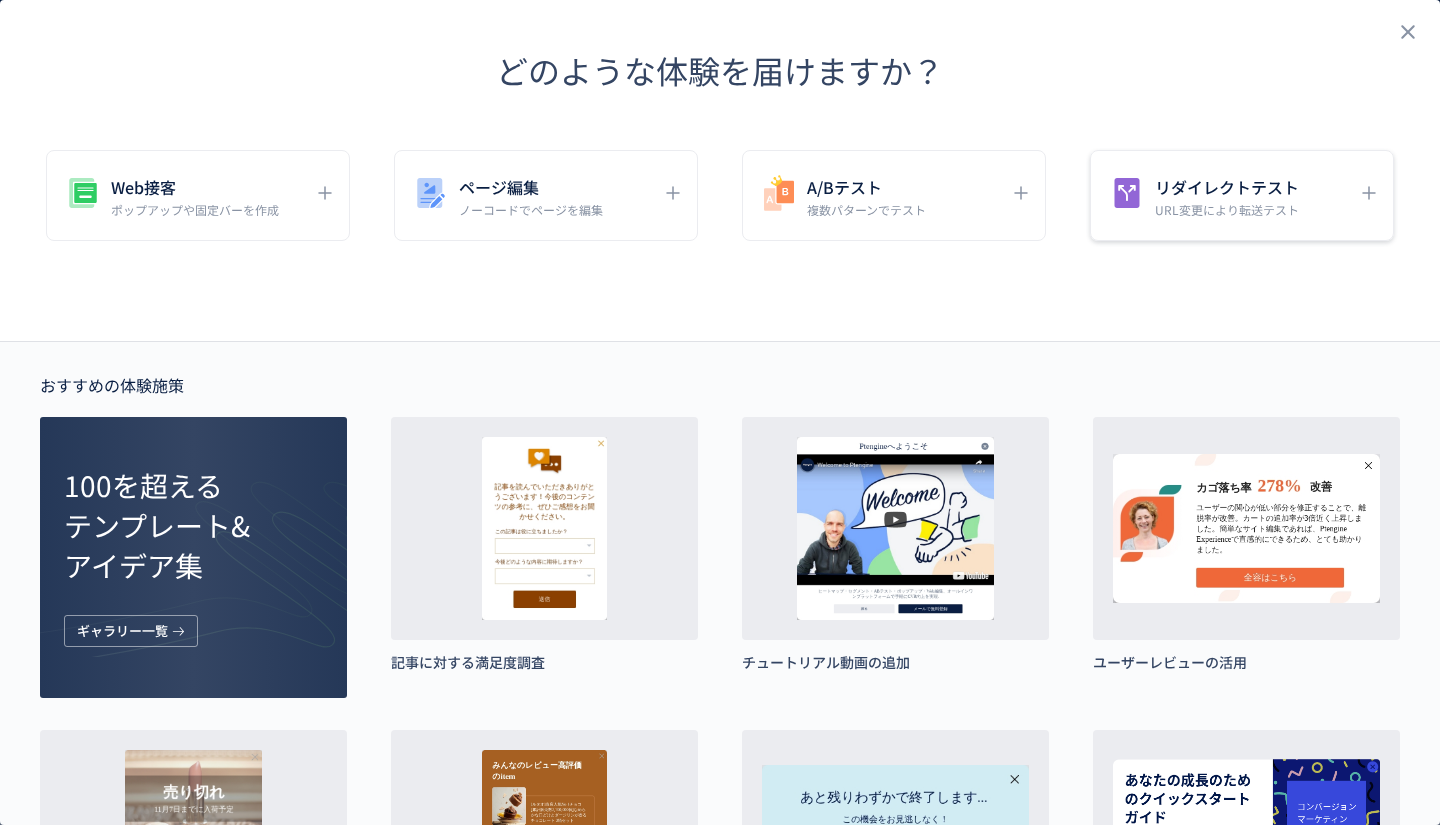 click on "URL変更により転送テスト" at bounding box center [1227, 209] 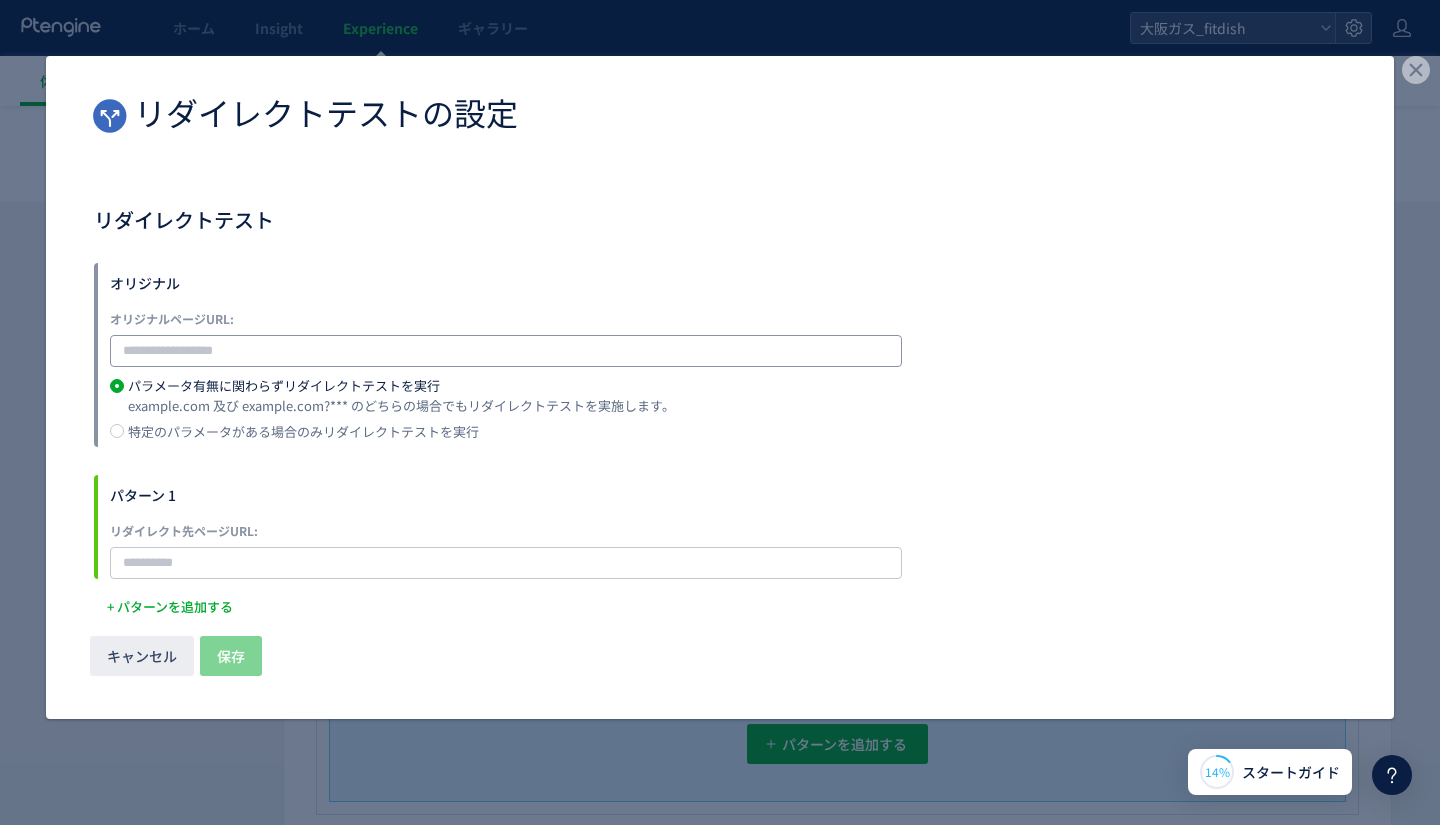 click 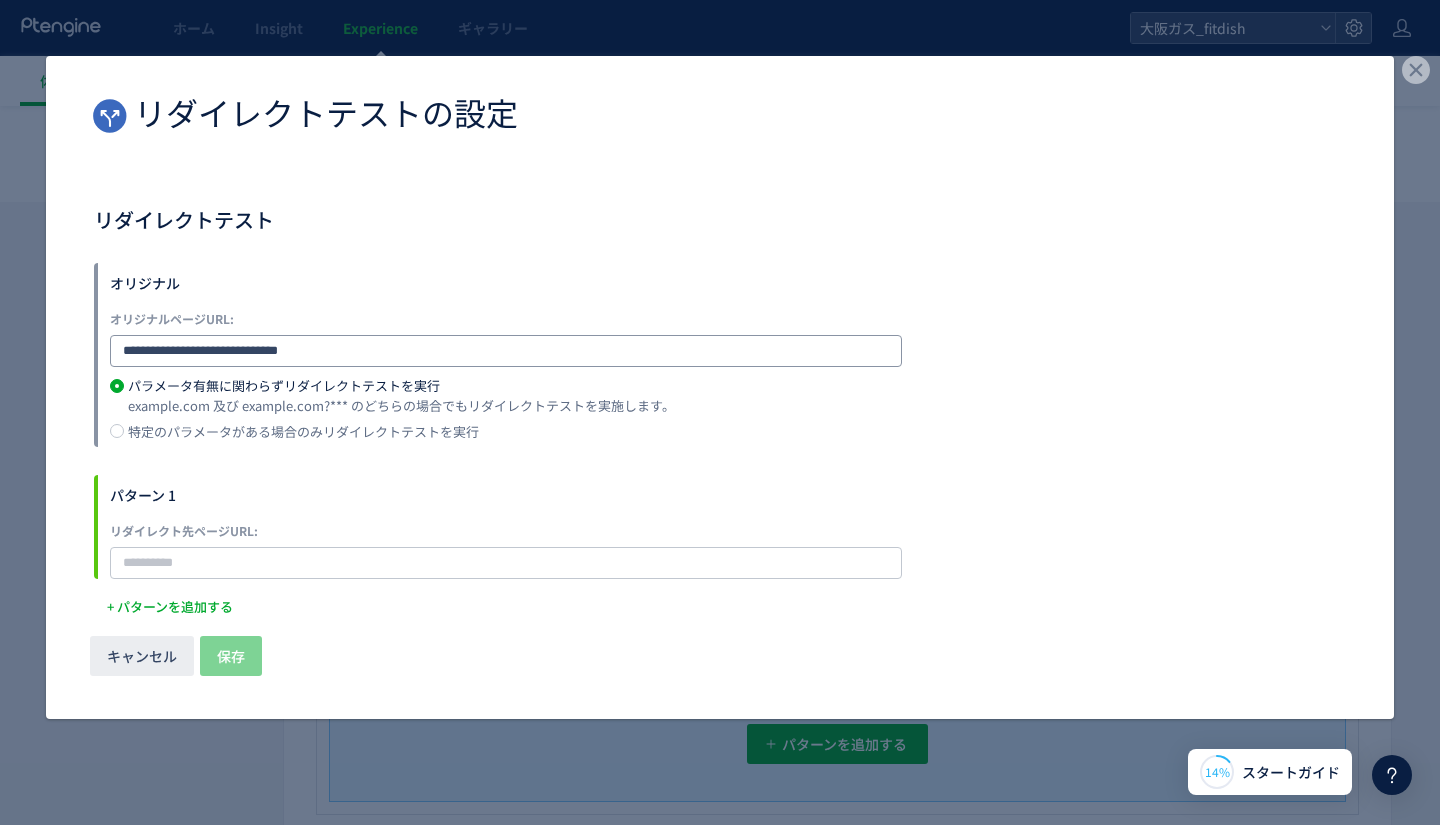 type on "**********" 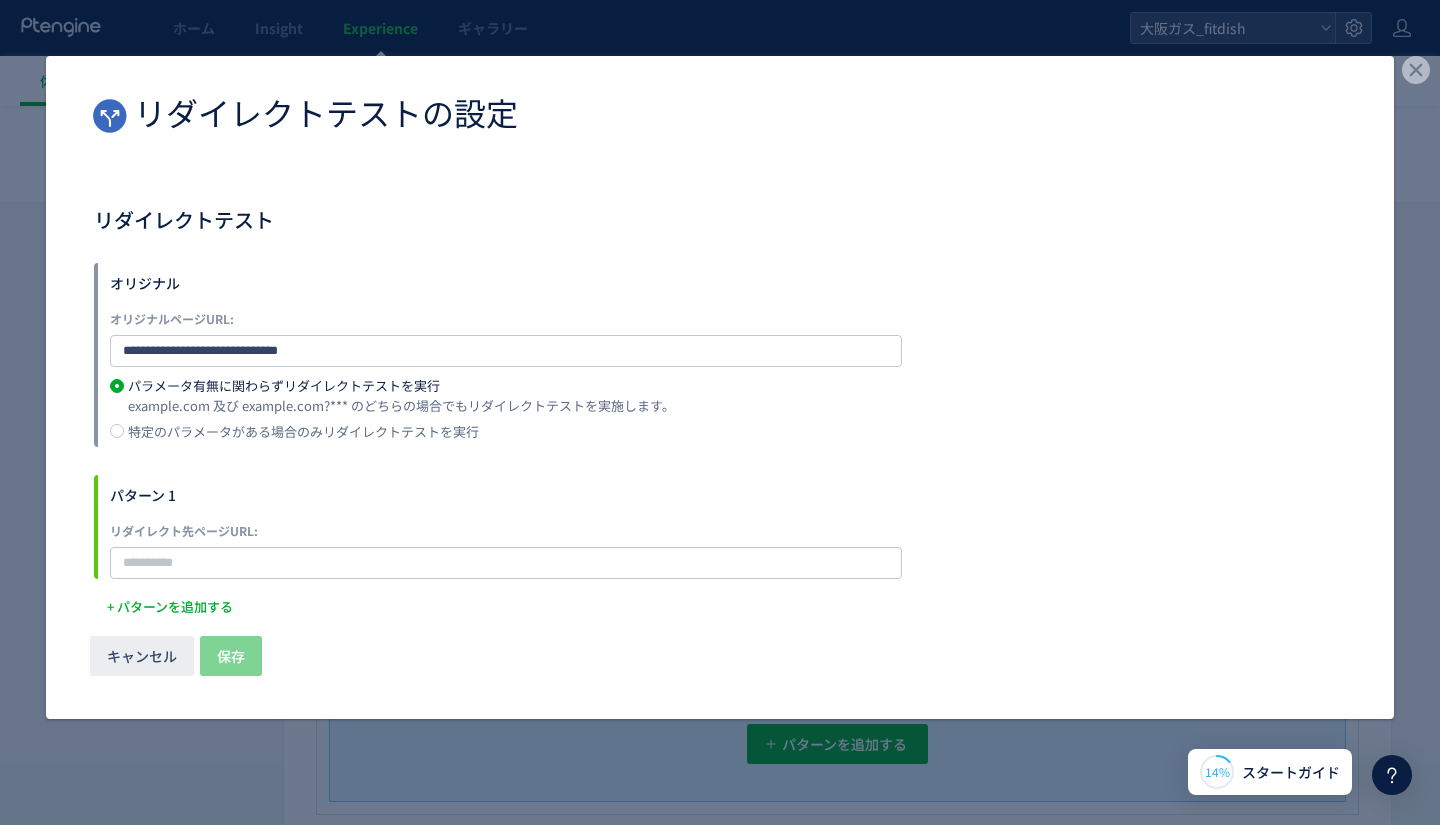 click on "特定のパラメータがある場合のみリダイレクトテストを実行" 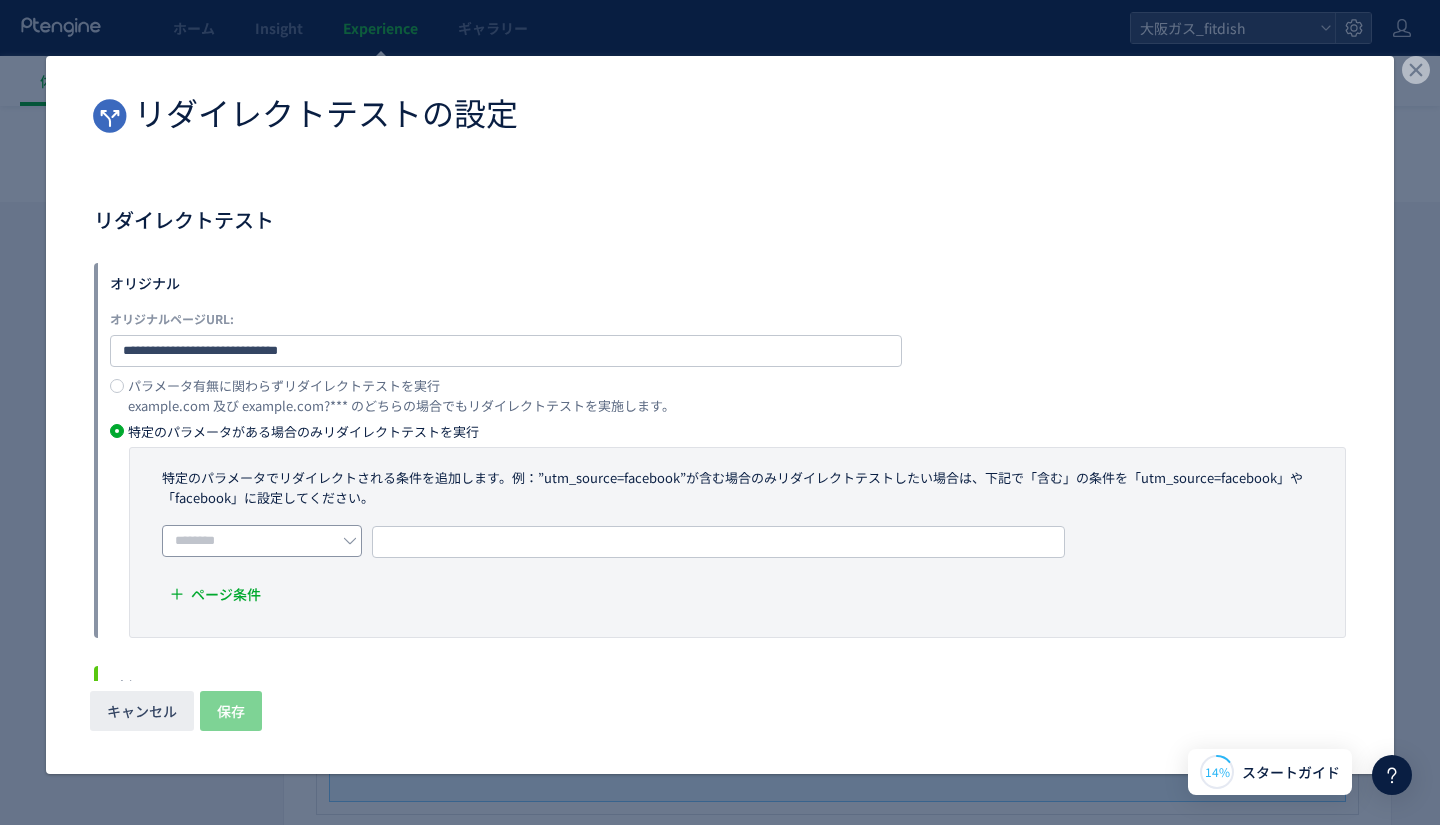 click at bounding box center (350, 541) 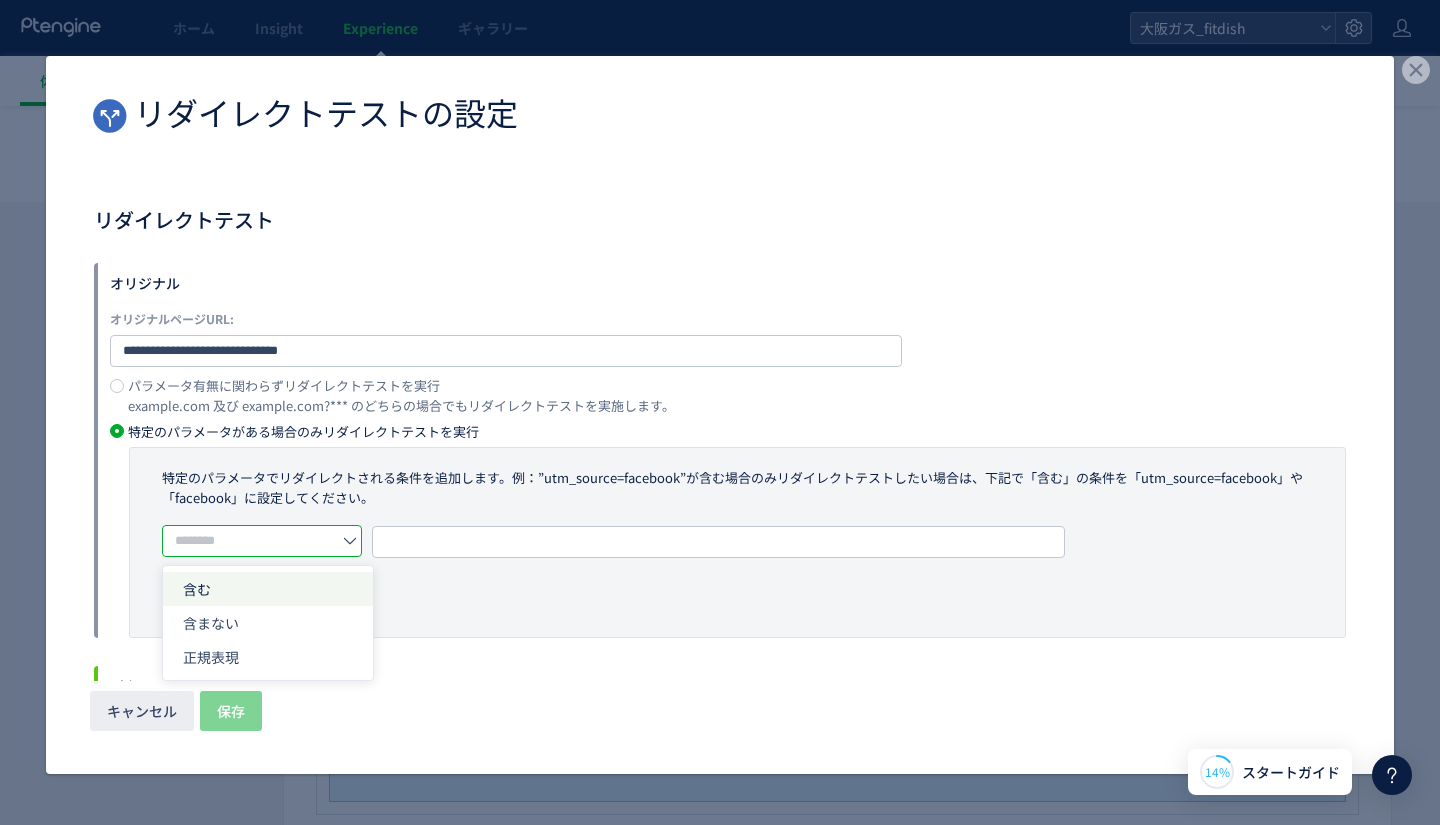 click on "含む" 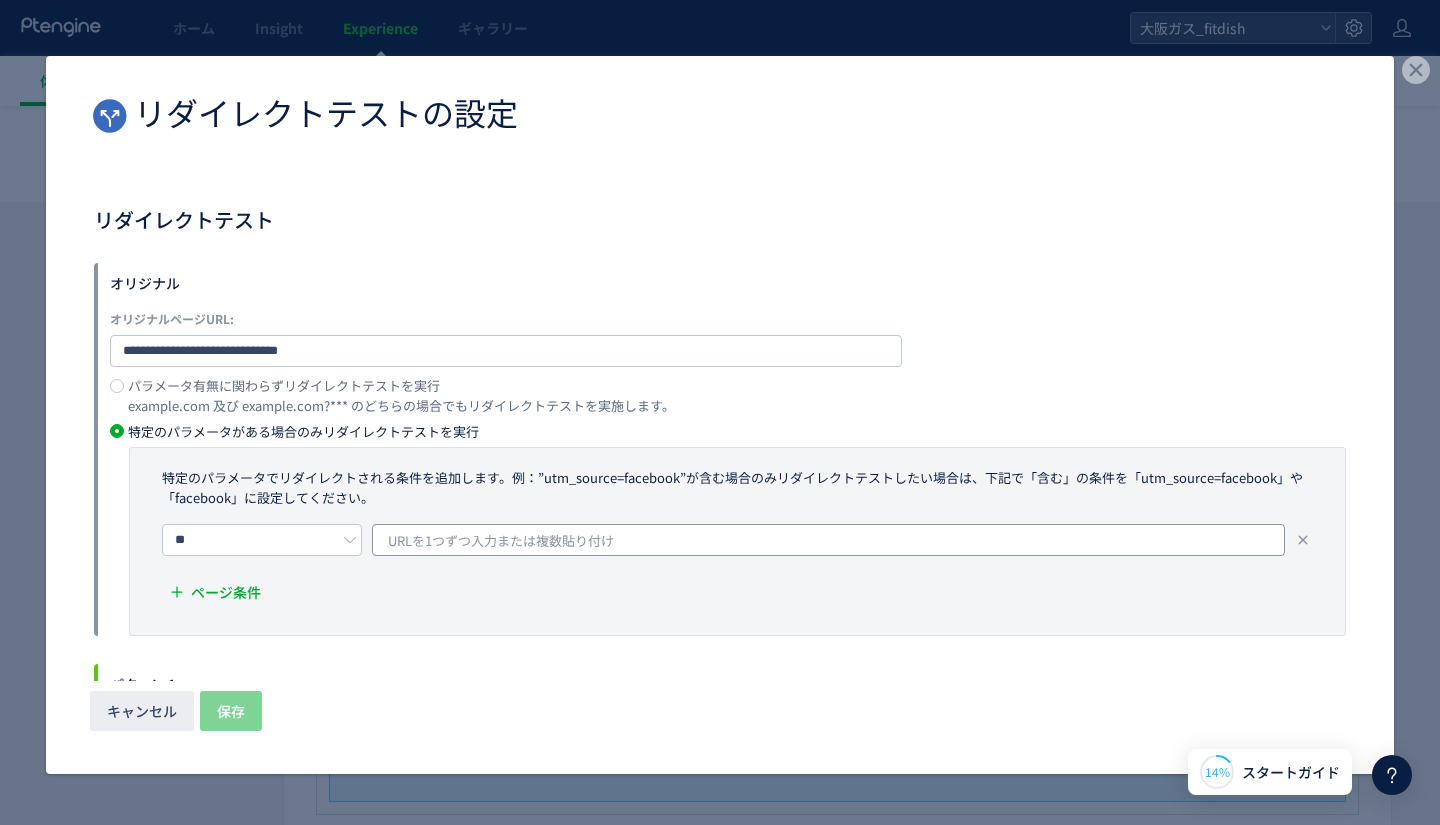 click on "URLを1つずつ入力または複数貼り付け" at bounding box center [501, 541] 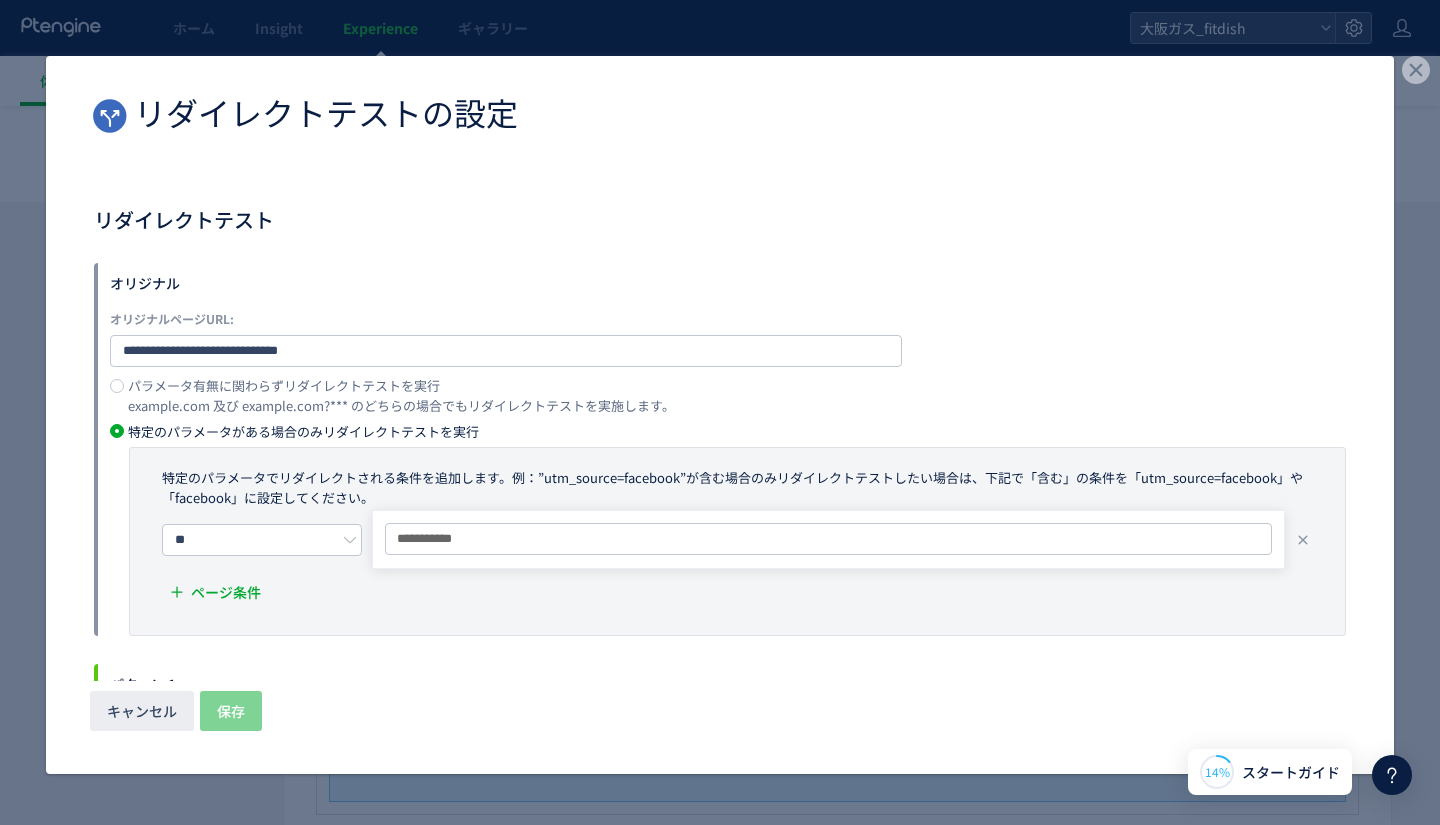 type on "**********" 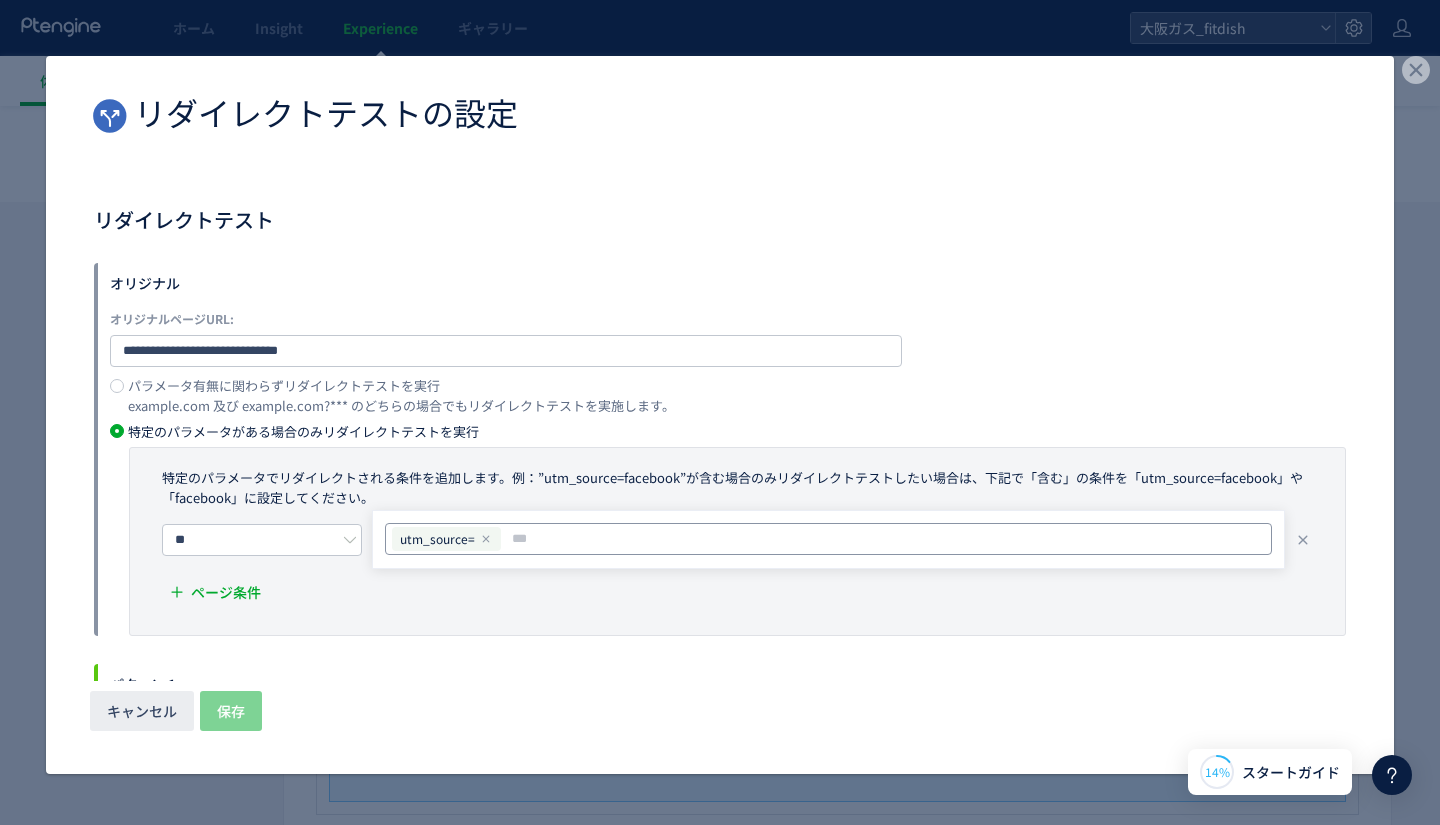 paste on "*****" 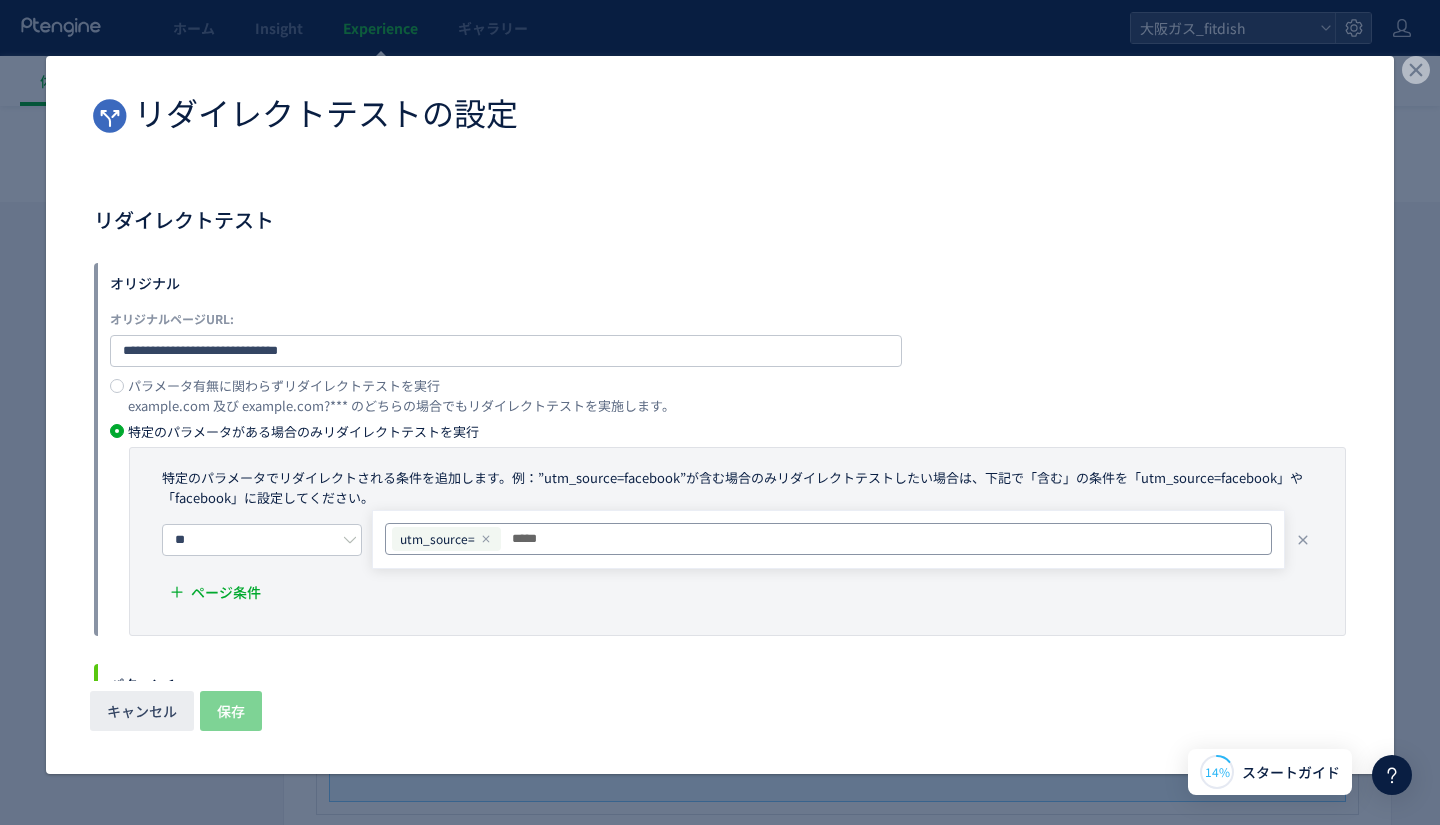 drag, startPoint x: 553, startPoint y: 535, endPoint x: 476, endPoint y: 536, distance: 77.00649 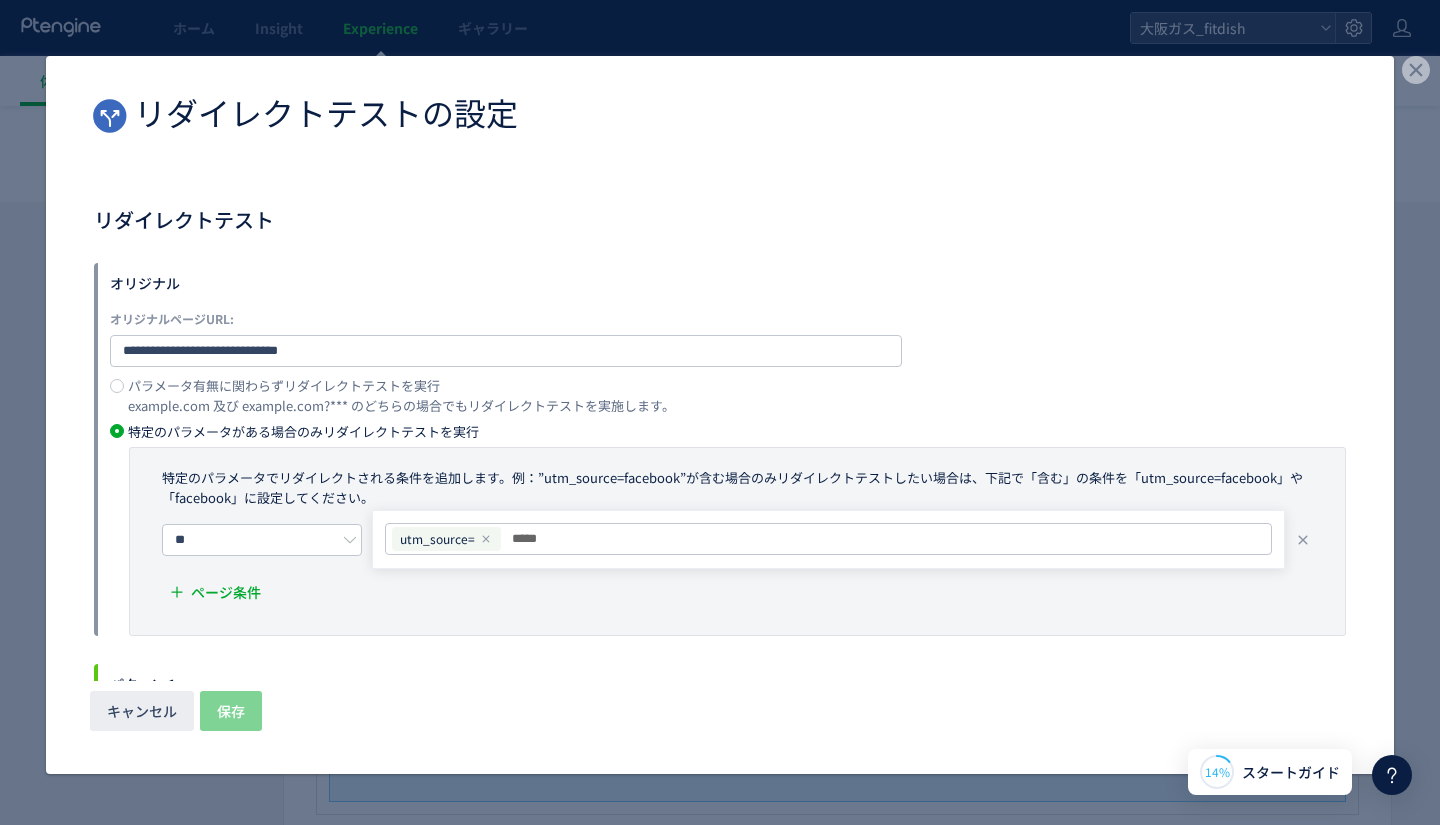 type on "*****" 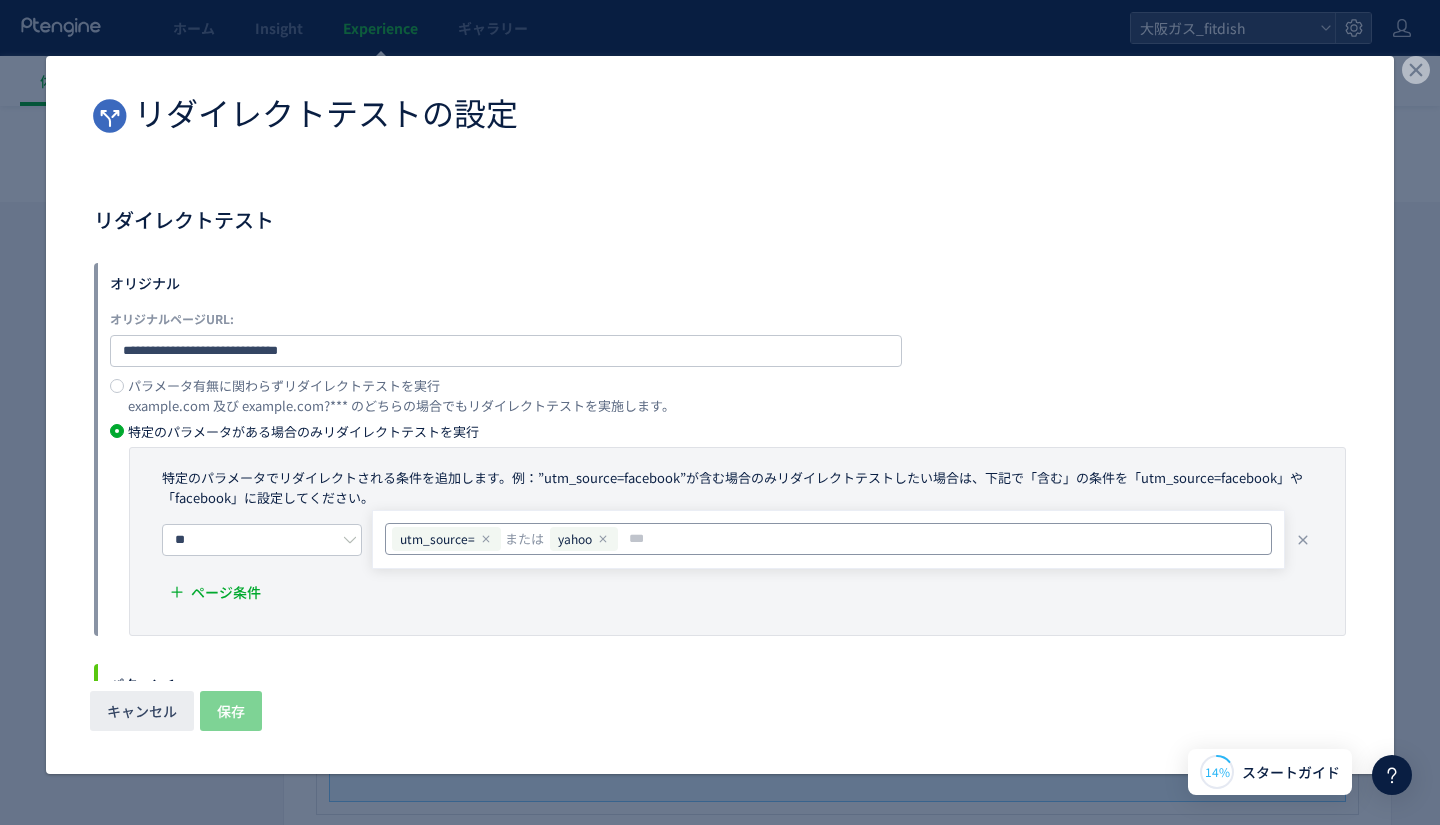 click 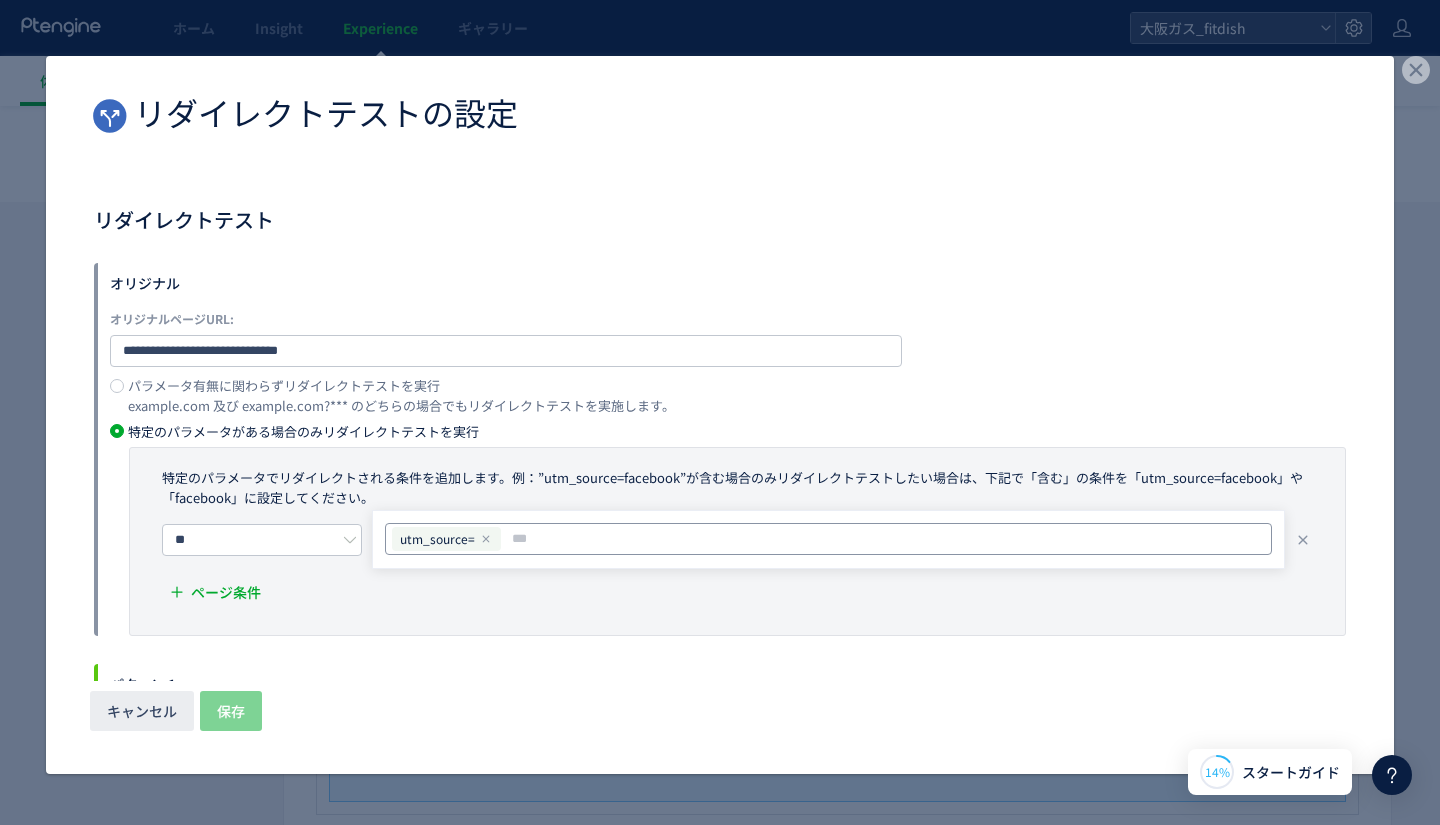 click 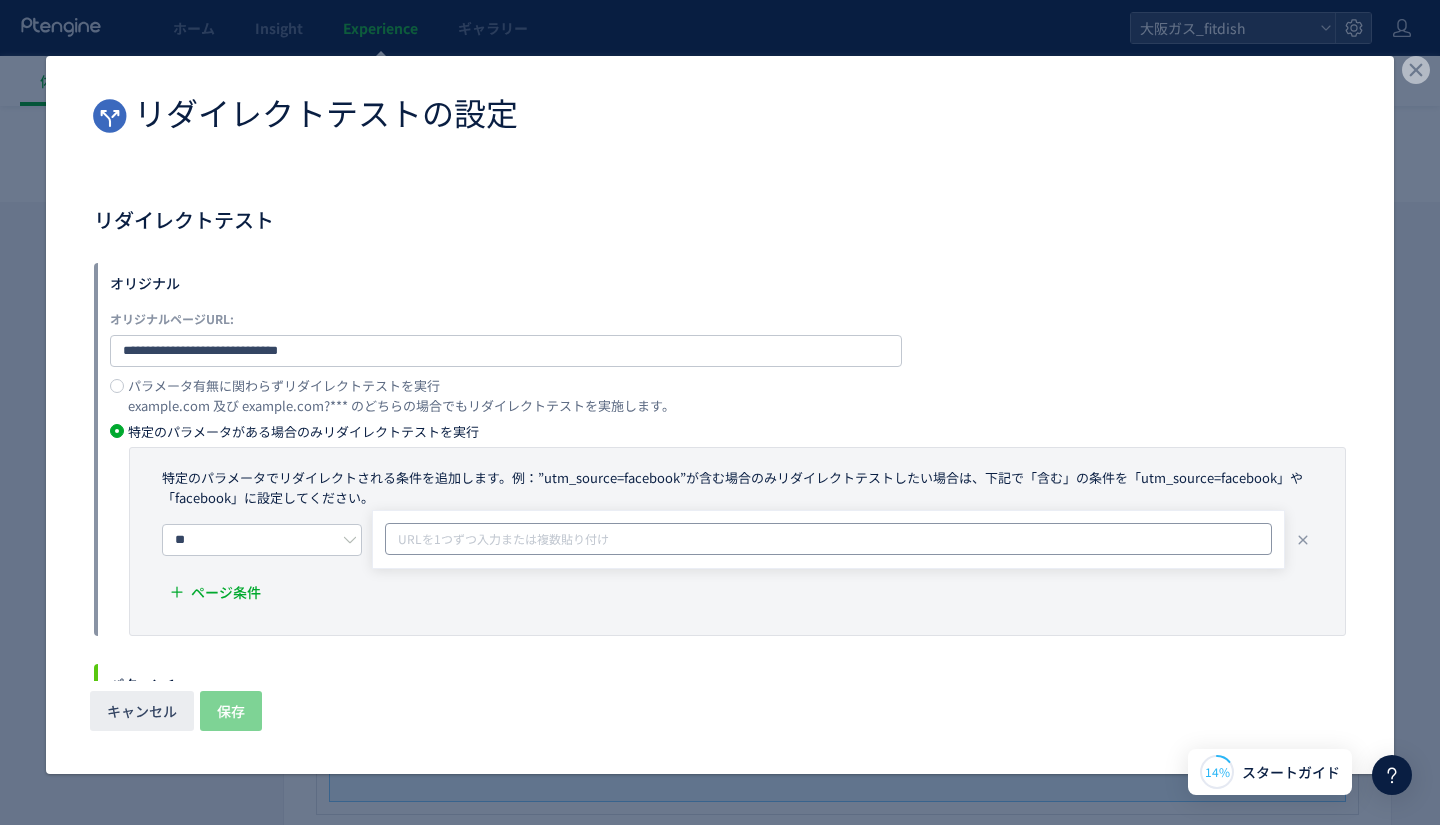 paste on "**********" 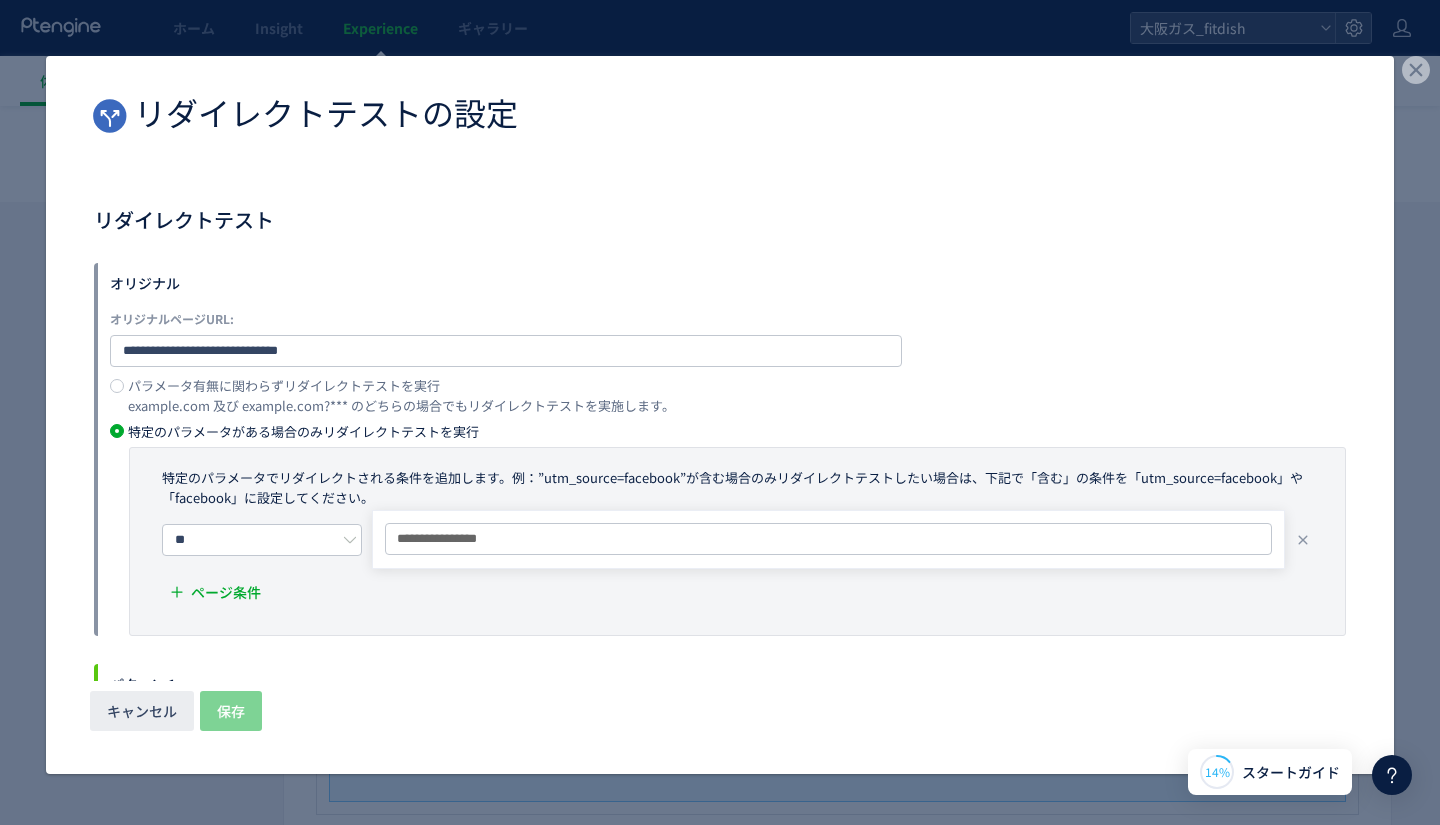 scroll, scrollTop: 100, scrollLeft: 0, axis: vertical 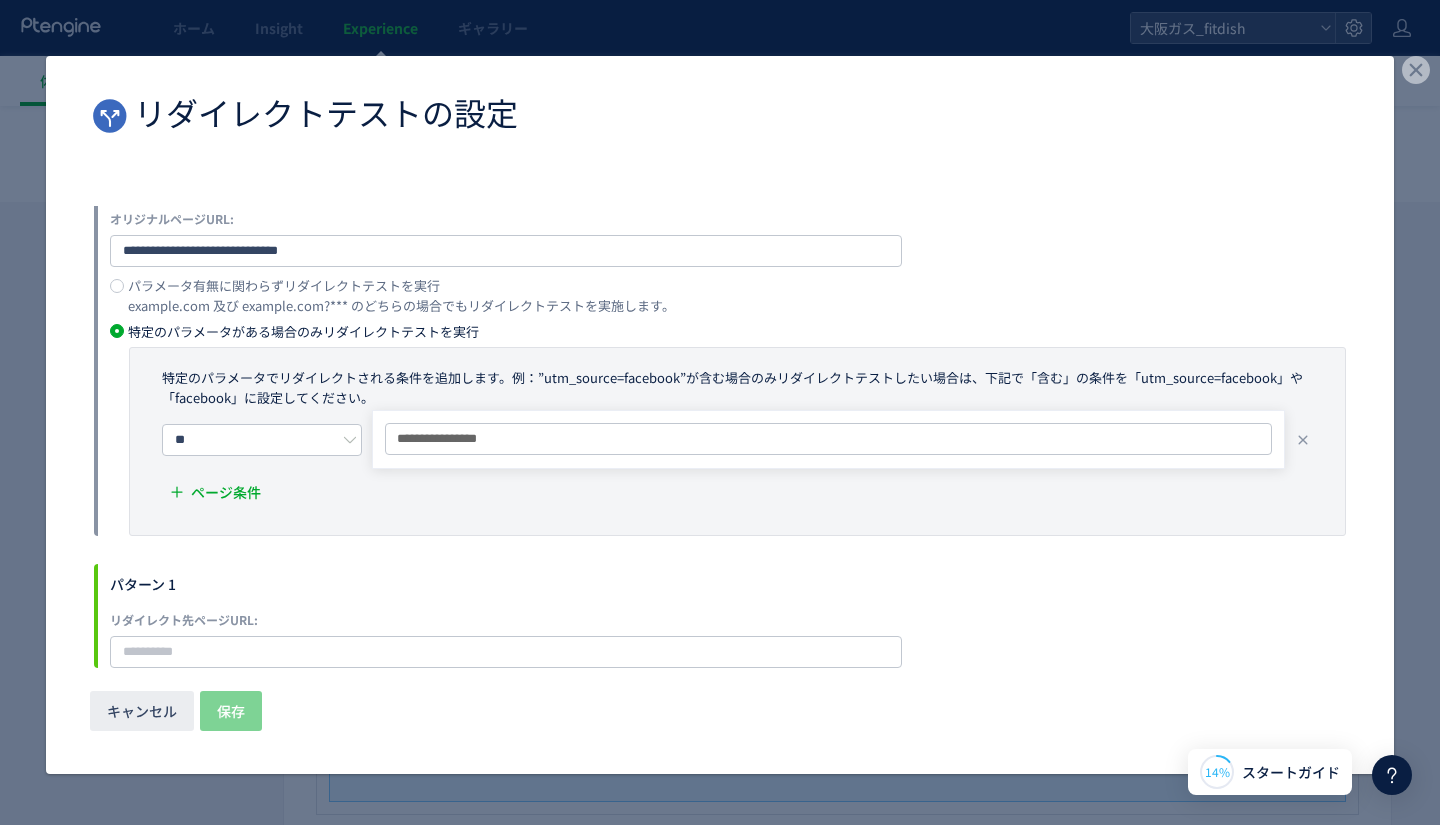 type on "**********" 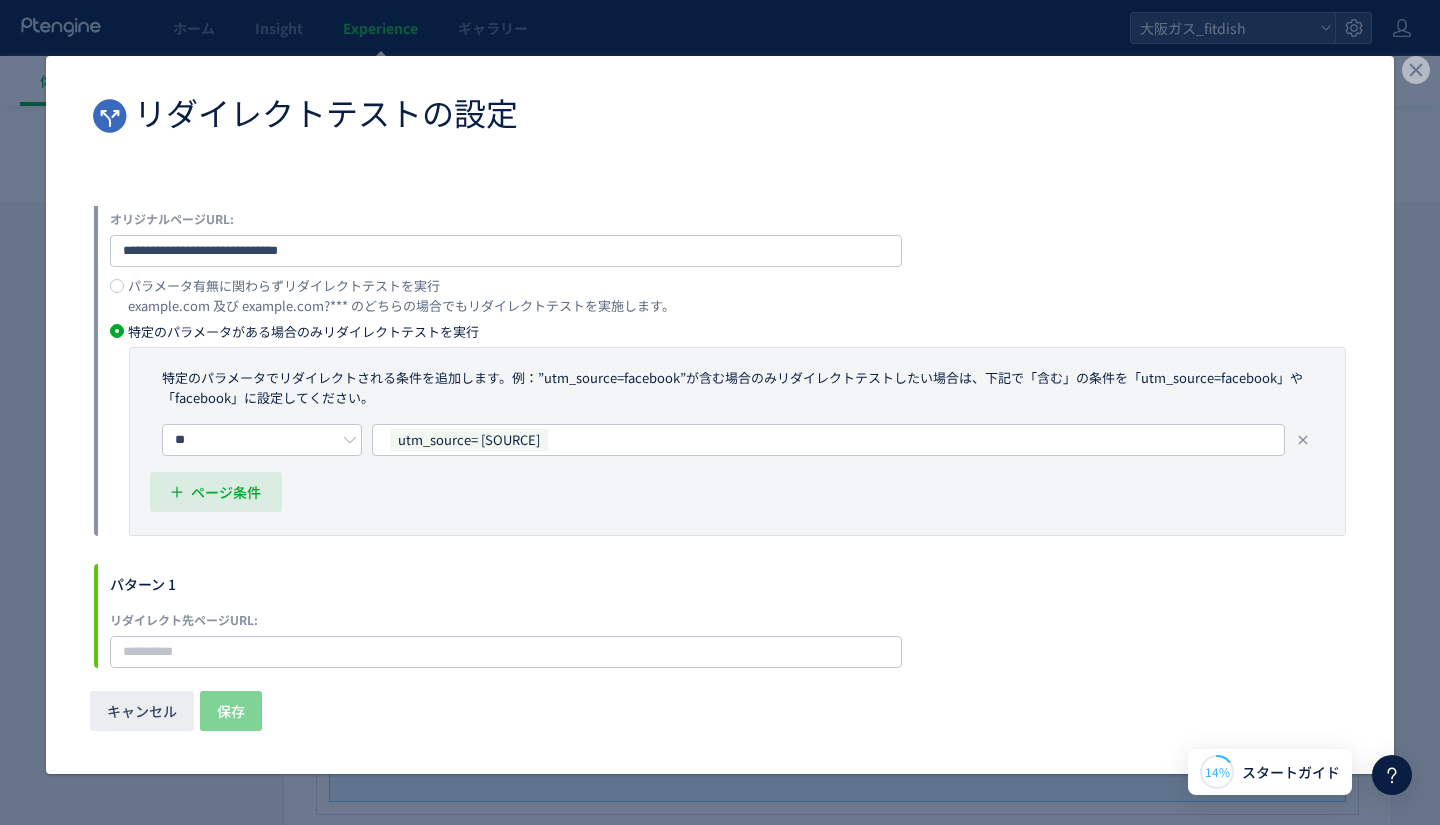 click on "ページ条件" at bounding box center [226, 492] 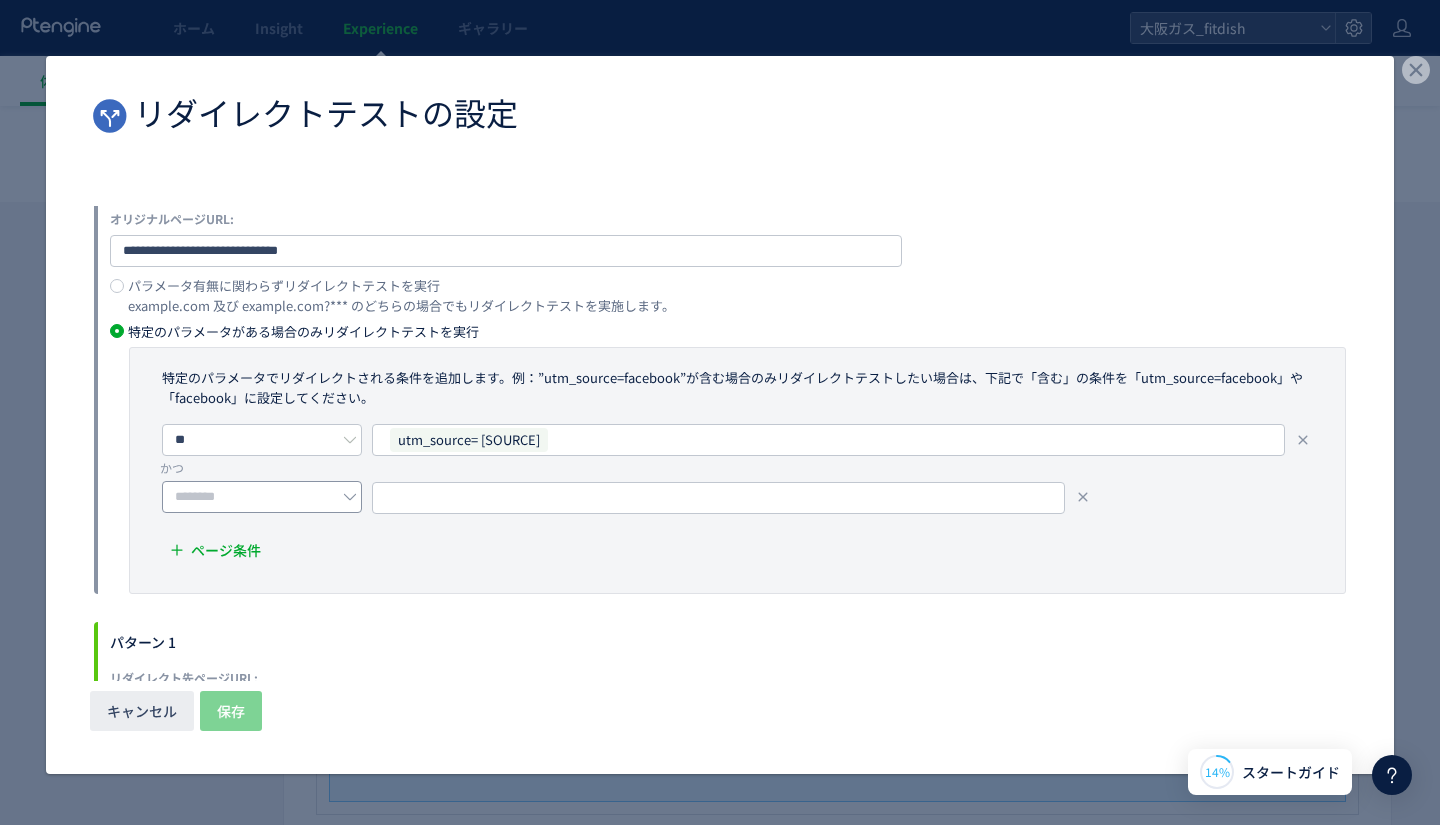 click 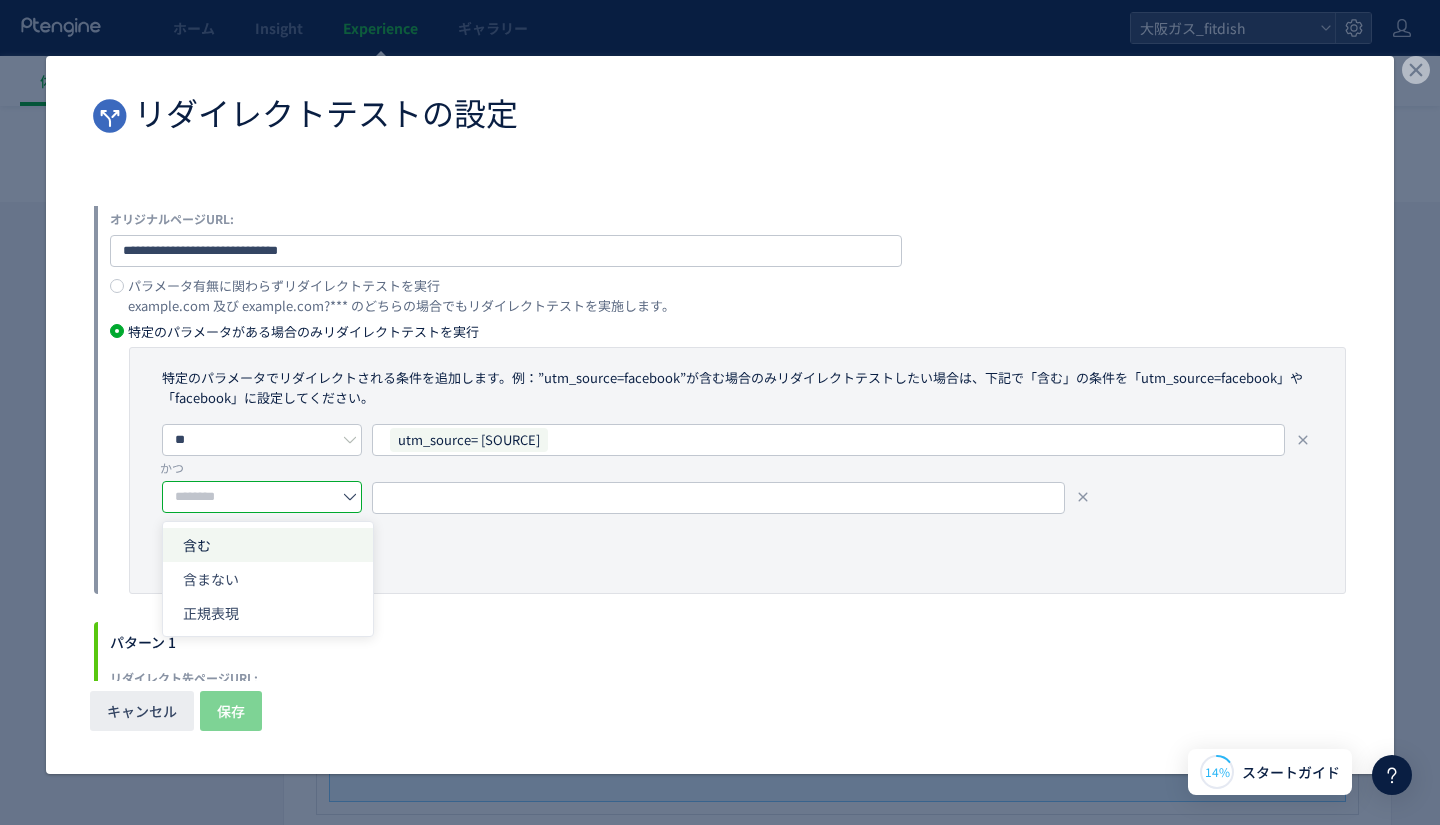 click on "含む" 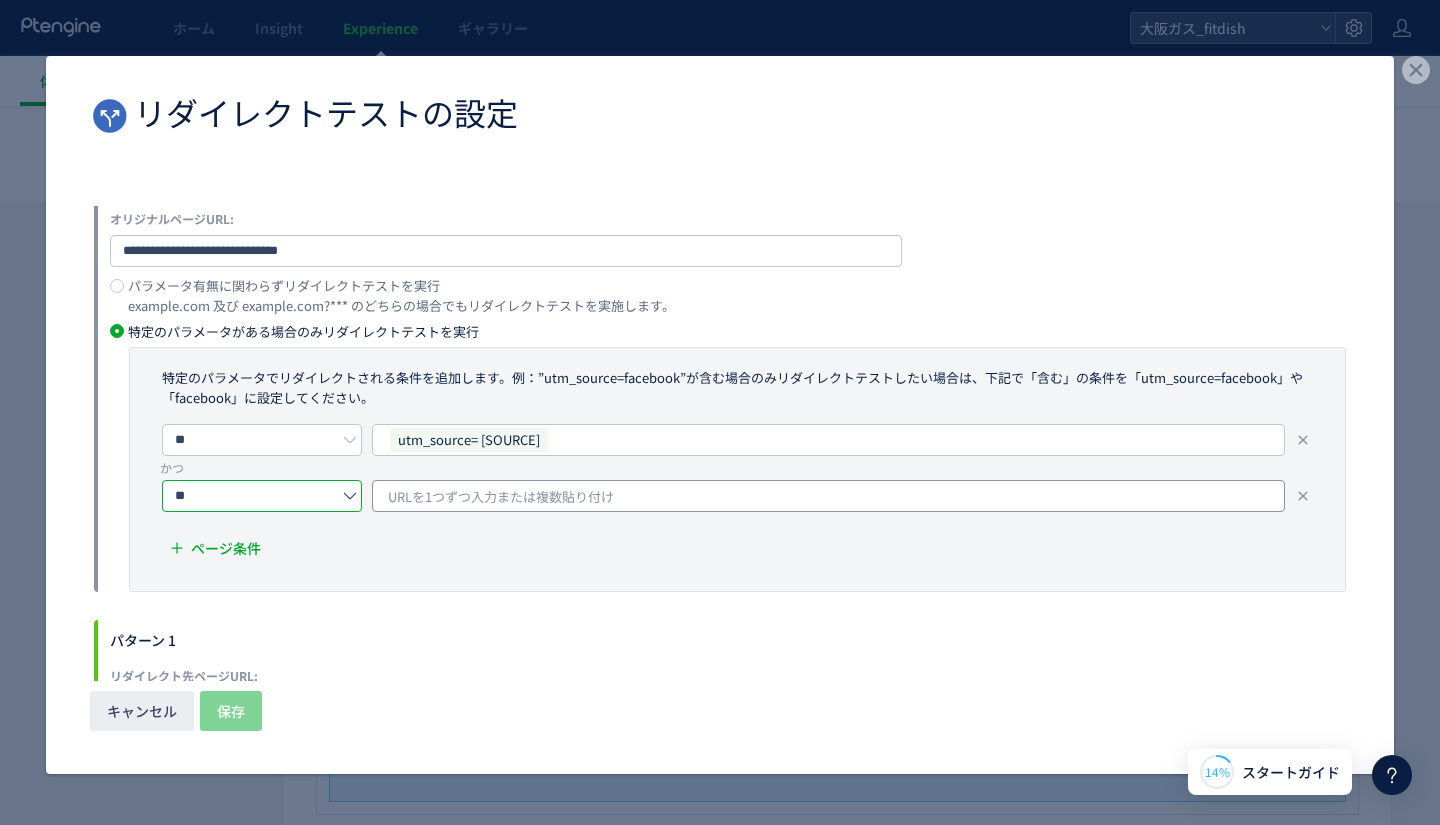 click on "URLを1つずつ入力または複数貼り付け" at bounding box center [501, 497] 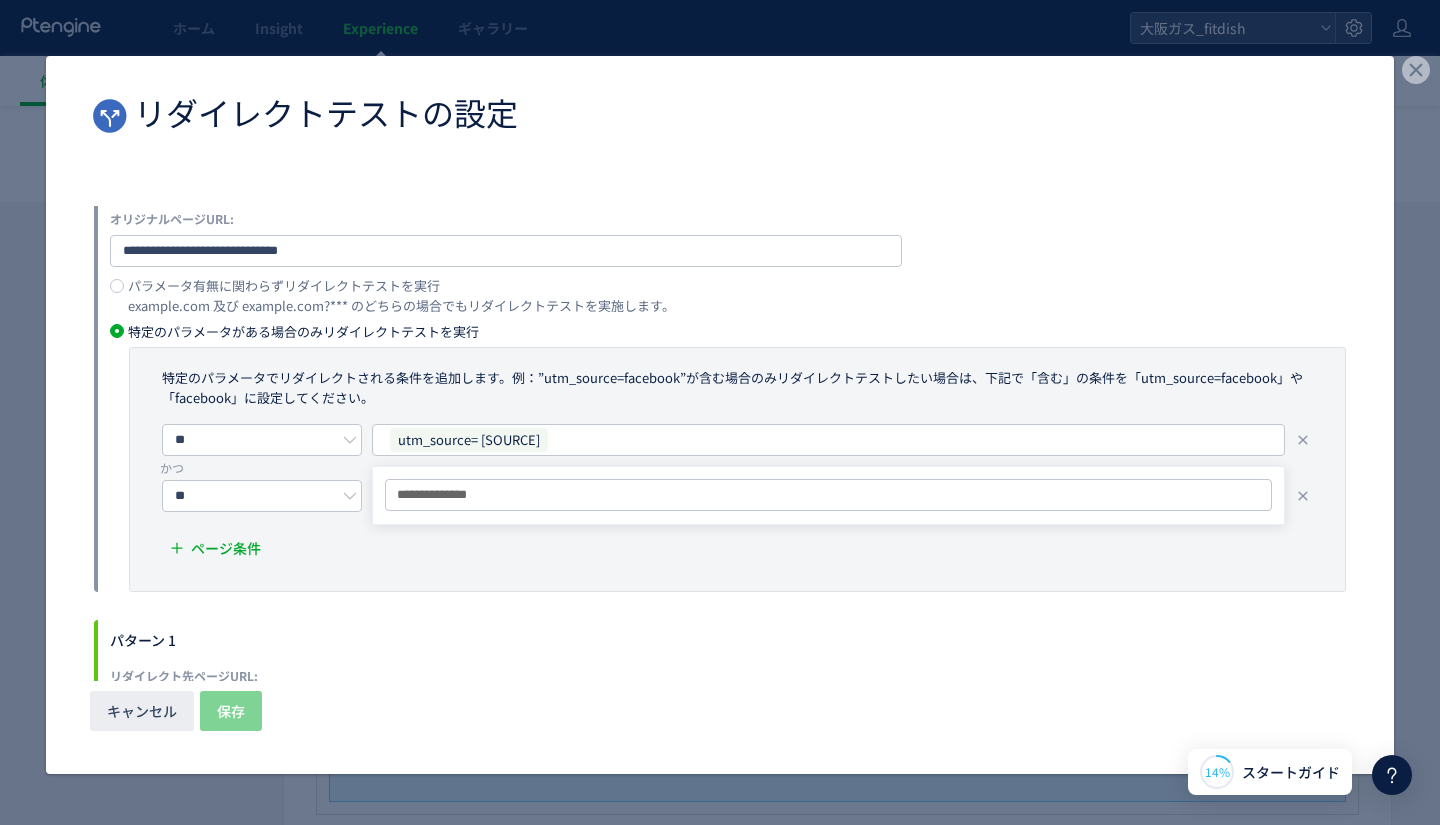 type on "**********" 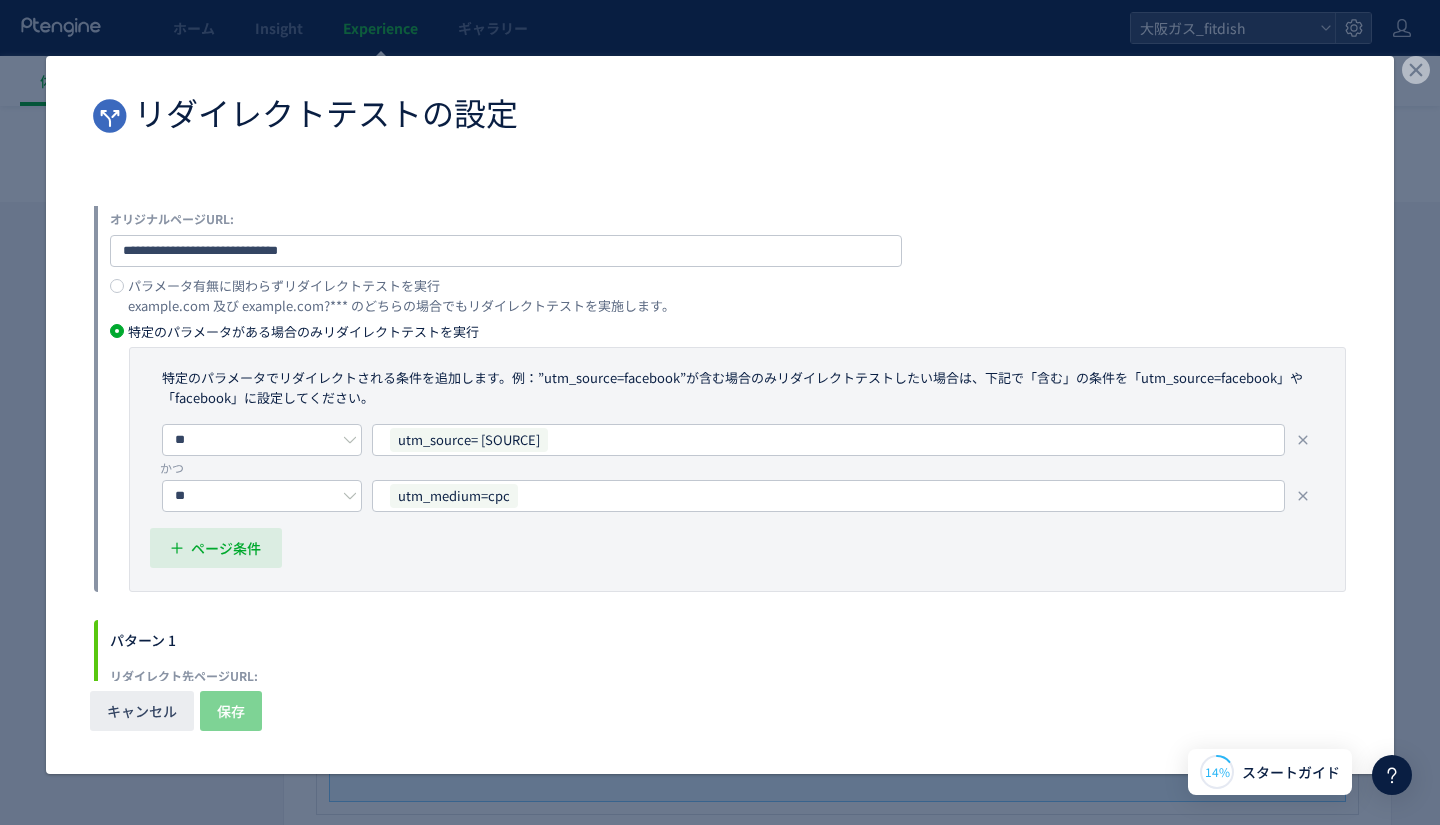 click on "ページ条件" at bounding box center [226, 548] 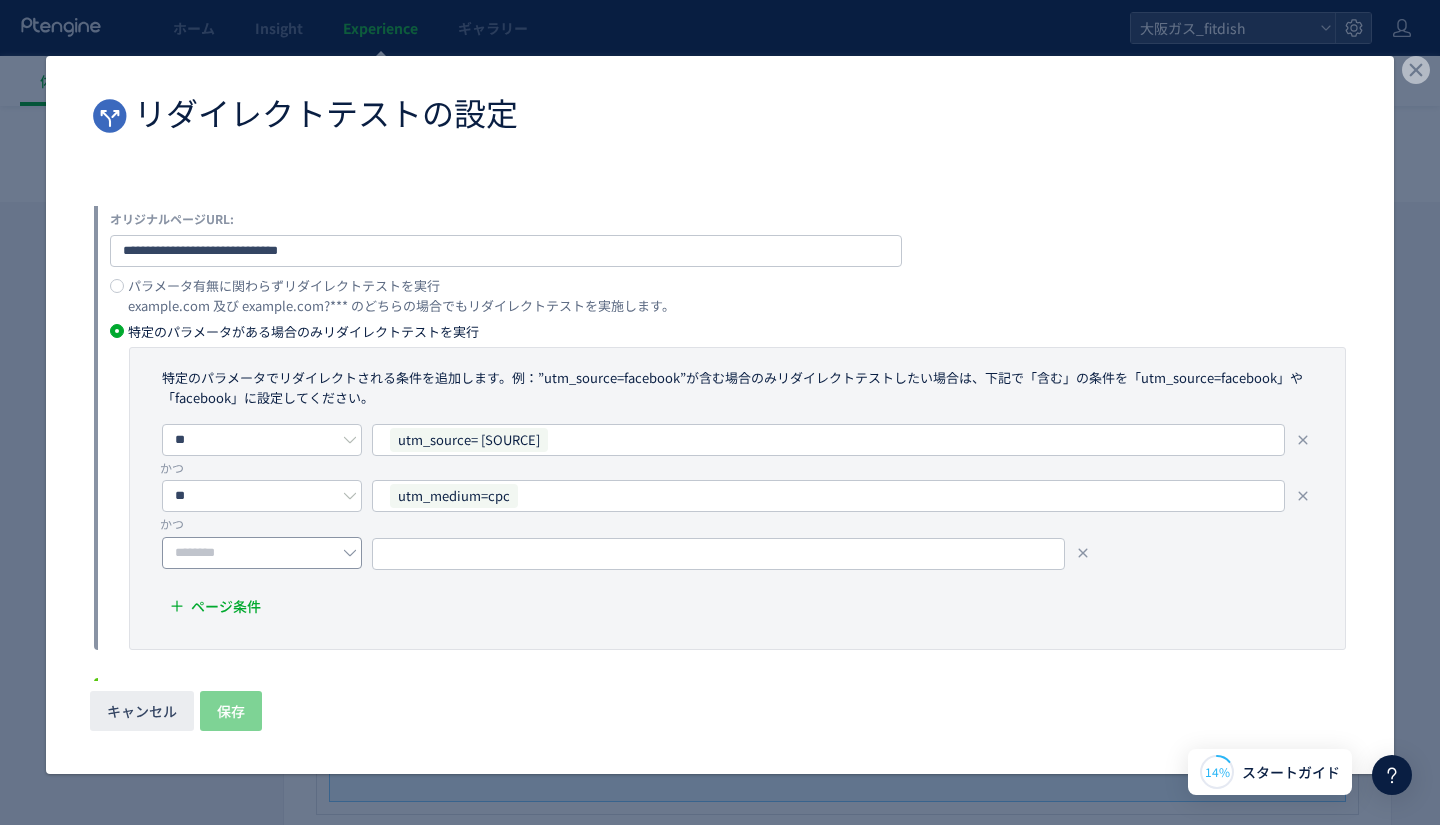 click 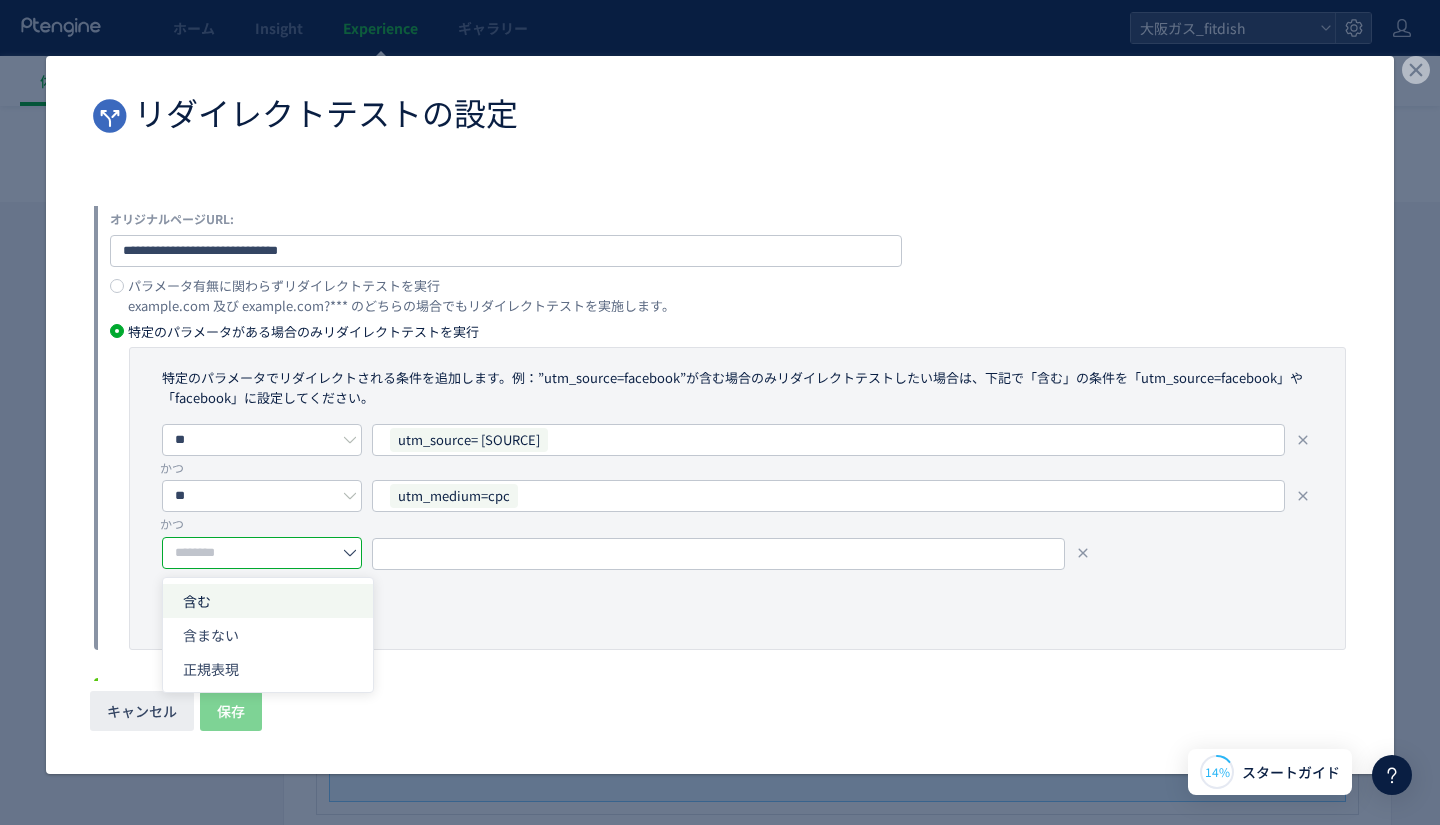 click on "含む" 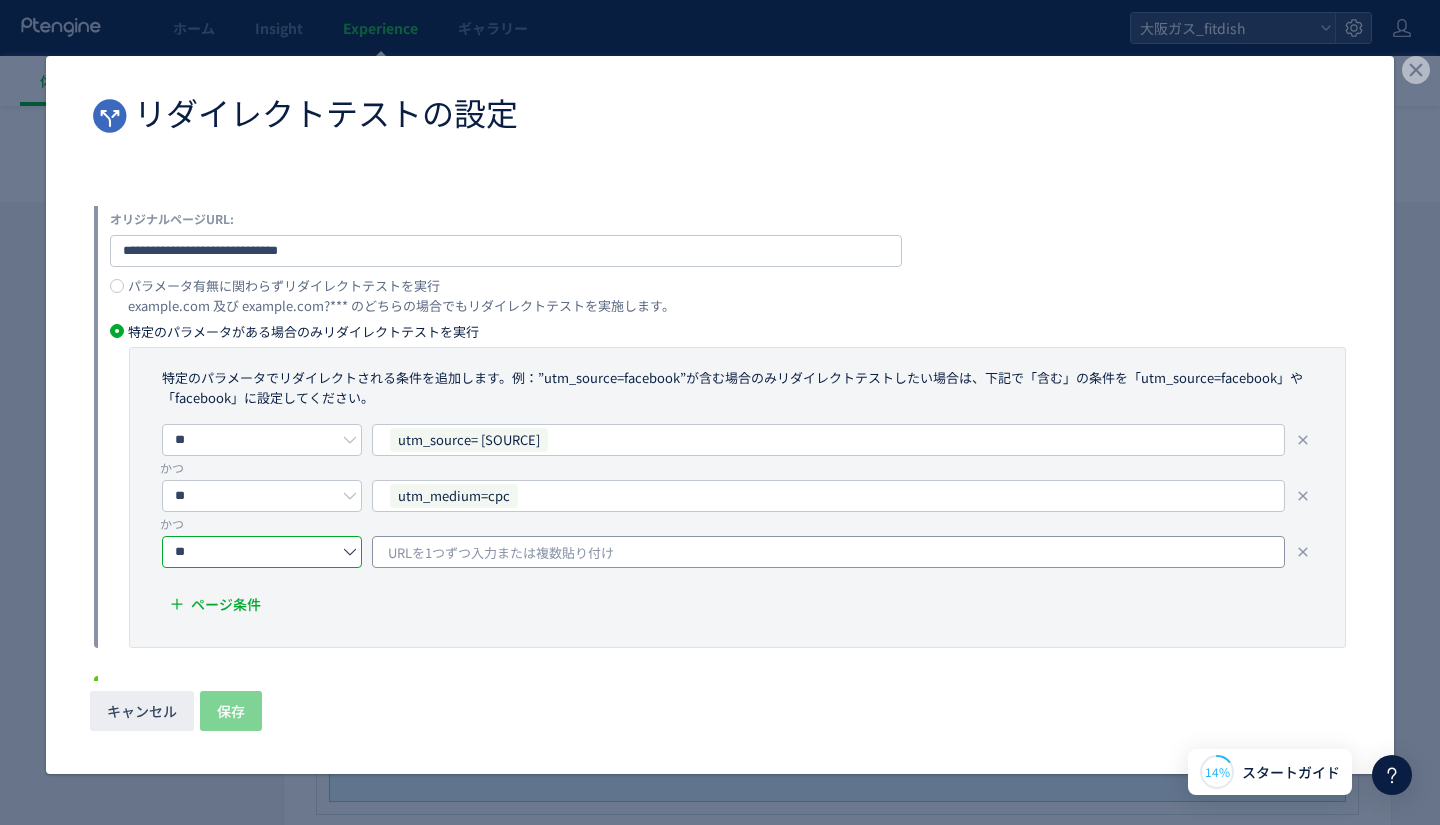 click on "URLを1つずつ入力または複数貼り付け" at bounding box center (501, 553) 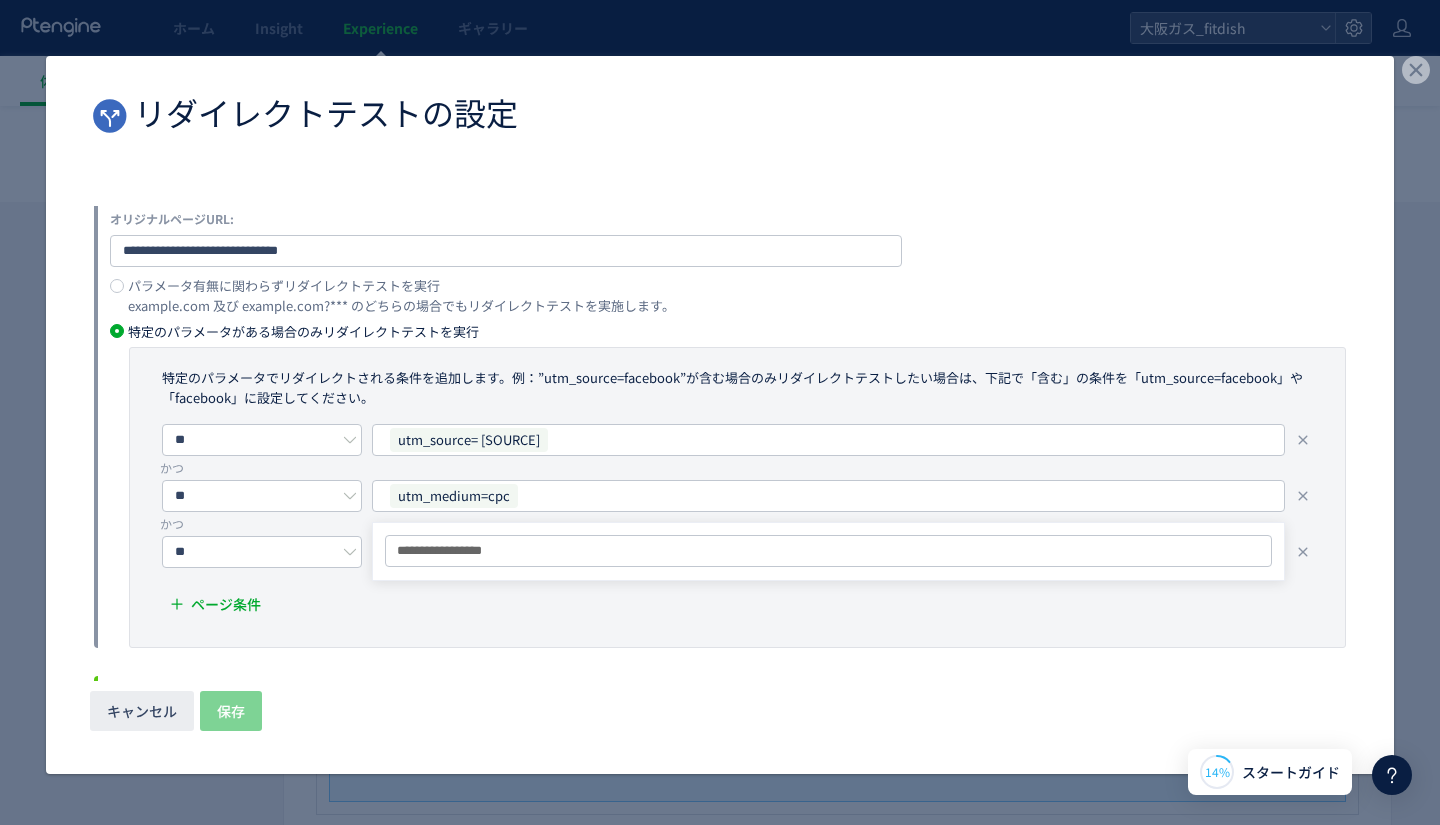 type on "**********" 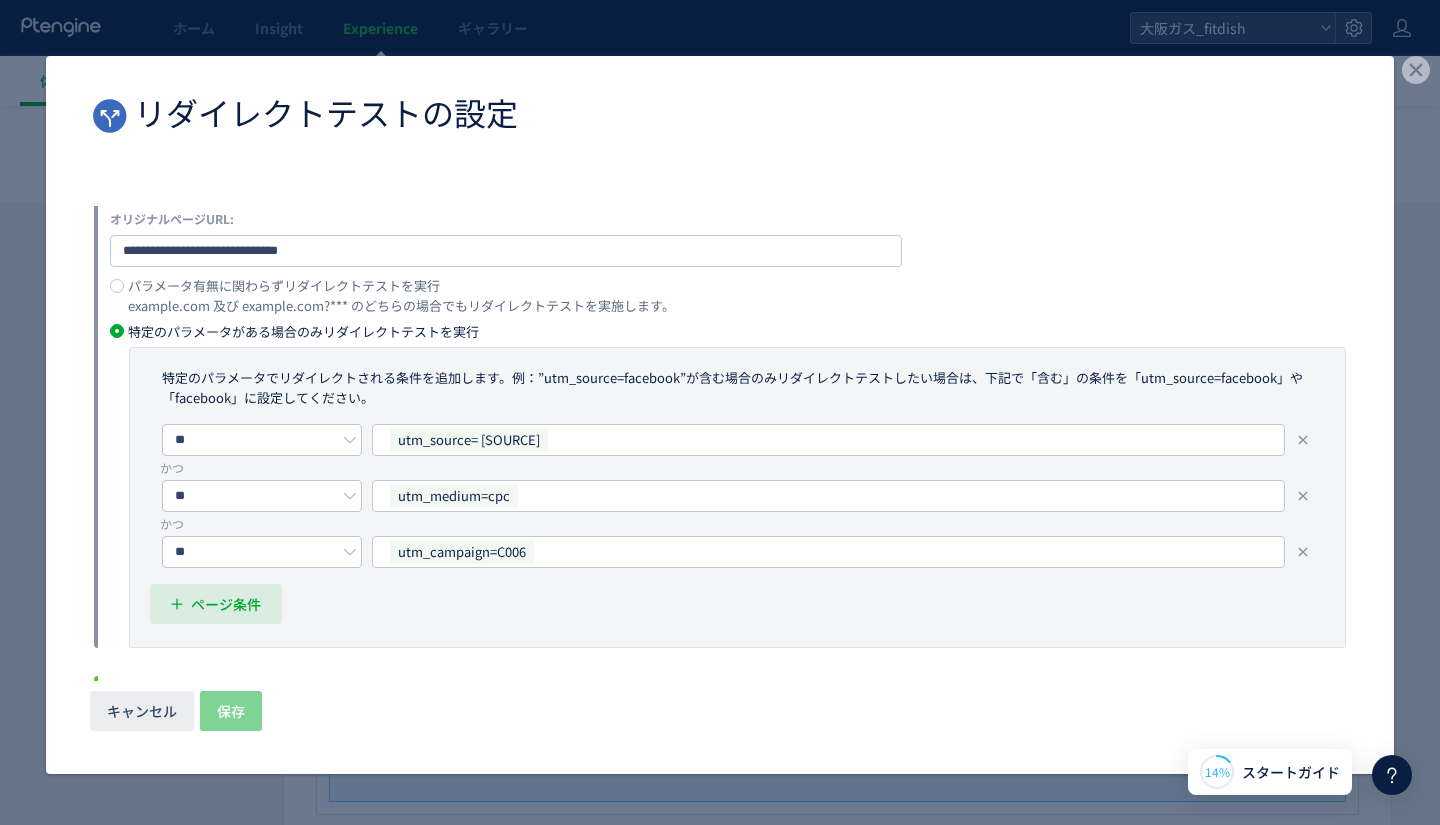 click on "ページ条件" at bounding box center [226, 604] 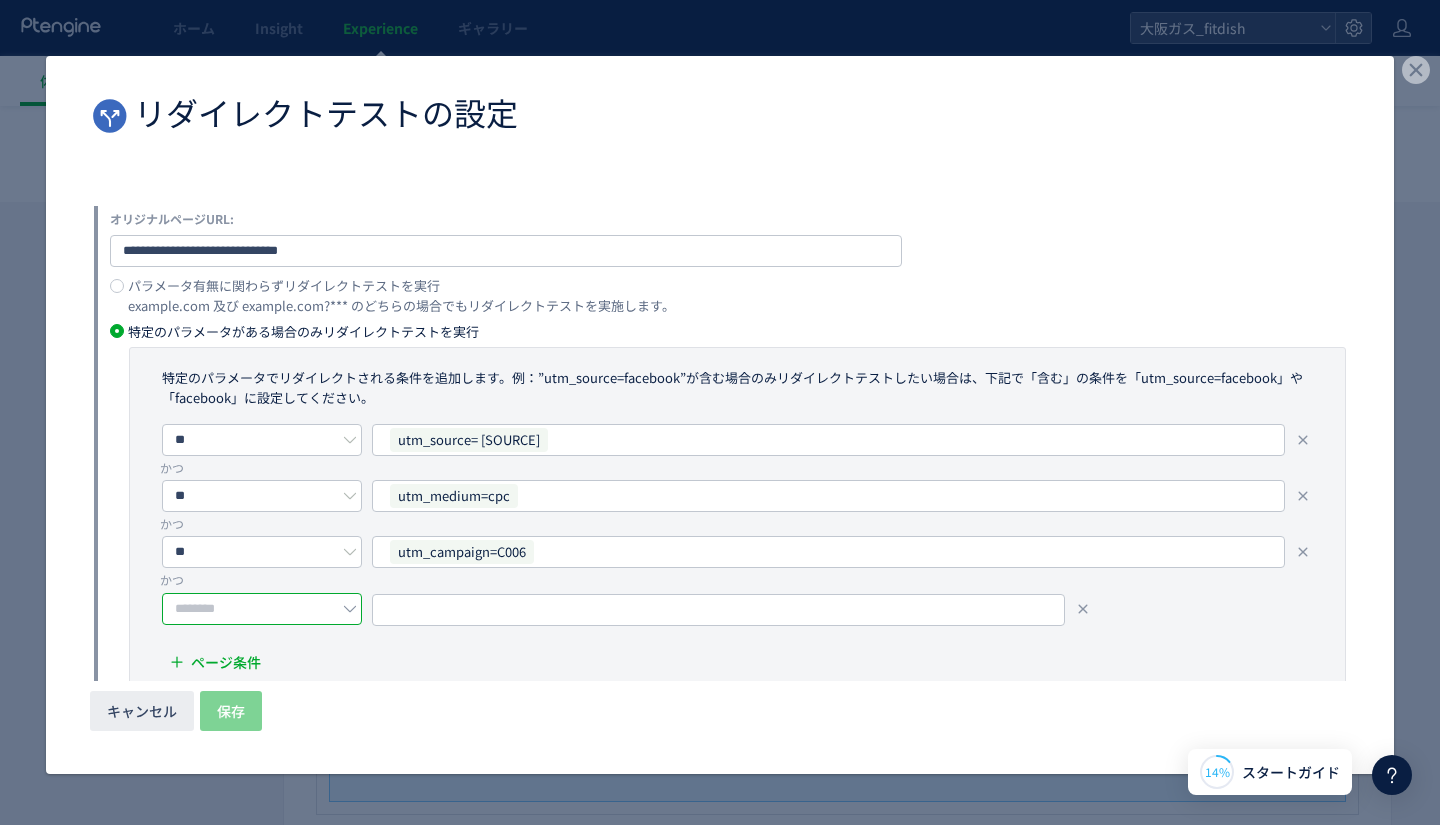 click 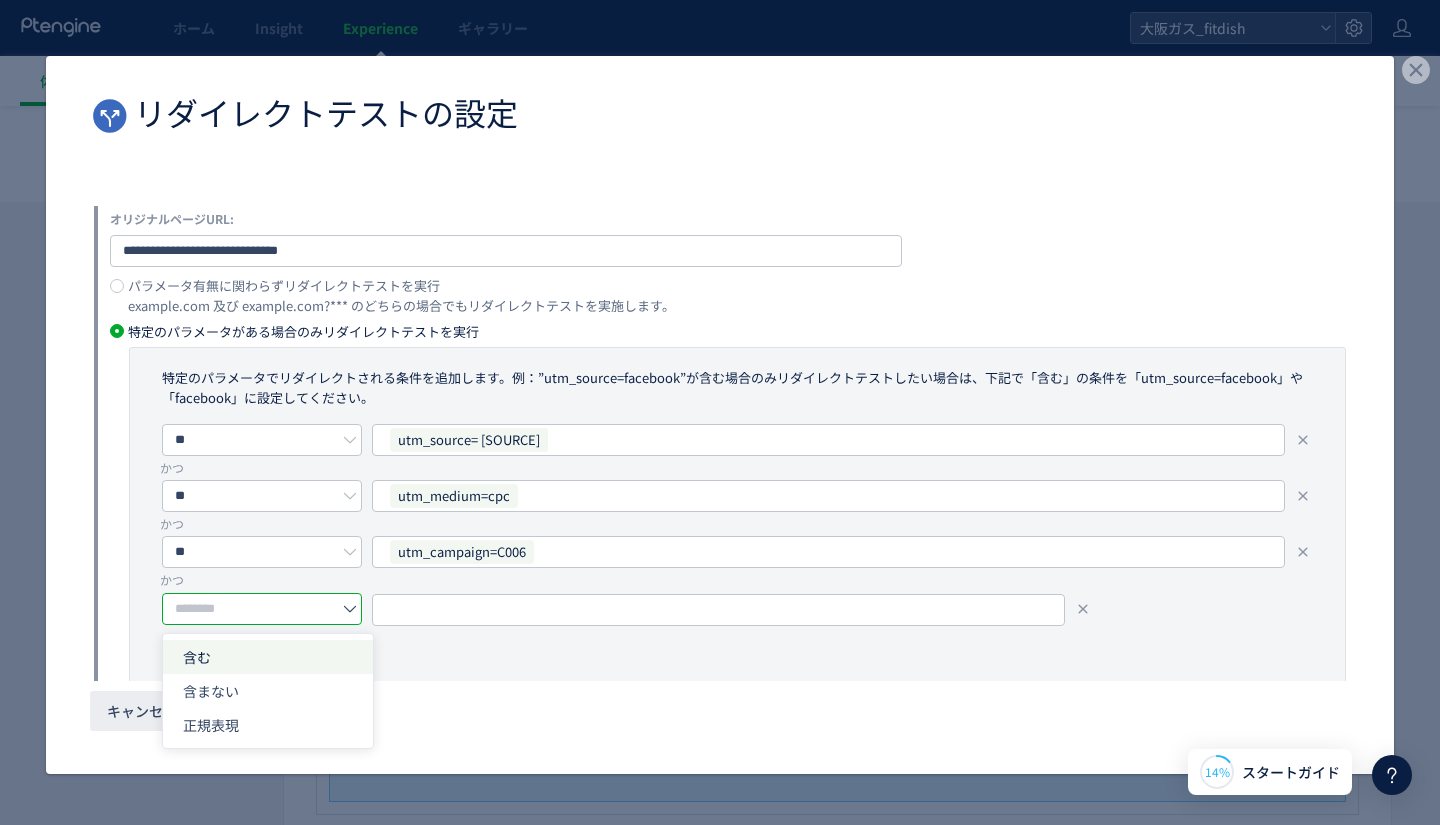 click on "含む" 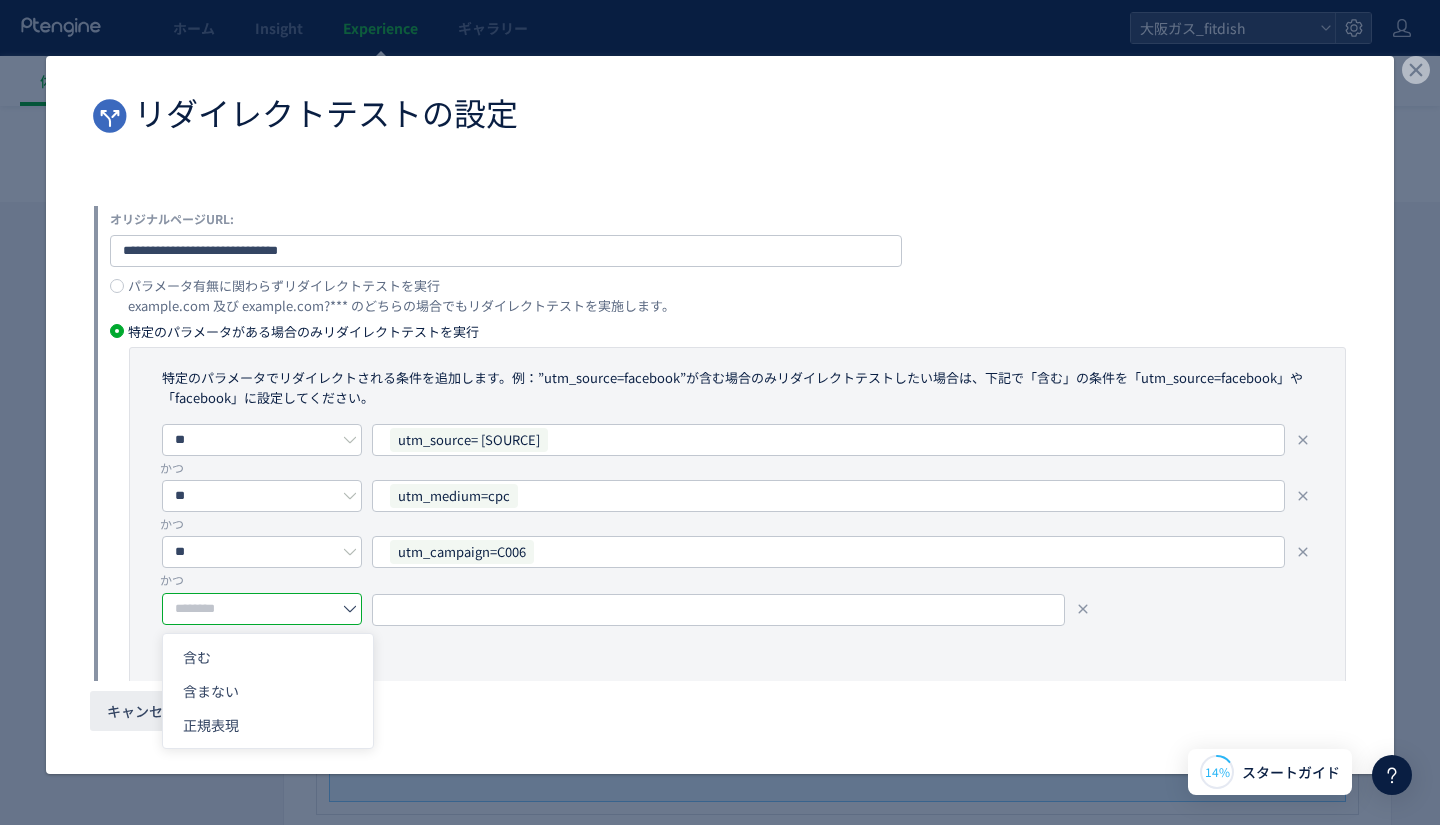 type on "**" 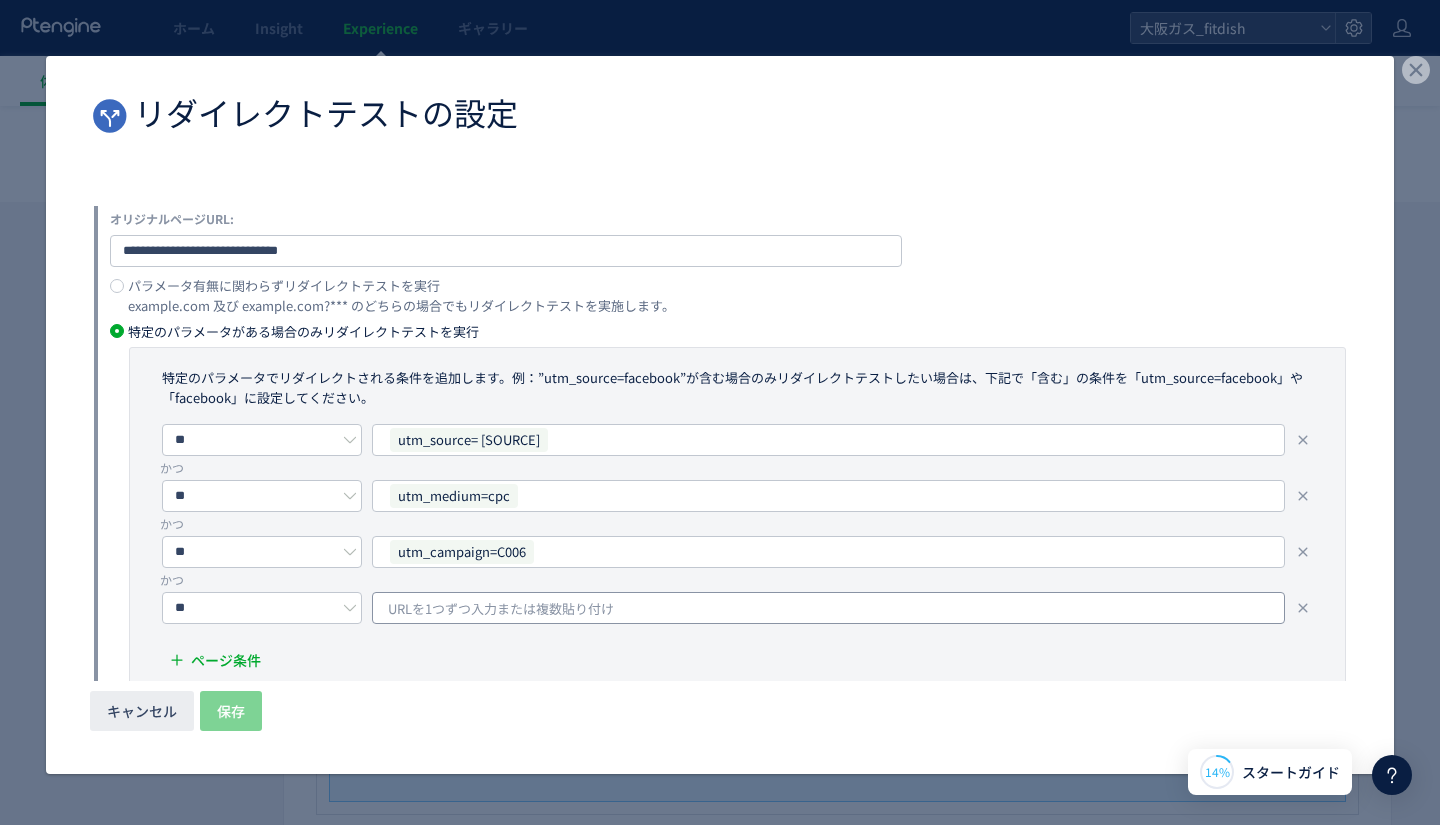 click on "URLを1つずつ入力または複数貼り付け" at bounding box center (501, 609) 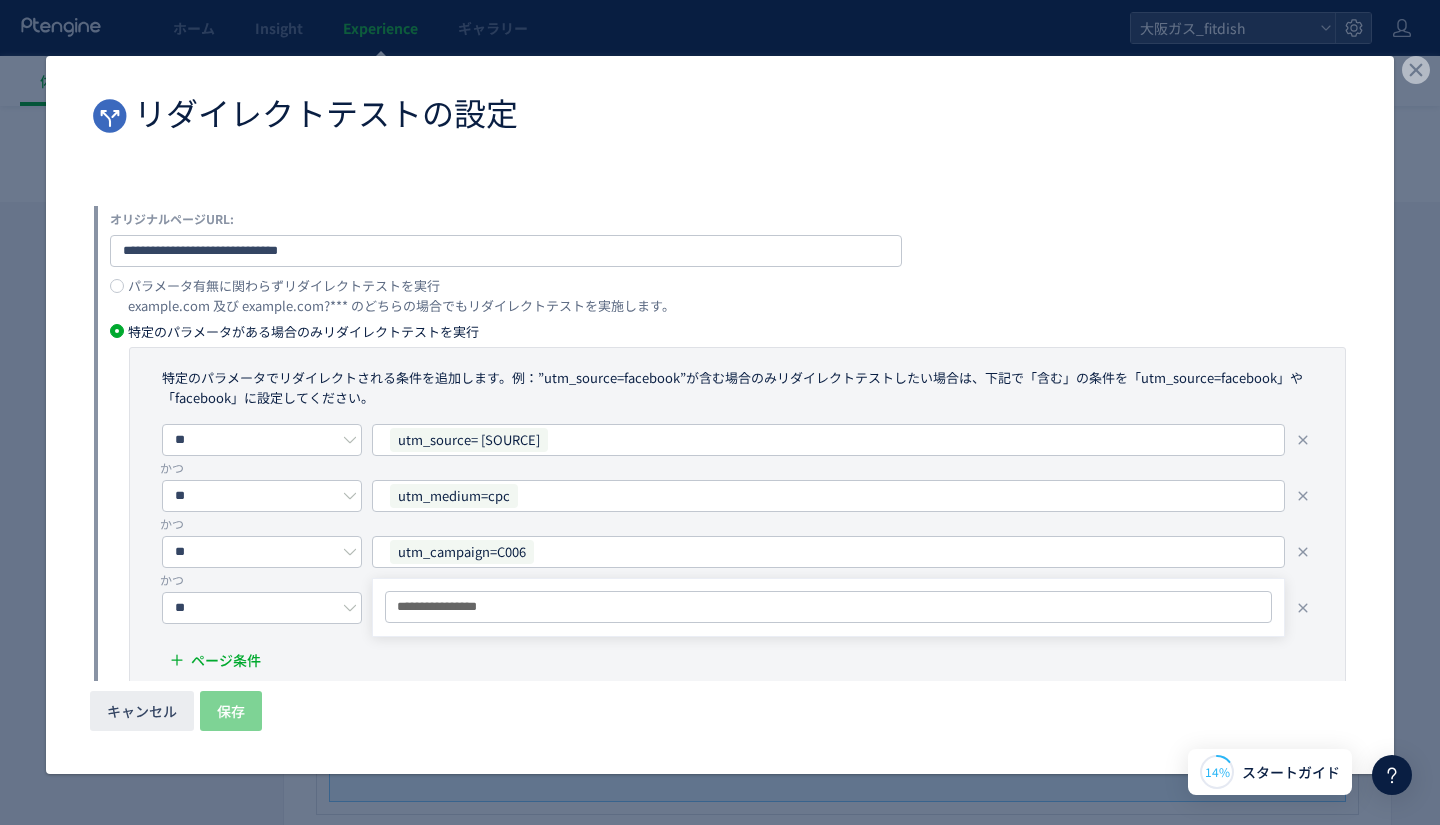 type on "**********" 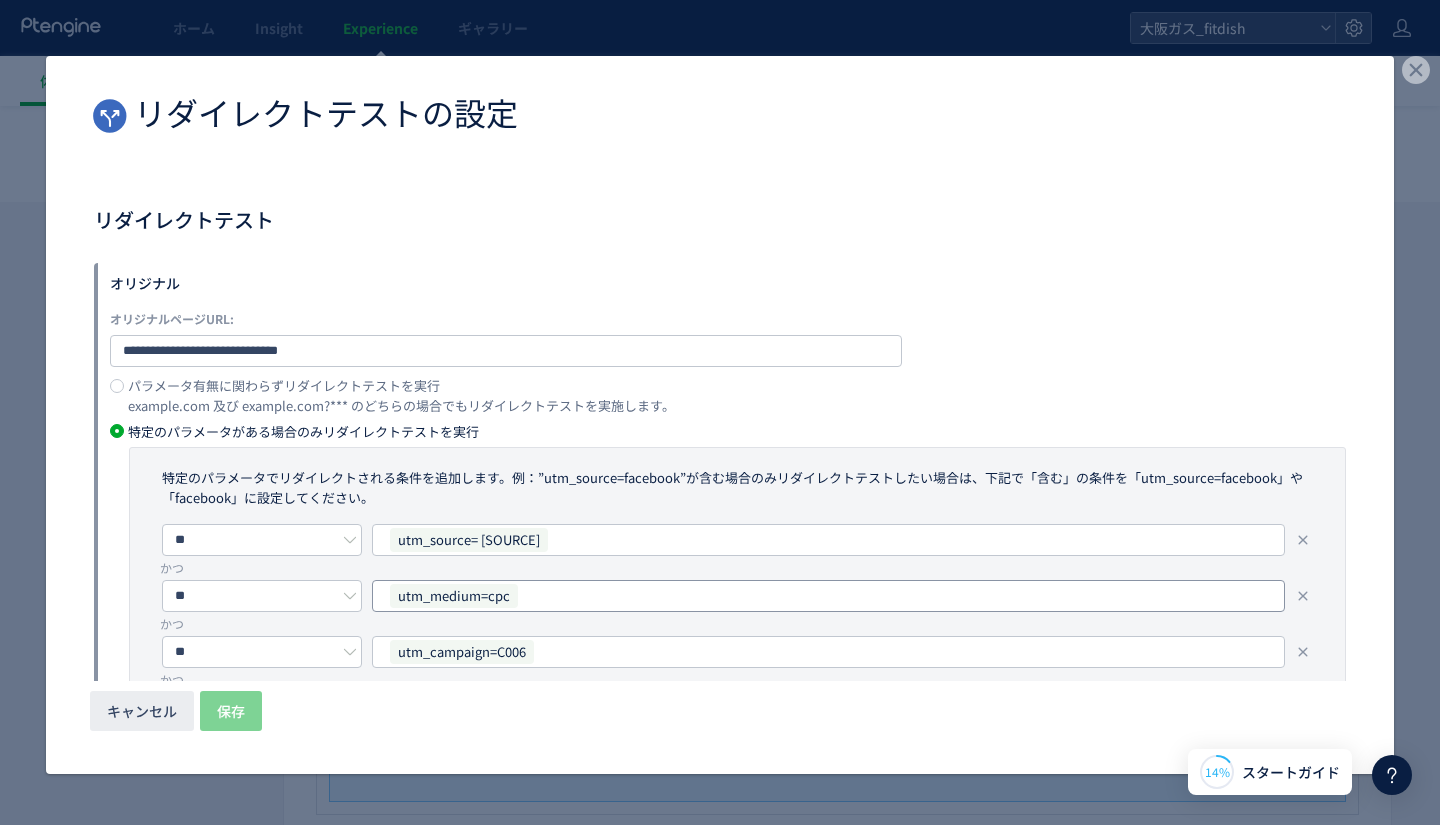 scroll, scrollTop: 297, scrollLeft: 0, axis: vertical 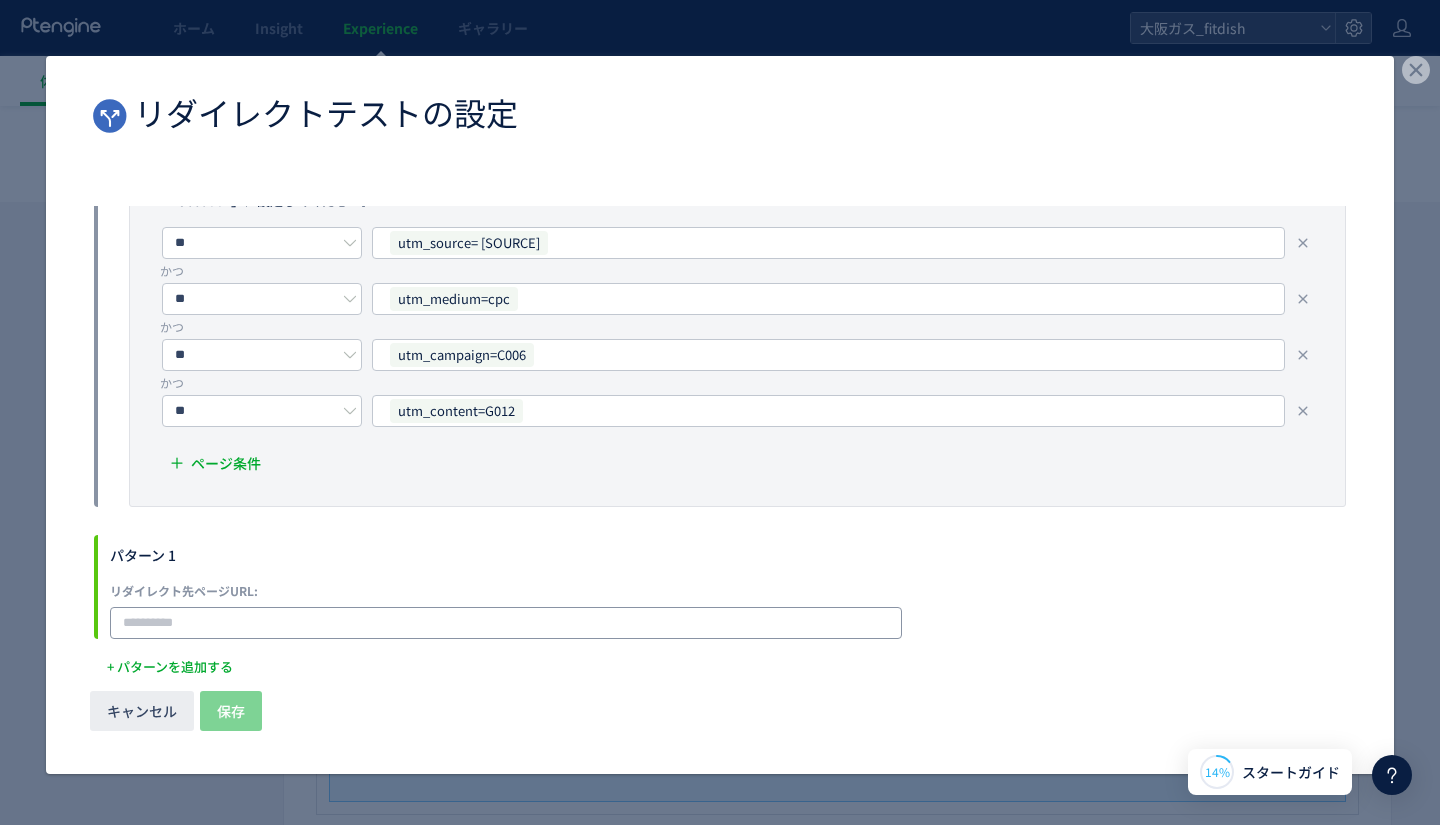 click 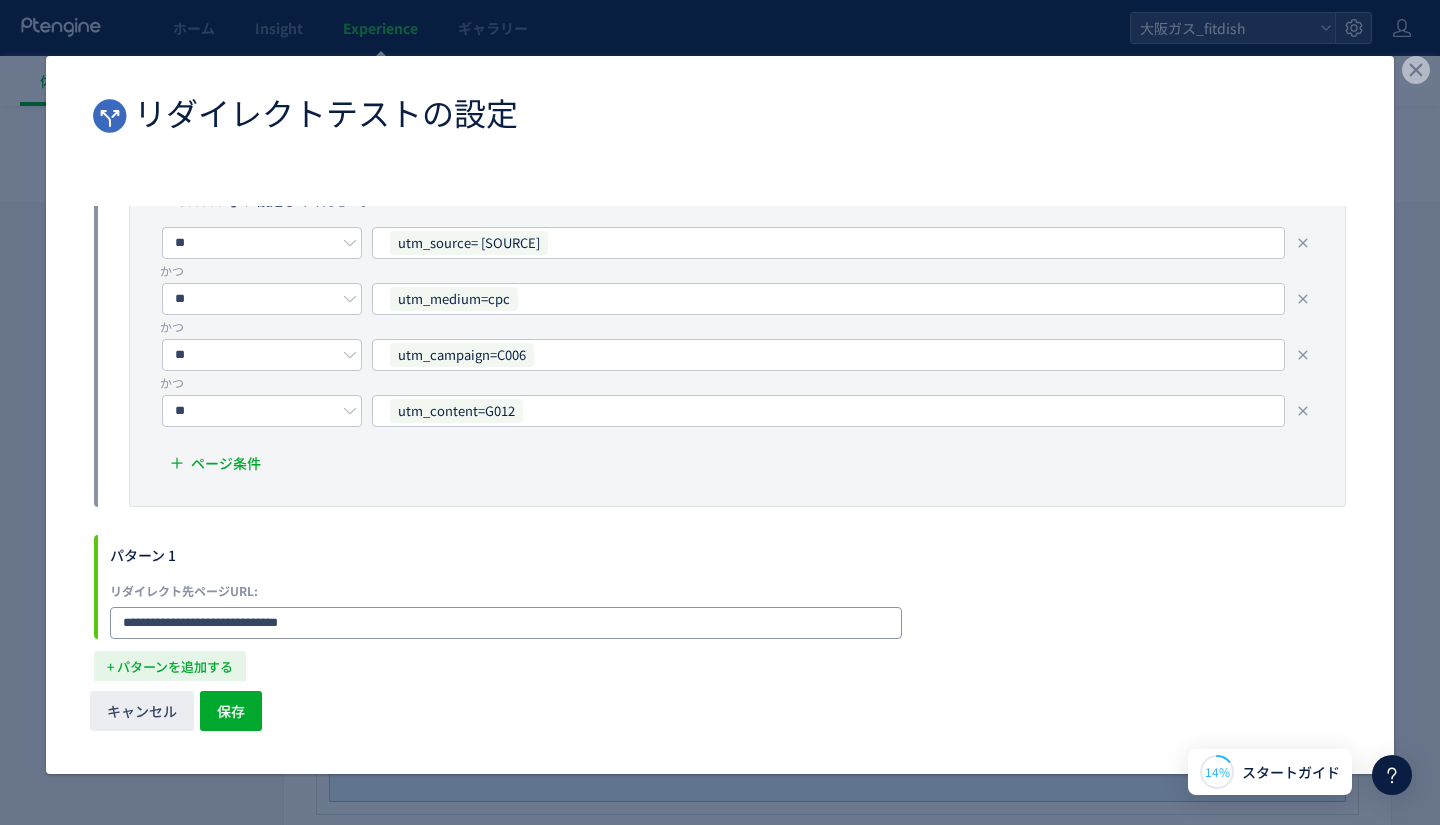 type on "**********" 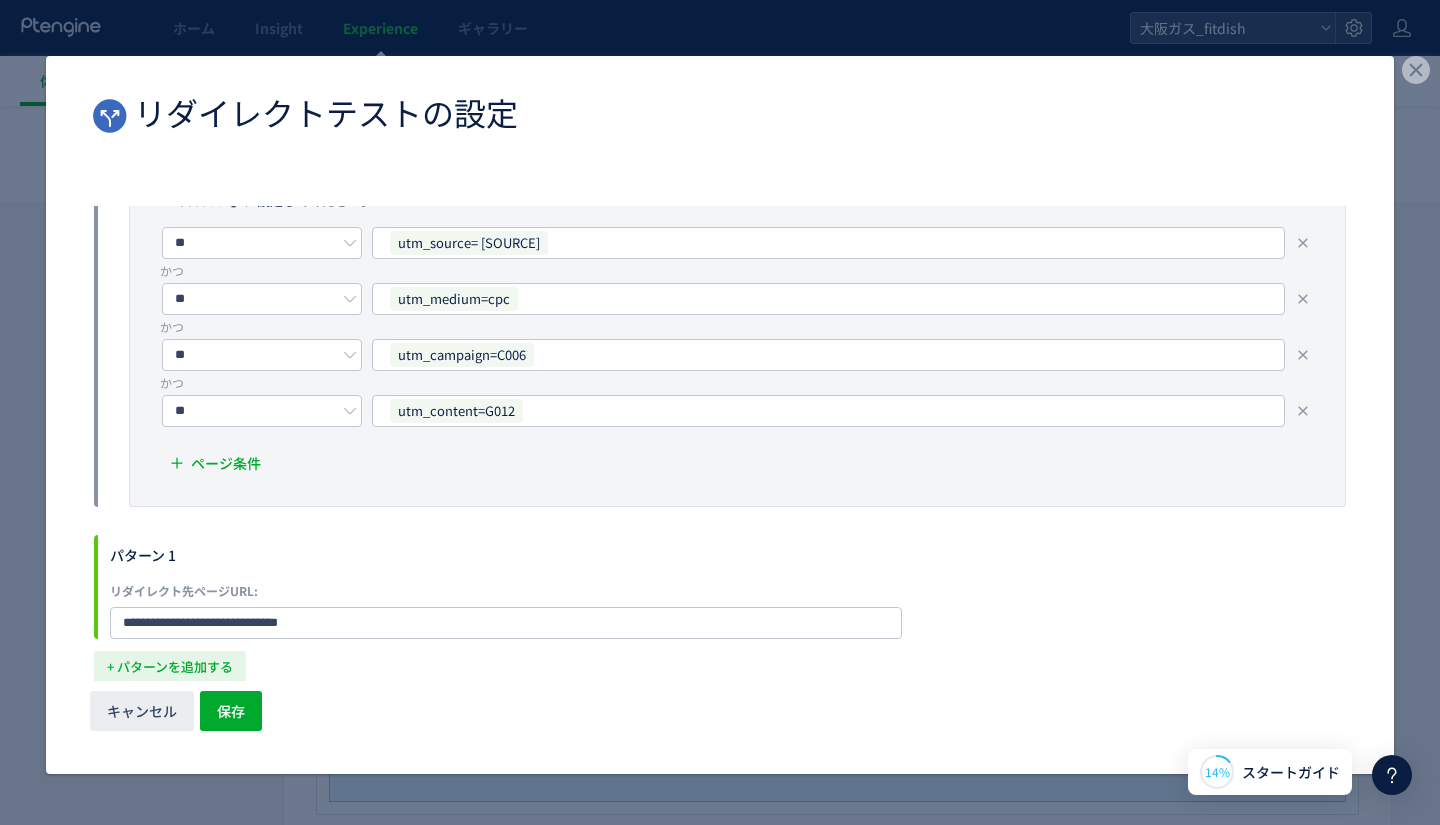 click on "+ パターンを追加する​" at bounding box center [170, 667] 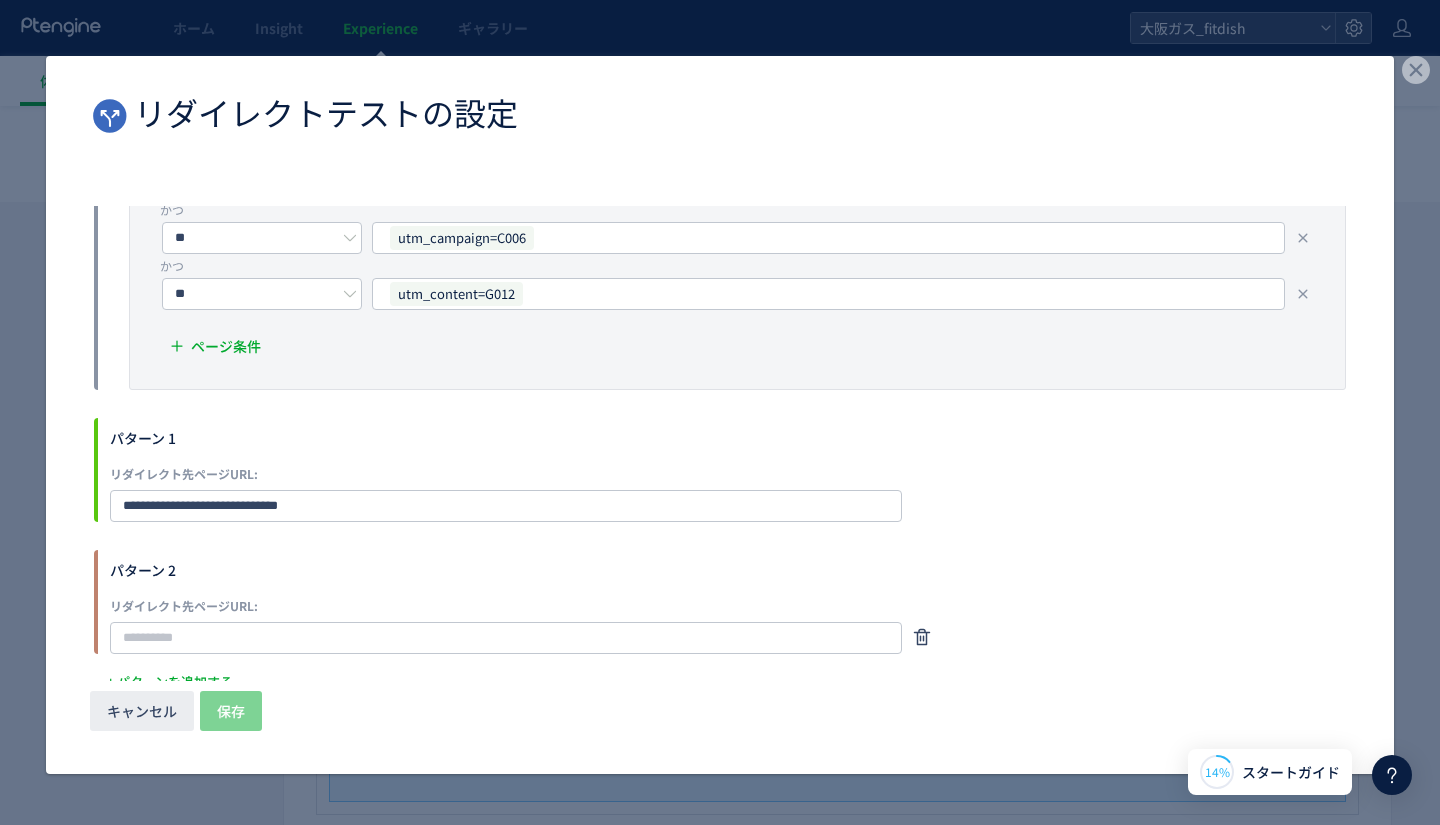 scroll, scrollTop: 427, scrollLeft: 0, axis: vertical 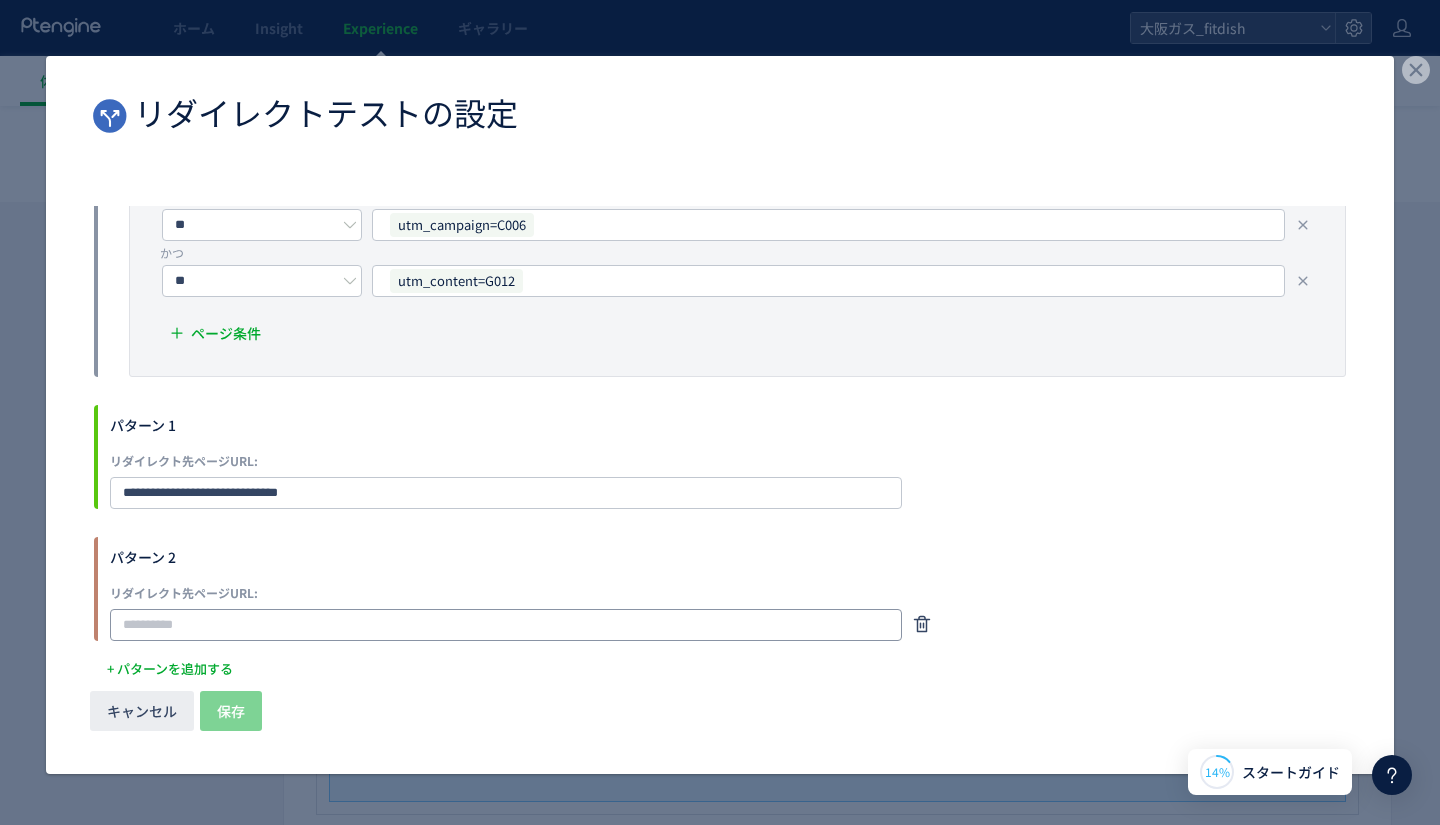 click 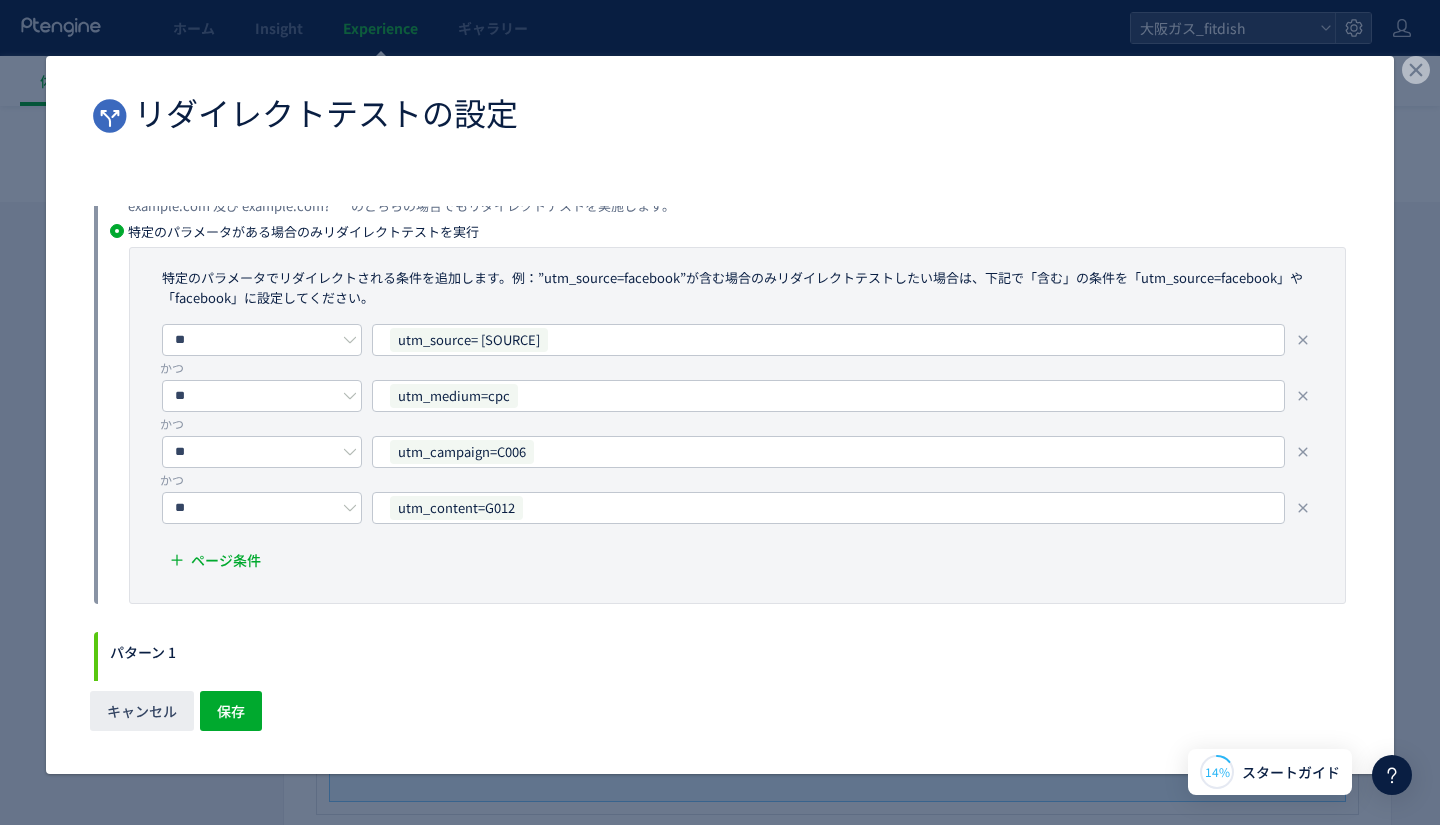 scroll, scrollTop: 427, scrollLeft: 0, axis: vertical 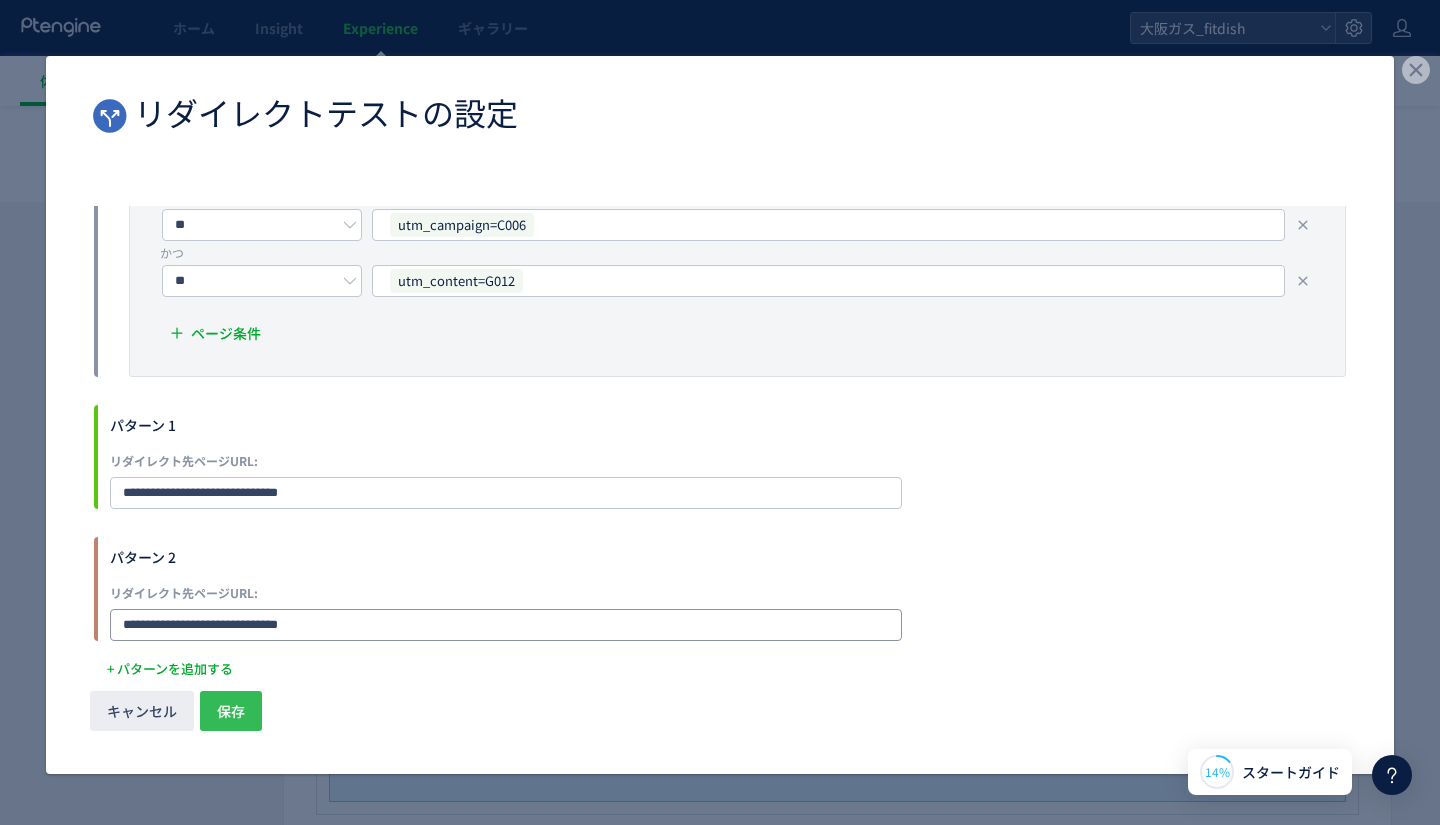 type on "**********" 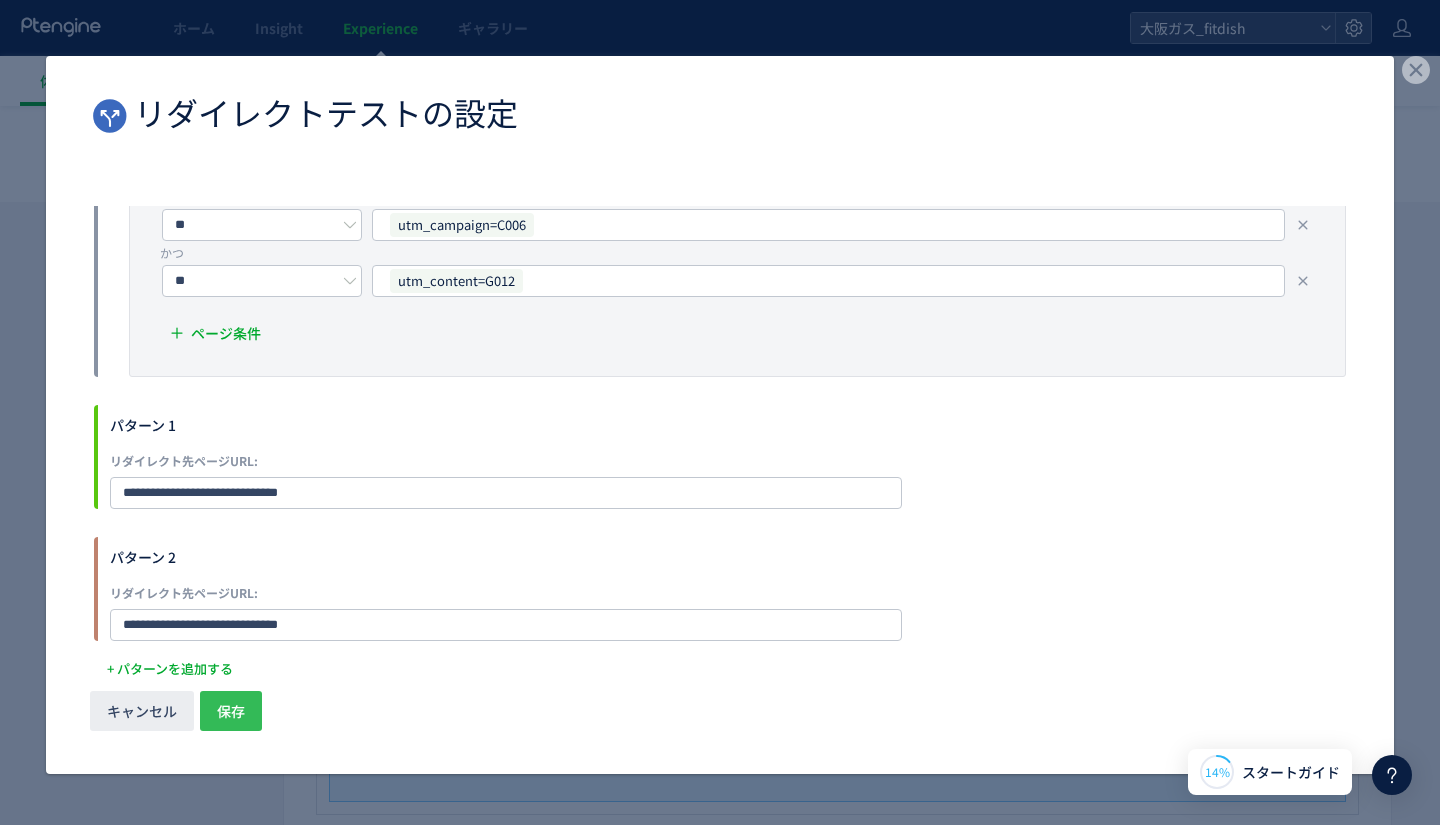 click on "保存" at bounding box center (231, 711) 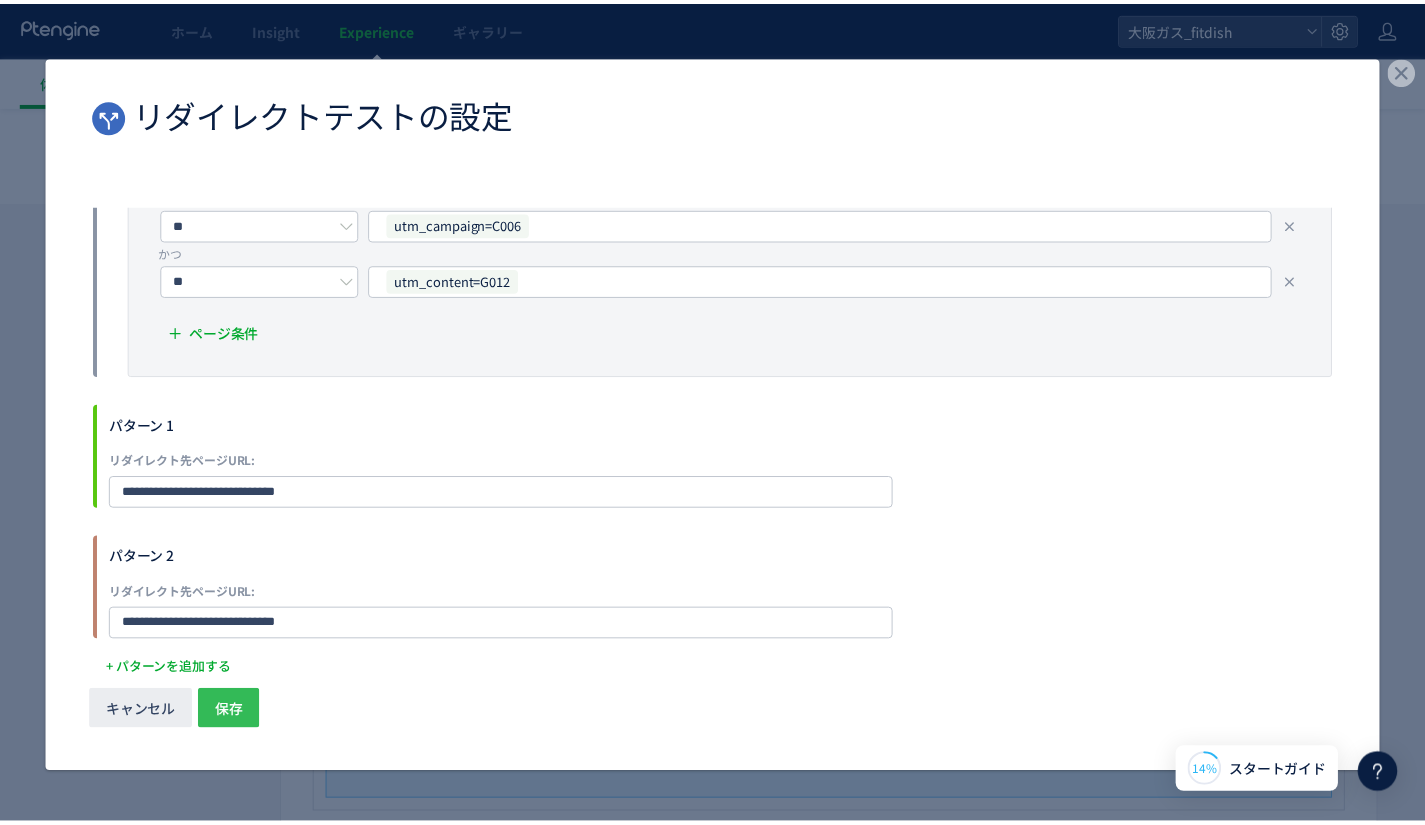 scroll, scrollTop: 259, scrollLeft: 0, axis: vertical 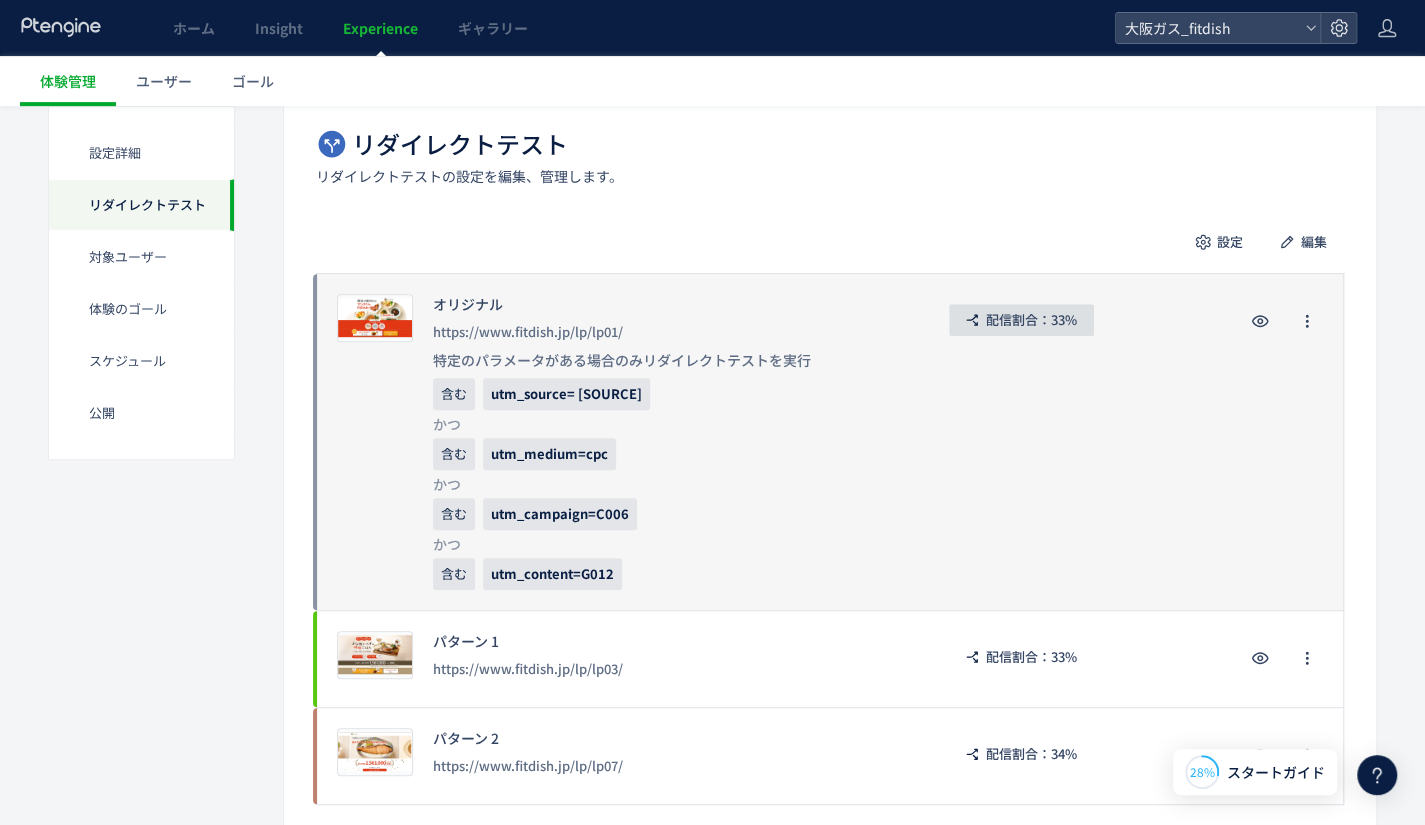 click on "配信割合：33%" at bounding box center (1031, 320) 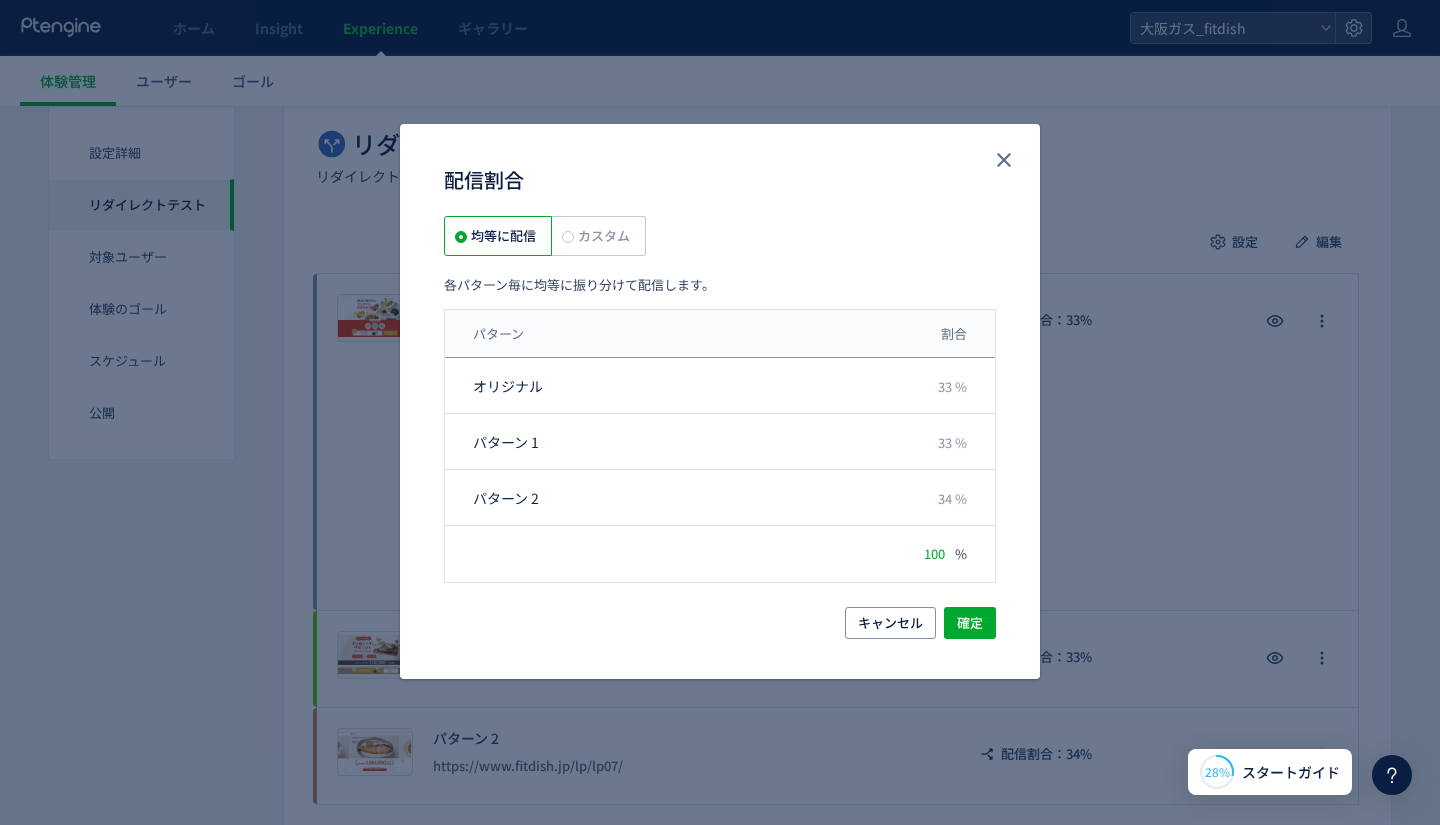 click on "カスタム" 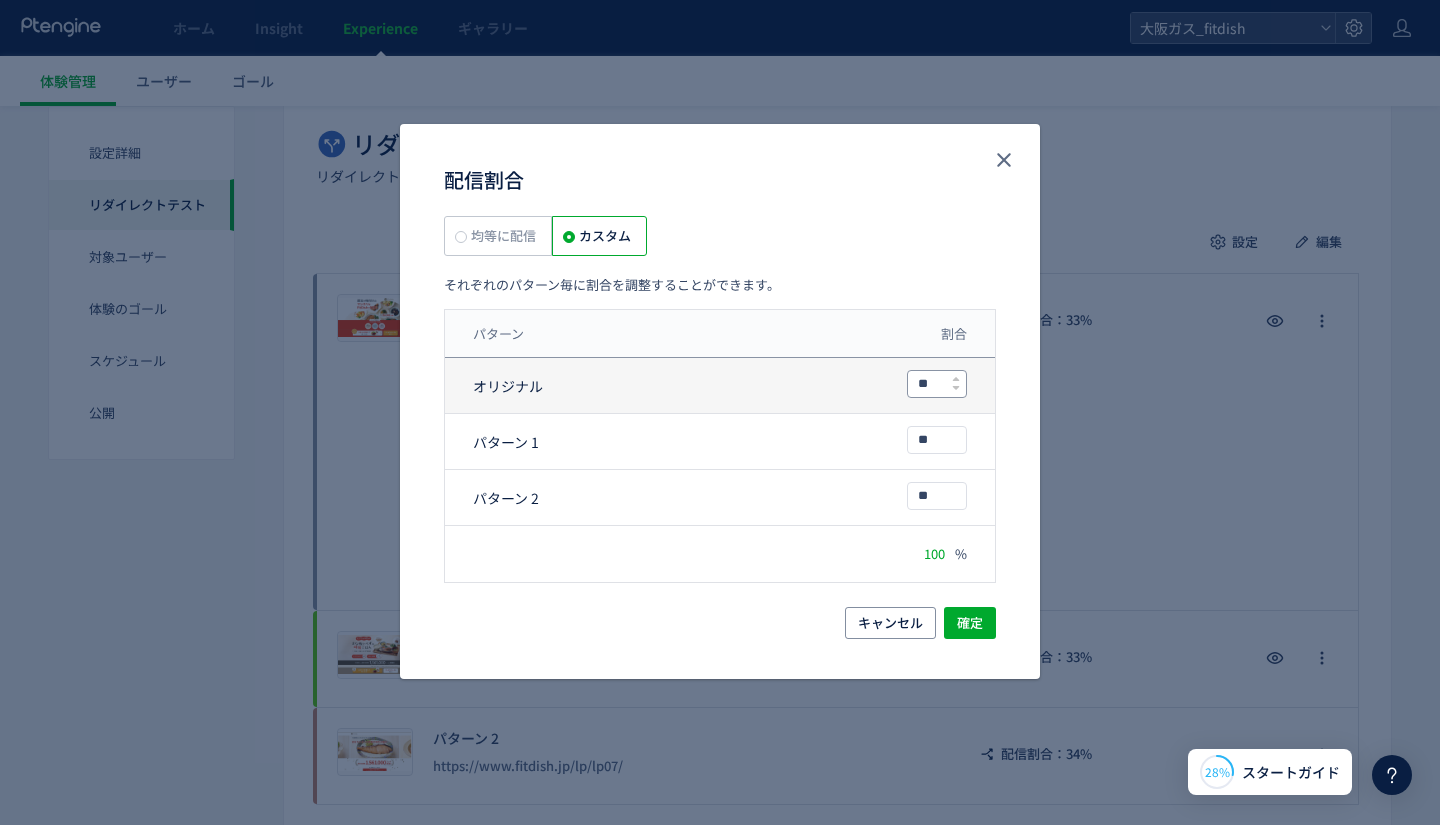 drag, startPoint x: 942, startPoint y: 384, endPoint x: 911, endPoint y: 388, distance: 31.257 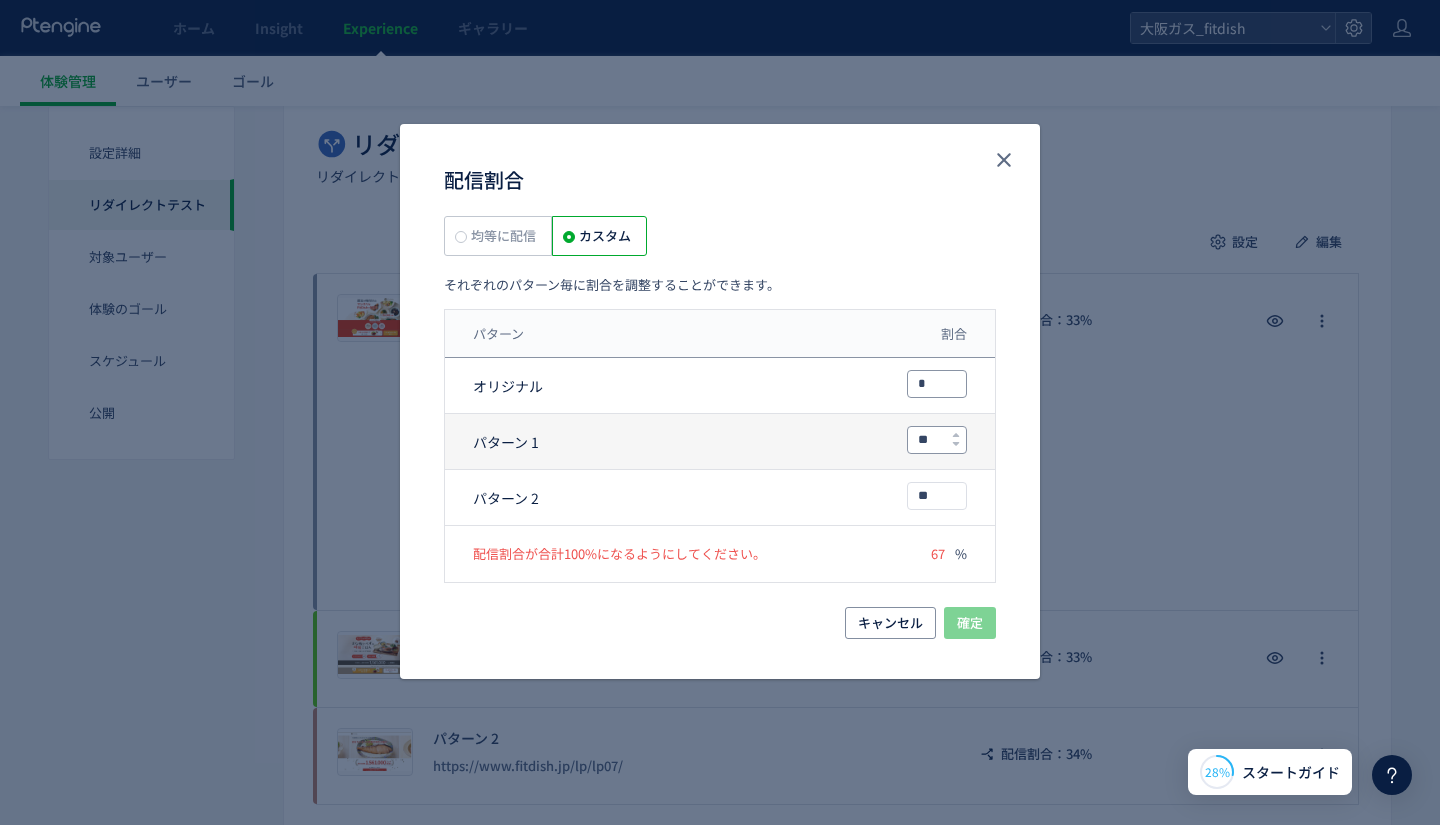 type on "*" 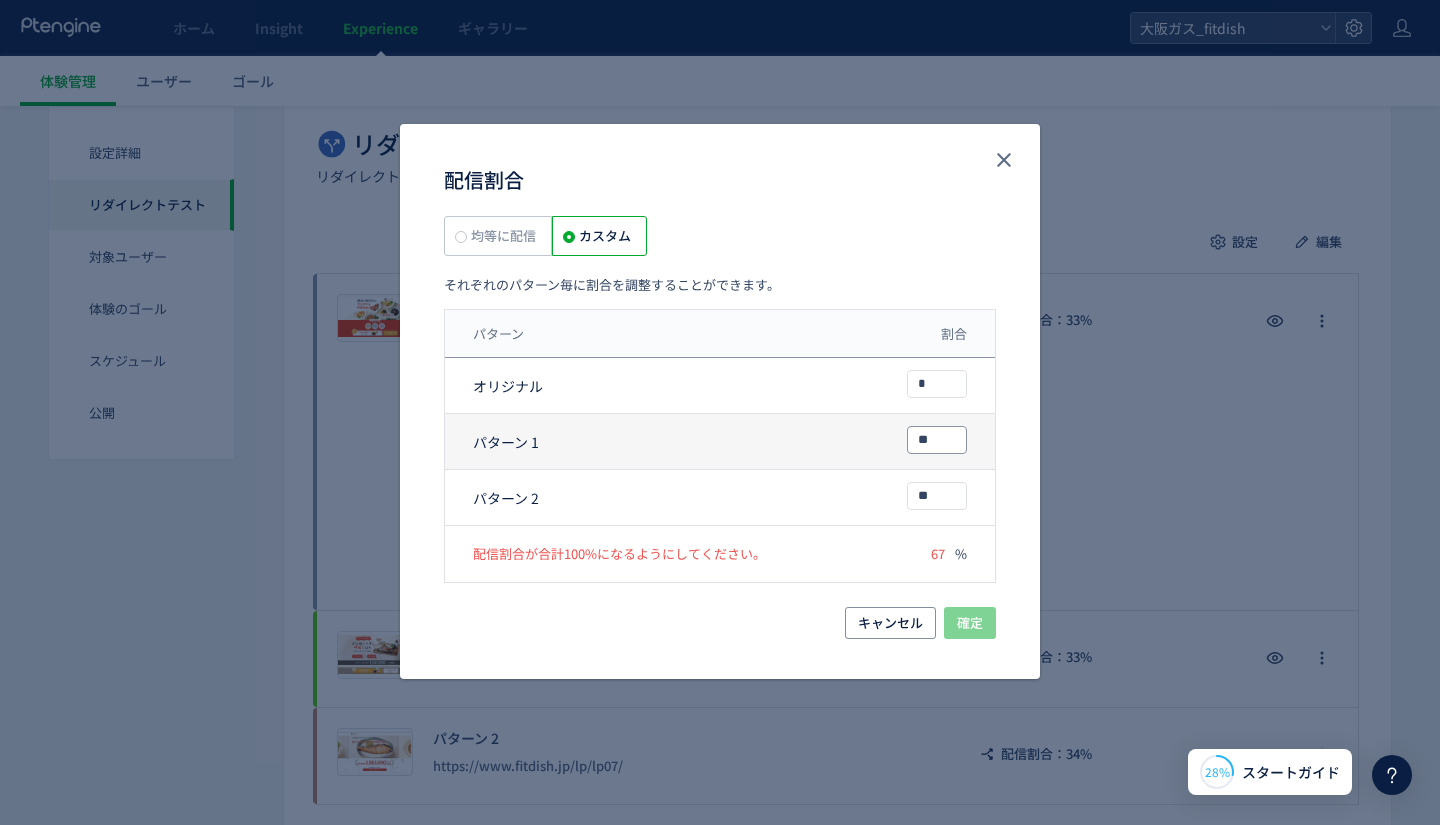 drag, startPoint x: 942, startPoint y: 445, endPoint x: 886, endPoint y: 449, distance: 56.142673 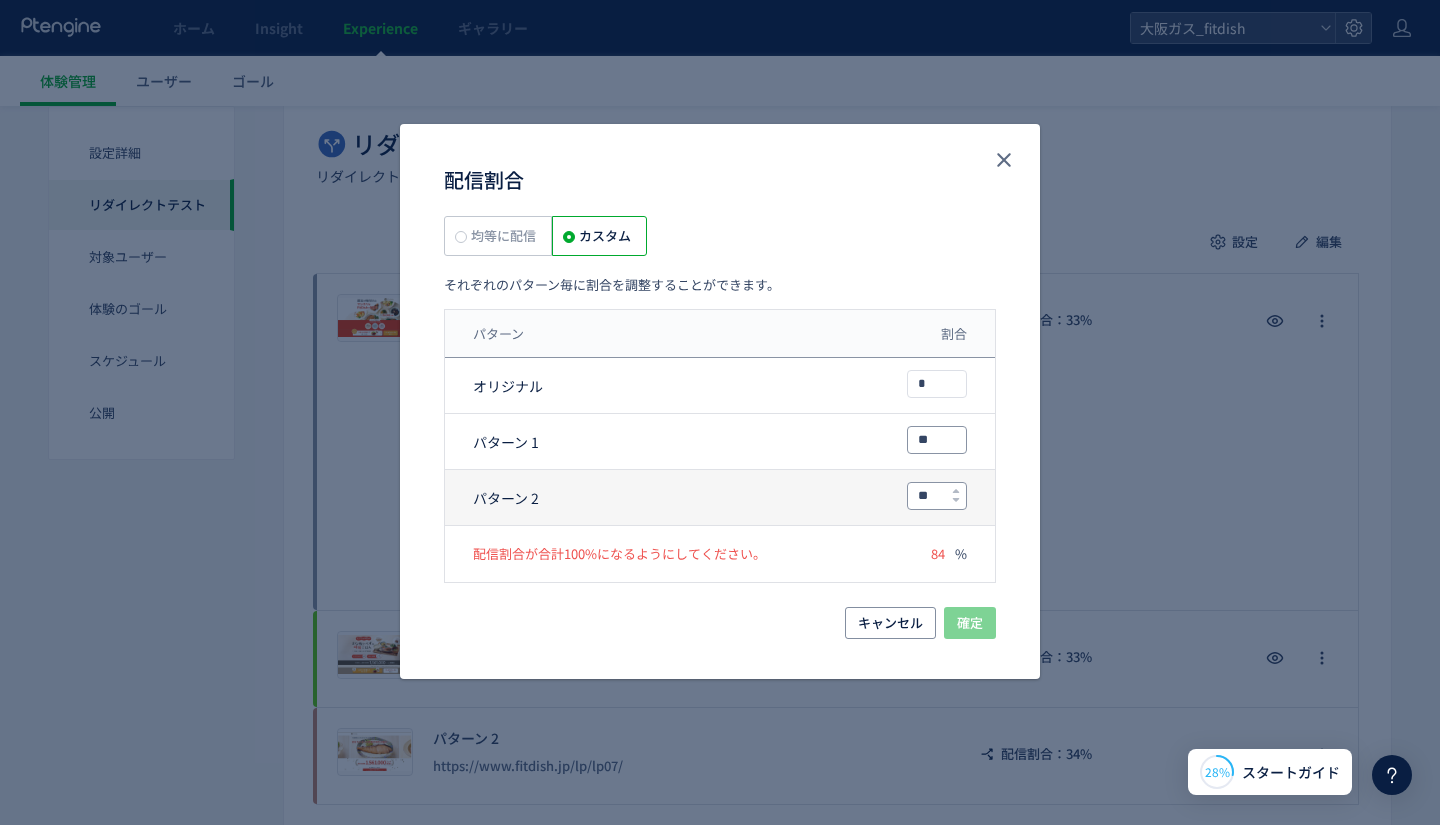 type on "**" 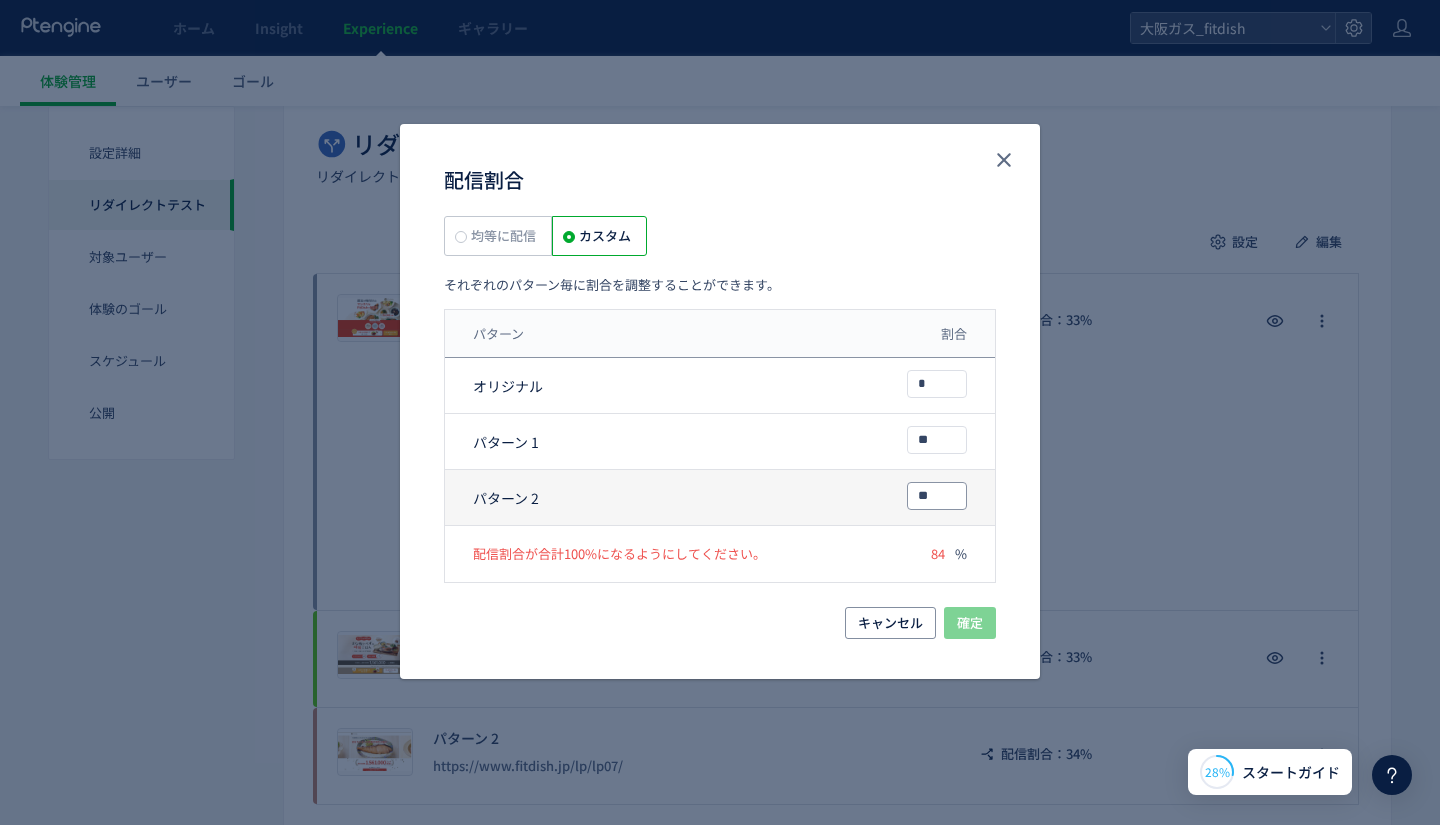 drag, startPoint x: 939, startPoint y: 497, endPoint x: 886, endPoint y: 496, distance: 53.009434 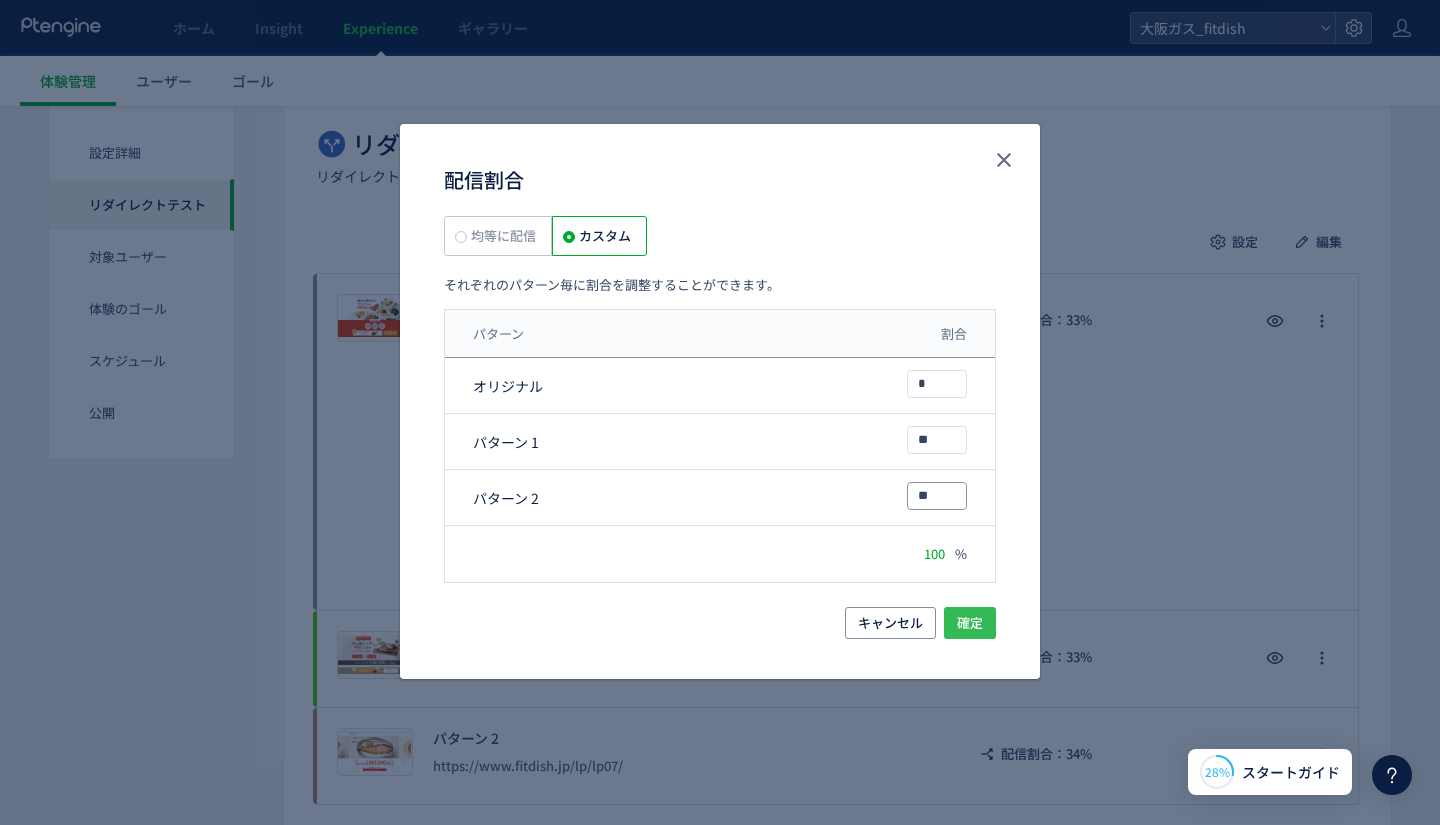 type on "**" 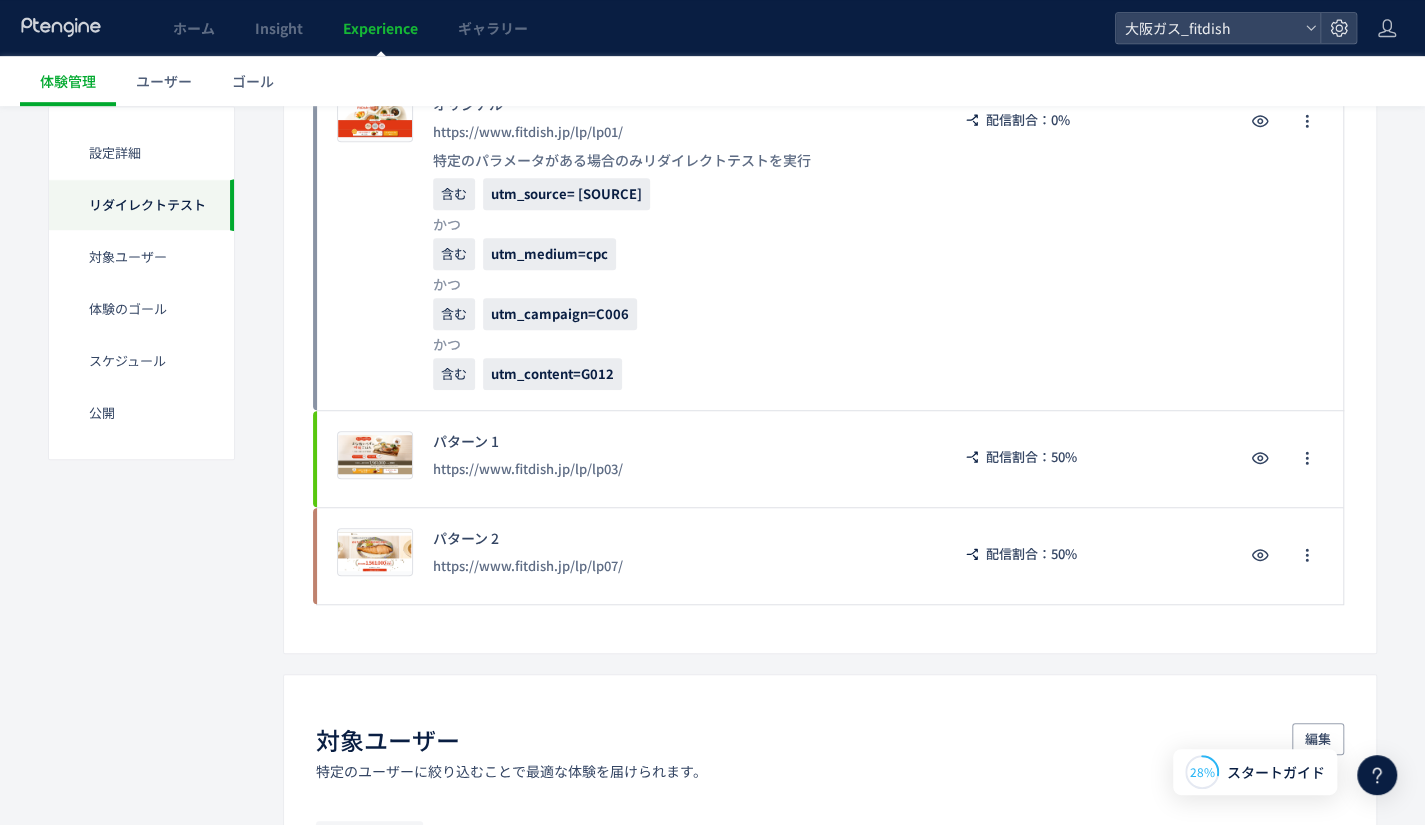 scroll, scrollTop: 1000, scrollLeft: 0, axis: vertical 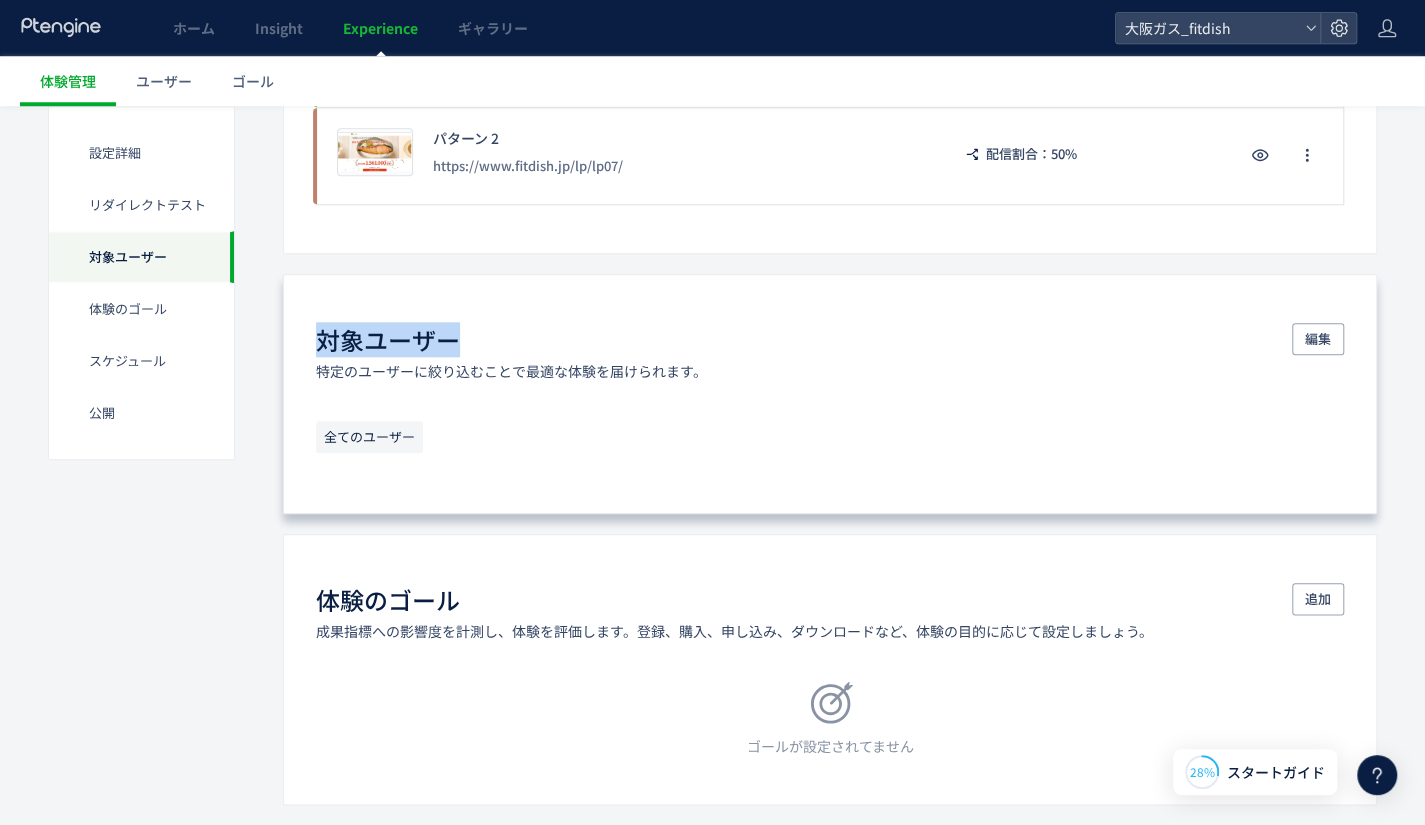 drag, startPoint x: 482, startPoint y: 337, endPoint x: 319, endPoint y: 337, distance: 163 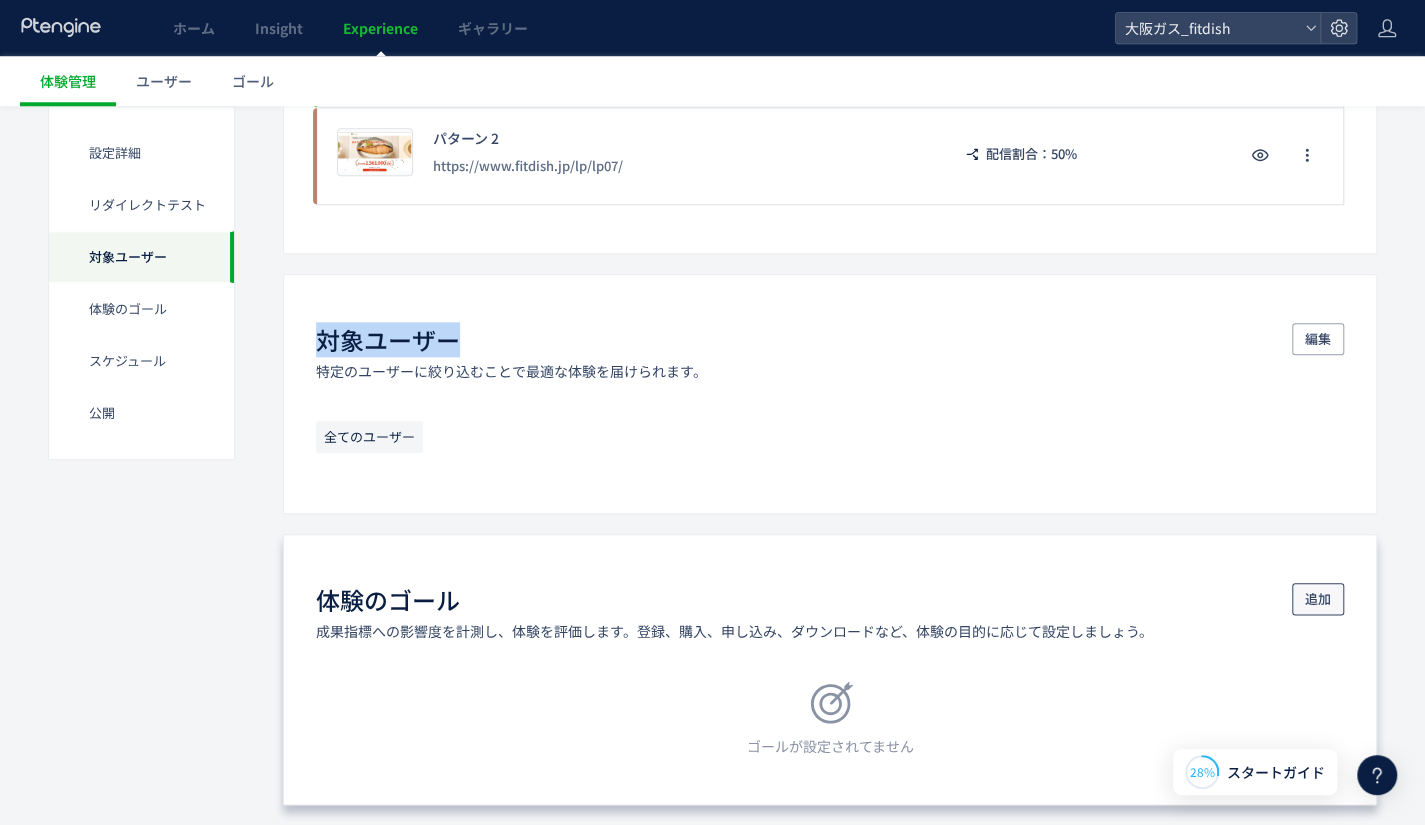 click on "追加" at bounding box center [1318, 599] 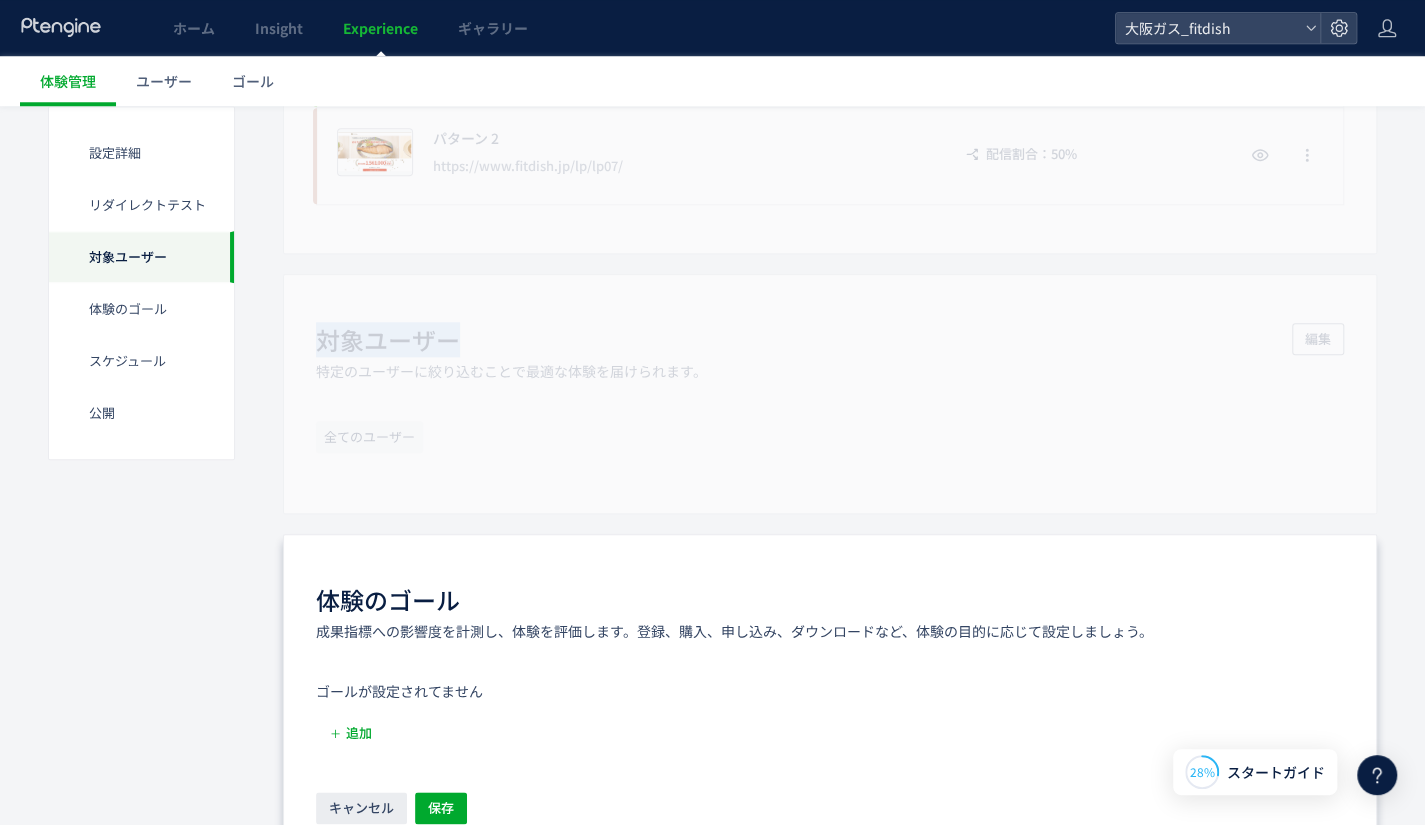 scroll, scrollTop: 1200, scrollLeft: 0, axis: vertical 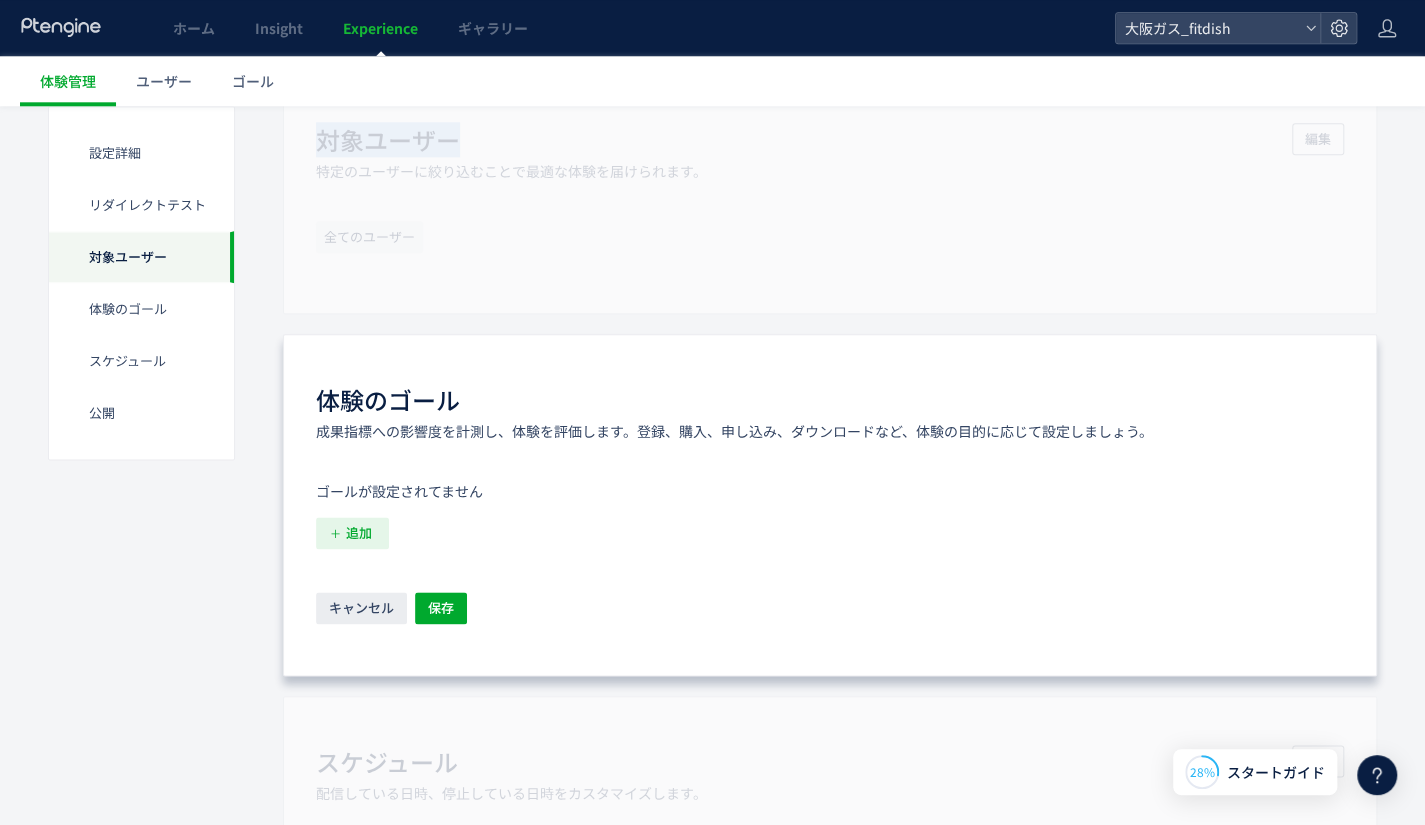 click on "追加" at bounding box center (359, 533) 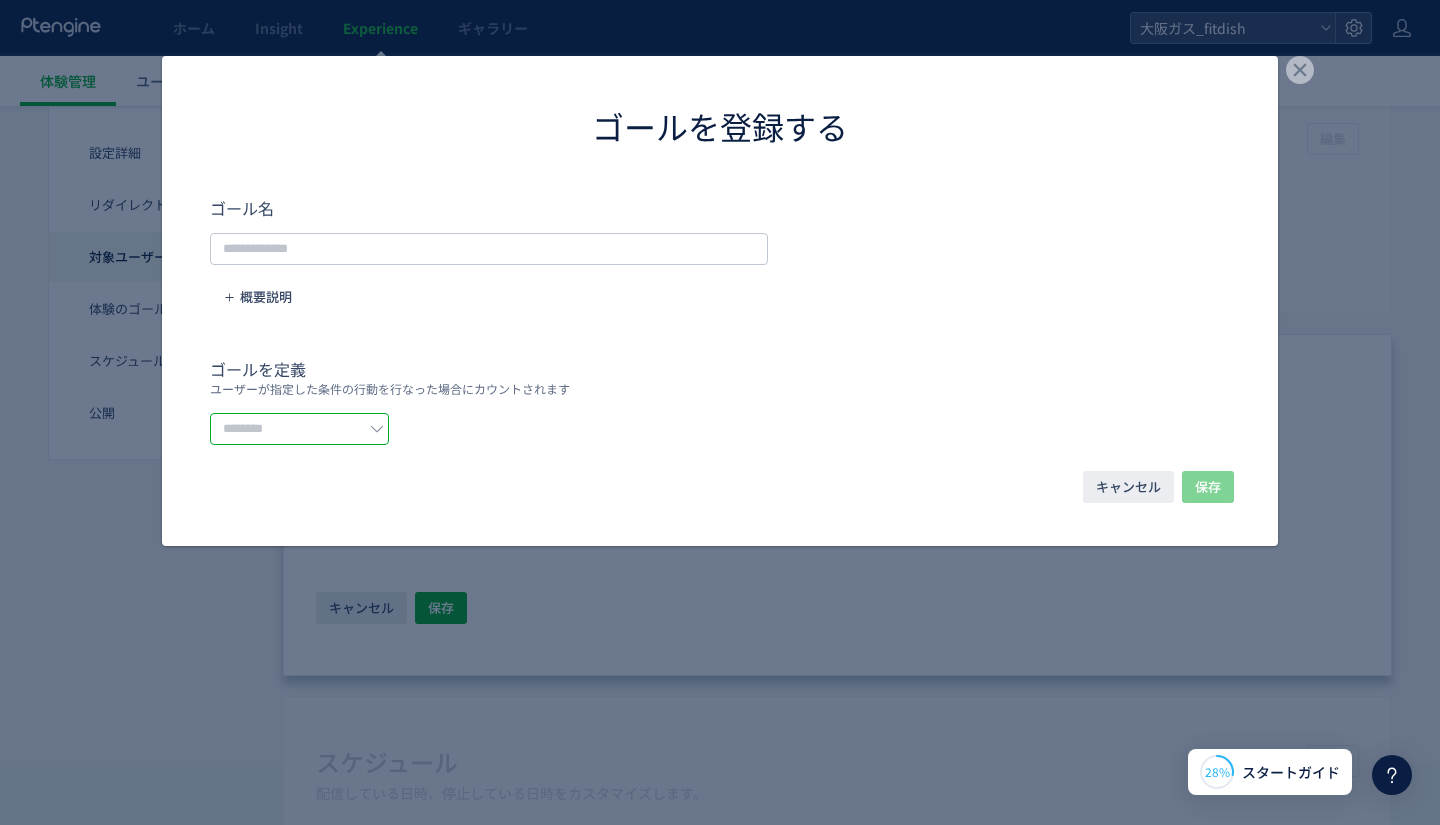 click 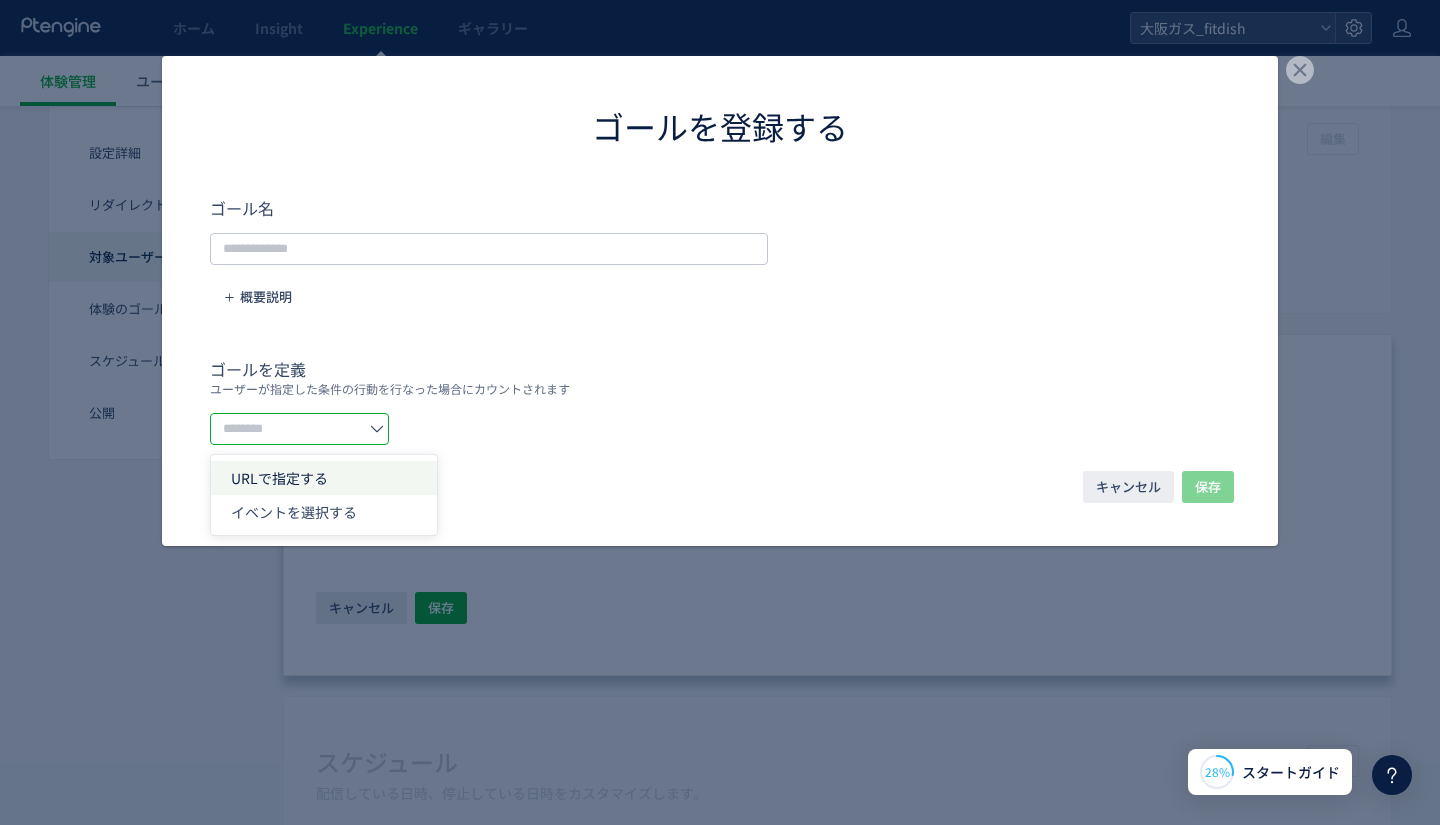click on "URLで指定する" 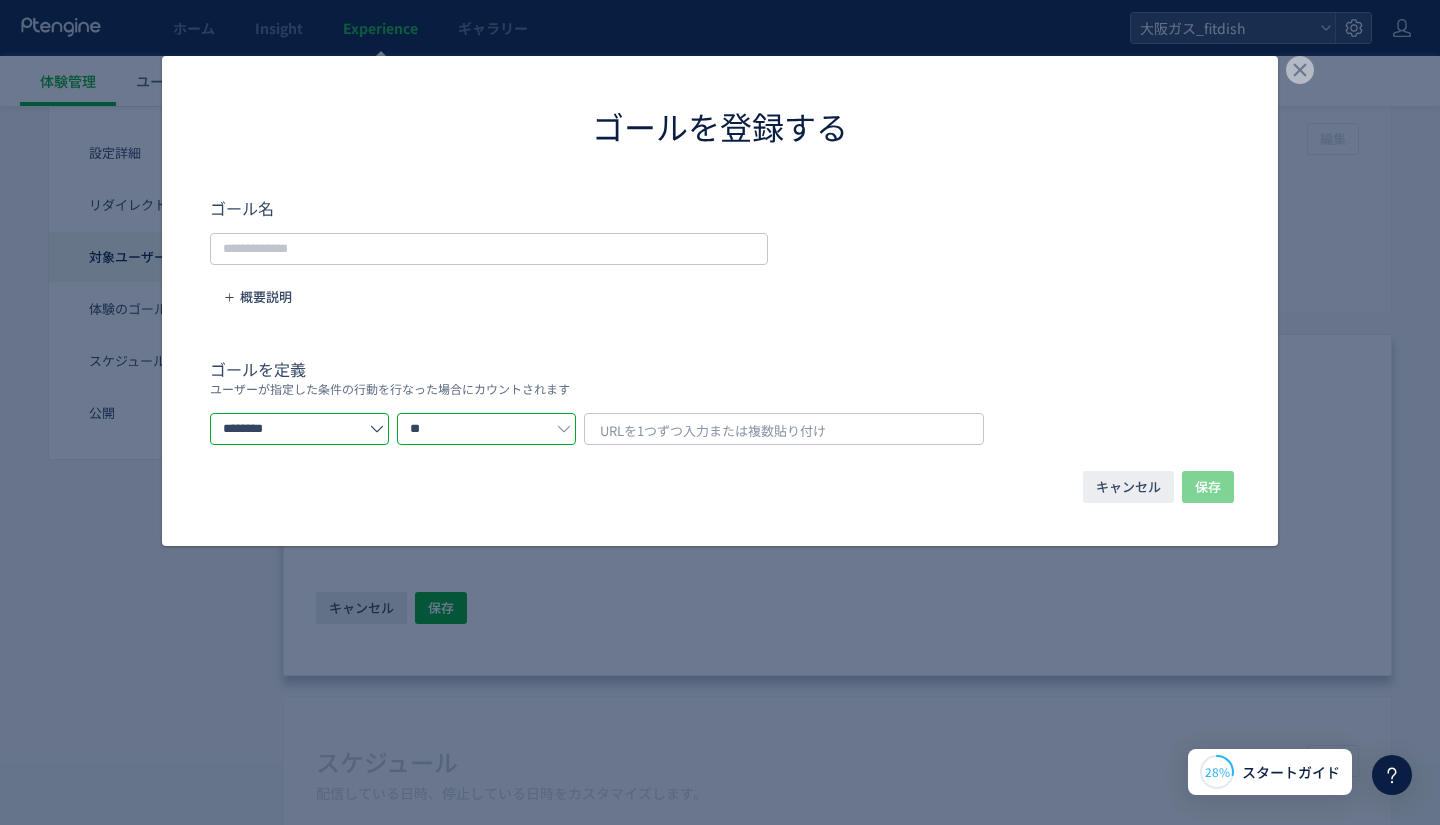 click on "**" 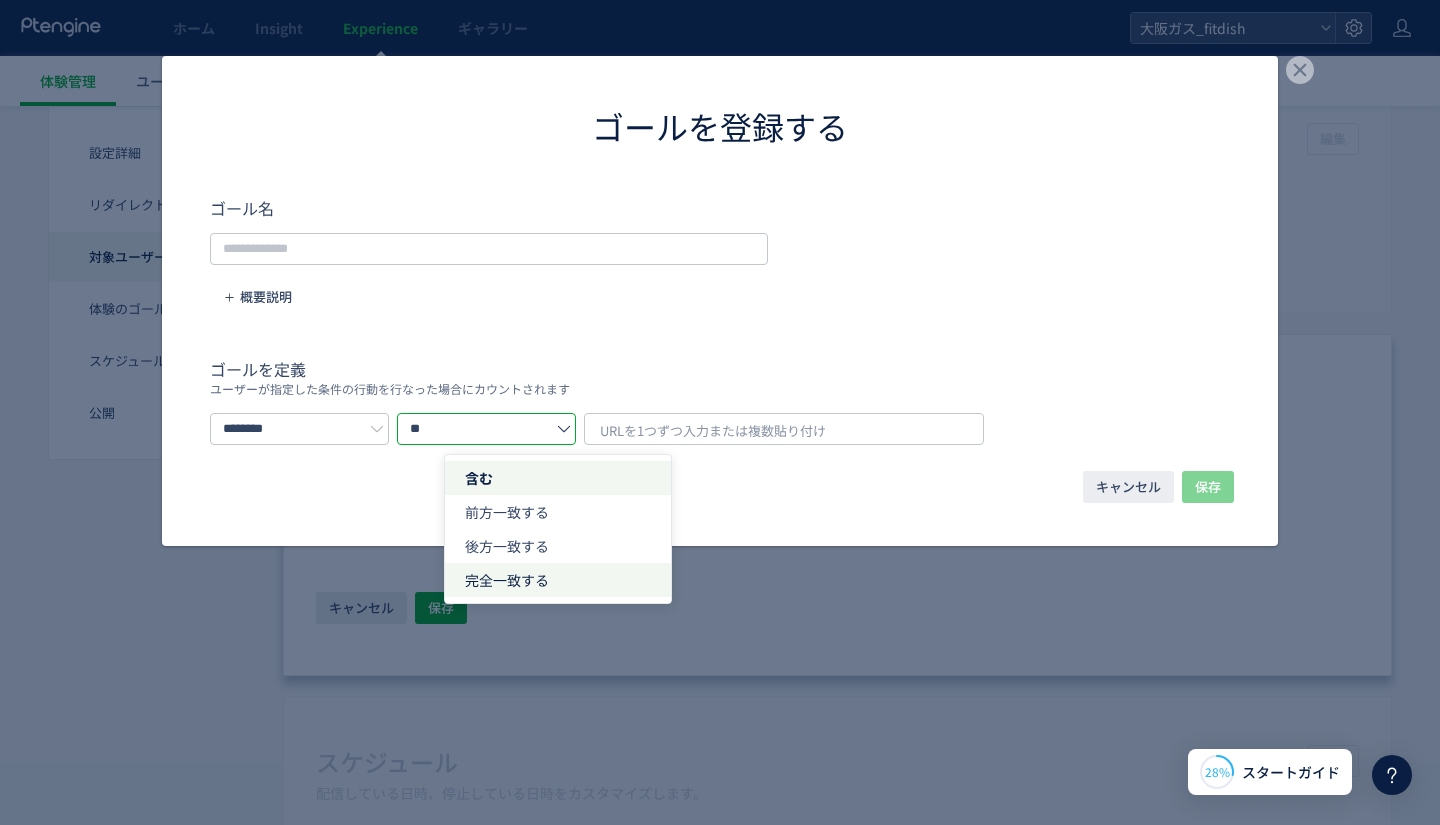 click on "完全一致する" 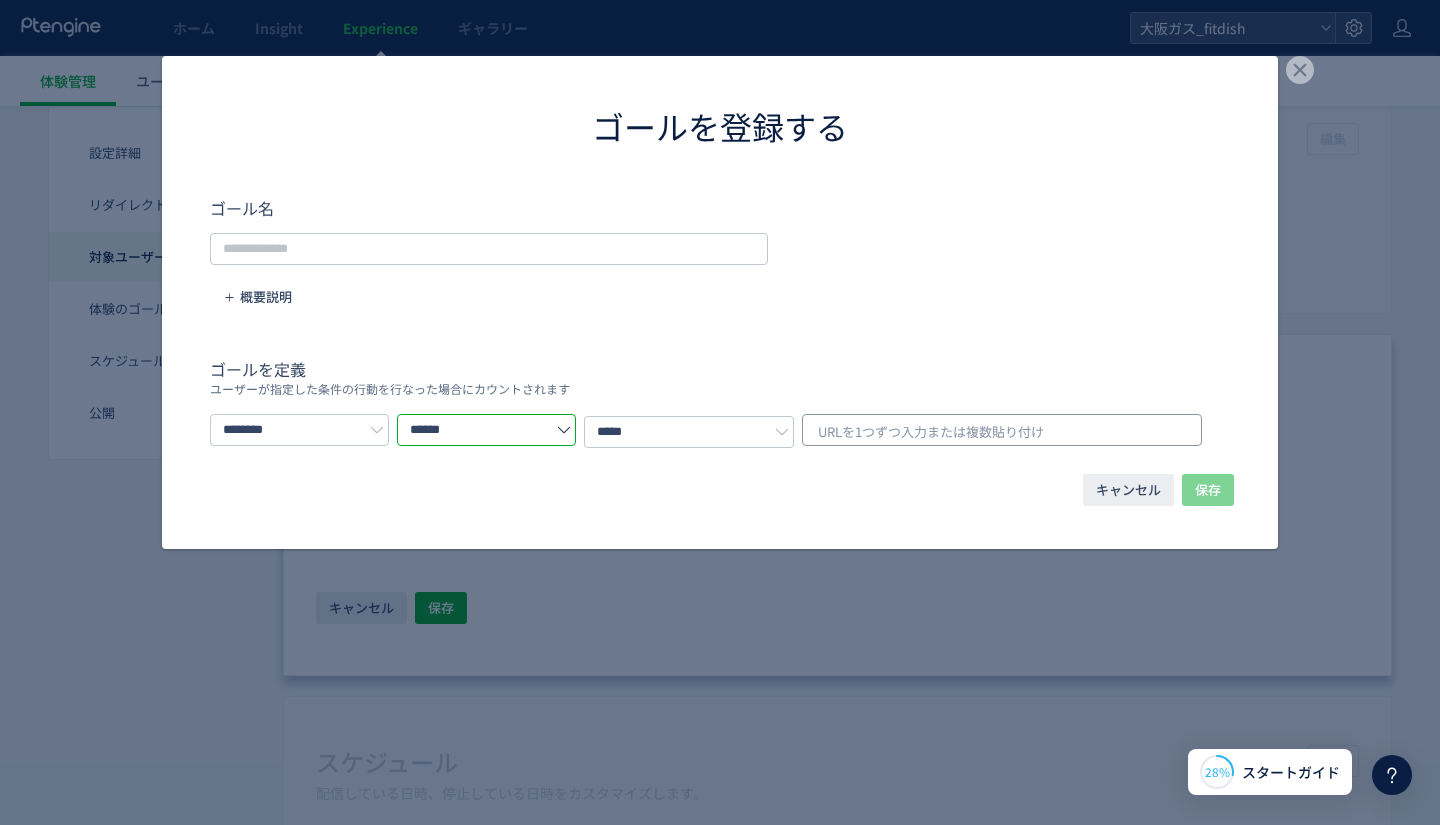 click on "URLを1つずつ入力または複数貼り付け" at bounding box center (931, 432) 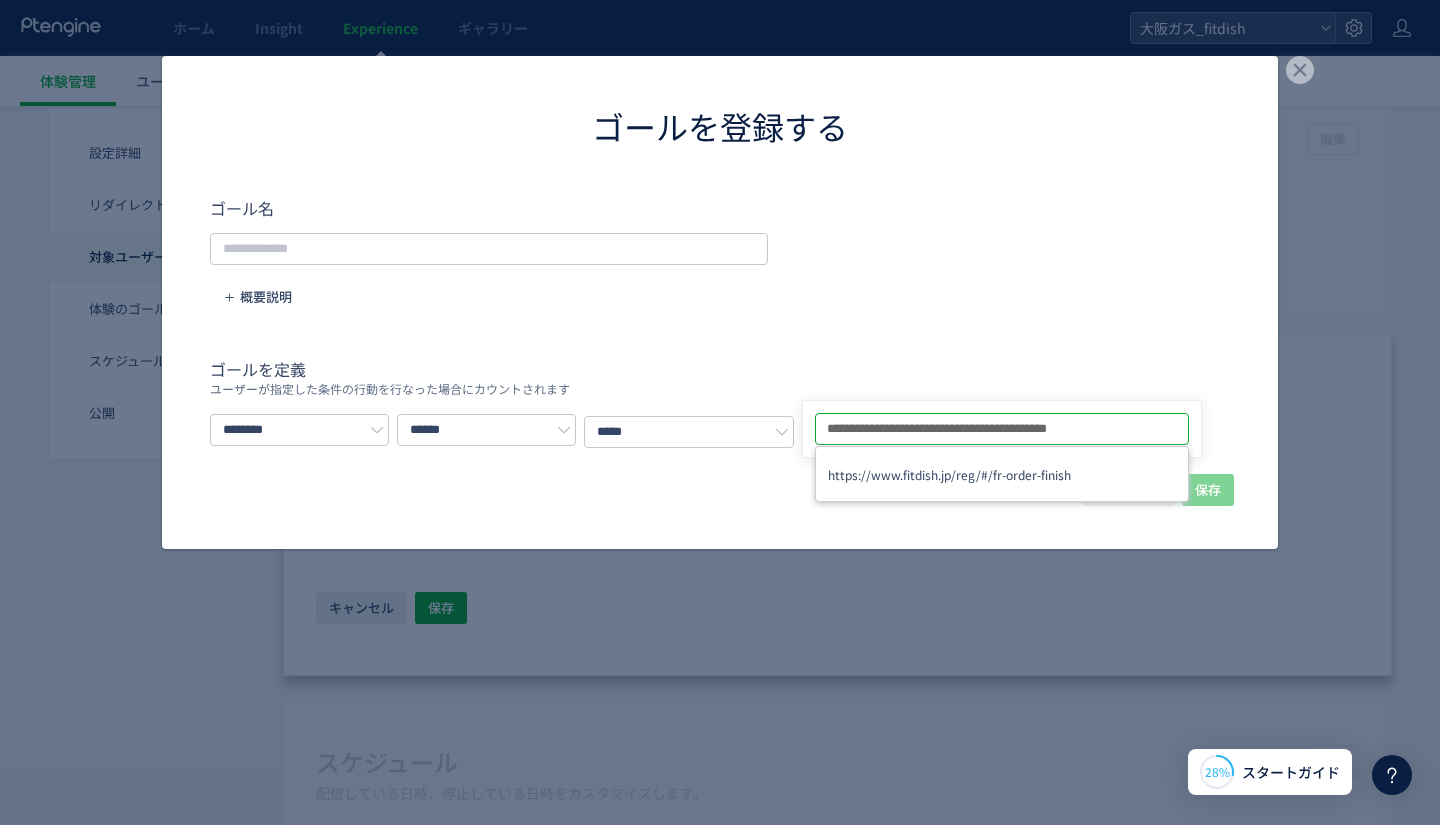type on "**********" 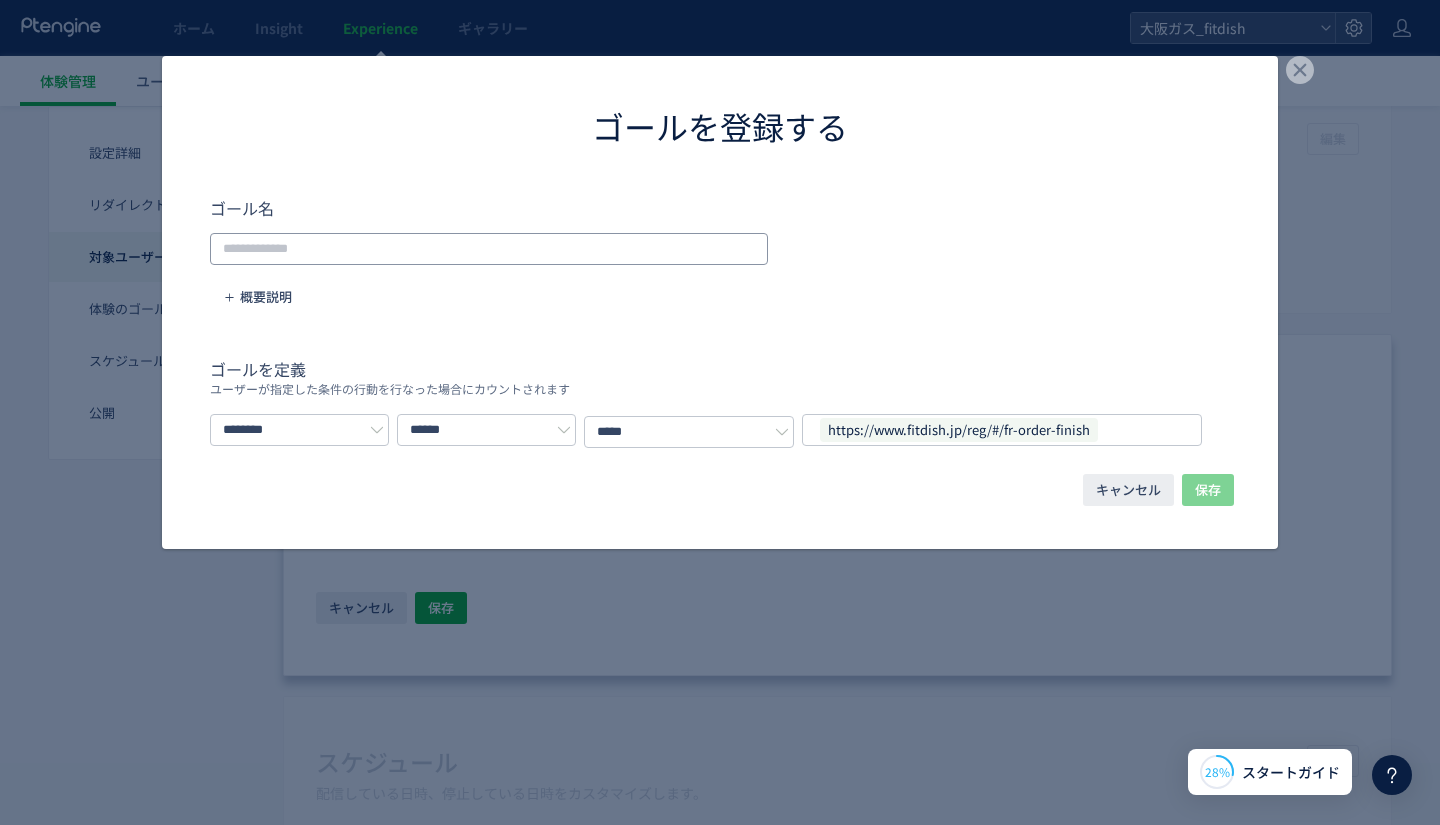 click 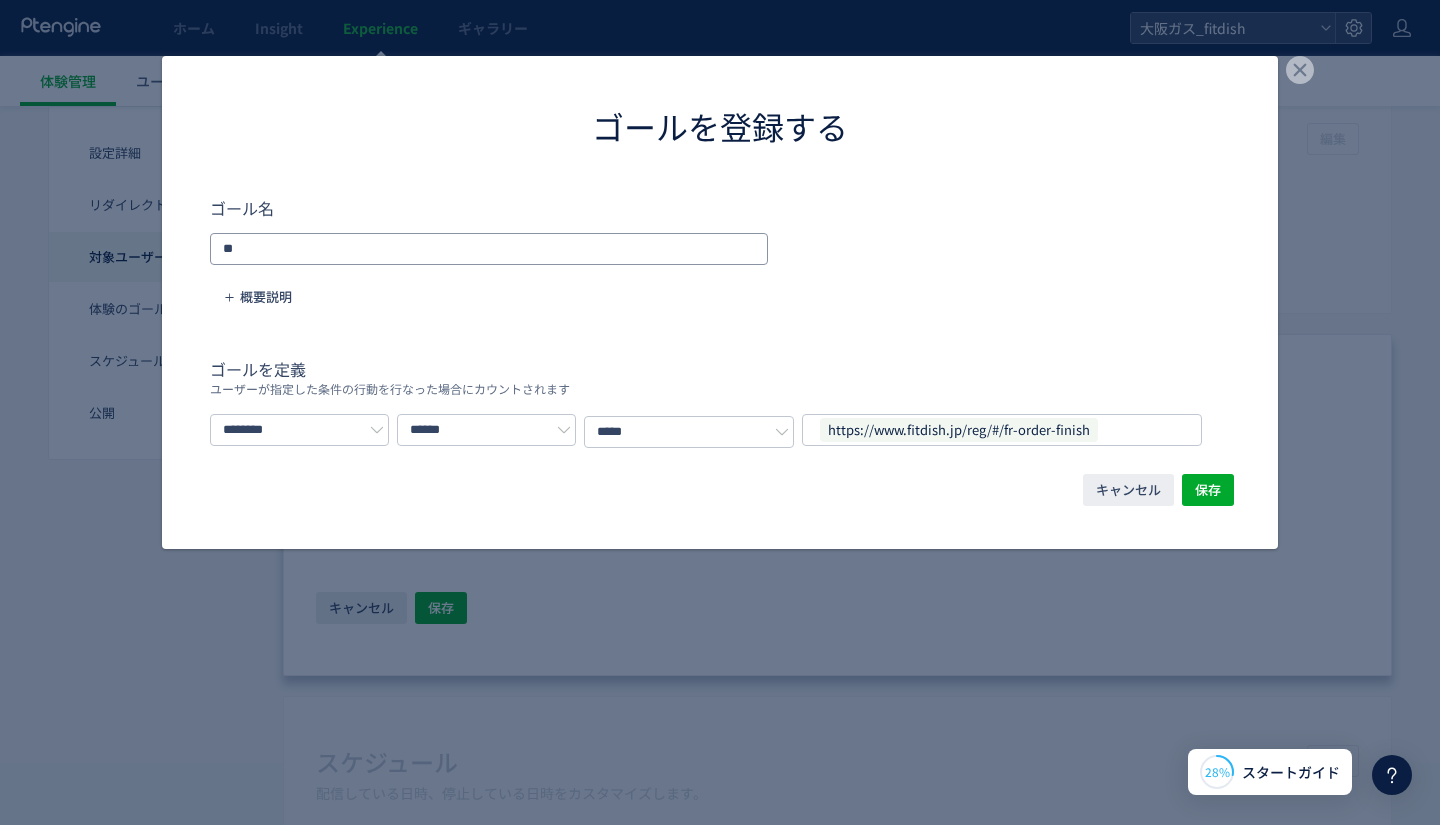 type on "*" 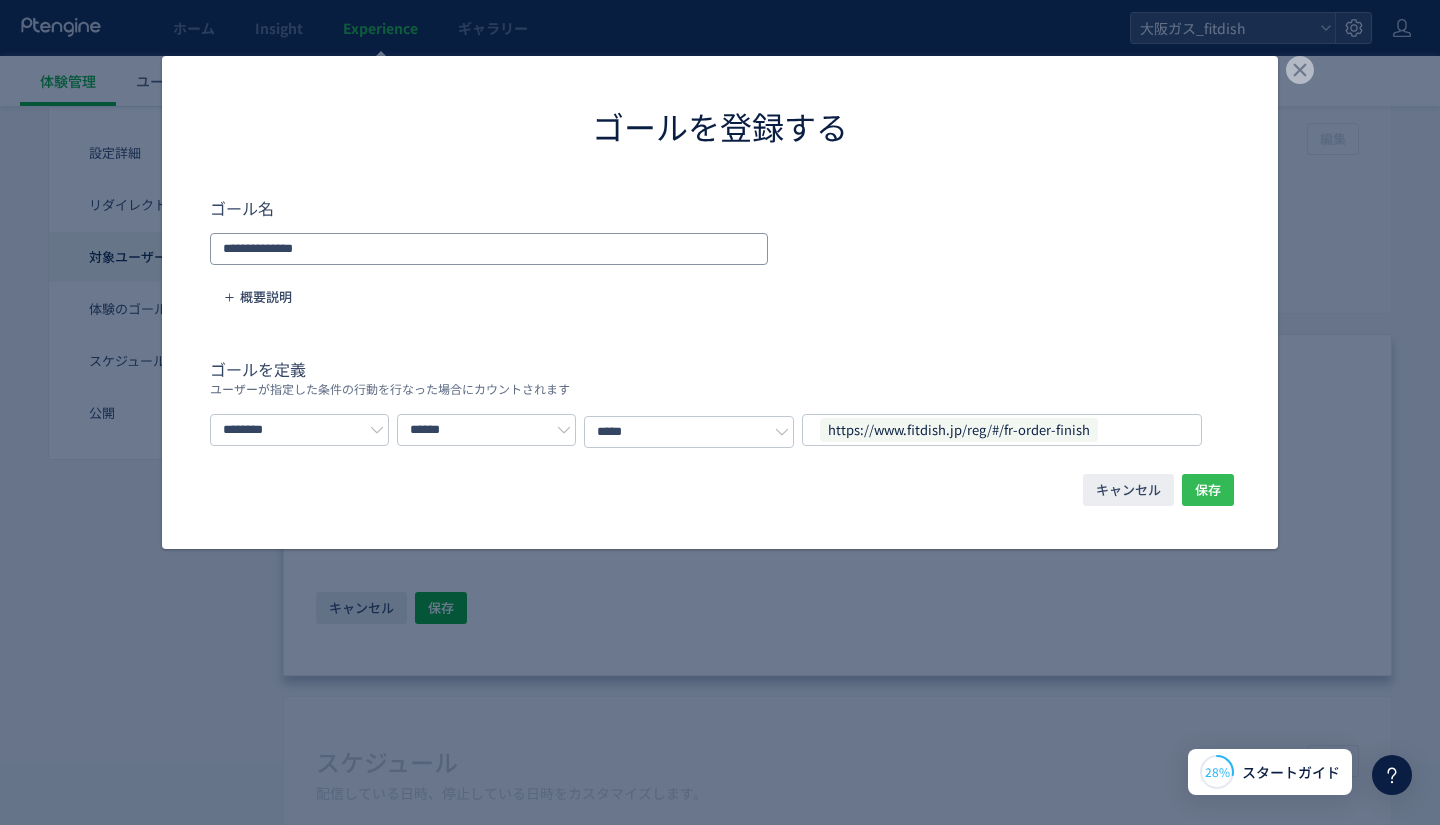 type on "**********" 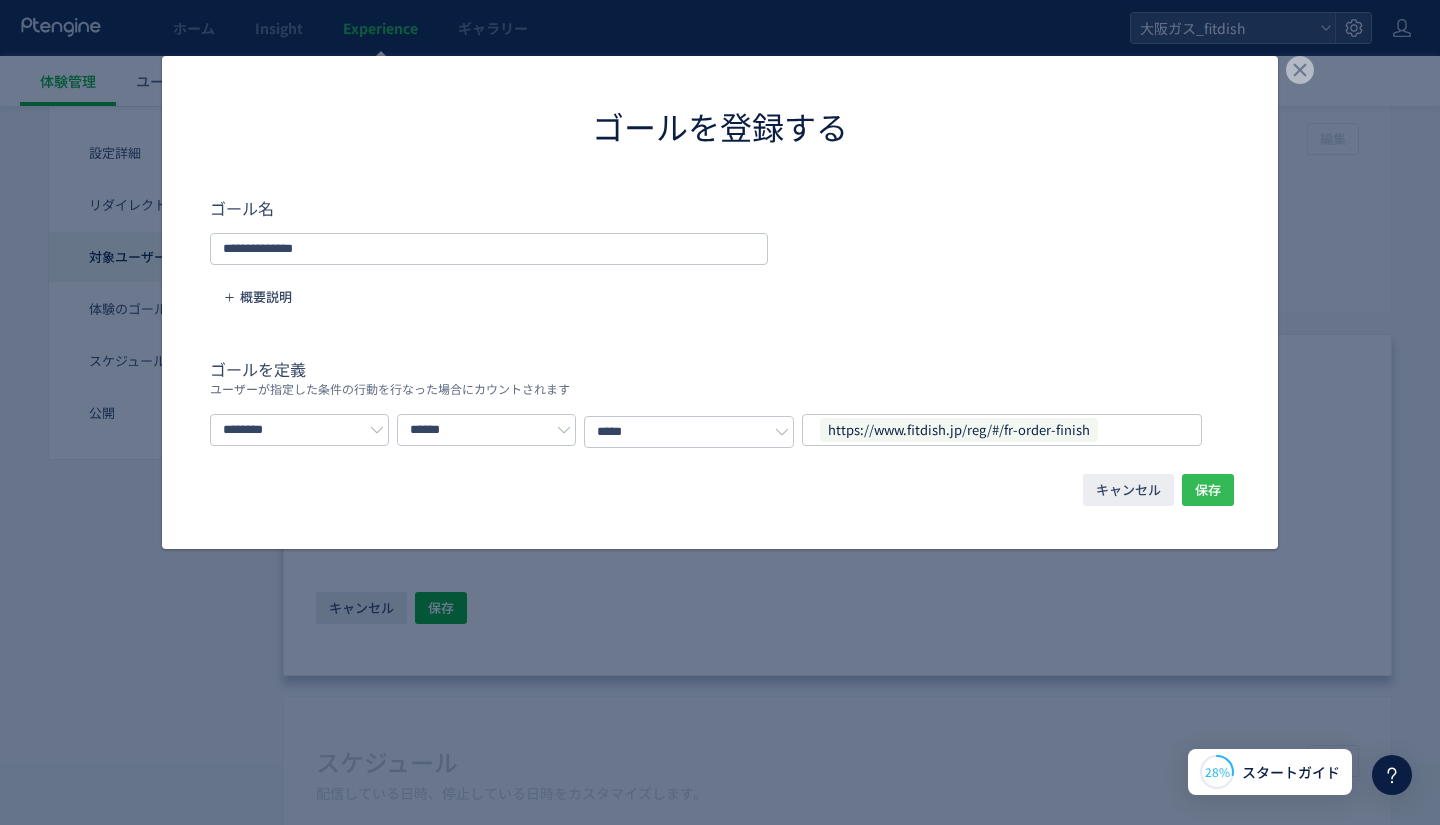 click on "保存" at bounding box center (1208, 490) 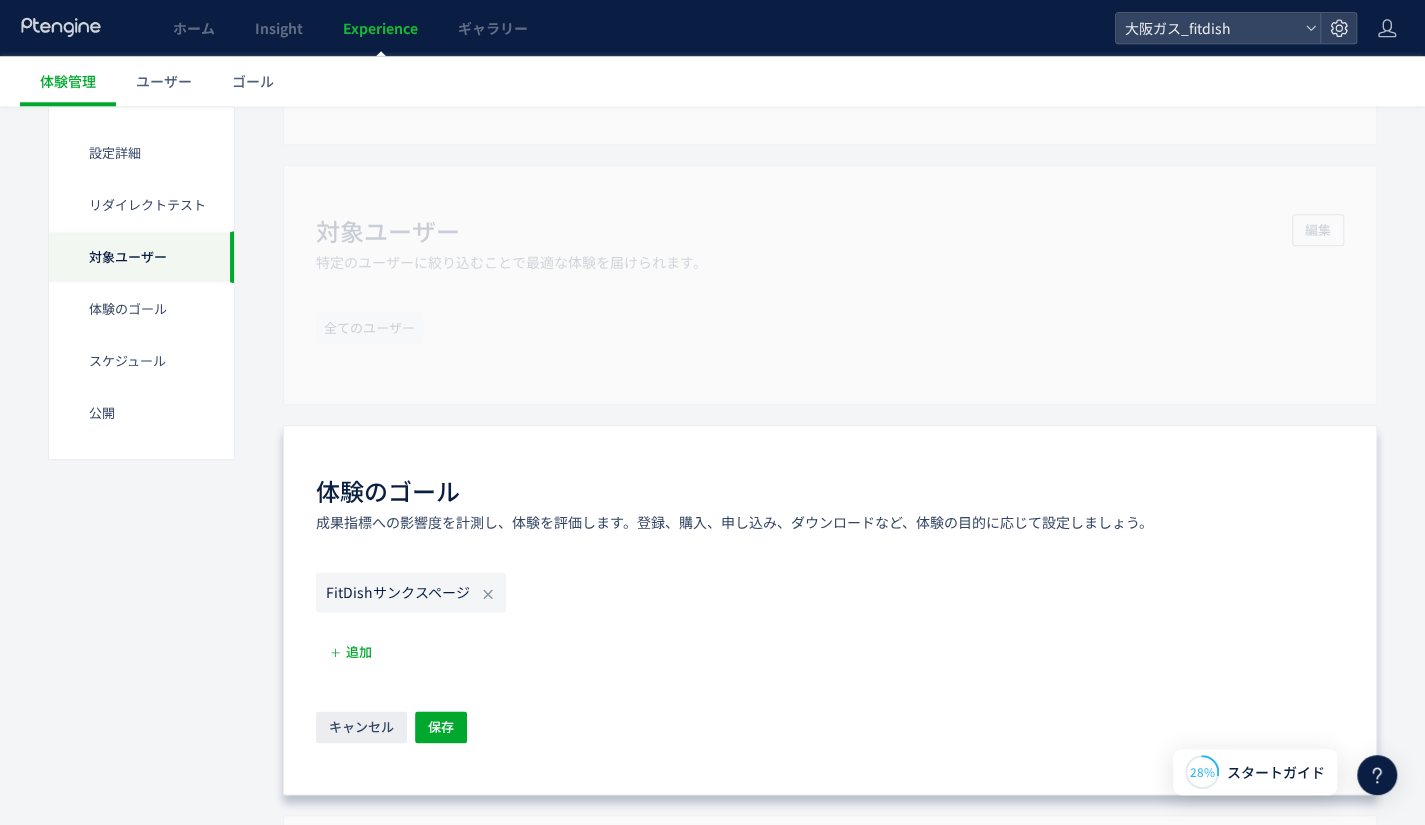scroll, scrollTop: 1200, scrollLeft: 0, axis: vertical 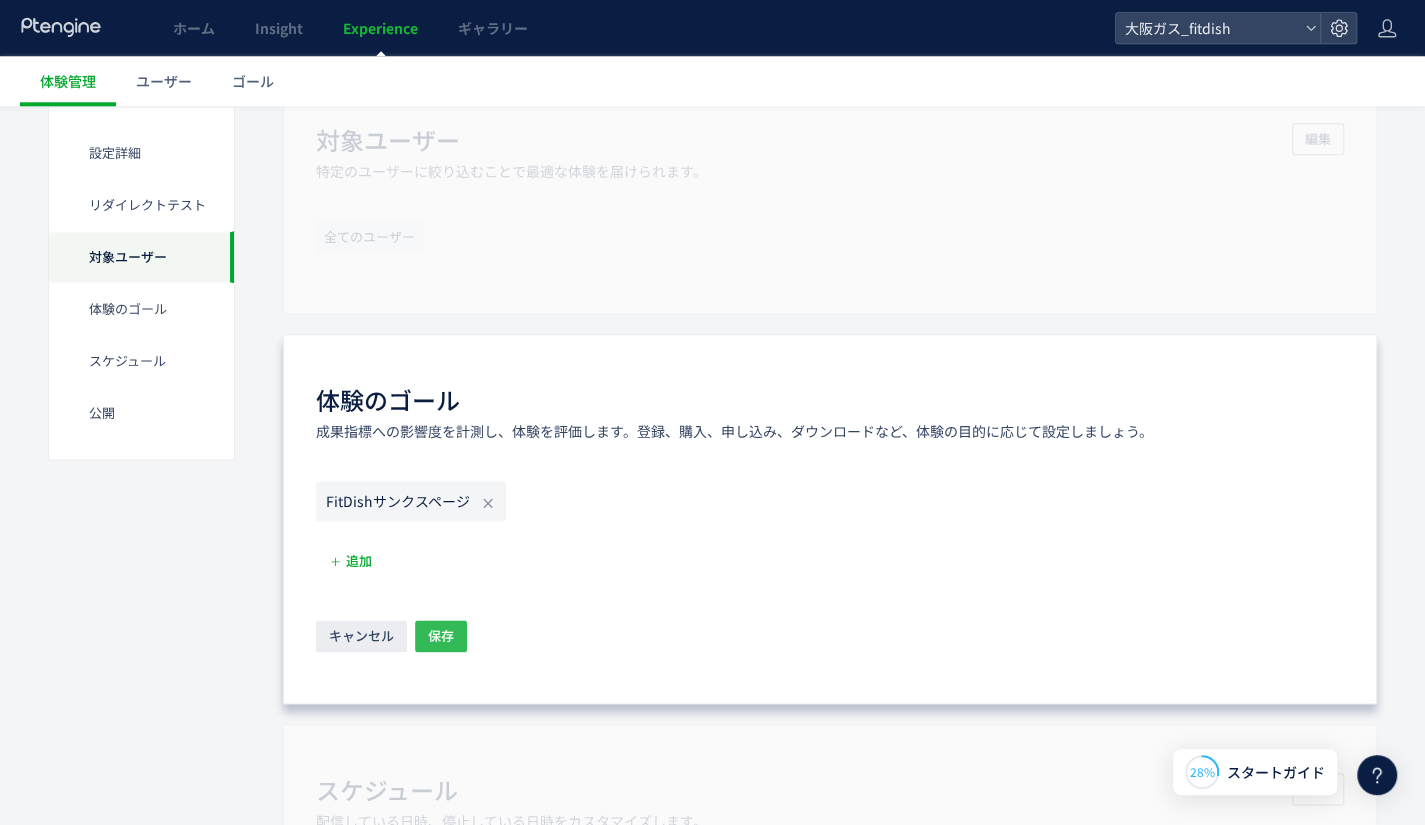 click on "保存" at bounding box center (441, 636) 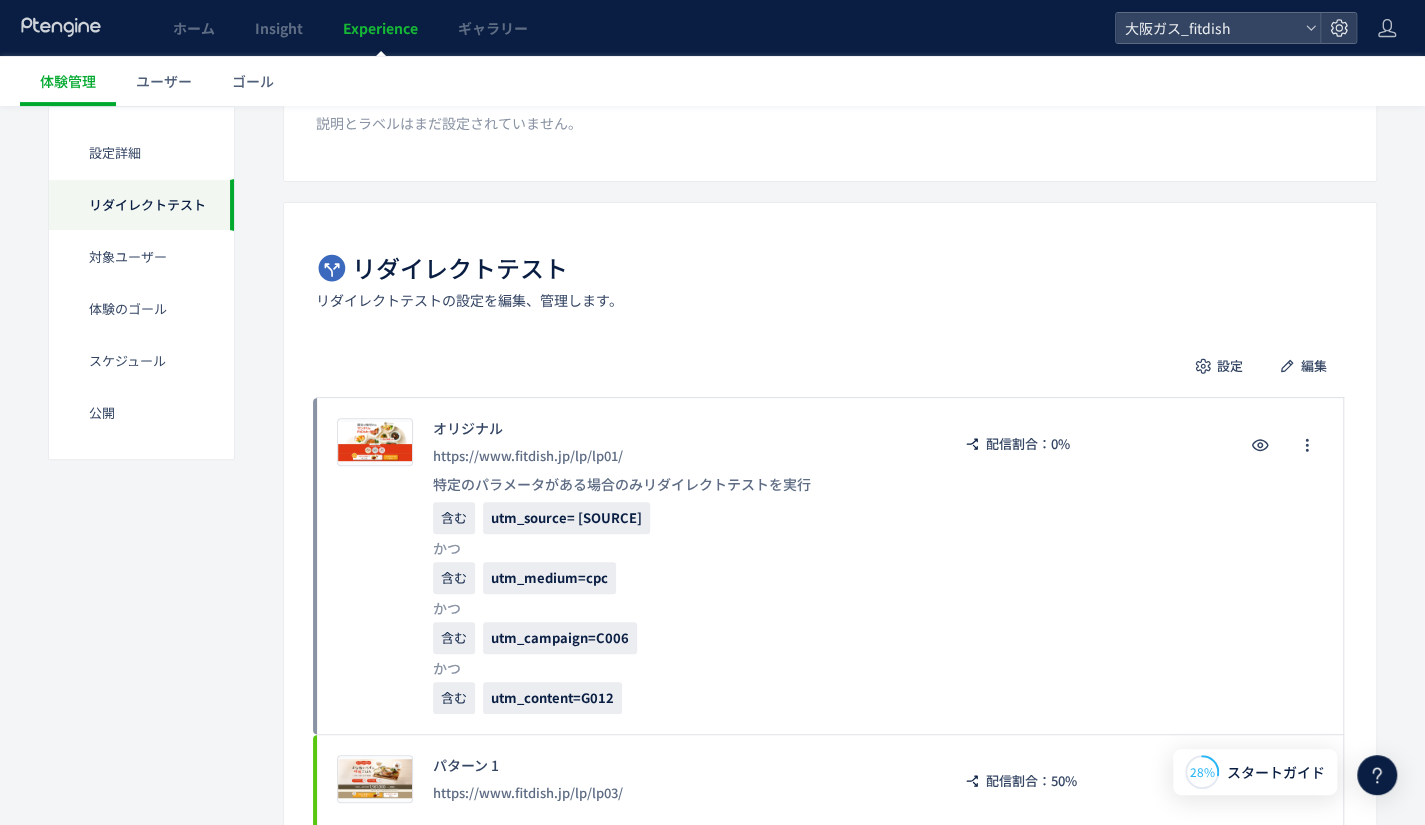scroll, scrollTop: 383, scrollLeft: 0, axis: vertical 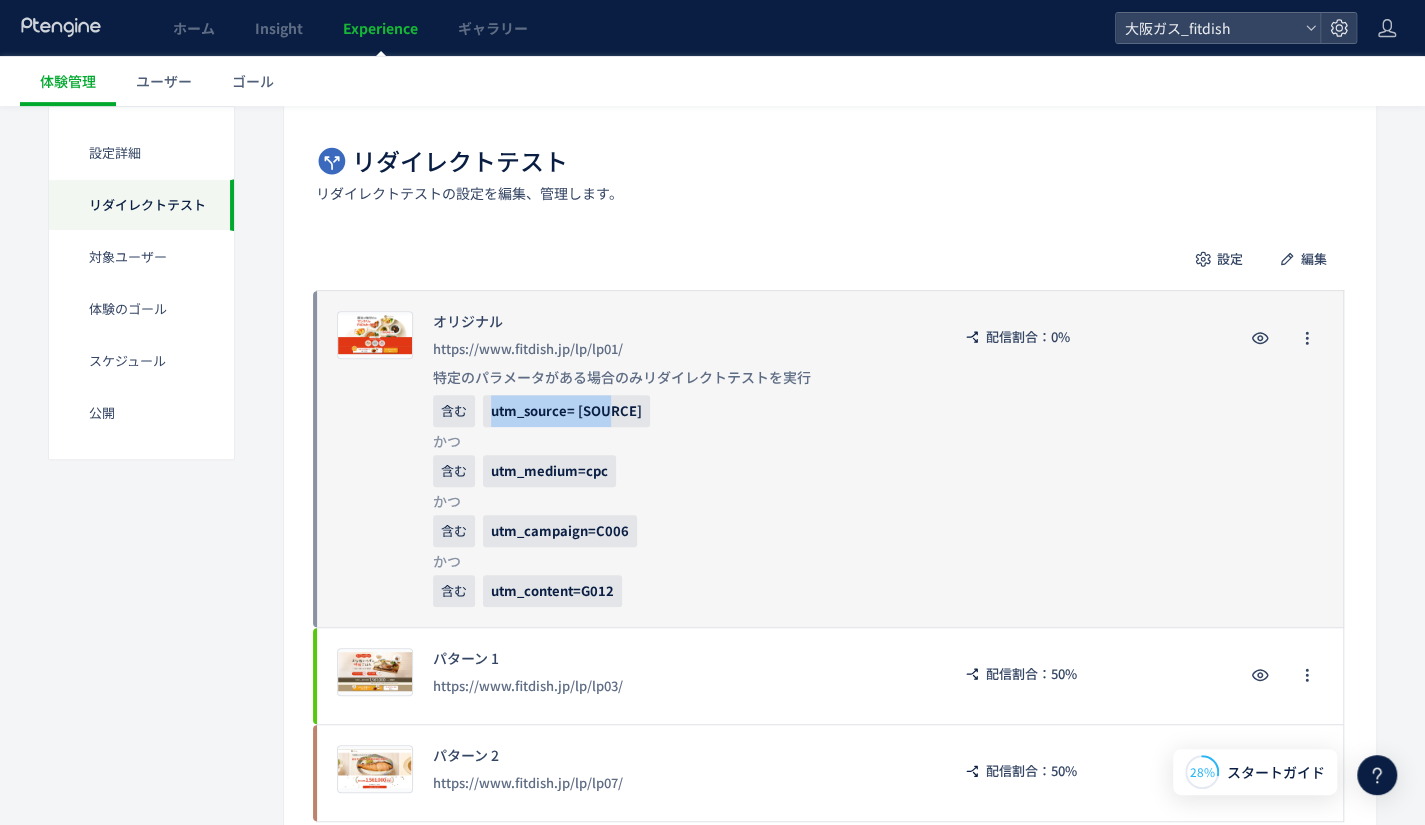 drag, startPoint x: 612, startPoint y: 411, endPoint x: 490, endPoint y: 413, distance: 122.016396 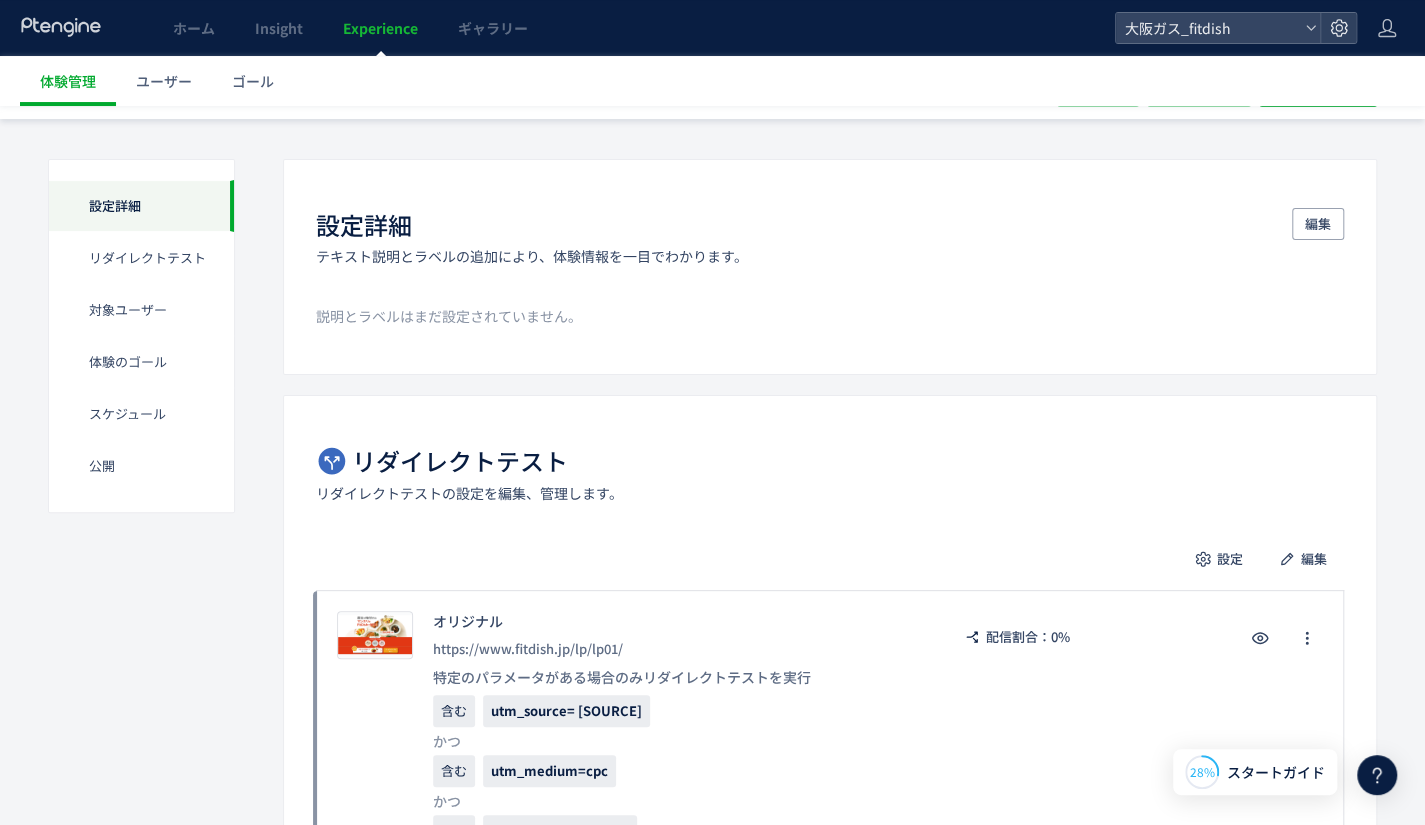 scroll, scrollTop: 0, scrollLeft: 0, axis: both 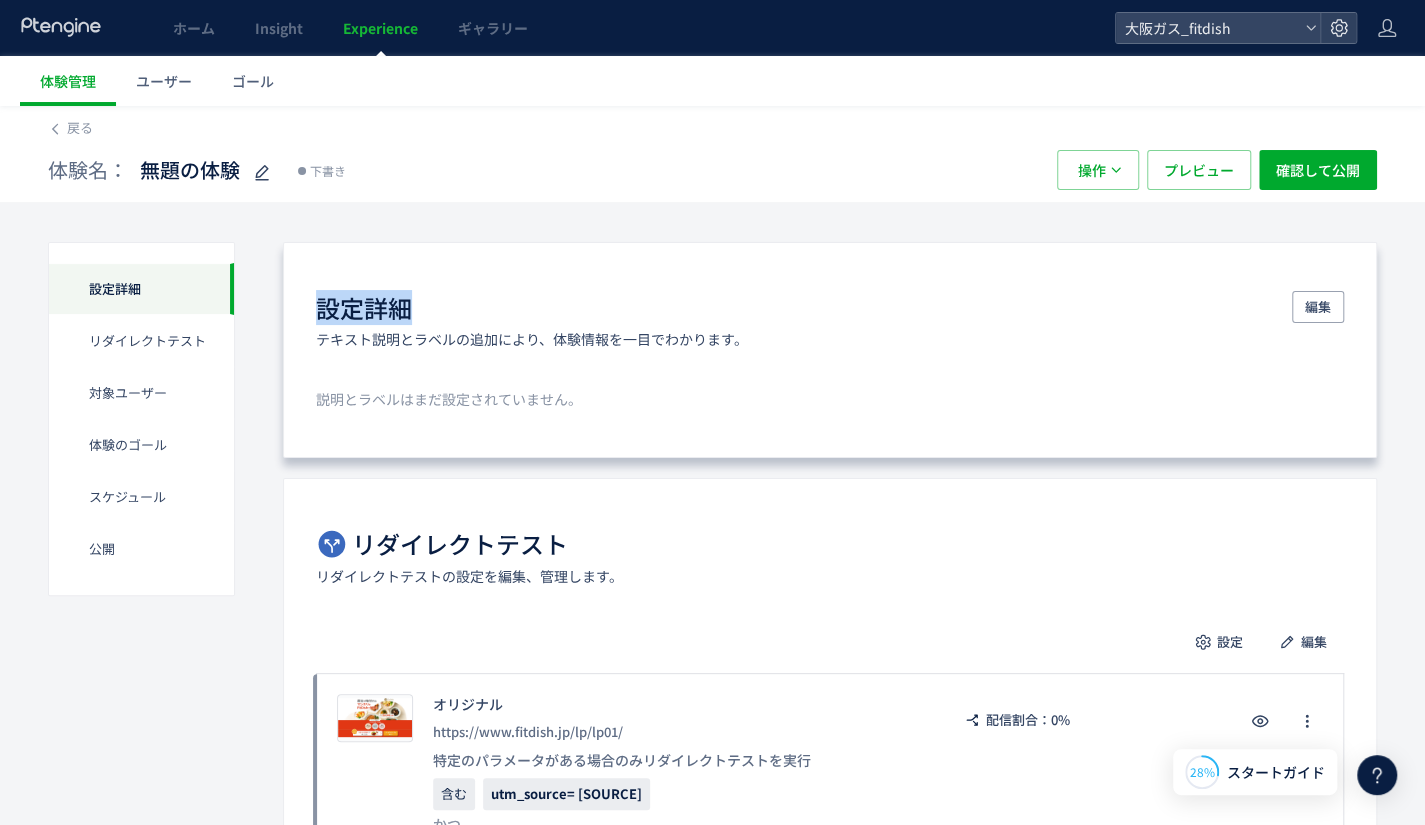 drag, startPoint x: 419, startPoint y: 310, endPoint x: 317, endPoint y: 308, distance: 102.01961 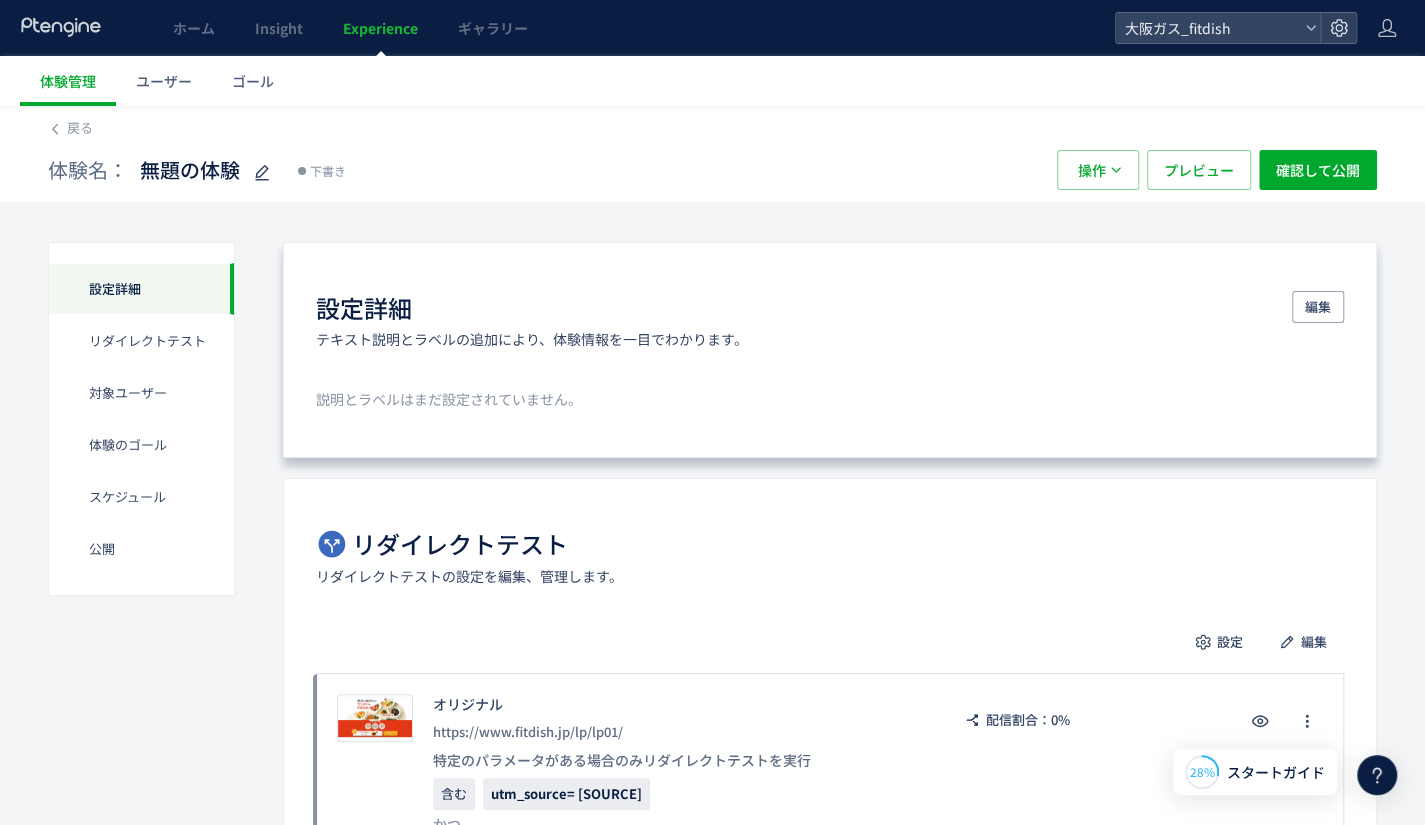click on "設定詳細  テキスト説明とラベルの追加により、体験情報を一目でわかります。 編集" at bounding box center [830, 320] 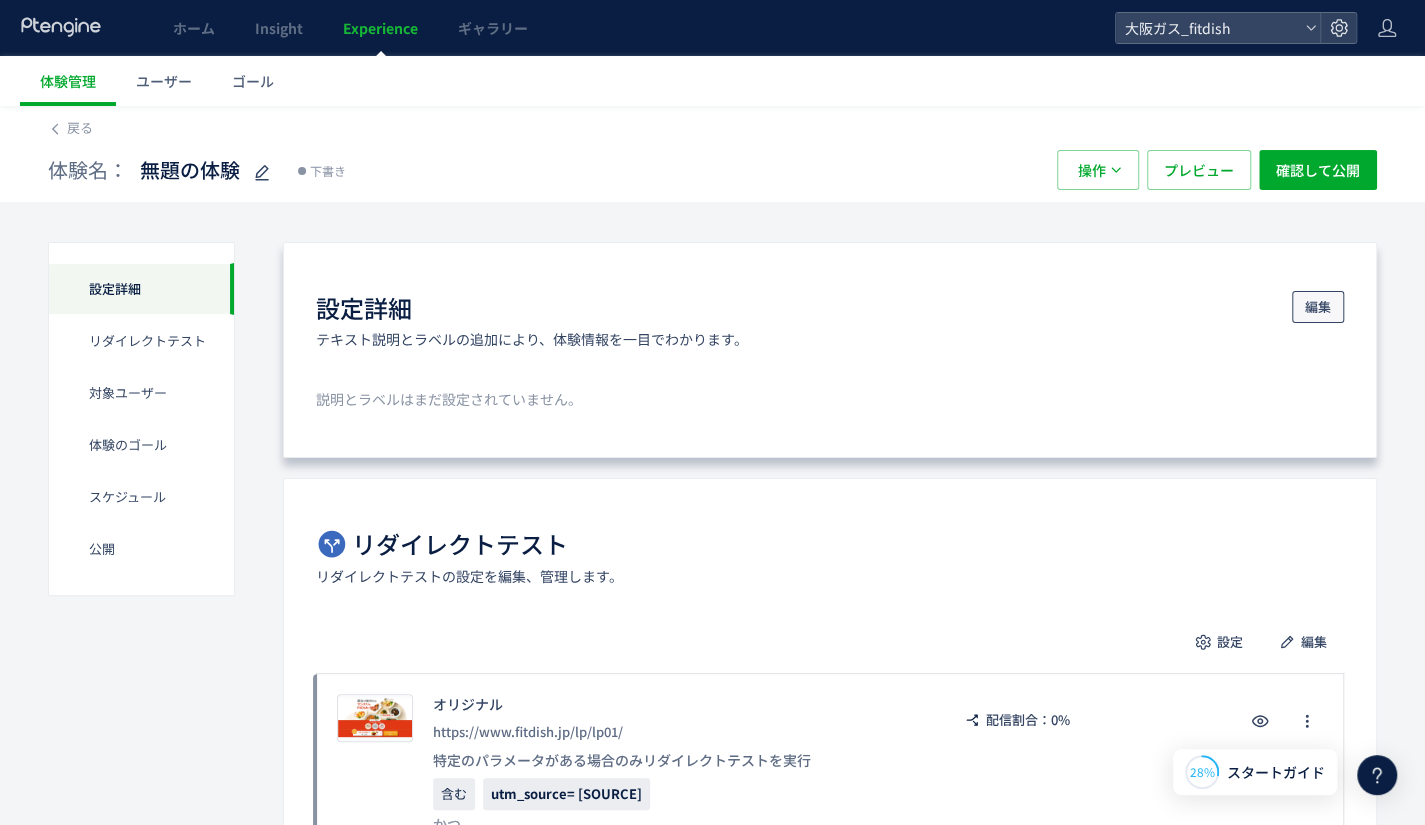 click on "編集" at bounding box center [1318, 307] 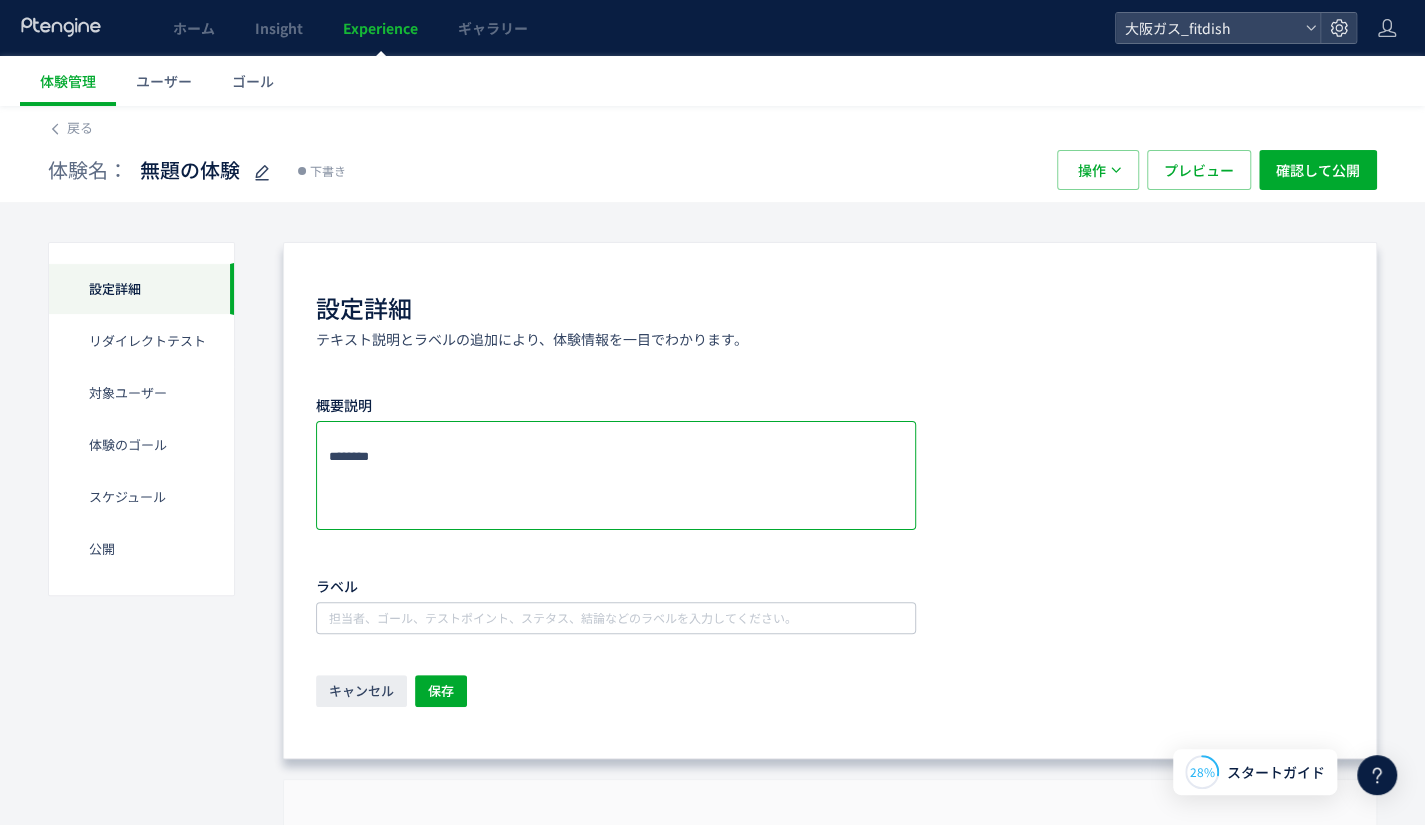 click at bounding box center (616, 475) 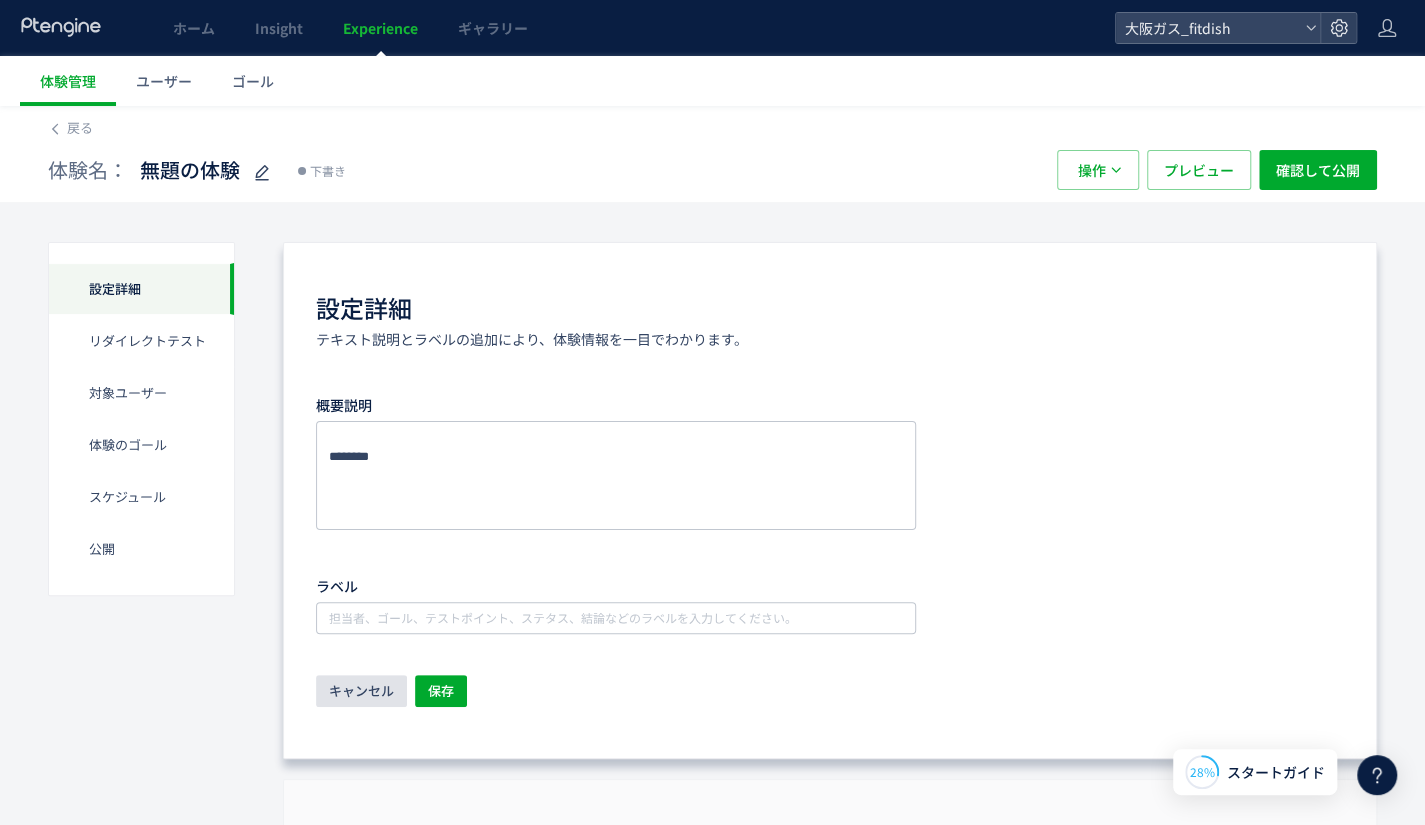 click on "キャンセル" at bounding box center (361, 691) 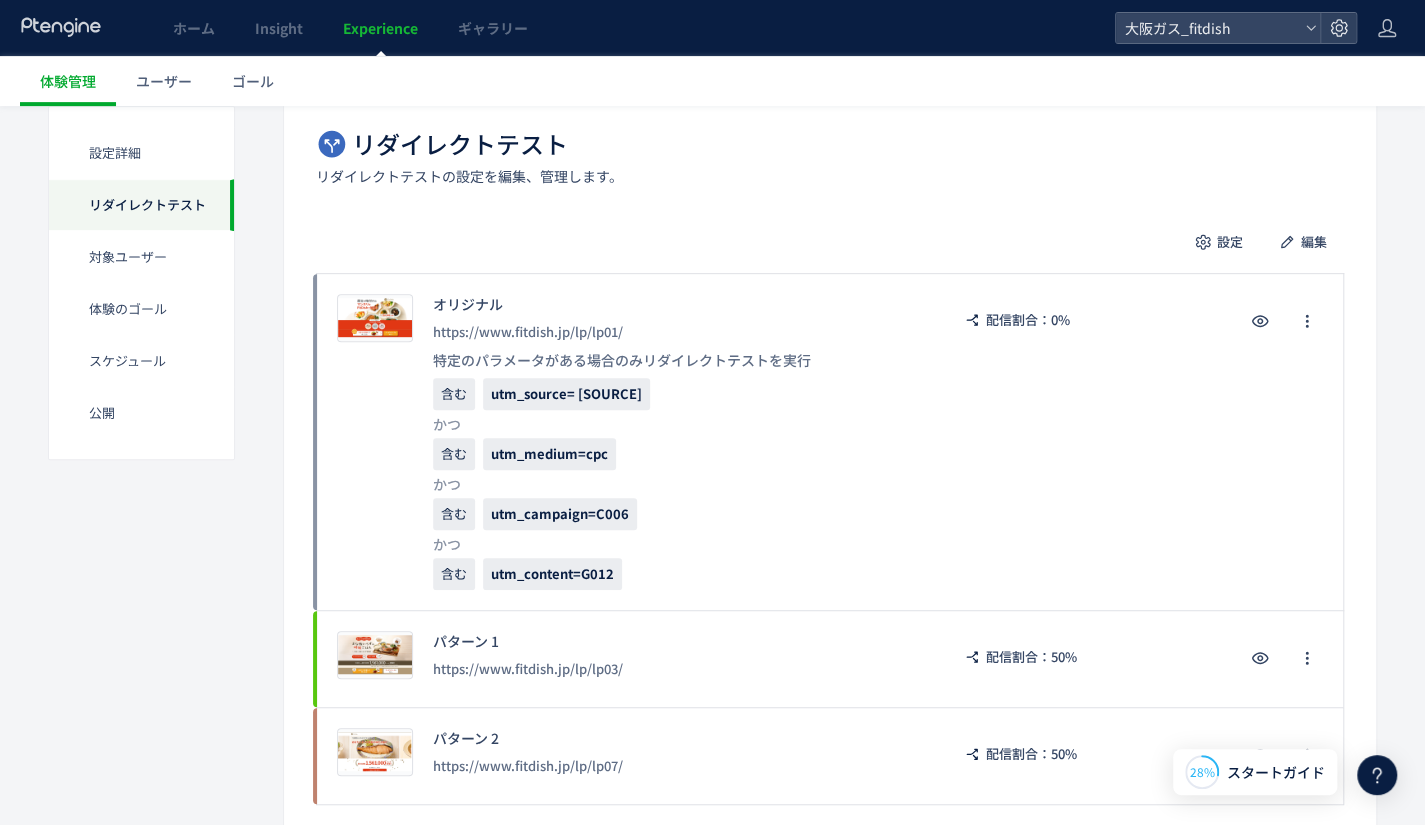 scroll, scrollTop: 0, scrollLeft: 0, axis: both 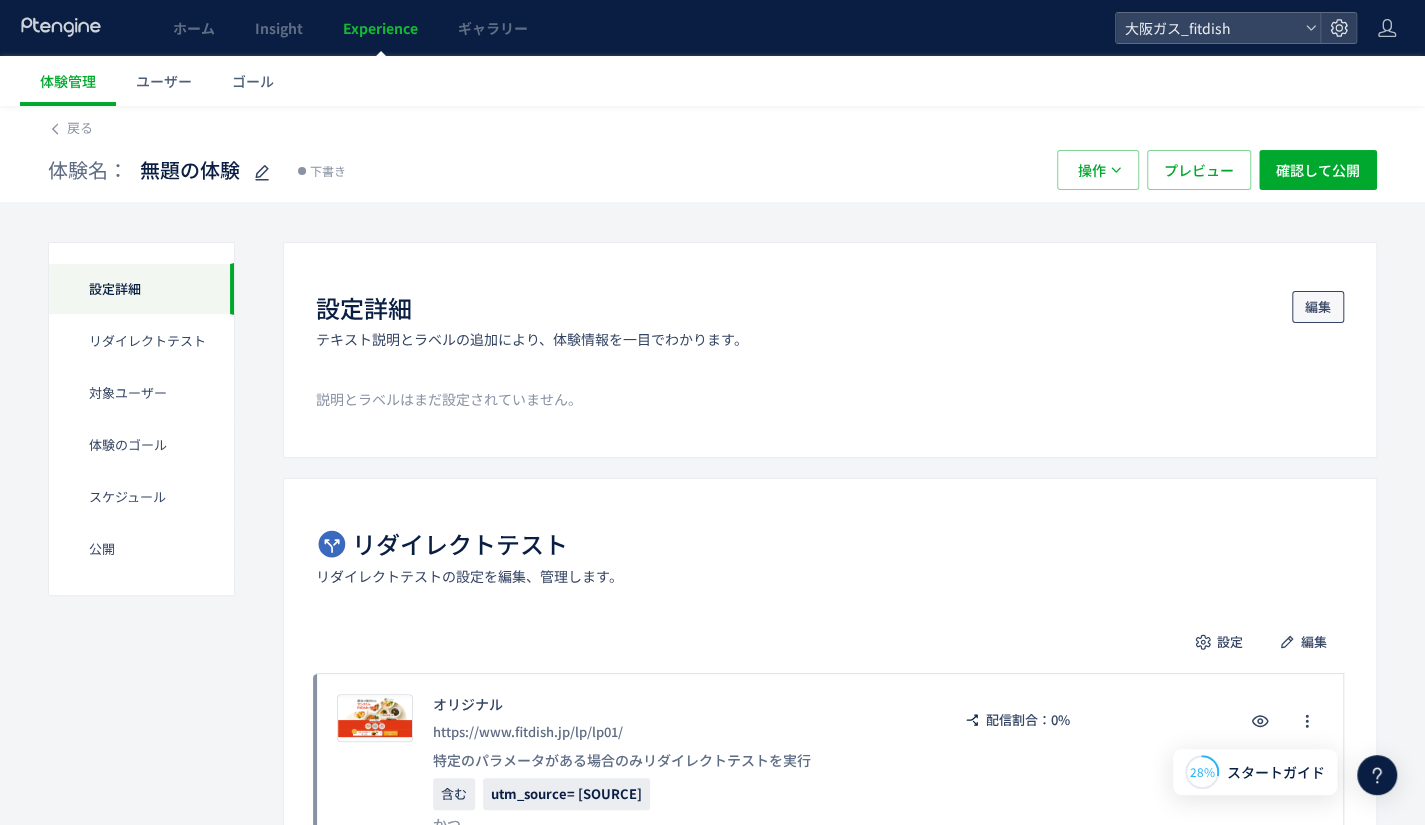 click on "編集" at bounding box center (1318, 307) 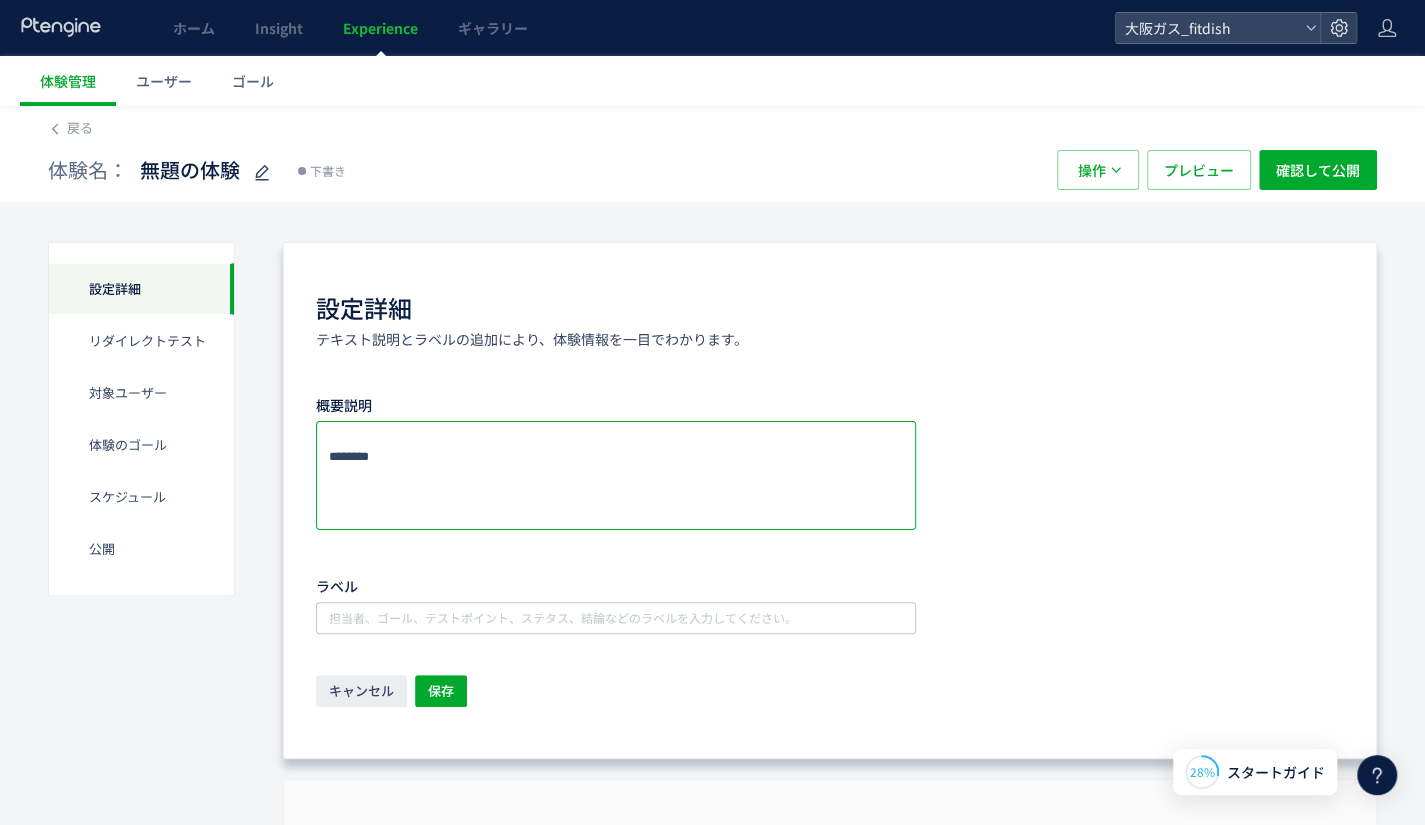 click at bounding box center [616, 475] 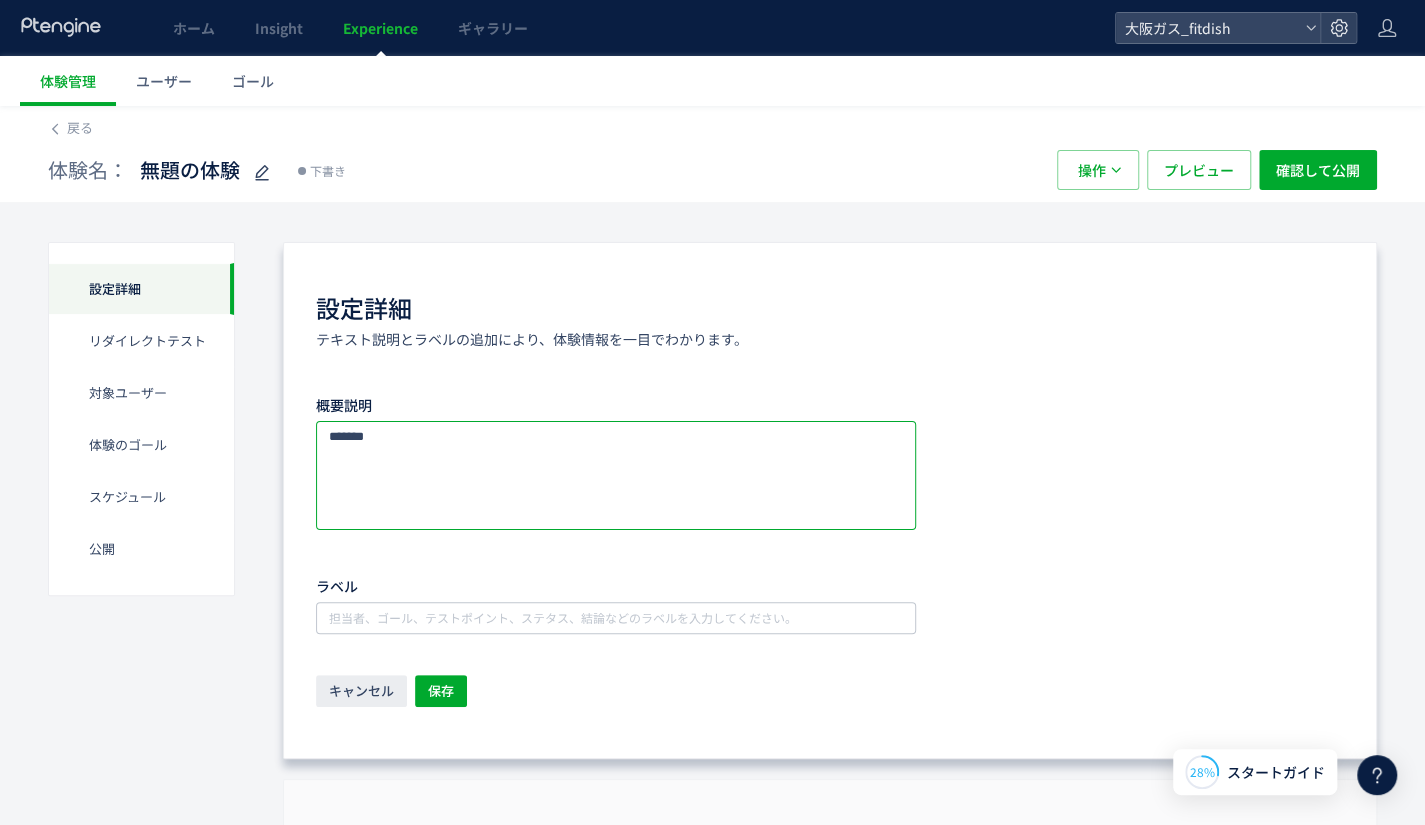 paste on "****" 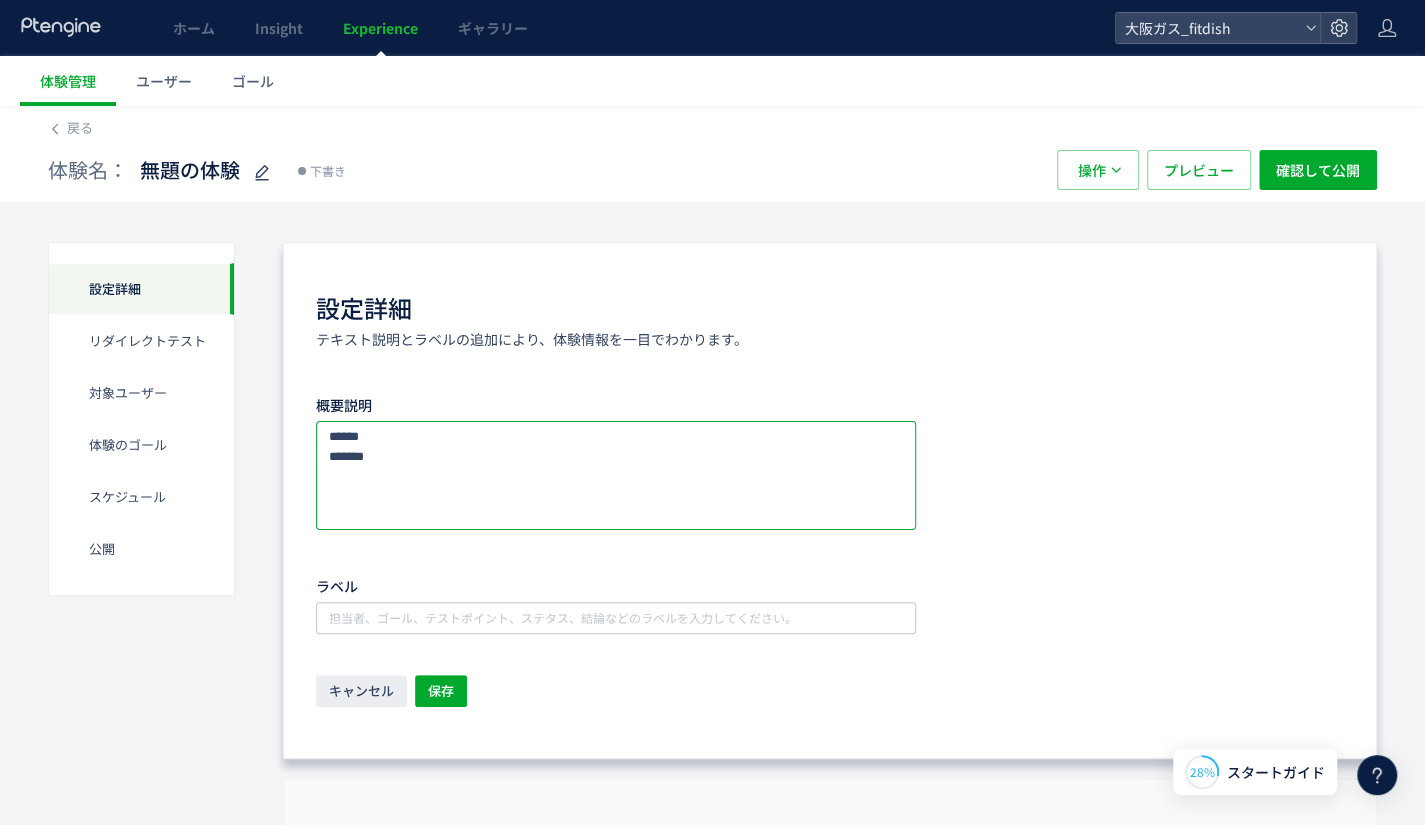 paste on "*****" 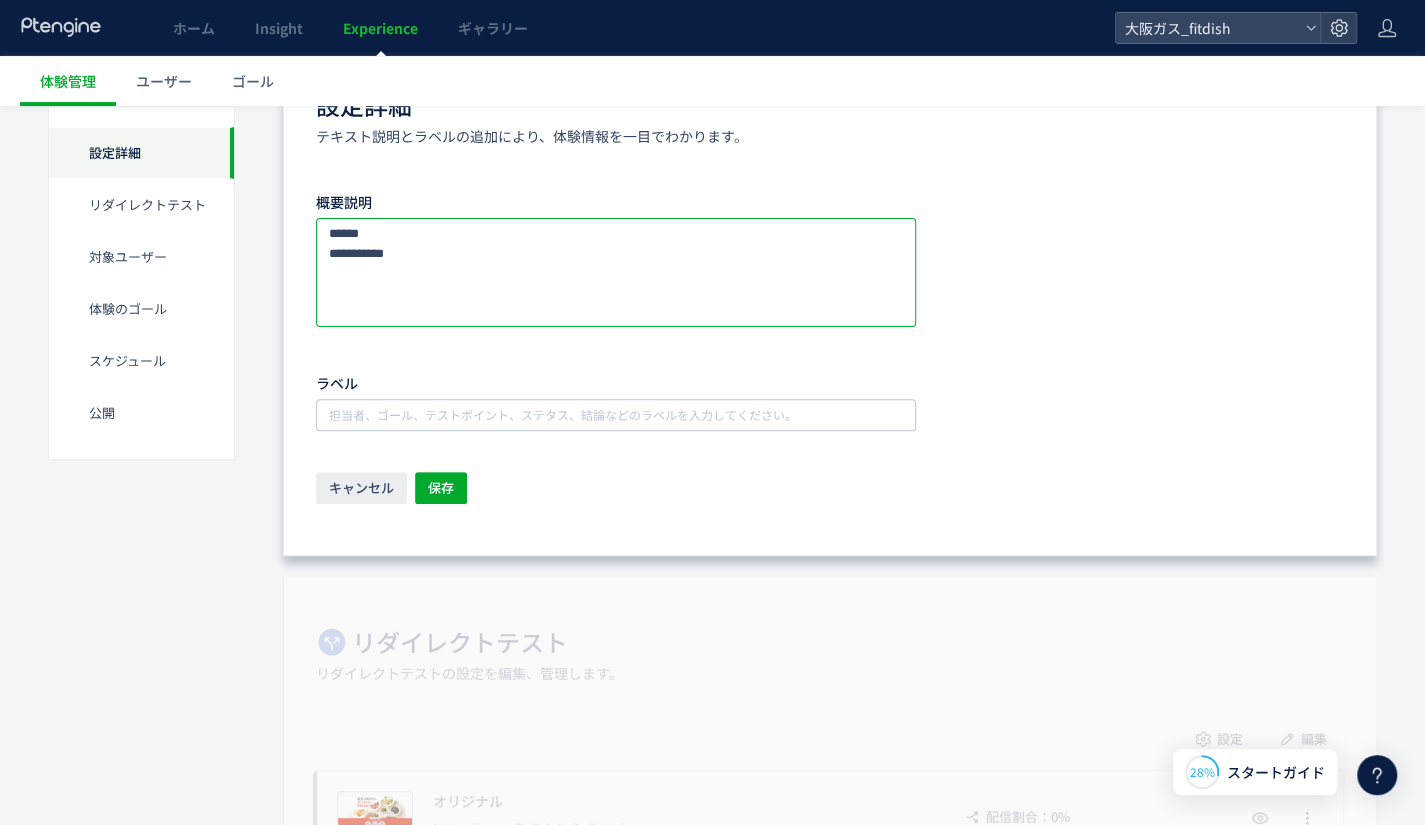scroll, scrollTop: 0, scrollLeft: 0, axis: both 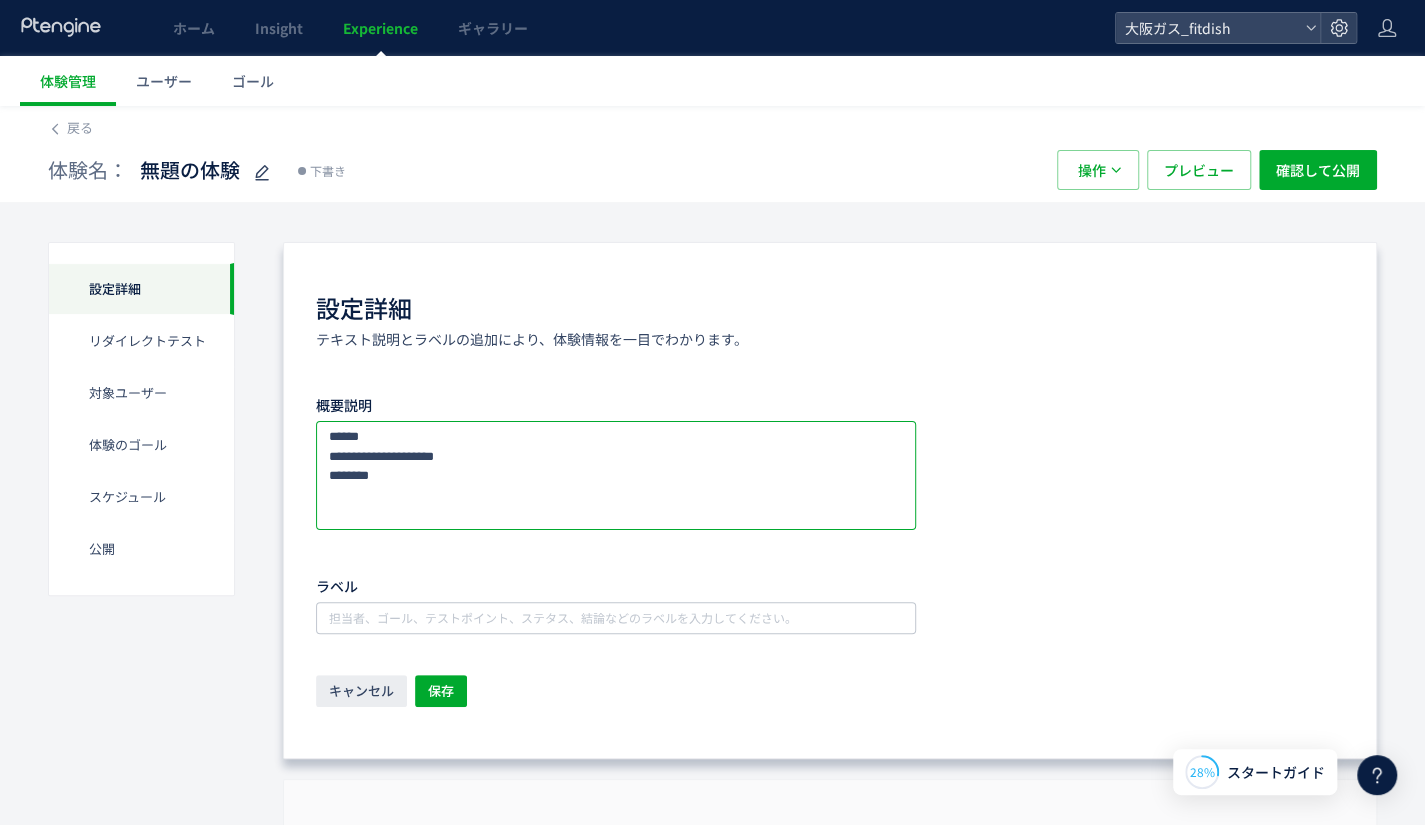 click at bounding box center (616, 475) 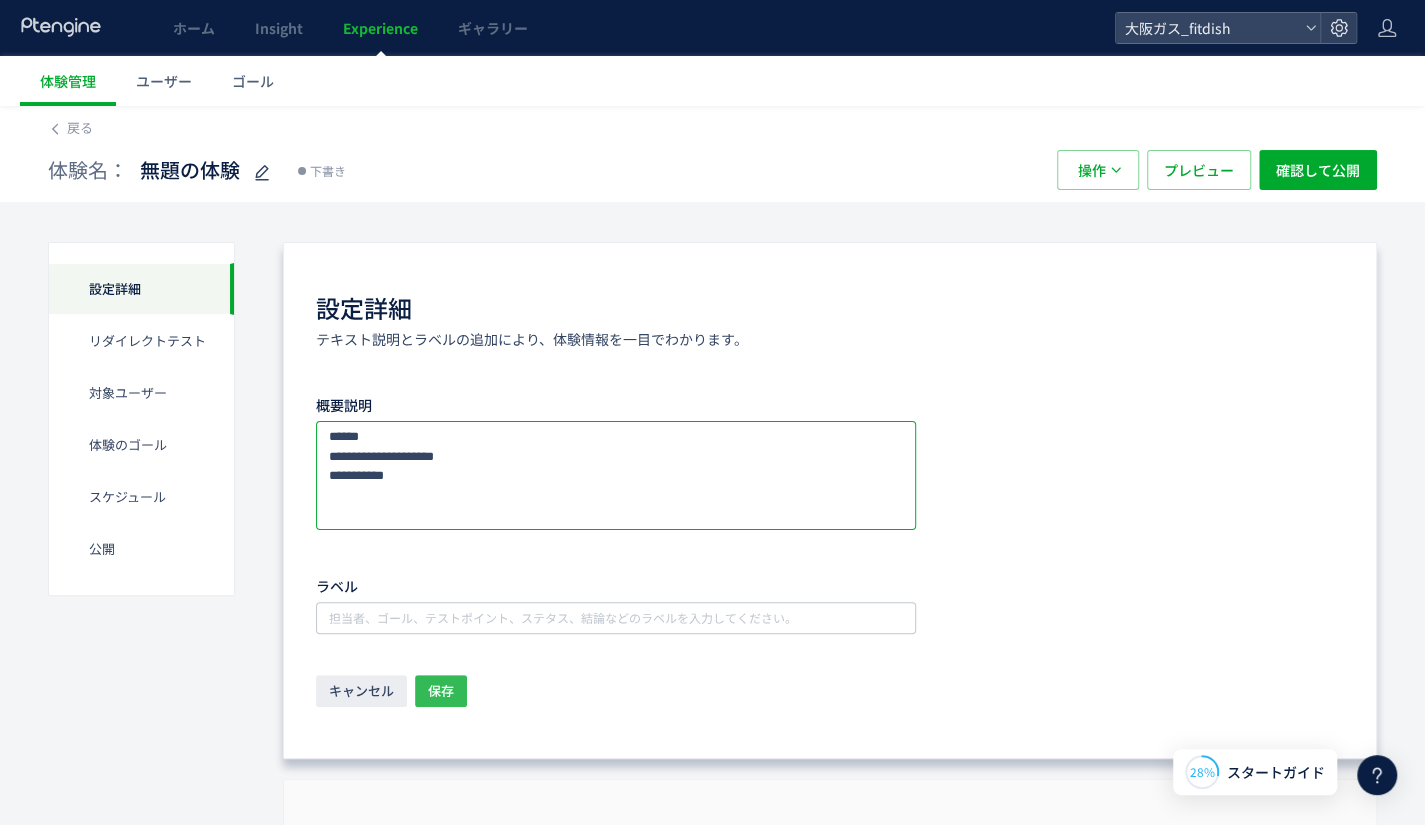 type on "**********" 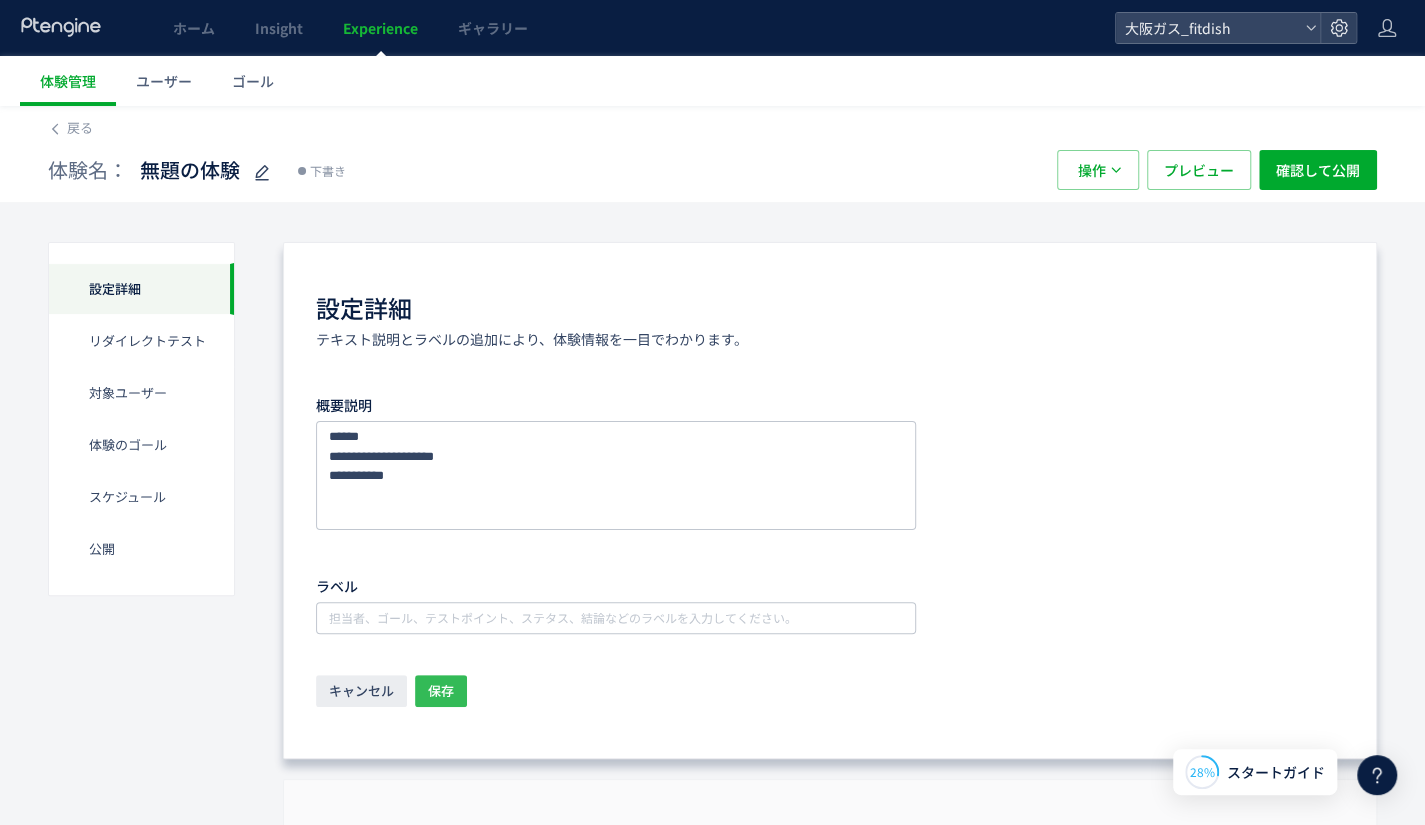click on "保存" at bounding box center [441, 691] 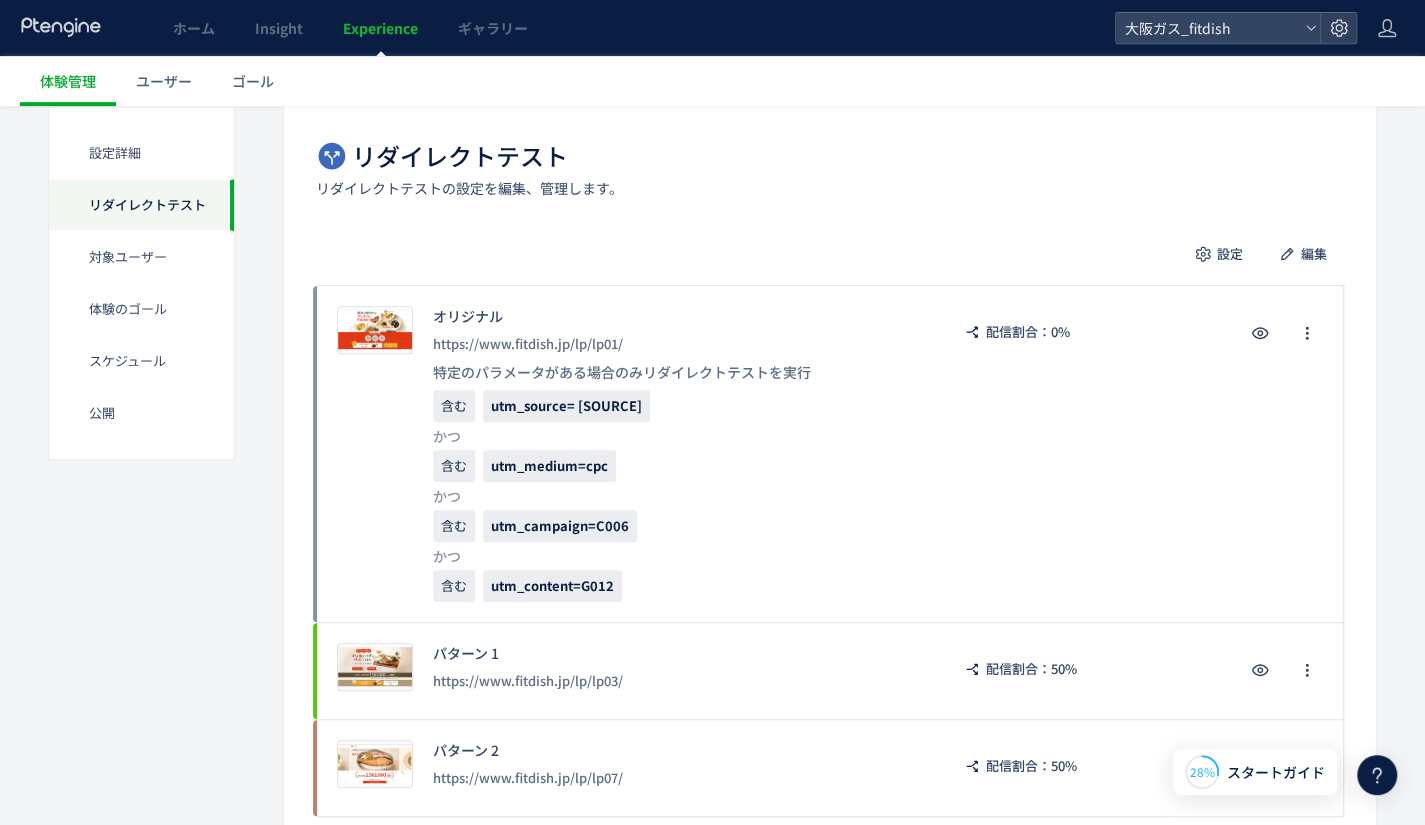 scroll, scrollTop: 700, scrollLeft: 0, axis: vertical 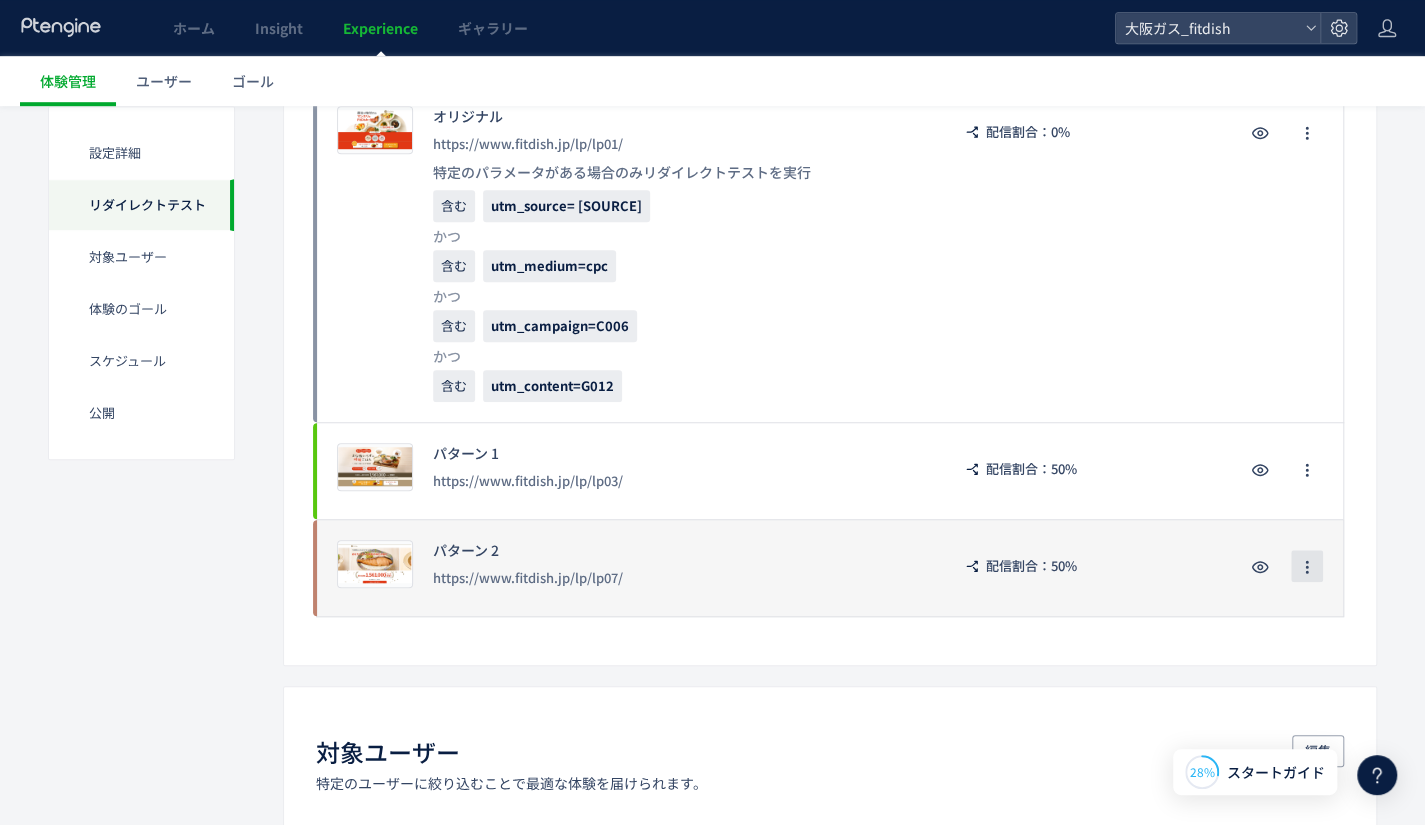 click 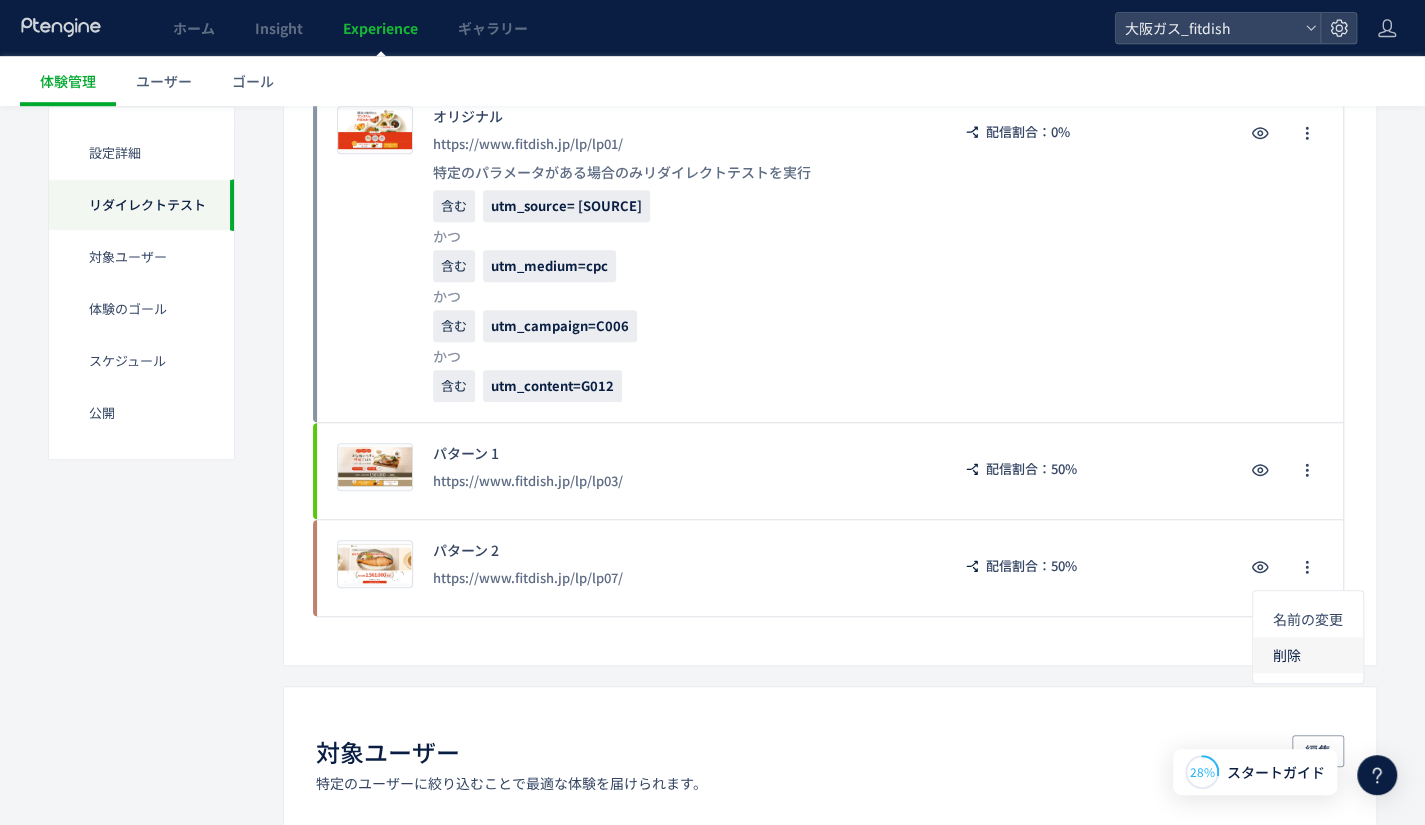 click on "削除" 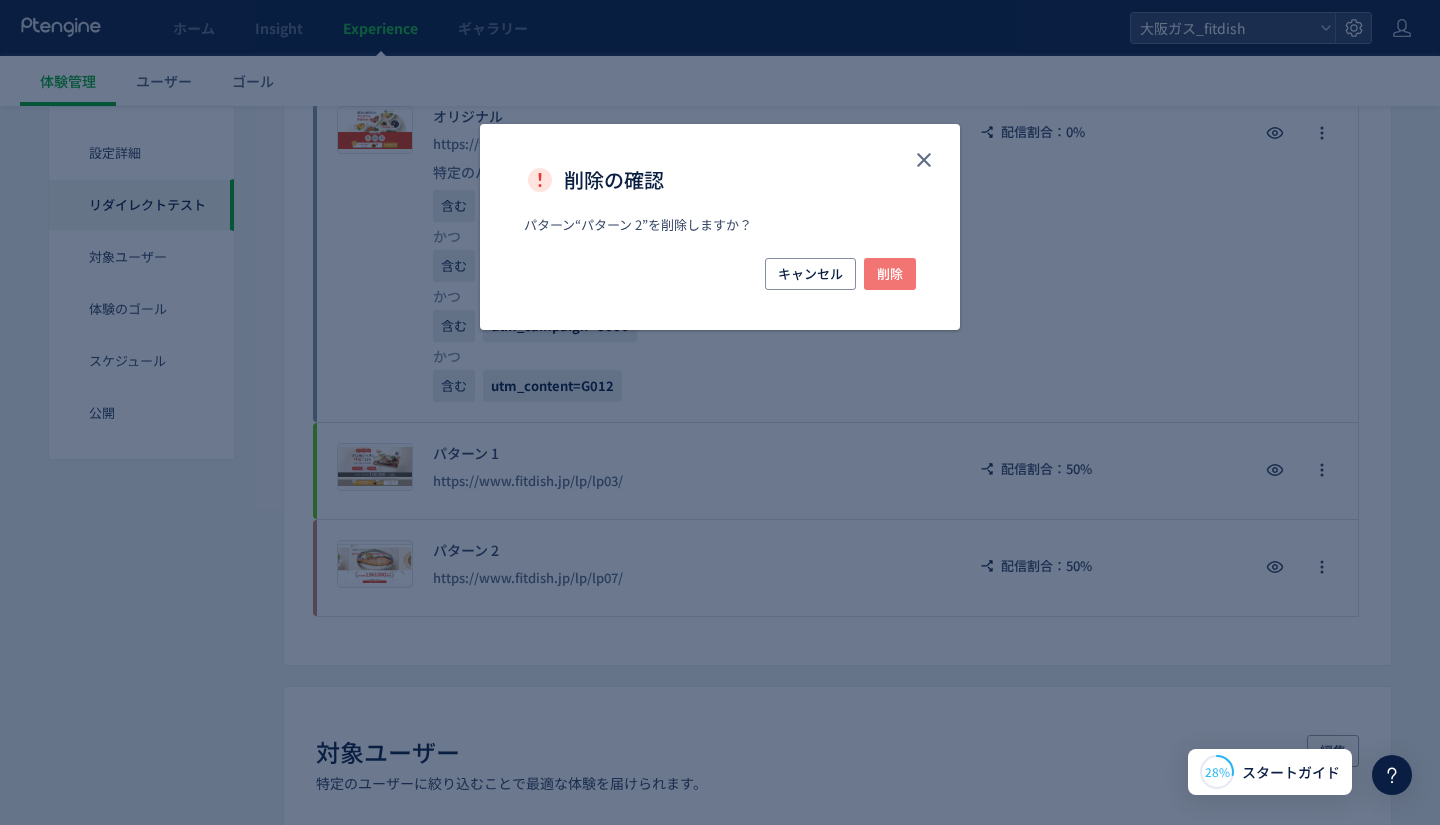 click on "削除" at bounding box center [890, 274] 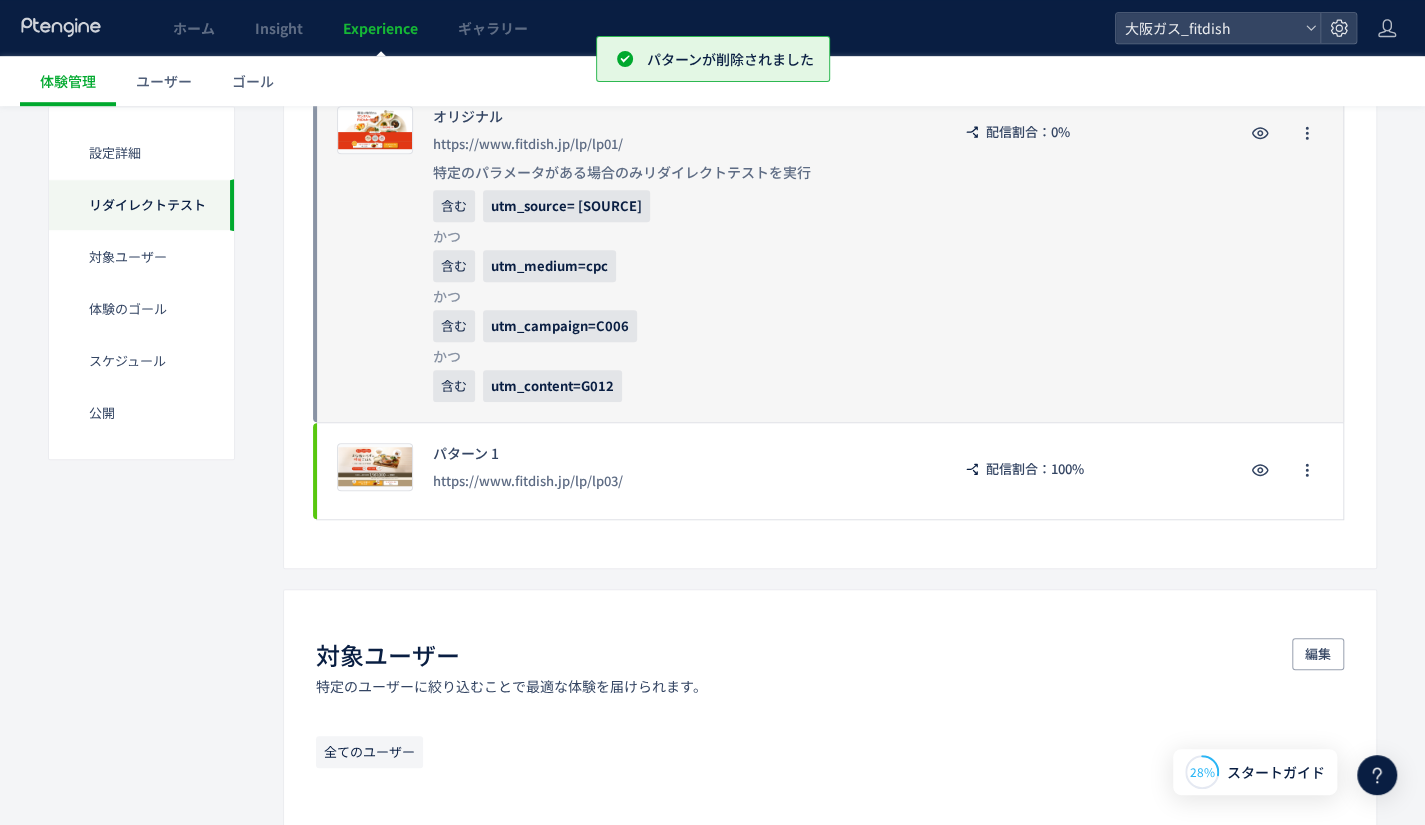 scroll, scrollTop: 500, scrollLeft: 0, axis: vertical 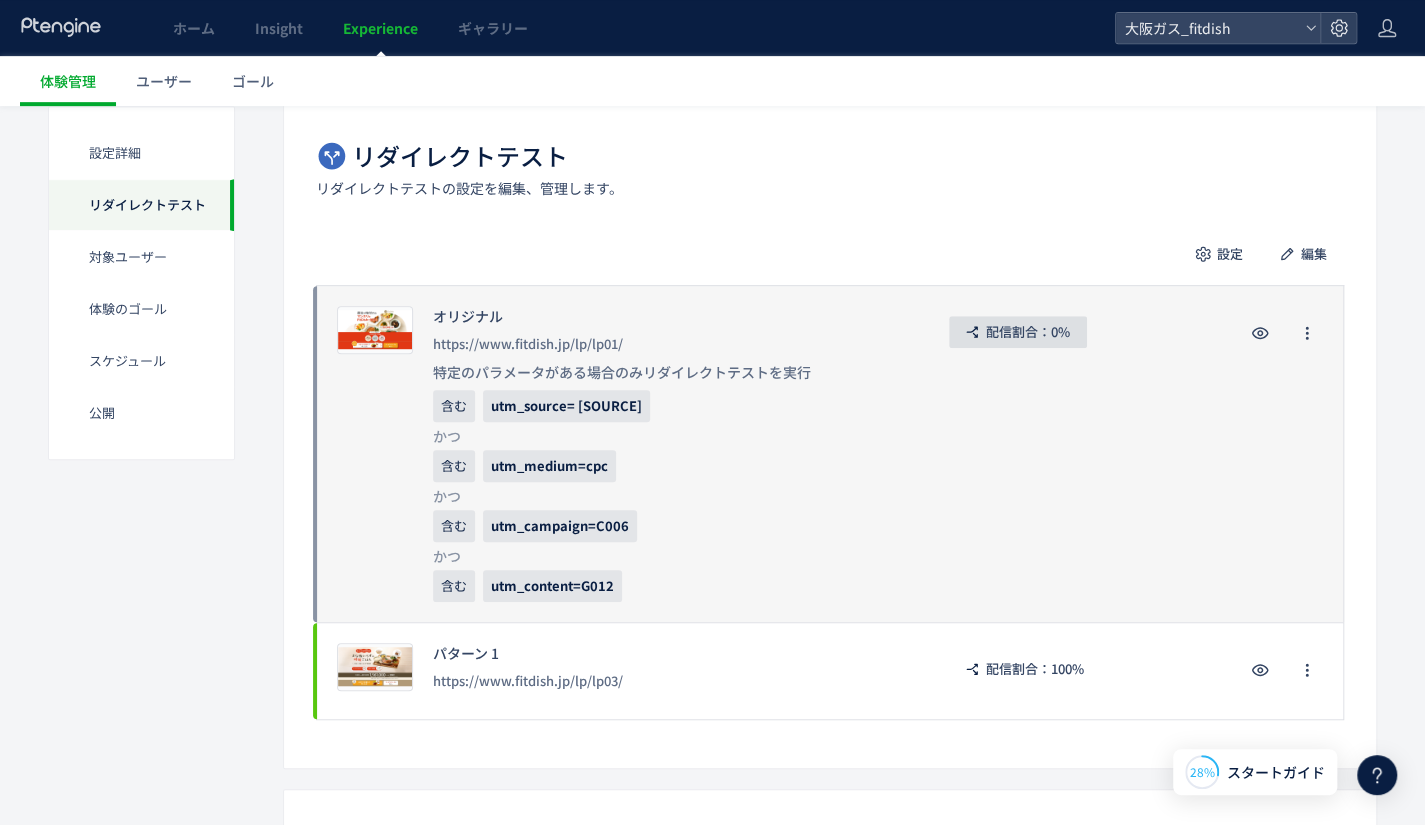 click on "配信割合：0%" at bounding box center (1028, 332) 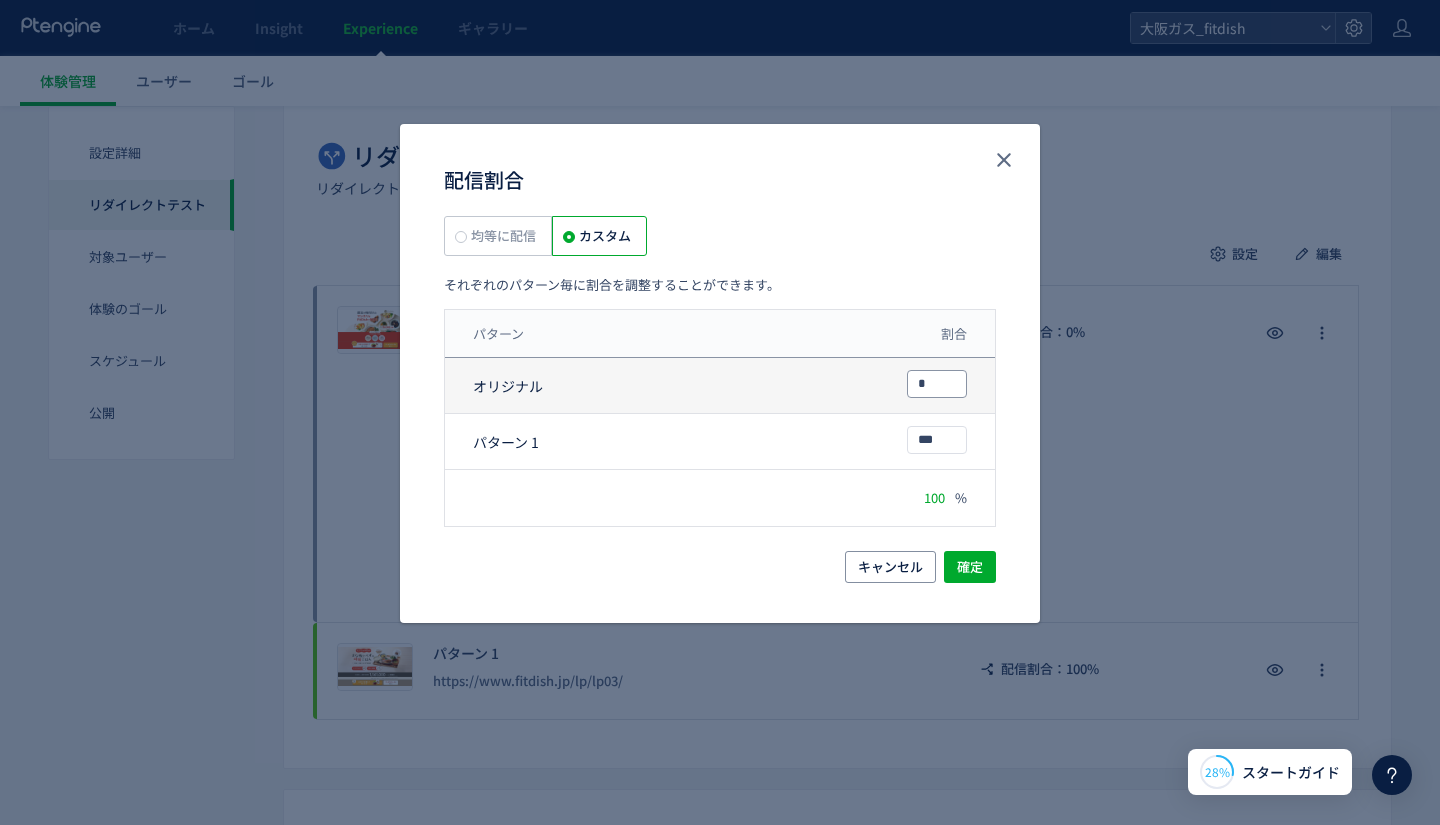 drag, startPoint x: 933, startPoint y: 387, endPoint x: 888, endPoint y: 387, distance: 45 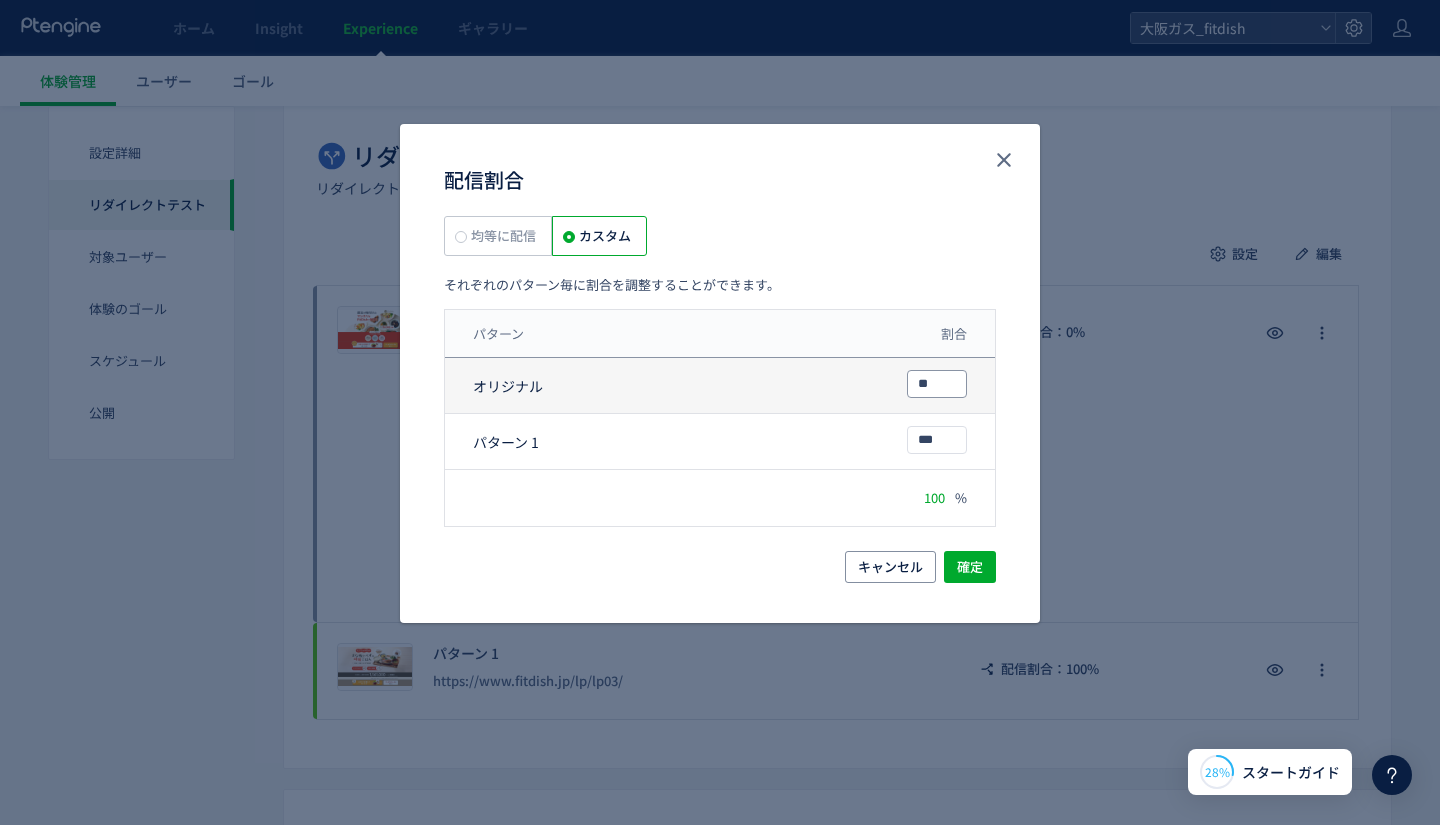 type on "*" 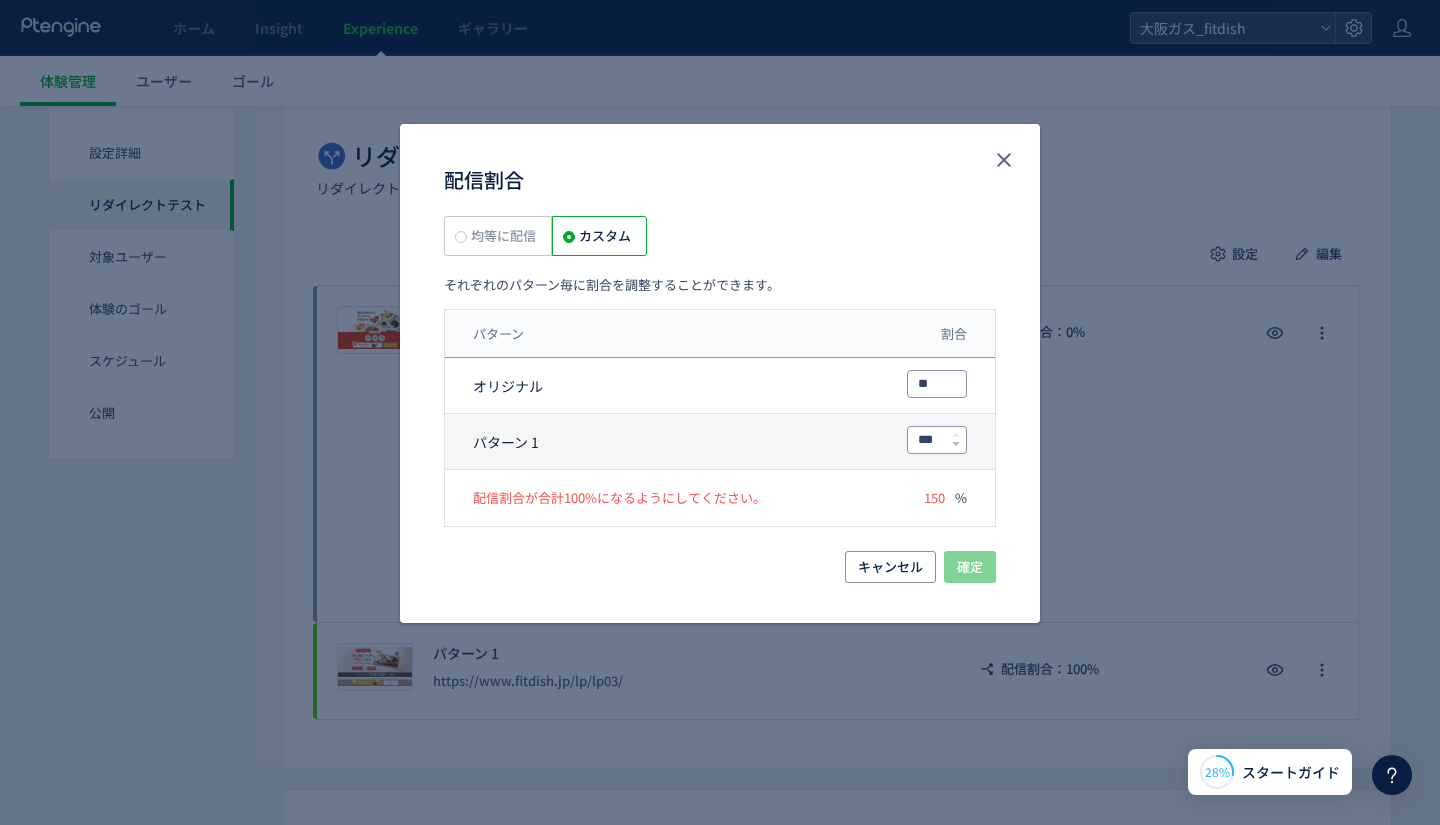 type on "**" 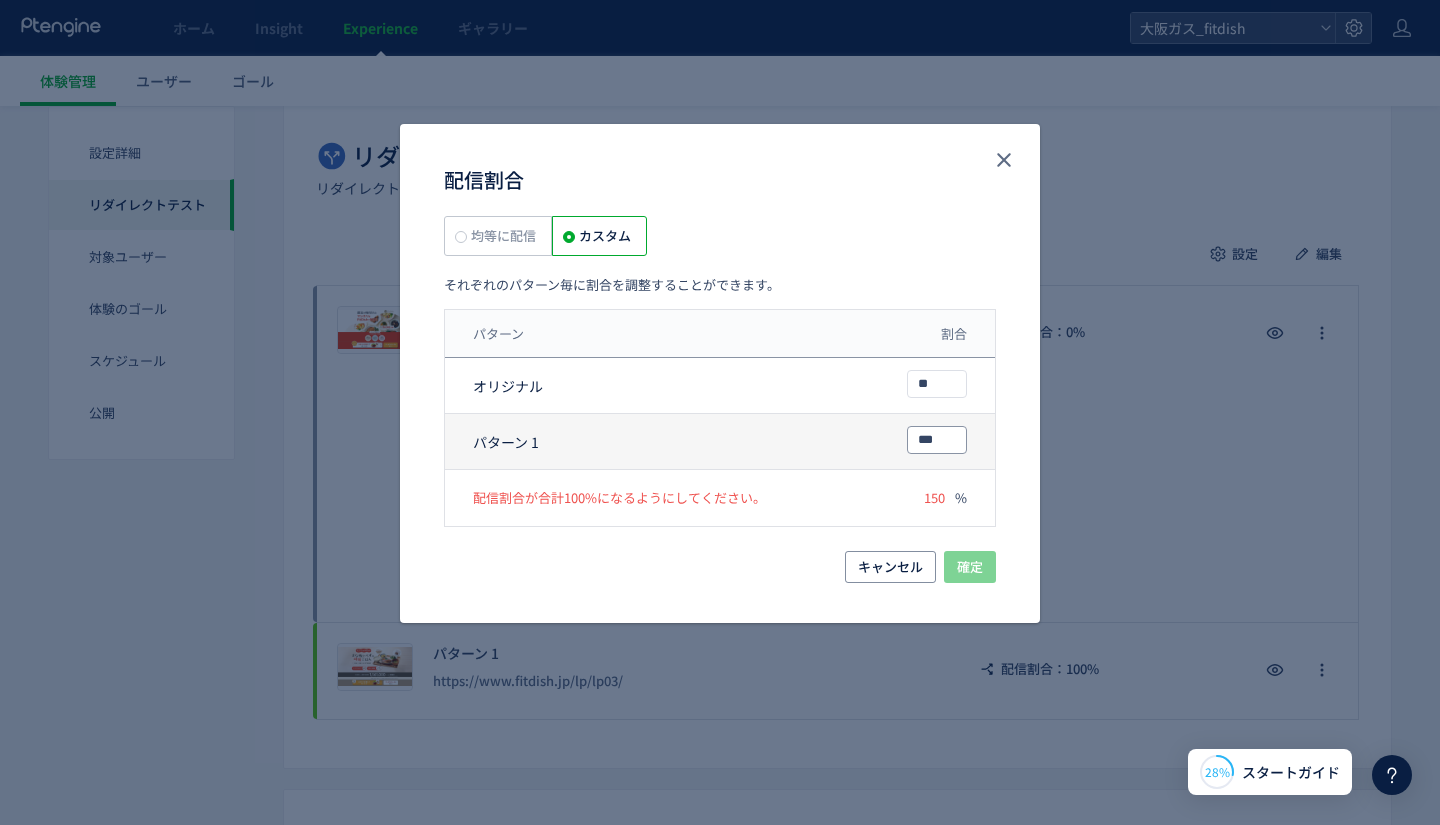drag, startPoint x: 935, startPoint y: 441, endPoint x: 903, endPoint y: 442, distance: 32.01562 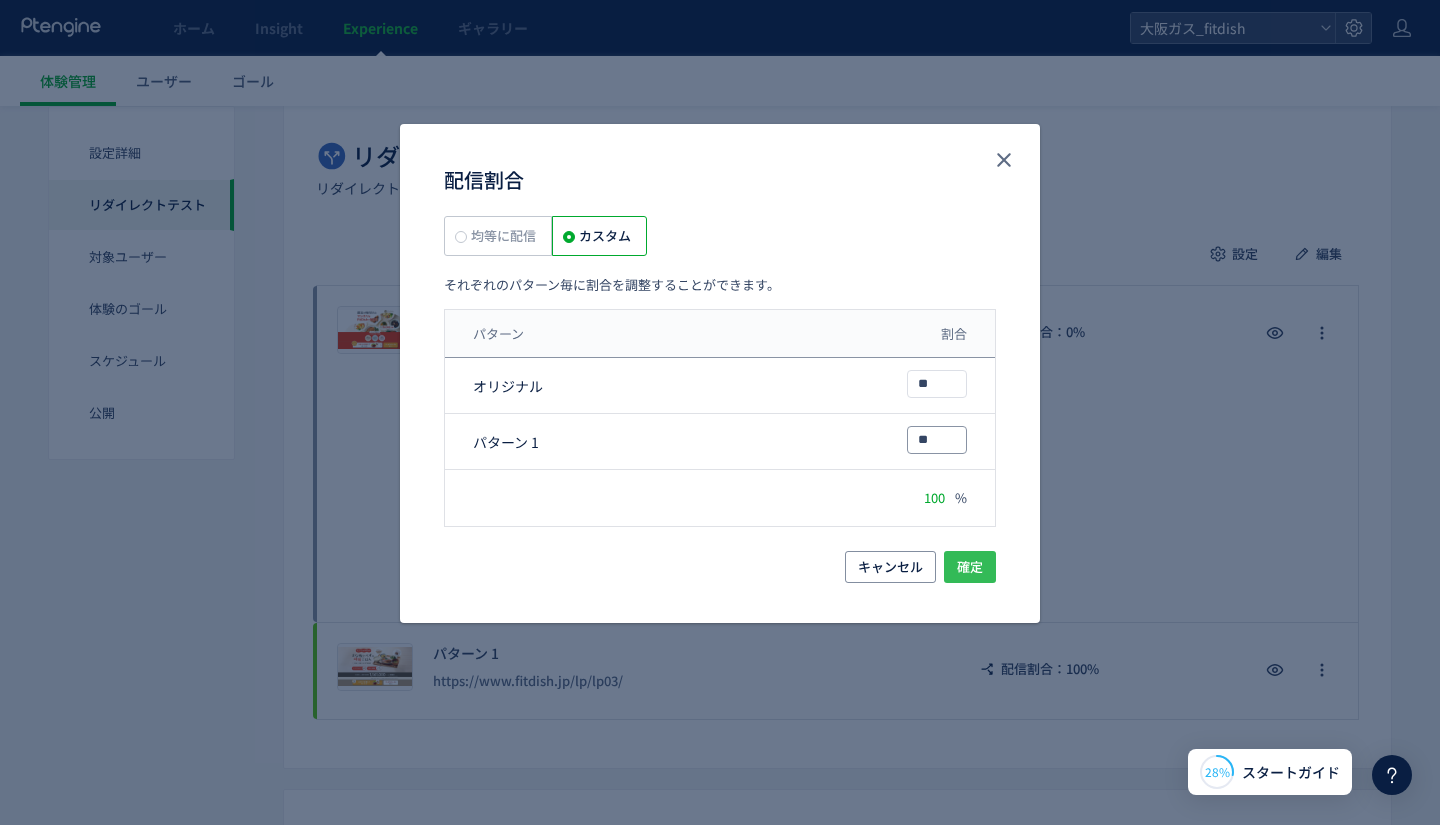 type on "**" 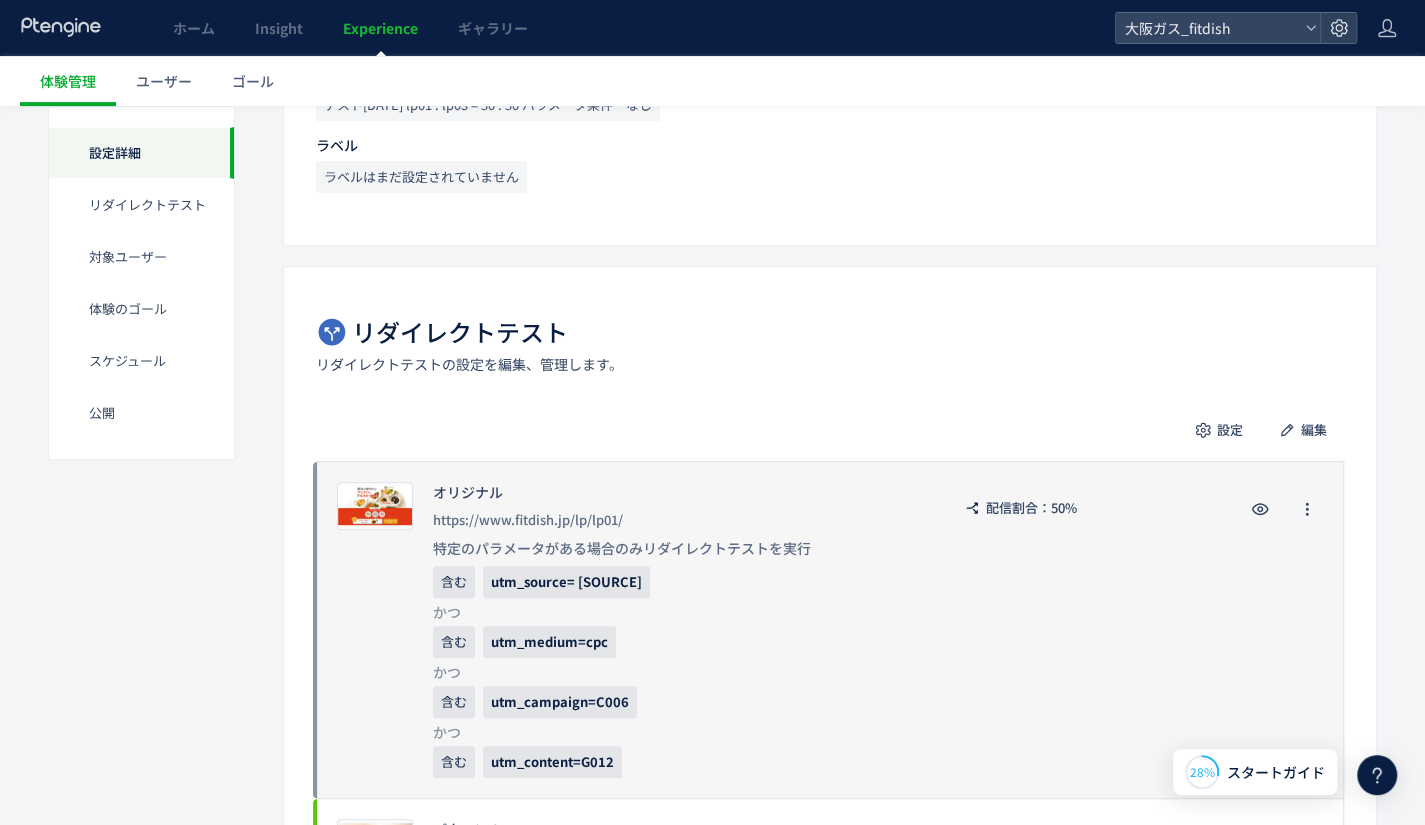 scroll, scrollTop: 300, scrollLeft: 0, axis: vertical 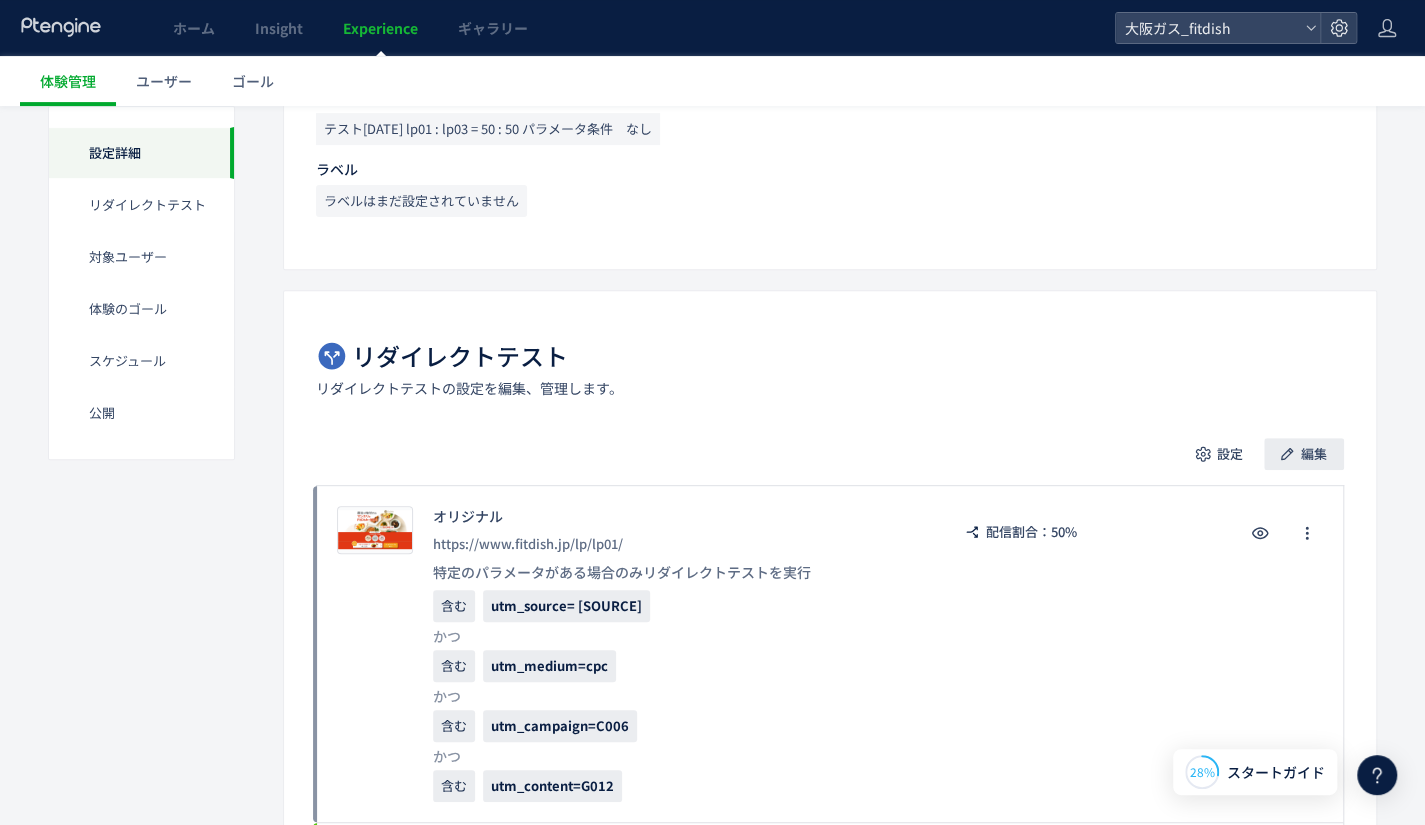 click on "編集" at bounding box center (1314, 454) 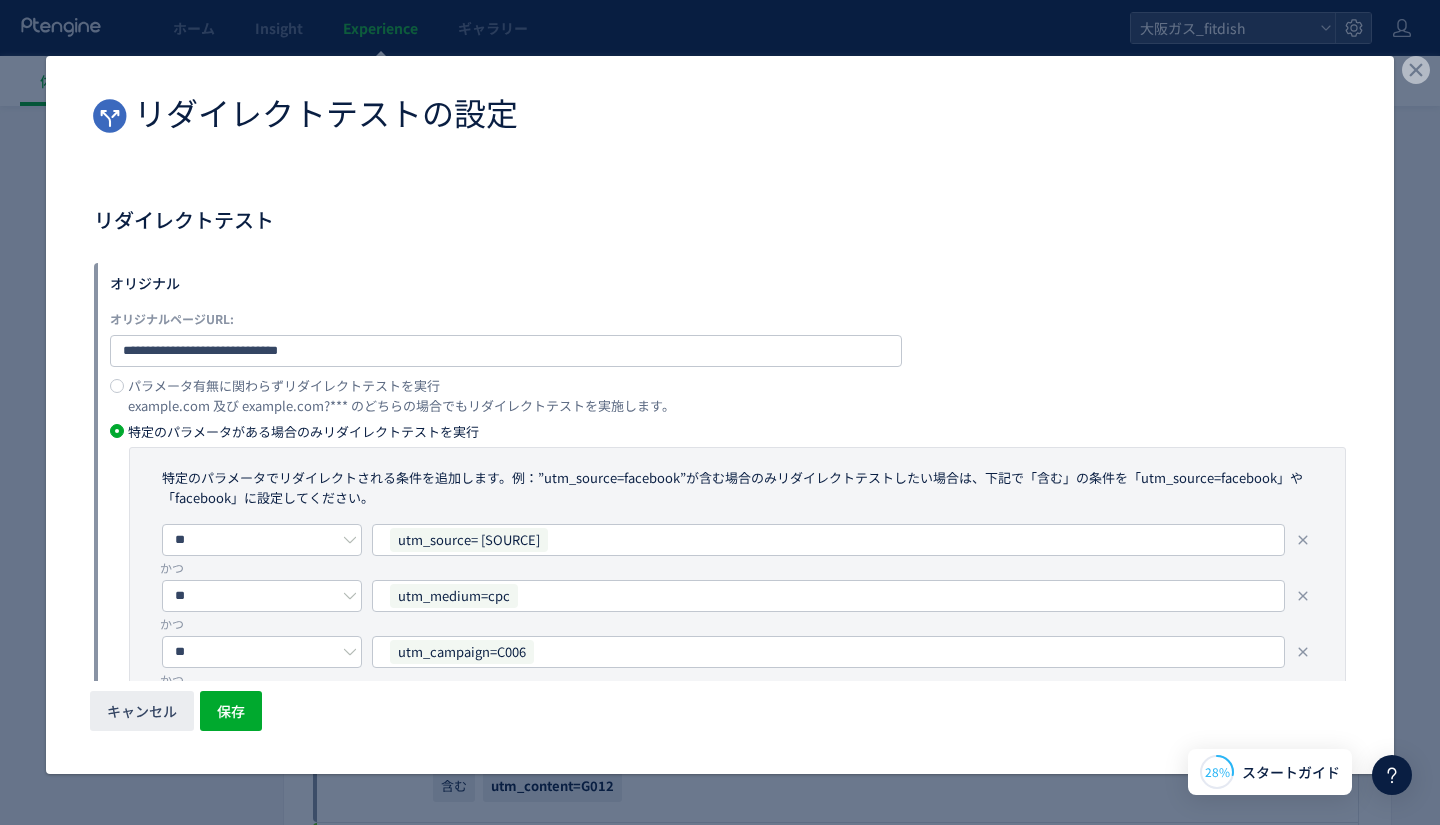 click on "パラメータ有無に関わらずリダイレクトテストを実行" 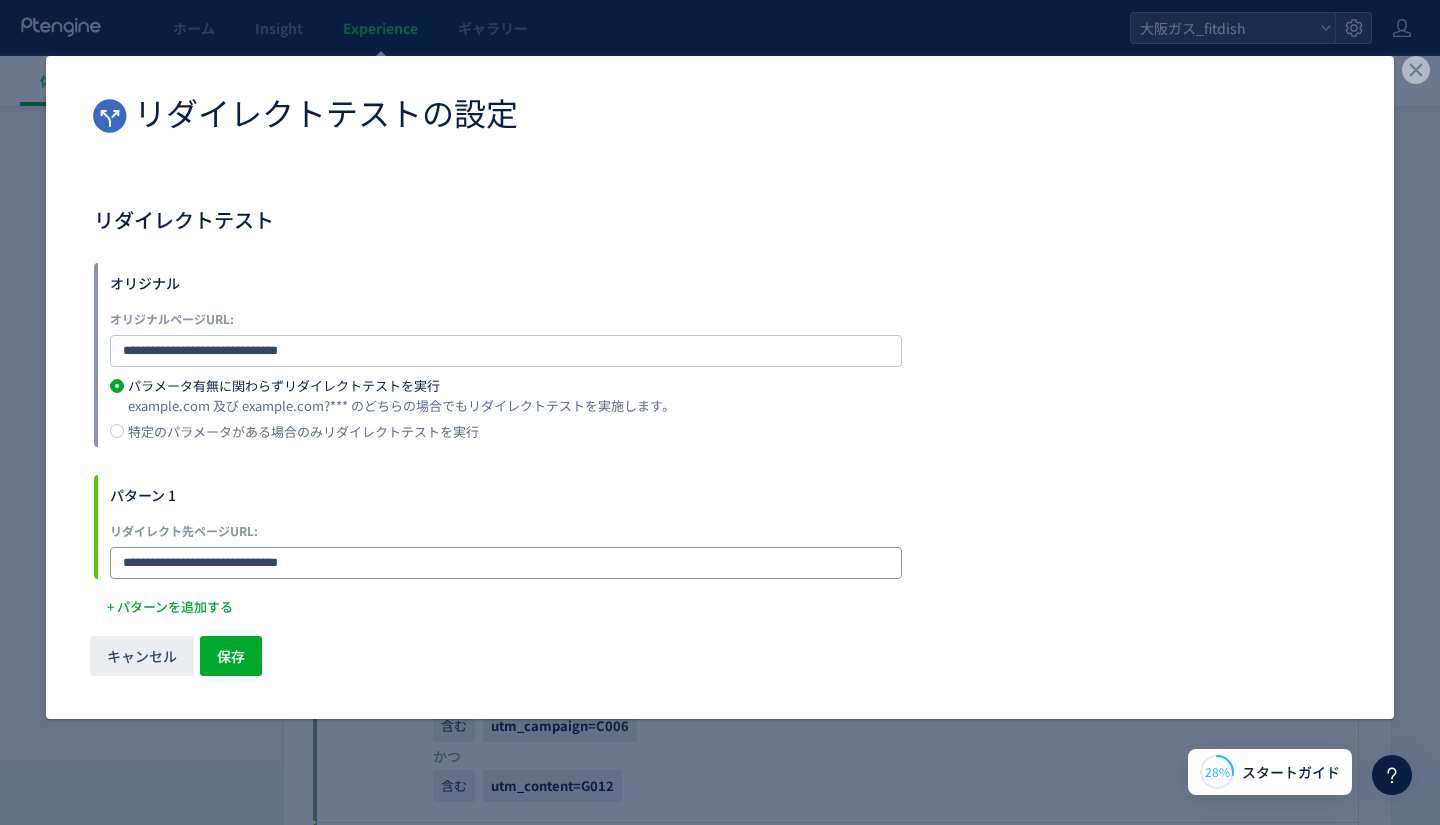 drag, startPoint x: 323, startPoint y: 556, endPoint x: 107, endPoint y: 557, distance: 216.00232 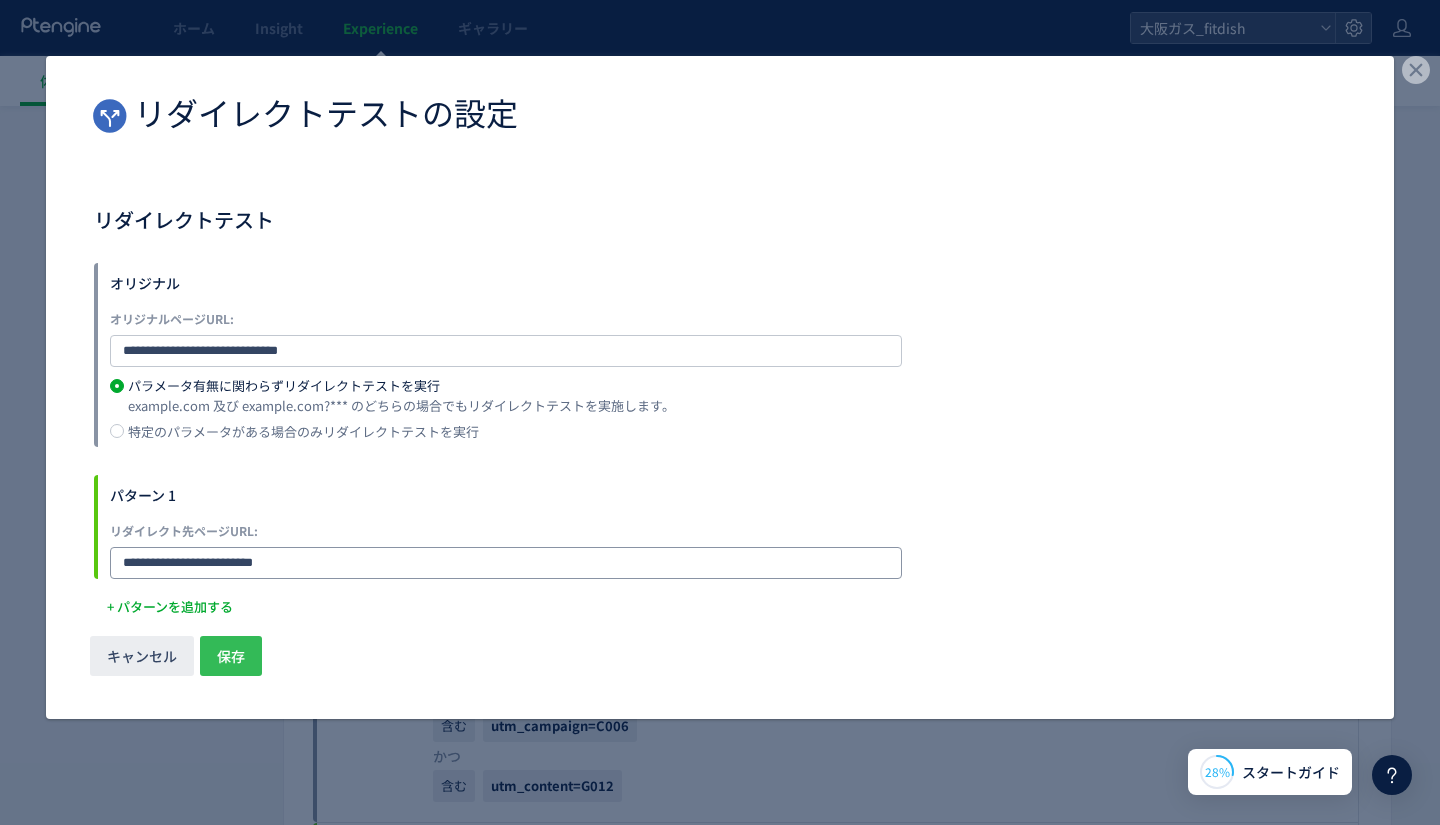 type on "**********" 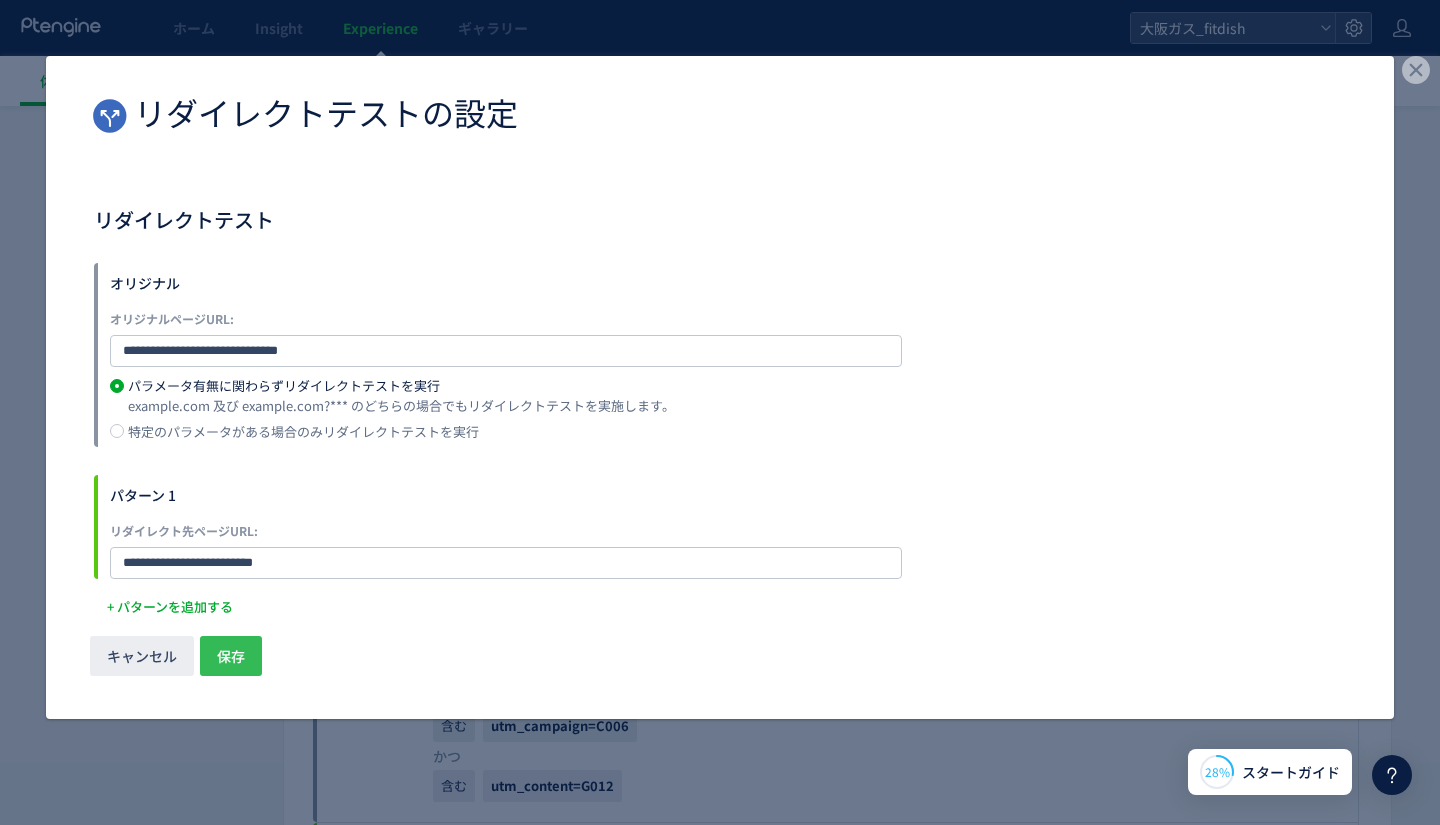 click on "保存" at bounding box center (231, 656) 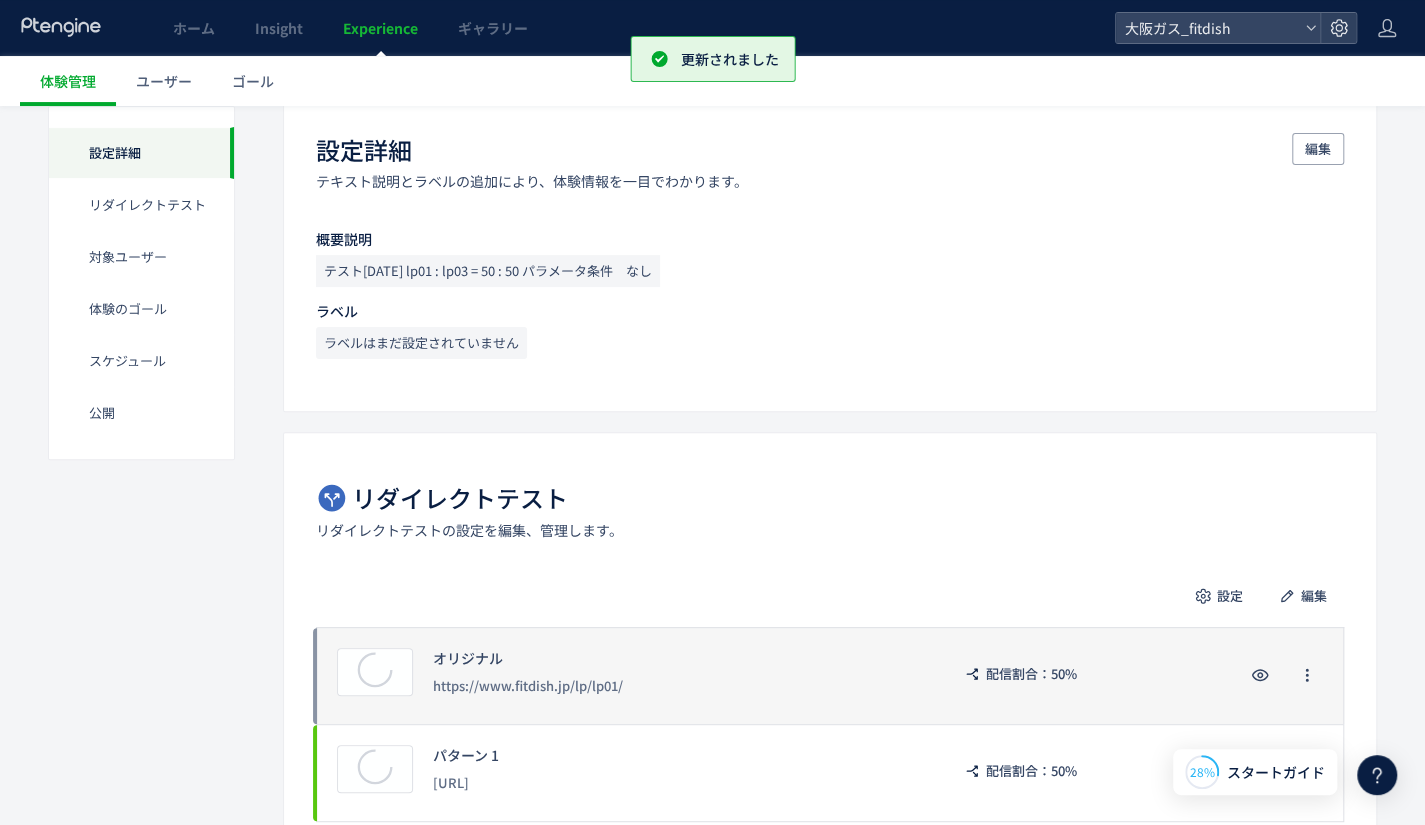 scroll, scrollTop: 100, scrollLeft: 0, axis: vertical 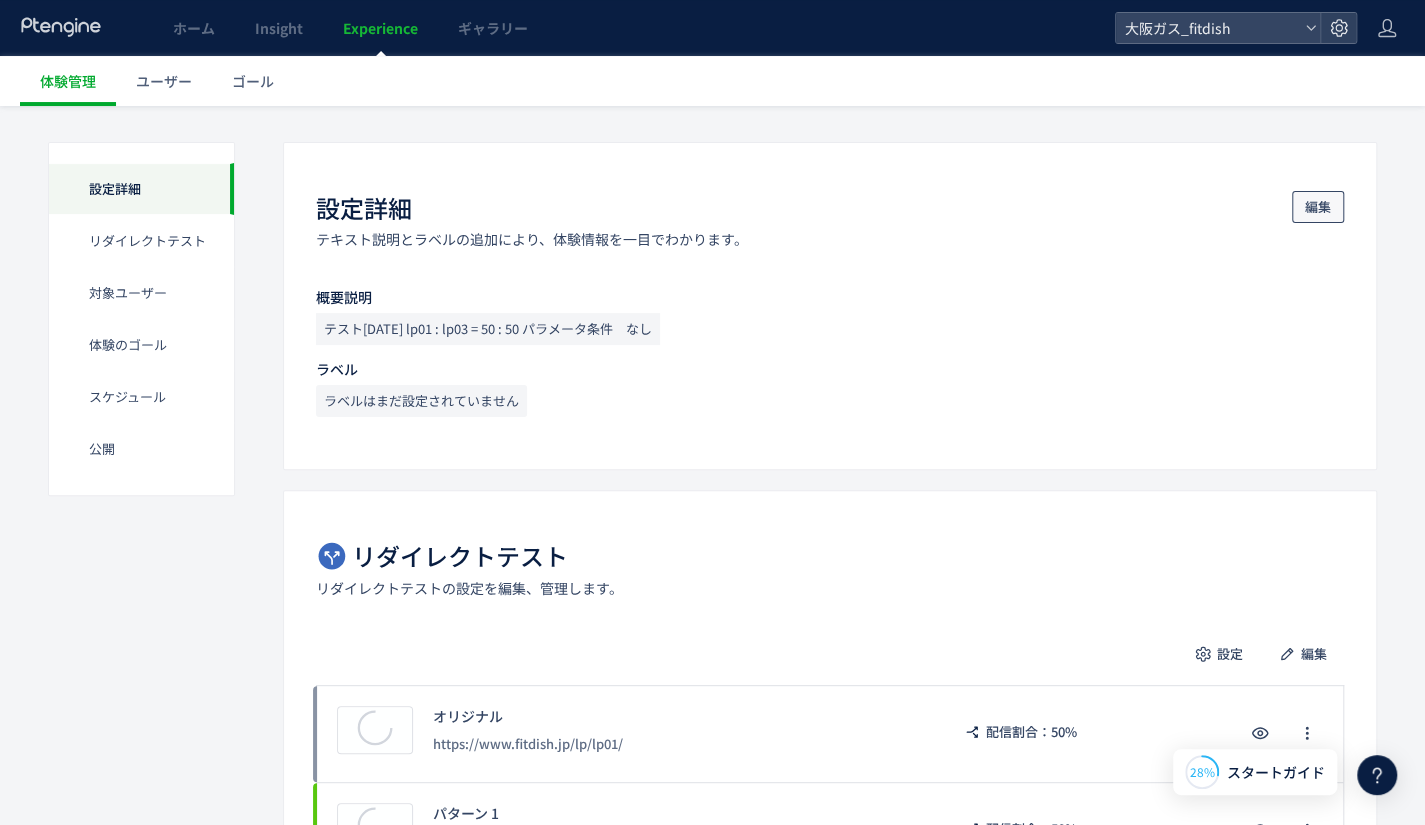 click on "編集" at bounding box center (1318, 207) 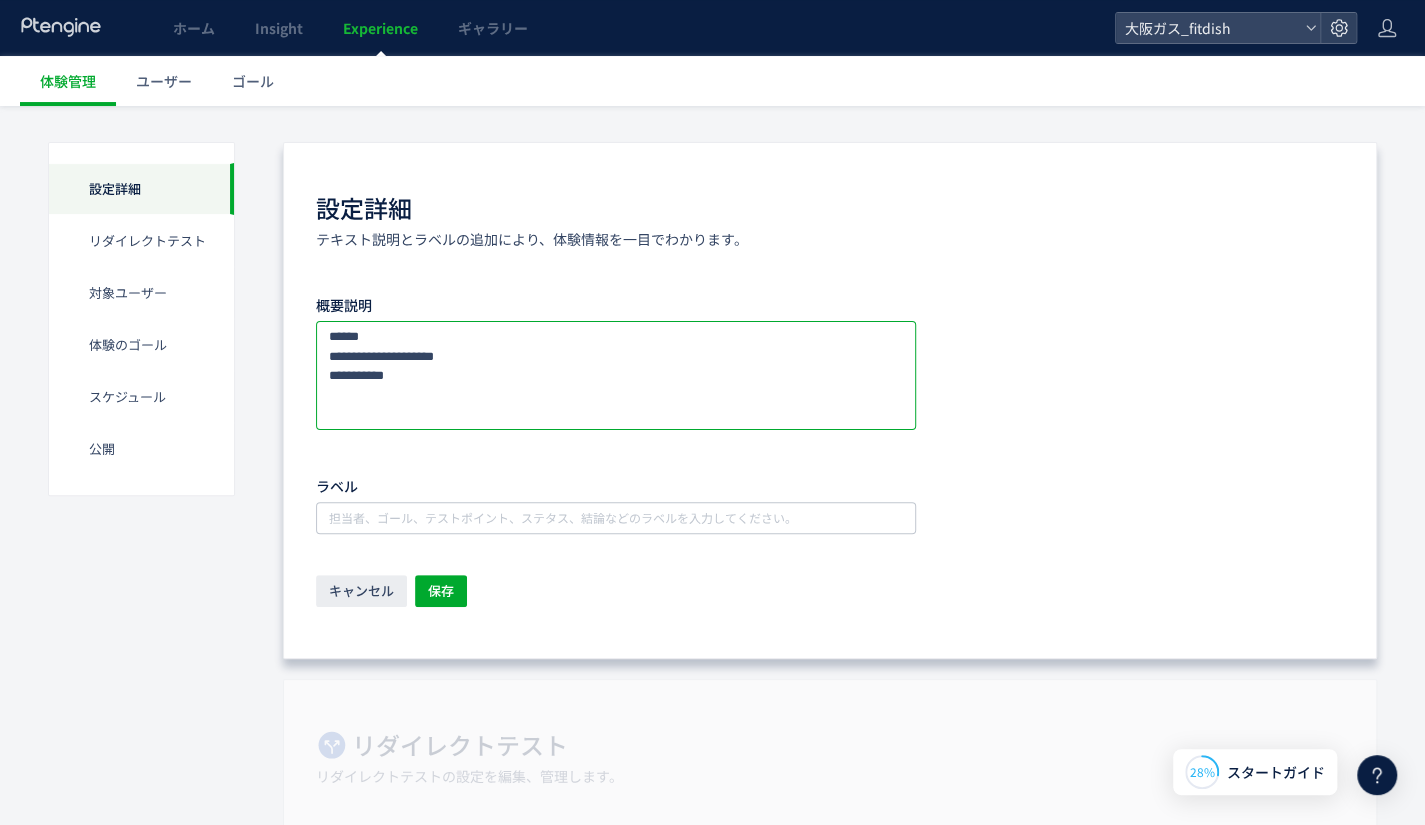 click at bounding box center [616, 375] 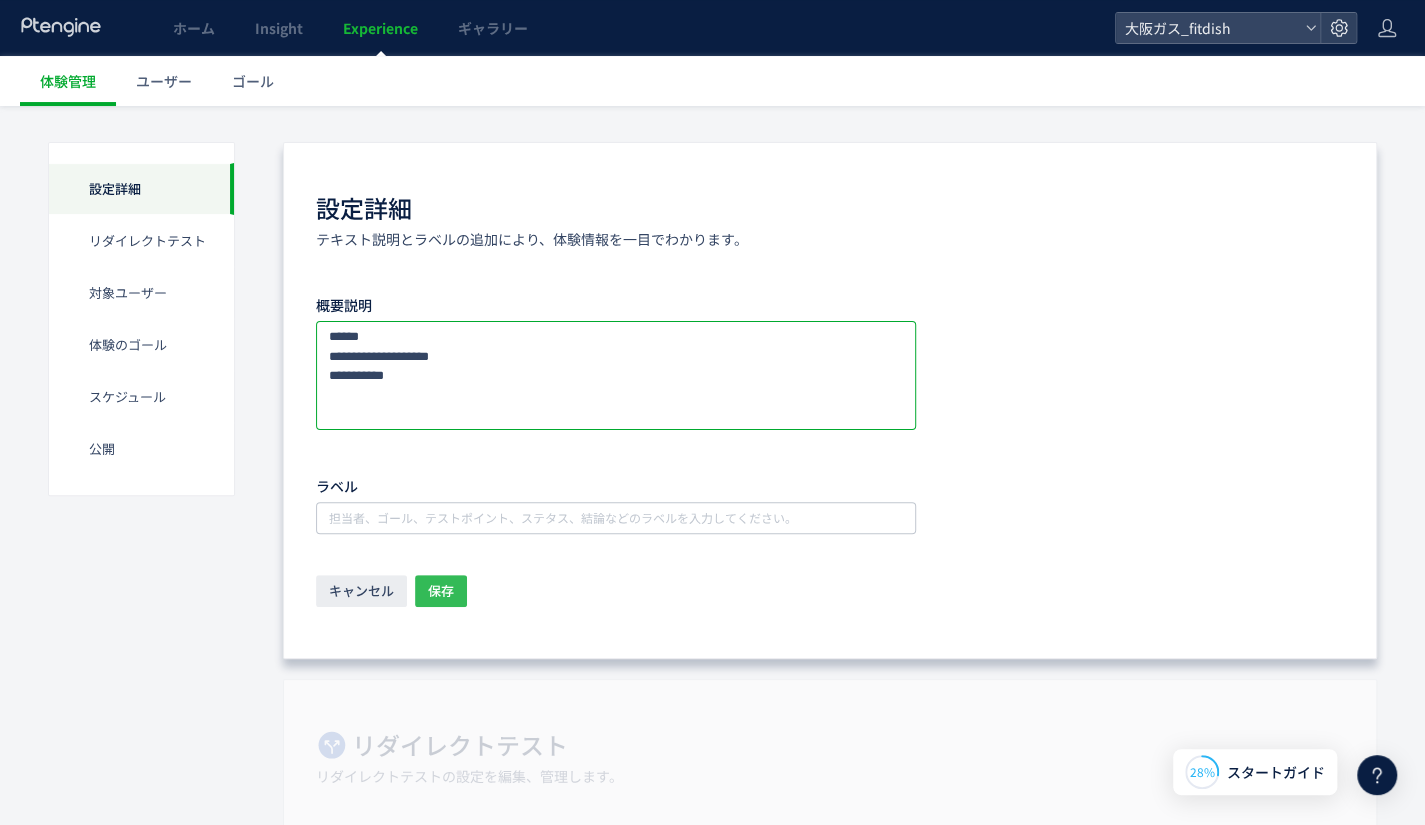 type on "**********" 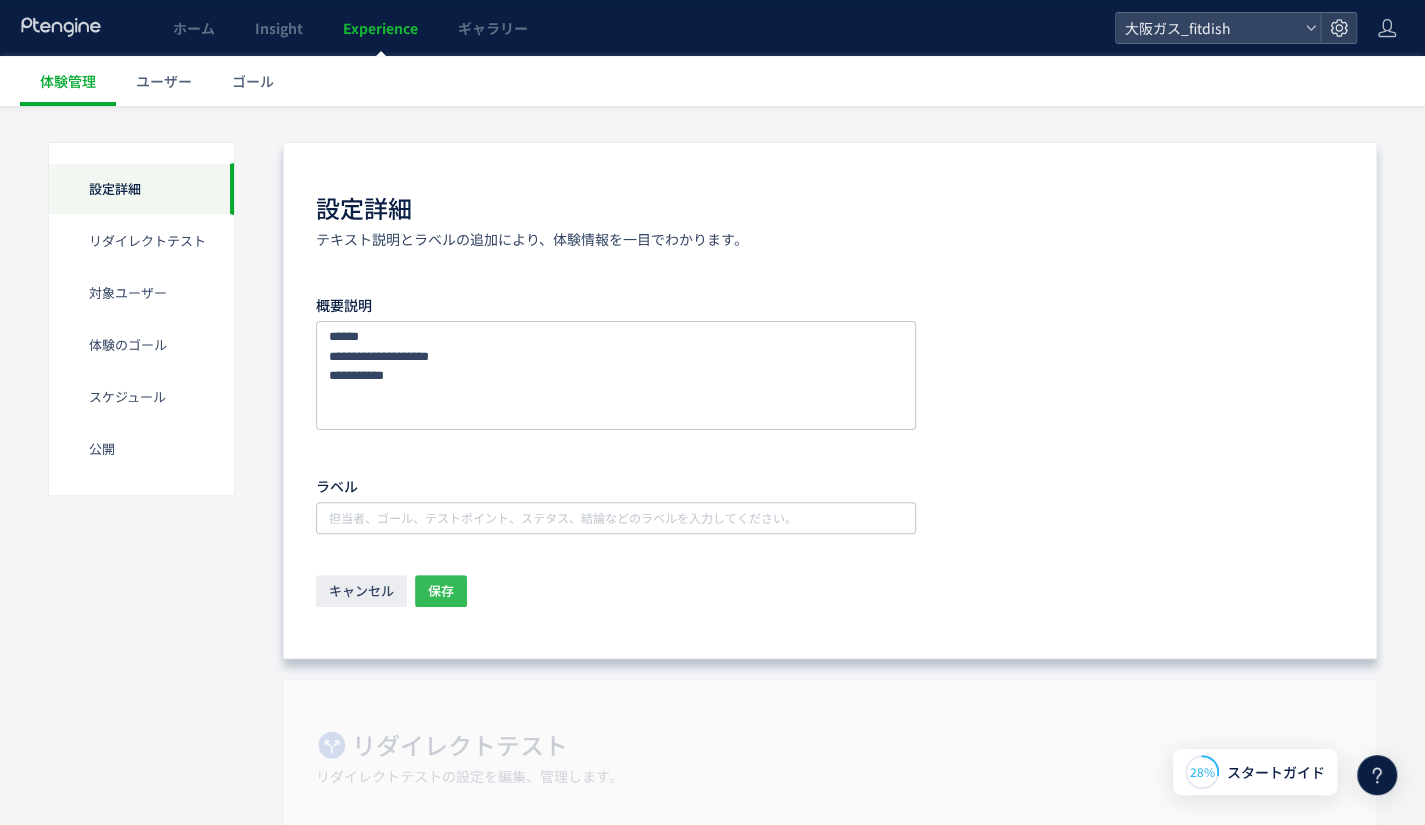 click on "保存" at bounding box center (441, 591) 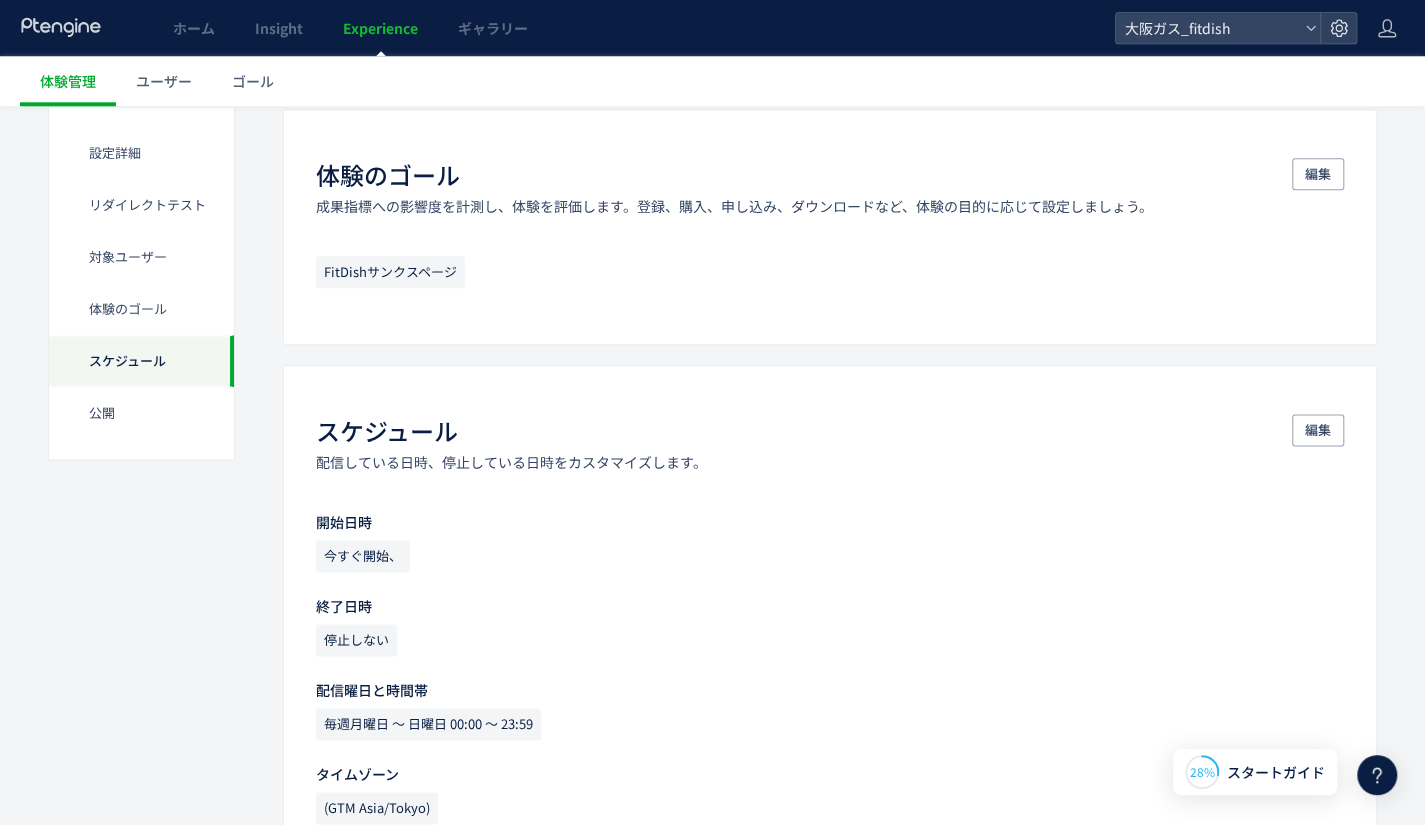 scroll, scrollTop: 1400, scrollLeft: 0, axis: vertical 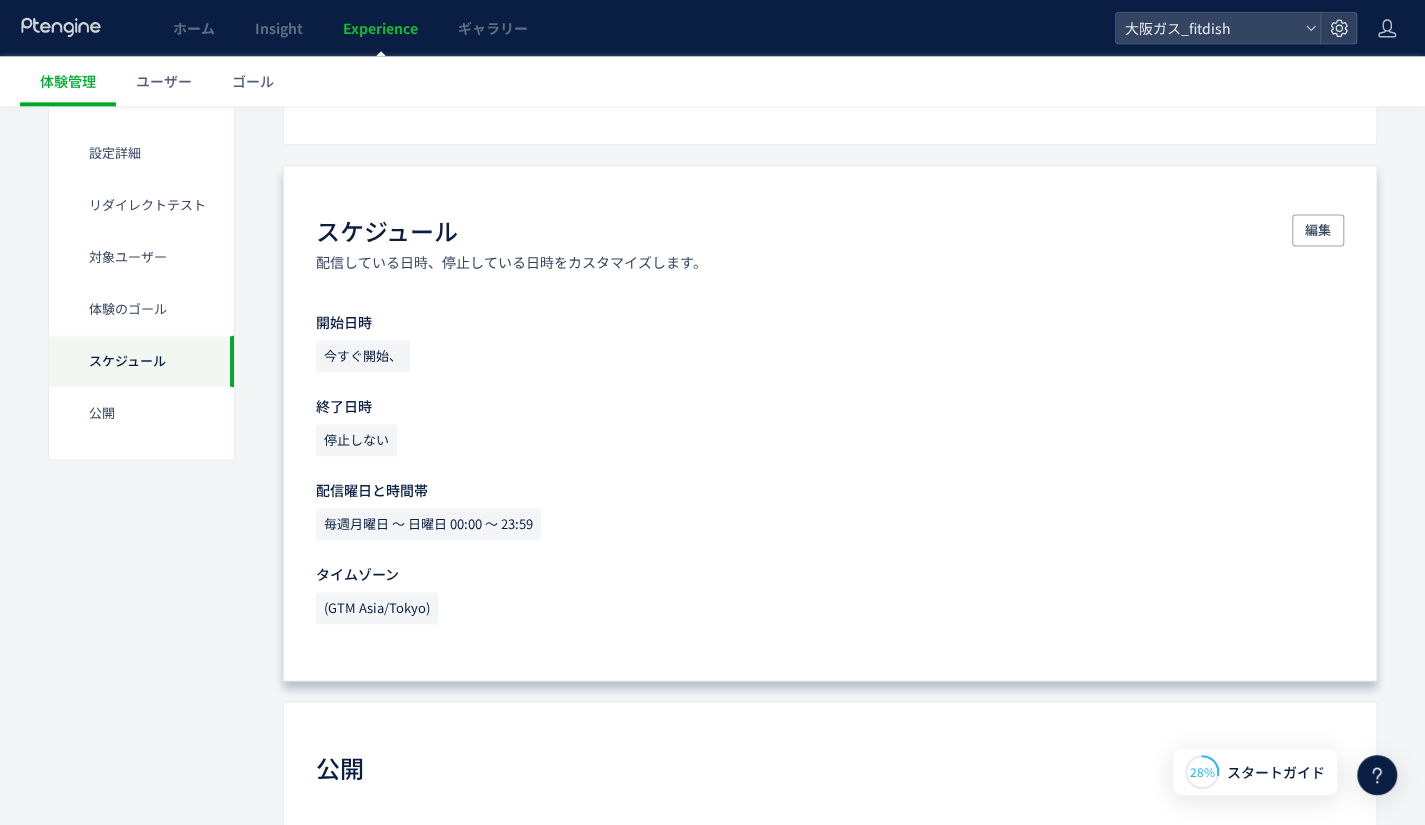click on "今すぐ開始、" at bounding box center [363, 356] 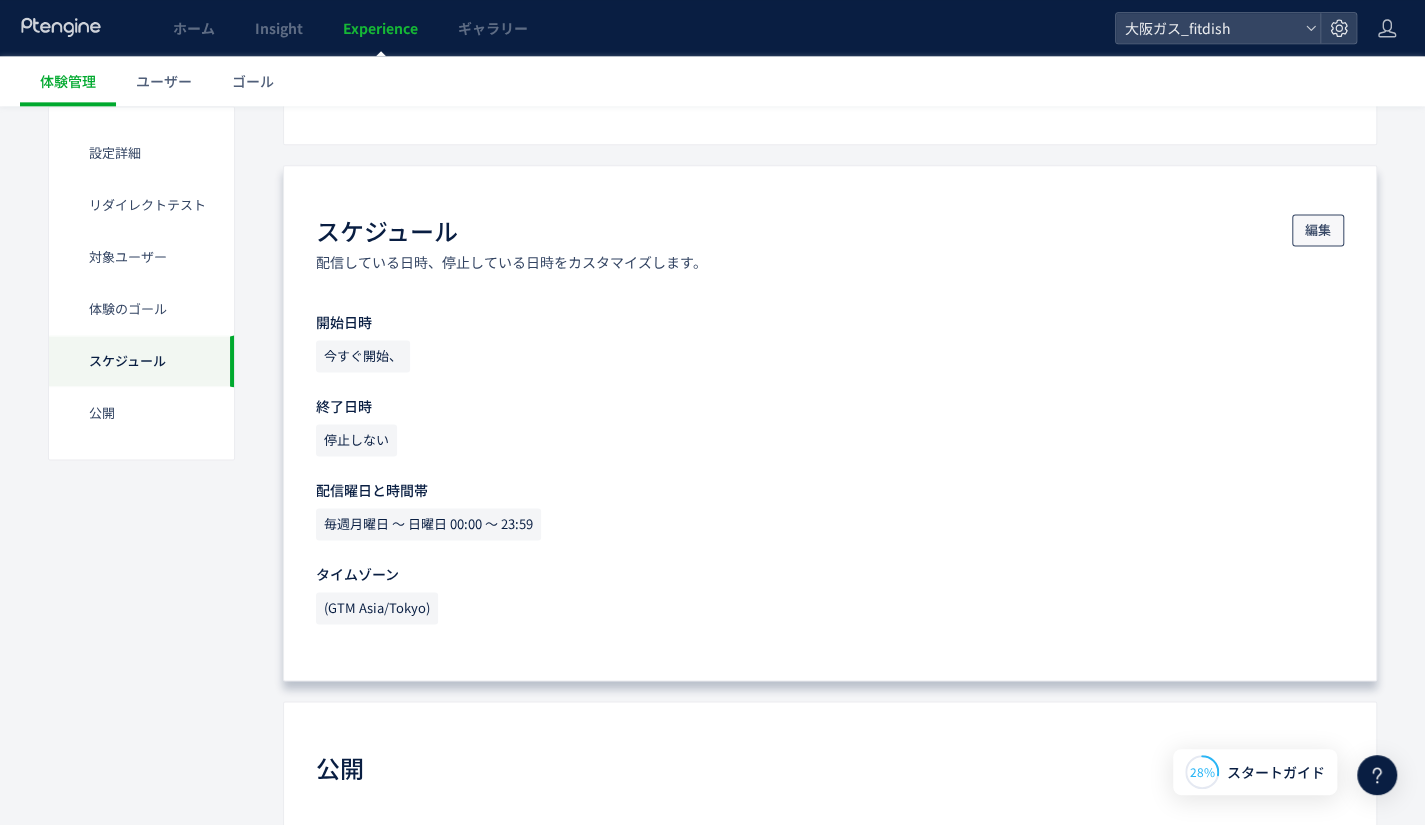click on "編集" at bounding box center [1318, 230] 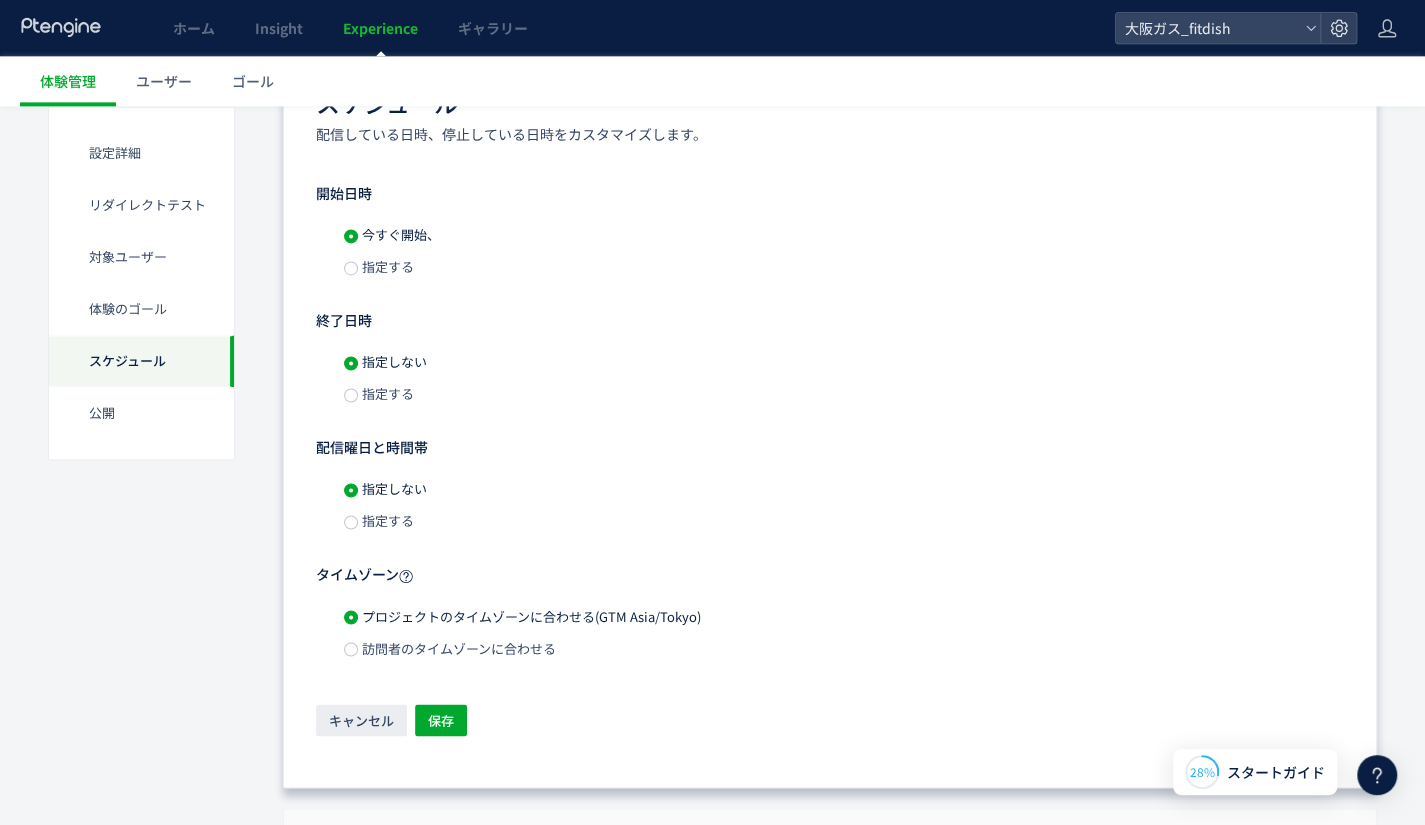 scroll, scrollTop: 1600, scrollLeft: 0, axis: vertical 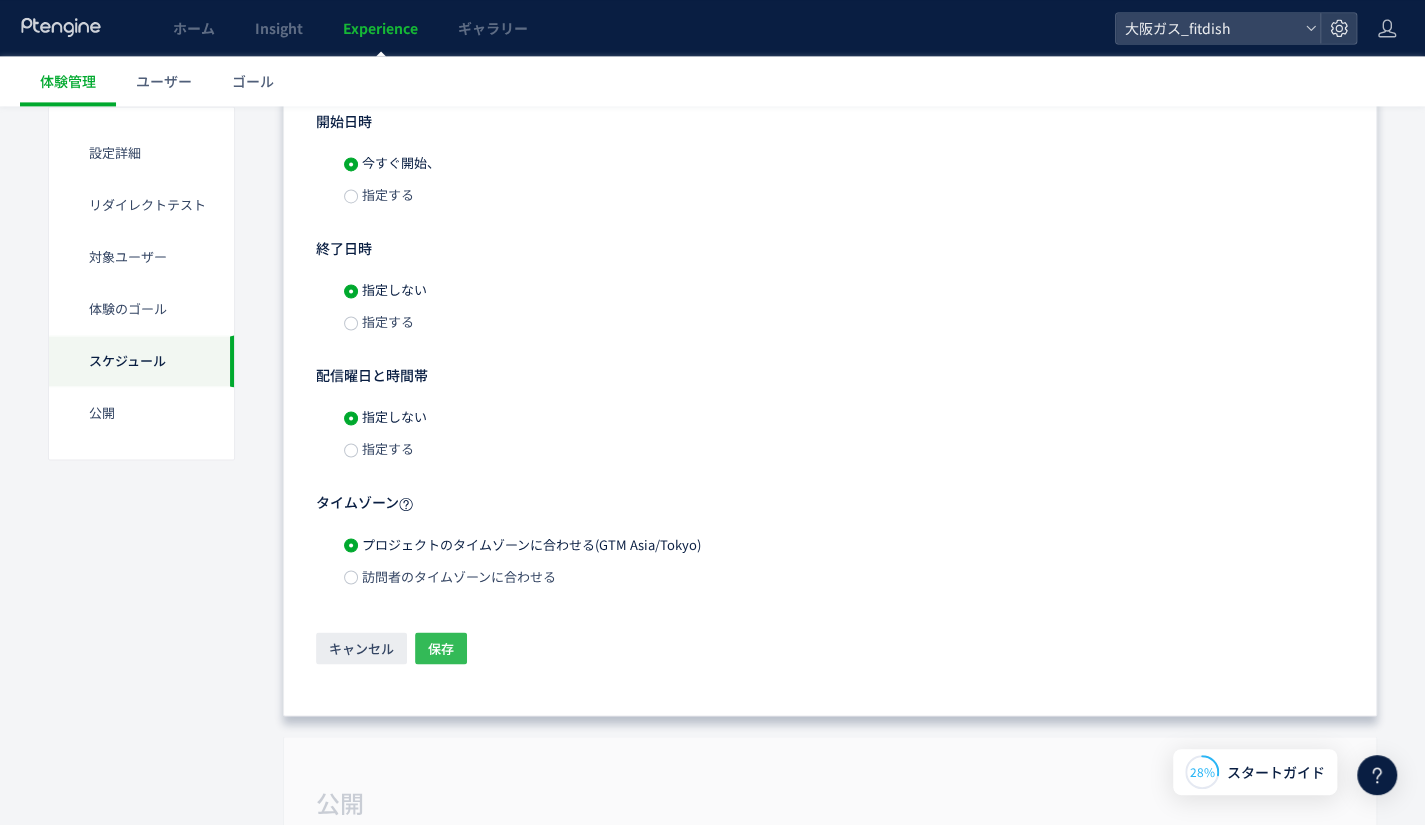 click on "保存" at bounding box center [441, 648] 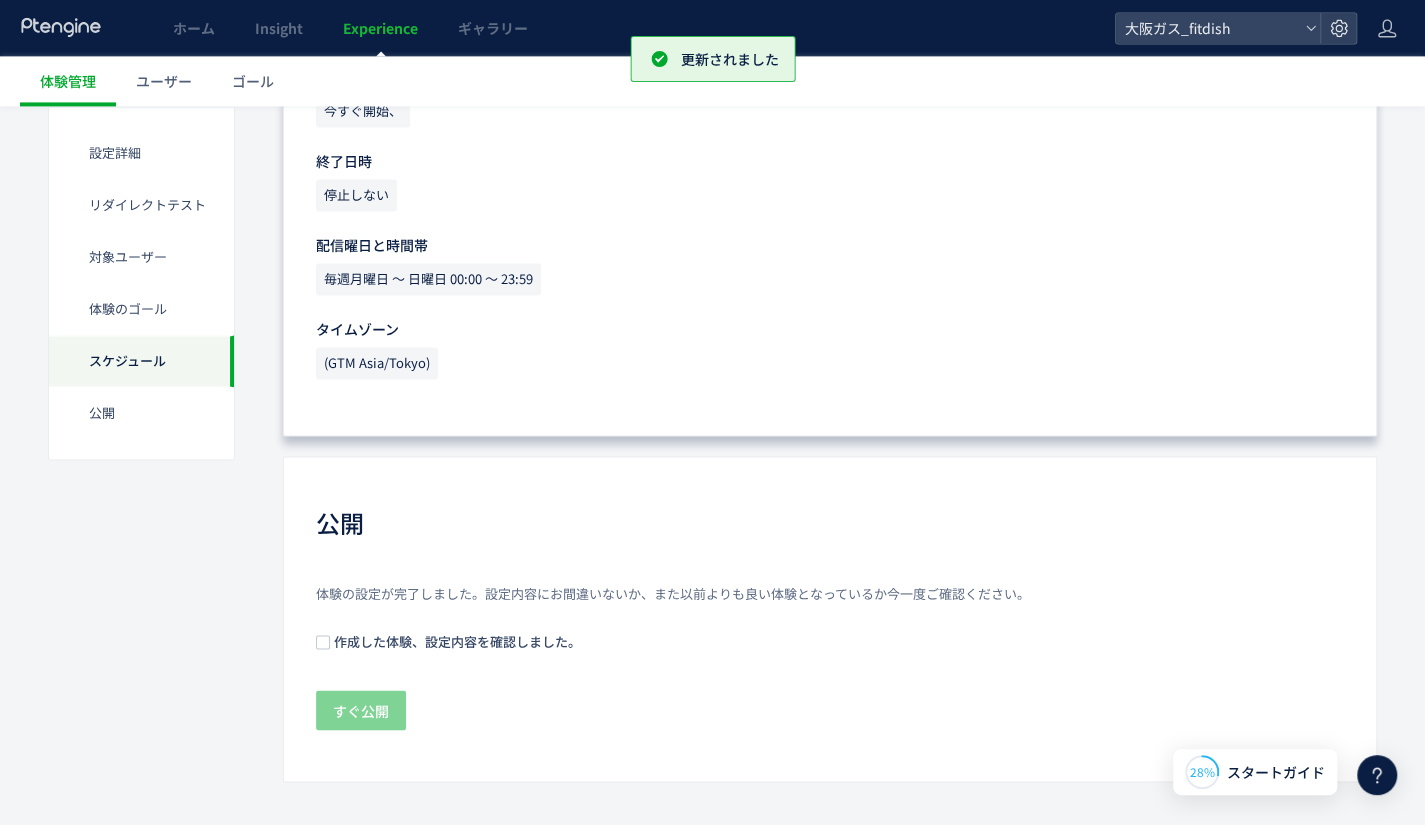 scroll, scrollTop: 1658, scrollLeft: 0, axis: vertical 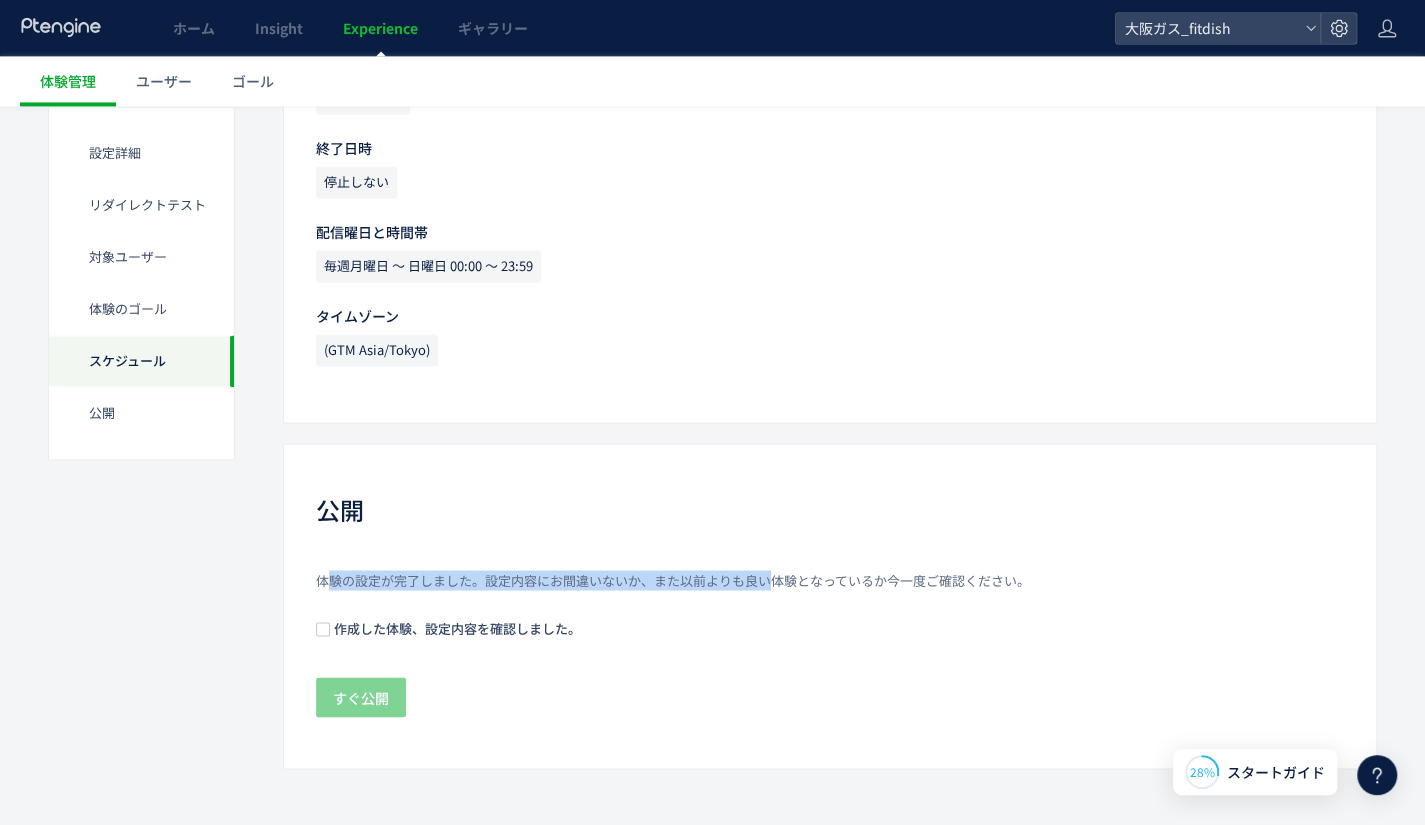 drag, startPoint x: 768, startPoint y: 573, endPoint x: 331, endPoint y: 576, distance: 437.01028 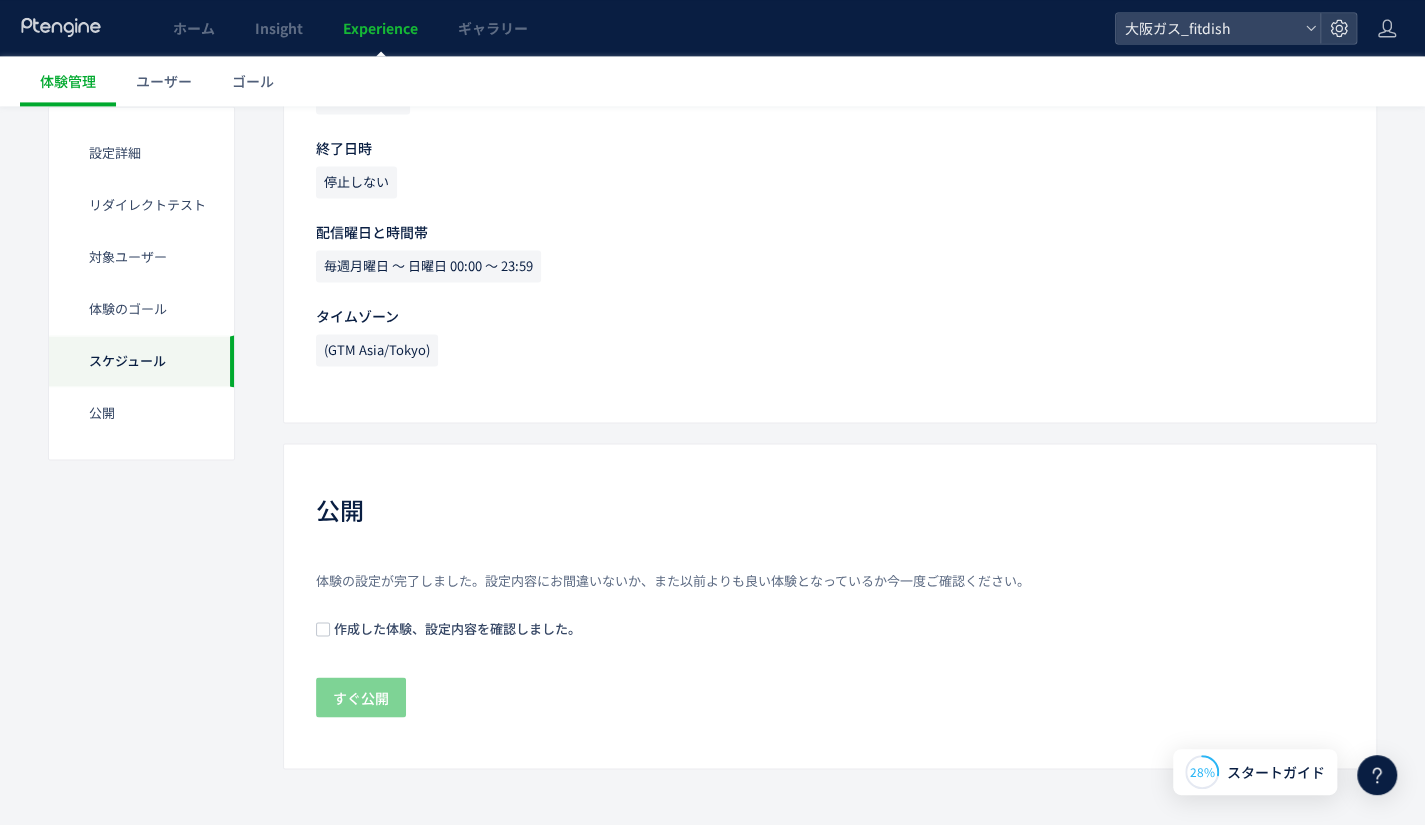 click on "体験の設定が完了しました。設定内容にお間違いないか、また以前よりも良い体験となっているか今一度ご確認ください。 作成した体験、設定内容を確認しました。 すぐ公開" at bounding box center (830, 646) 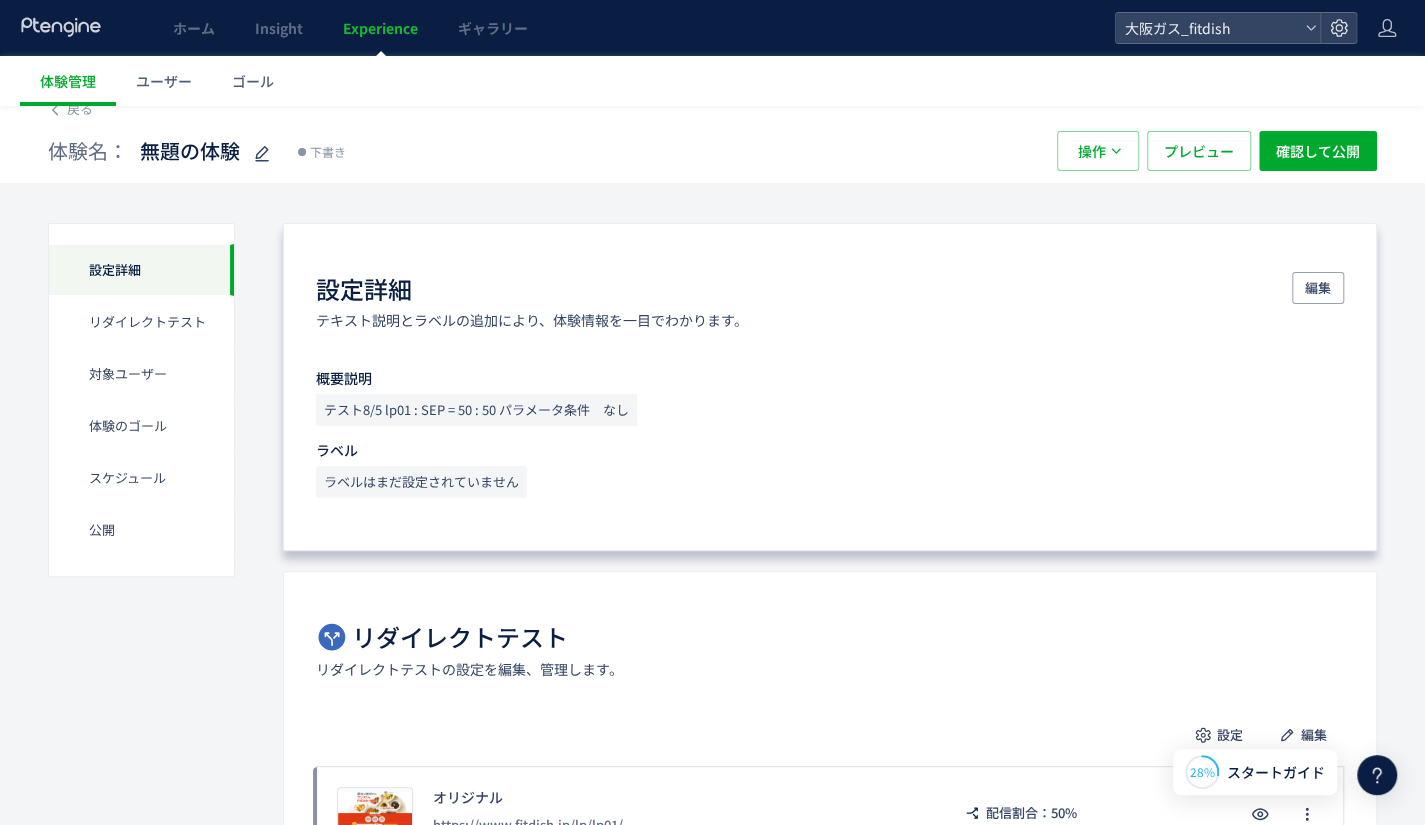 scroll, scrollTop: 0, scrollLeft: 0, axis: both 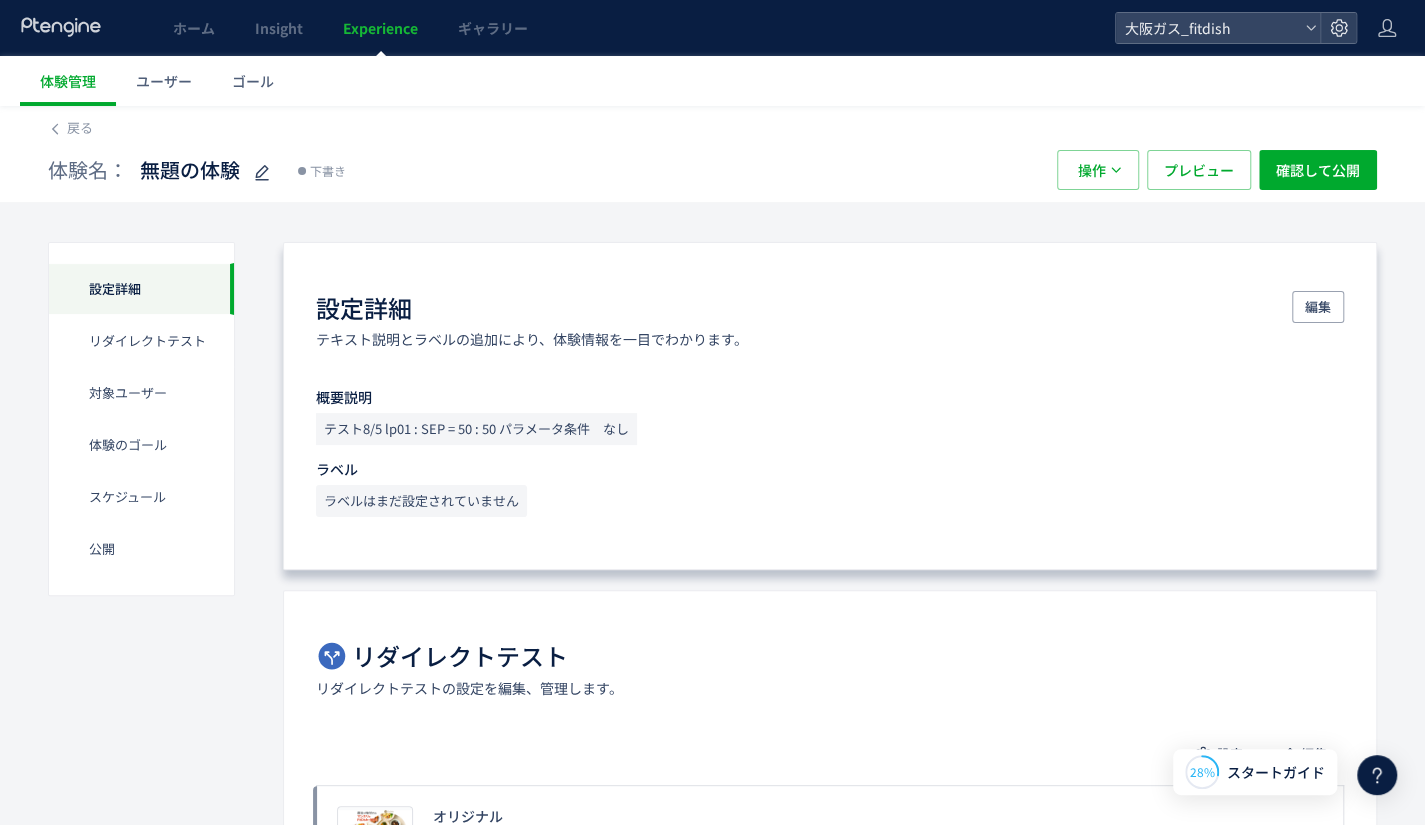 drag, startPoint x: 1200, startPoint y: 166, endPoint x: 1194, endPoint y: 135, distance: 31.575306 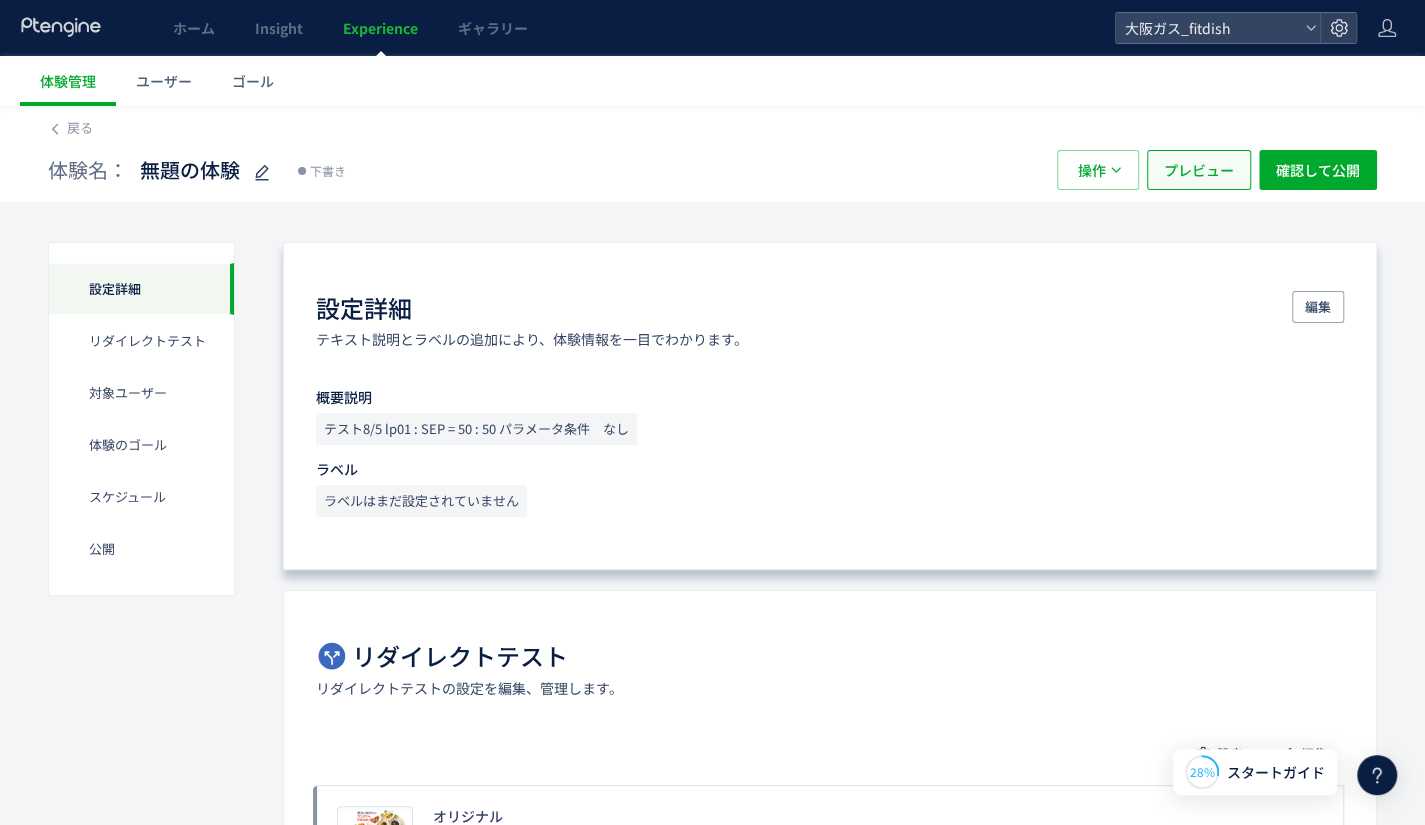 click on "プレビュー" at bounding box center [1199, 170] 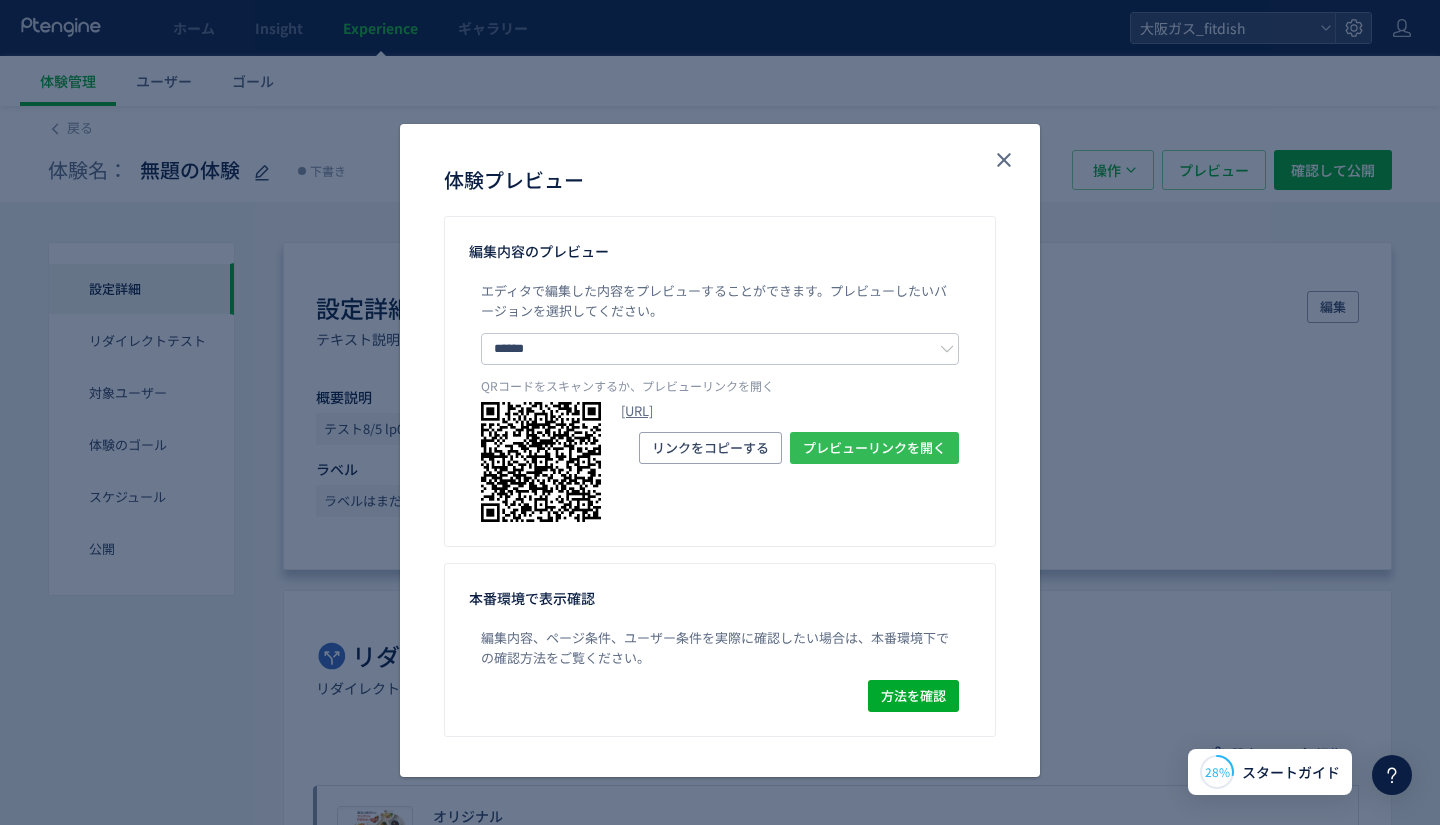 click on "プレビューリンクを開く" at bounding box center [874, 448] 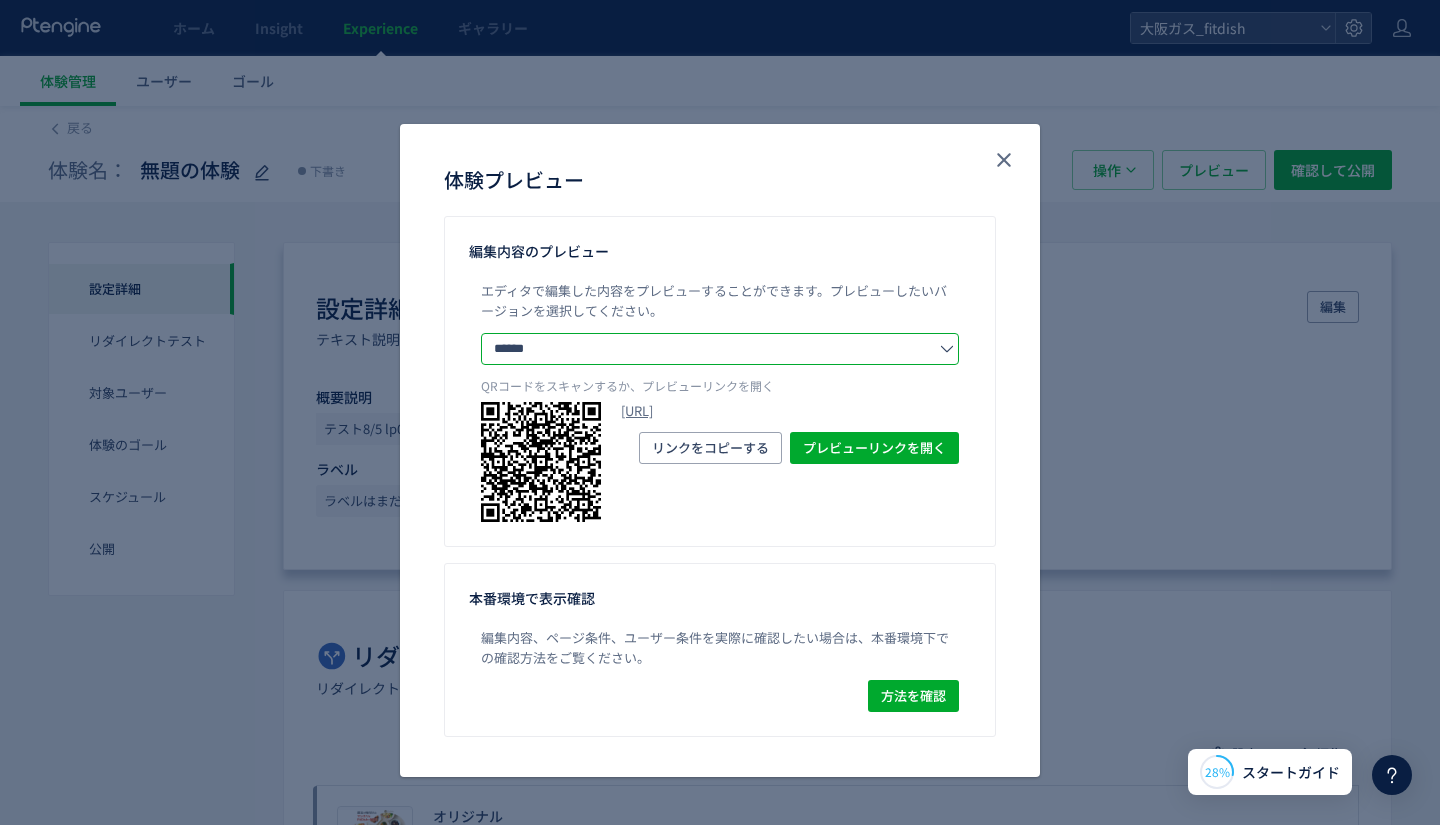 click on "******" 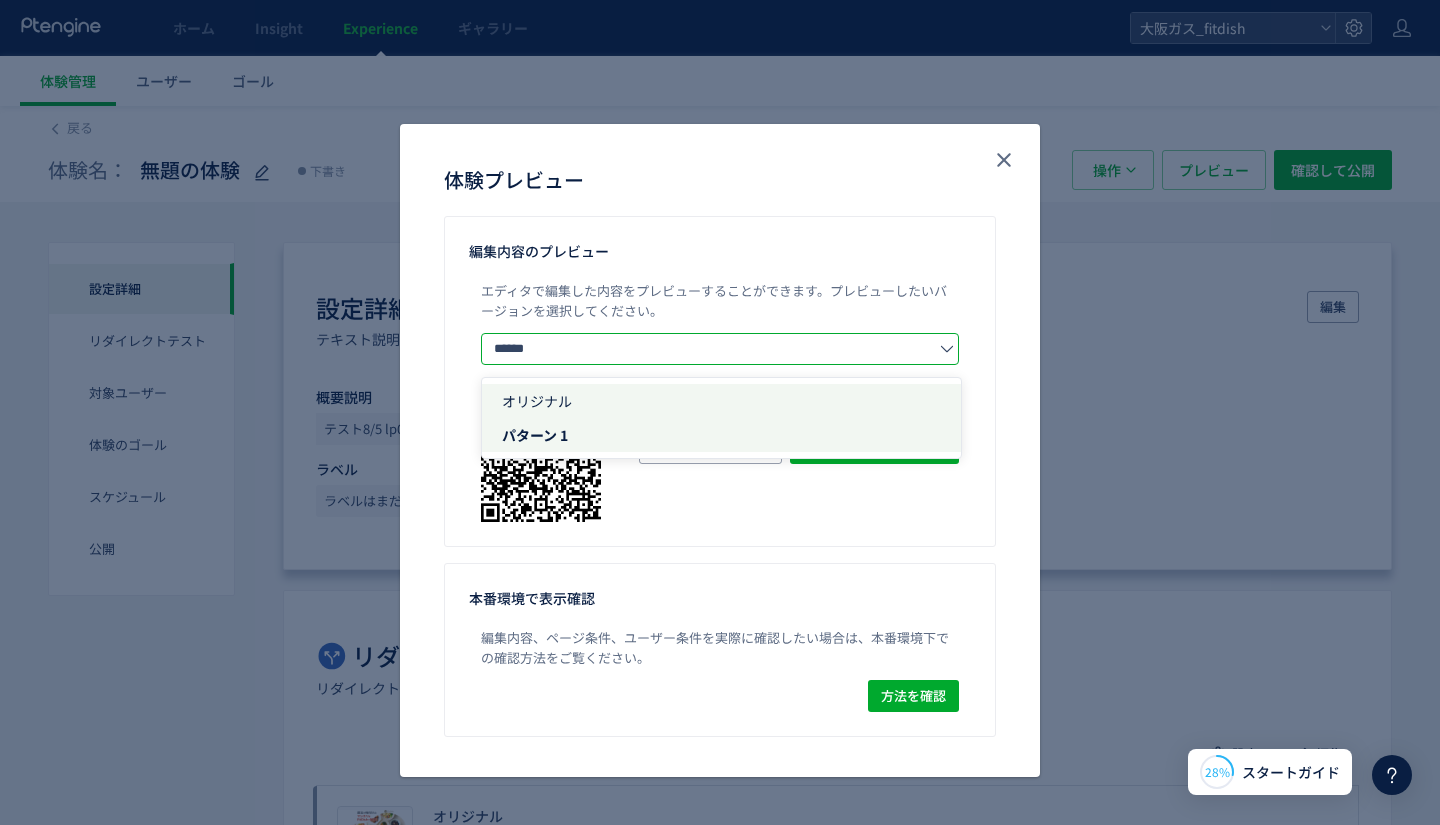 click on "オリジナル" 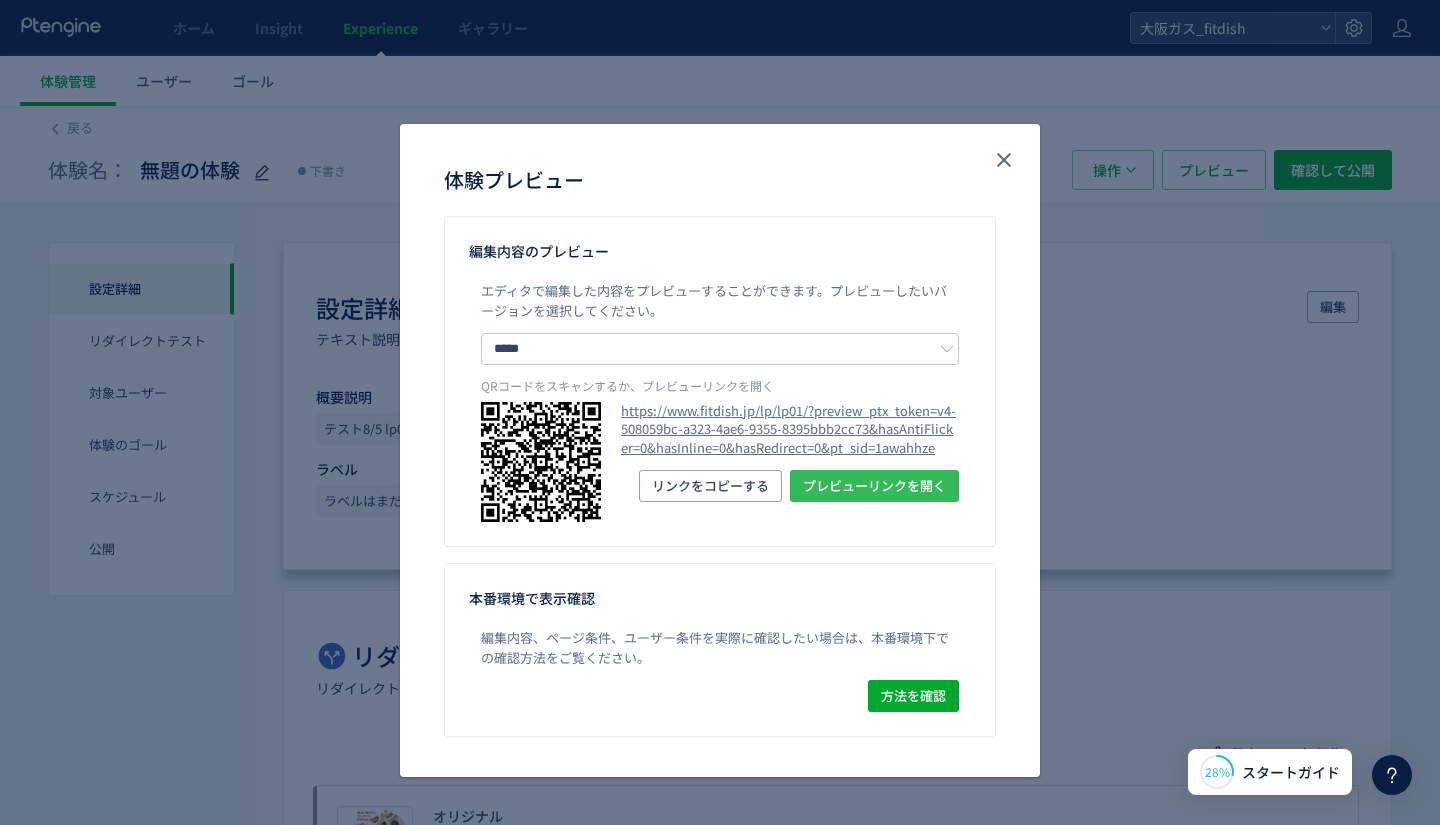 click on "プレビューリンクを開く" at bounding box center [874, 486] 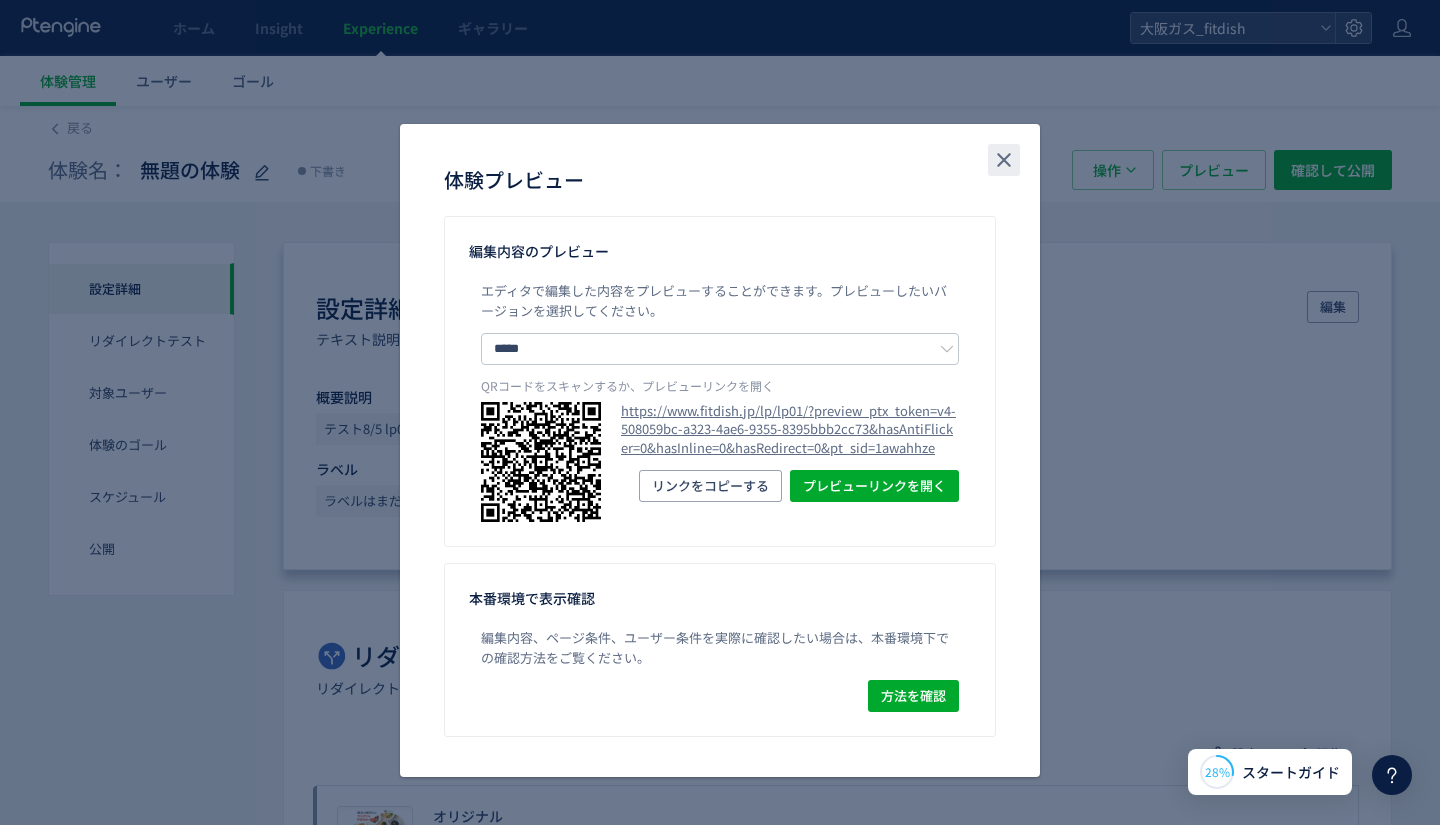click 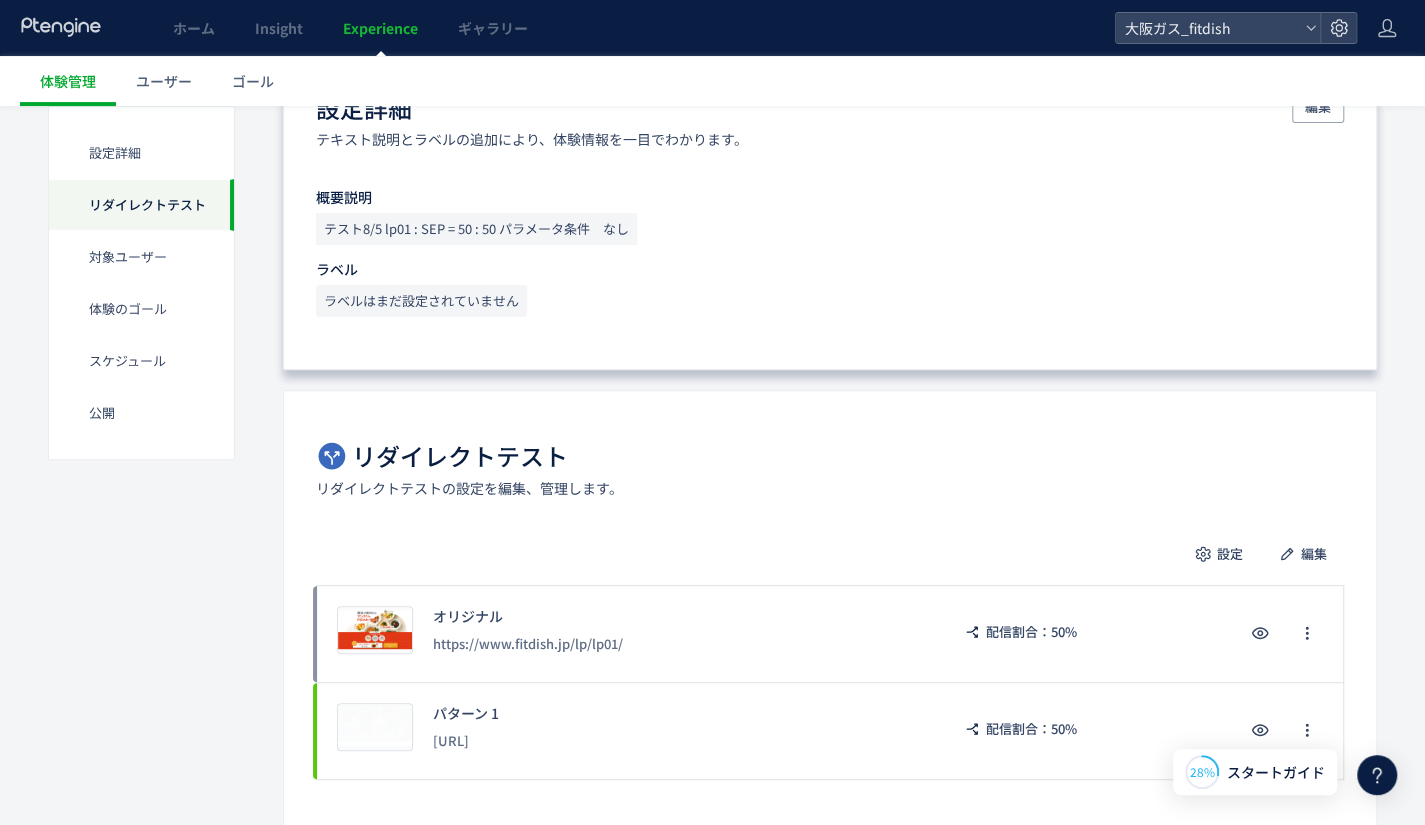 scroll, scrollTop: 400, scrollLeft: 0, axis: vertical 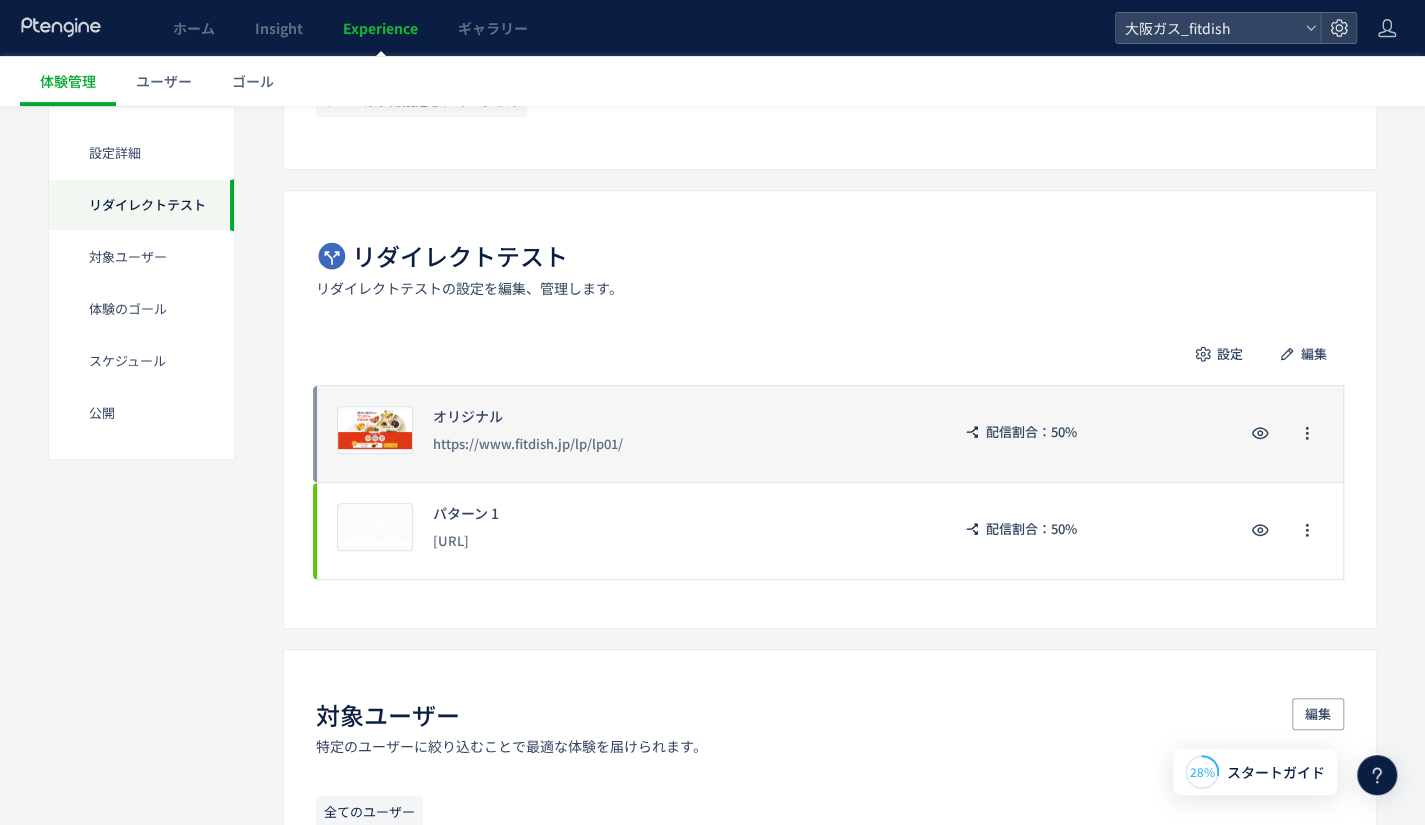click on "オリジナル" at bounding box center [681, 416] 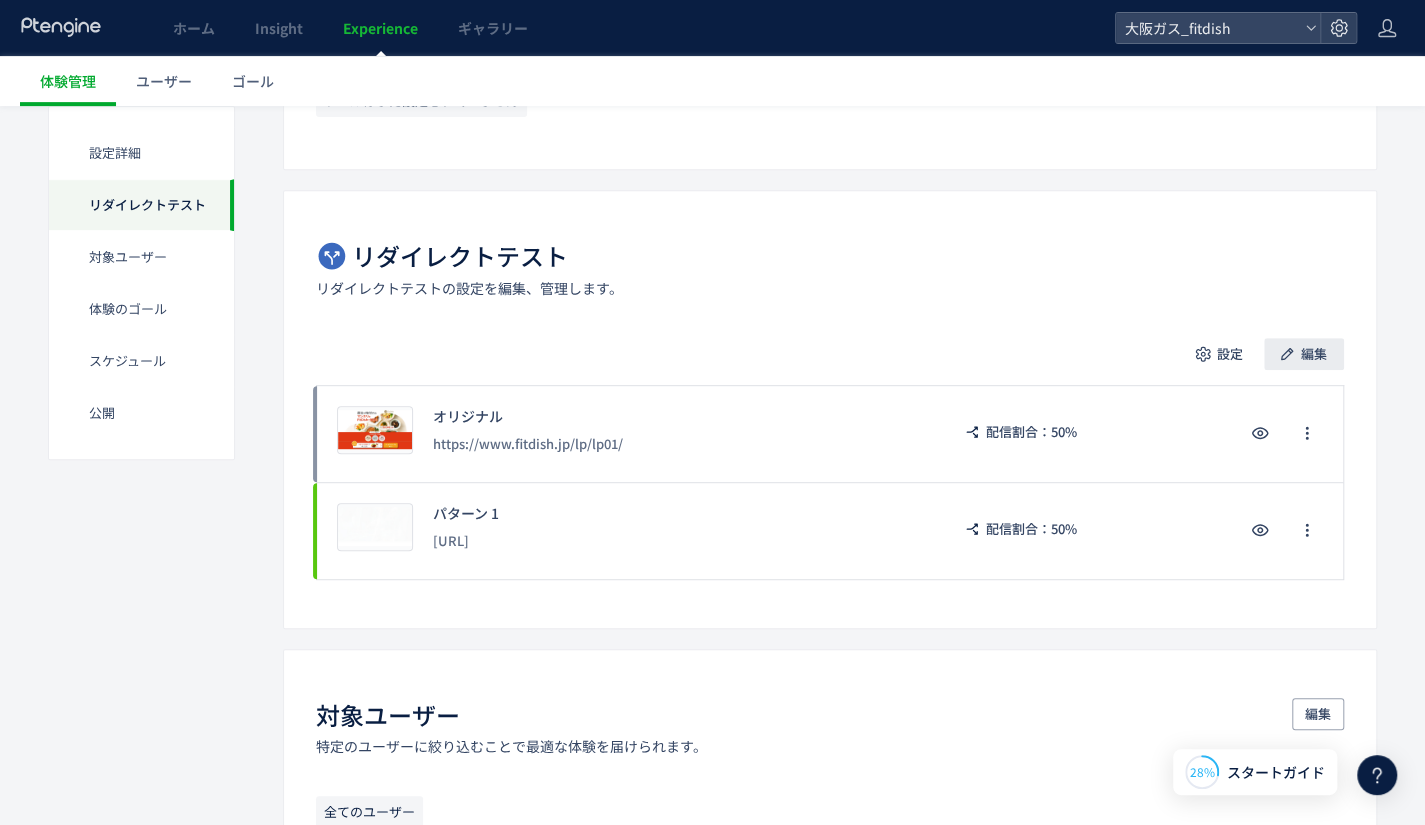 click on "編集" at bounding box center (1314, 354) 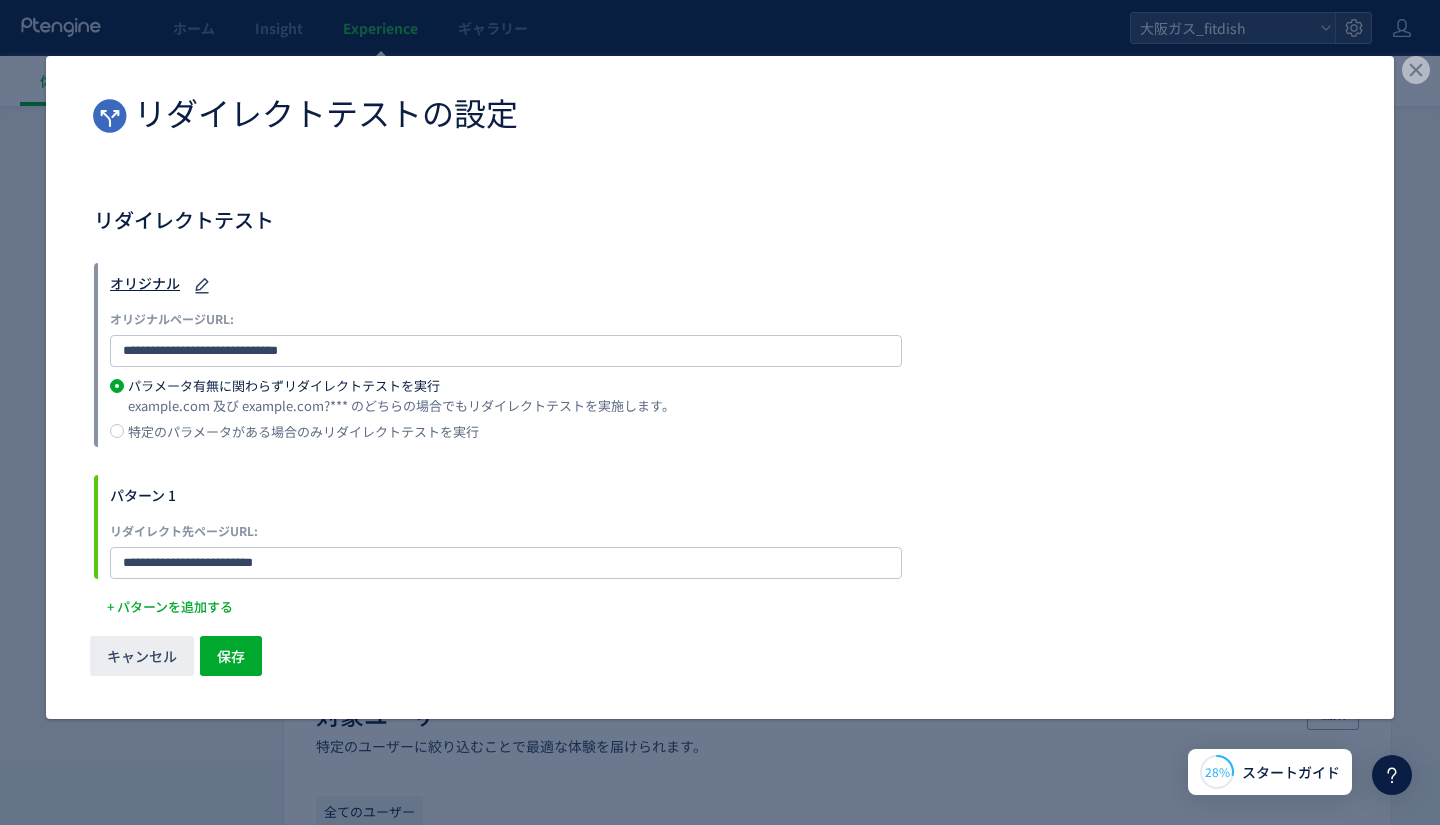 click 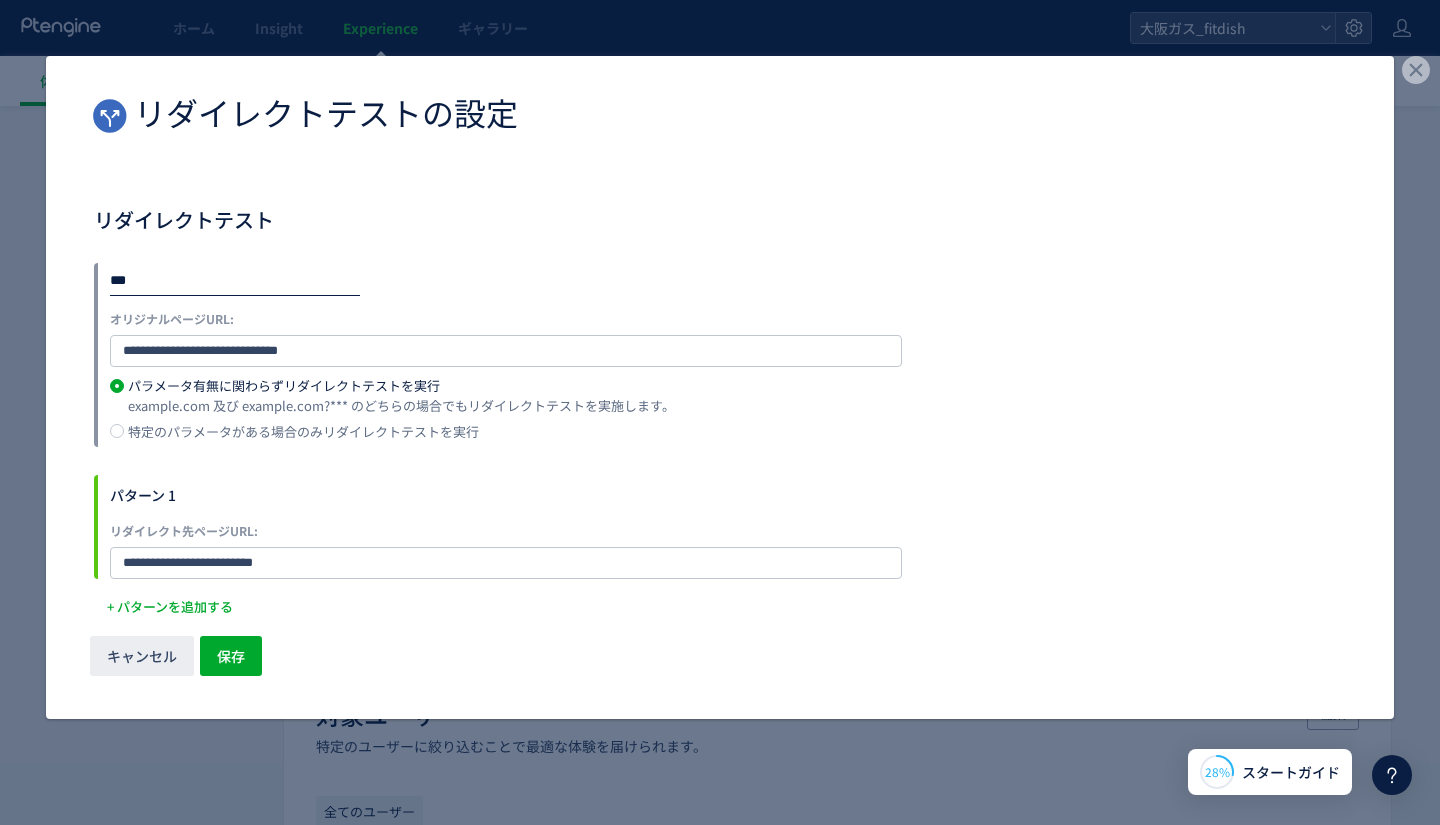 type on "****" 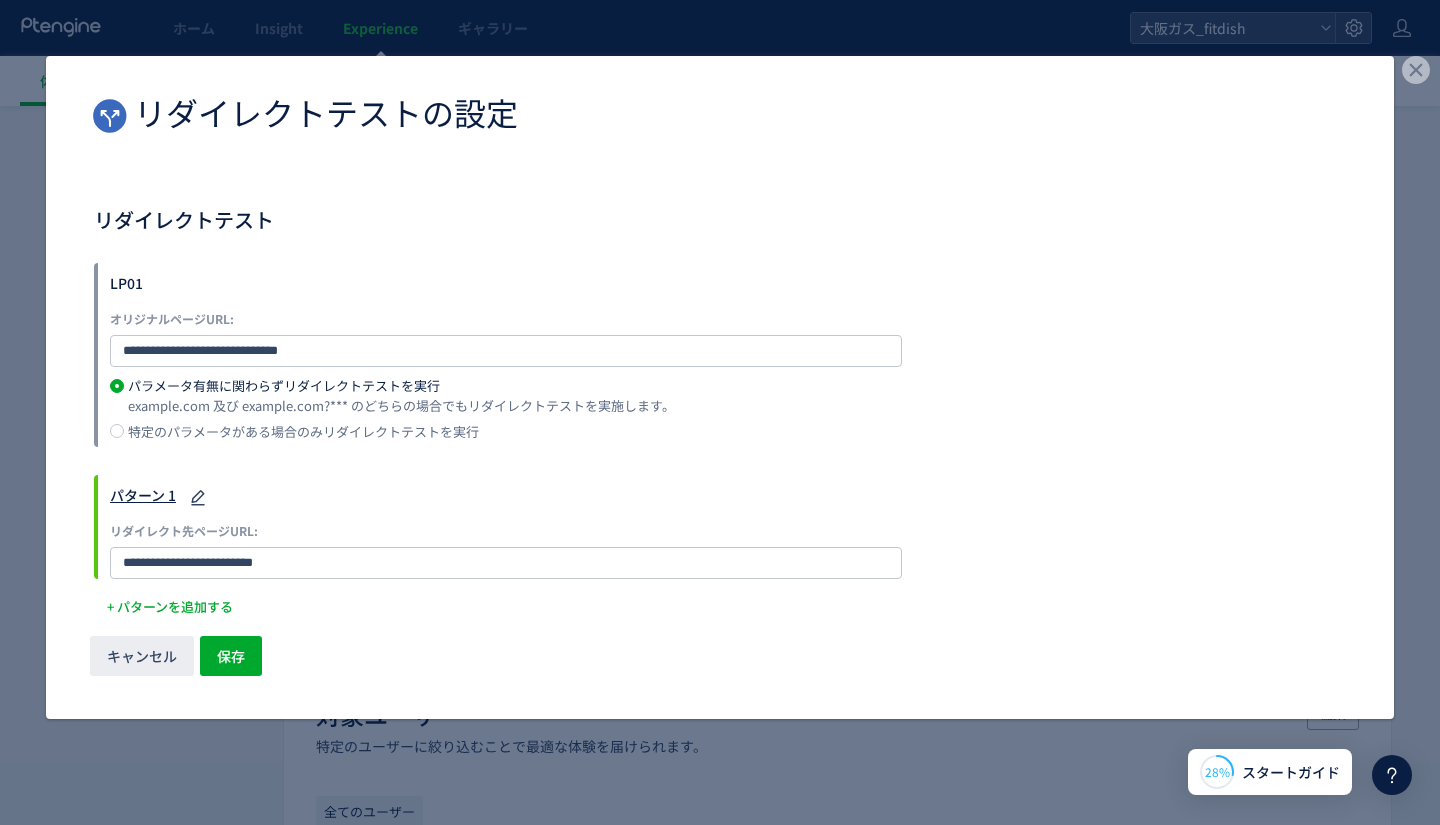 click 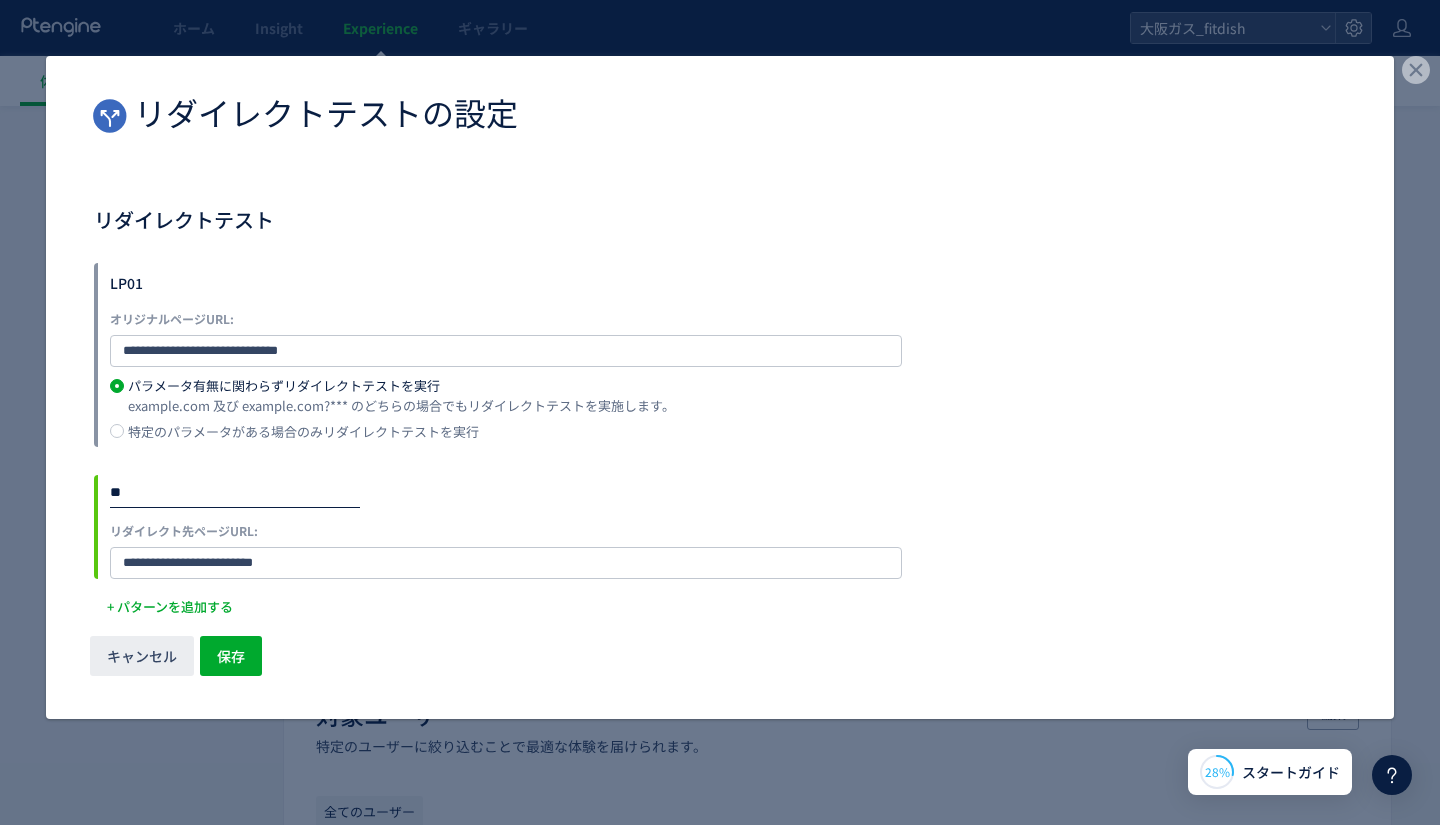 type on "***" 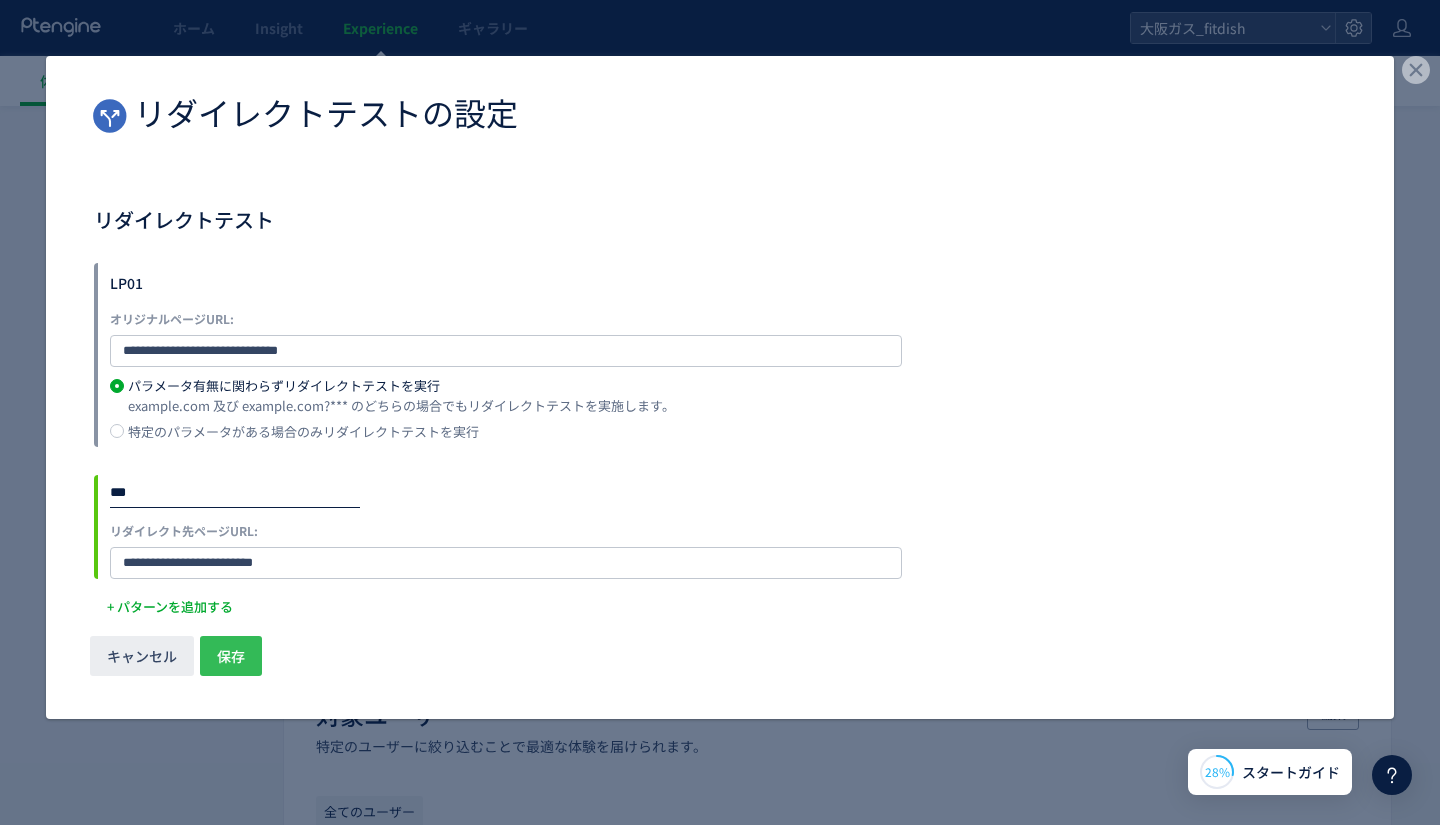 click on "保存" at bounding box center [231, 656] 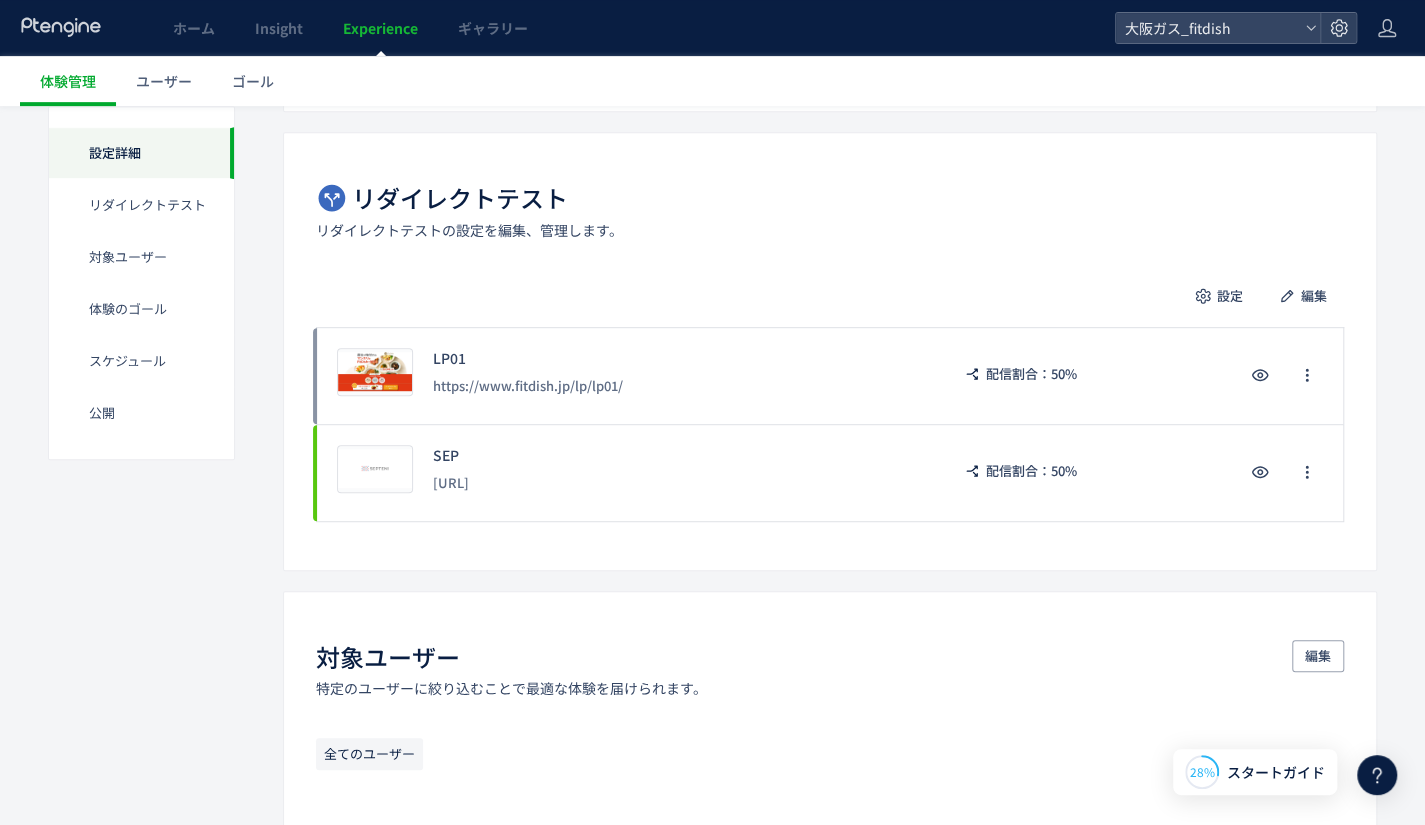 scroll, scrollTop: 0, scrollLeft: 0, axis: both 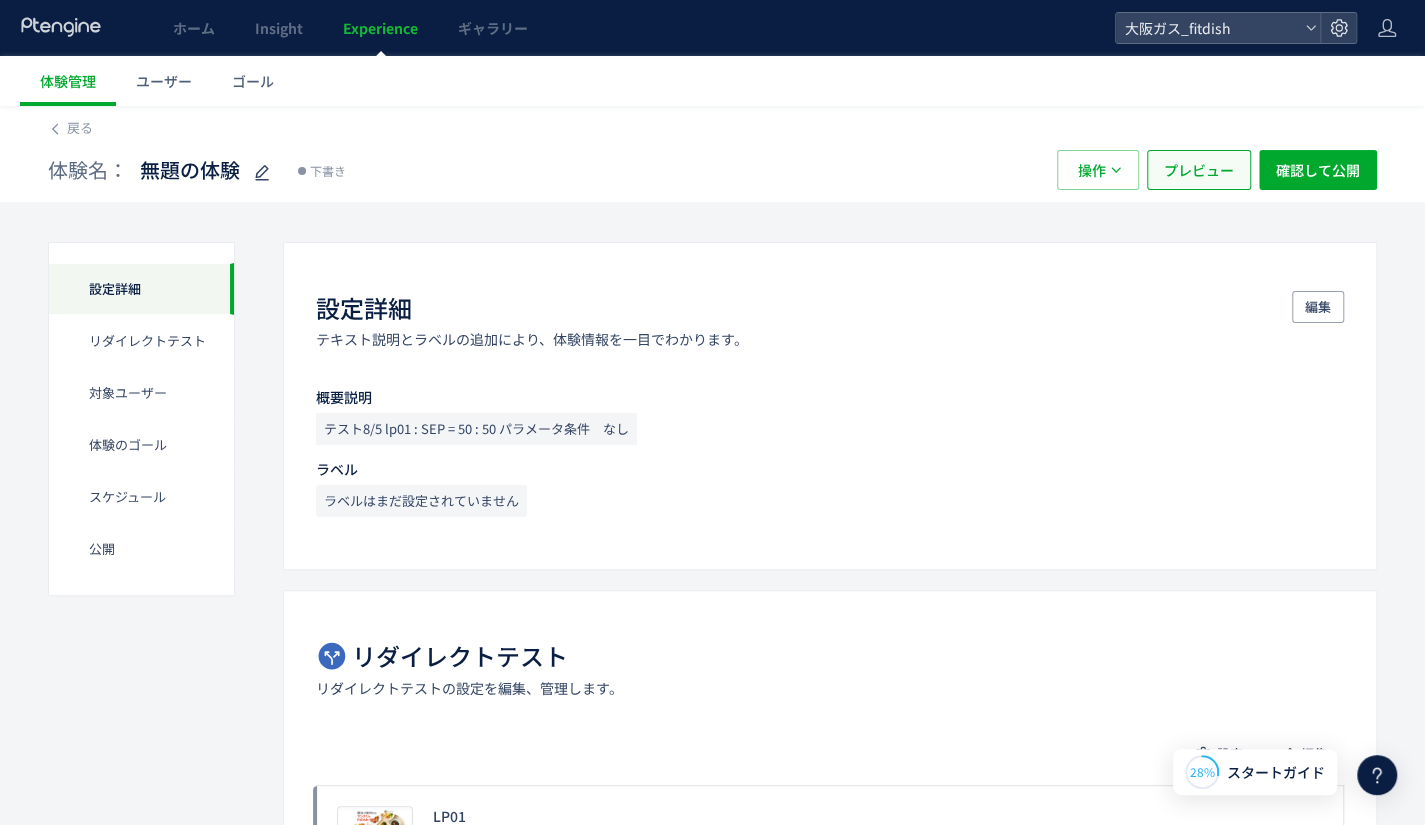 click on "プレビュー" at bounding box center [1199, 170] 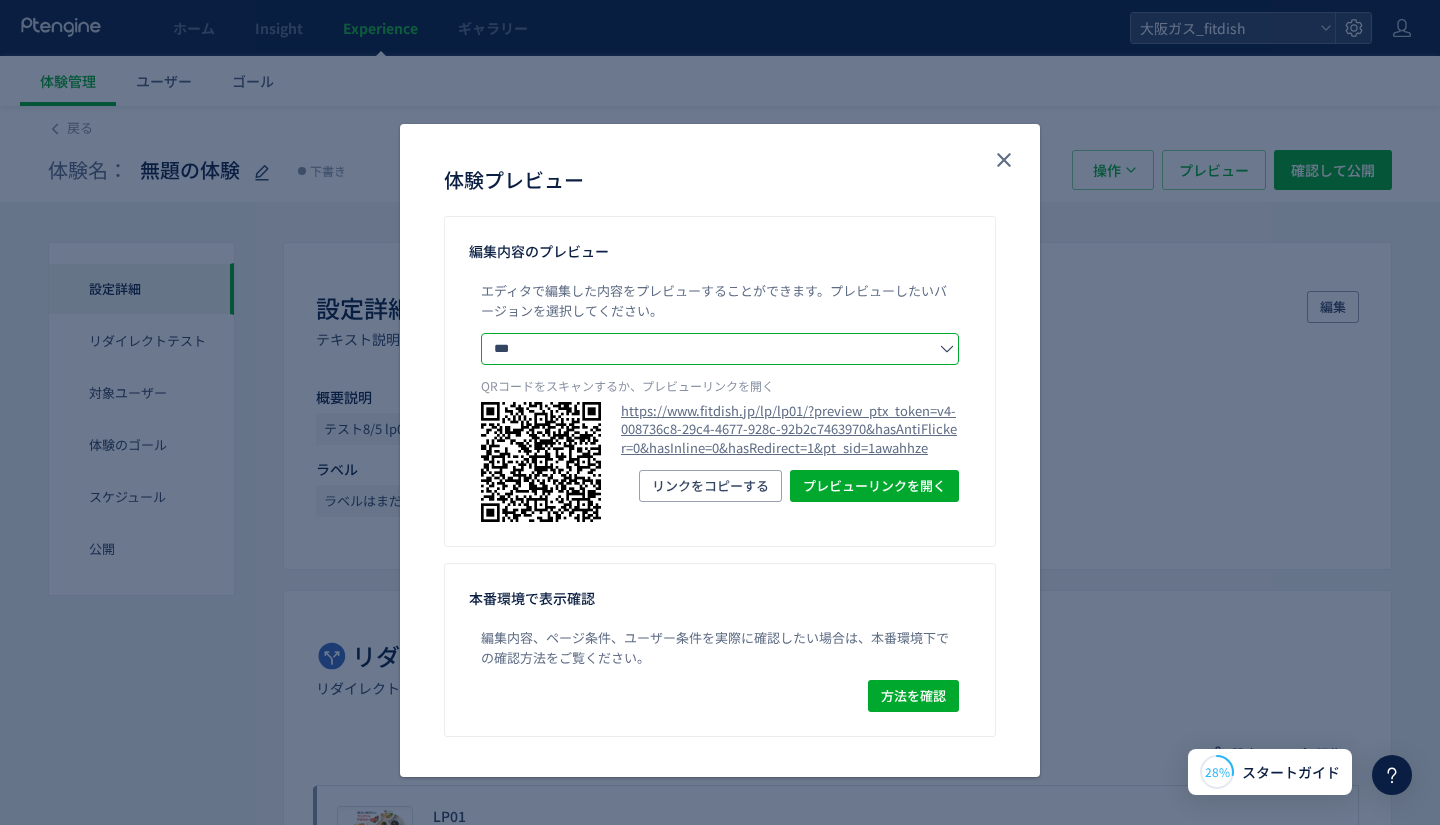 click on "***" 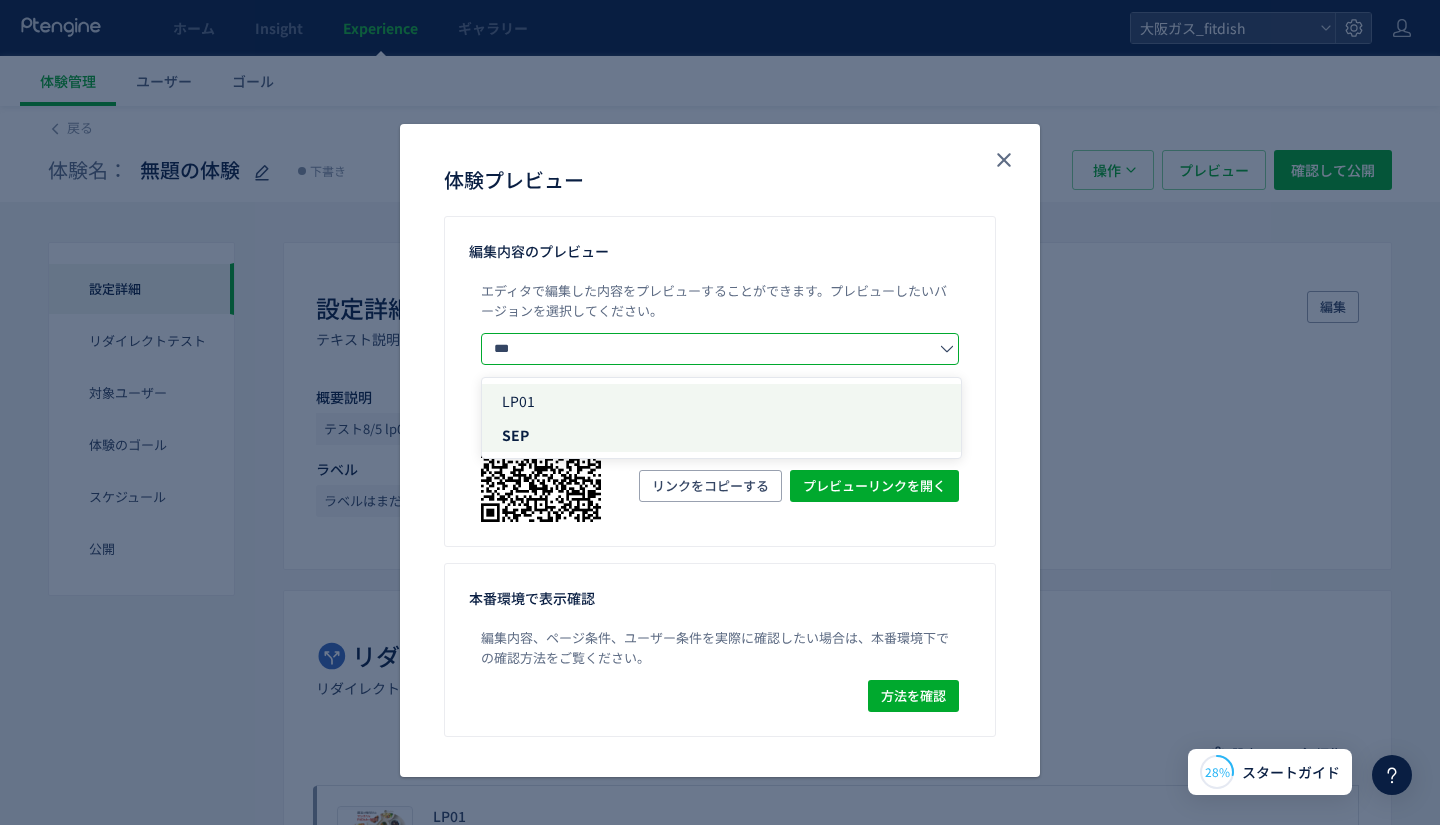 click on "LP01" 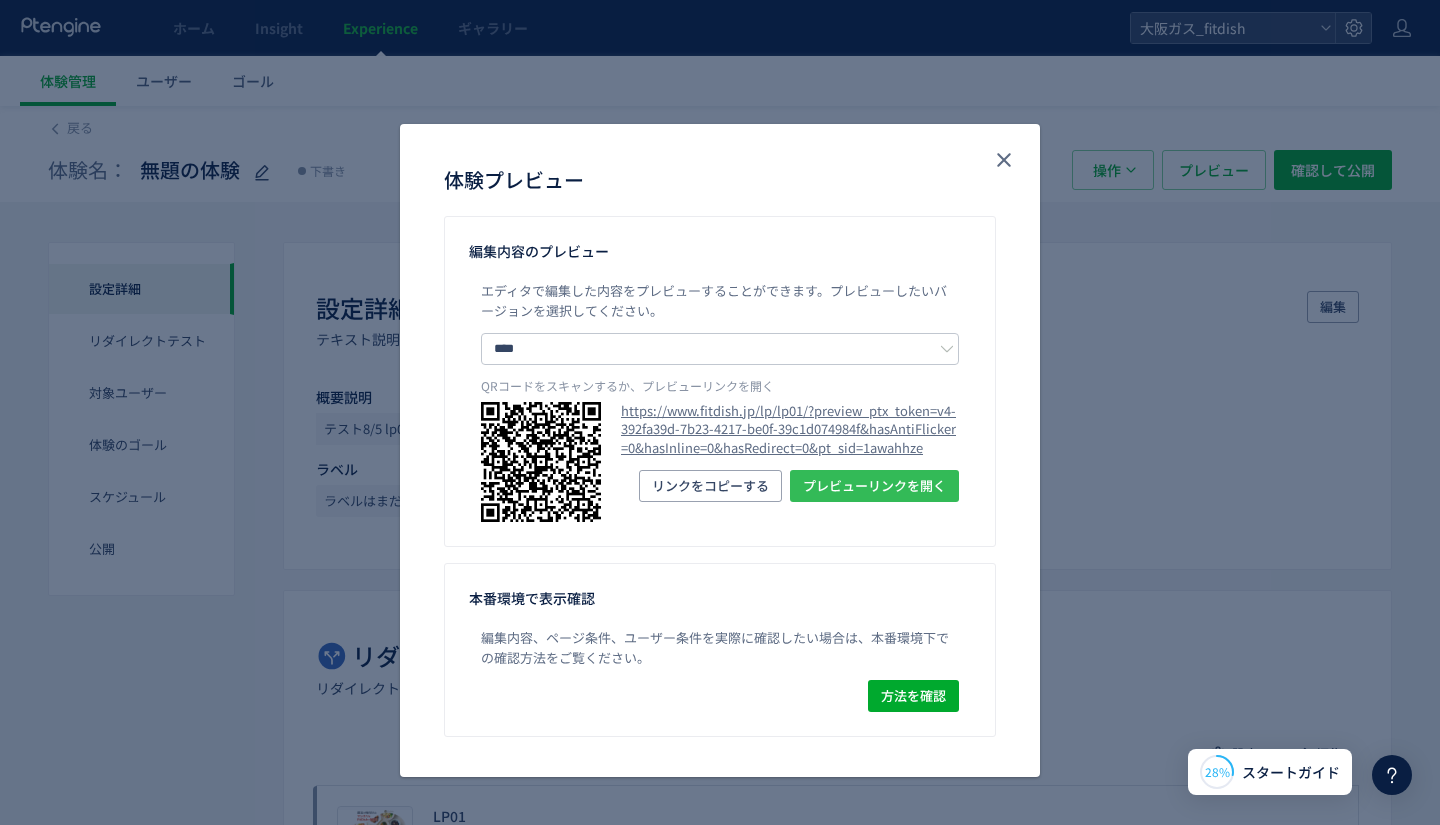 click on "プレビューリンクを開く" at bounding box center [874, 486] 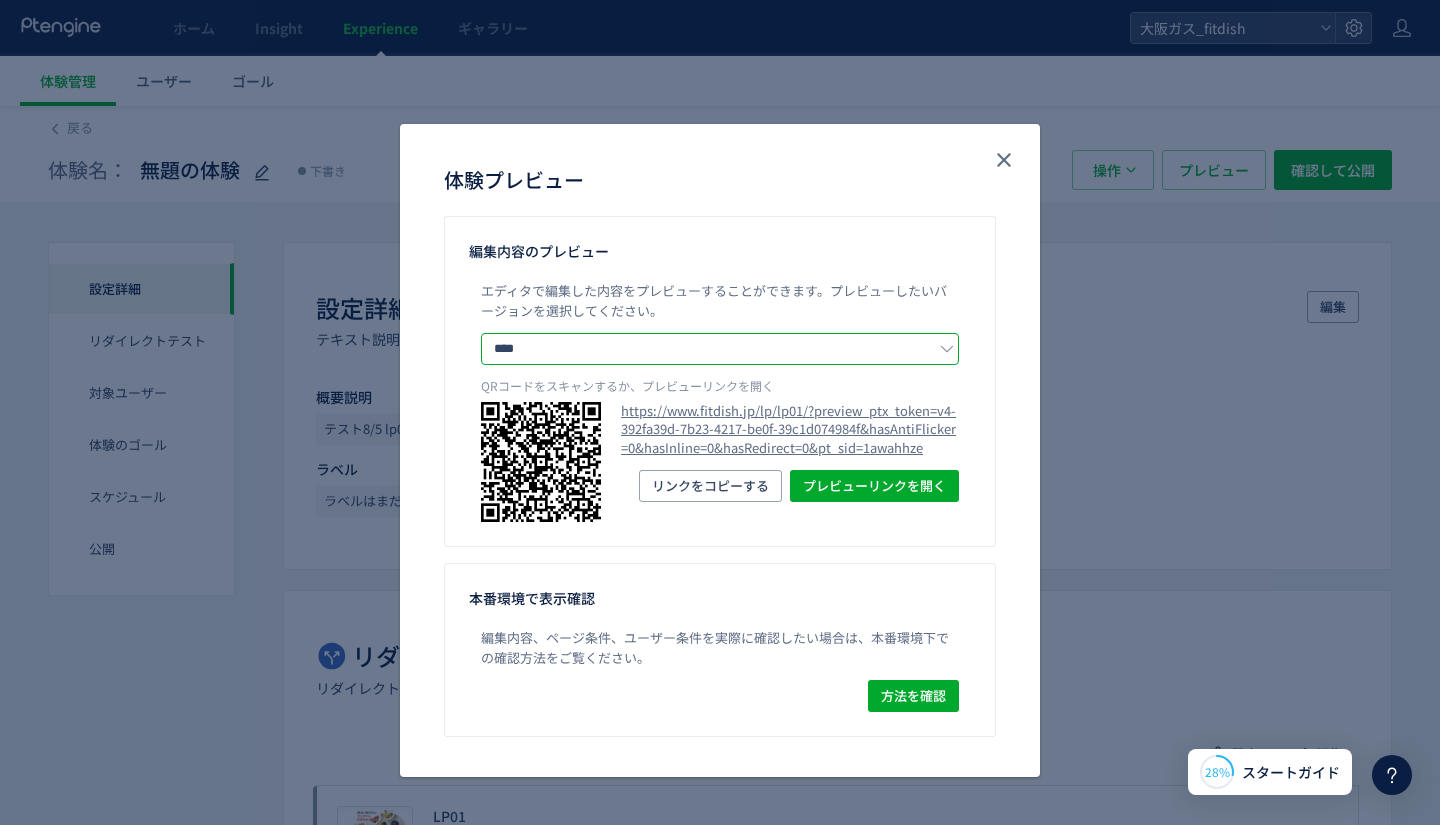 click on "****" 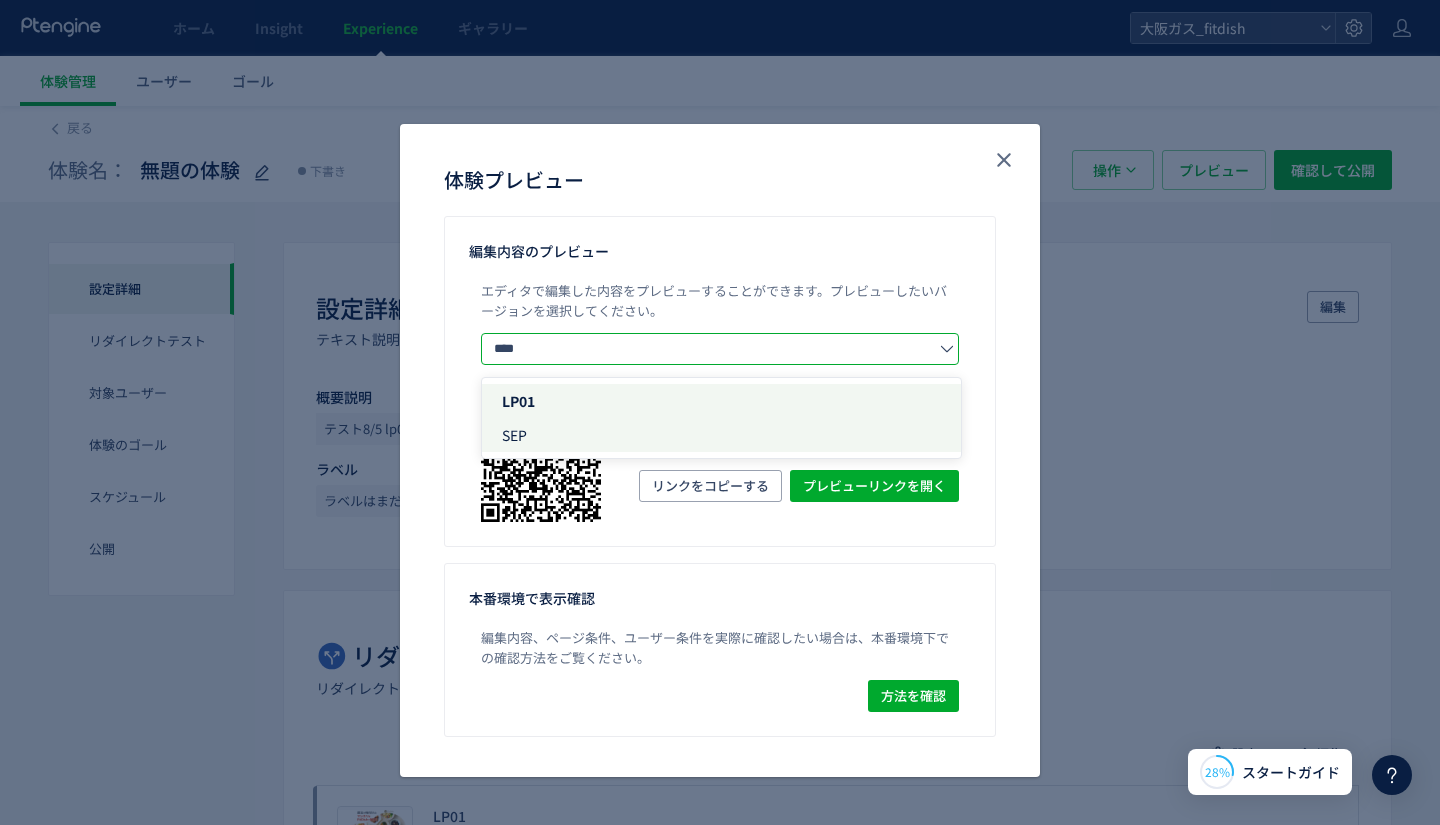 click on "SEP" 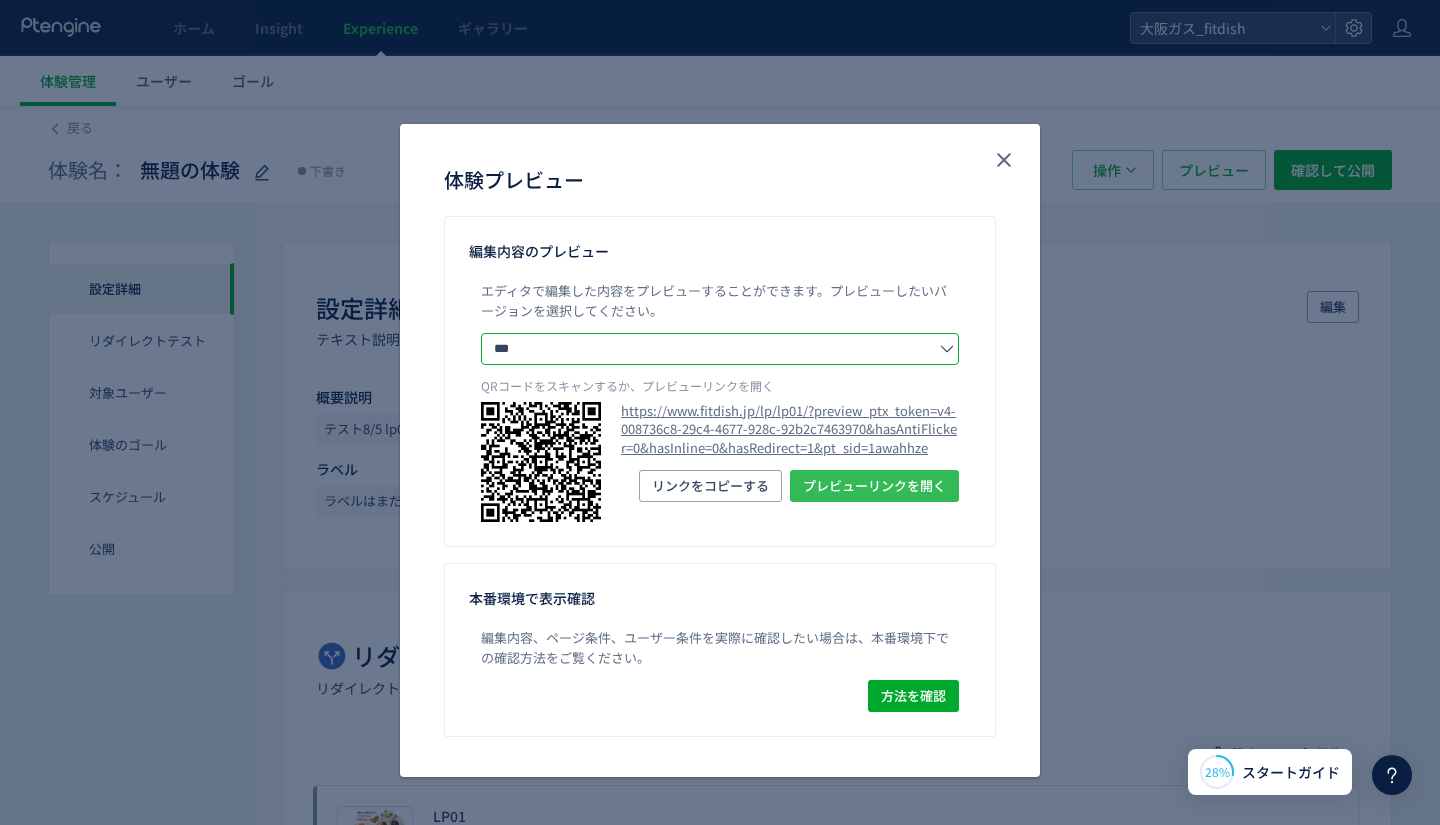 click on "プレビューリンクを開く" at bounding box center (874, 486) 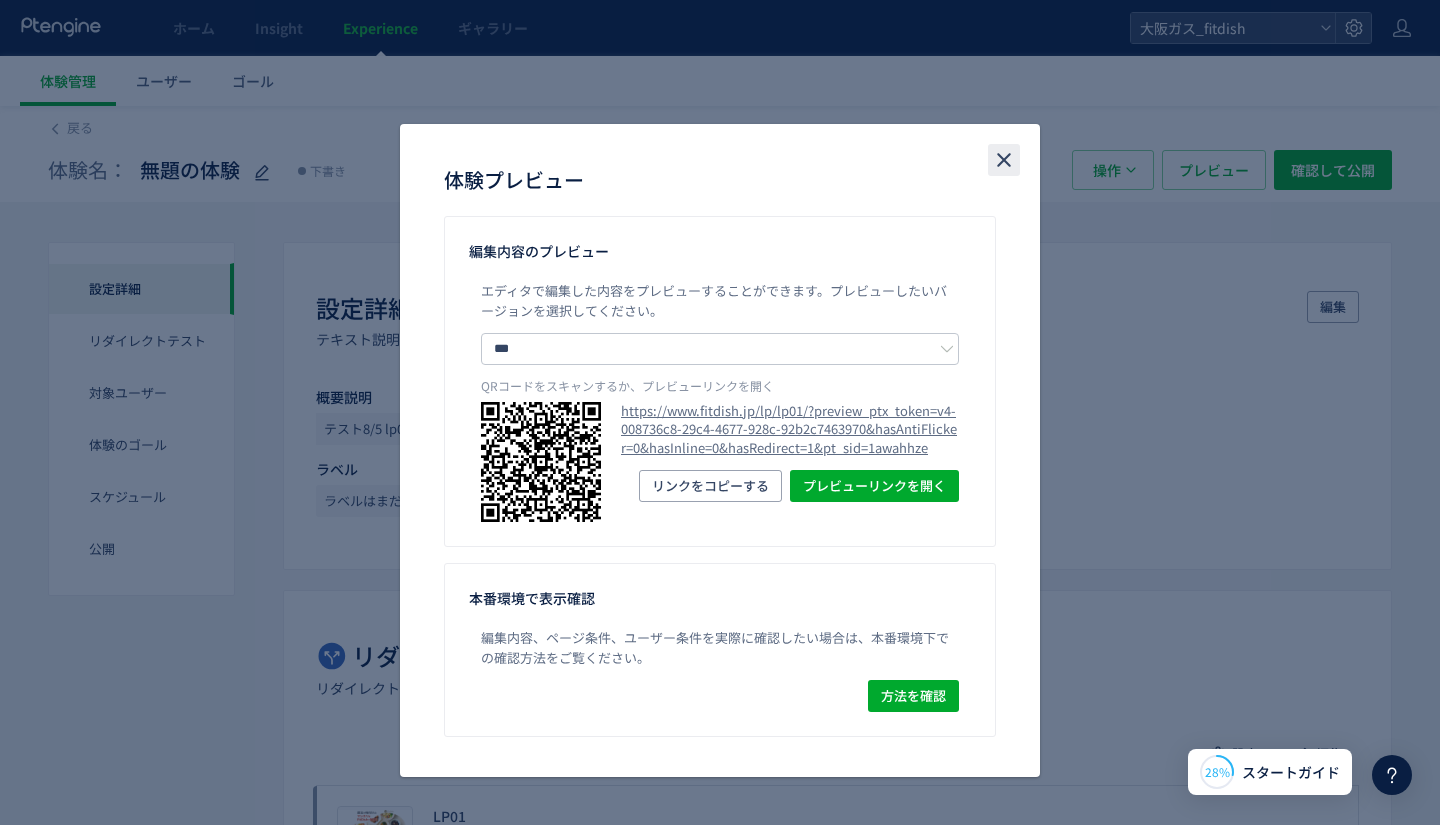 click 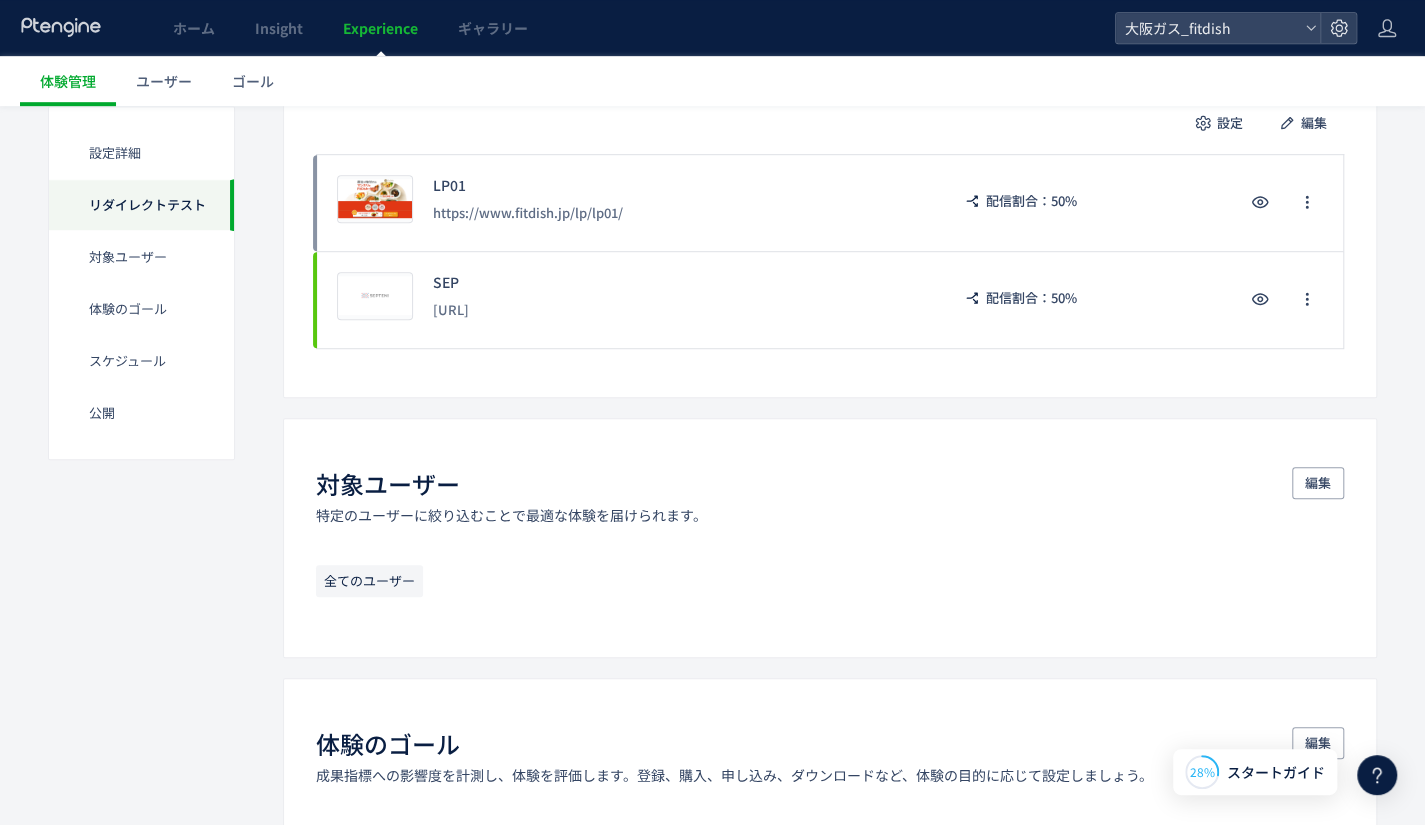 scroll, scrollTop: 600, scrollLeft: 0, axis: vertical 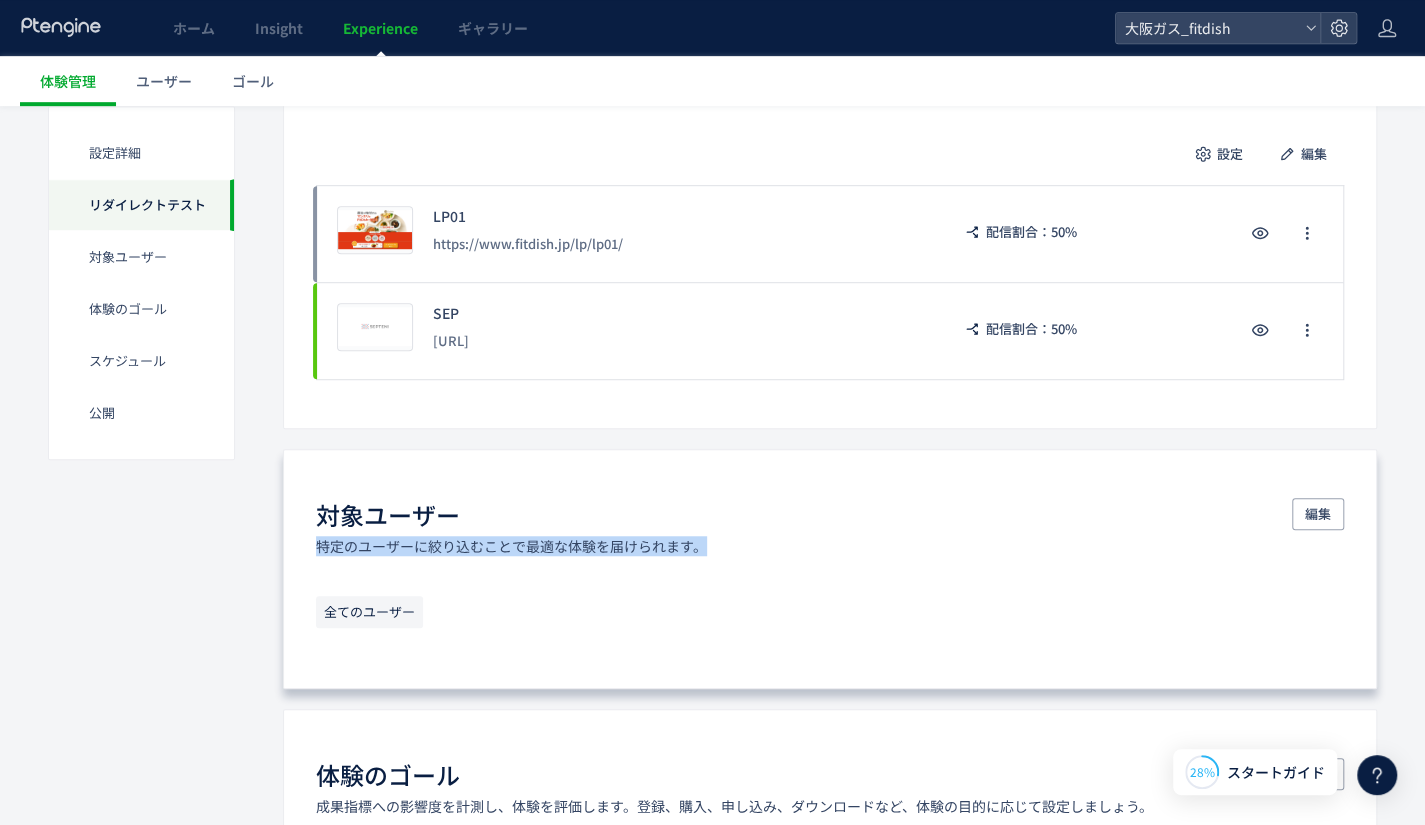 drag, startPoint x: 702, startPoint y: 539, endPoint x: 287, endPoint y: 544, distance: 415.03012 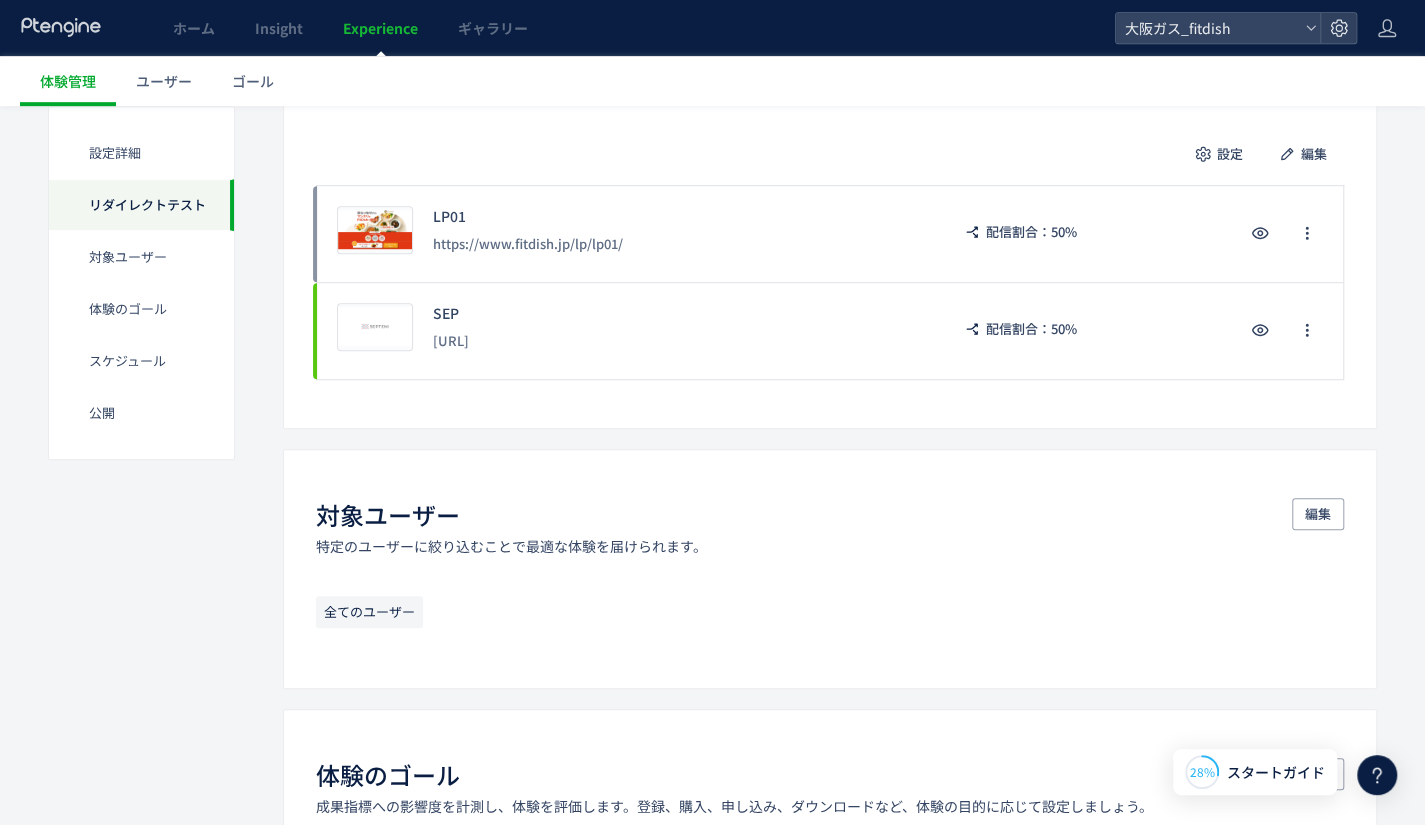click on "設定詳細 リダイレクトテスト 対象ユーザー 体験のゴール スケジュール​ 公開 設定詳細  テキスト説明とラベルの追加により、体験情報を一目でわかります。 編集 概要説明 テスト8/5
lp01 : SEP = 50 : 50
パラメータ条件　なし
ラベル ラベルはまだ設定されていません リダイレクトテスト  リダイレクトテストの設定を編集、管理します。 設定 編集 プレビュー LP01 https://www.fitdish.jp/lp/lp01/ 配信割合：50% プレビュー SEP https://www.septeni.co.jp/ 配信割合：50% 削除の確認 パターン“パターン 2”を削除しますか？ キャンセル 削除 一時停止の確認 キャンセル 確定 配信割合 均等に配信 カスタム それぞれのパターン毎に割合を調整することができます。 パターン 割合 LP01 ** SEP ** 配信割合が合計100%になるようにしてください。 100 % キャンセル 確定 A/Bテストを停止する" 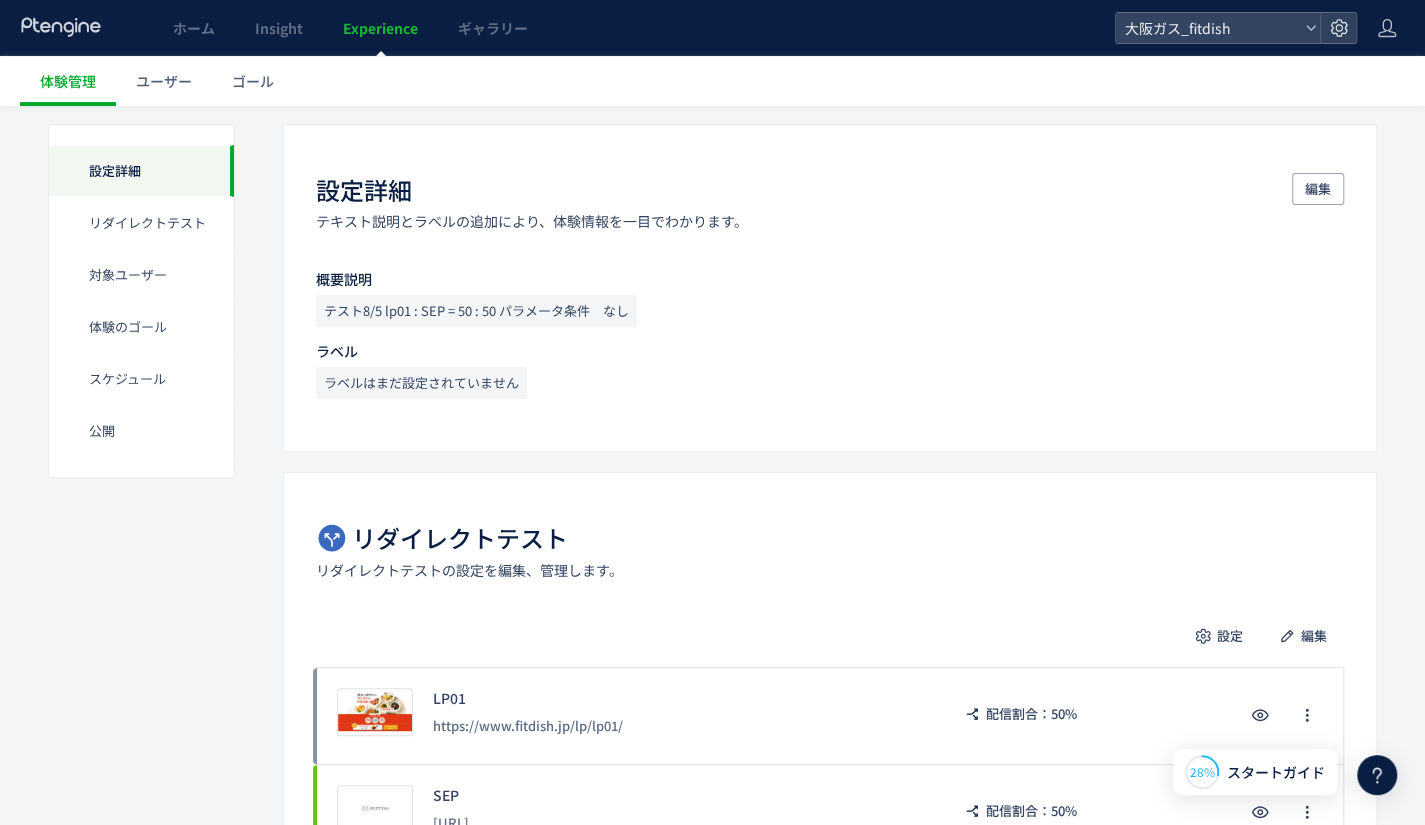 scroll, scrollTop: 0, scrollLeft: 0, axis: both 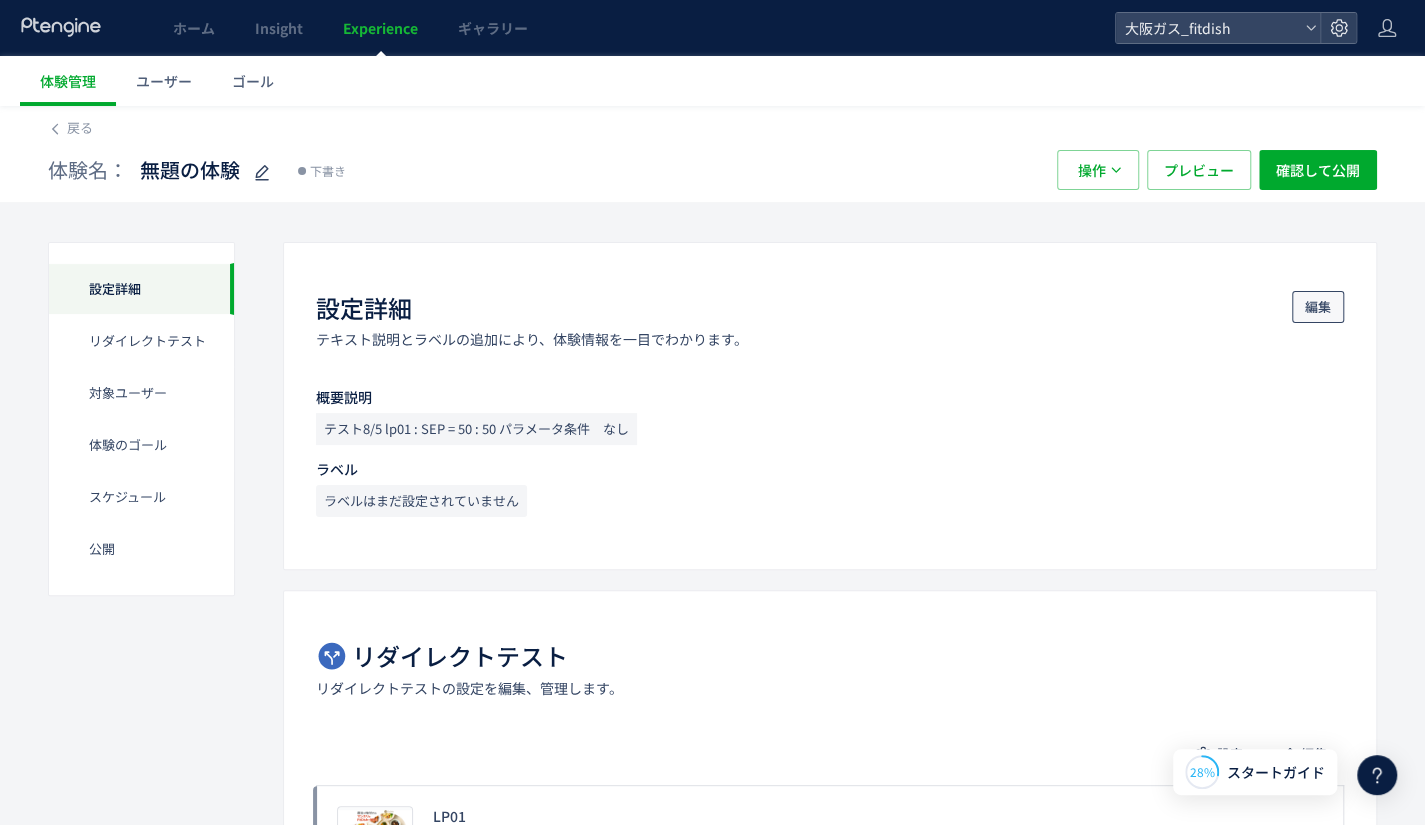 click on "編集" at bounding box center (1318, 307) 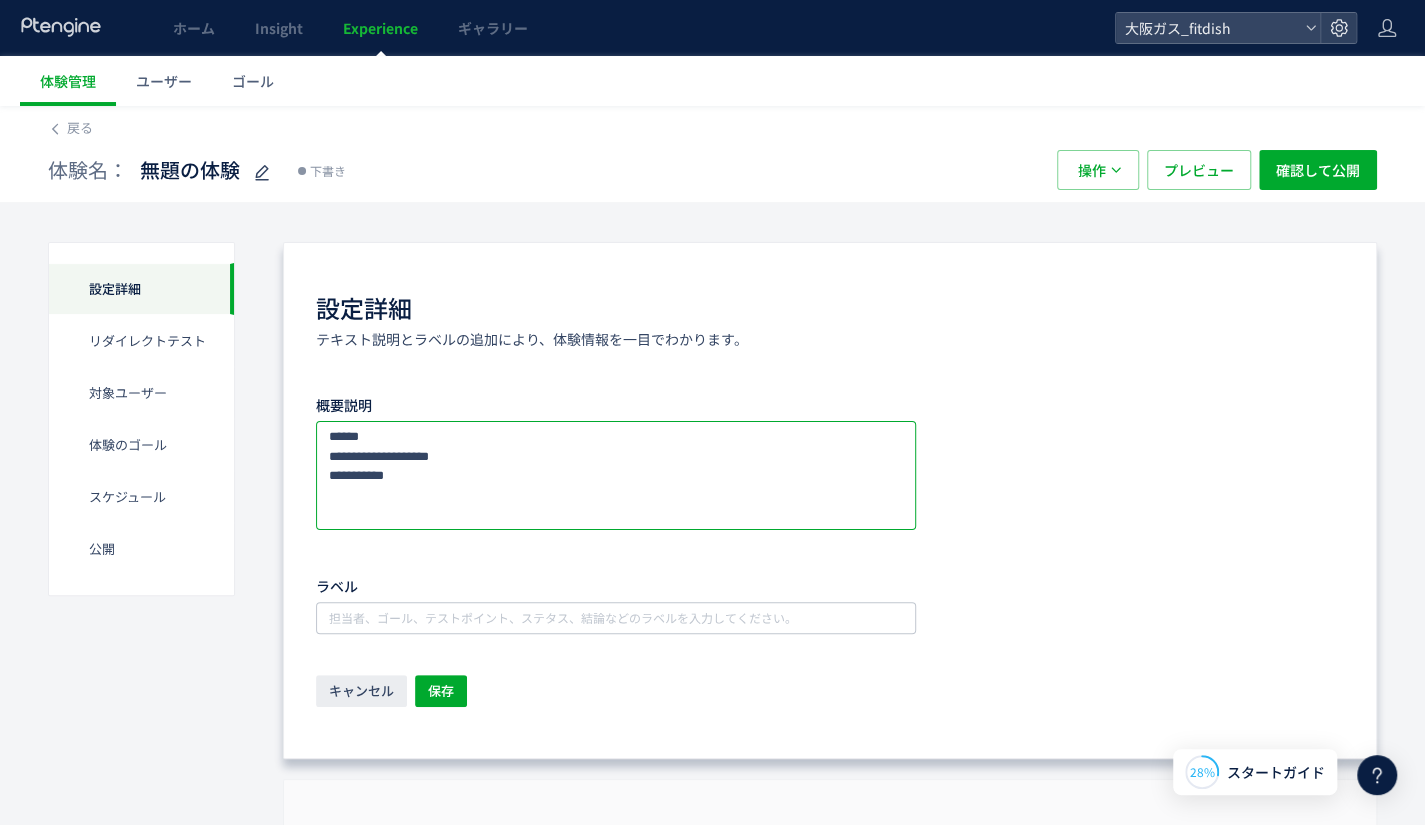 click at bounding box center (616, 475) 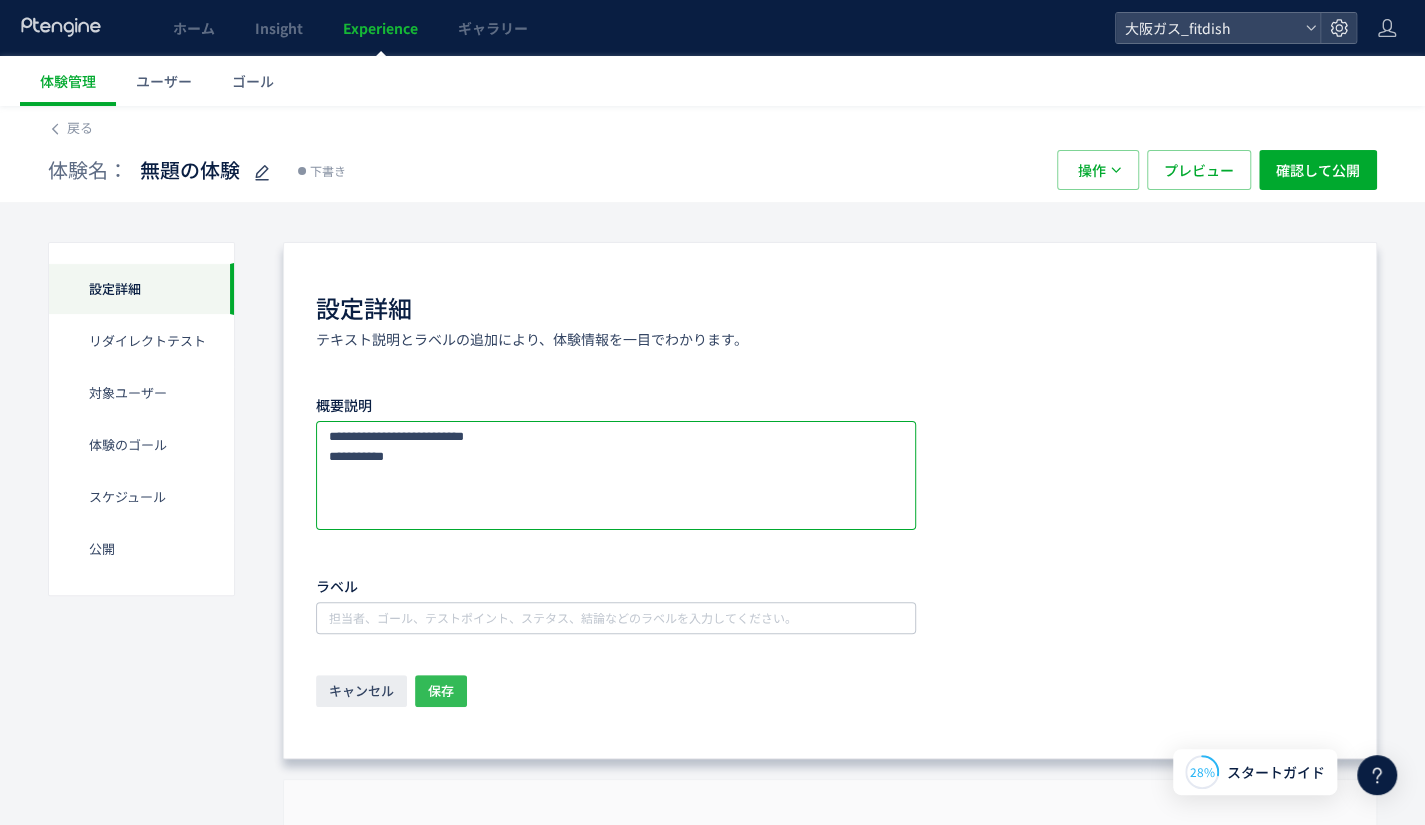 type on "**********" 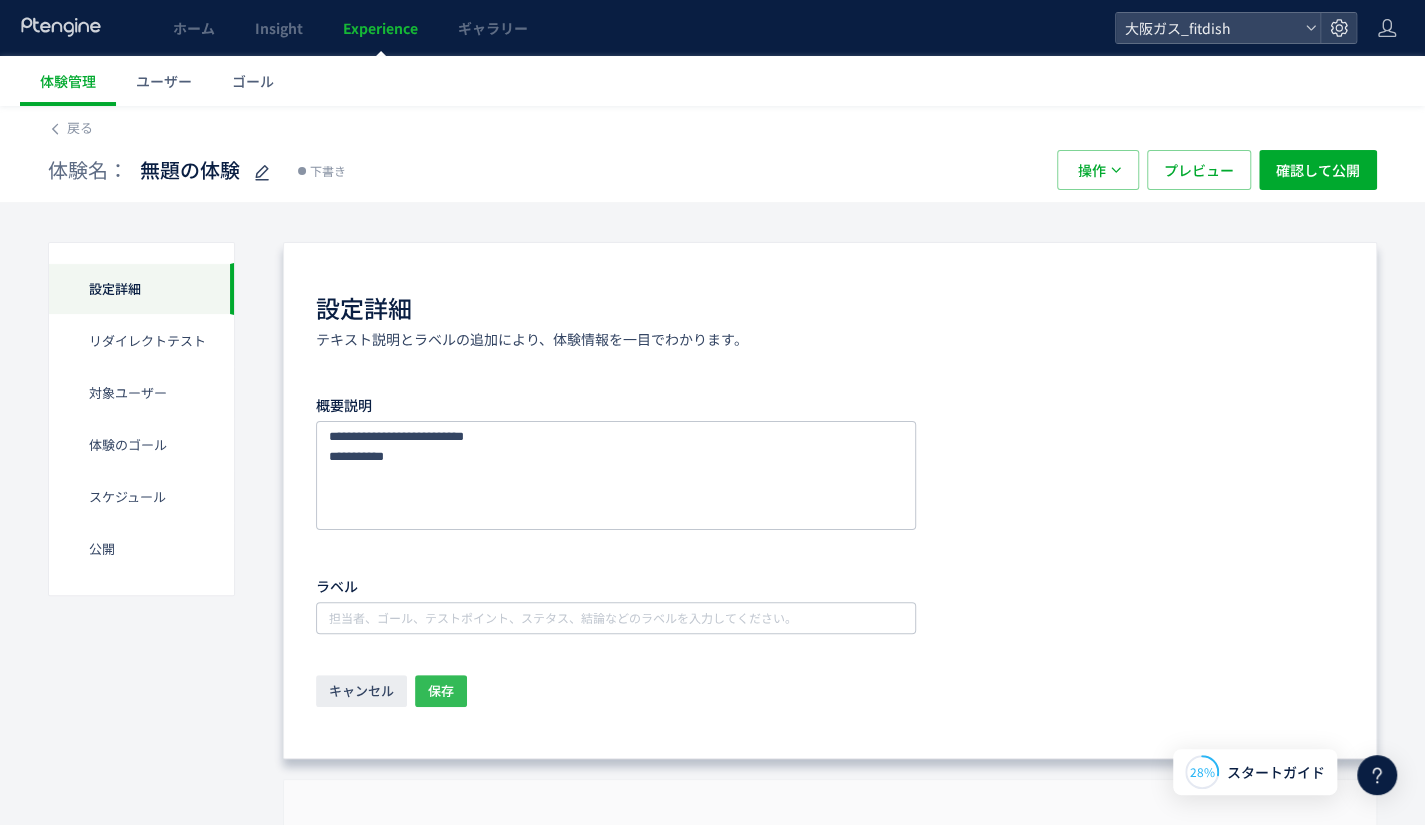 click on "保存" at bounding box center (441, 691) 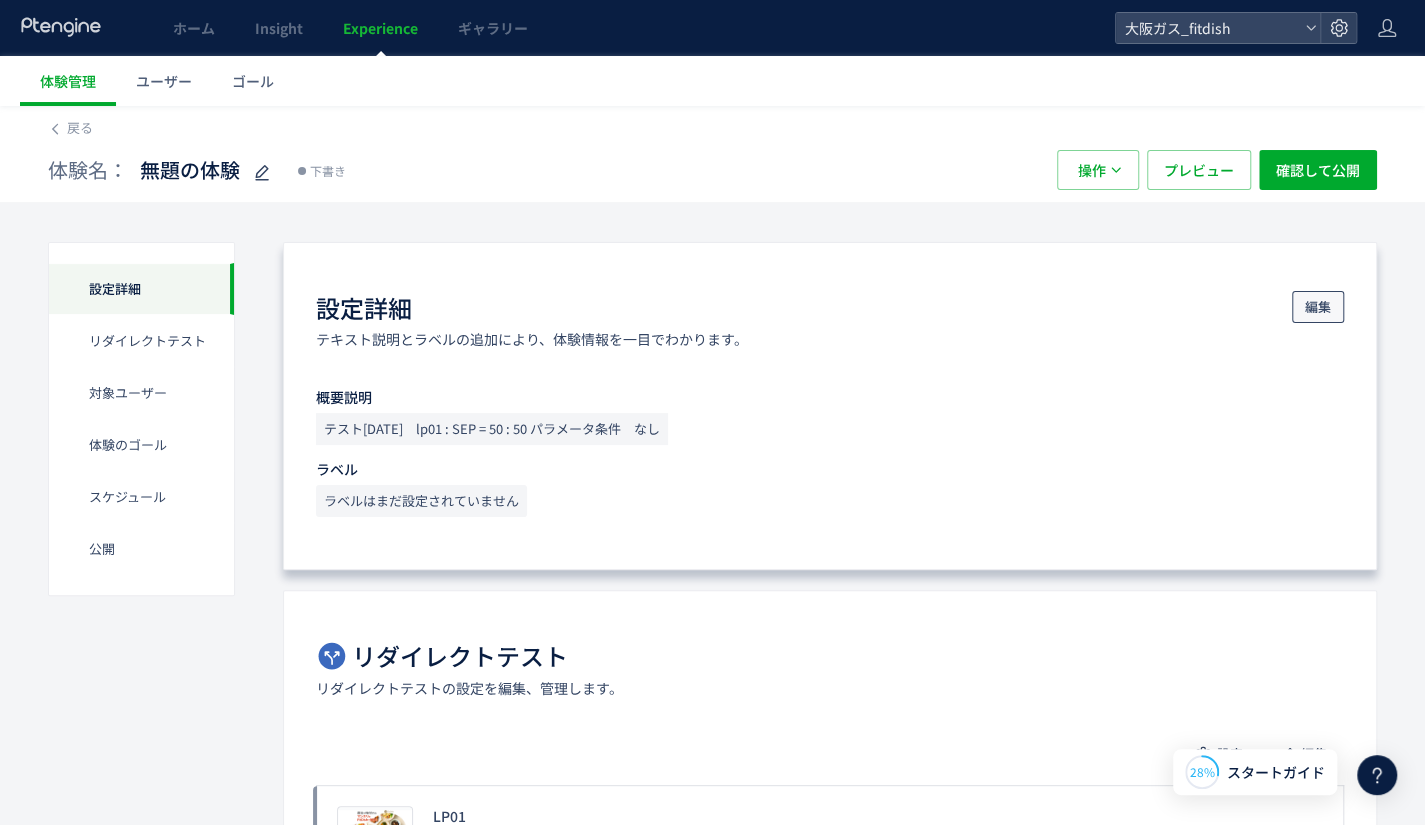 click on "編集" at bounding box center (1318, 307) 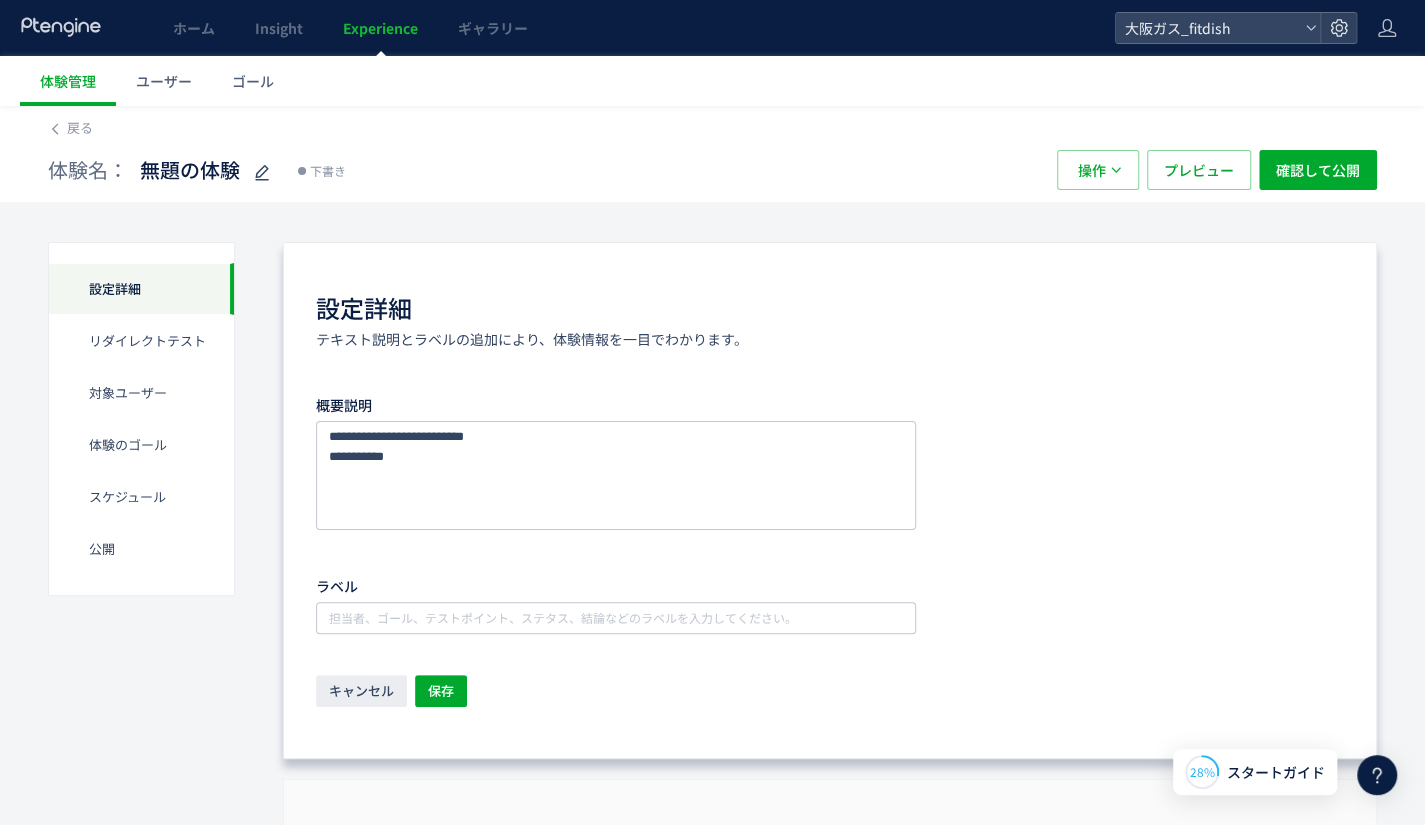 click on "設定詳細  テキスト説明とラベルの追加により、体験情報を一目でわかります。" at bounding box center [830, 320] 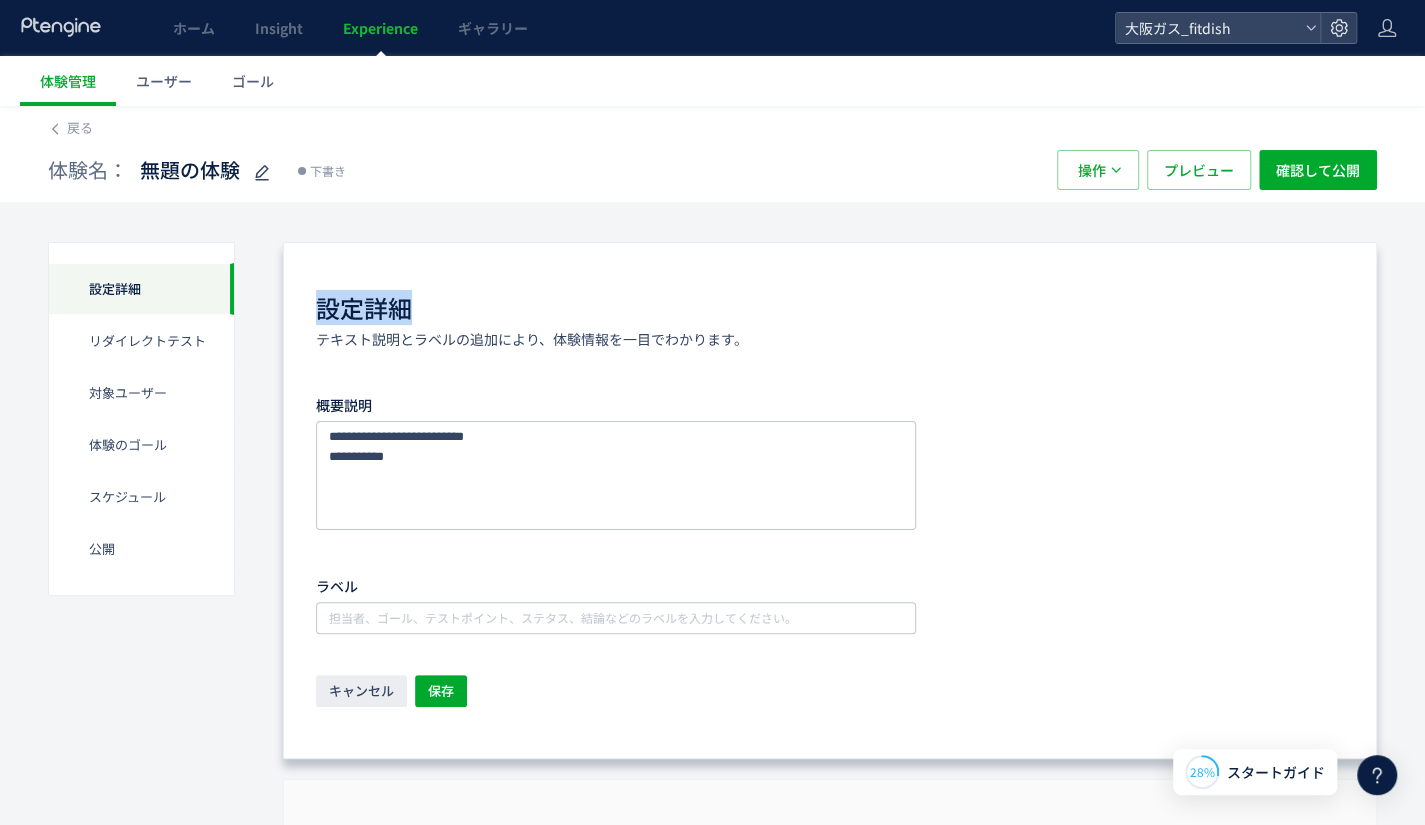 drag, startPoint x: 426, startPoint y: 314, endPoint x: 314, endPoint y: 317, distance: 112.04017 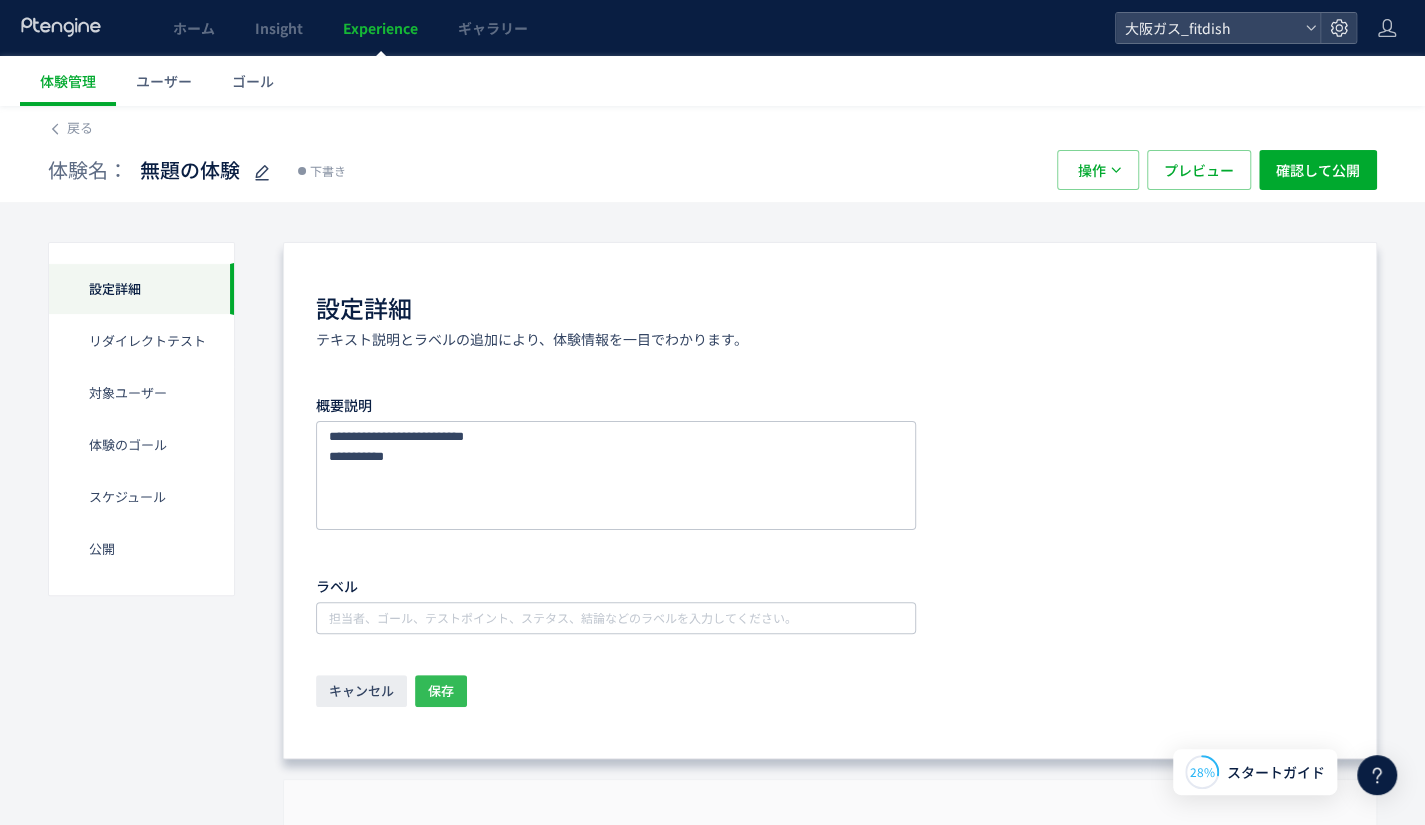 click on "保存" at bounding box center [441, 691] 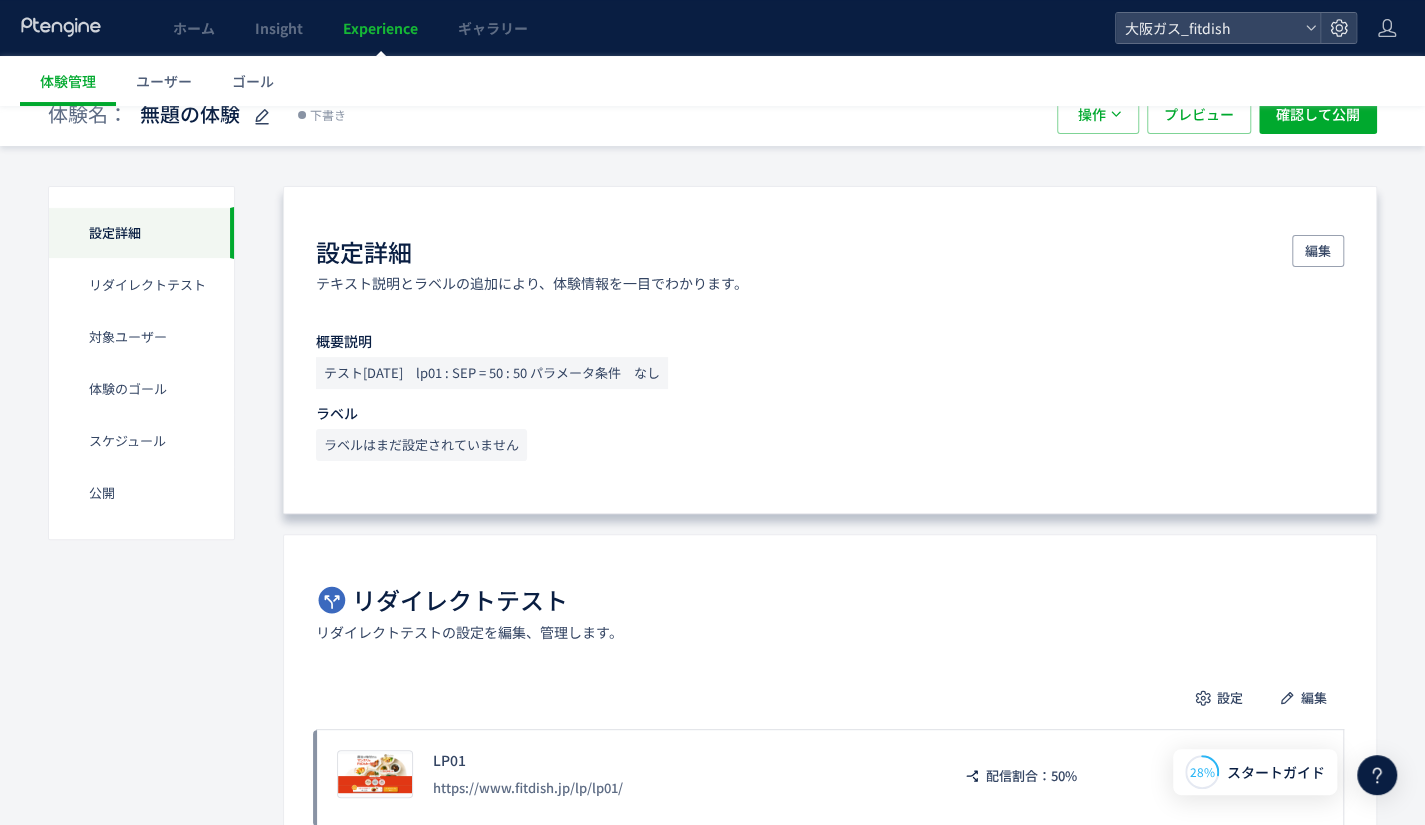 scroll, scrollTop: 0, scrollLeft: 0, axis: both 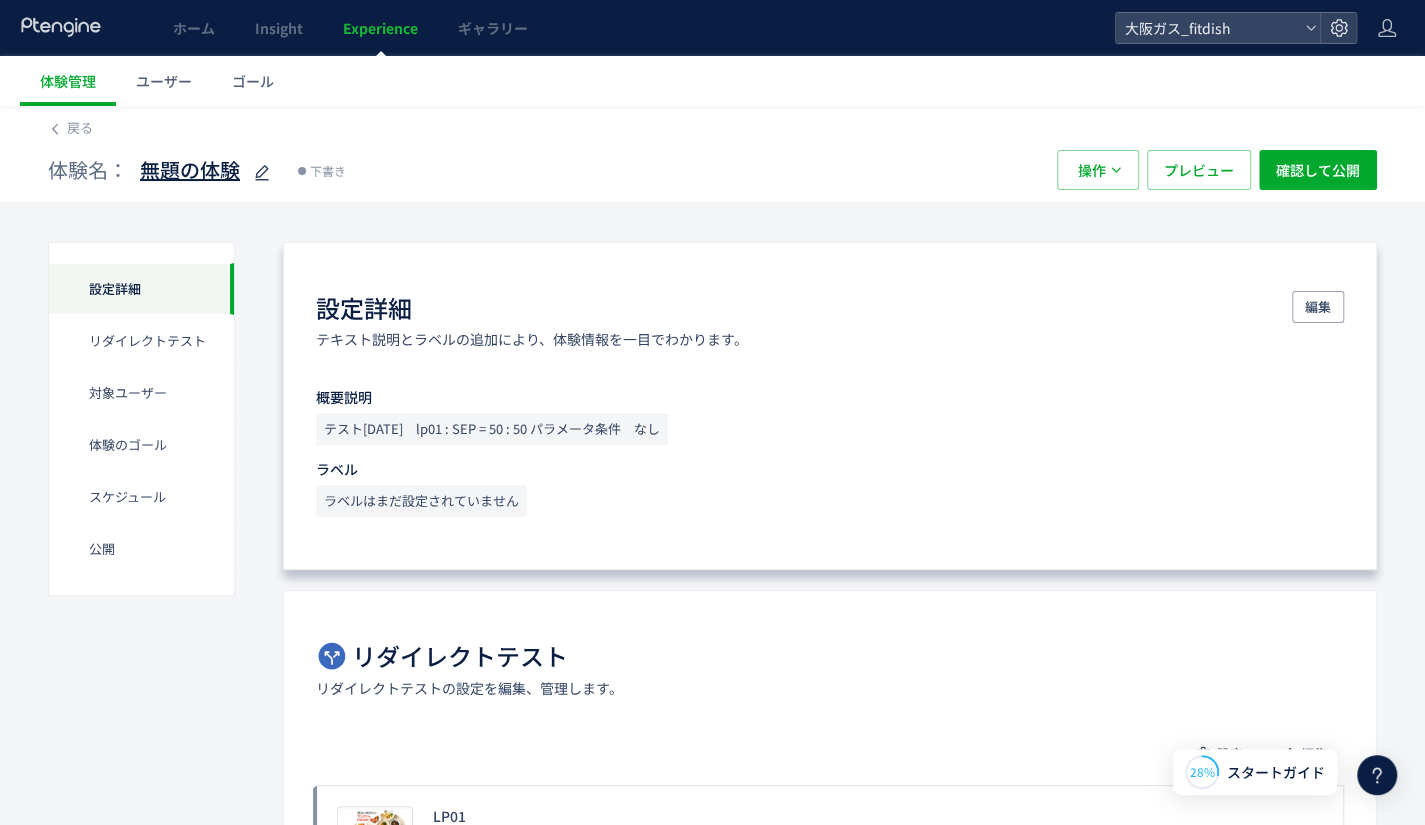 click 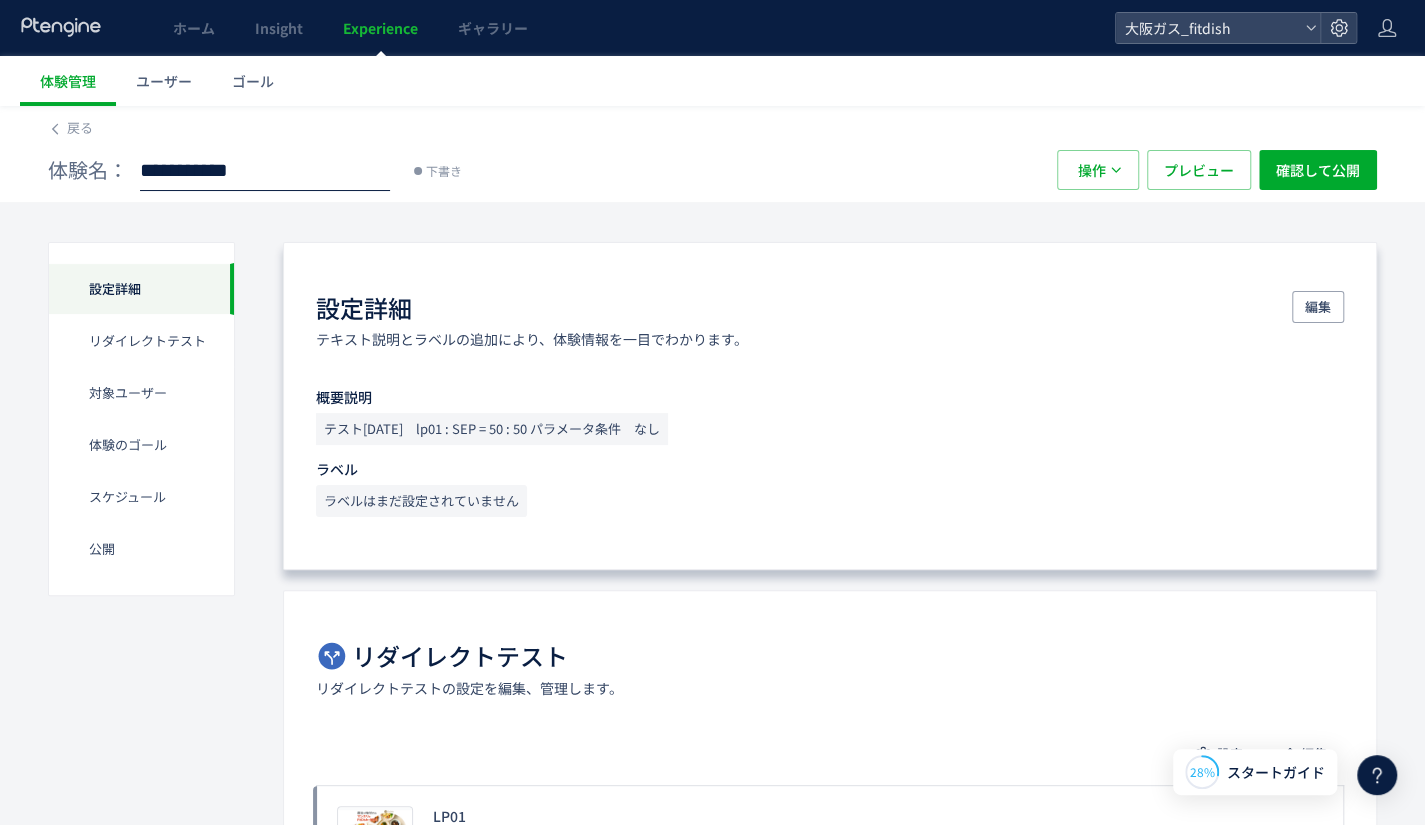 type on "**********" 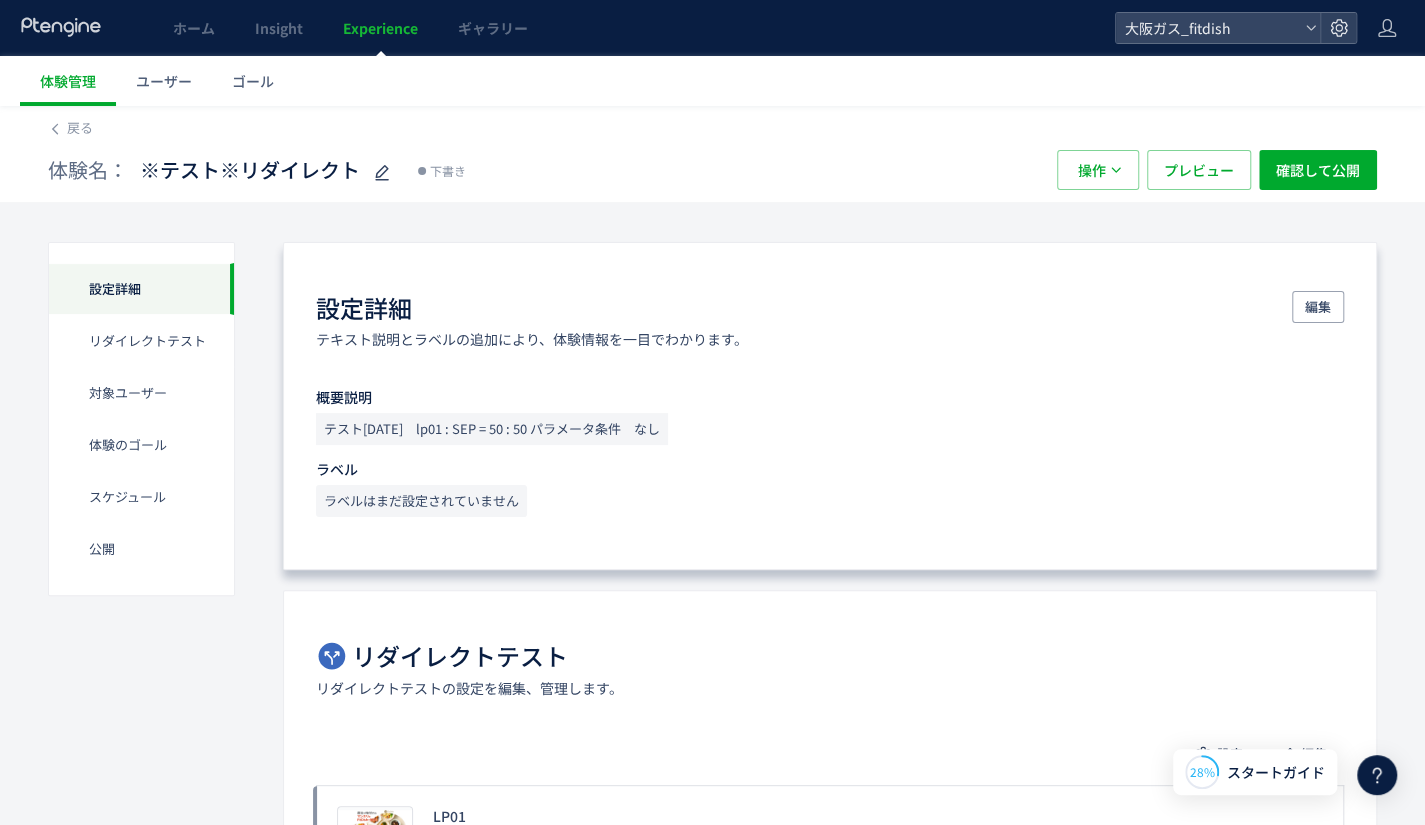 click on "設定詳細 リダイレクトテスト 対象ユーザー 体験のゴール スケジュール​ 公開 設定詳細  テキスト説明とラベルの追加により、体験情報を一目でわかります。 編集 概要説明 テスト8/5　lp01 : SEP = 50 : 50
パラメータ条件　なし
ラベル ラベルはまだ設定されていません リダイレクトテスト  リダイレクトテストの設定を編集、管理します。 設定 編集 プレビュー LP01 https://www.fitdish.jp/lp/lp01/ 配信割合：50% プレビュー SEP https://www.septeni.co.jp/ 配信割合：50% 削除の確認 パターン“パターン 2”を削除しますか？ キャンセル 削除 一時停止の確認 キャンセル 確定 配信割合 均等に配信 カスタム それぞれのパターン毎に割合を調整することができます。 パターン 割合 LP01 ** SEP ** 配信割合が合計100%になるようにしてください。 100 % キャンセル 確定 キャンセル 編集" 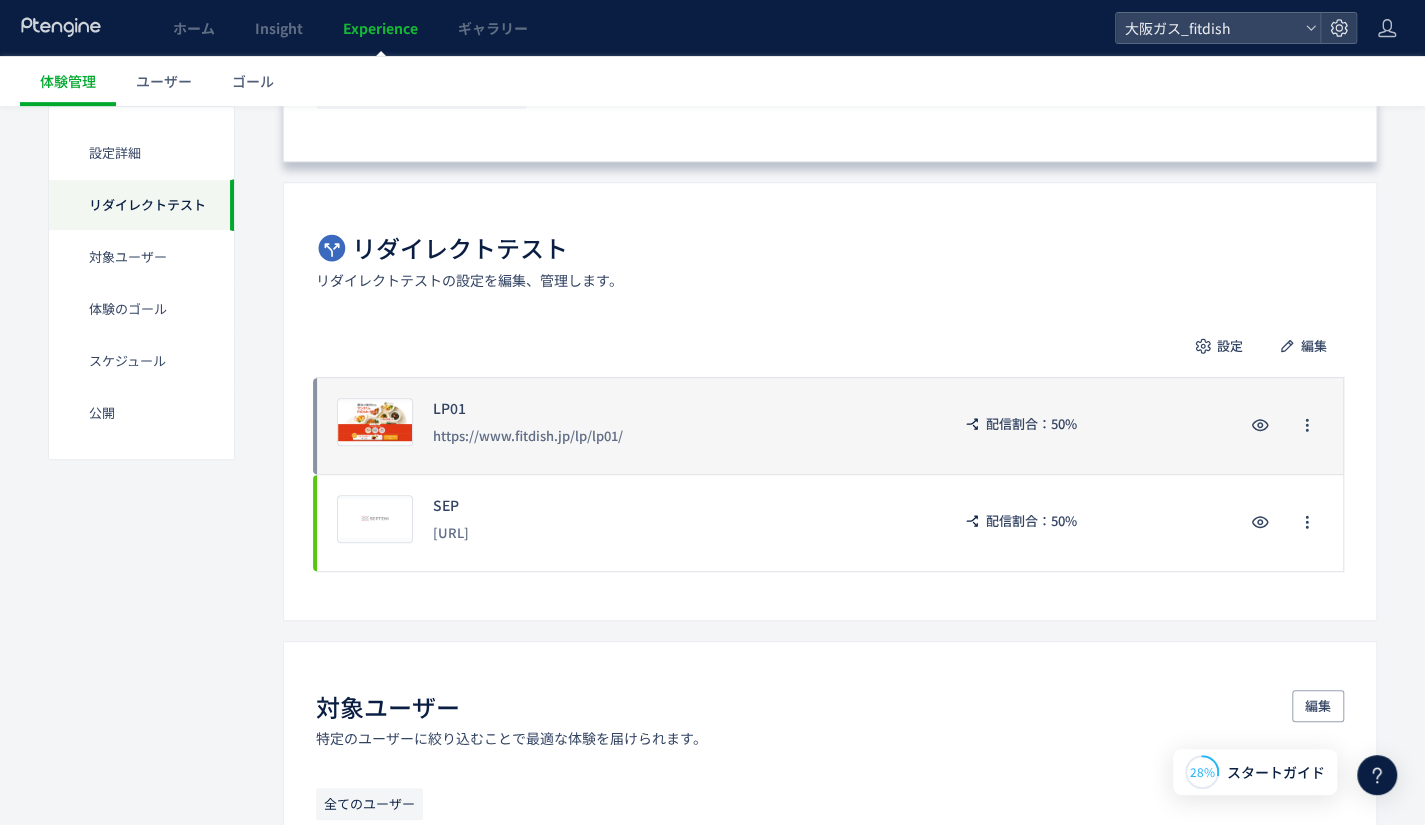 scroll, scrollTop: 400, scrollLeft: 0, axis: vertical 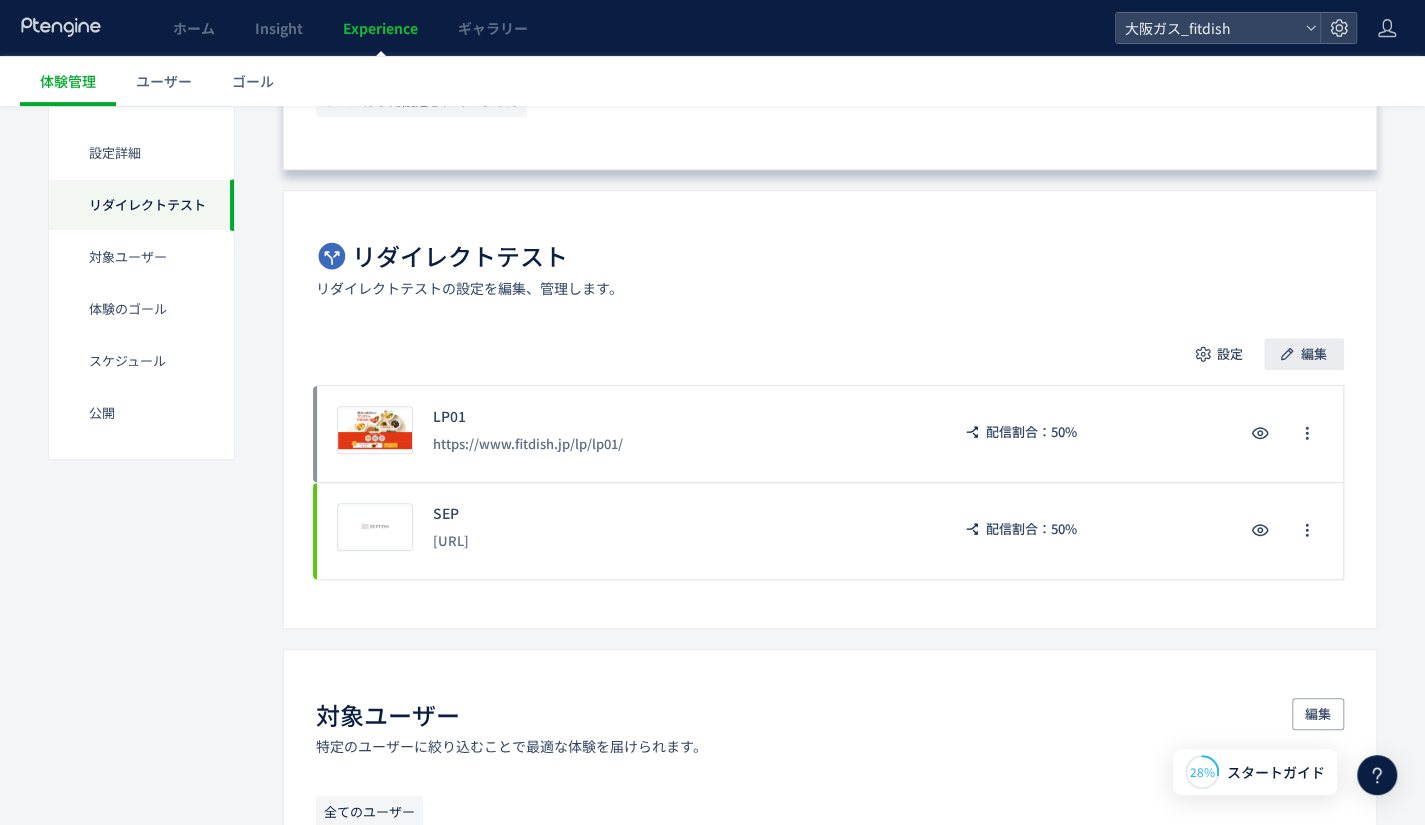 click on "編集" at bounding box center (1314, 354) 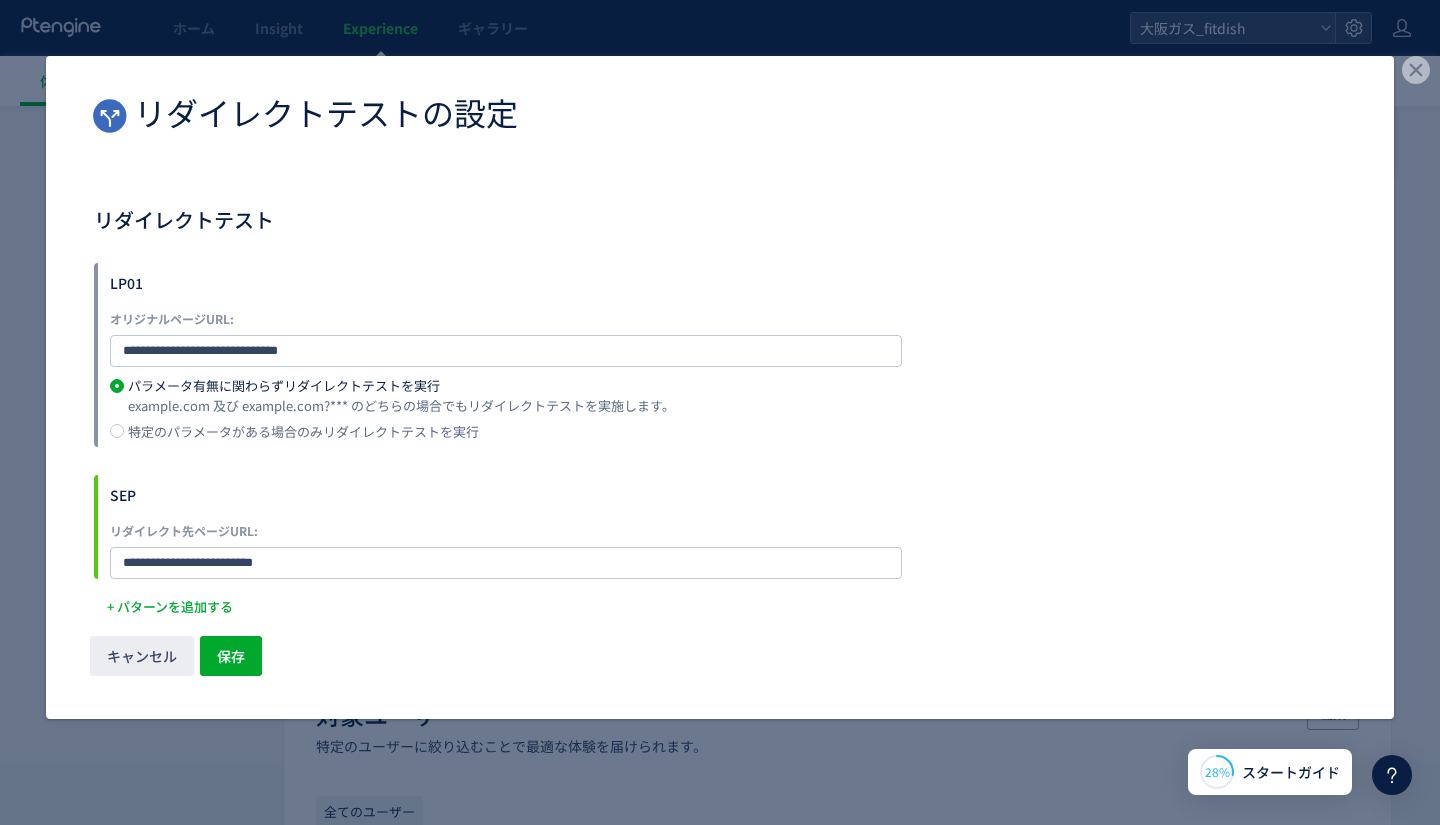 click on "**********" 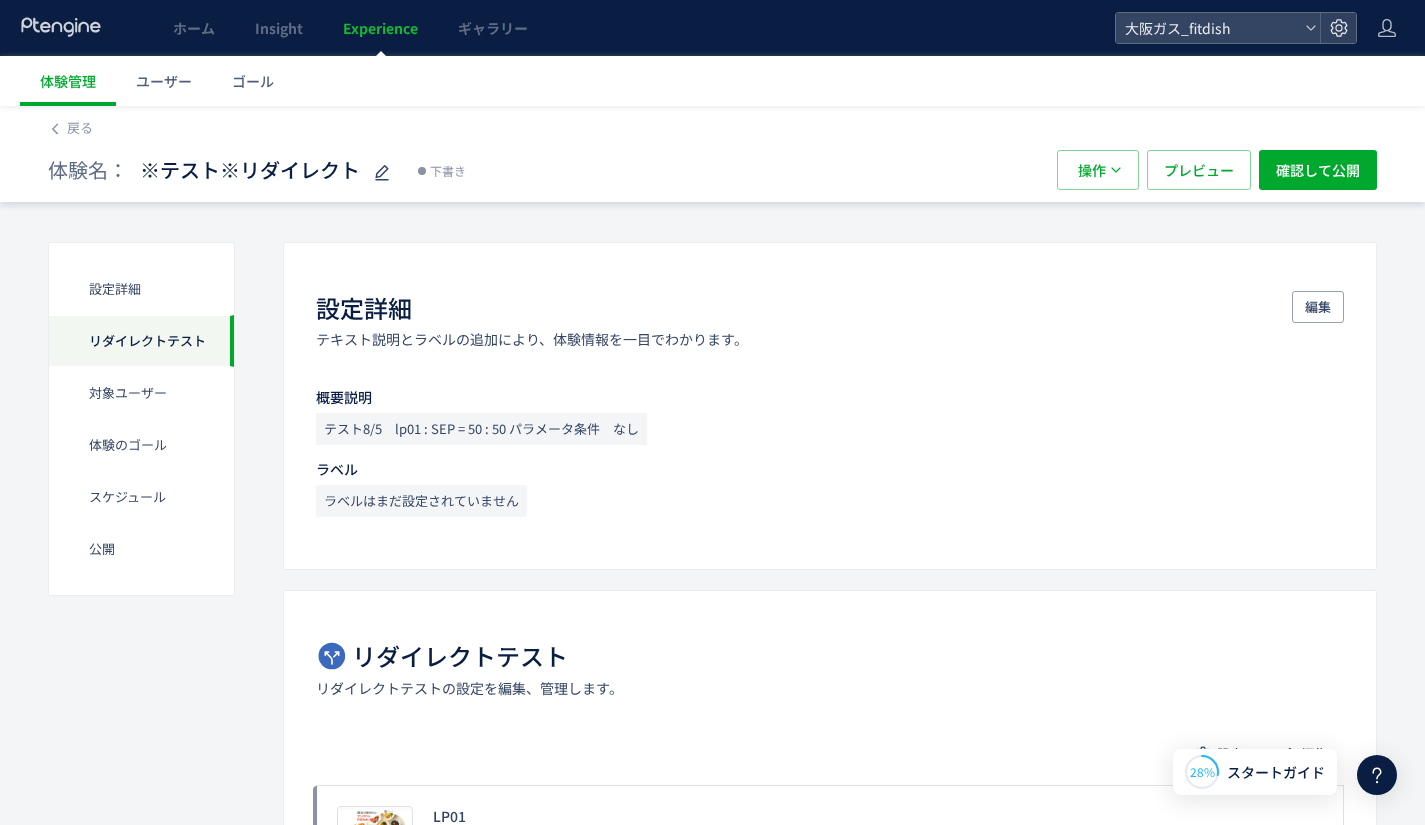 scroll, scrollTop: 400, scrollLeft: 0, axis: vertical 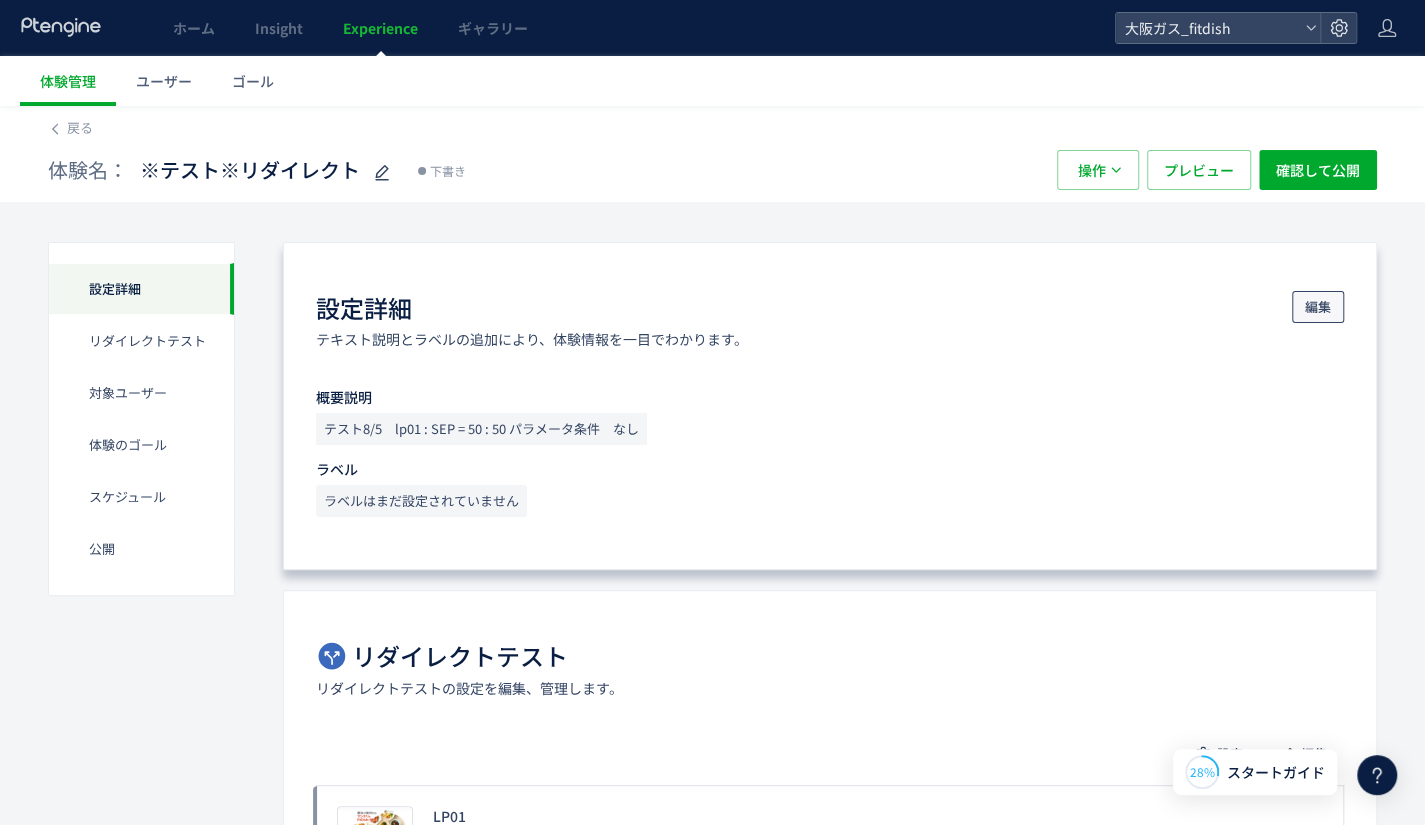 click on "編集" at bounding box center [1318, 307] 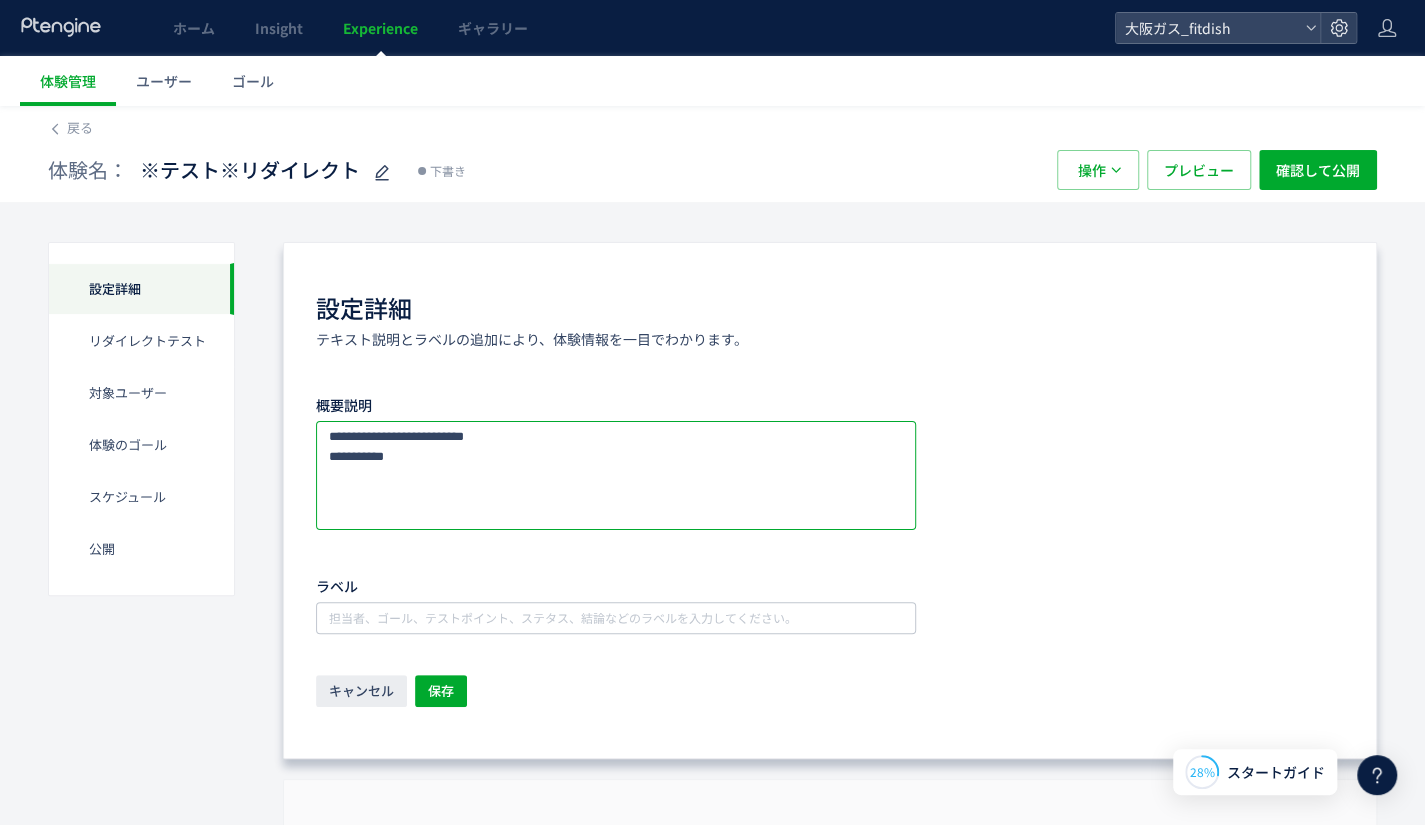 click at bounding box center (616, 475) 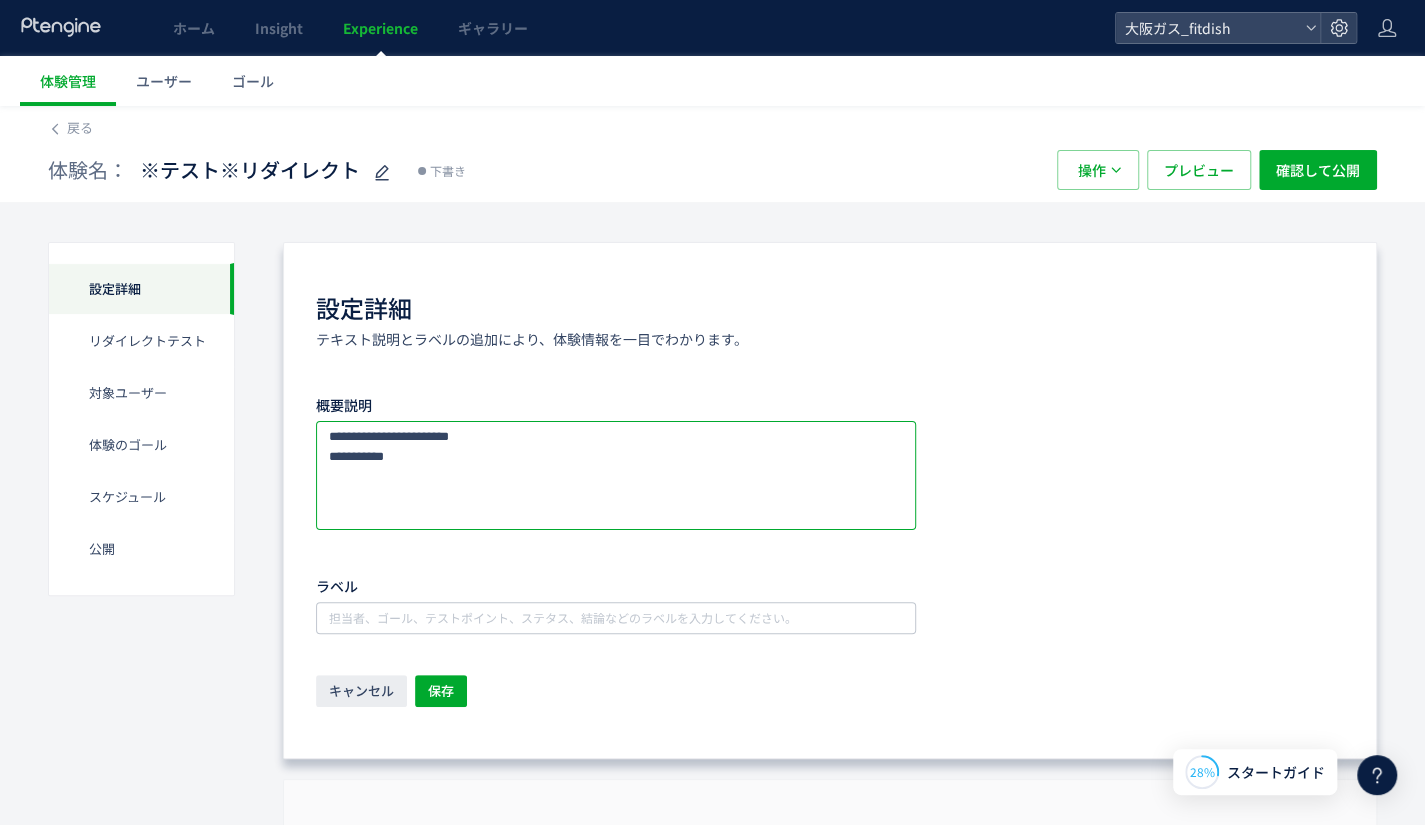 paste on "****" 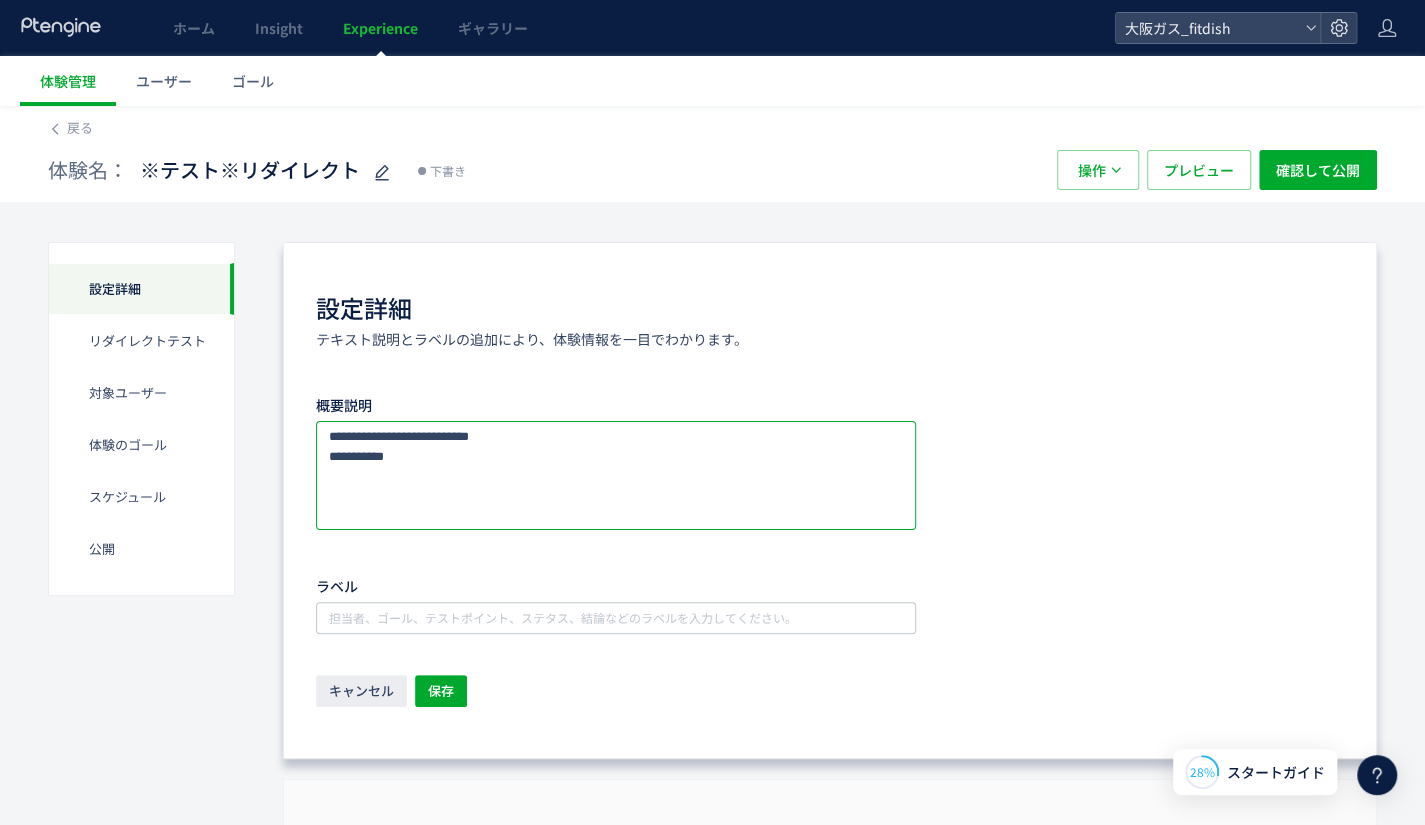 drag, startPoint x: 466, startPoint y: 457, endPoint x: 420, endPoint y: 464, distance: 46.52956 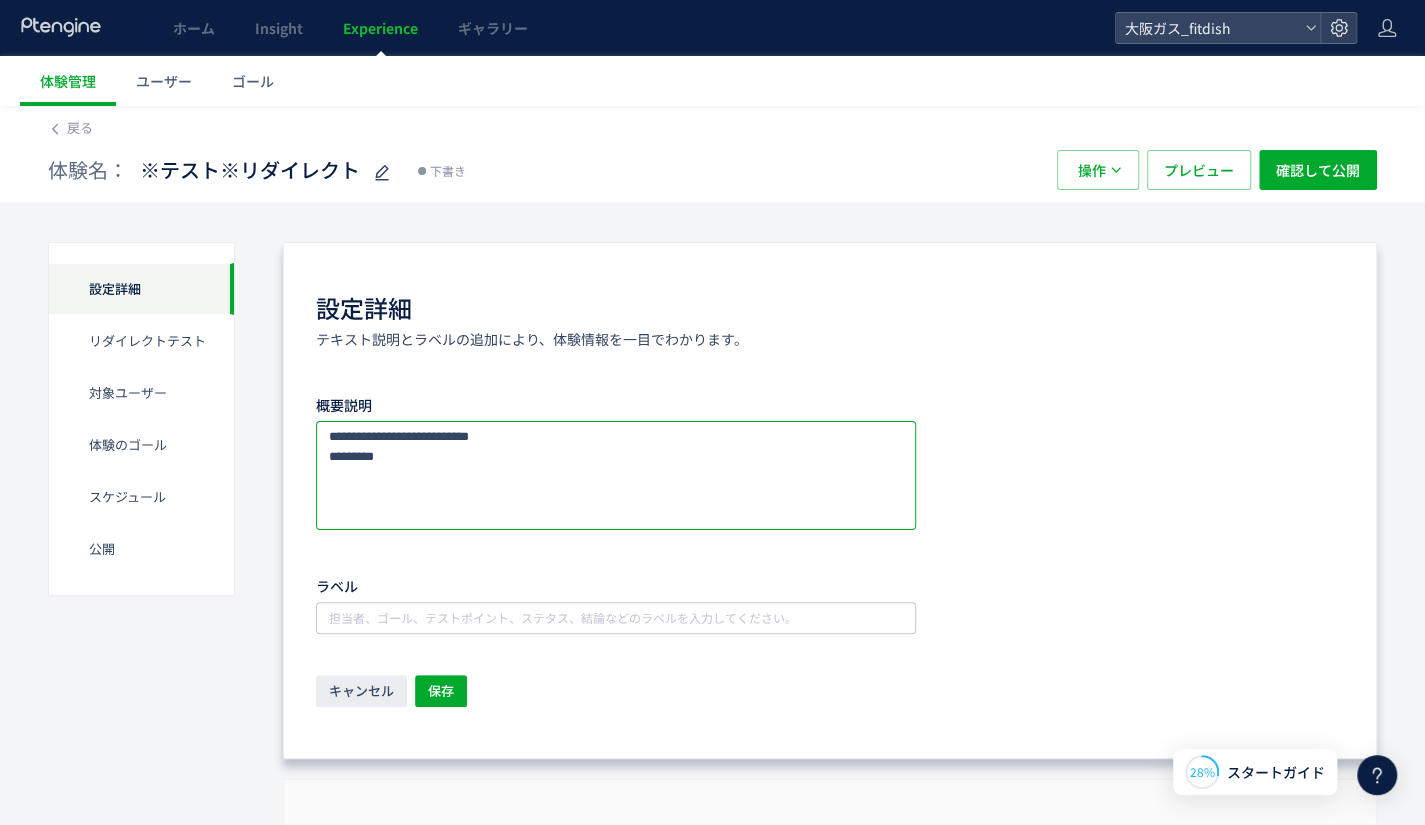 paste on "**********" 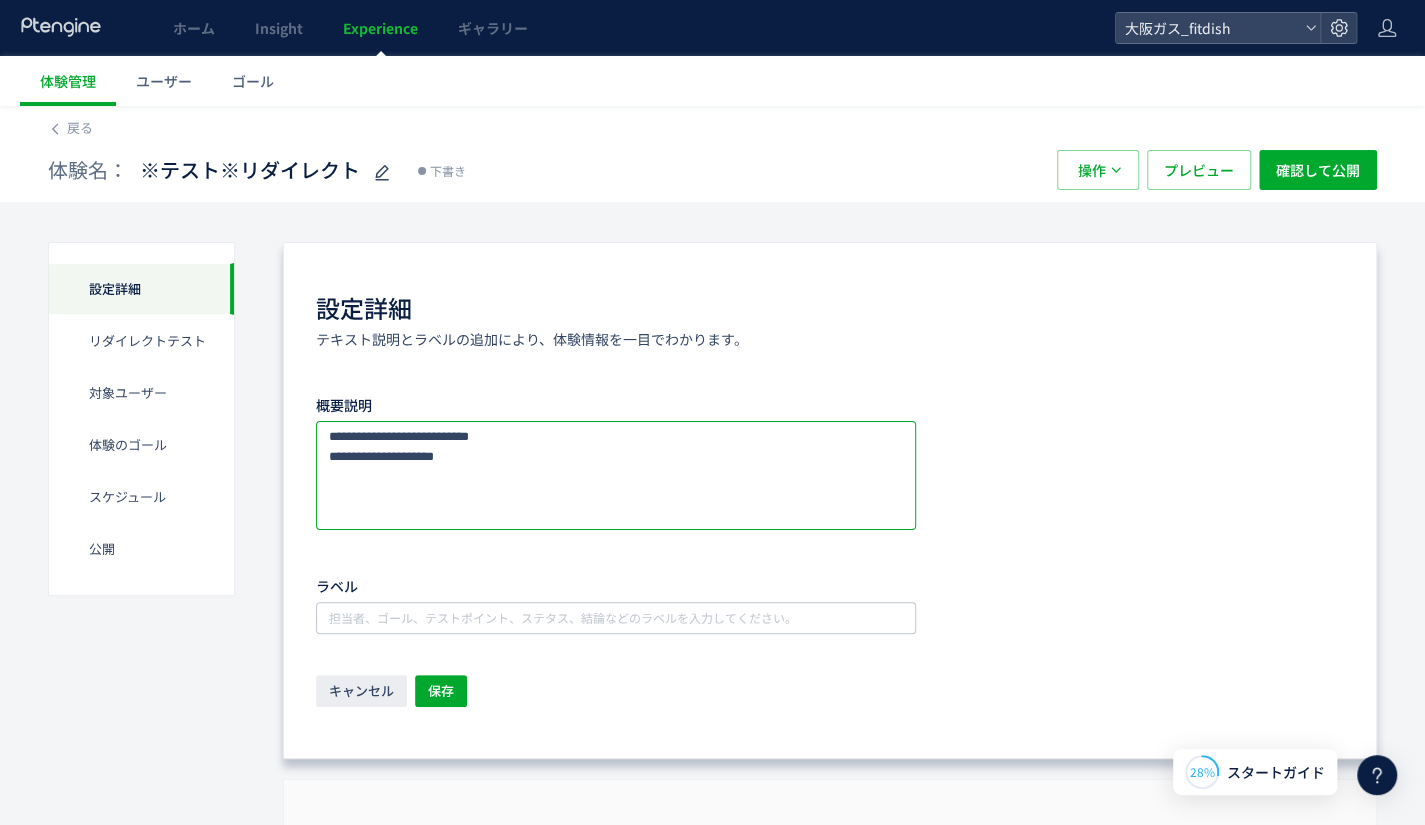 type on "**********" 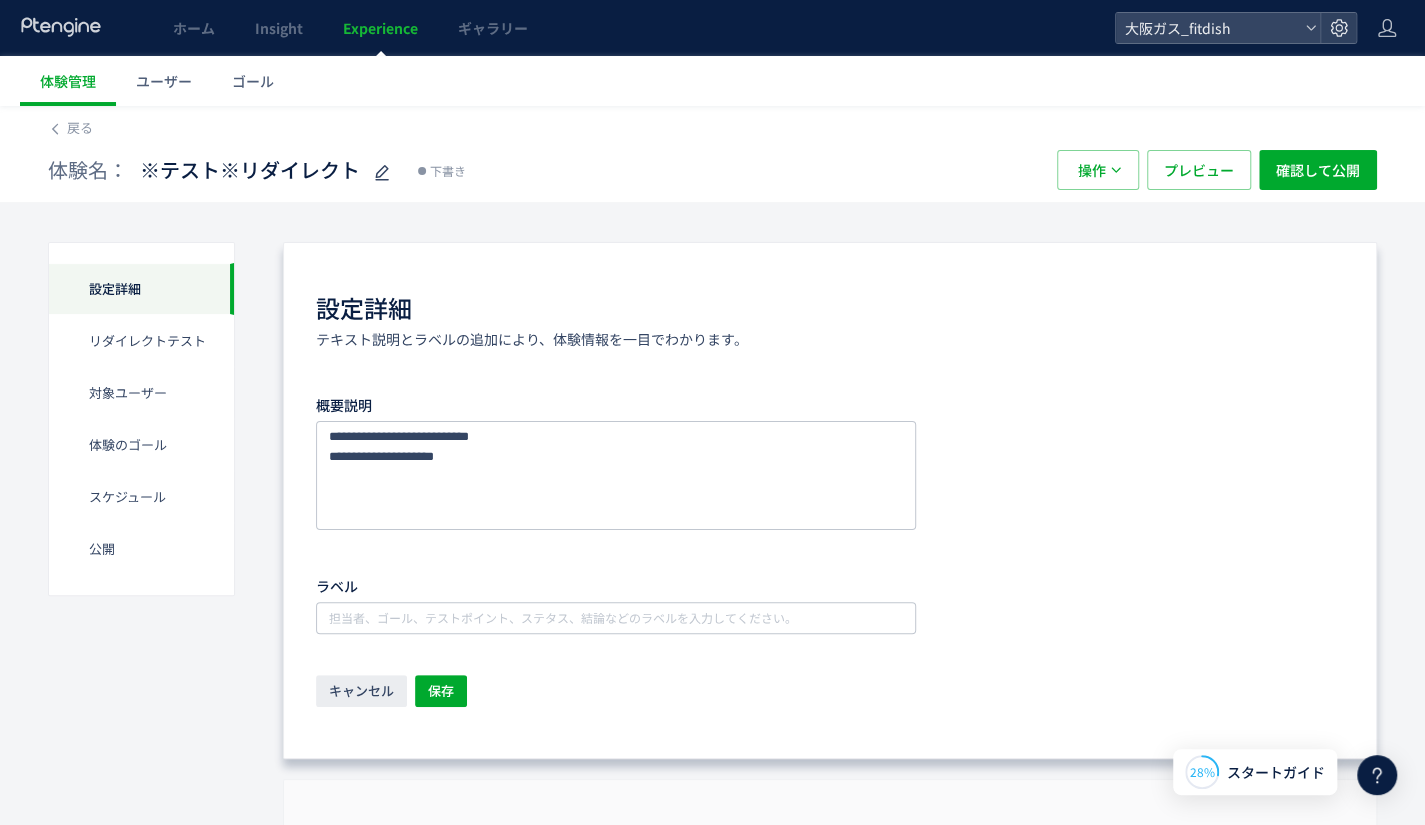 click on "概要説明
ラベル 担当者、ゴール、テストポイント、ステタス、結論などのラベルを入力してください。" 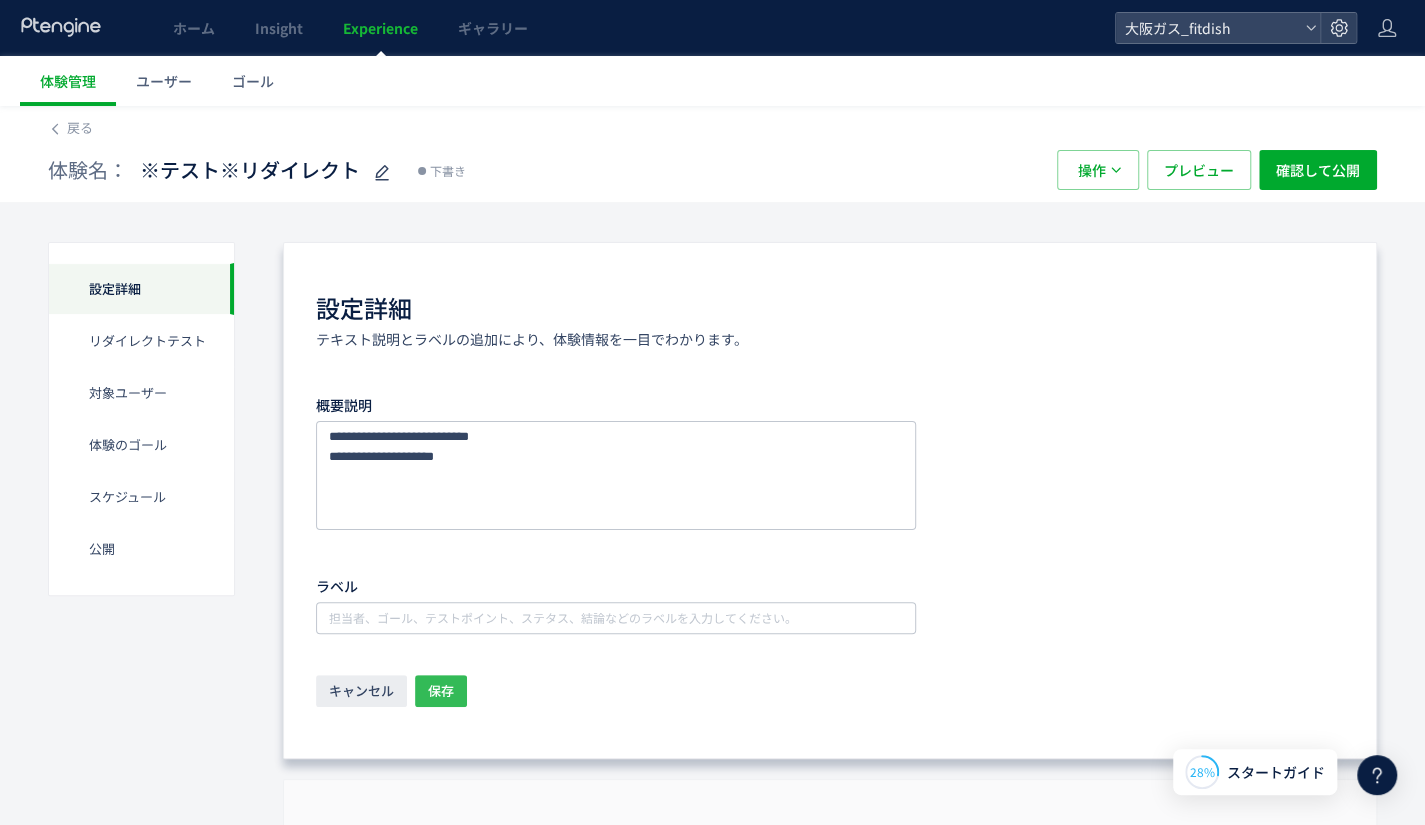 click on "保存" at bounding box center [441, 691] 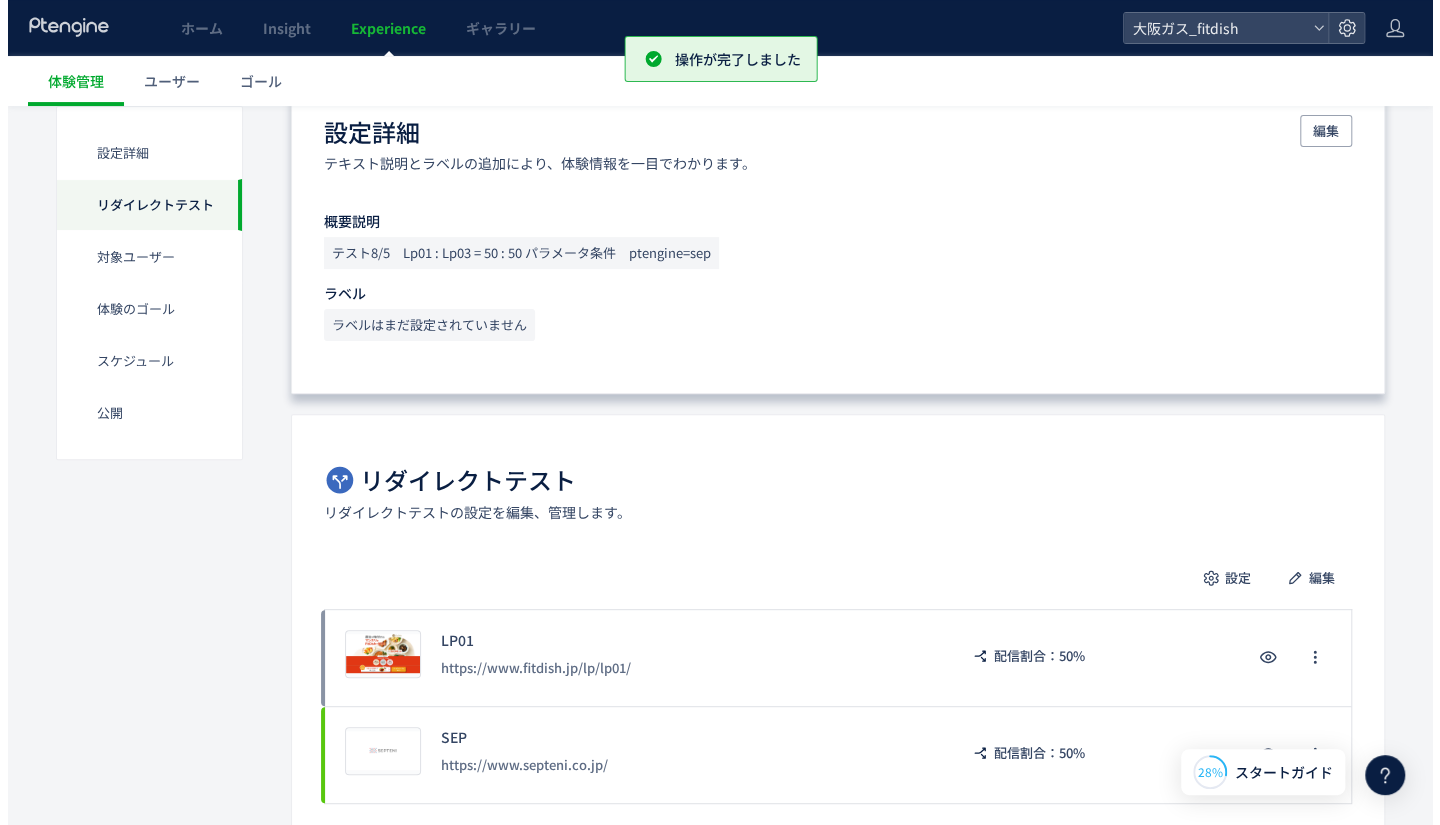 scroll, scrollTop: 400, scrollLeft: 0, axis: vertical 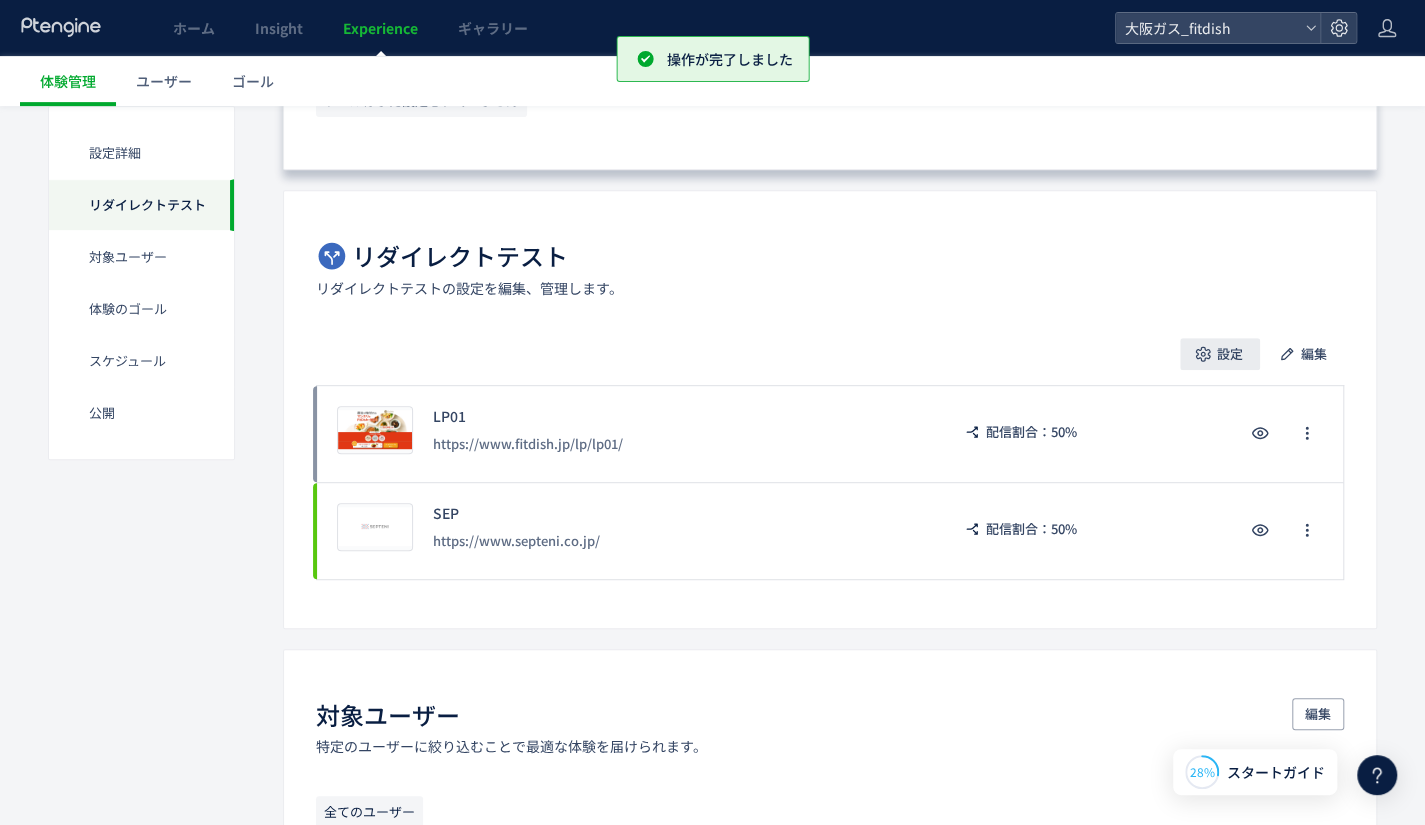 click on "設定" at bounding box center (1230, 354) 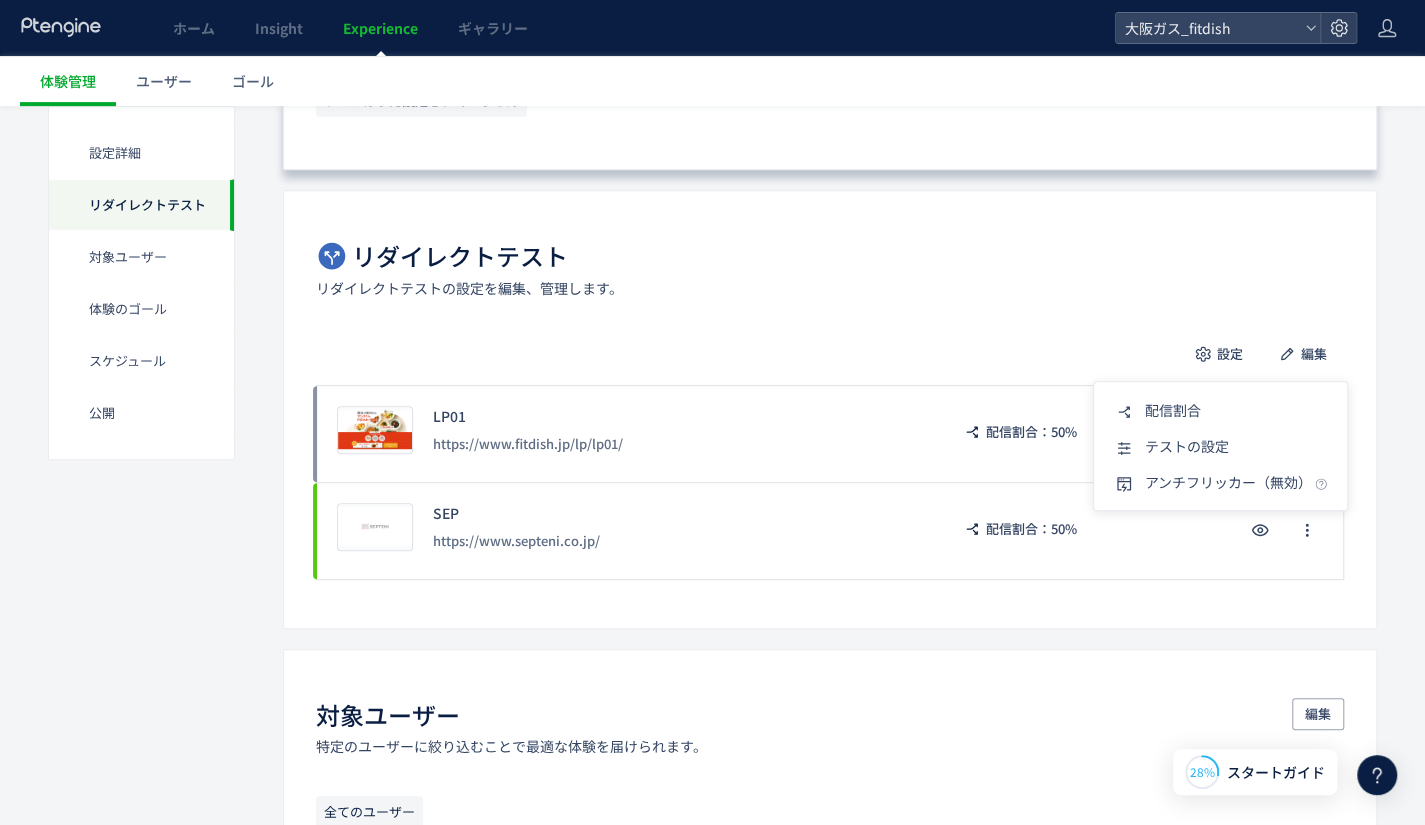 click on "リダイレクトテスト  リダイレクトテストの設定を編集、管理します。" at bounding box center [830, 268] 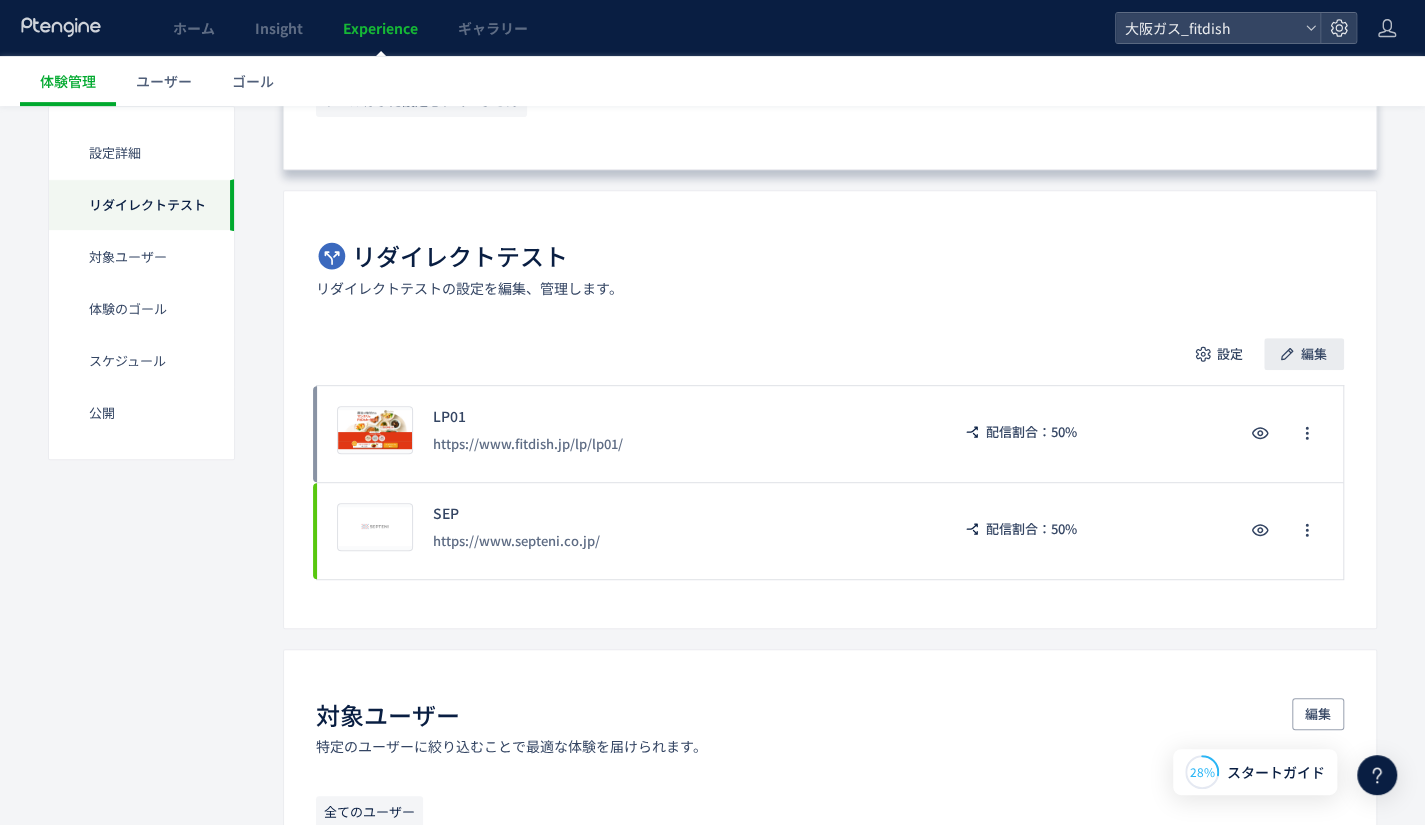 click on "編集" at bounding box center (1314, 354) 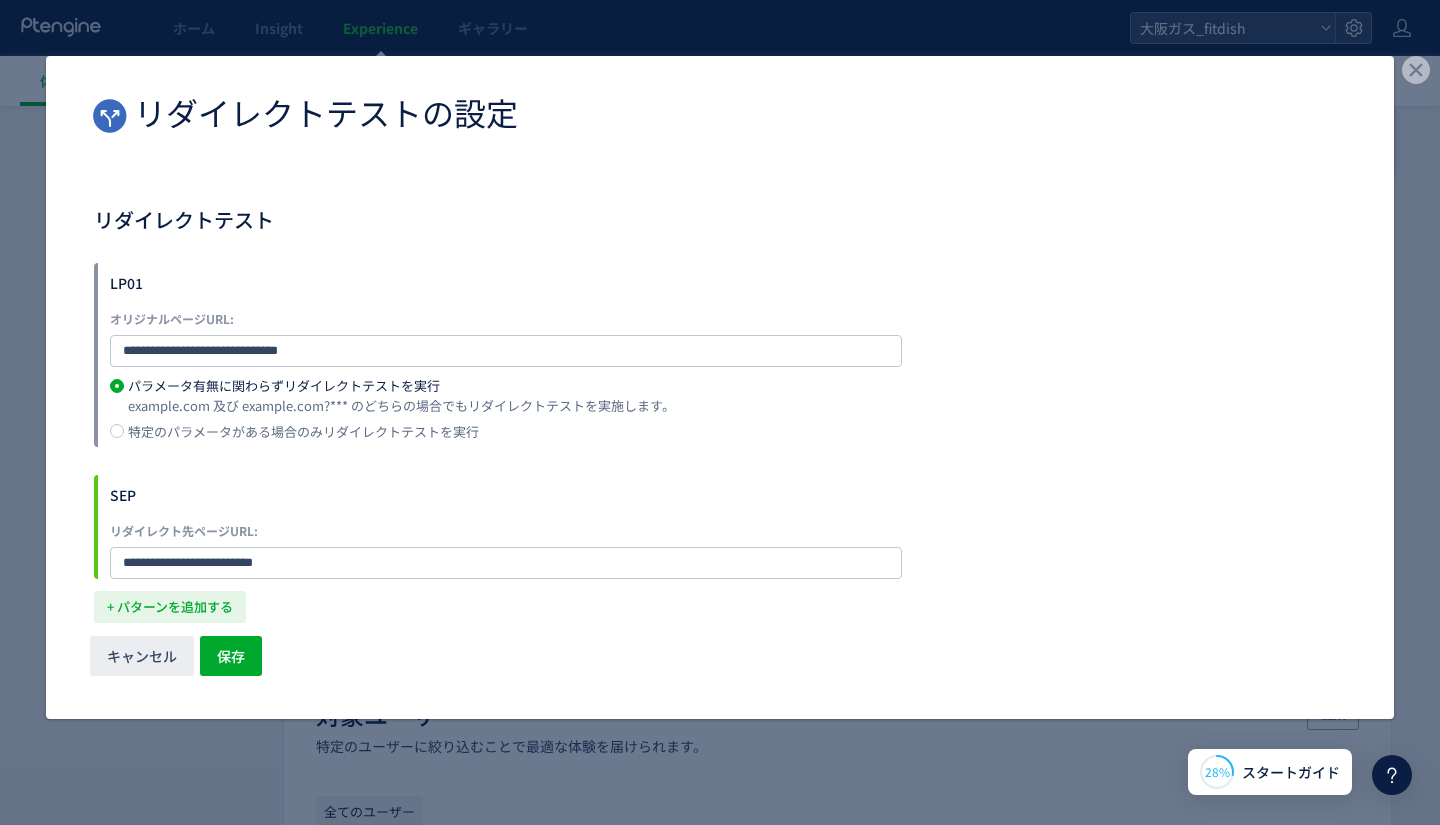click on "+ パターンを追加する​" at bounding box center [170, 607] 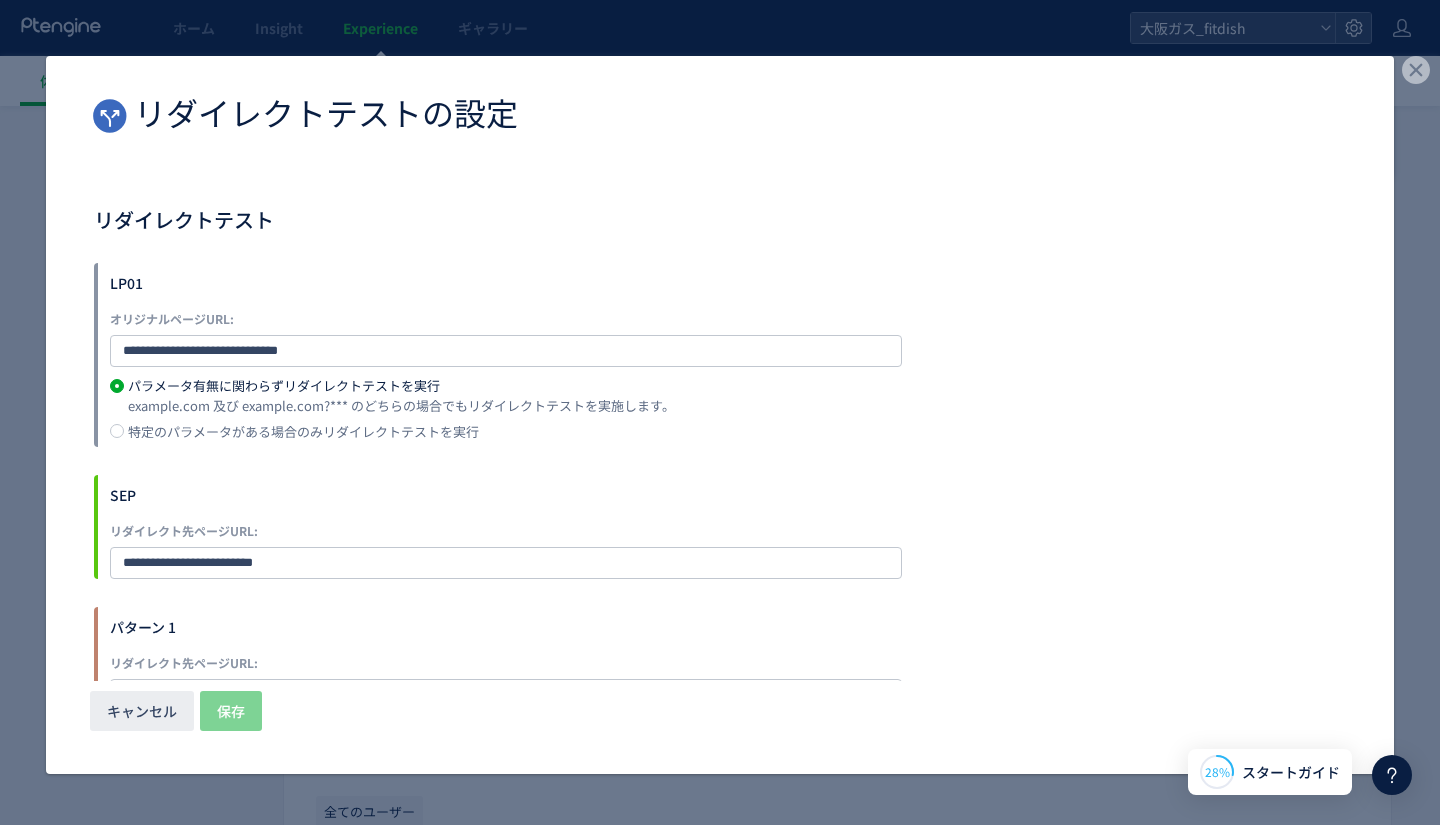 scroll, scrollTop: 70, scrollLeft: 0, axis: vertical 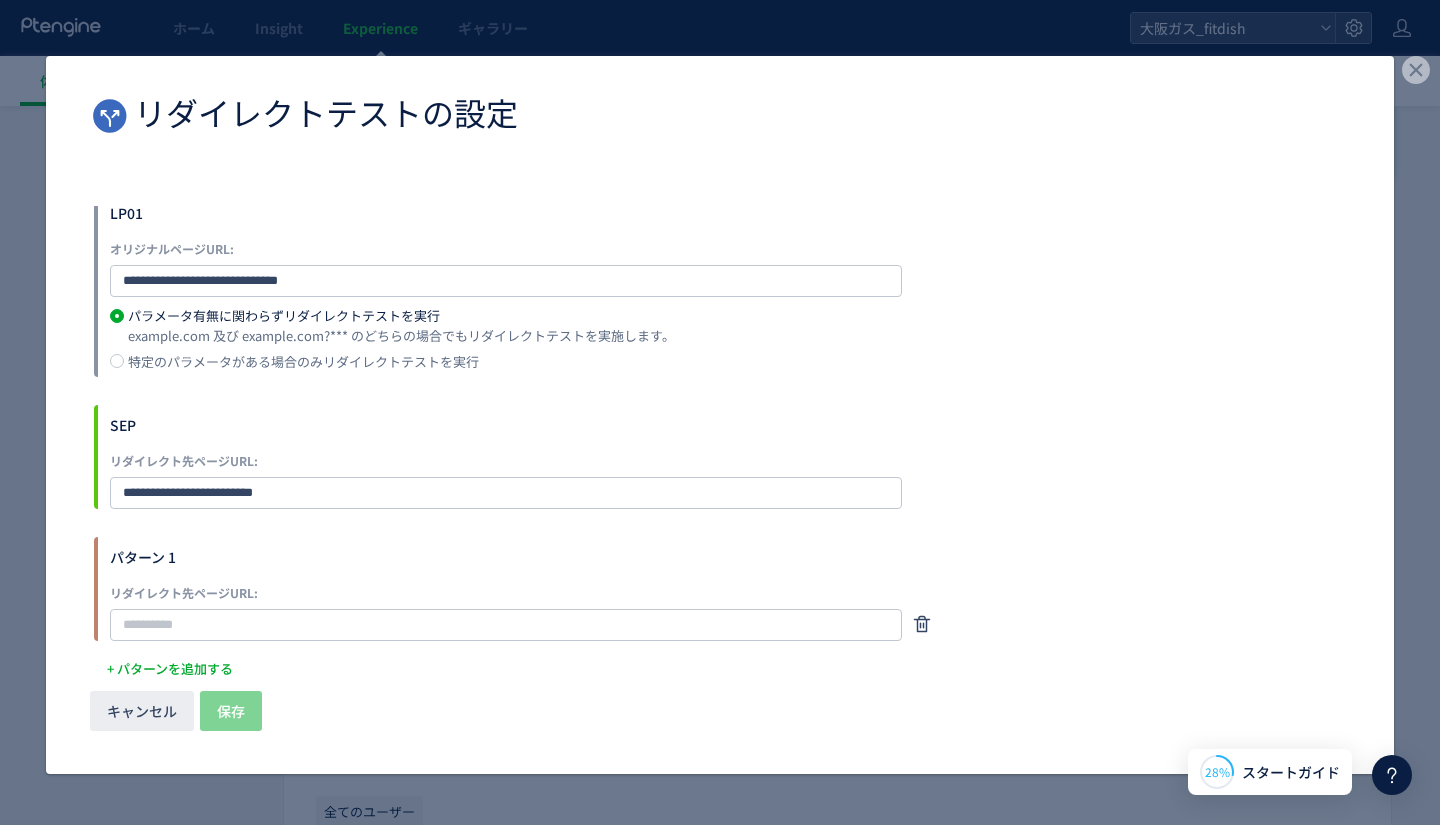 click 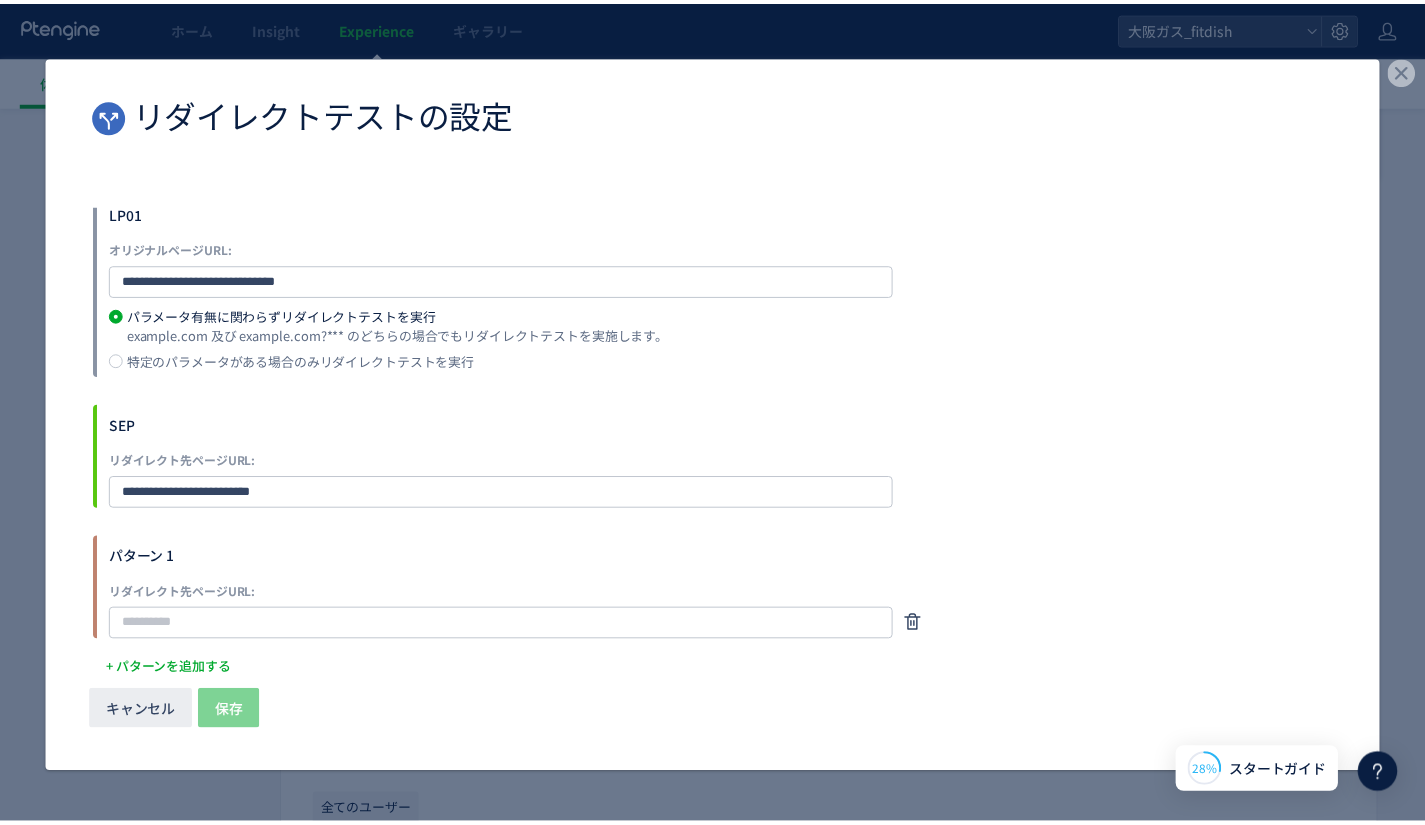 scroll, scrollTop: 0, scrollLeft: 0, axis: both 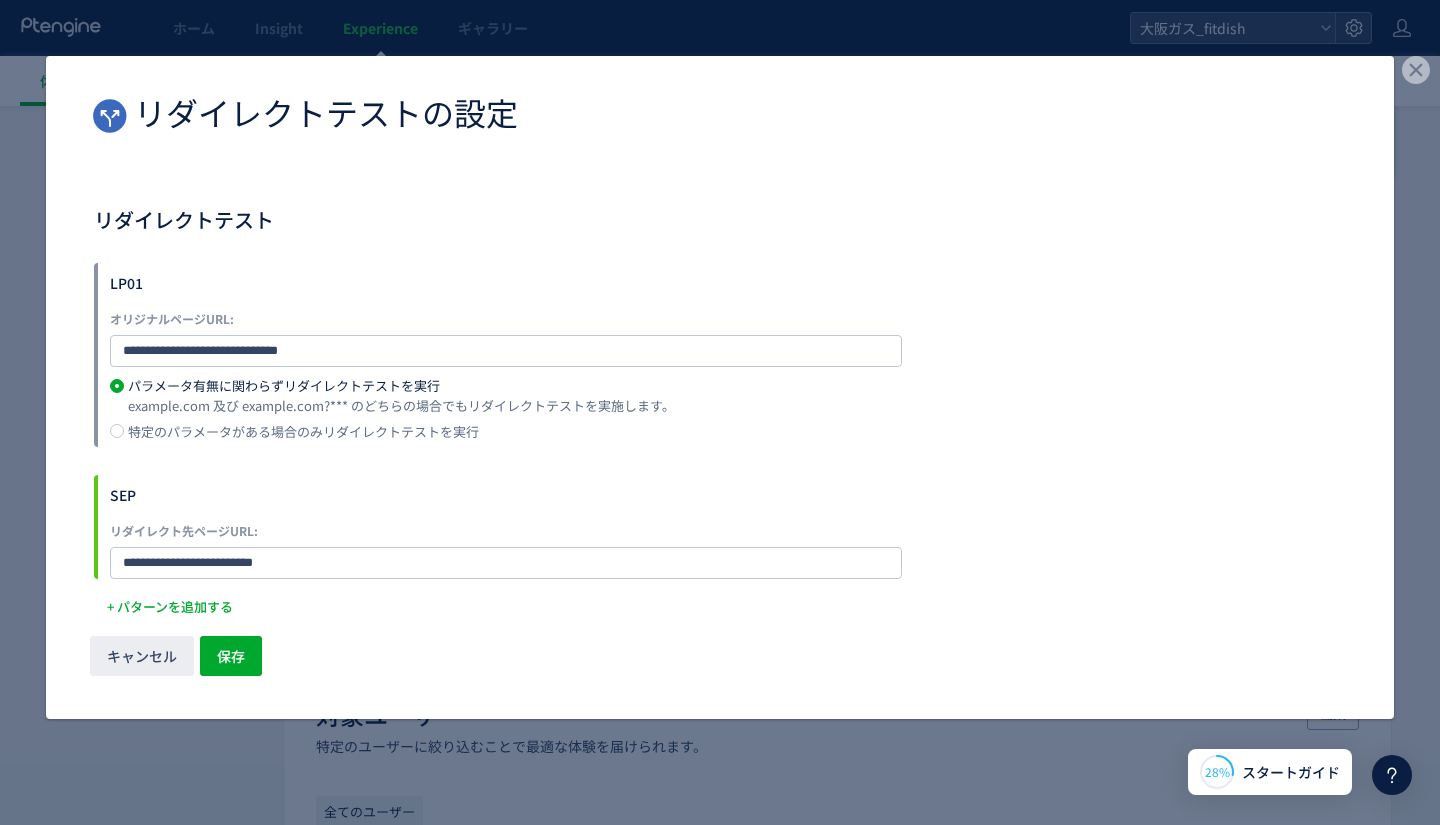 drag, startPoint x: 219, startPoint y: 469, endPoint x: 274, endPoint y: 509, distance: 68.007355 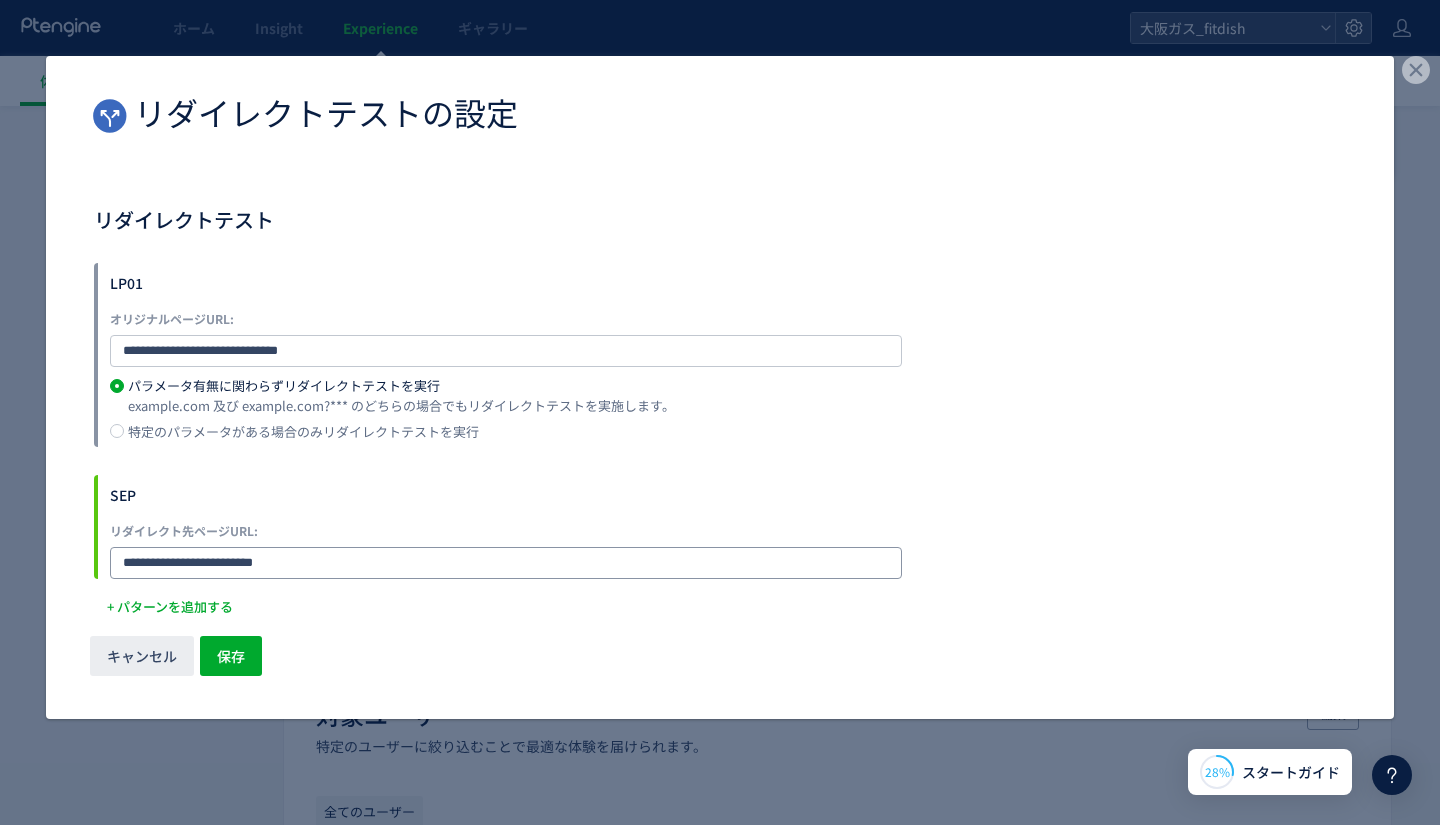 drag, startPoint x: 278, startPoint y: 561, endPoint x: 98, endPoint y: 552, distance: 180.22485 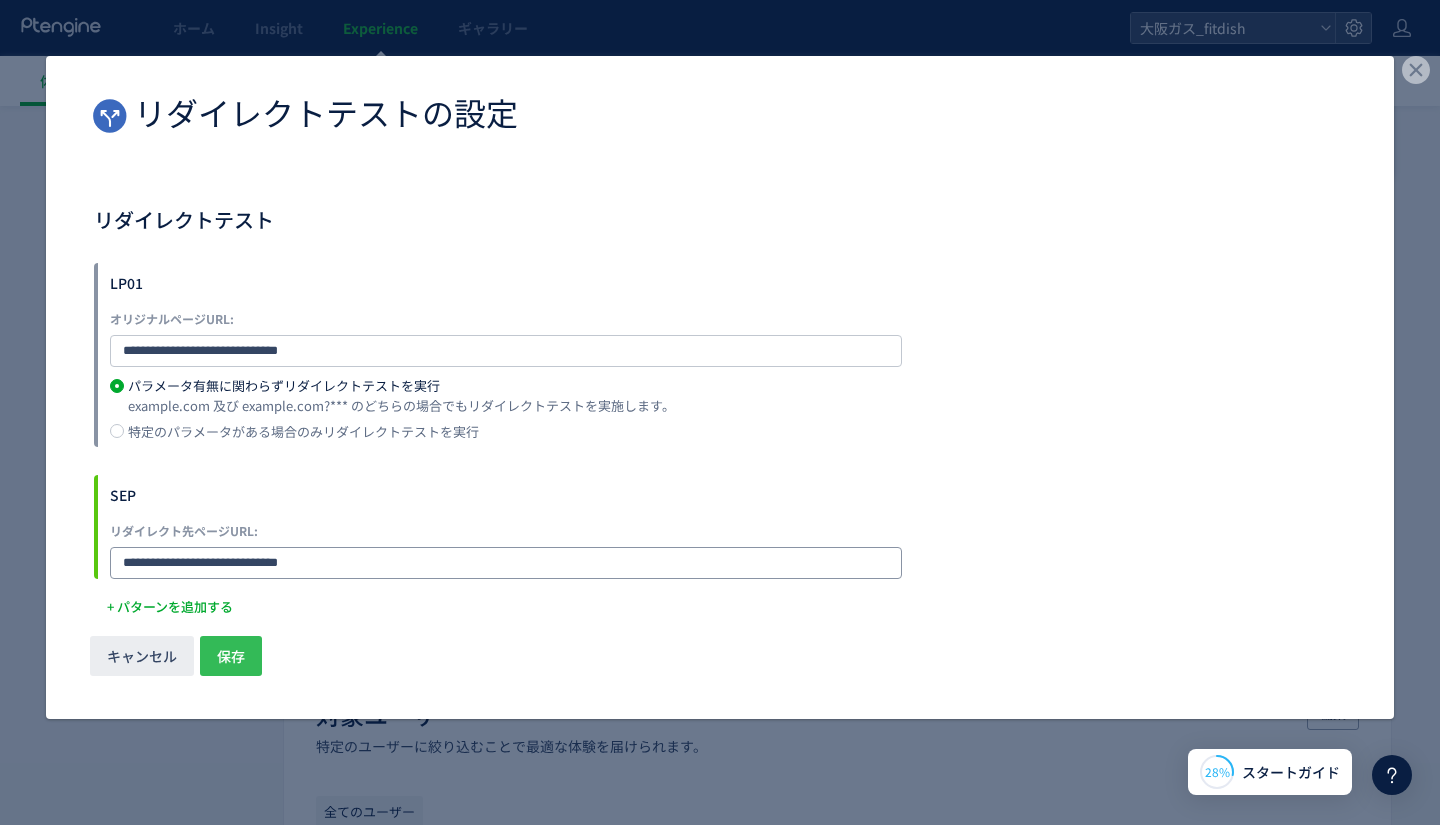 type on "**********" 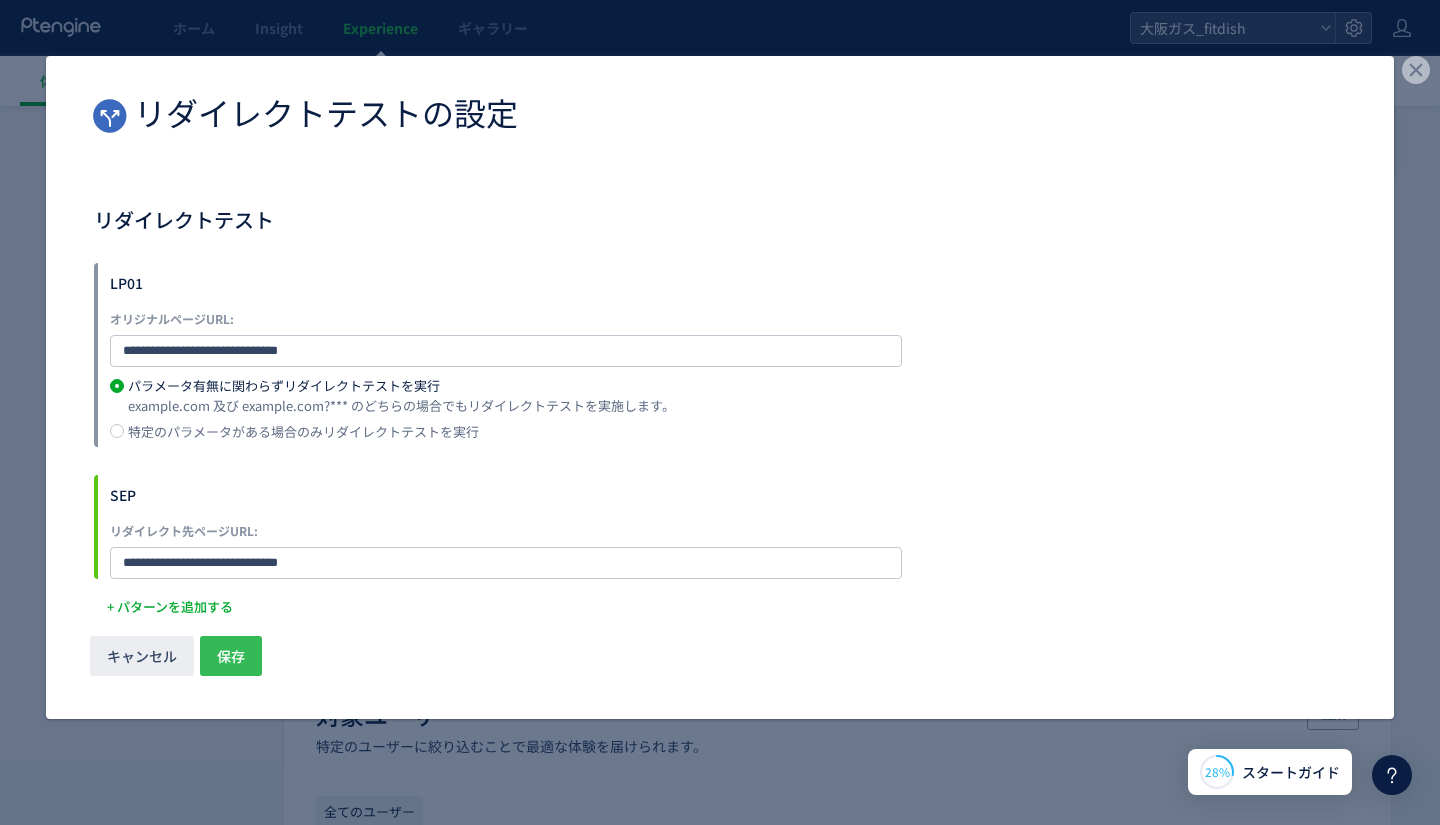 click on "保存" at bounding box center [231, 656] 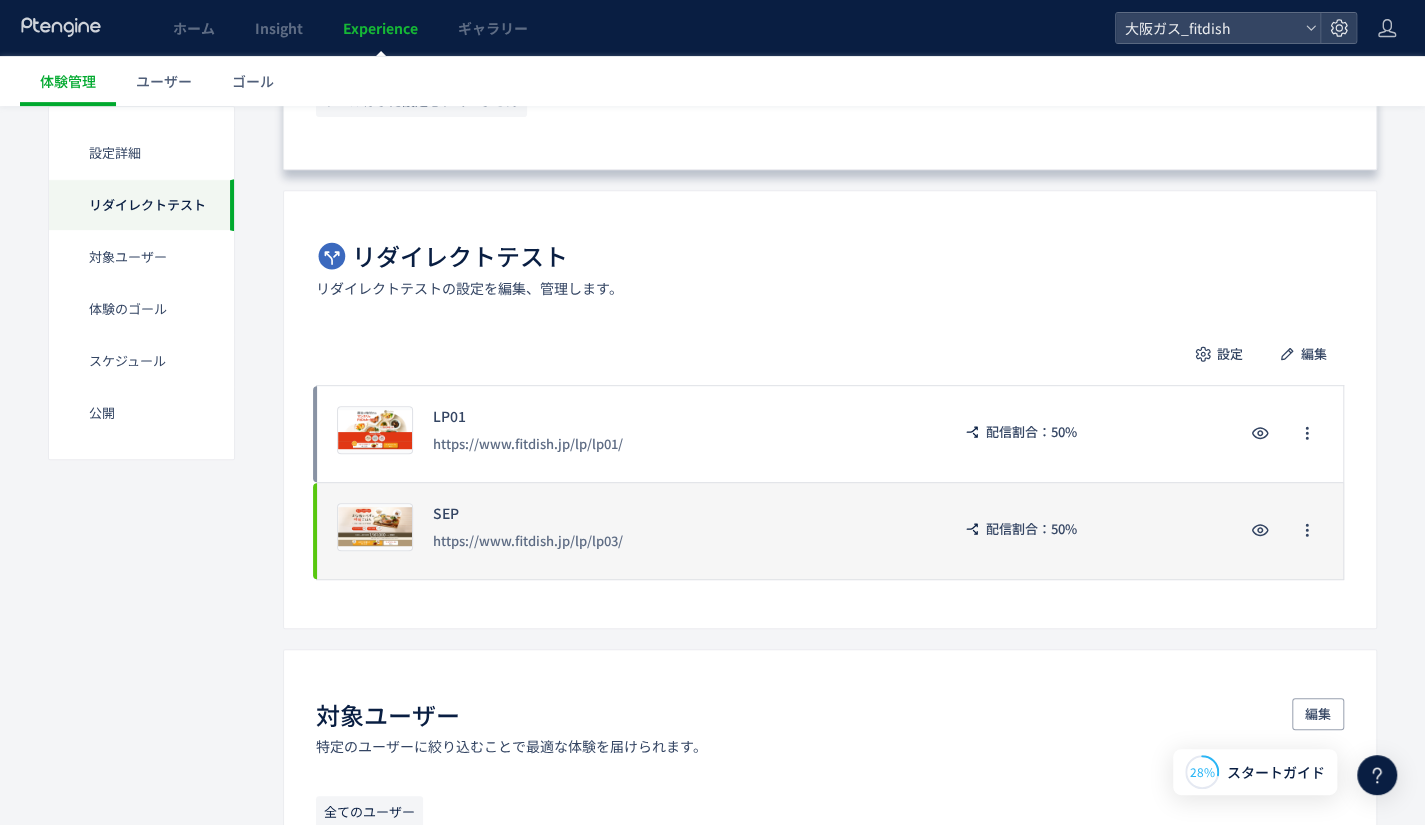 click on "SEP" at bounding box center [681, 513] 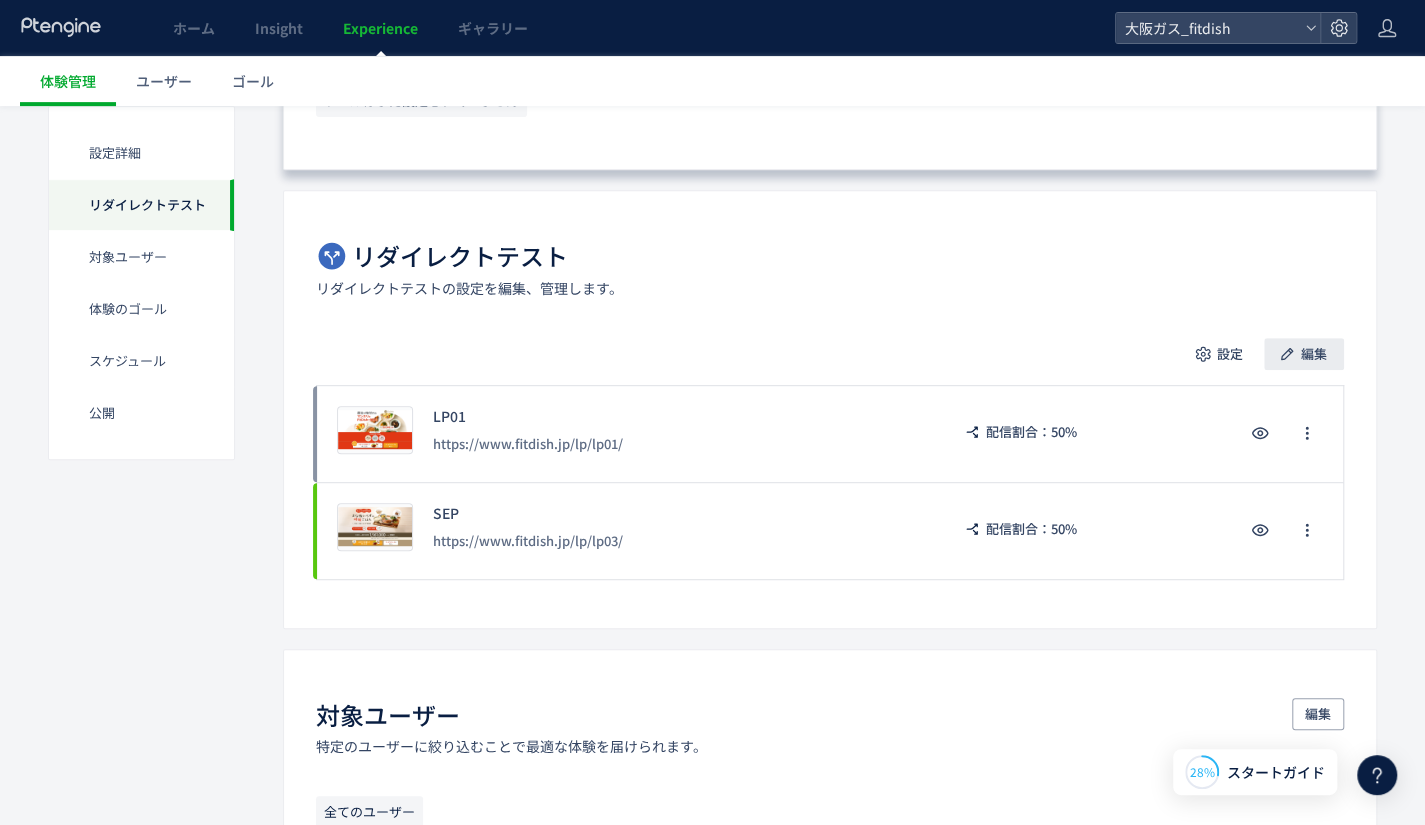 click on "編集" at bounding box center (1314, 354) 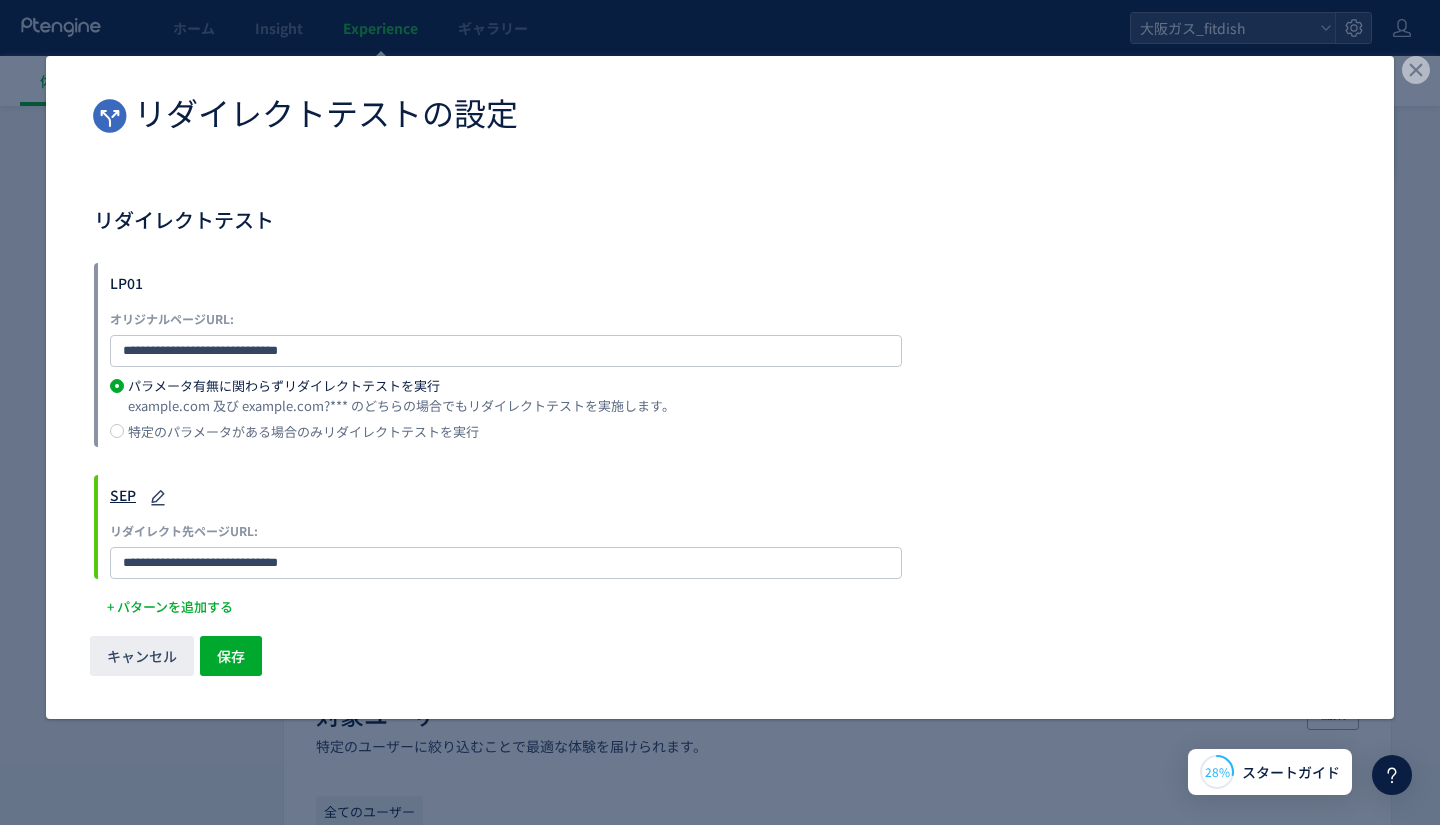 click 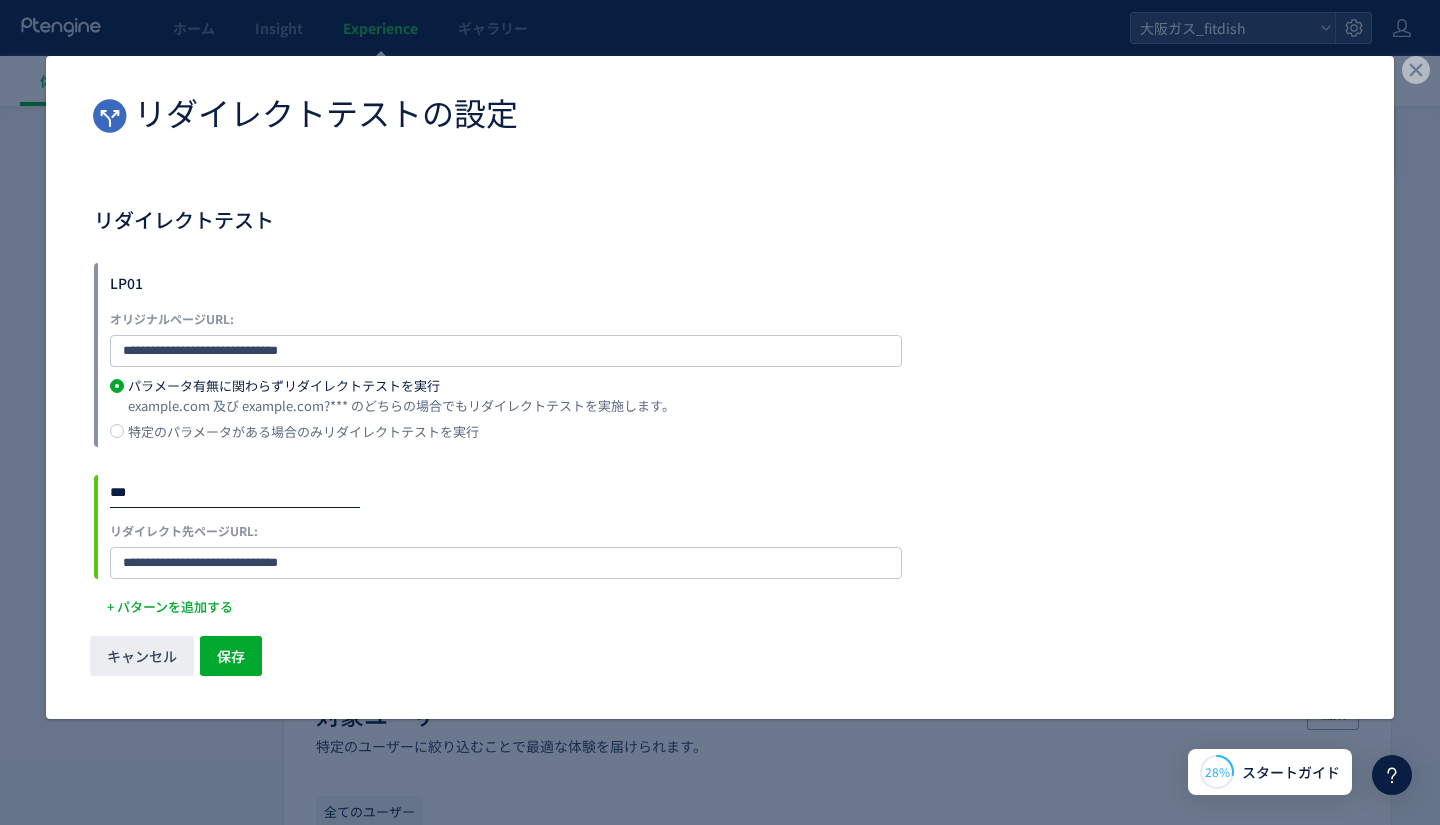 type on "****" 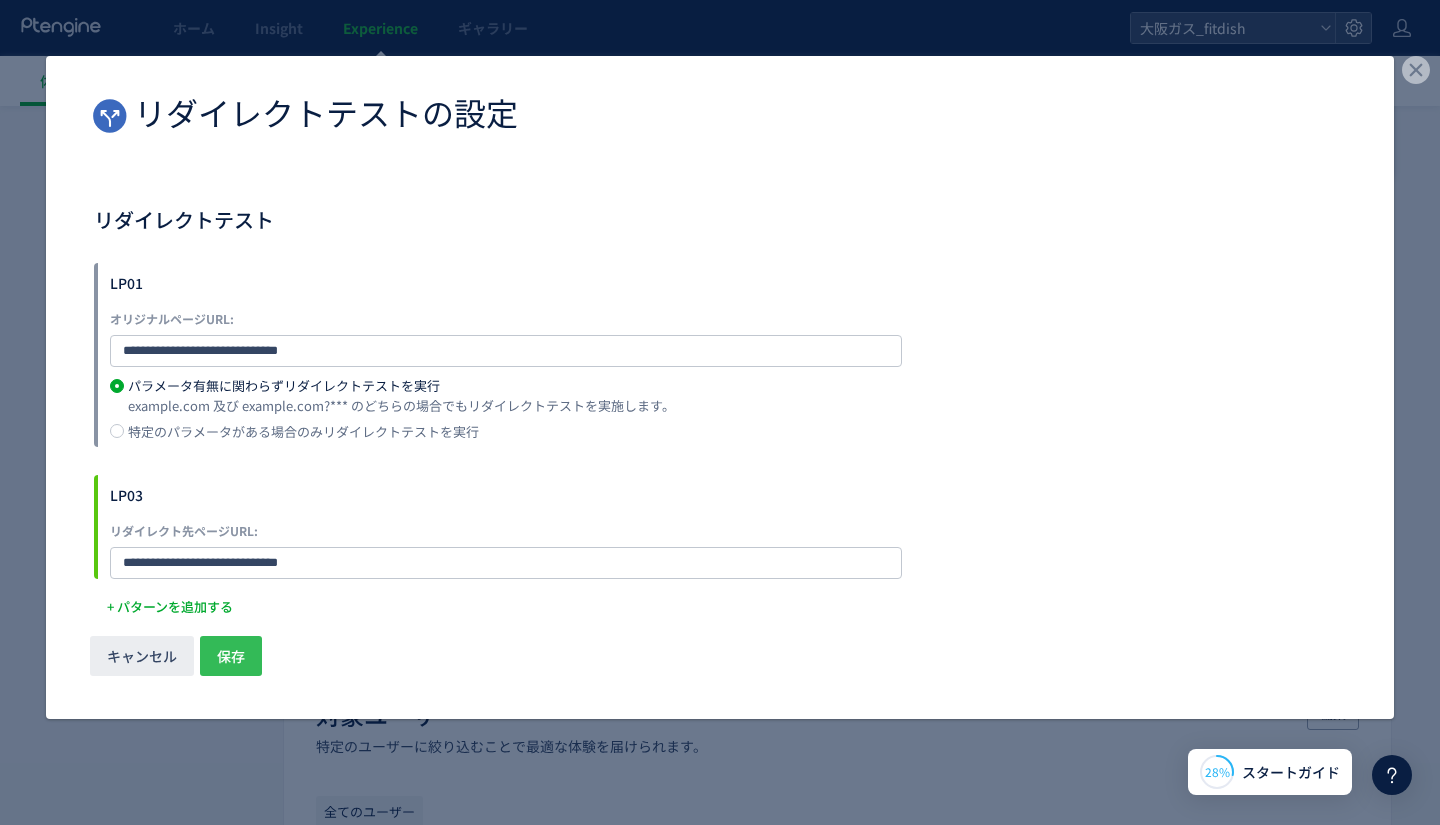click on "保存" at bounding box center [231, 656] 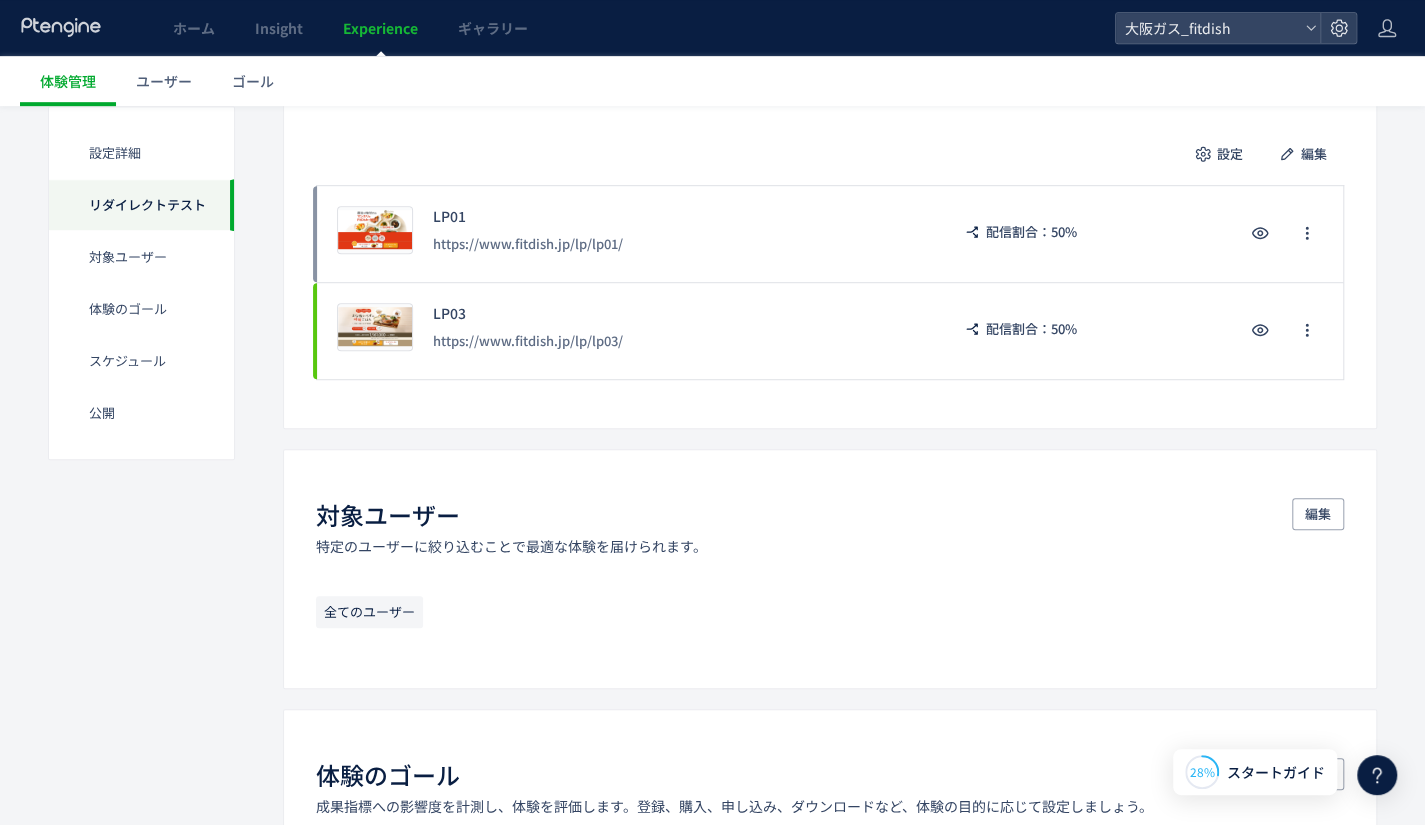 scroll, scrollTop: 900, scrollLeft: 0, axis: vertical 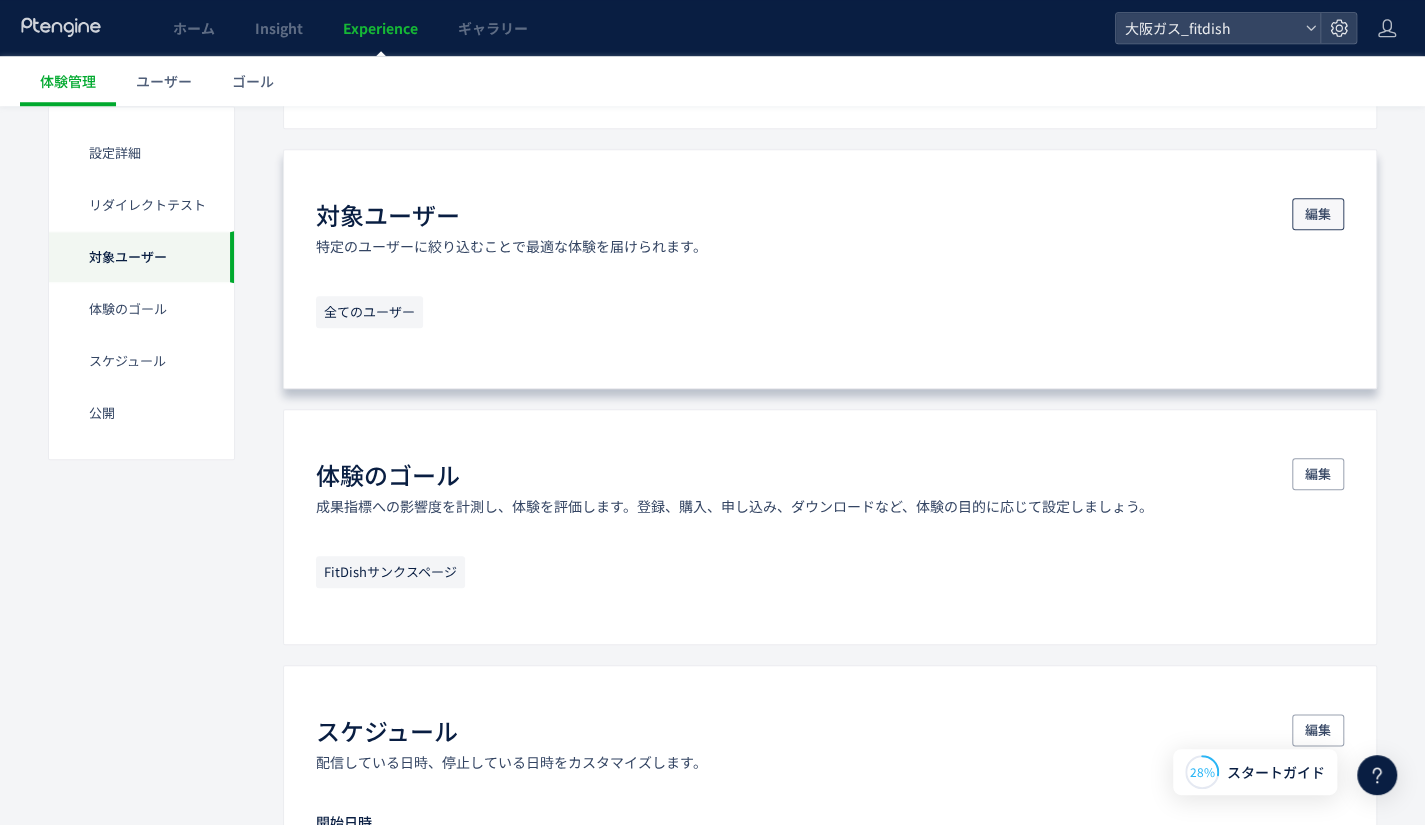 click on "編集" at bounding box center (1318, 214) 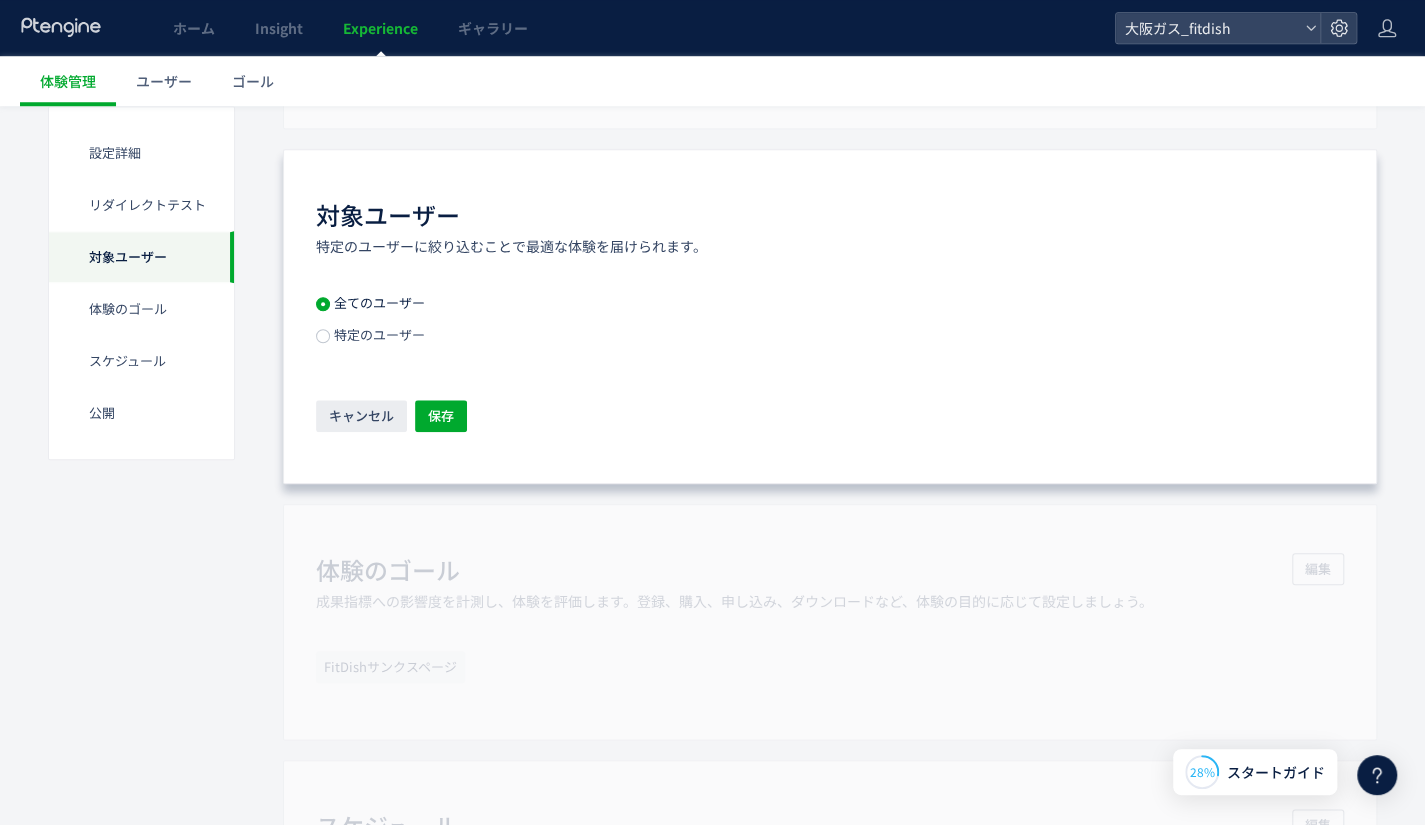 click on "特定のユーザー" at bounding box center (377, 334) 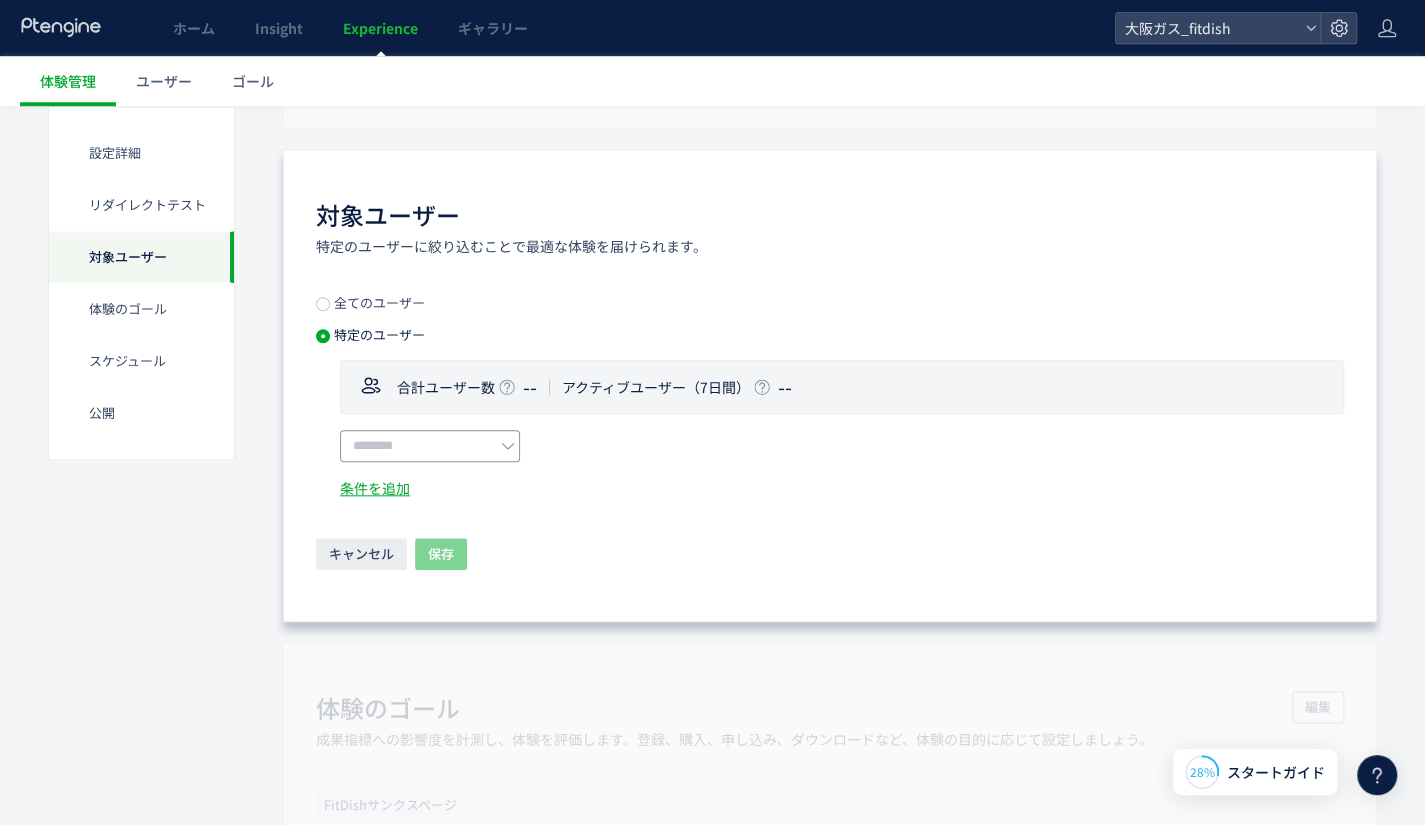 click 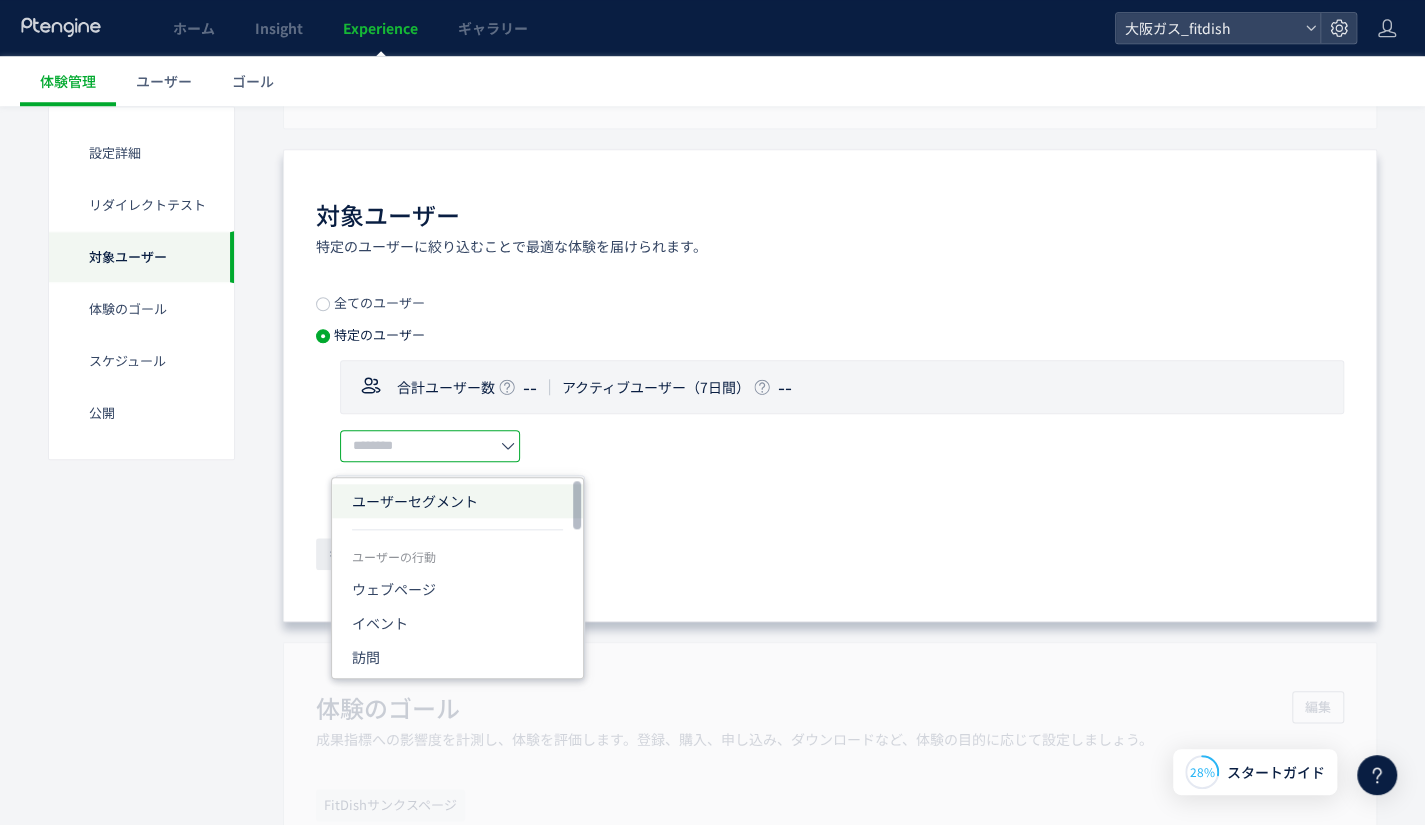 click on "ユーザーセグメント" 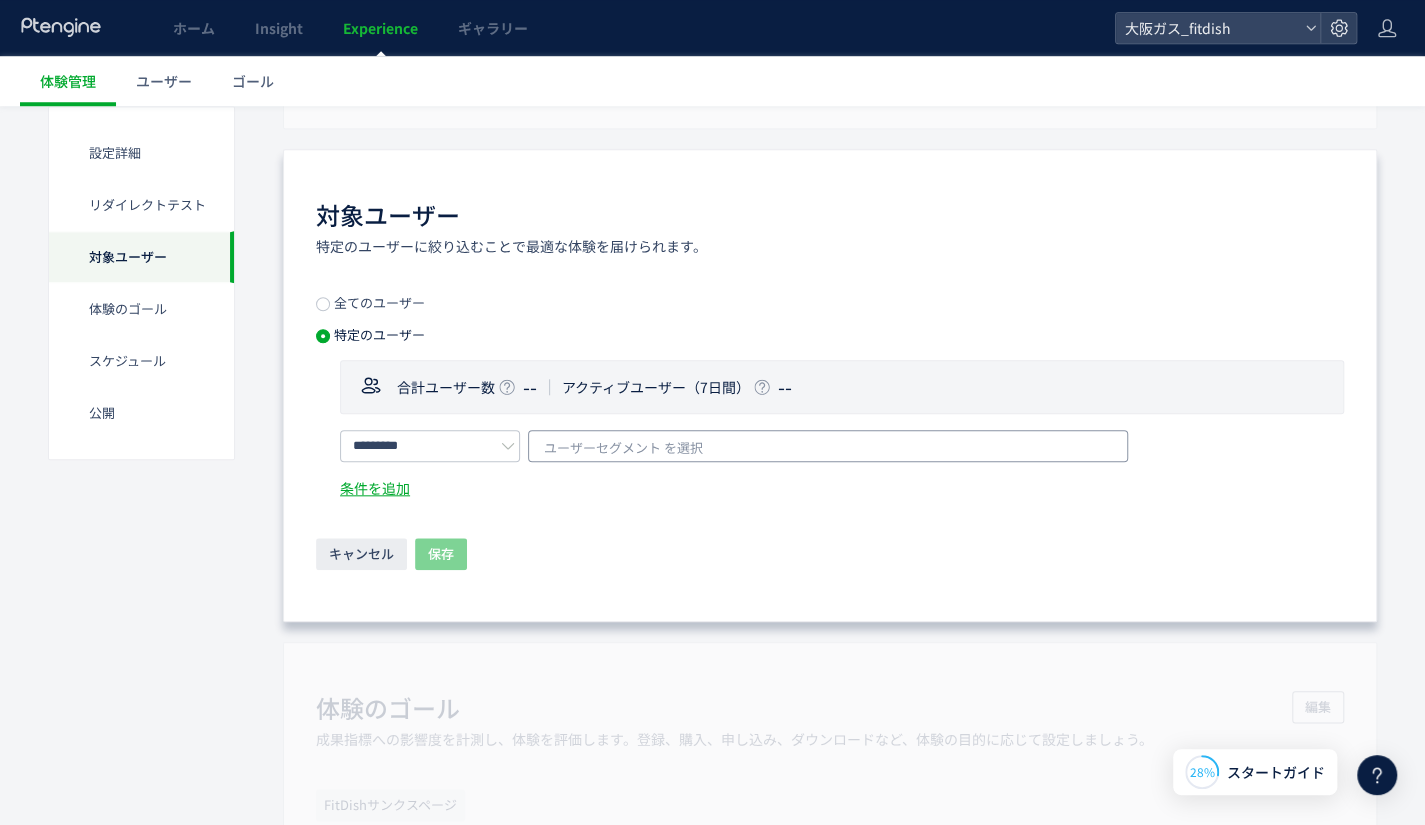 click on "ユーザーセグメント を選択" at bounding box center [623, 448] 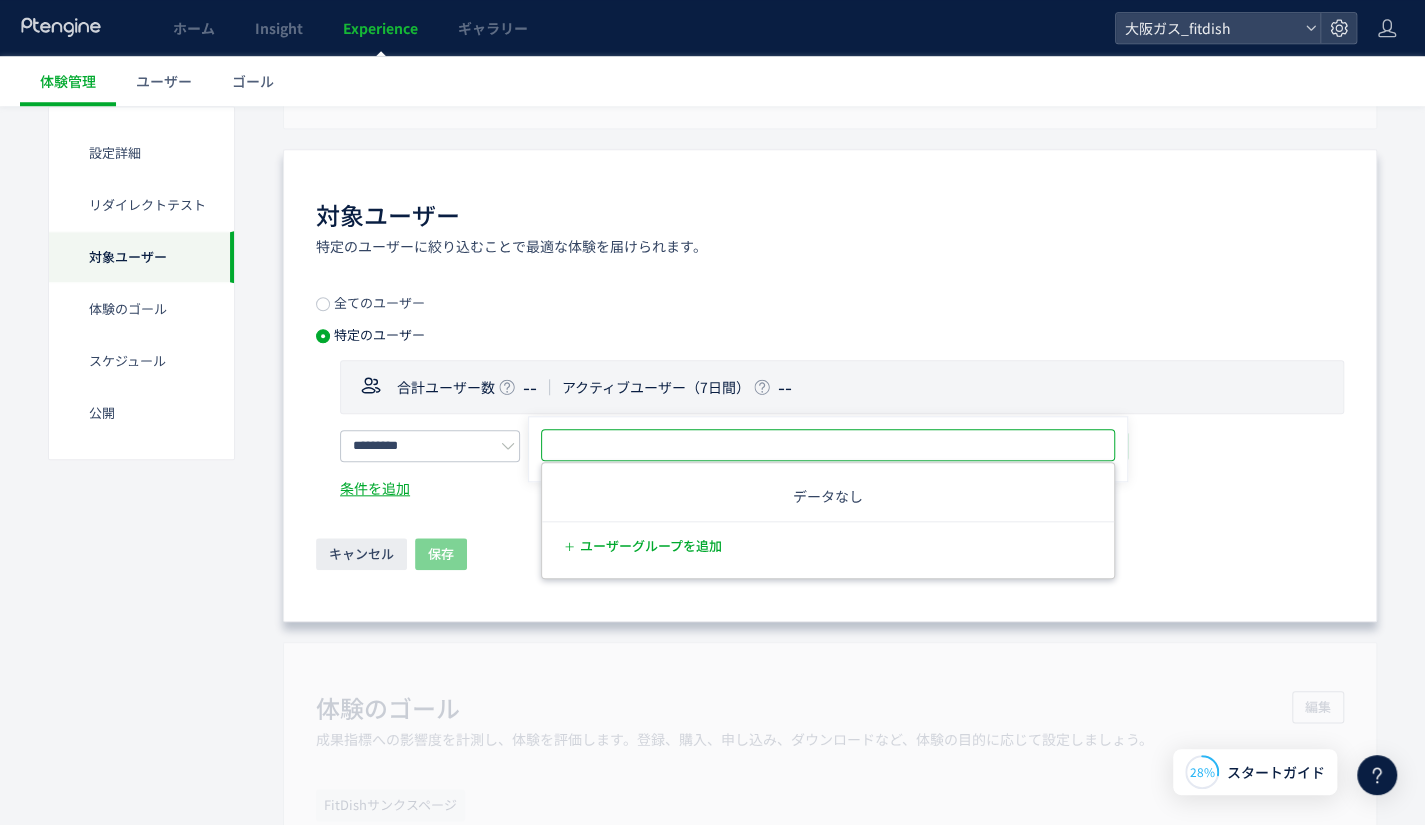click on "全てのユーザー 特定のユーザー 合計ユーザー数 -- アクティブユーザー（7日間） -- ********* ユーザーセグメント ユーザーの行動 ウェブページ イベント 訪問 体験 訪問の属性 訪問の種類 入口ページ 流入元の種類 参照元URL 参照元Host キャンペーン名 (utm_campaign) 流入元 (utm_source) メディア (utm_medium) キーワード (utm_term) コンテンツ (utm_content) 端末の種類 OS OSのバージョン ブラウザ ブラウザのバージョン 解像度 メーカー 国/地域 都道府県 ユーザーラベル total sessions initial referrer city country os distinct user ID initial referring domain region browser first seen last active phone email name ユーザーセグメント を選択 データなし ユーザーグループを追加 条件を追加 キャンセル 保存" at bounding box center [830, 434] 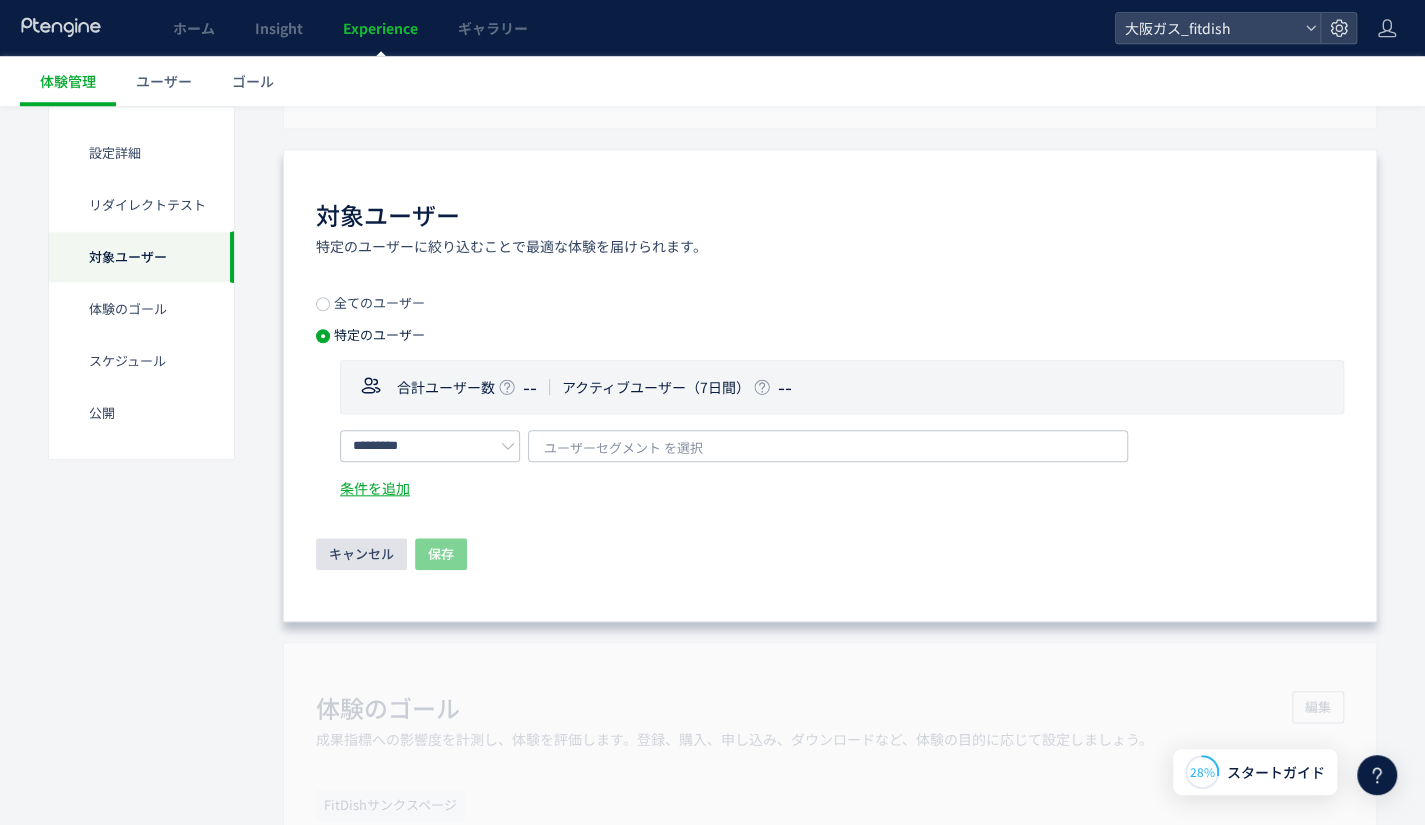 click on "キャンセル" at bounding box center (361, 554) 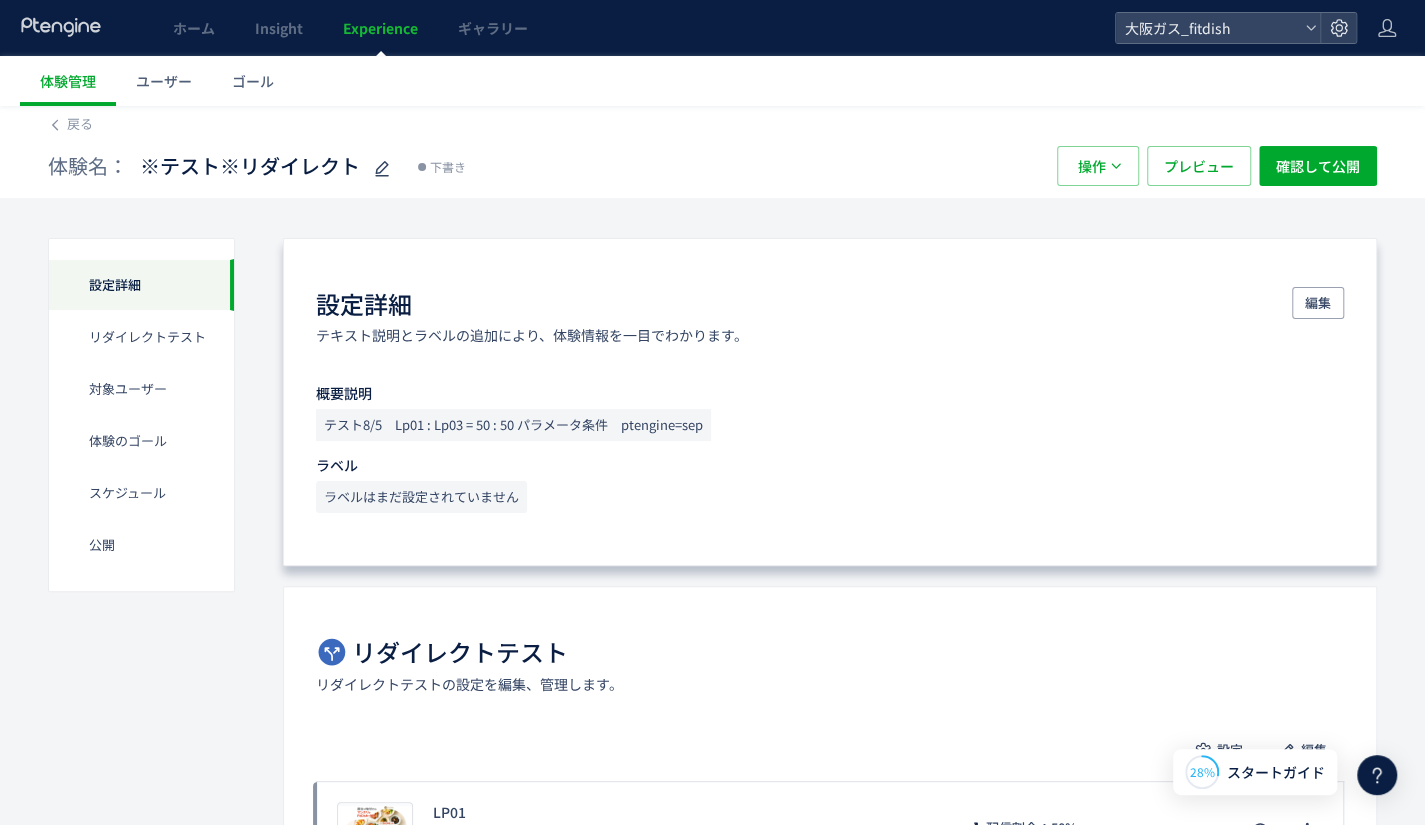 scroll, scrollTop: 0, scrollLeft: 0, axis: both 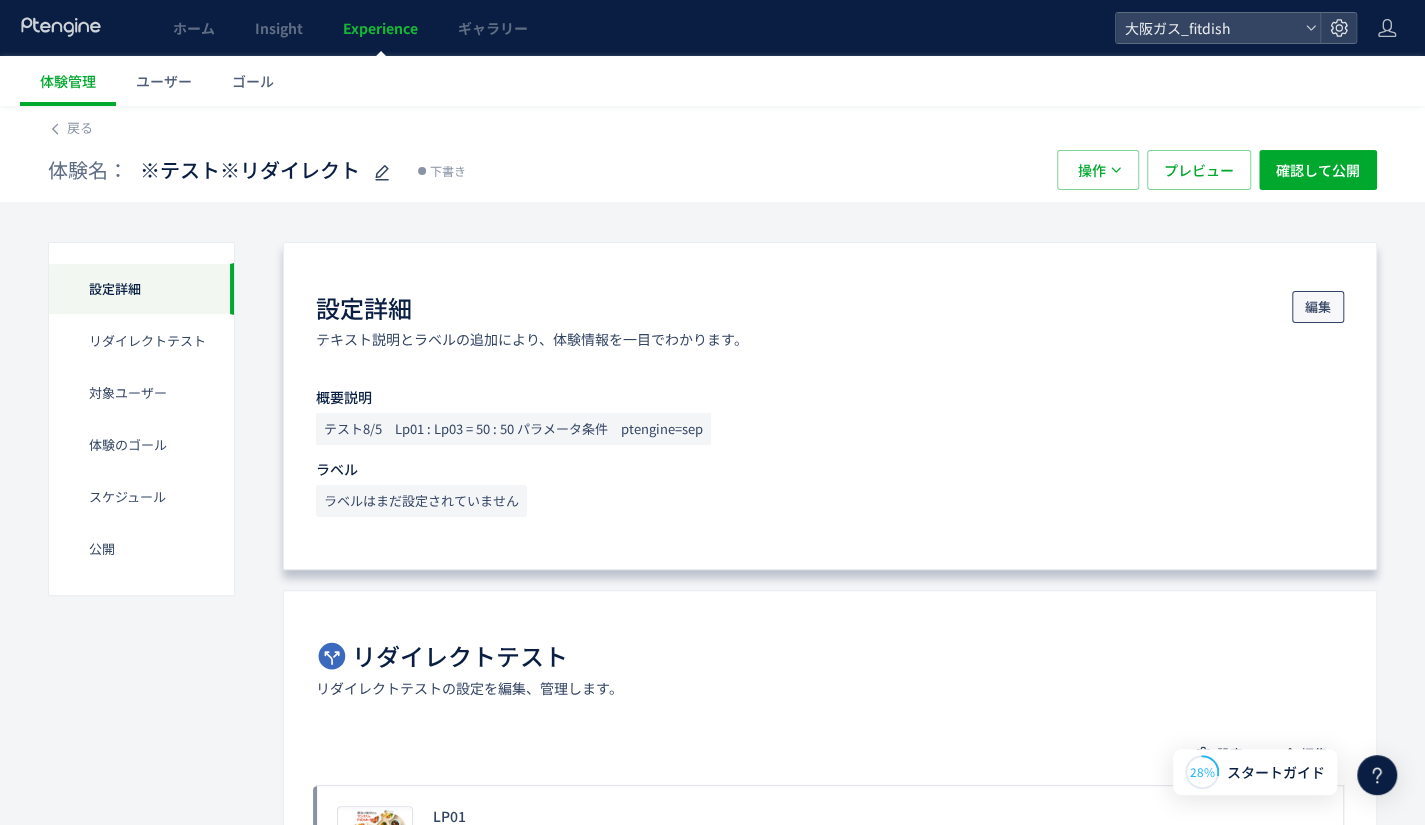 click on "編集" at bounding box center [1318, 307] 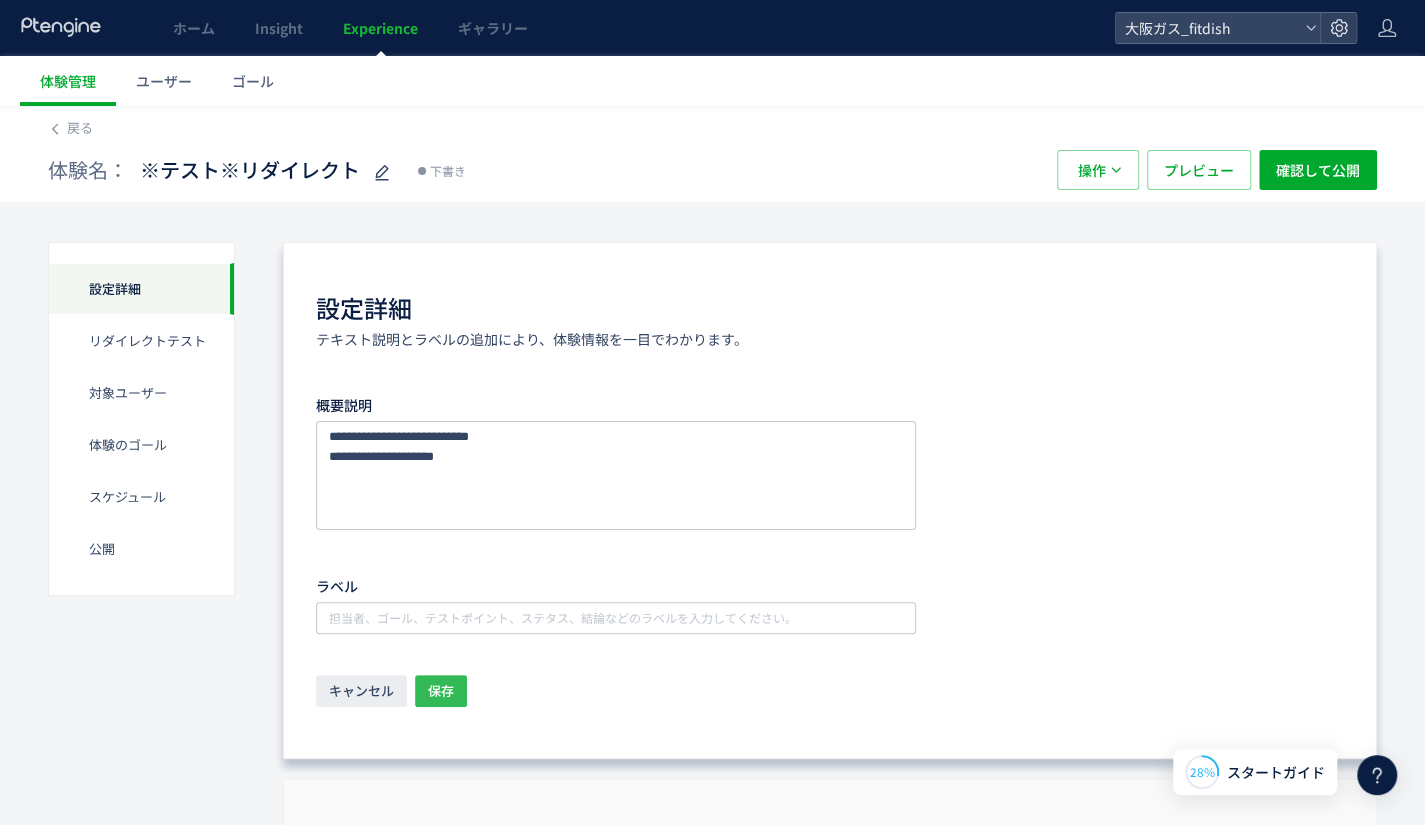 click on "保存" at bounding box center [441, 691] 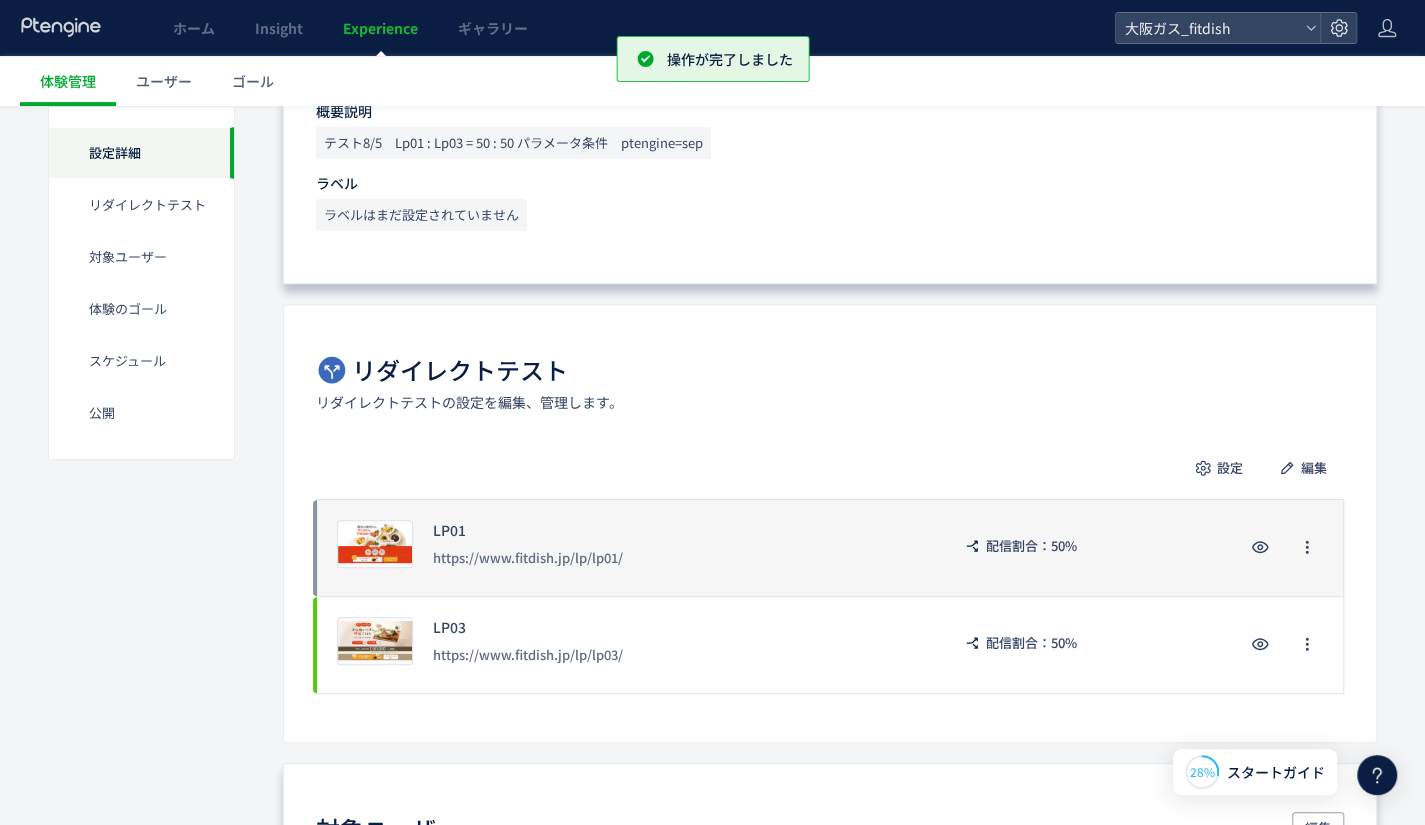 scroll, scrollTop: 300, scrollLeft: 0, axis: vertical 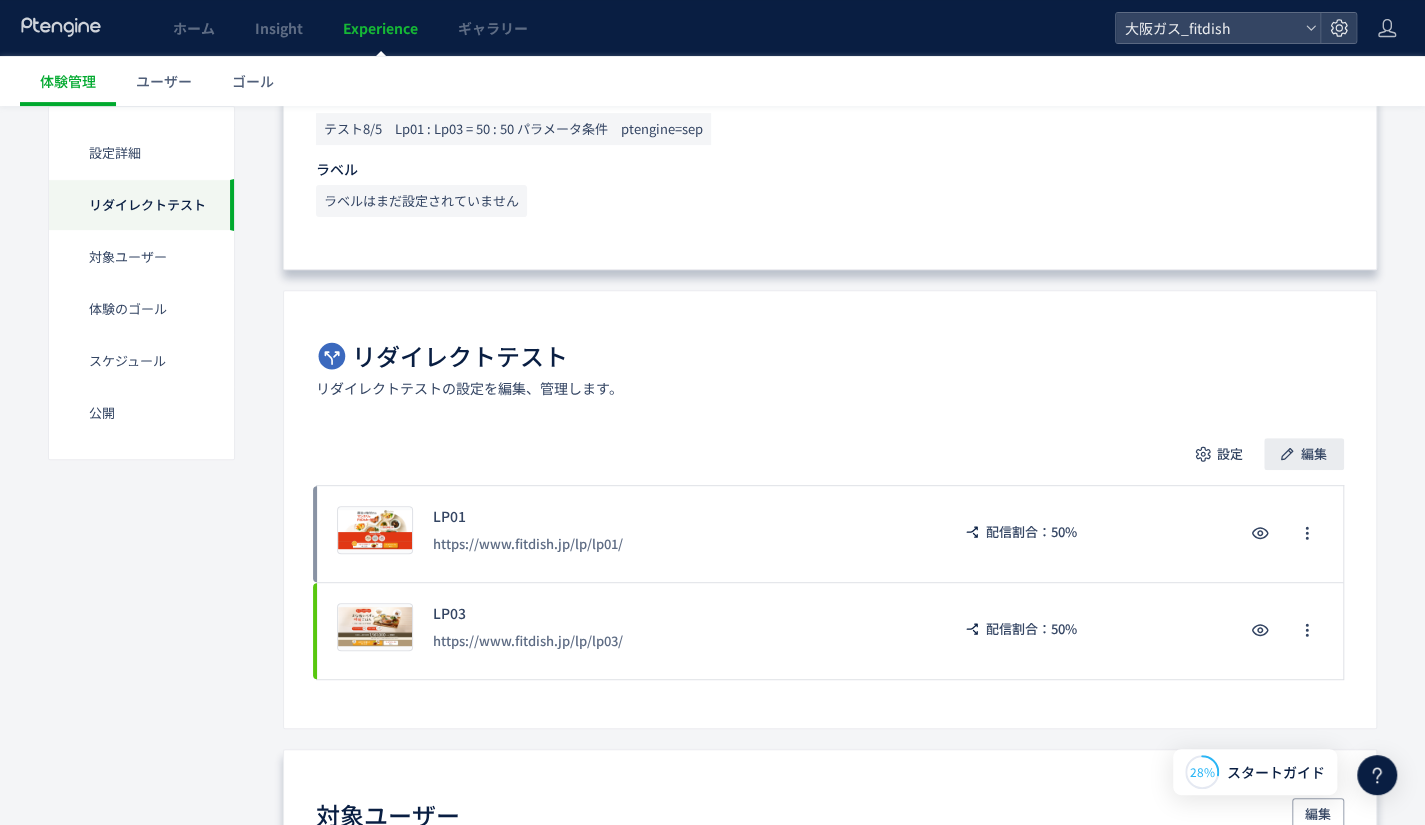click on "編集" at bounding box center [1314, 454] 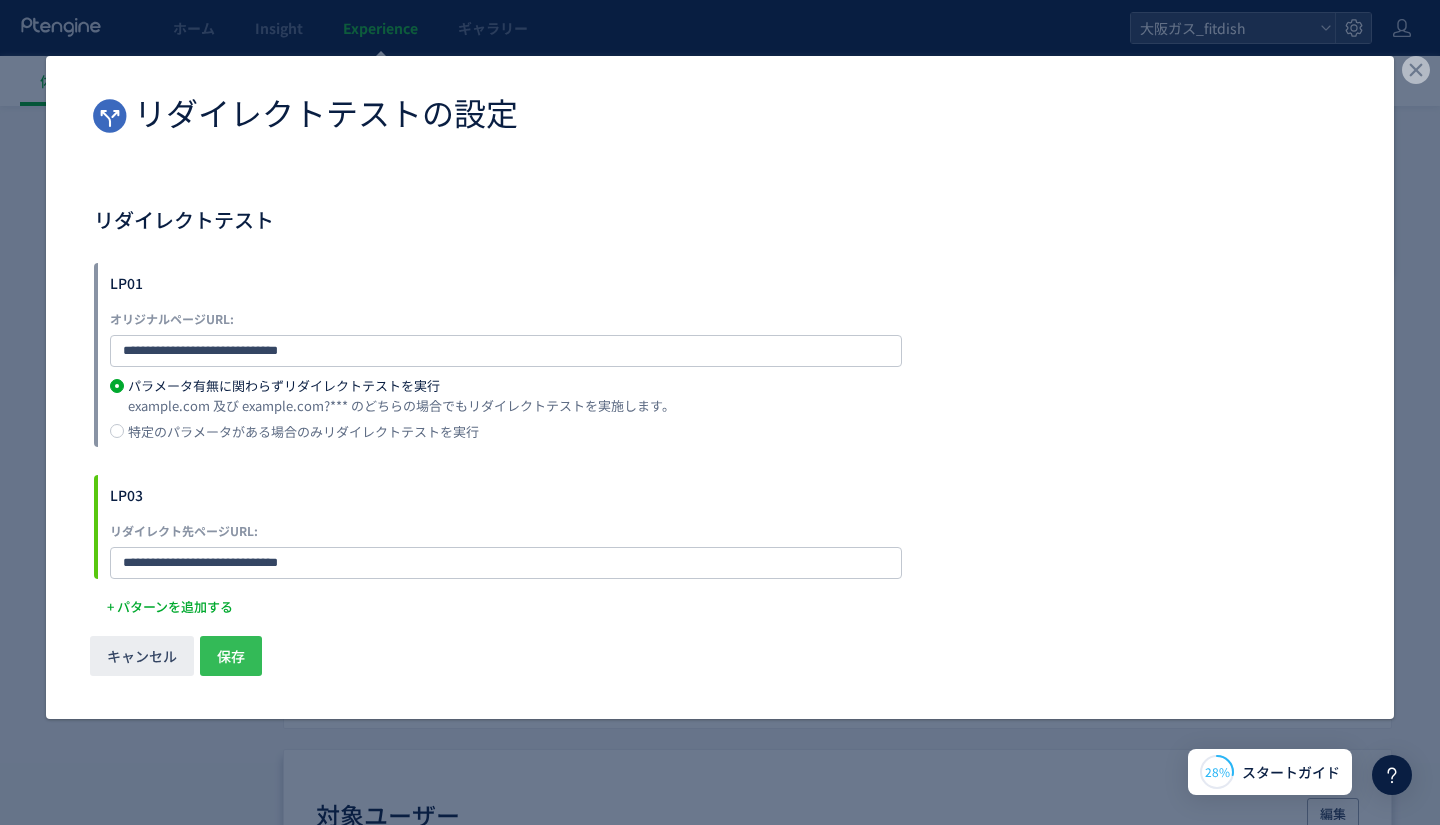 click on "保存" at bounding box center [231, 656] 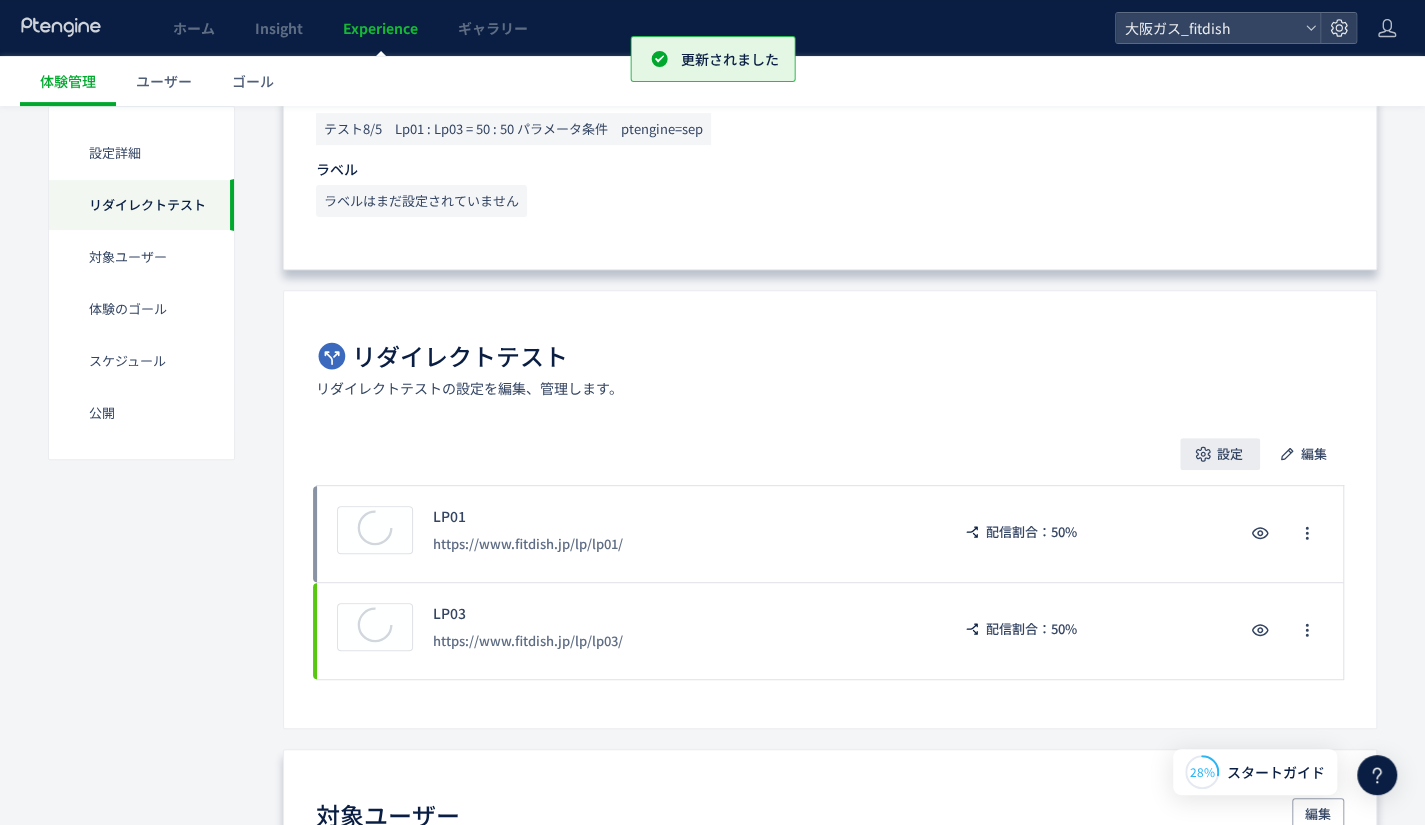 click on "設定" at bounding box center (1230, 454) 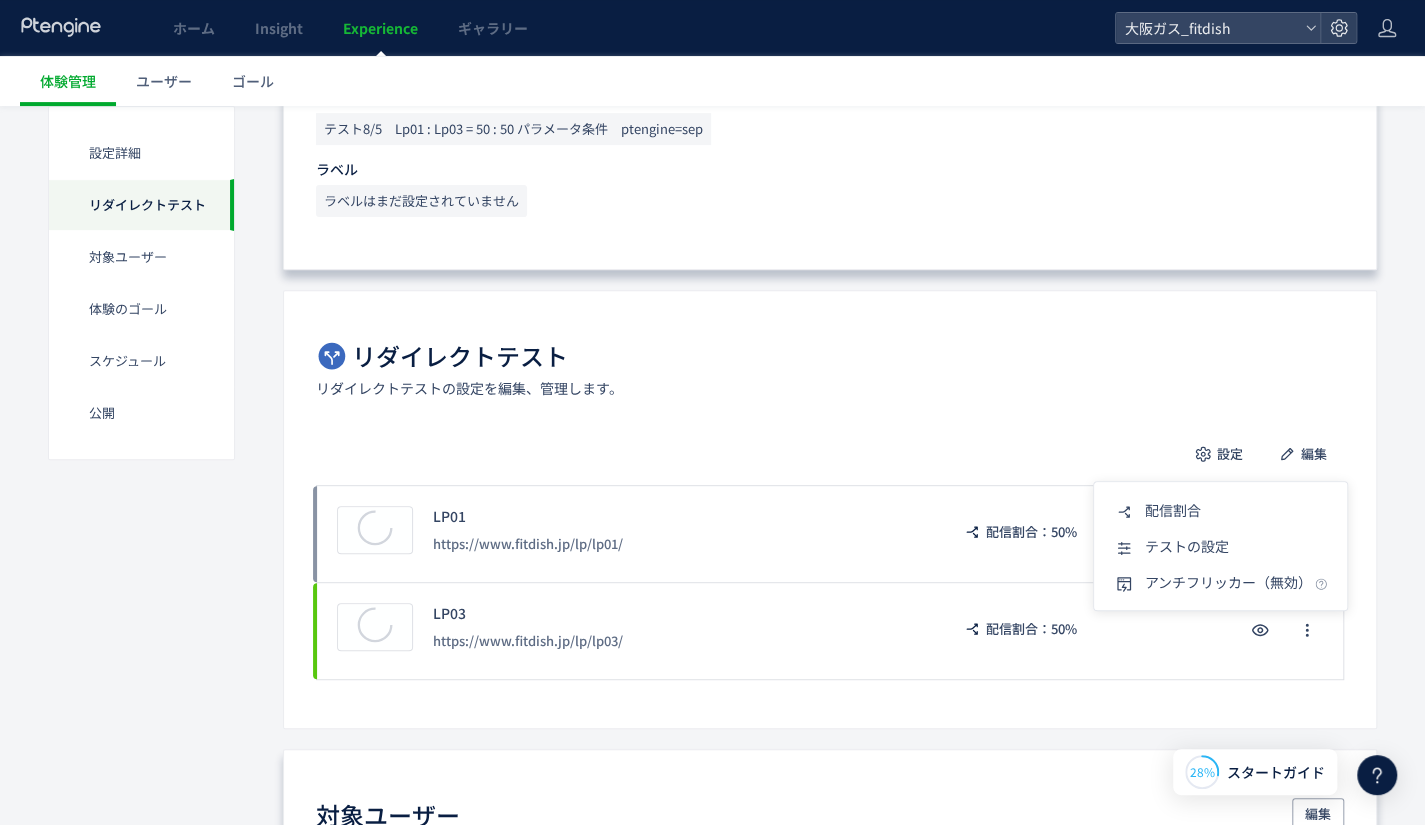click on "リダイレクトテスト  リダイレクトテストの設定を編集、管理します。 設定 編集 プレビュー LP01 https://www.fitdish.jp/lp/lp01/ 配信割合：50% プレビュー LP03 https://www.fitdish.jp/lp/lp03/ 配信割合：50% 削除の確認 パターン“パターン 2”を削除しますか？ キャンセル 削除 一時停止の確認 キャンセル 確定 配信割合 均等に配信 カスタム それぞれのパターン毎に割合を調整することができます。 パターン 割合 LP01 ** LP03 ** 配信割合が合計100%になるようにしてください。 100 % キャンセル 確定 A/Bテストを停止する キャンセル A/Bテストを停止" at bounding box center [830, 509] 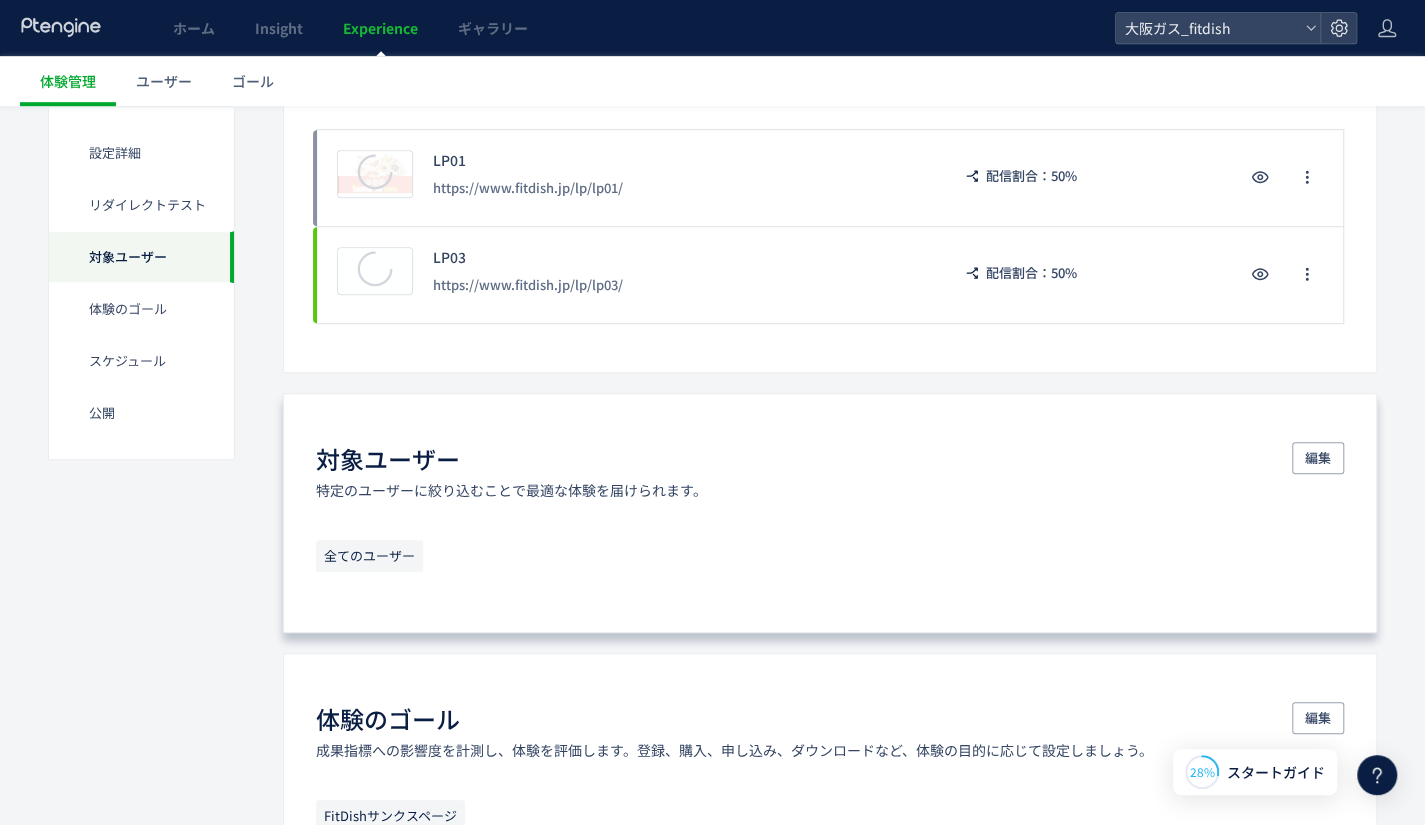 scroll, scrollTop: 700, scrollLeft: 0, axis: vertical 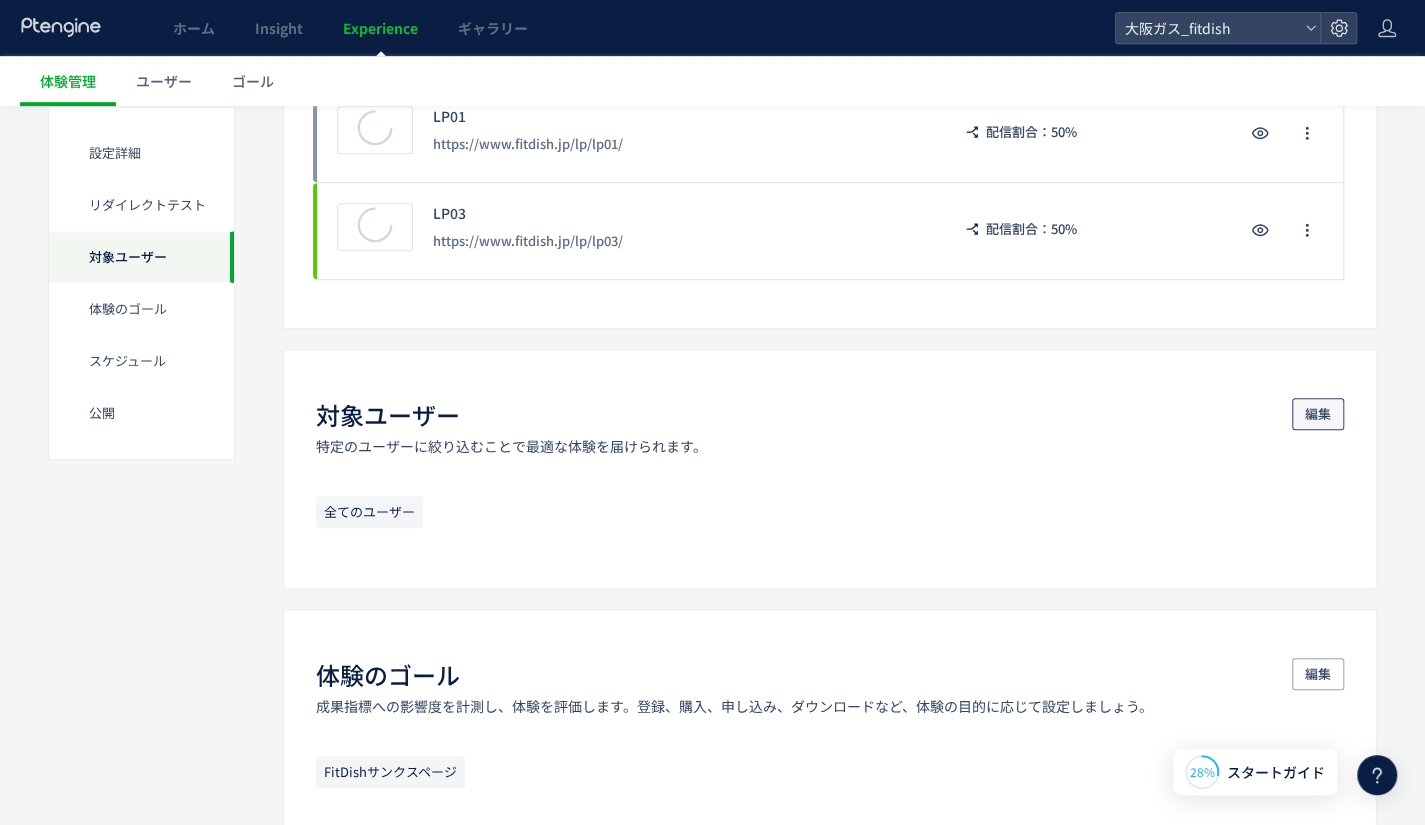 click on "編集" at bounding box center [1318, 414] 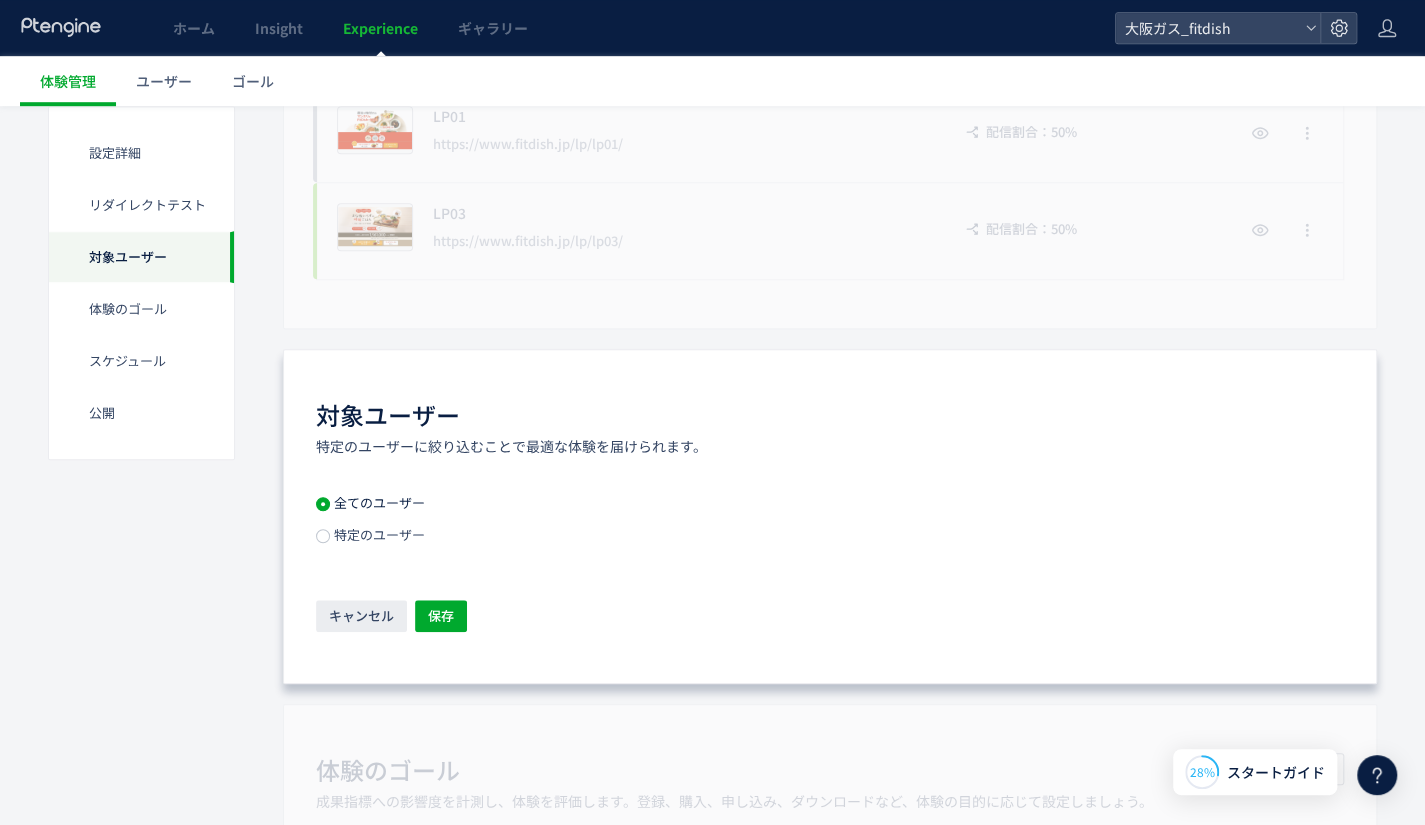 click on "特定のユーザー" at bounding box center [377, 534] 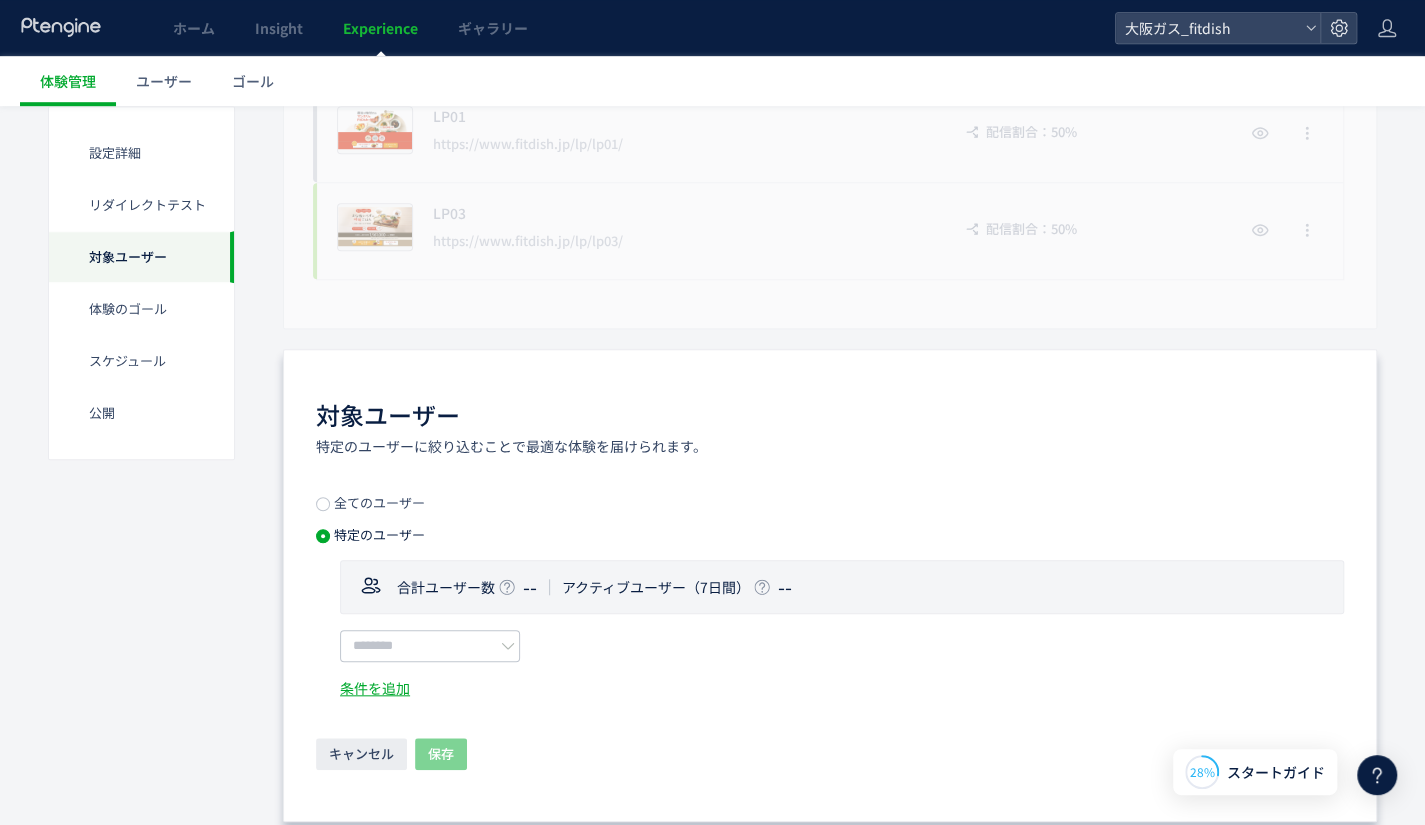 scroll, scrollTop: 900, scrollLeft: 0, axis: vertical 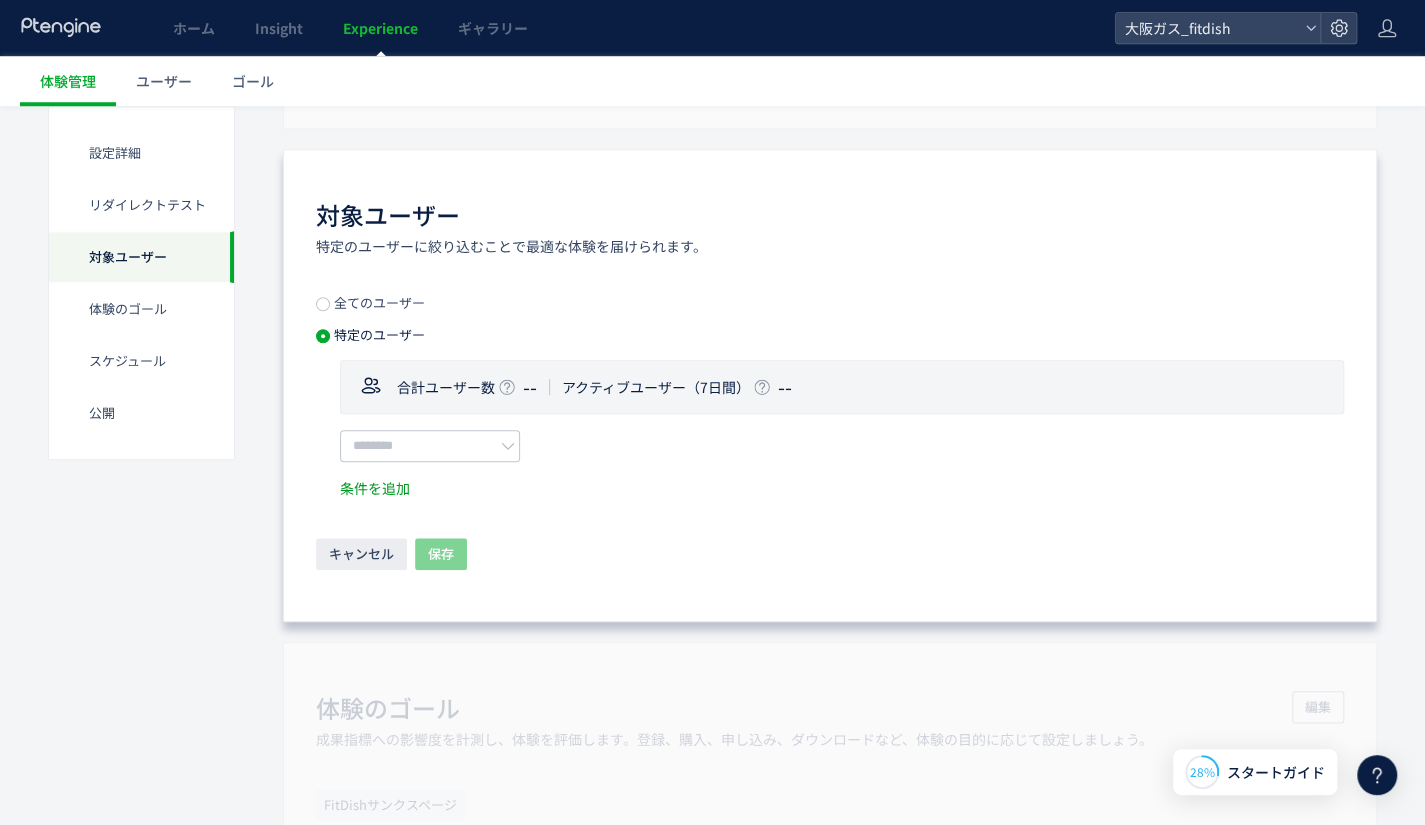 click on "条件を追加" at bounding box center [375, 488] 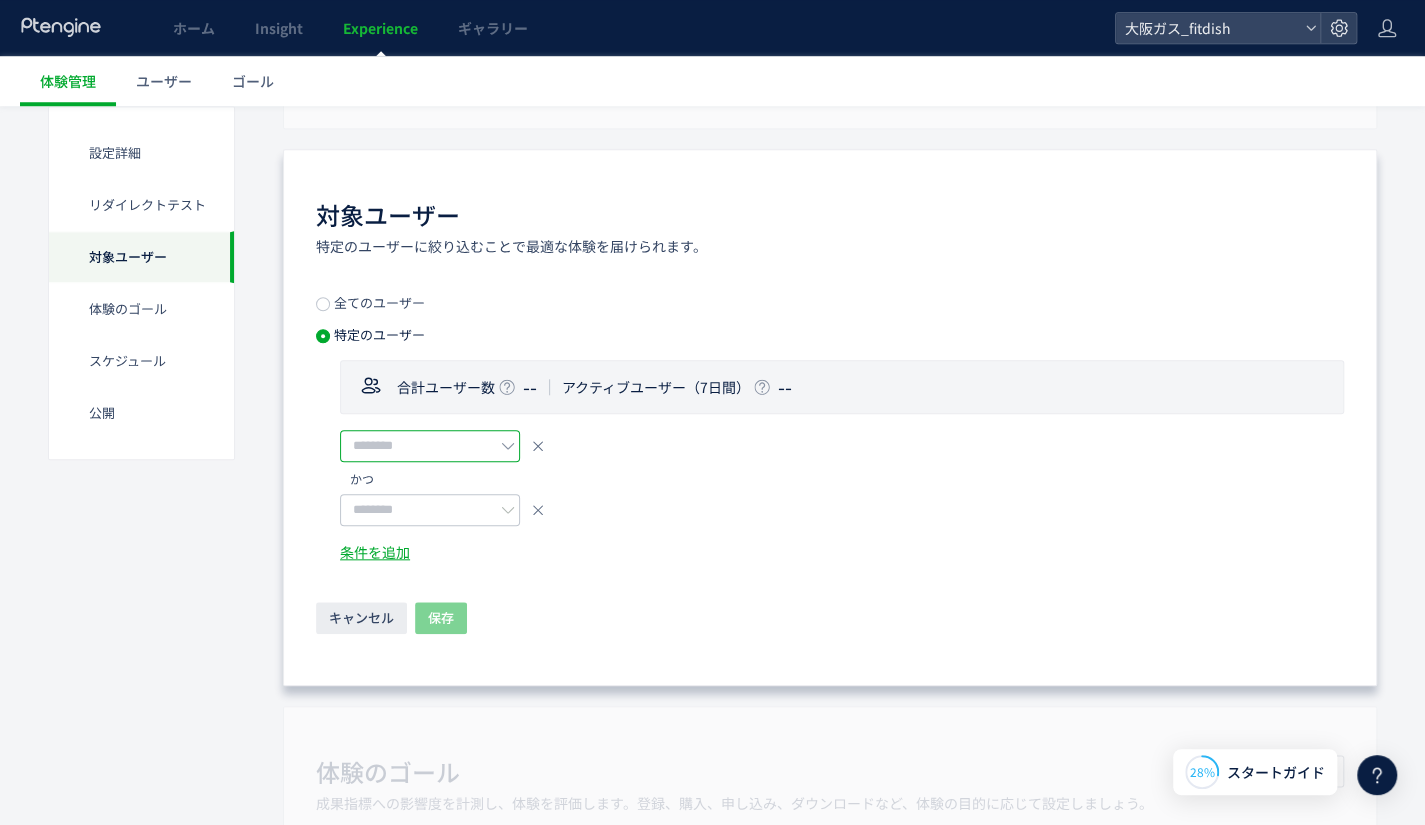 click 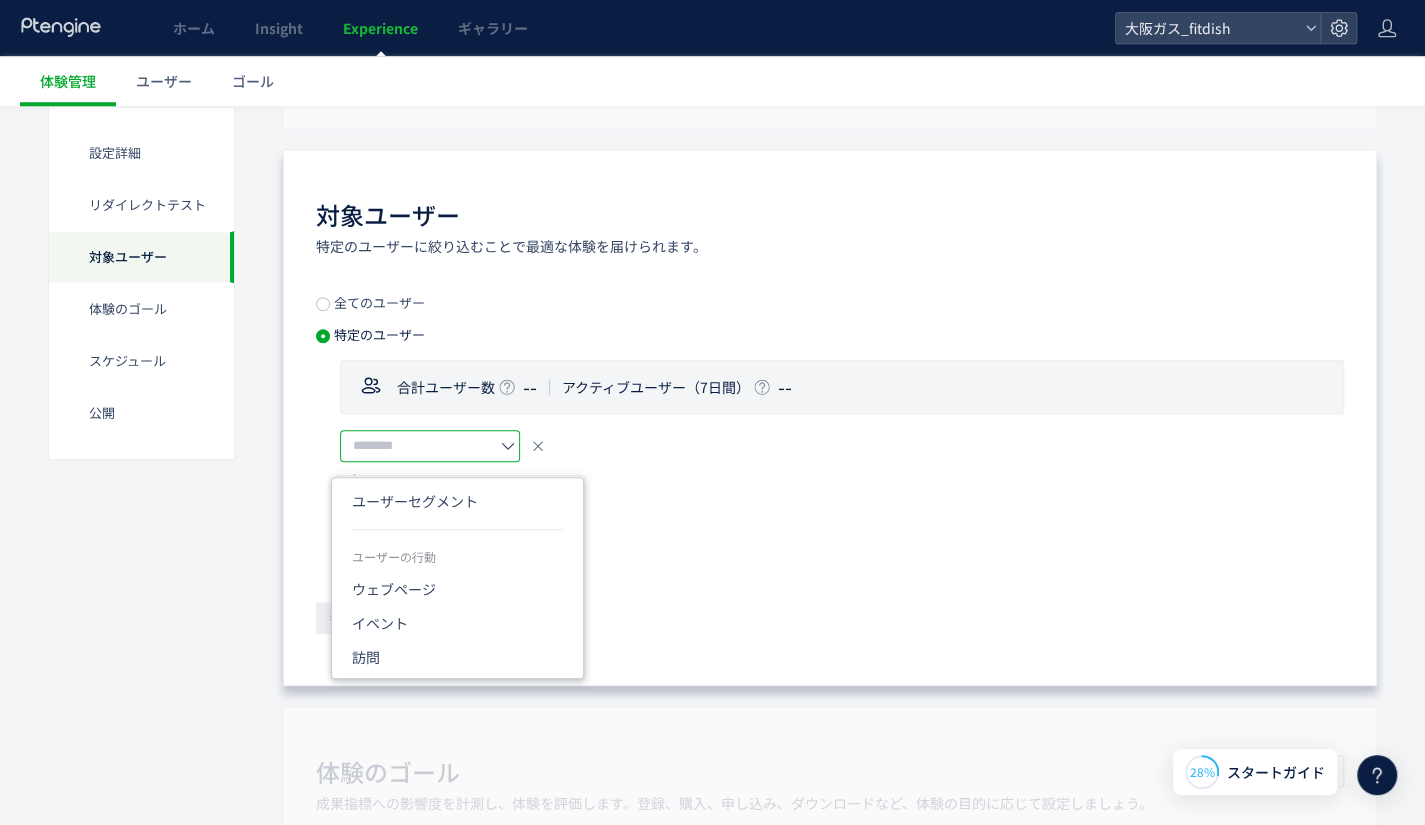 click on "ユーザーセグメント ユーザーの行動 ウェブページ イベント 訪問 体験 訪問の属性 訪問の種類 入口ページ 流入元の種類 参照元URL 参照元Host キャンペーン名 (utm_campaign) 流入元 (utm_source) メディア (utm_medium) キーワード (utm_term) コンテンツ (utm_content) 端末の種類 OS OSのバージョン ブラウザ ブラウザのバージョン 解像度 メーカー 国/地域 都道府県 ユーザーラベル total sessions initial referrer city country os distinct user ID initial referring domain region browser first seen last active phone email name" 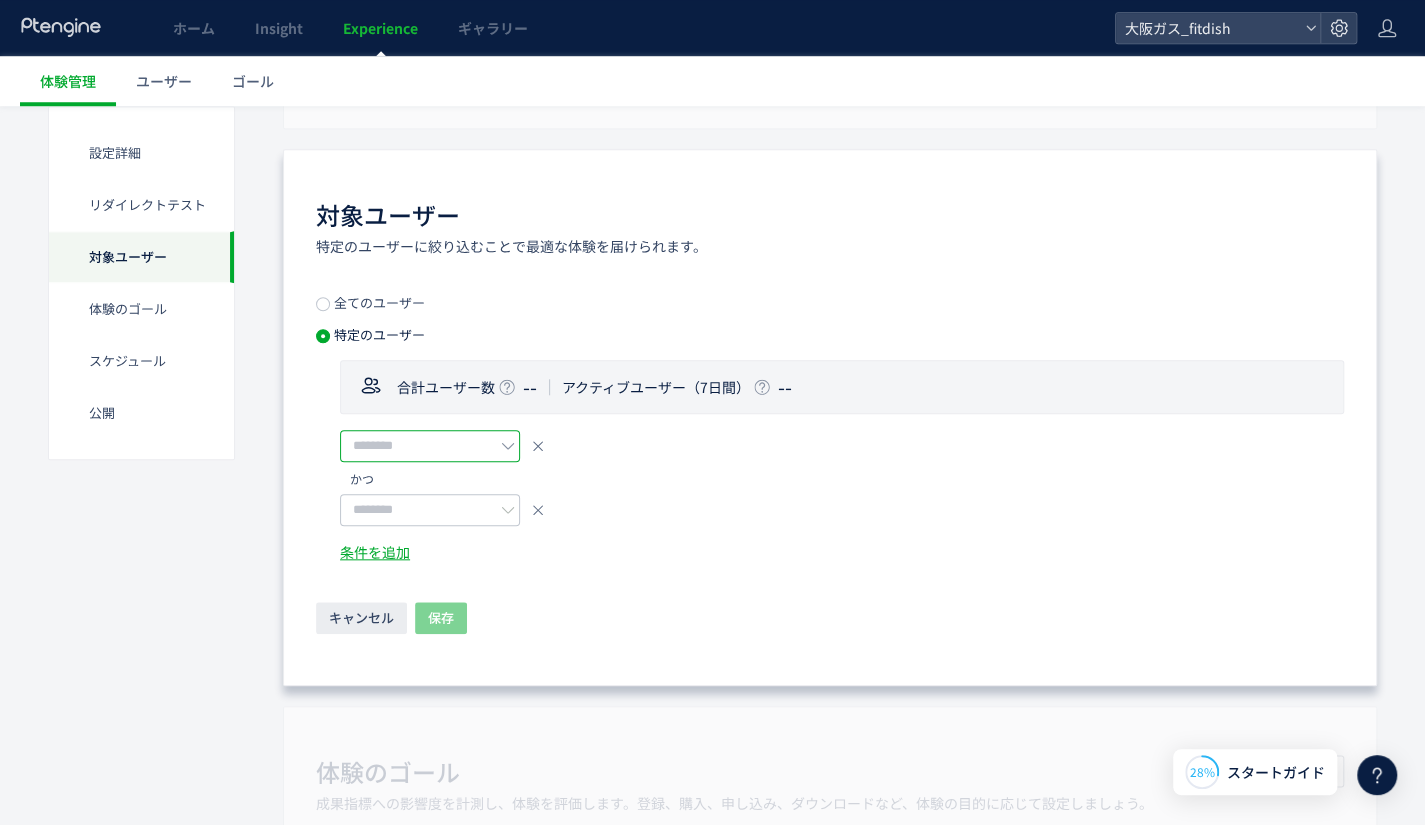 click 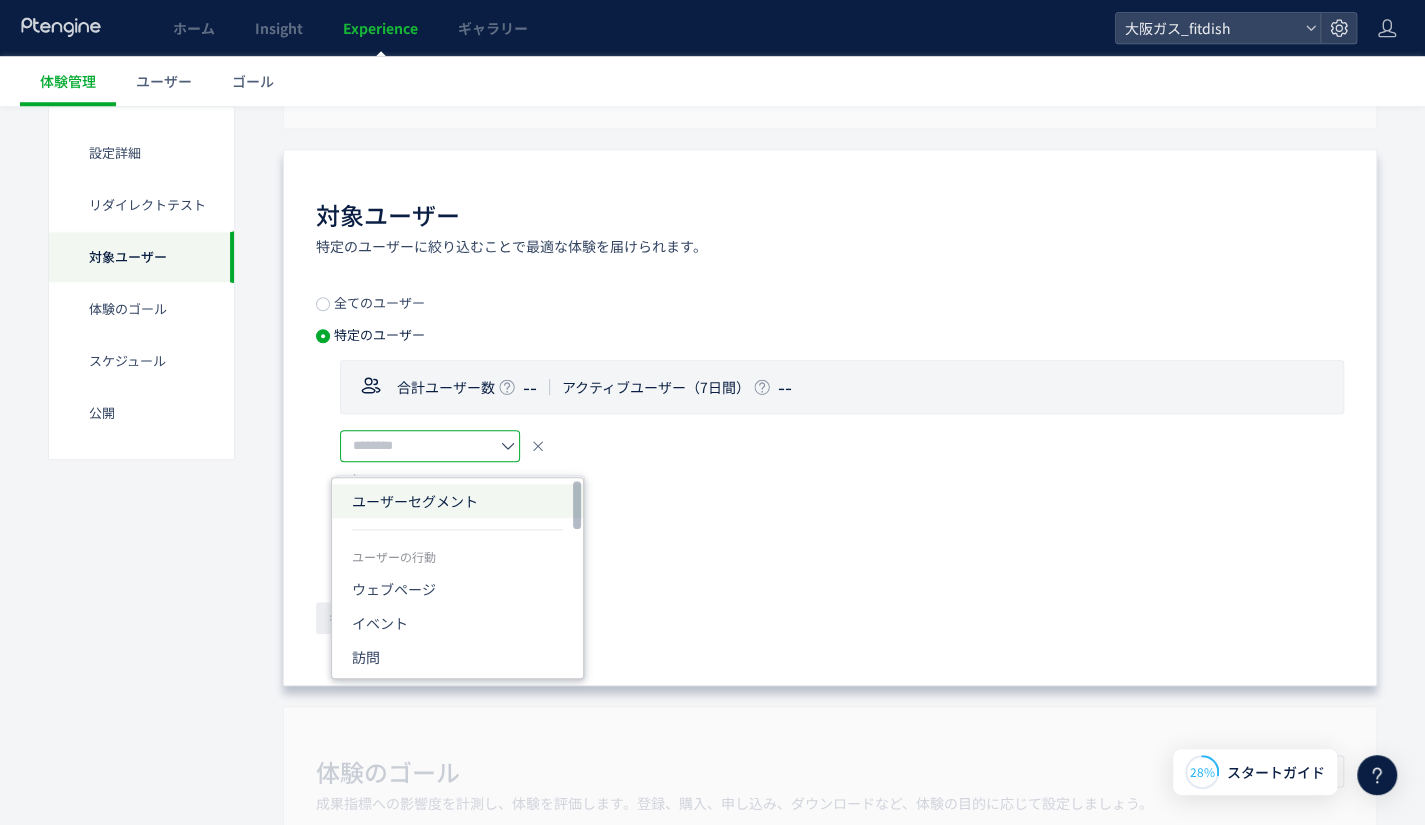 click on "ユーザーセグメント" 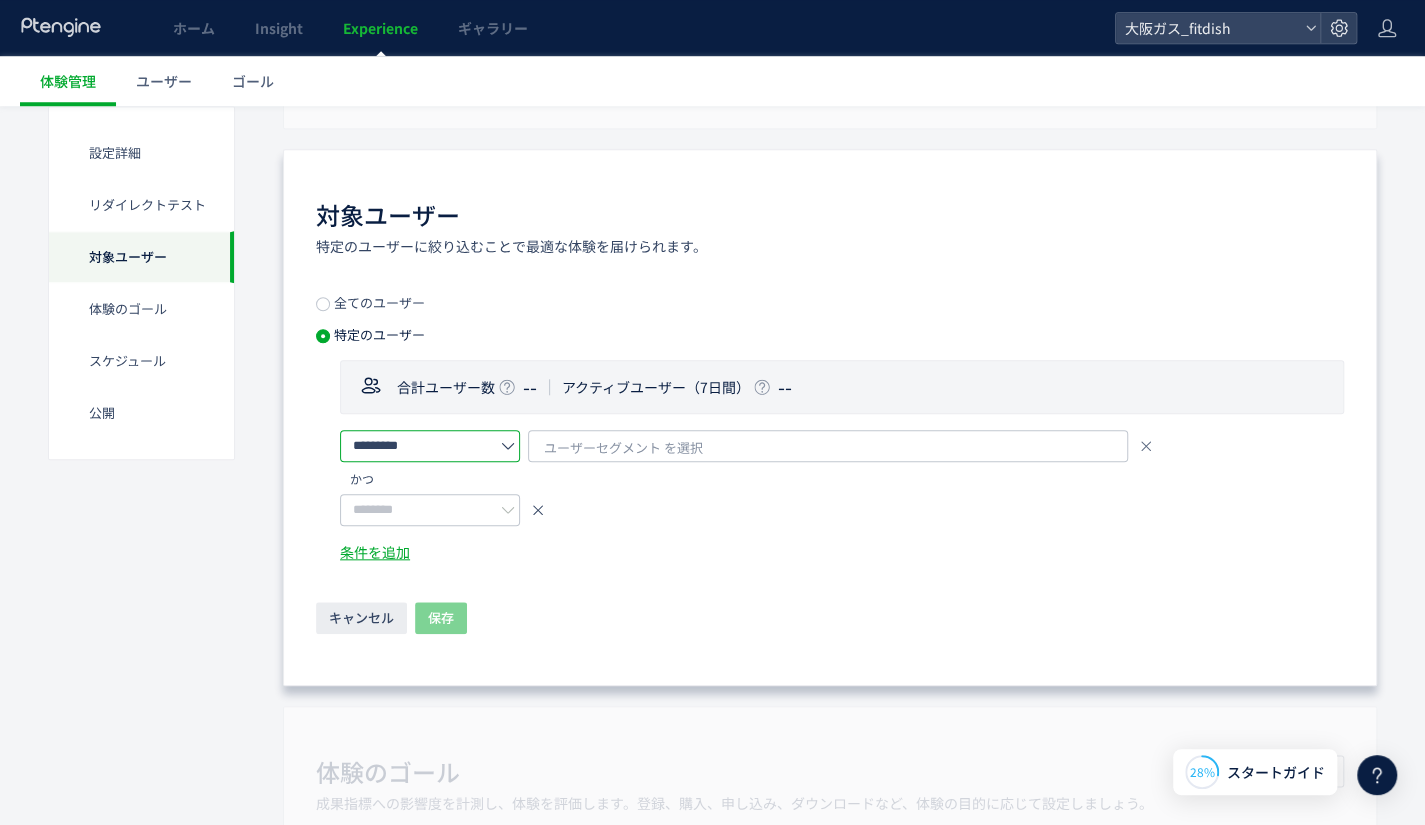 click 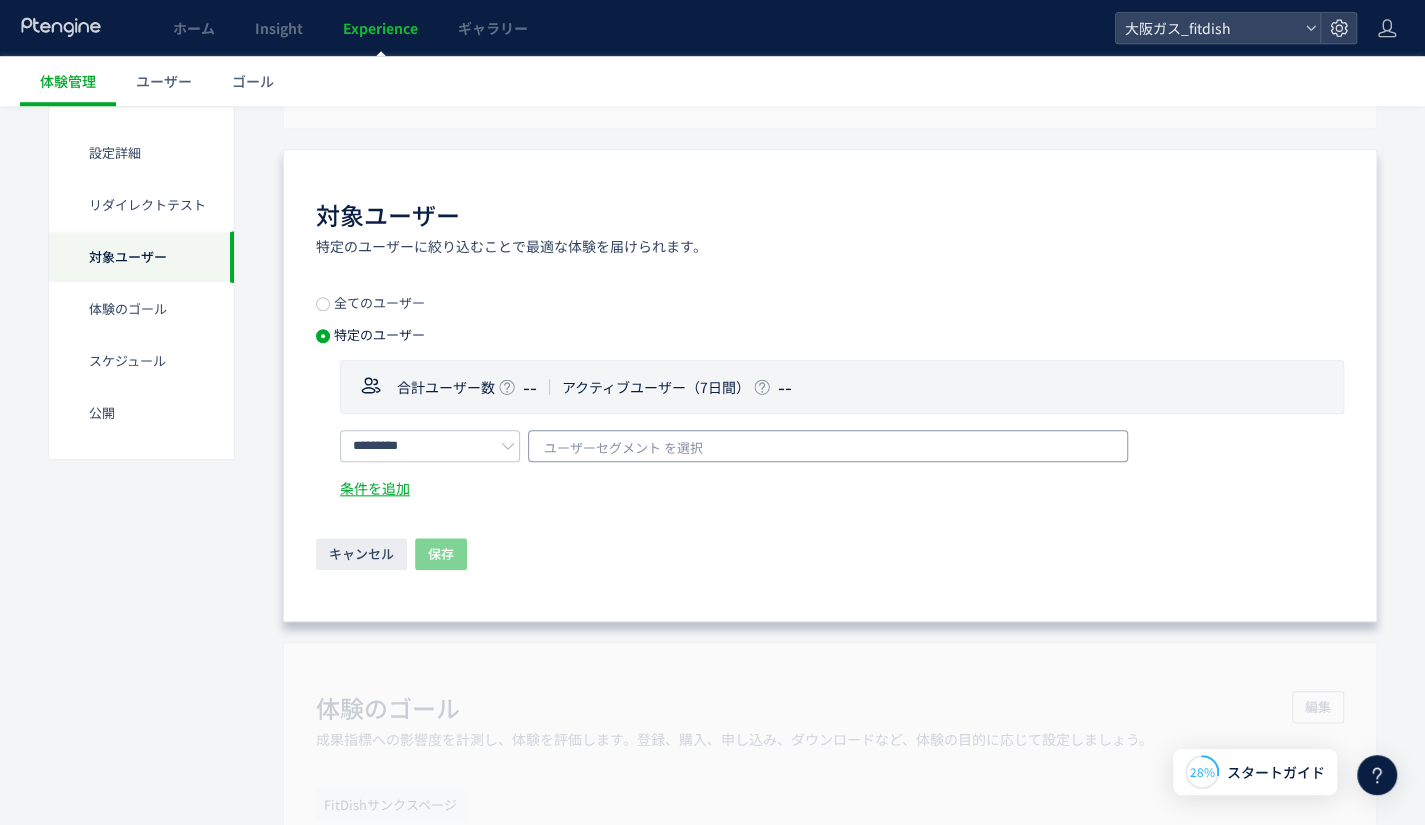 click on "ユーザーセグメント を選択" at bounding box center [623, 448] 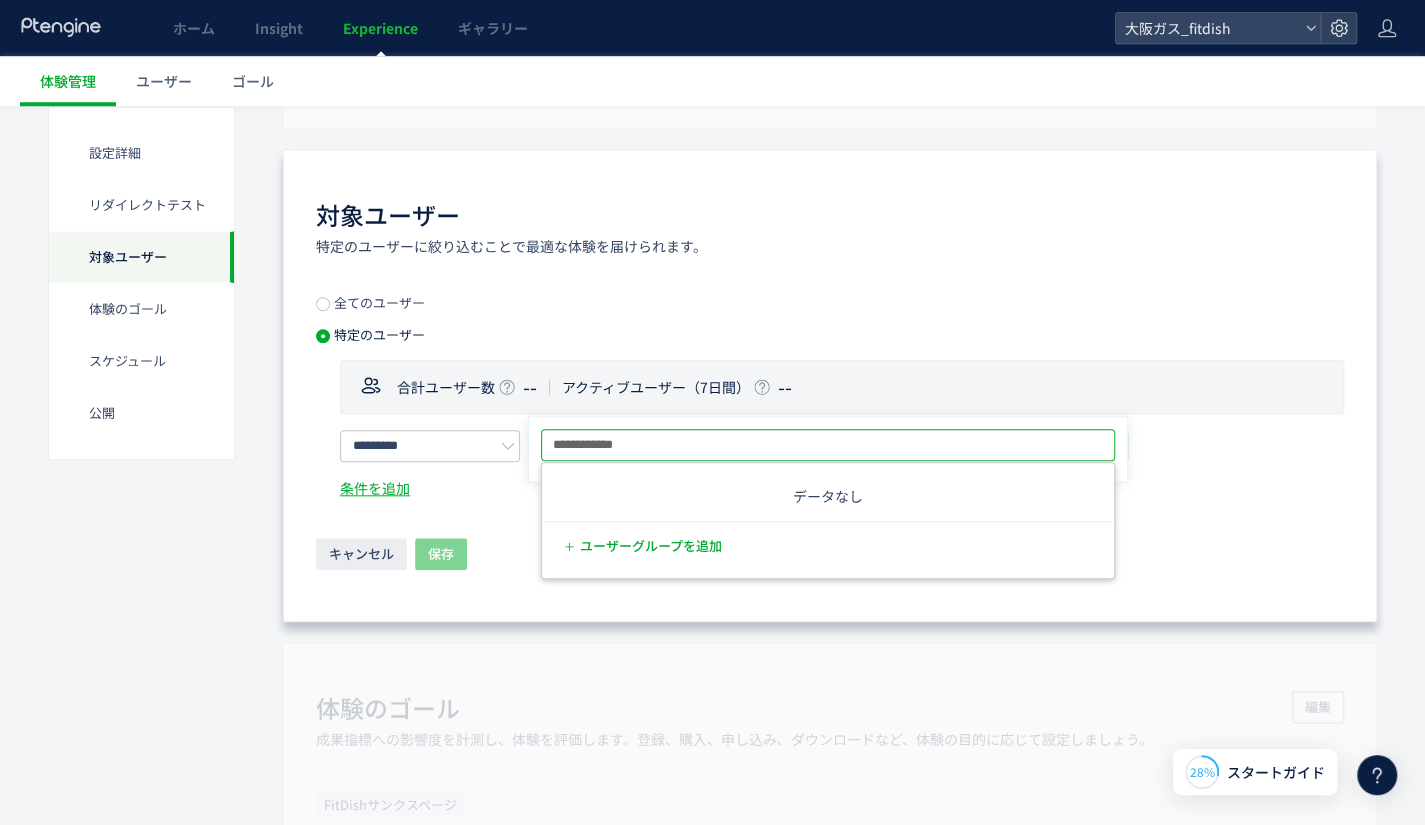 type on "**********" 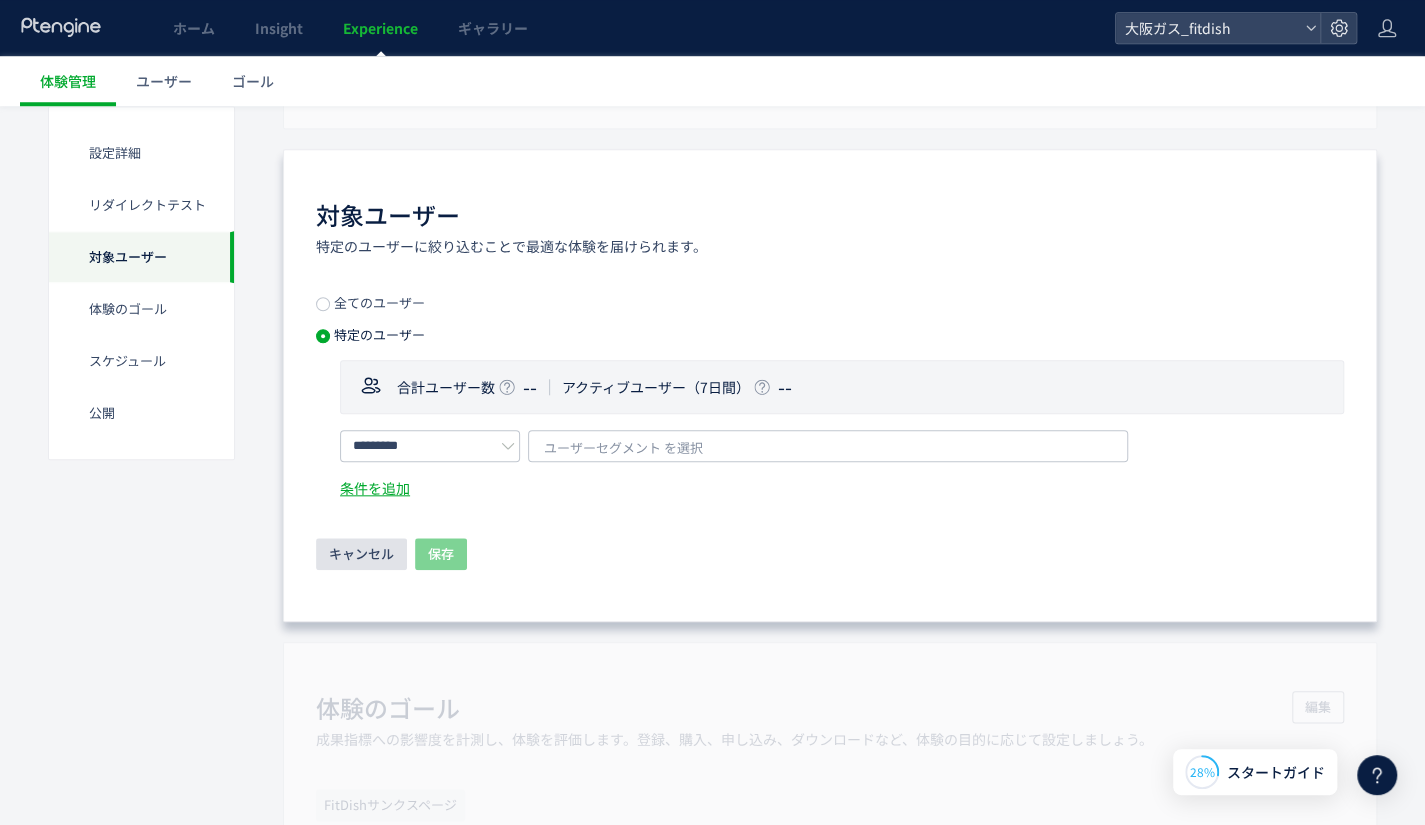 click on "キャンセル" at bounding box center (361, 554) 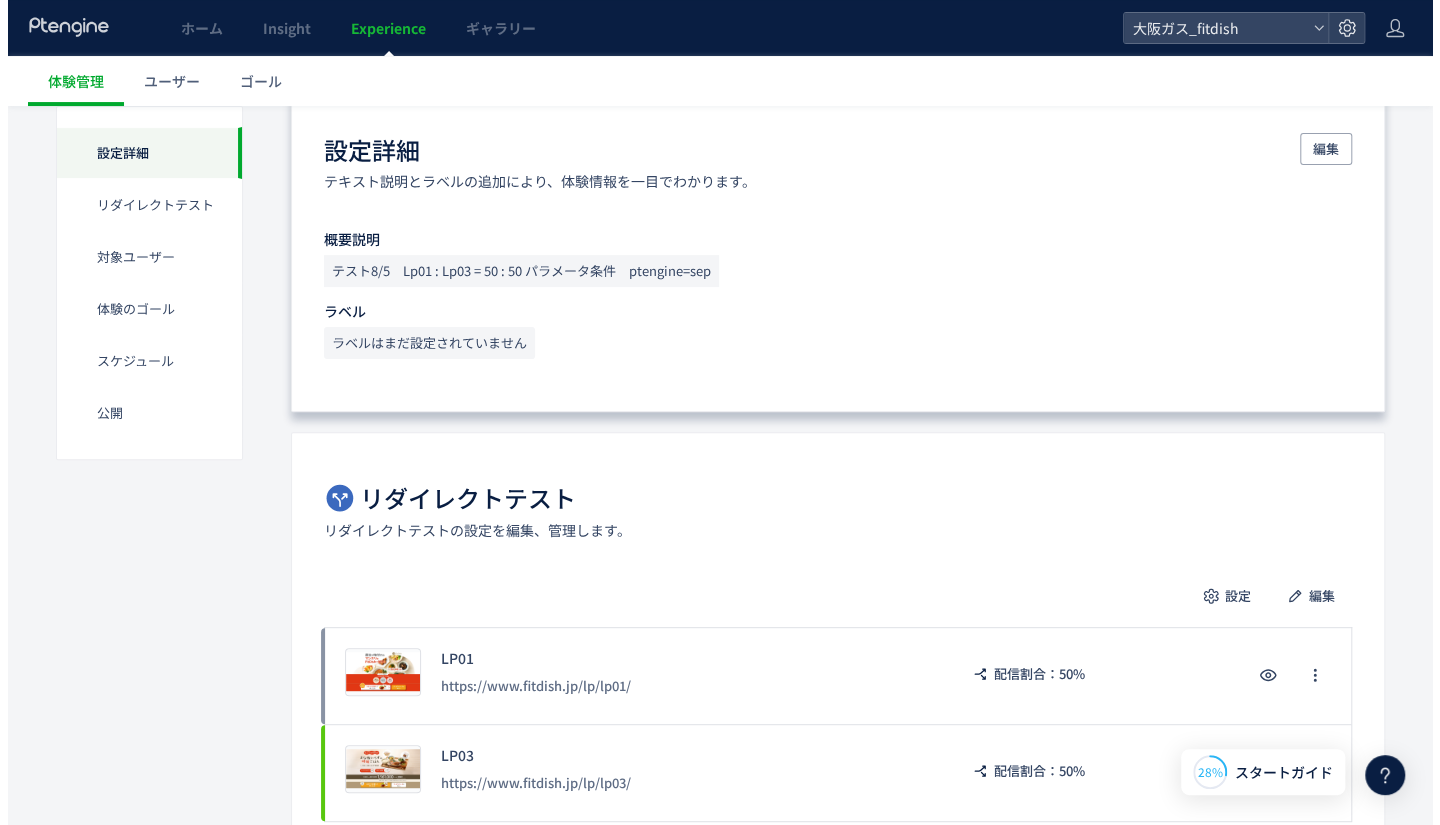 scroll, scrollTop: 458, scrollLeft: 0, axis: vertical 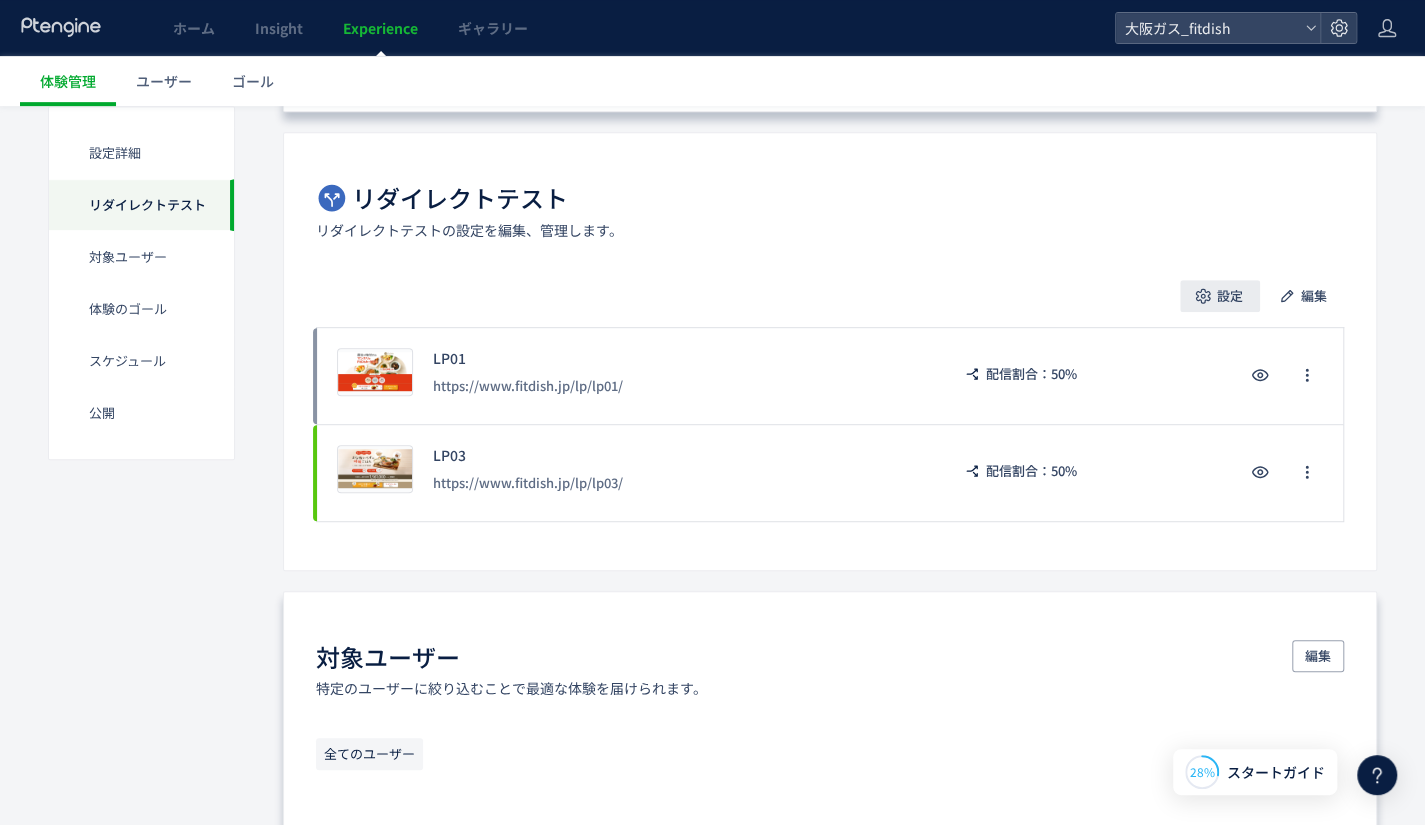 click on "設定" at bounding box center [1230, 296] 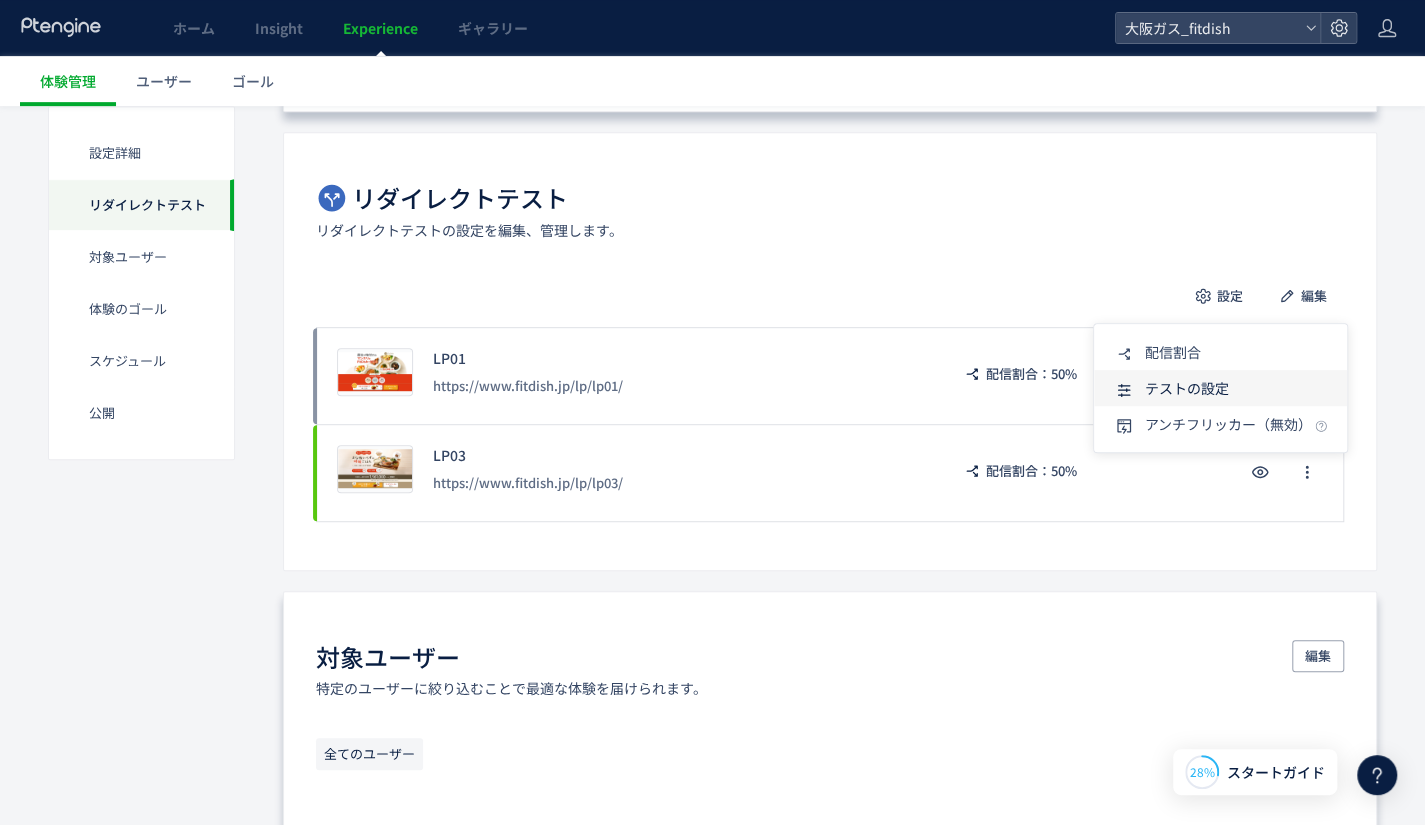 click on "テストの設定" 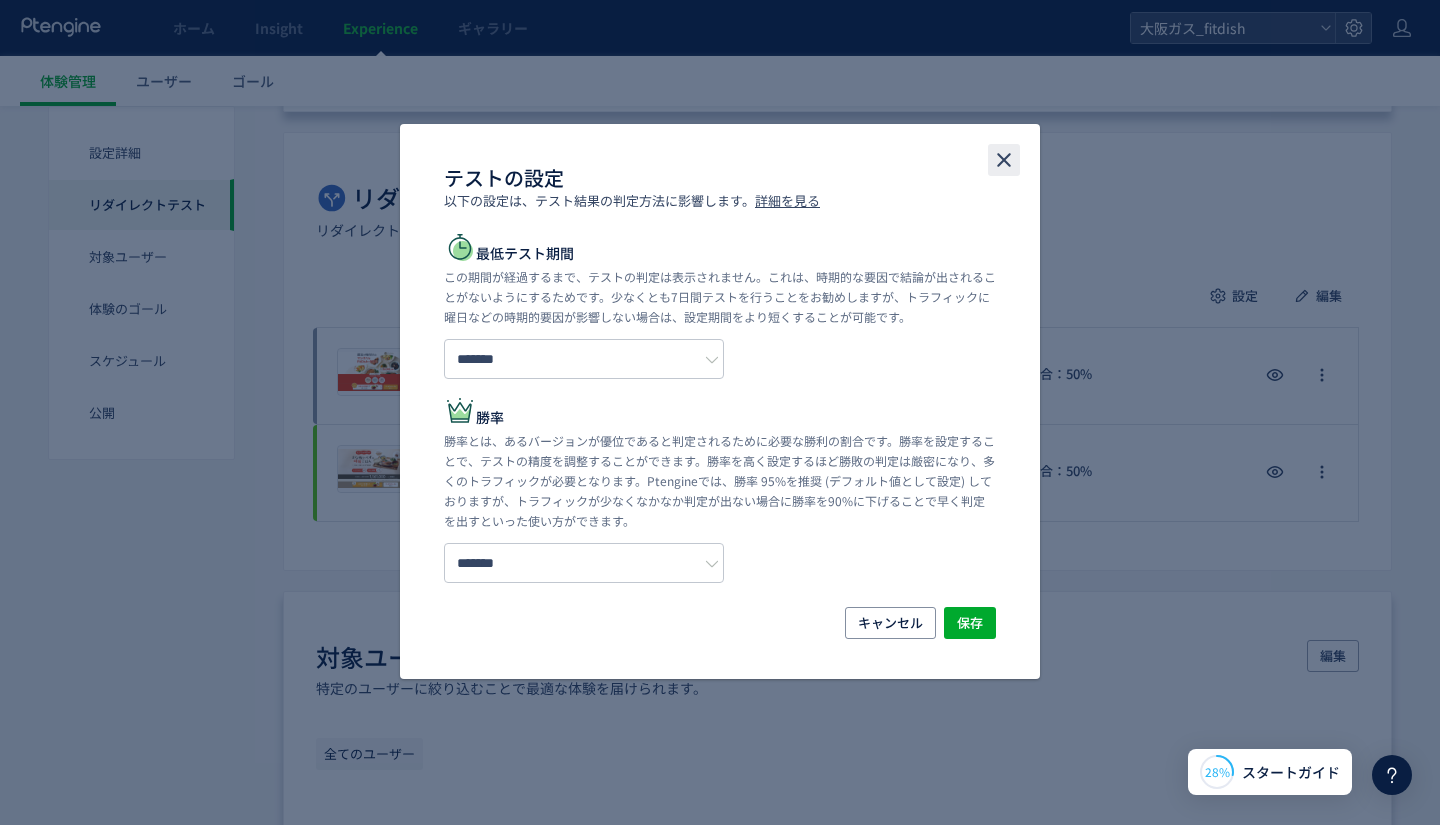 click 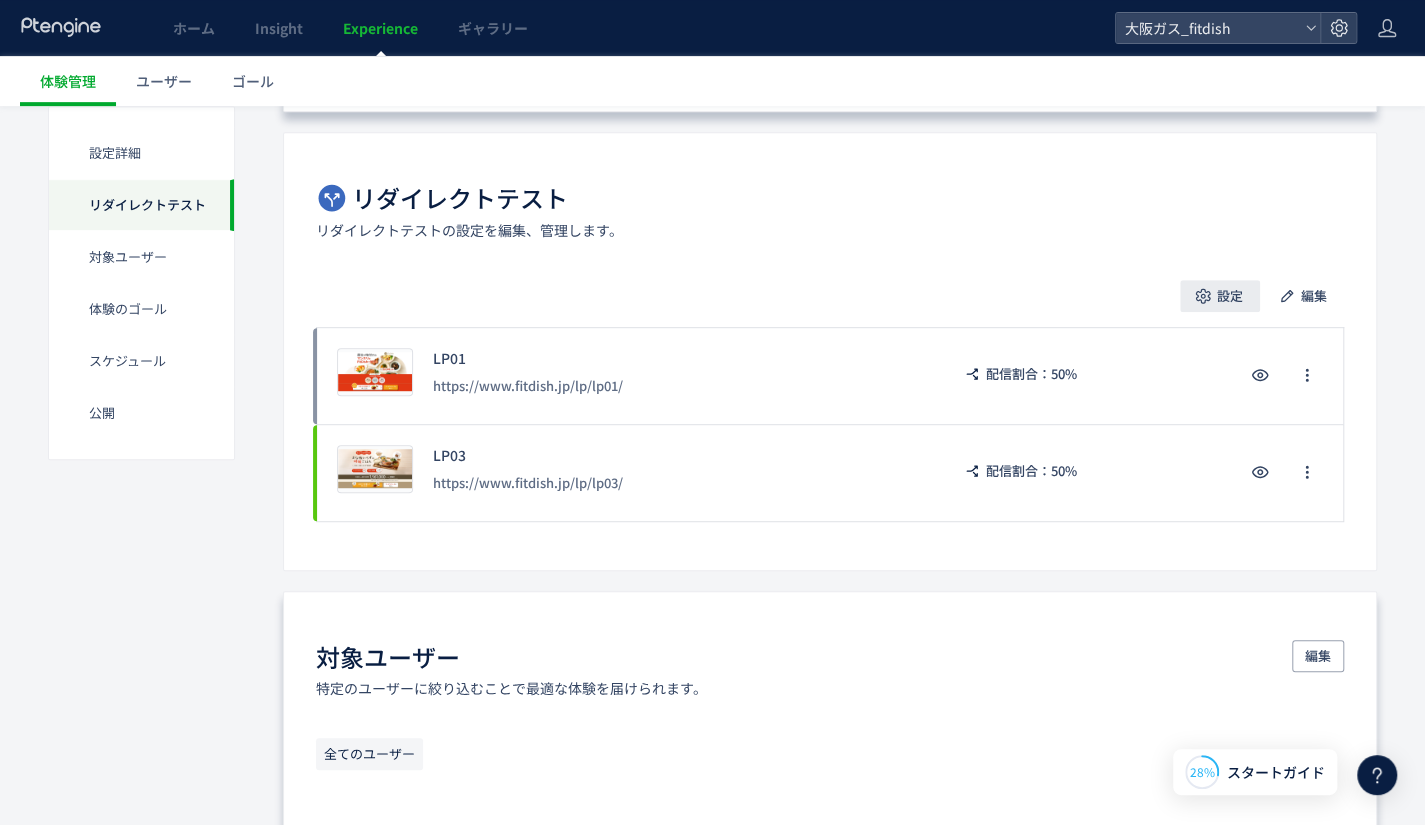 click on "設定" at bounding box center (1230, 296) 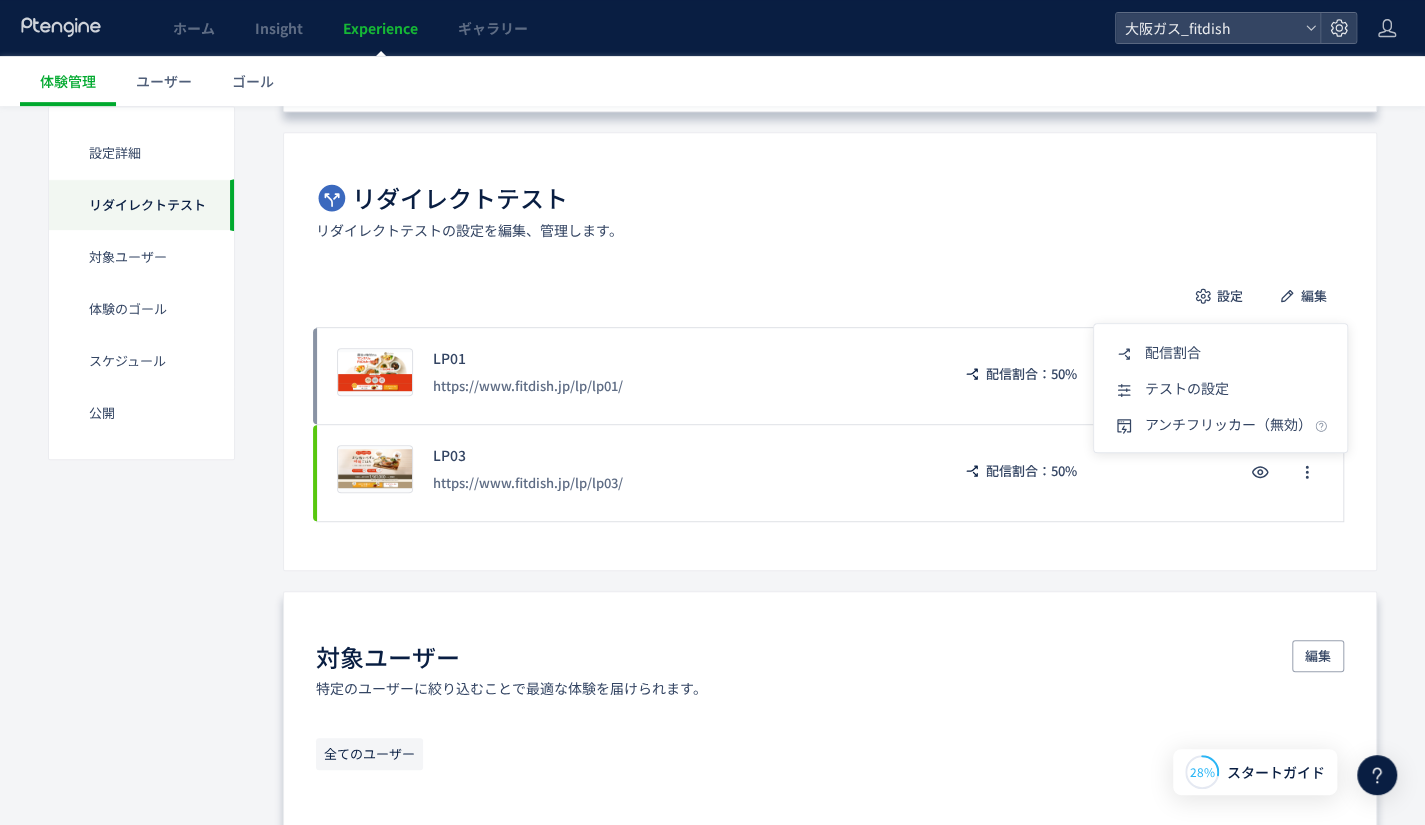 click on "リダイレクトテスト  リダイレクトテストの設定を編集、管理します。" at bounding box center (830, 210) 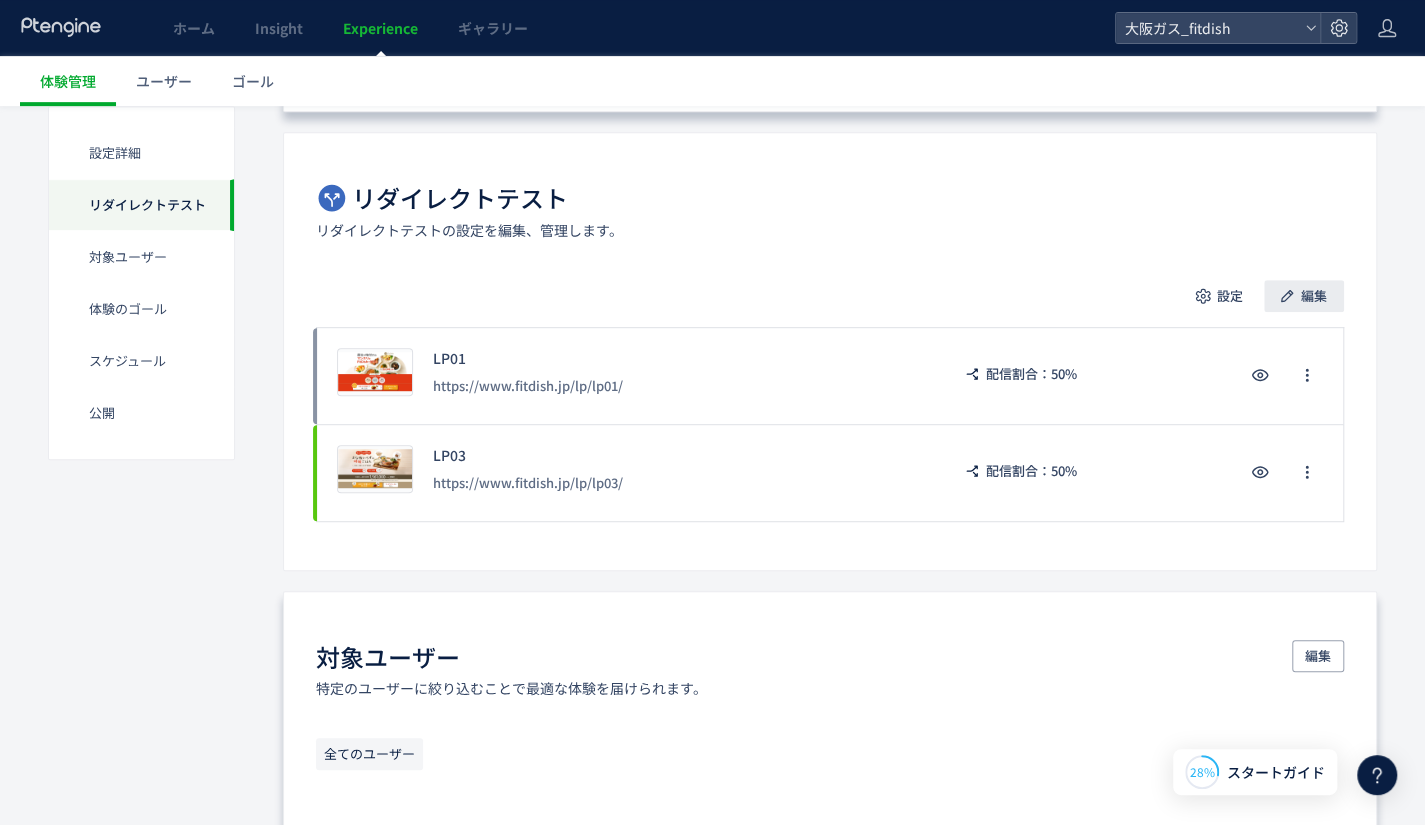 click on "編集" at bounding box center [1314, 296] 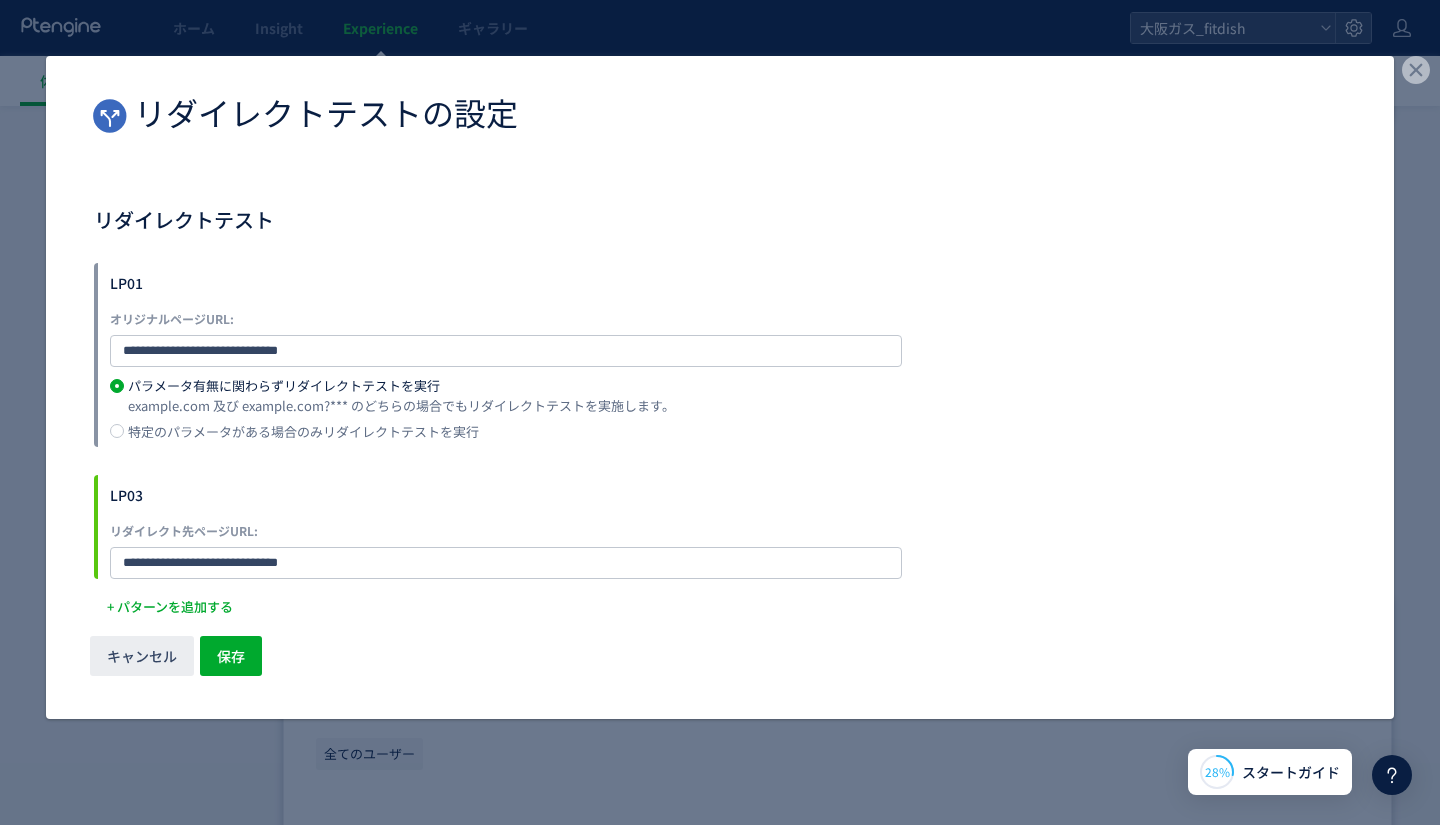 click on "特定のパラメータがある場合のみリダイレクトテストを実行" 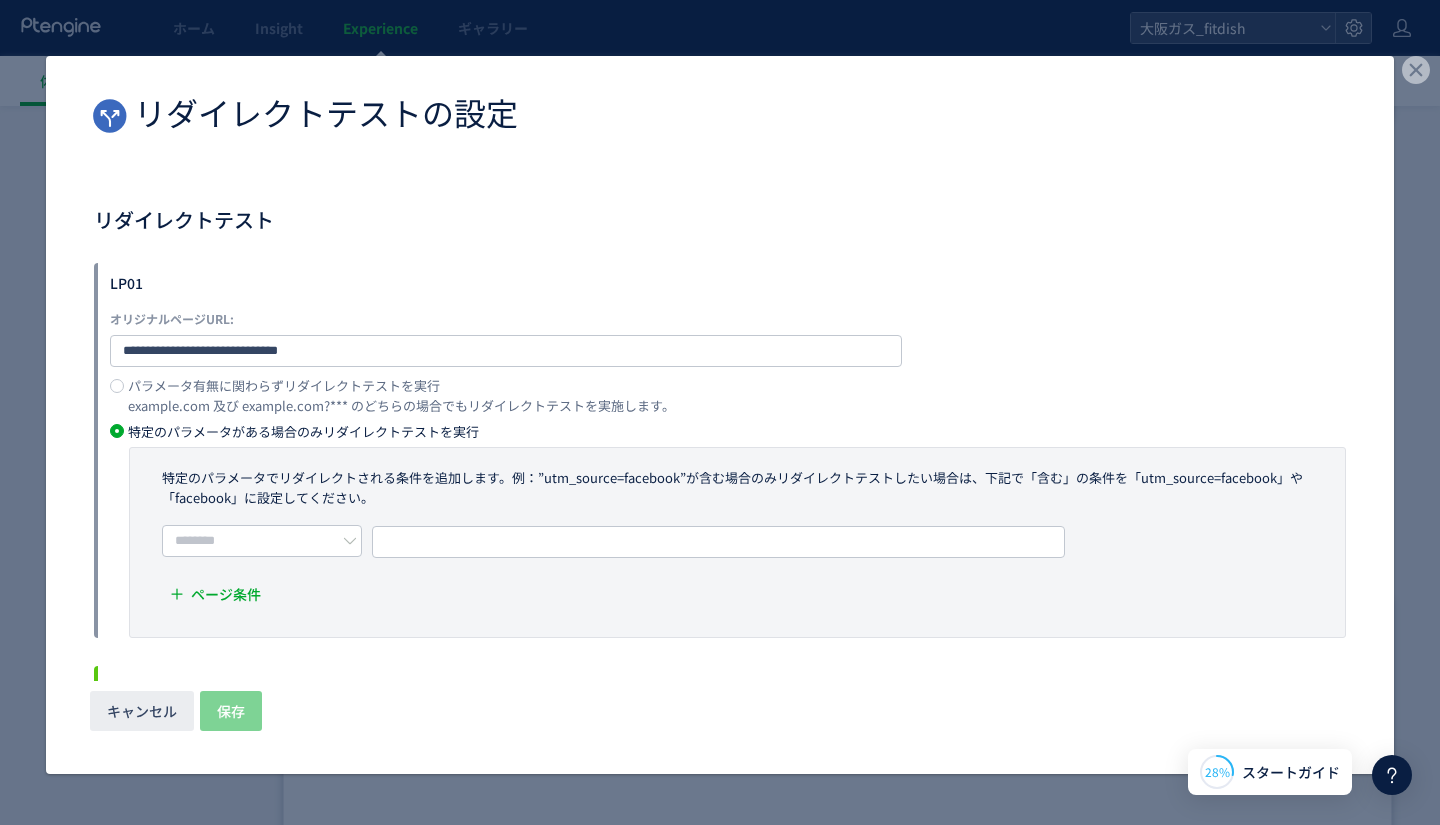 click on "特定のパラメータでリダイレクトされる条件を追加します。例：”utm_source=facebook”が含む場合のみリダイレクトテストしたい場合は、下記で「含む」の条件を「utm_source=facebook」や「facebook」に設定してください。" at bounding box center (737, 496) 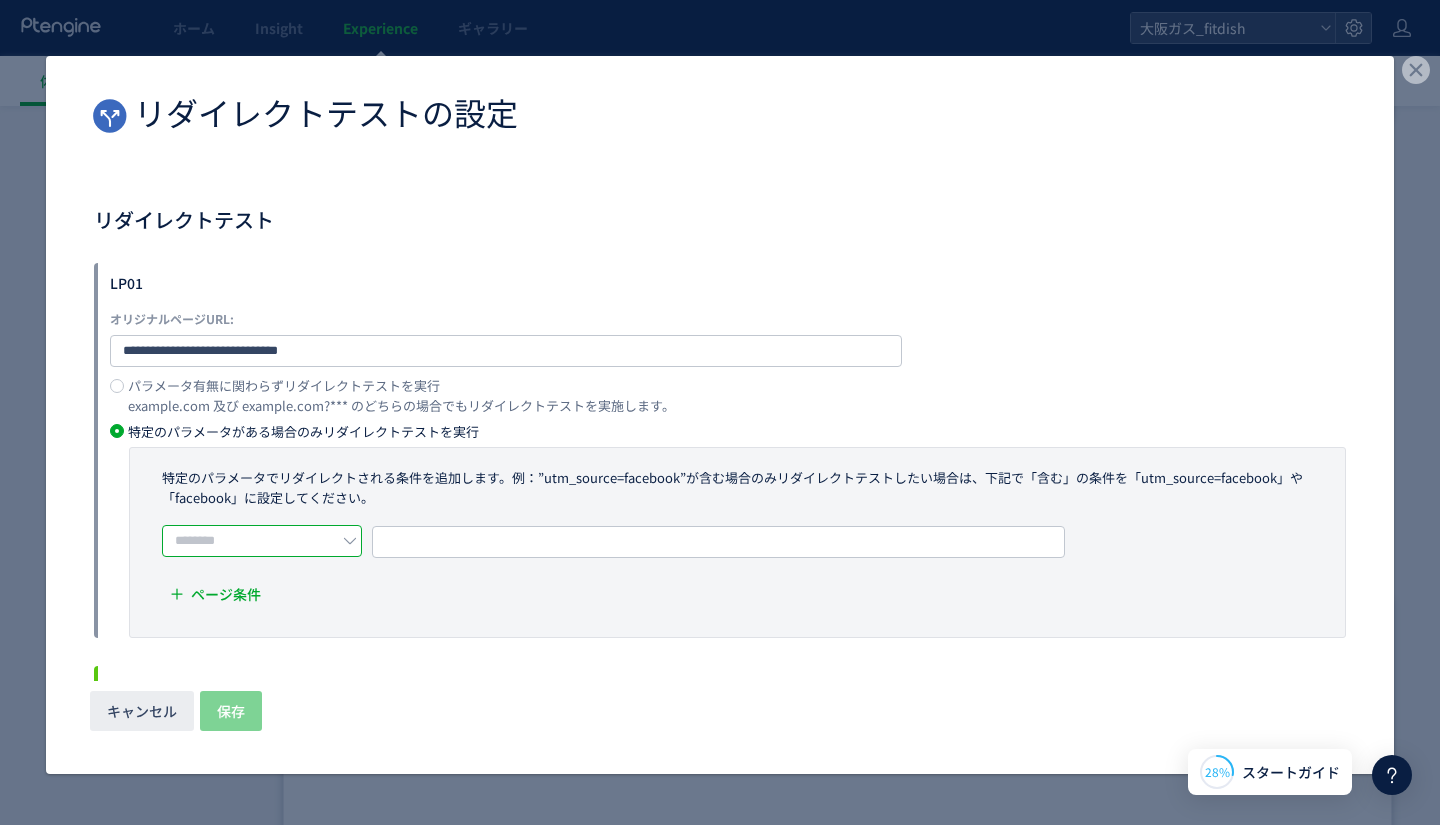 click 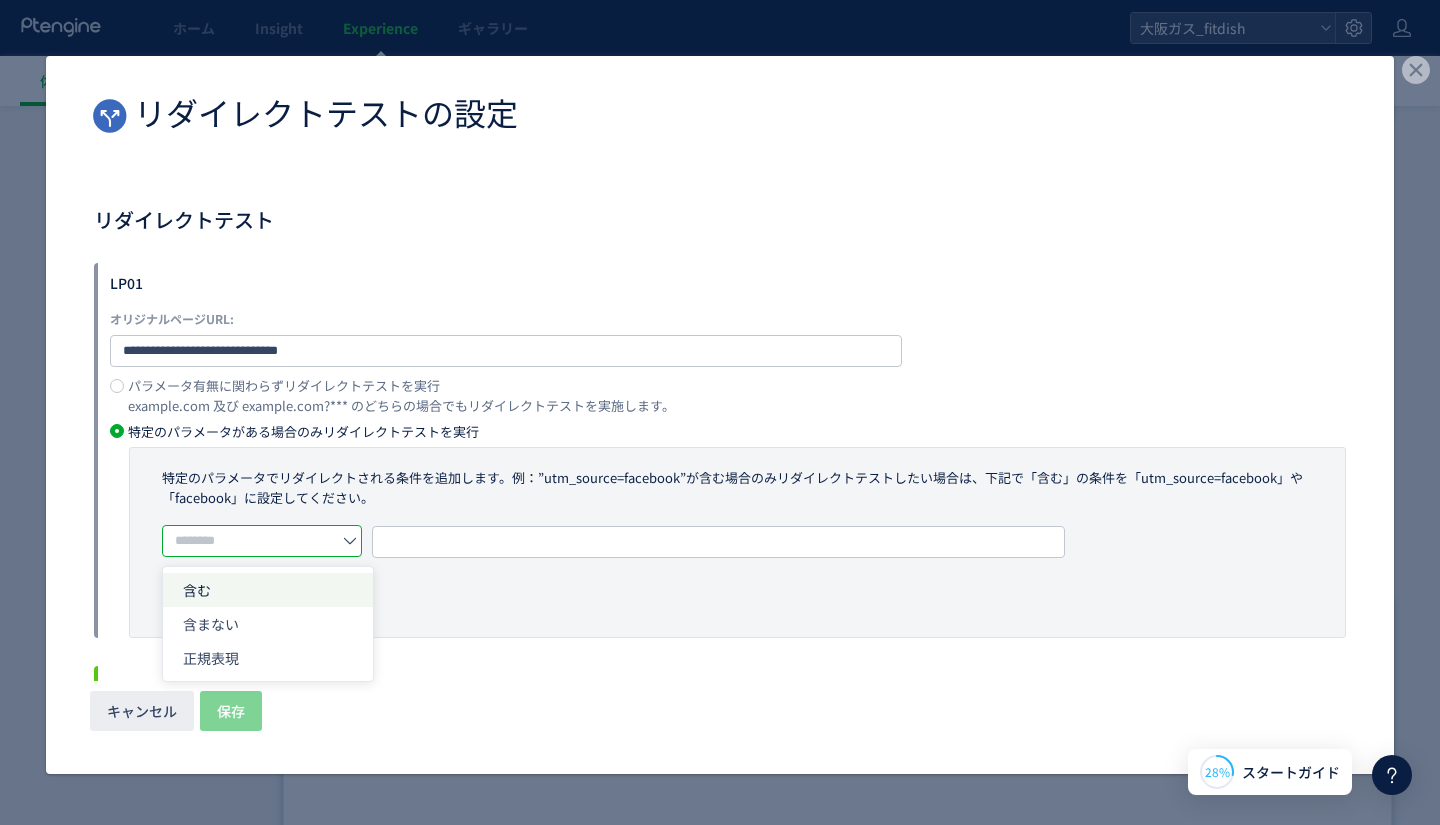 click on "含む" 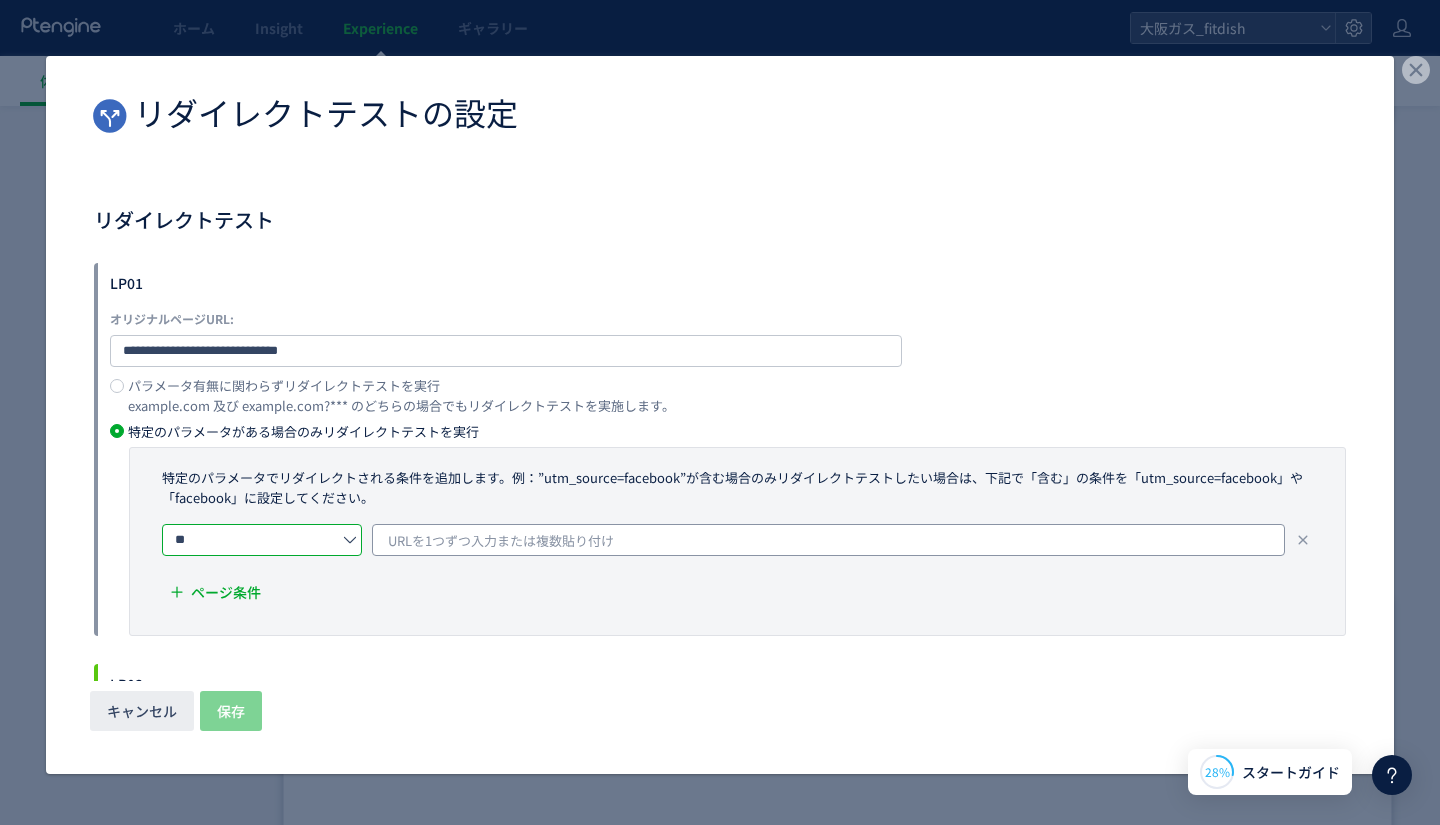 click on "URLを1つずつ入力または複数貼り付け" at bounding box center (501, 541) 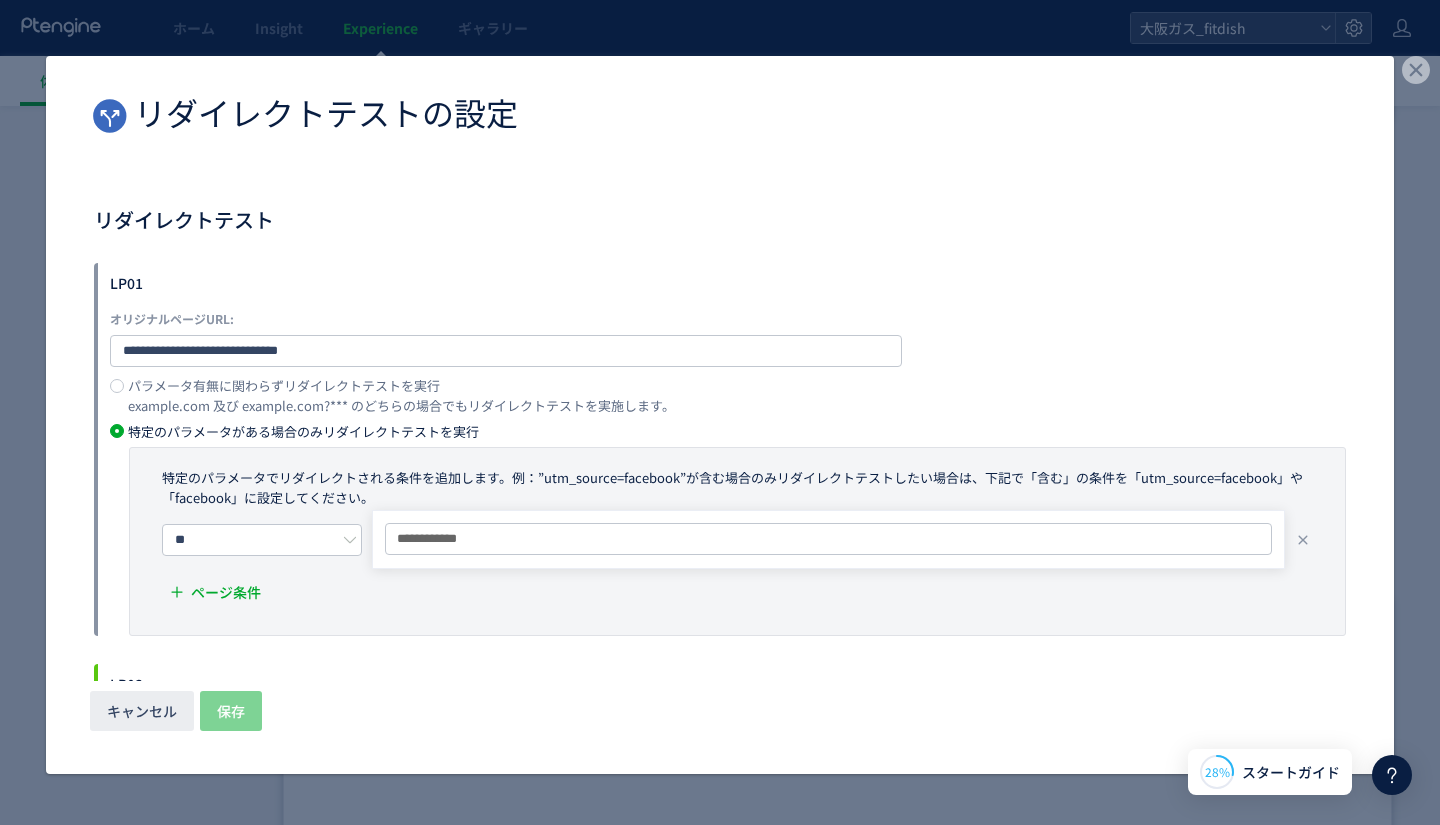 type on "**********" 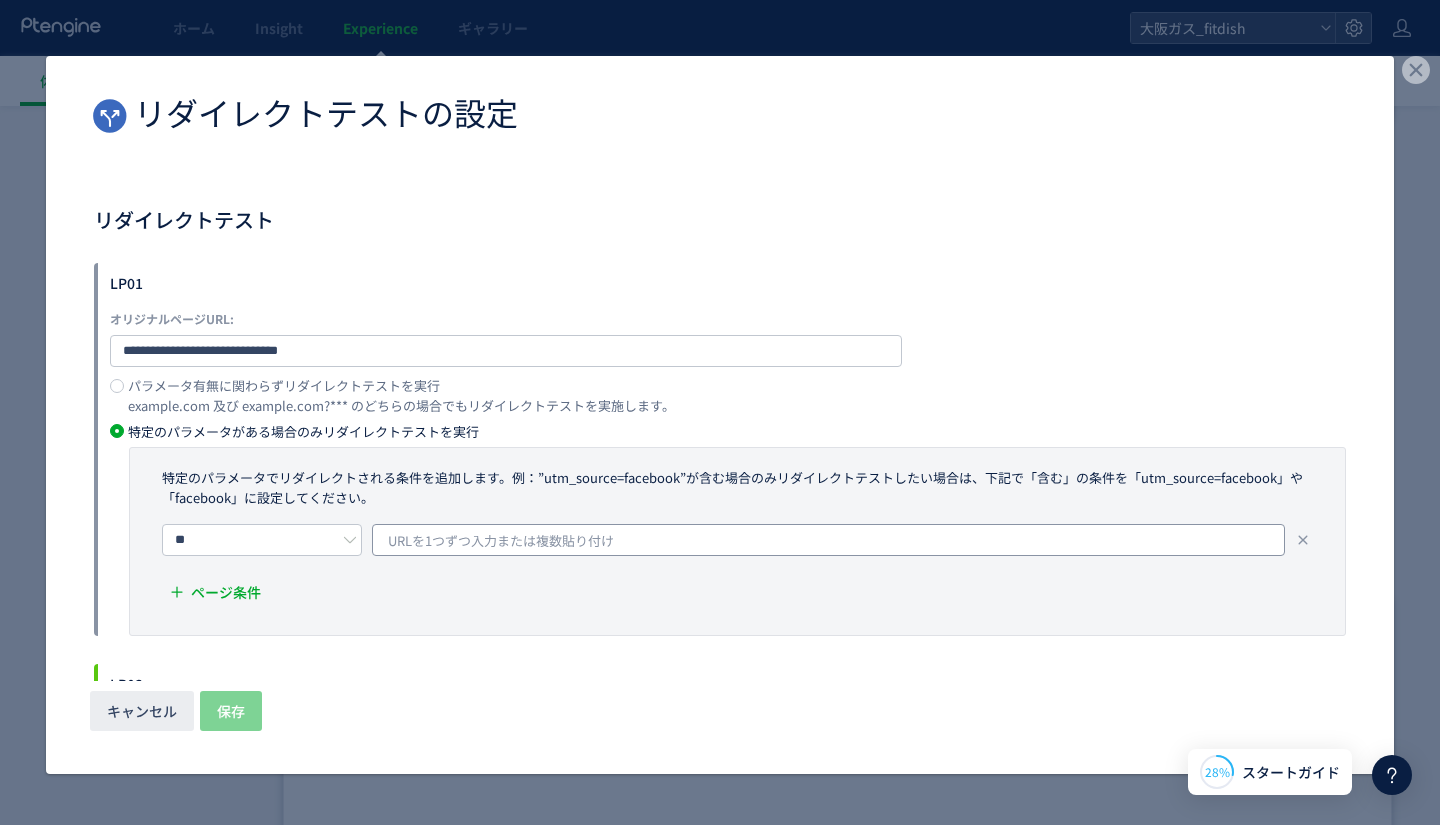 click on "URLを1つずつ入力または複数貼り付け" at bounding box center [501, 541] 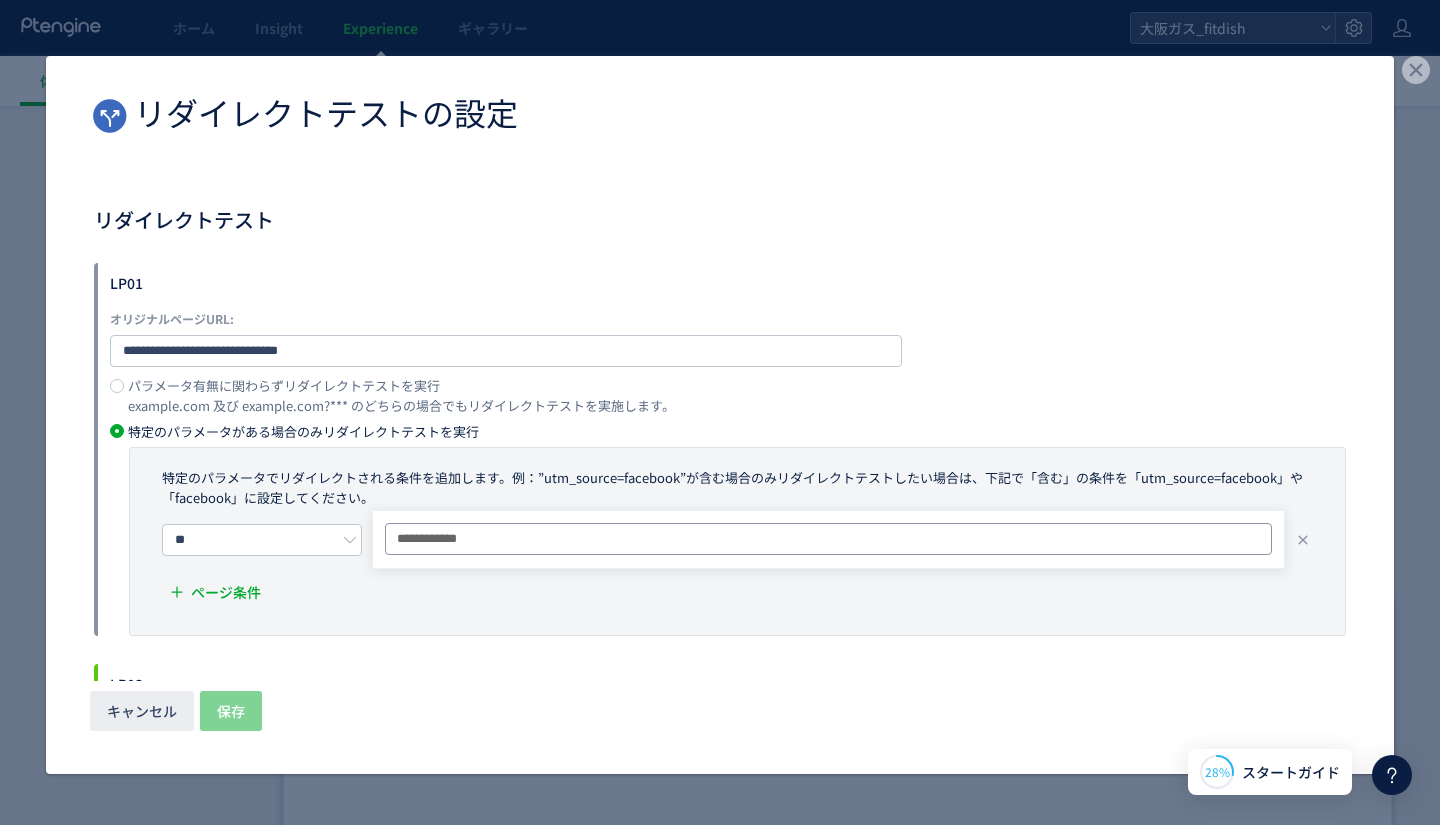 click on "**********" 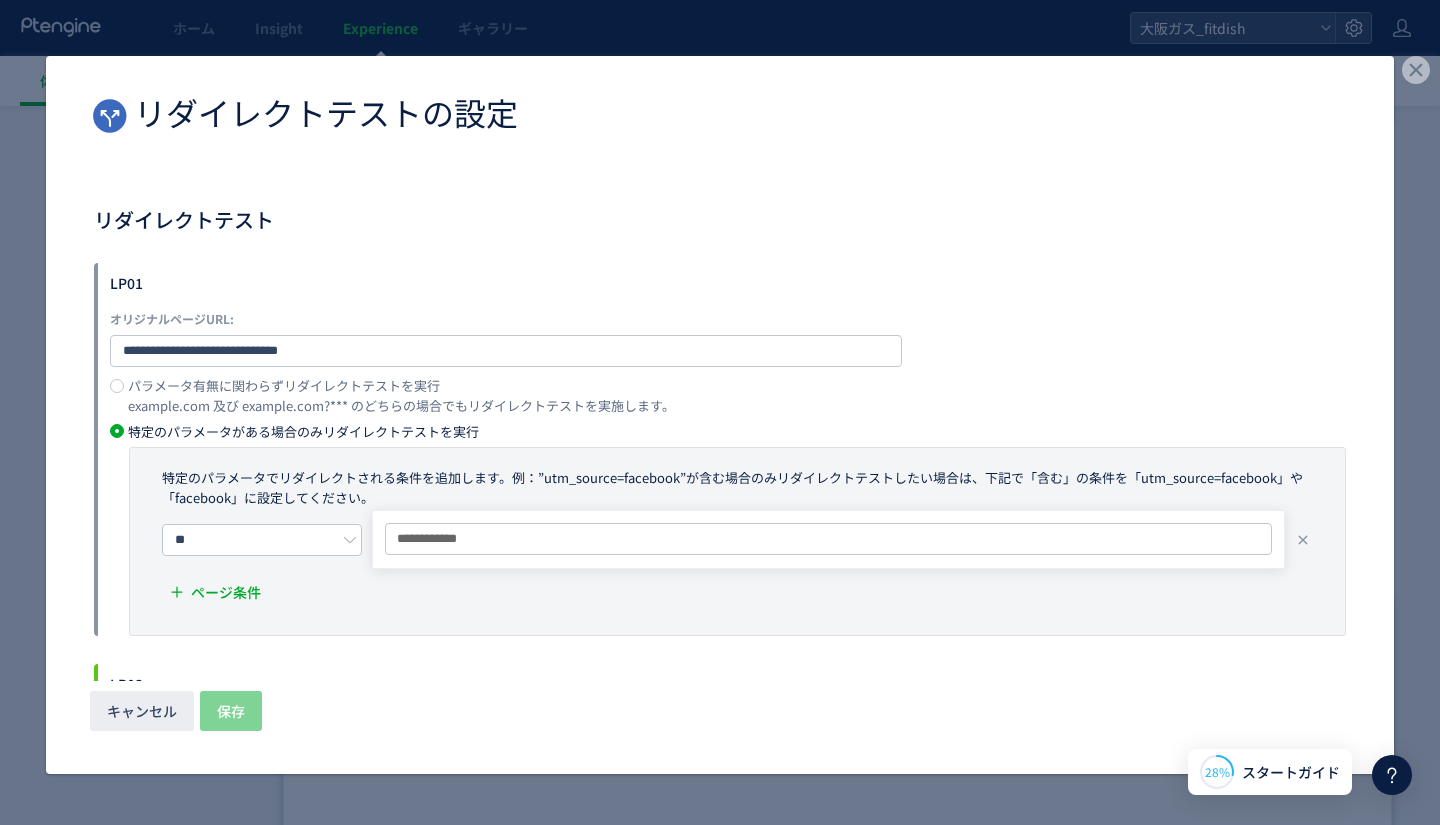 click on "**********" 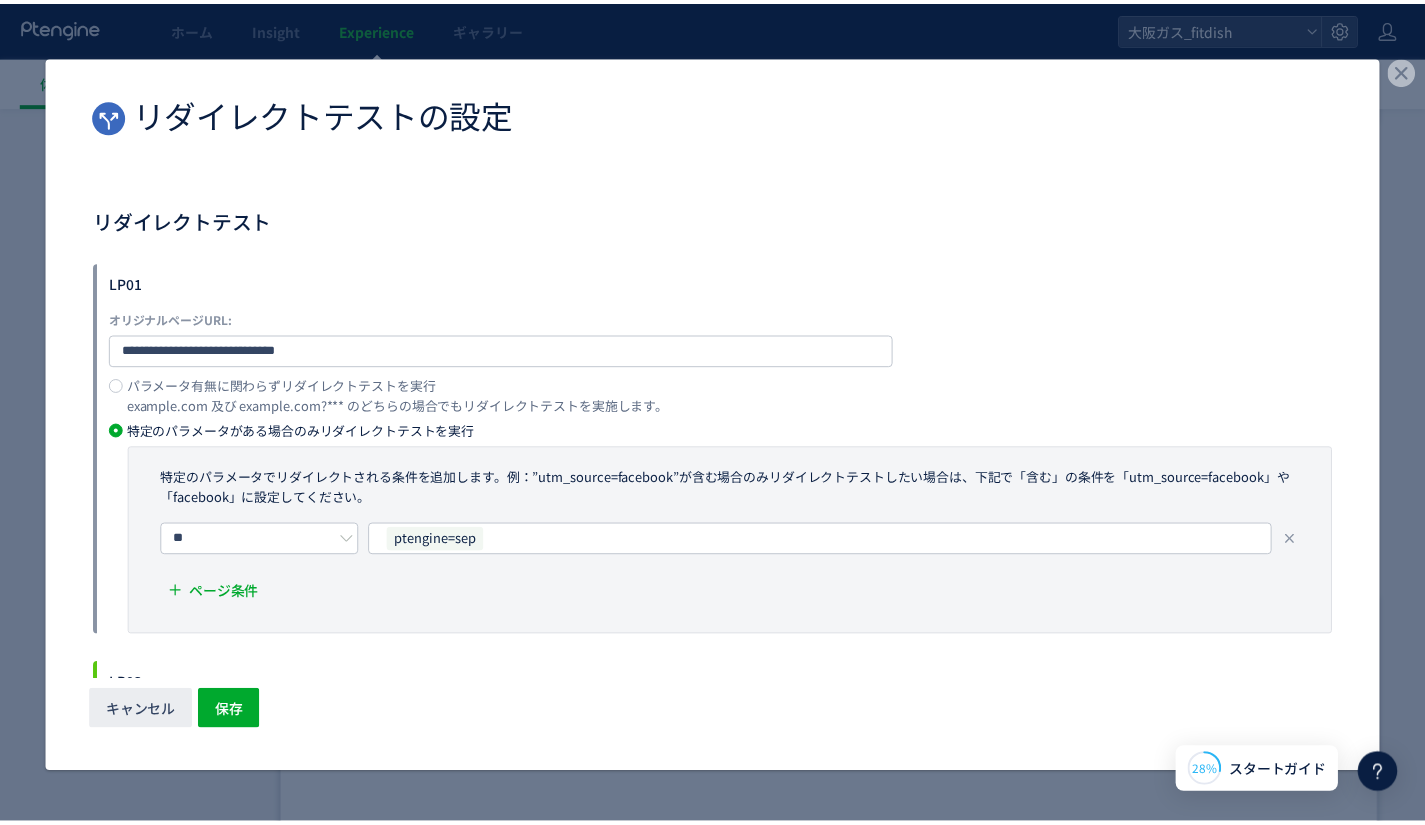 scroll, scrollTop: 129, scrollLeft: 0, axis: vertical 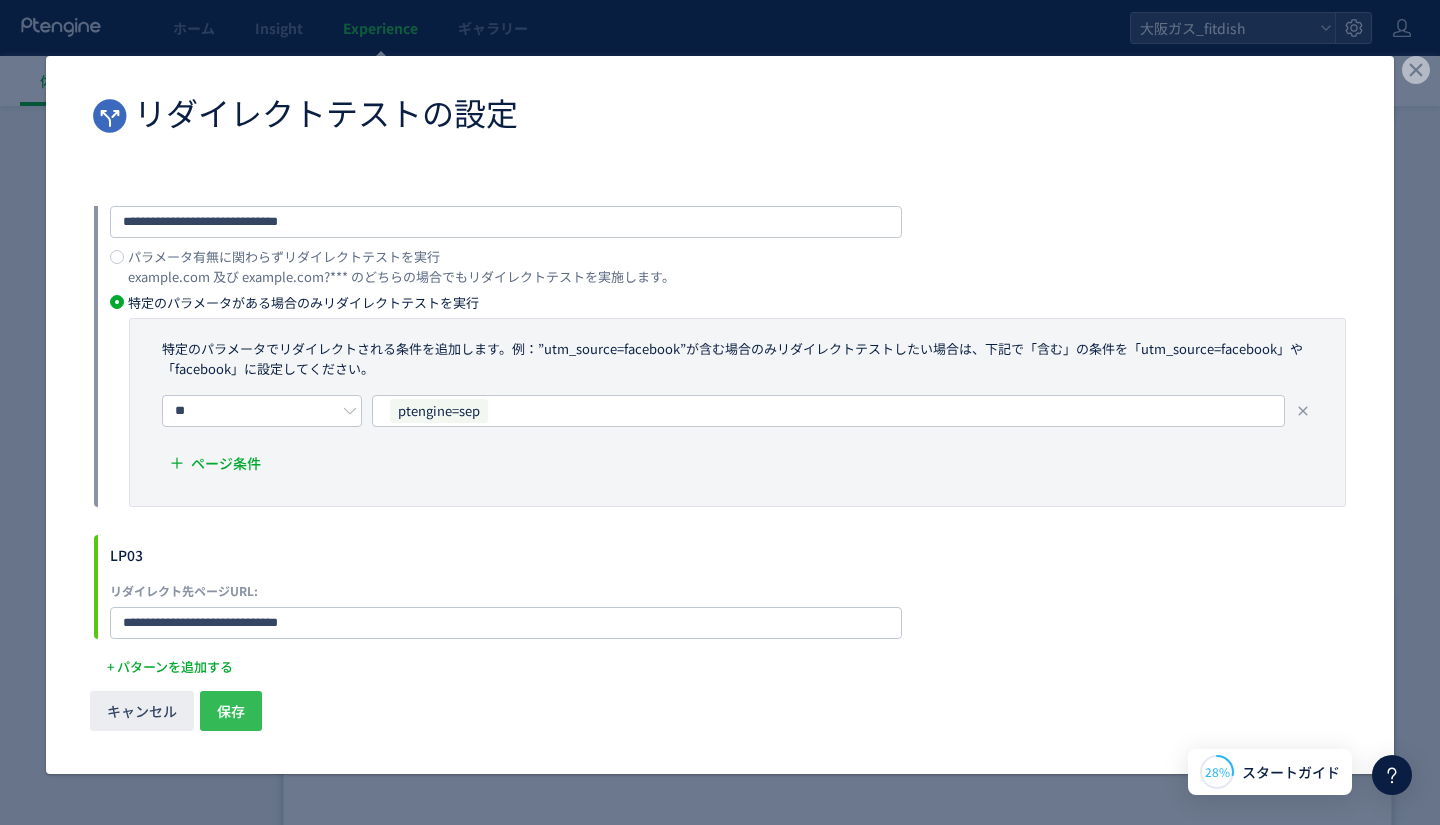 click on "保存" at bounding box center (231, 711) 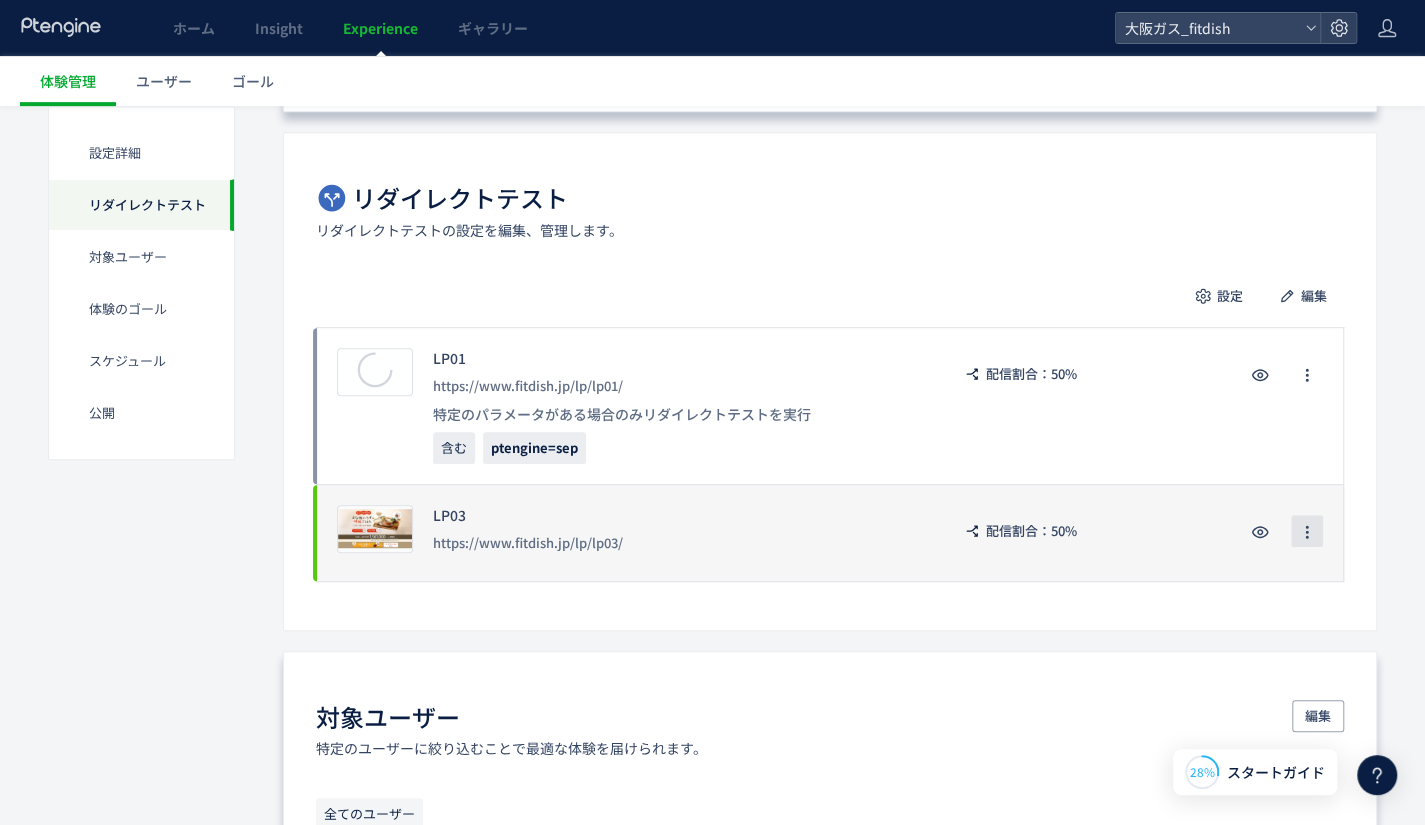 click 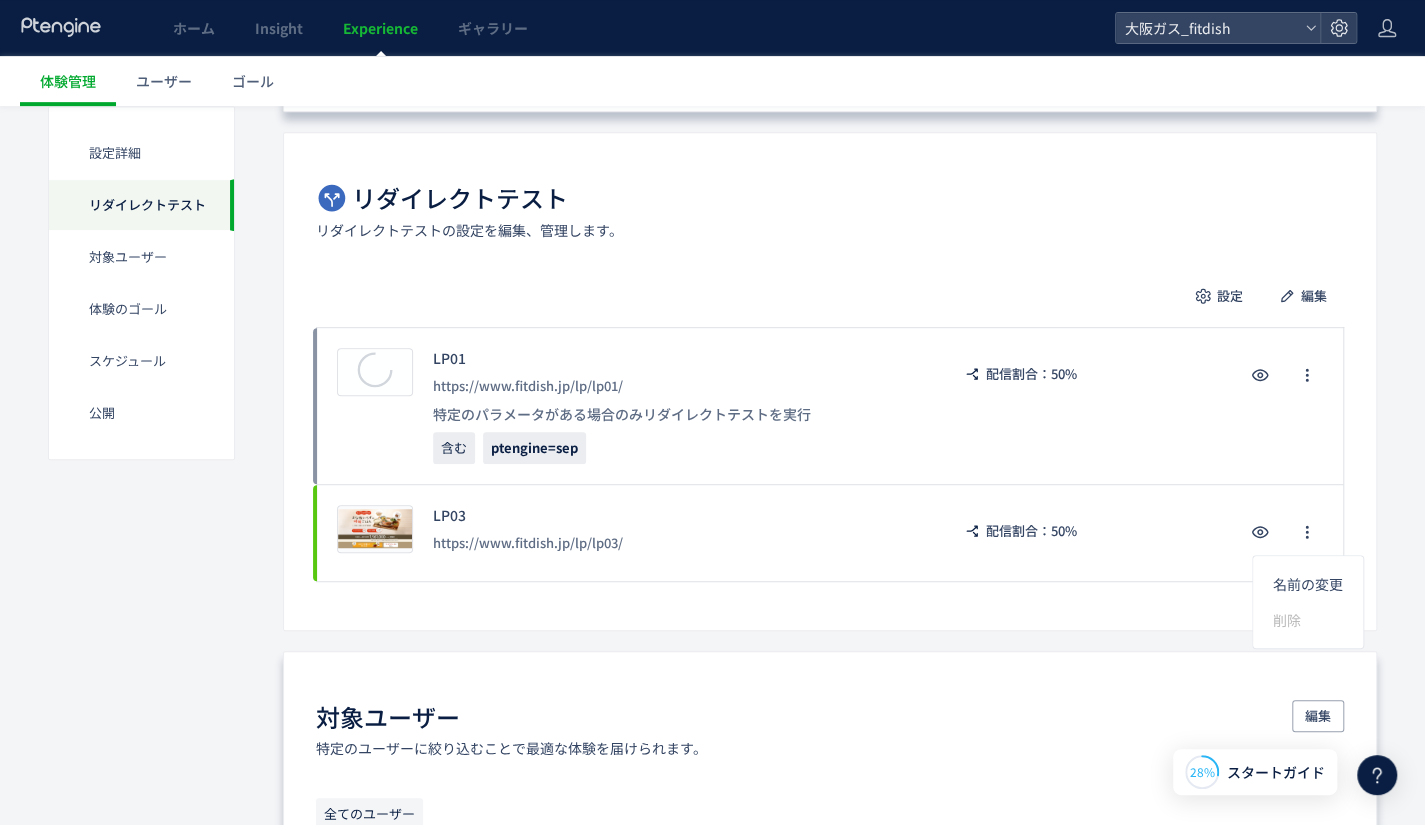 click on "戻る 体験名： ※テスト※リダイレクト 下書き 操作 プレビュー 確認して公開 設定詳細 リダイレクトテスト 対象ユーザー 体験のゴール スケジュール​ 公開 設定詳細  テキスト説明とラベルの追加により、体験情報を一目でわかります。 編集 概要説明 テスト8/5　Lp01 : Lp03 = 50 : 50
パラメータ条件　ptengine=sep
ラベル ラベルはまだ設定されていません リダイレクトテスト  リダイレクトテストの設定を編集、管理します。 設定 編集 プレビュー LP01 https://www.fitdish.jp/lp/lp01/ 特定のパラメータがある場合のみリダイレクトテストを実行 含む ptengine=sep 配信割合：50% プレビュー LP03 https://www.fitdish.jp/lp/lp03/ 配信割合：50% 削除の確認 パターン“パターン 2”を削除しますか？ キャンセル 削除 一時停止の確認 キャンセル 確定 配信割合 均等に配信 カスタム パターン" 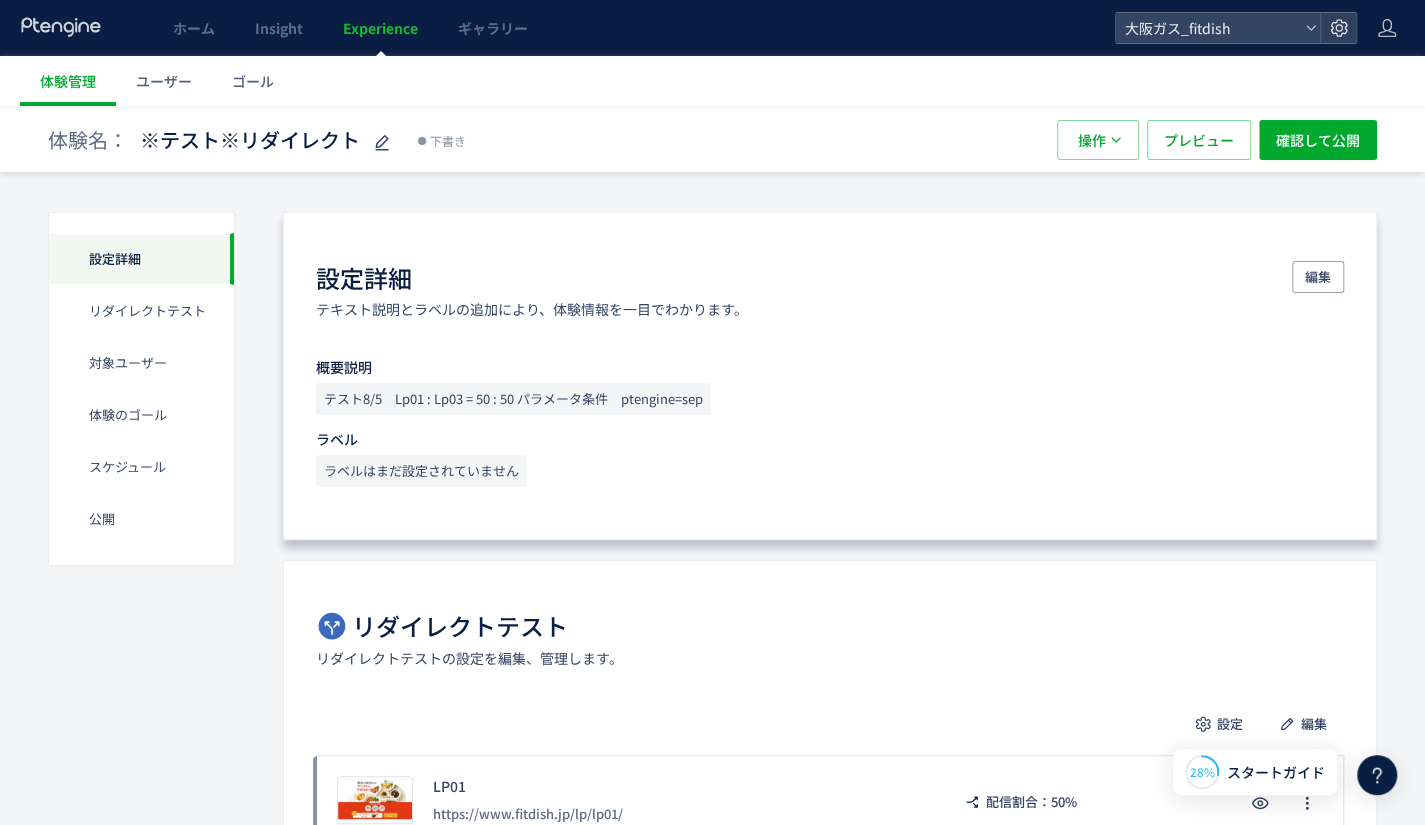 scroll, scrollTop: 18, scrollLeft: 0, axis: vertical 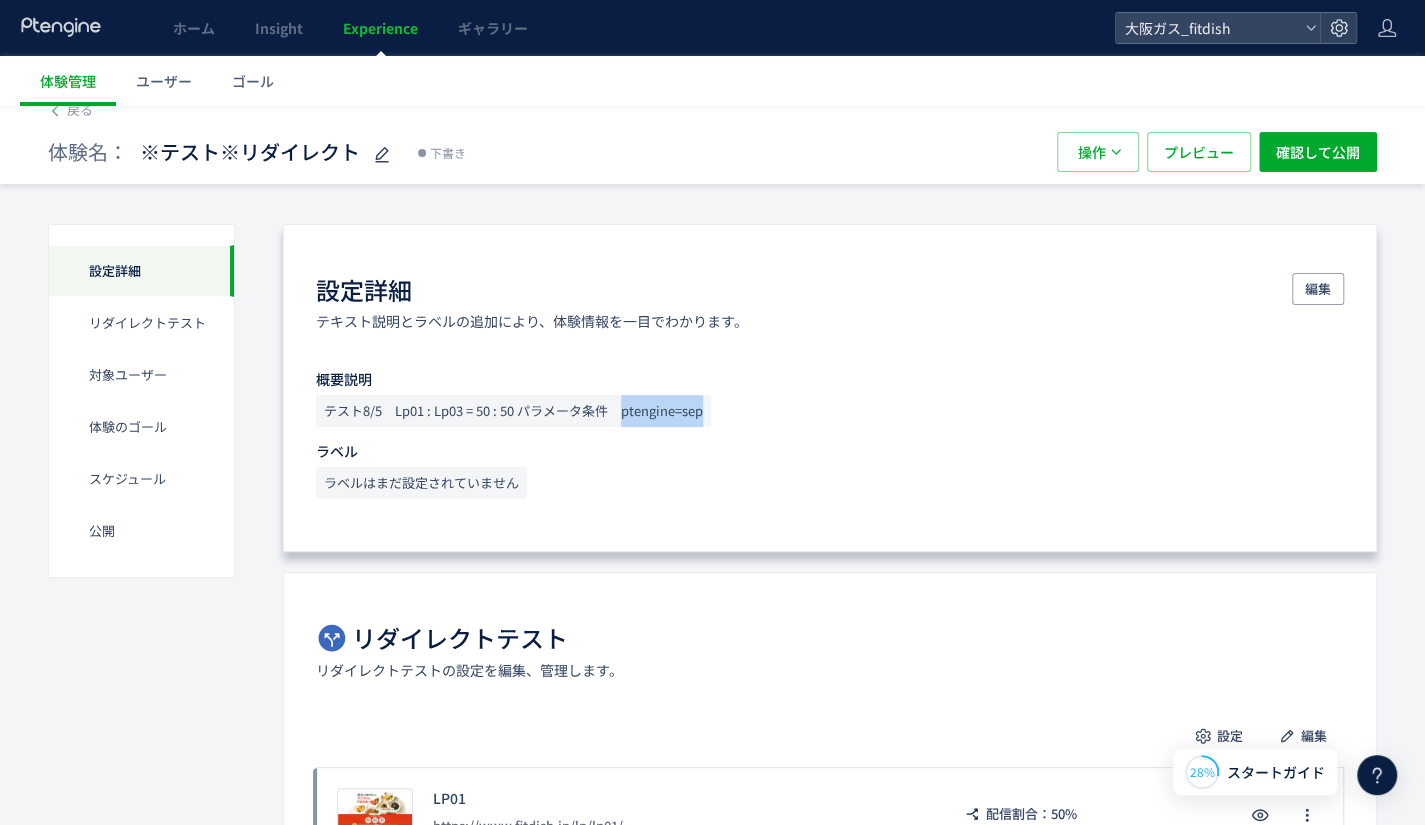 drag, startPoint x: 711, startPoint y: 415, endPoint x: 617, endPoint y: 411, distance: 94.08507 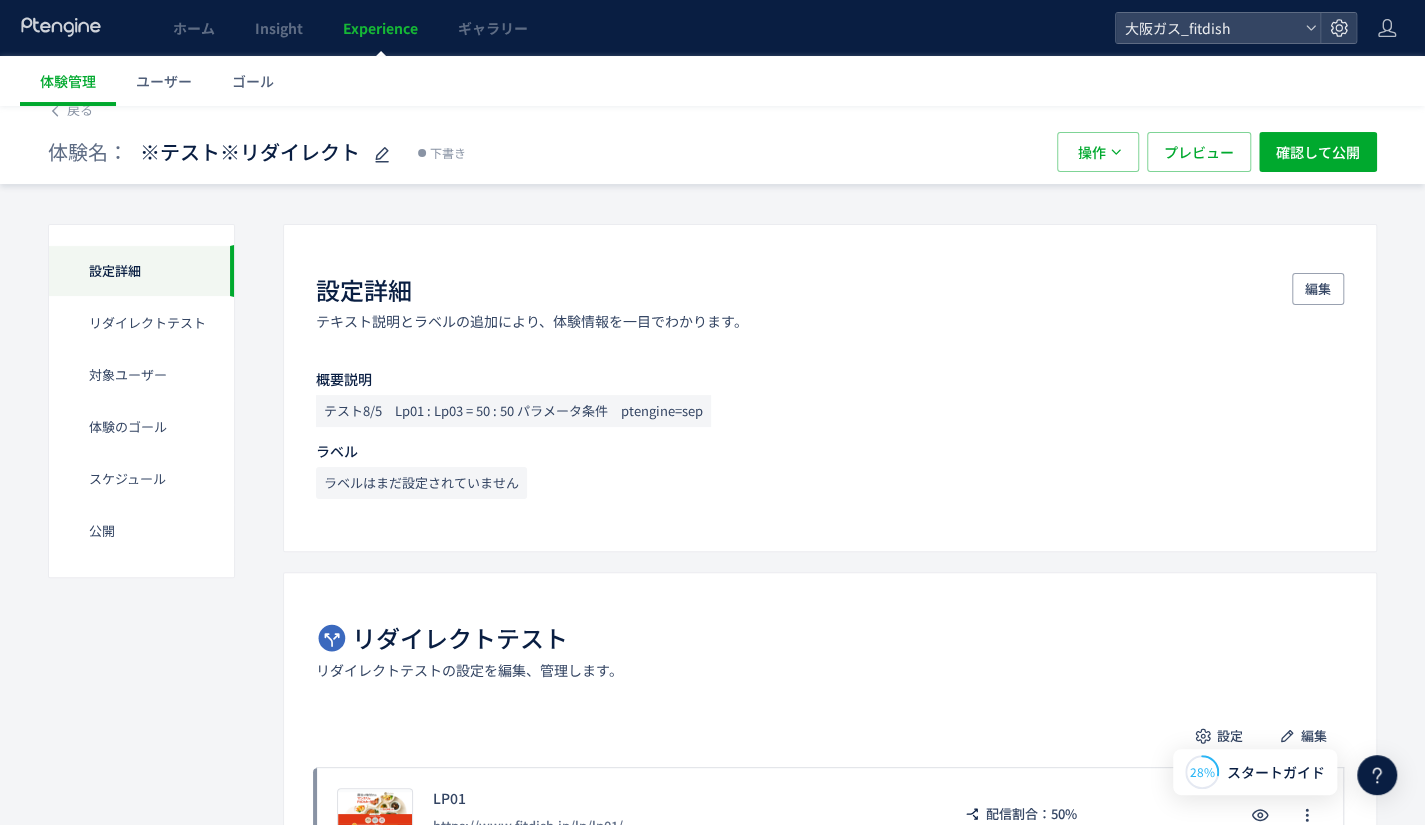 click on "設定詳細 リダイレクトテスト 対象ユーザー 体験のゴール スケジュール​ 公開 設定詳細  テキスト説明とラベルの追加により、体験情報を一目でわかります。 編集 概要説明 テスト8/5　Lp01 : Lp03 = 50 : 50
パラメータ条件　ptengine=sep
ラベル ラベルはまだ設定されていません リダイレクトテスト  リダイレクトテストの設定を編集、管理します。 設定 編集 プレビュー LP01 https://www.fitdish.jp/lp/lp01/ 特定のパラメータがある場合のみリダイレクトテストを実行 含む ptengine=sep 配信割合：50% プレビュー LP03 https://www.fitdish.jp/lp/lp03/ 配信割合：50% 削除の確認 パターン“パターン 2”を削除しますか？ キャンセル 削除 一時停止の確認 キャンセル 確定 配信割合 均等に配信 カスタム それぞれのパターン毎に割合を調整することができます。 パターン 割合 LP01 ** LP03 ** 100" 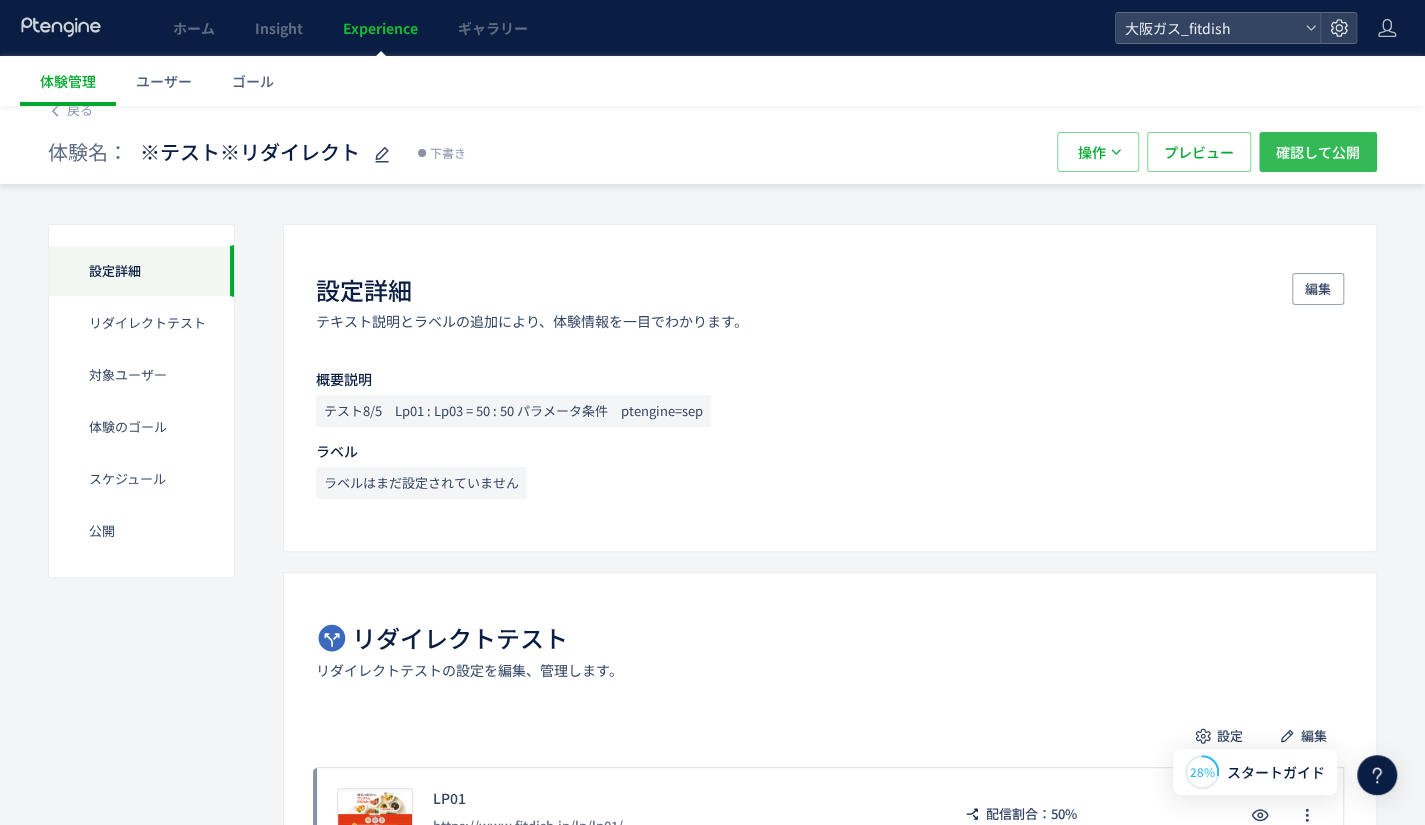 click on "確認して公開" at bounding box center [1318, 152] 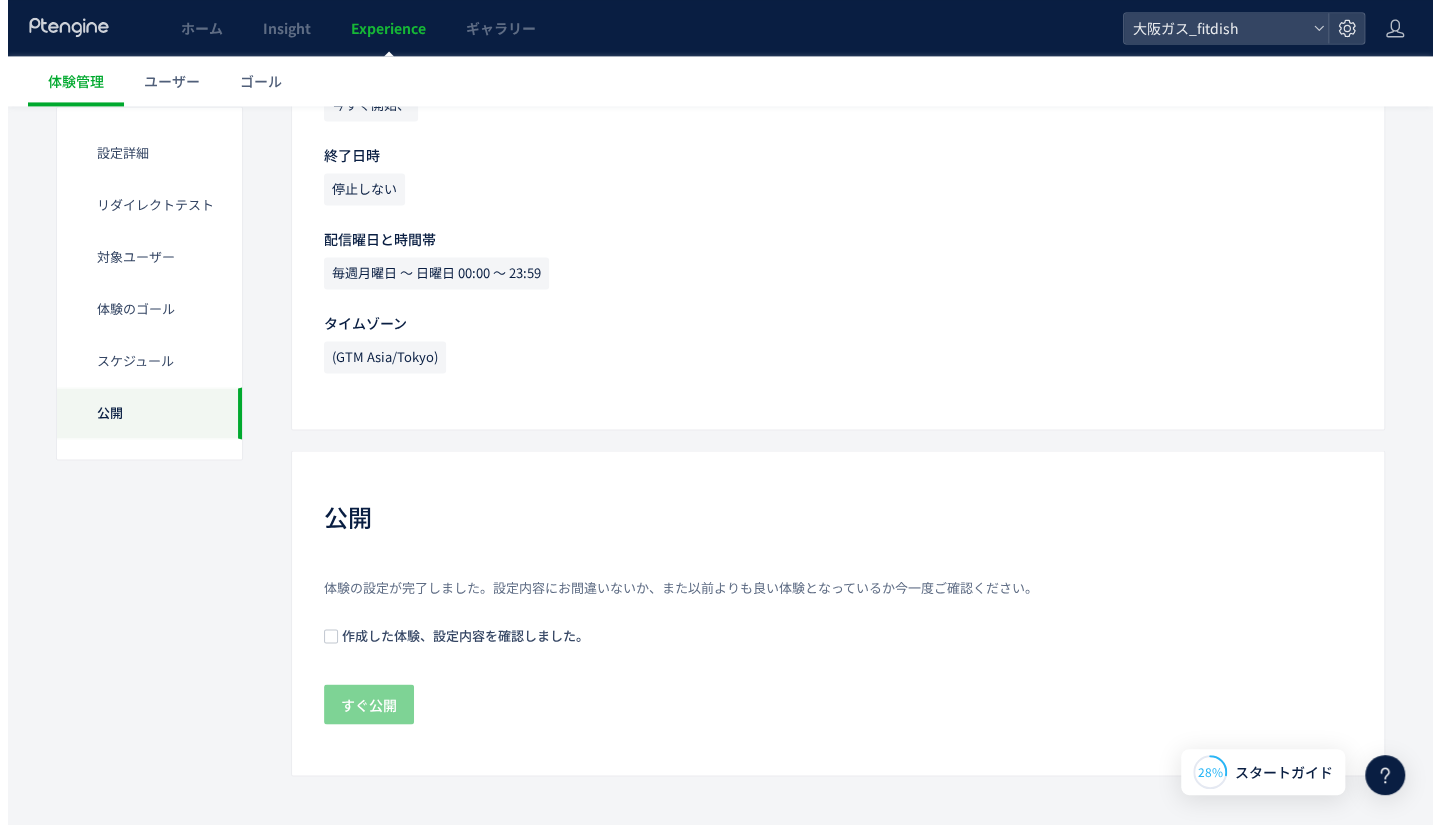 scroll, scrollTop: 1718, scrollLeft: 0, axis: vertical 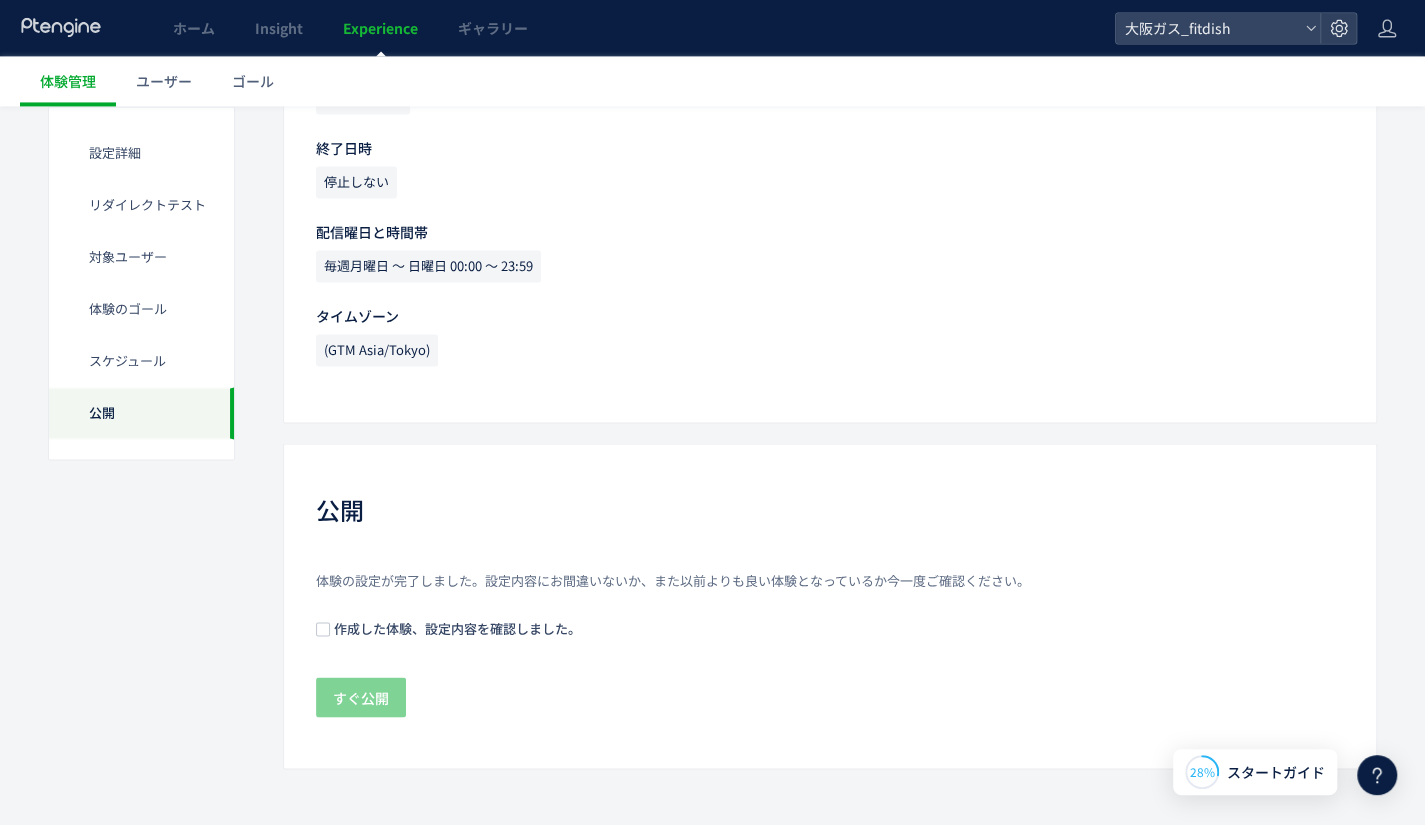 click on "作成した体験、設定内容を確認しました。" at bounding box center [455, 627] 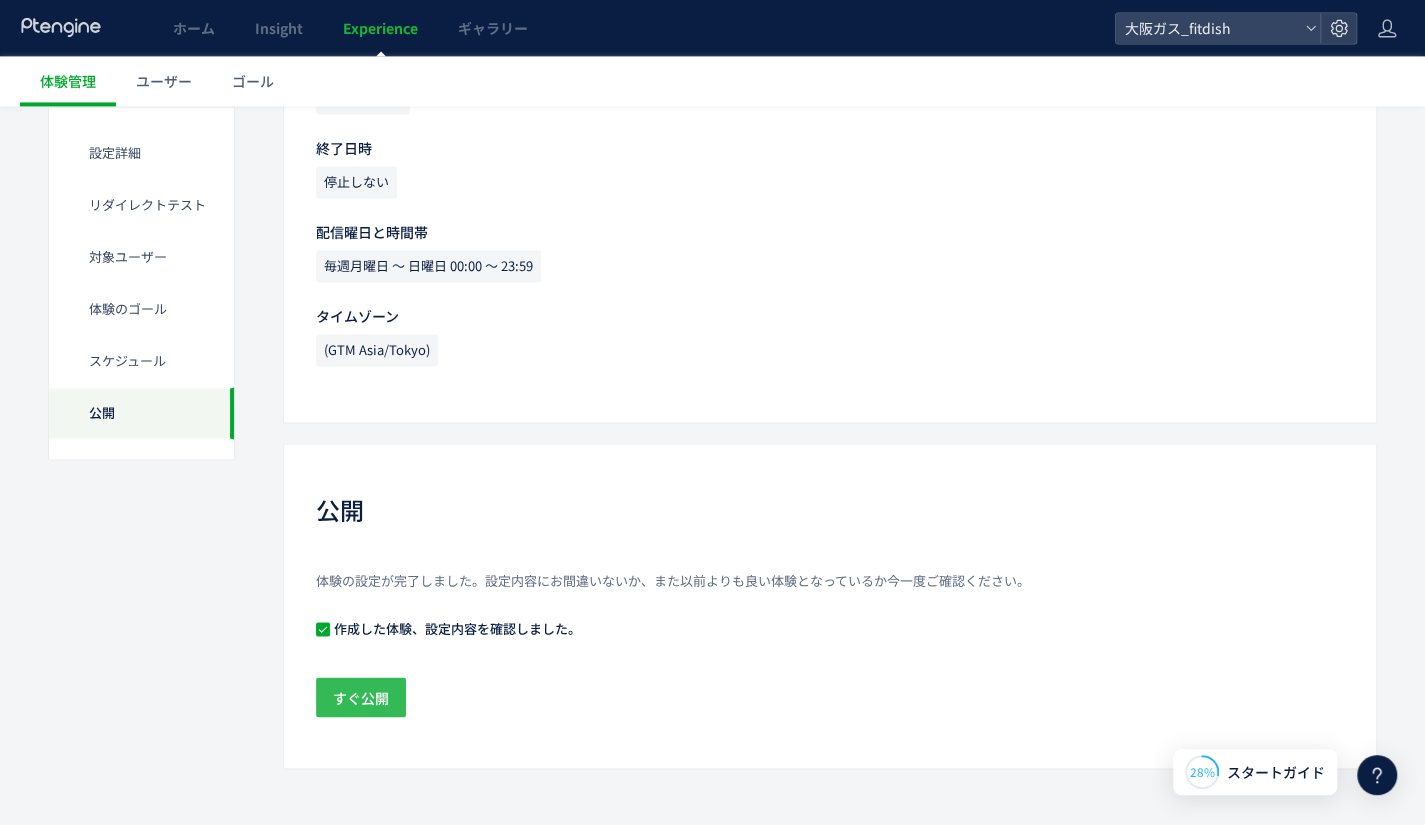 click on "すぐ公開" at bounding box center [361, 697] 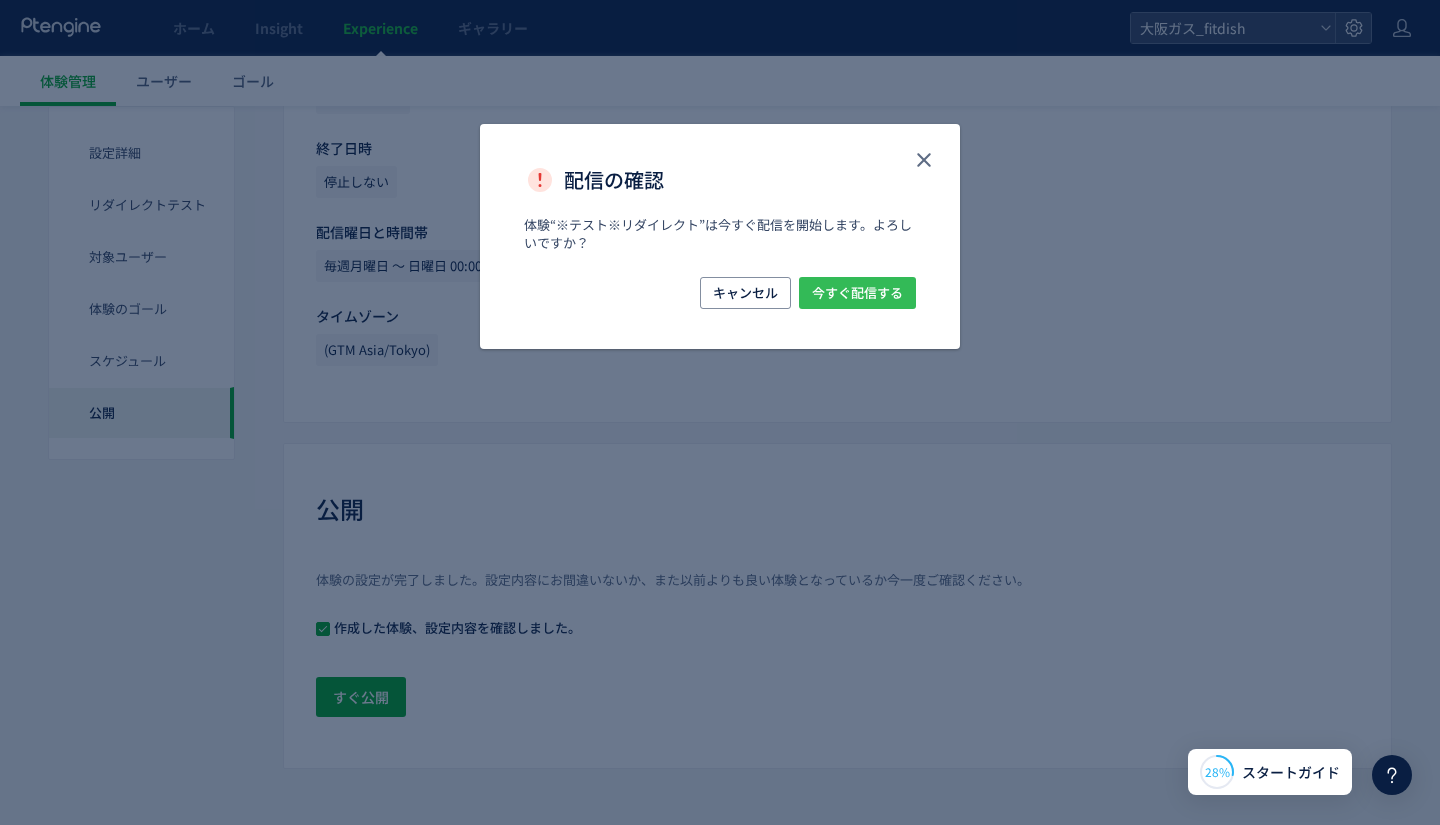 click on "今すぐ配信する" at bounding box center (857, 293) 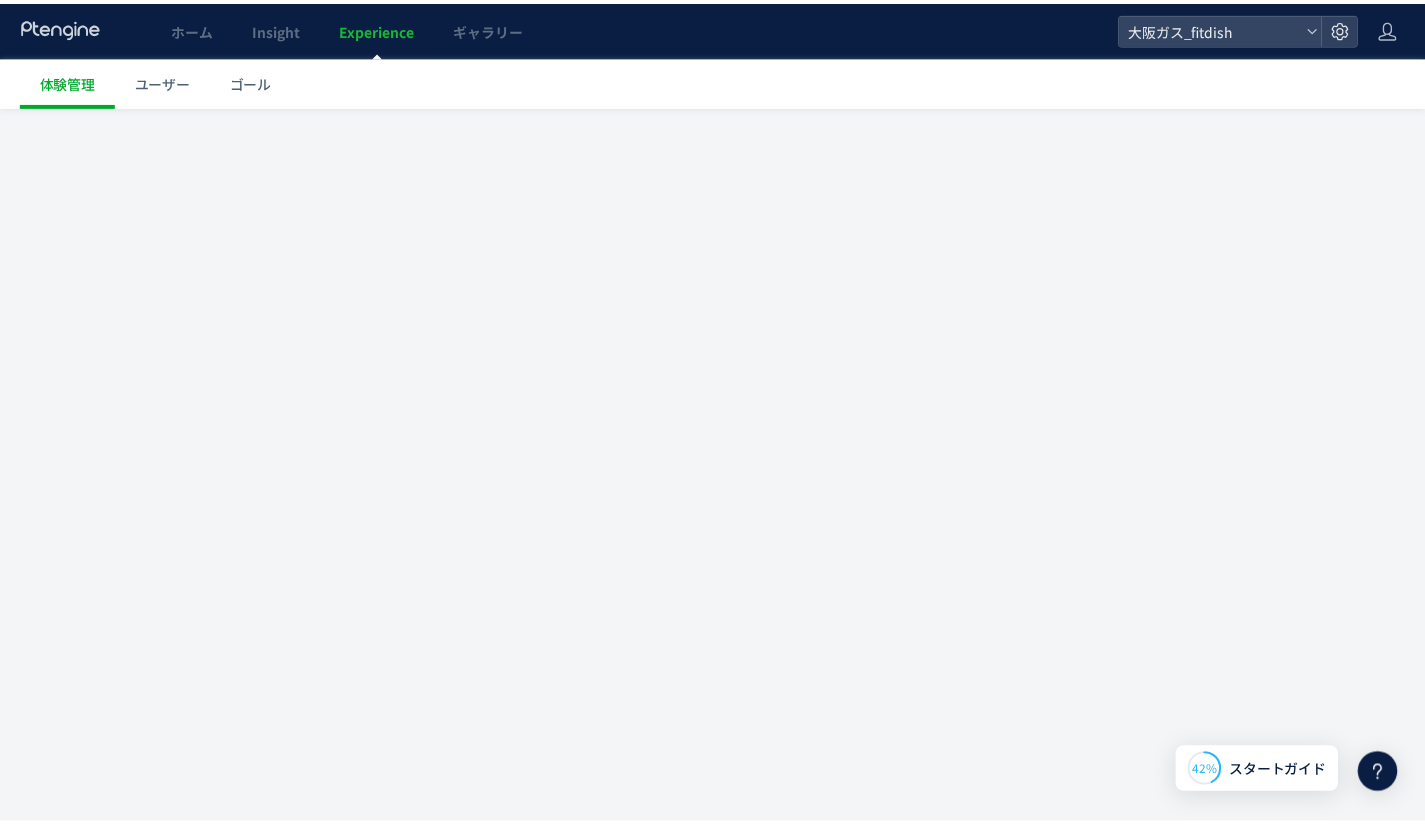 scroll, scrollTop: 0, scrollLeft: 0, axis: both 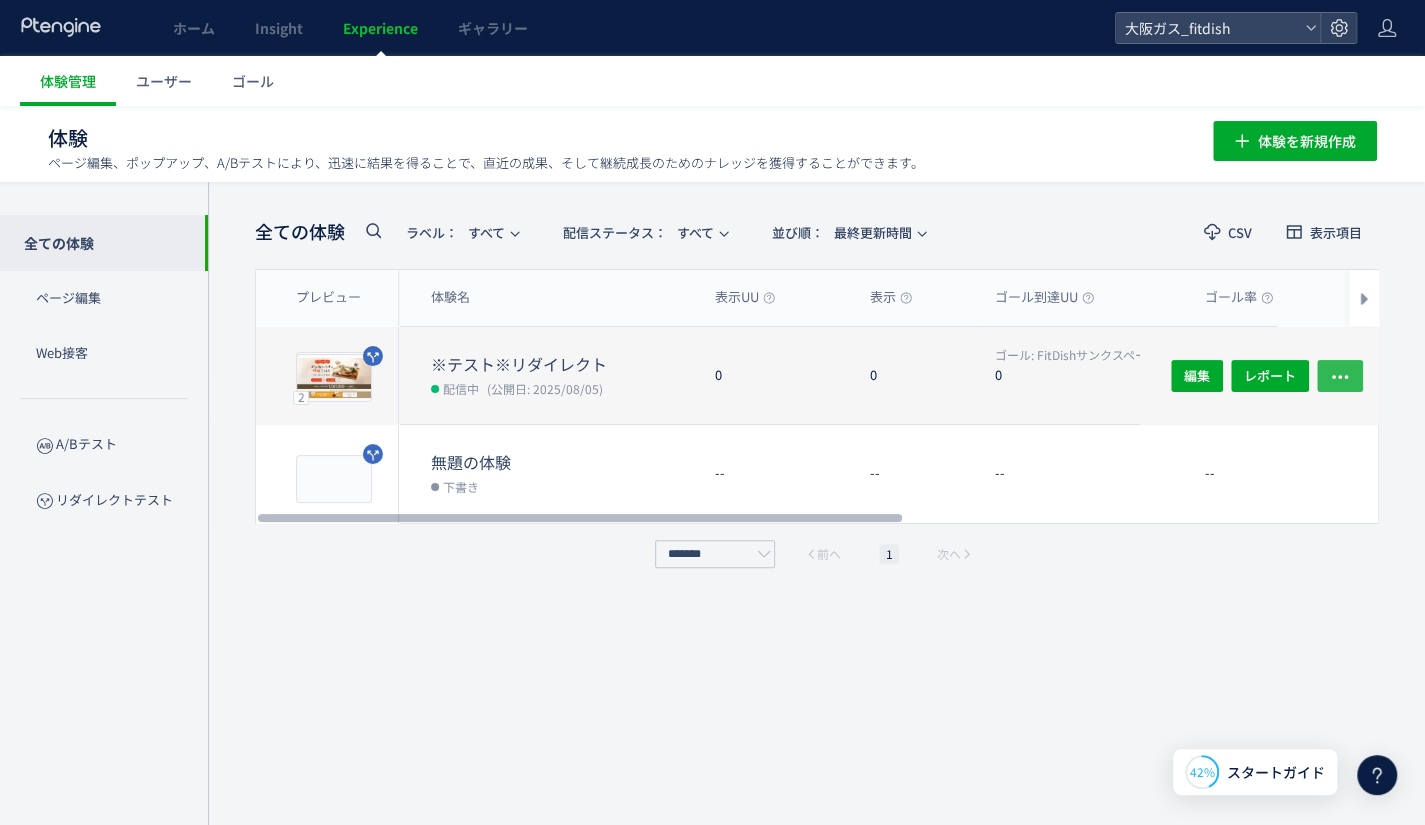 click 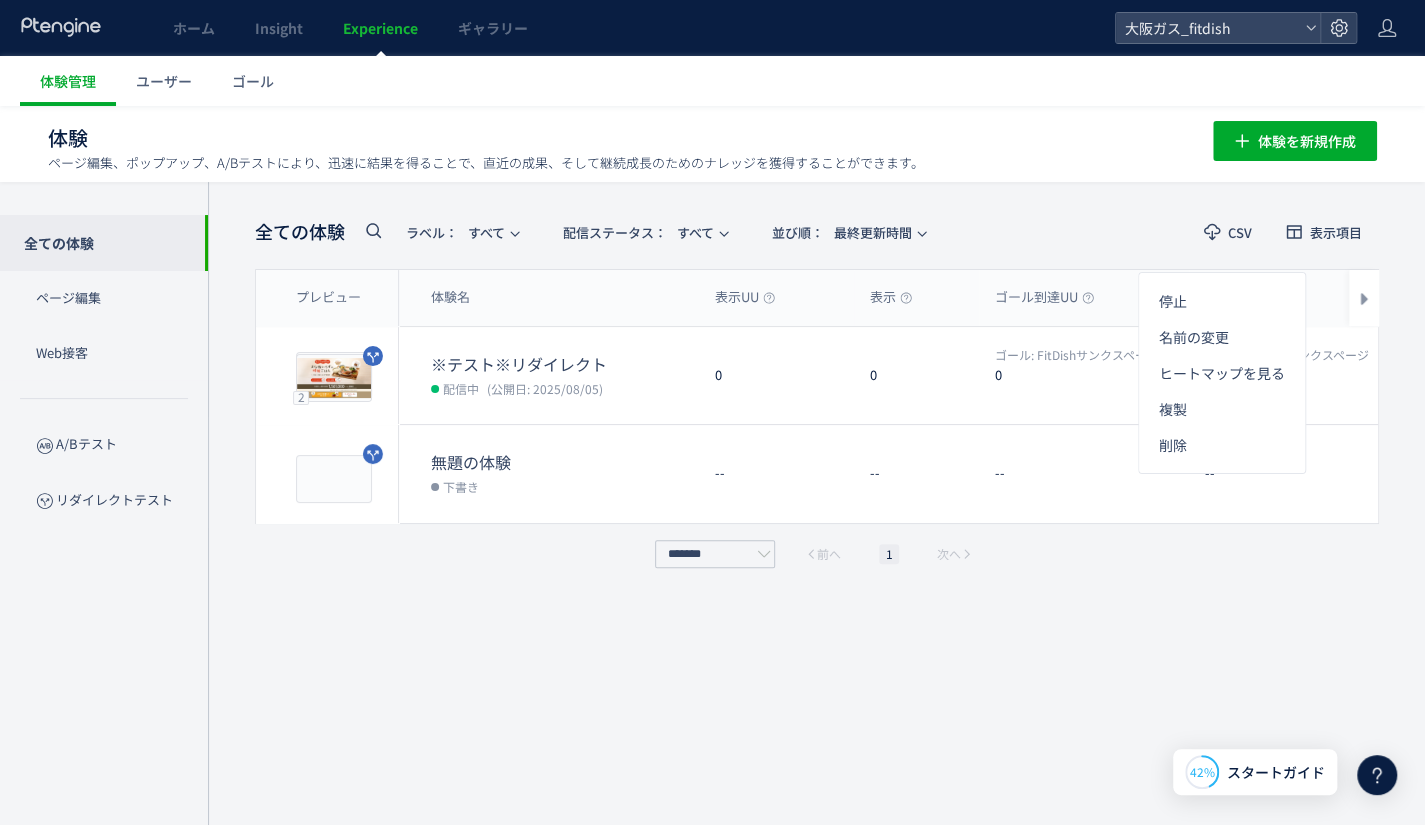 click on "全ての体験 ラベル：  すべて 配信ステータス​：  すべて 並び順：  最終更新時間 CSV 表示項目 プレビュー 体験名 表示UU 表示 ゴール到達UU ゴール率 最終更新時間 ラベル プレビュー 2 プレビュー ※テスト※リダイレクト 配信中 (公開日: 2025/08/05) 0 0 ゴール: FitDishサンクスページ 0 ゴール: FitDishサンクスページ 0.00% 2025/08/05 -- 編集 レポート 2 プレビュー 編集 レポート 無題の体験 下書き -- -- -- -- 2025/08/05 -- 編集 レポート 編集 レポート ******* 前へ  1  次へ ヒートマップが表示できません キャンセル 確定 データがありません" at bounding box center [816, 503] 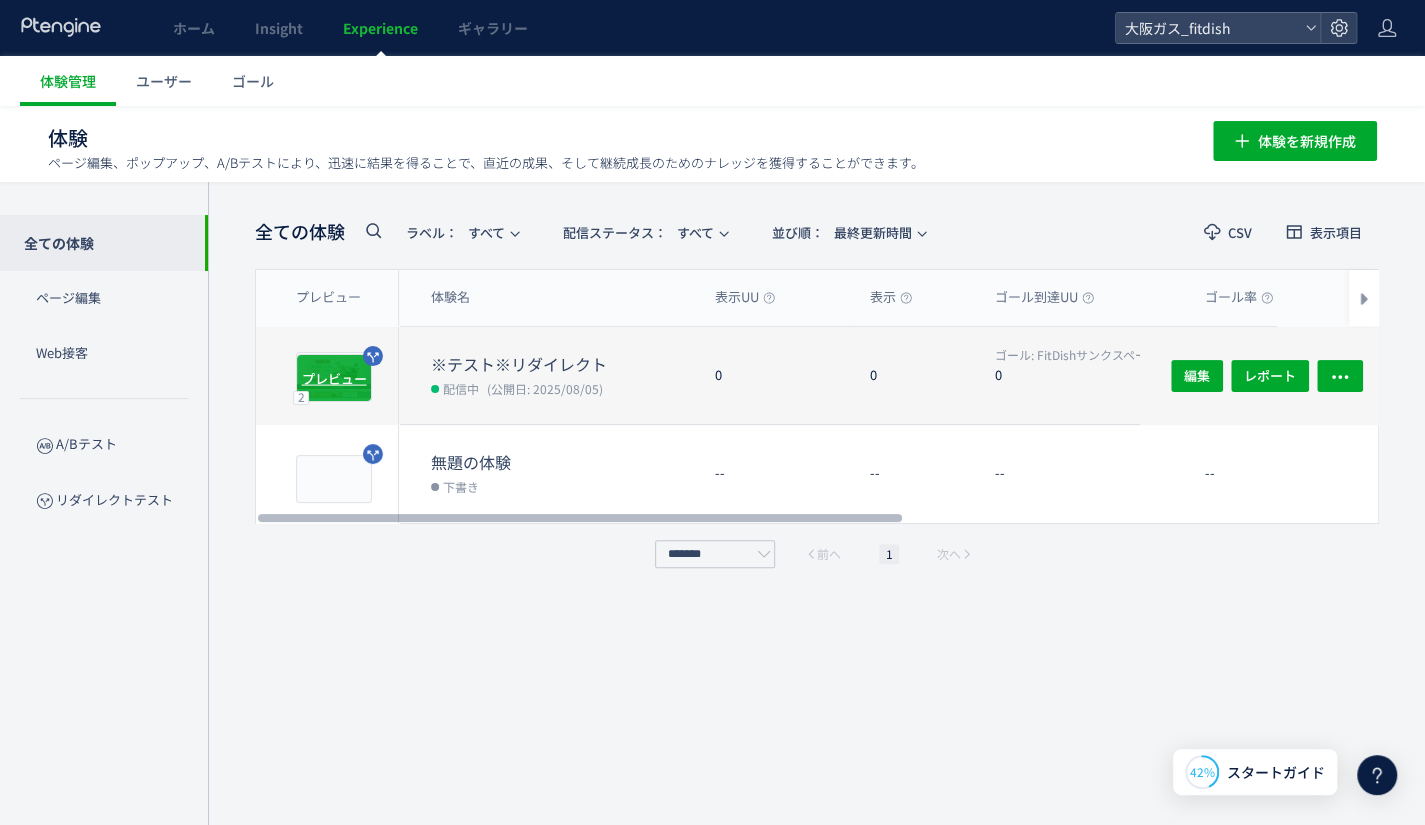 click on "プレビュー" at bounding box center (334, 377) 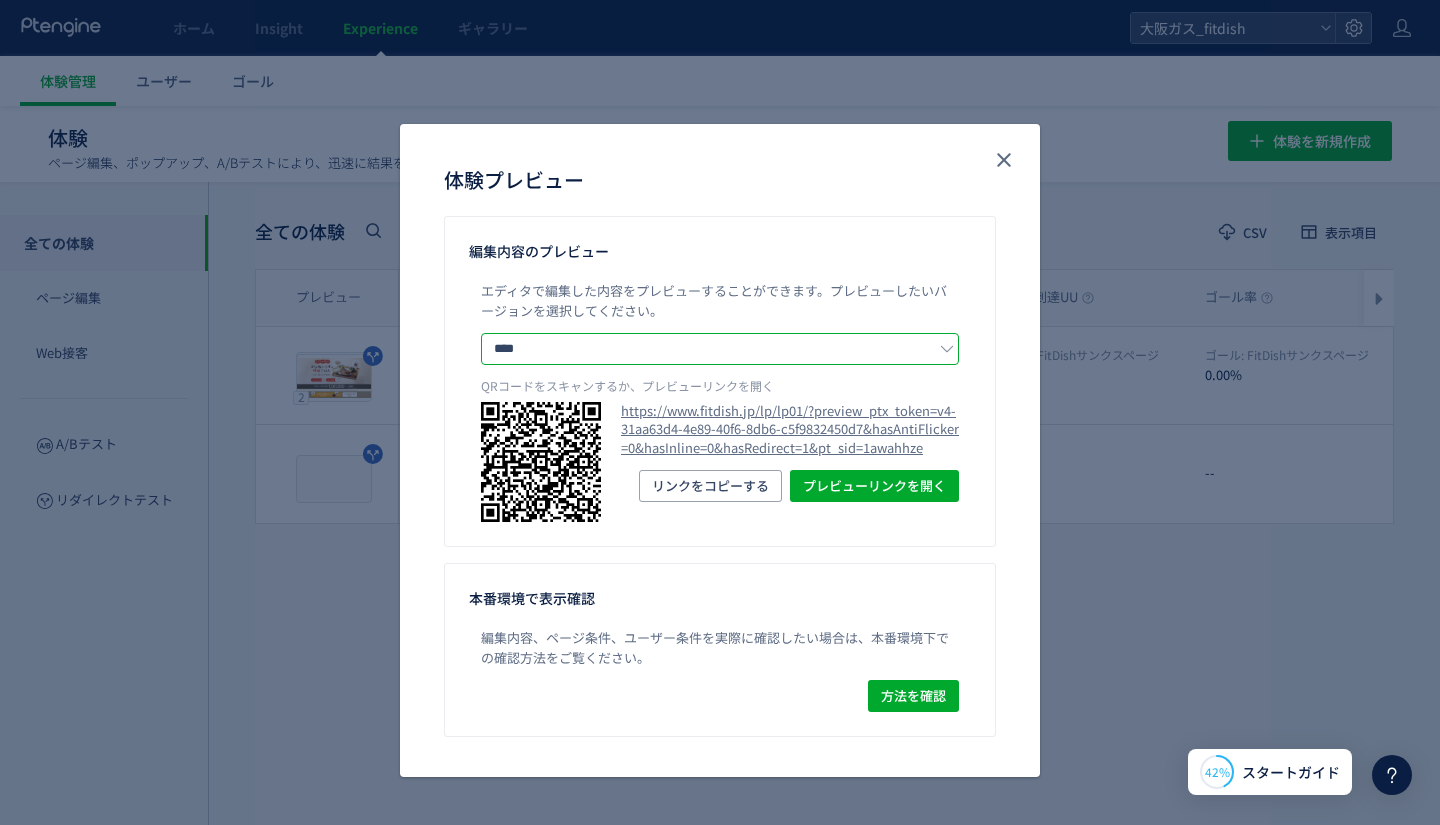 click on "****" 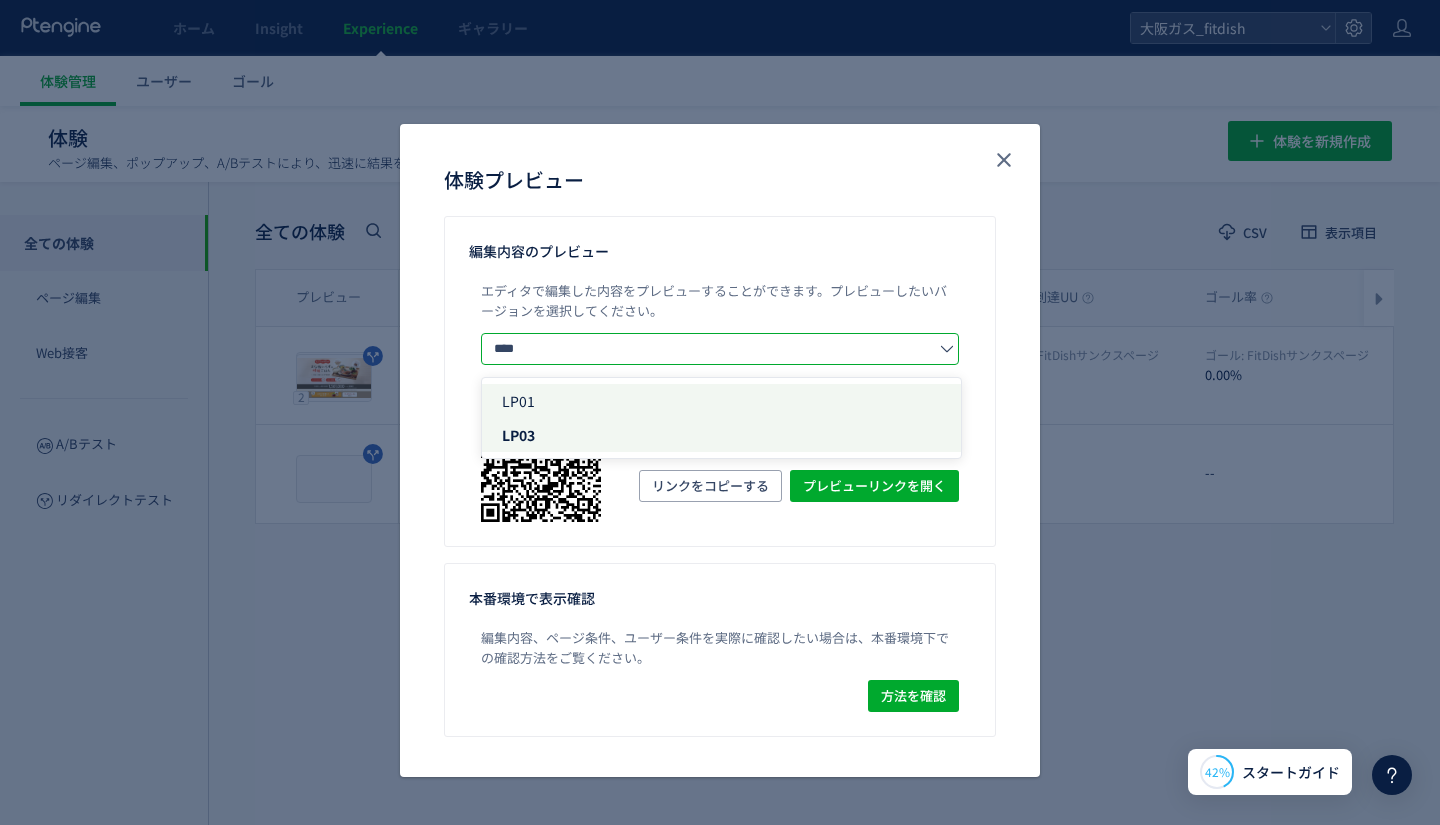 click on "LP01" 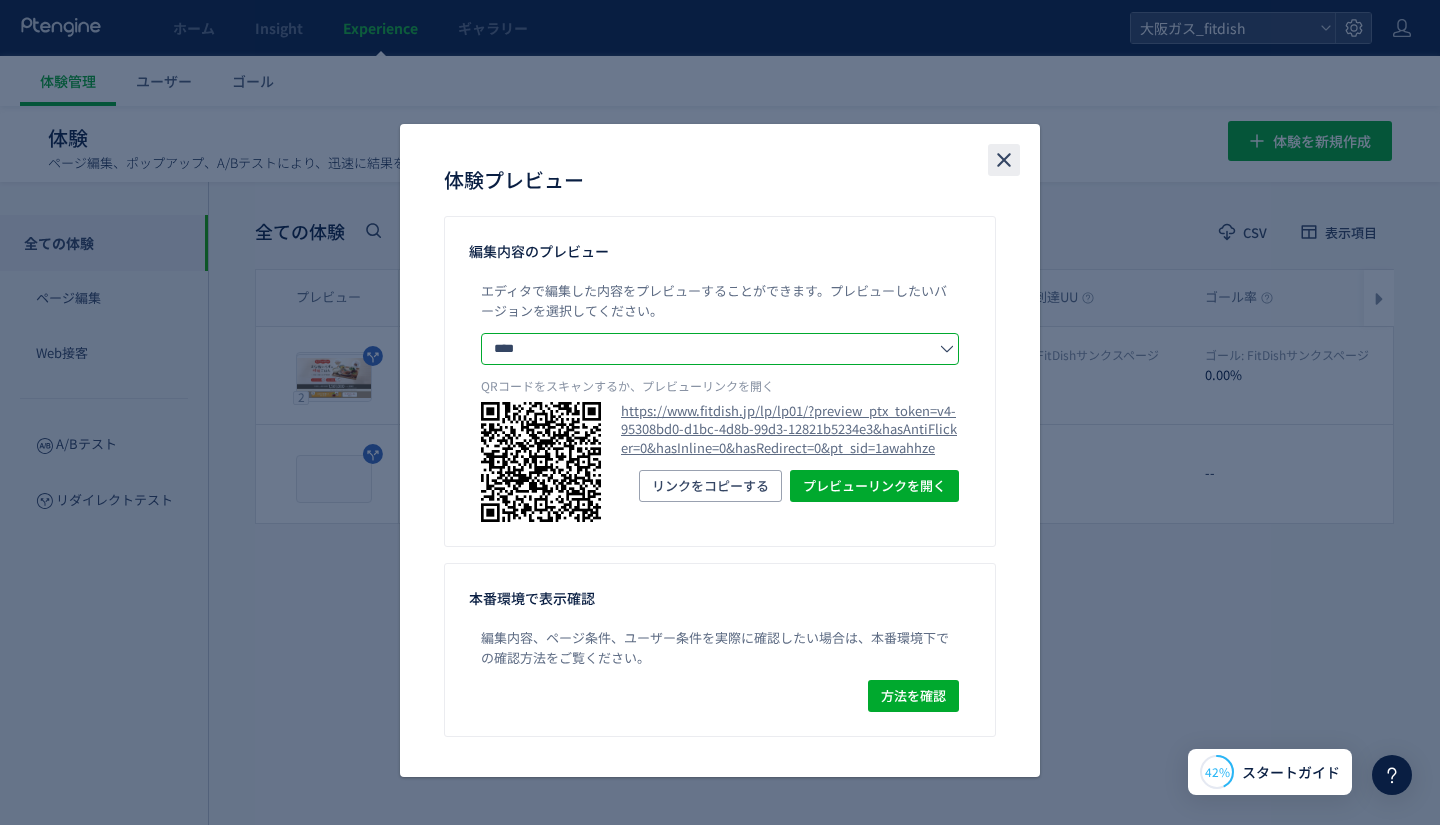click 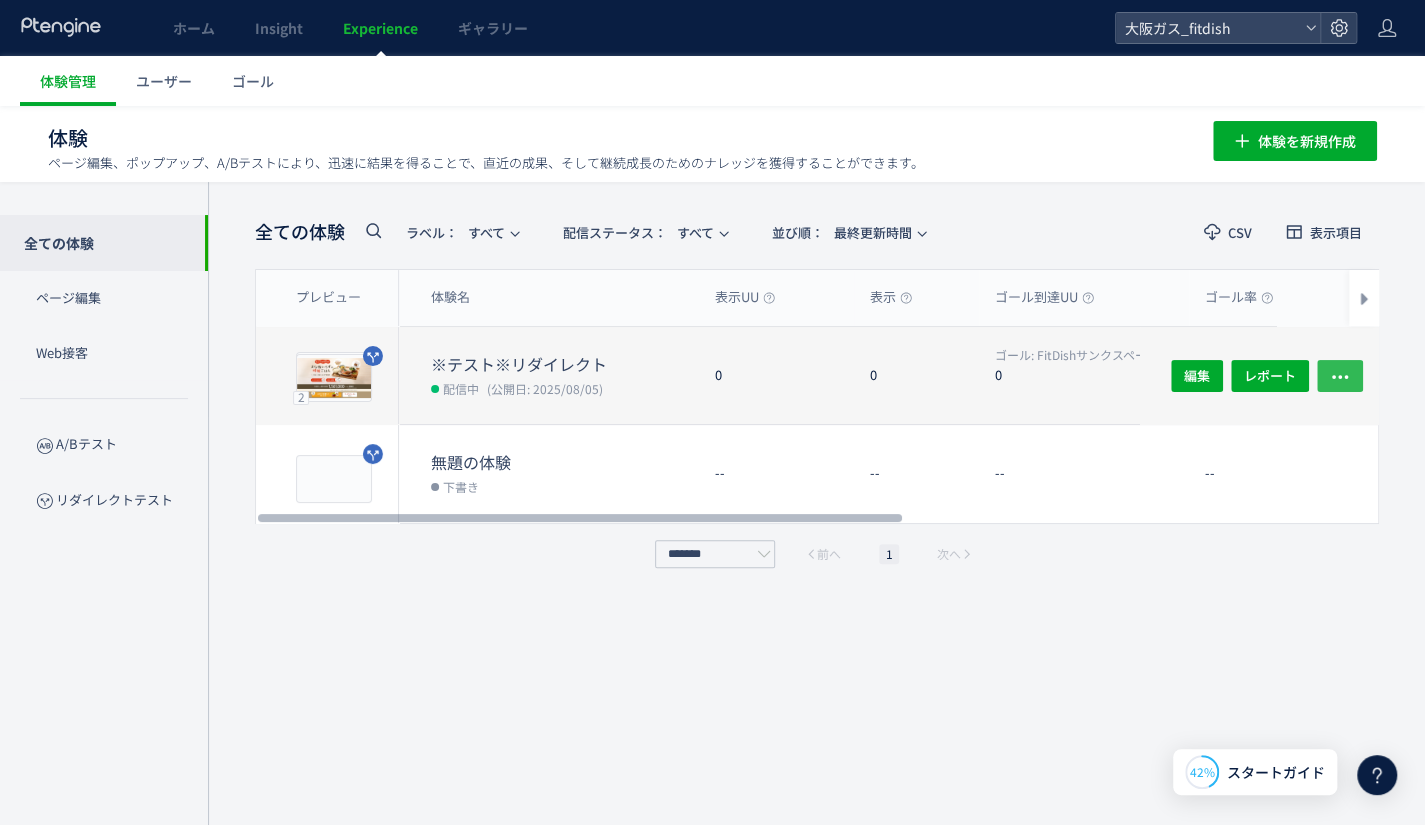 click 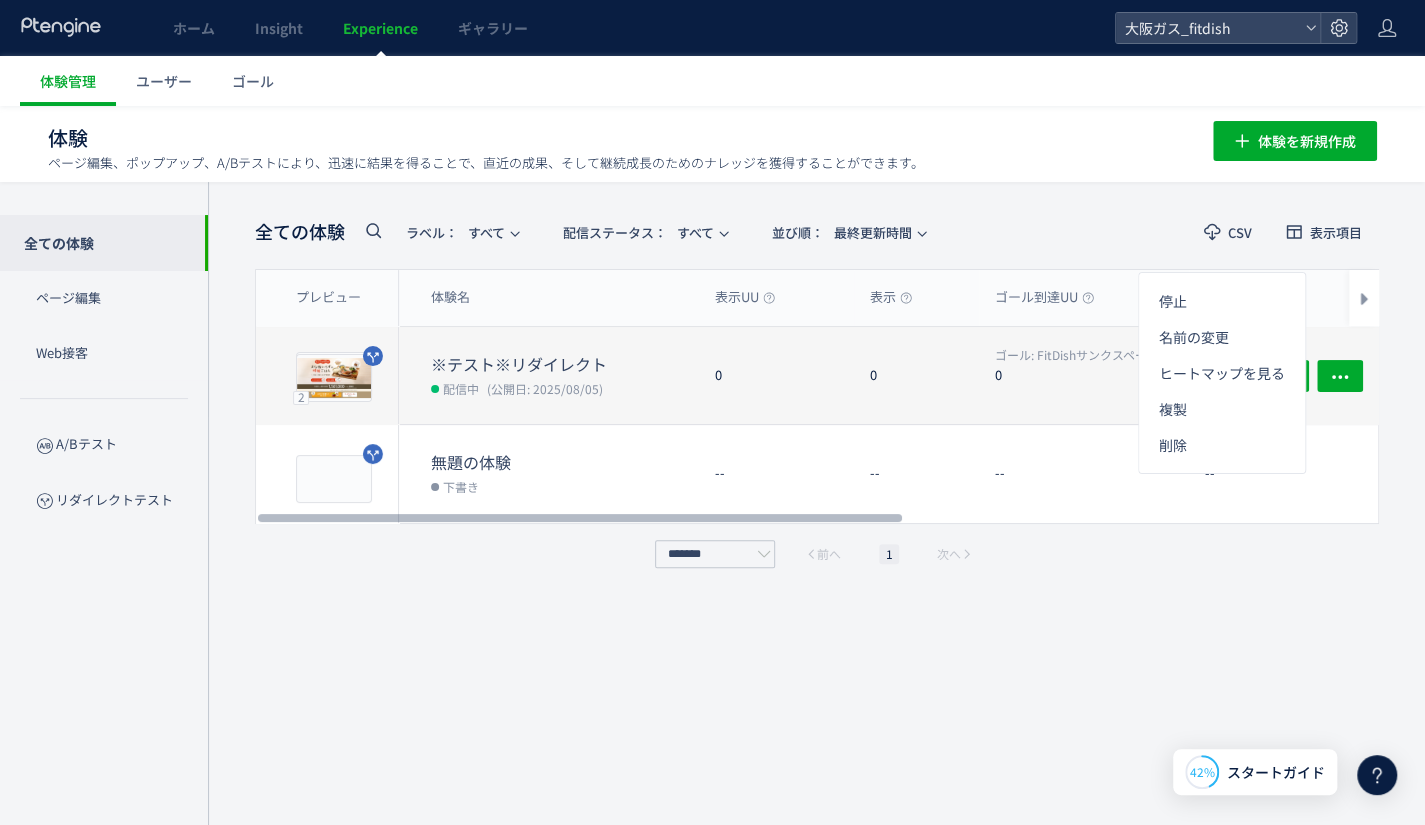 click on "編集 レポート" 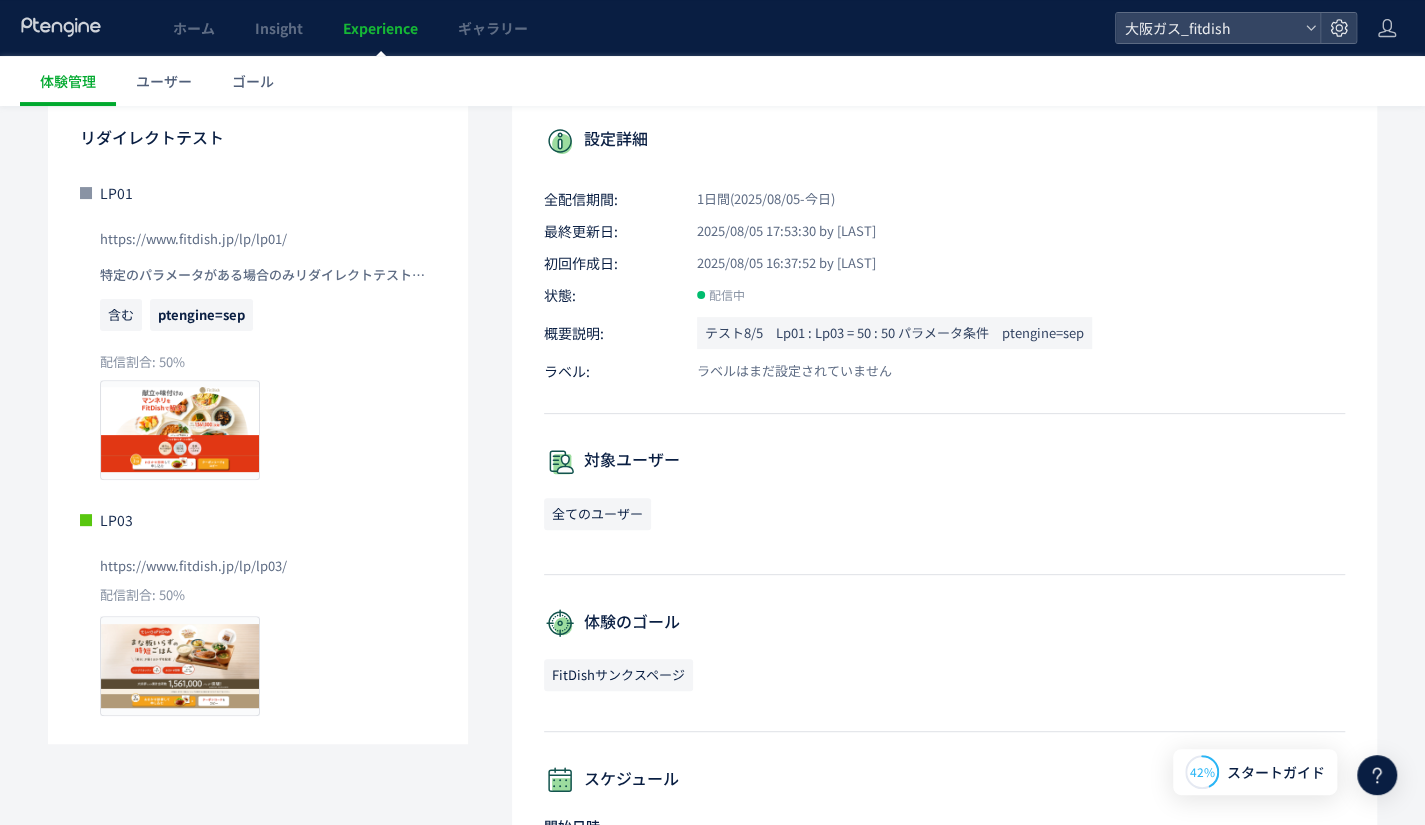 scroll, scrollTop: 12, scrollLeft: 0, axis: vertical 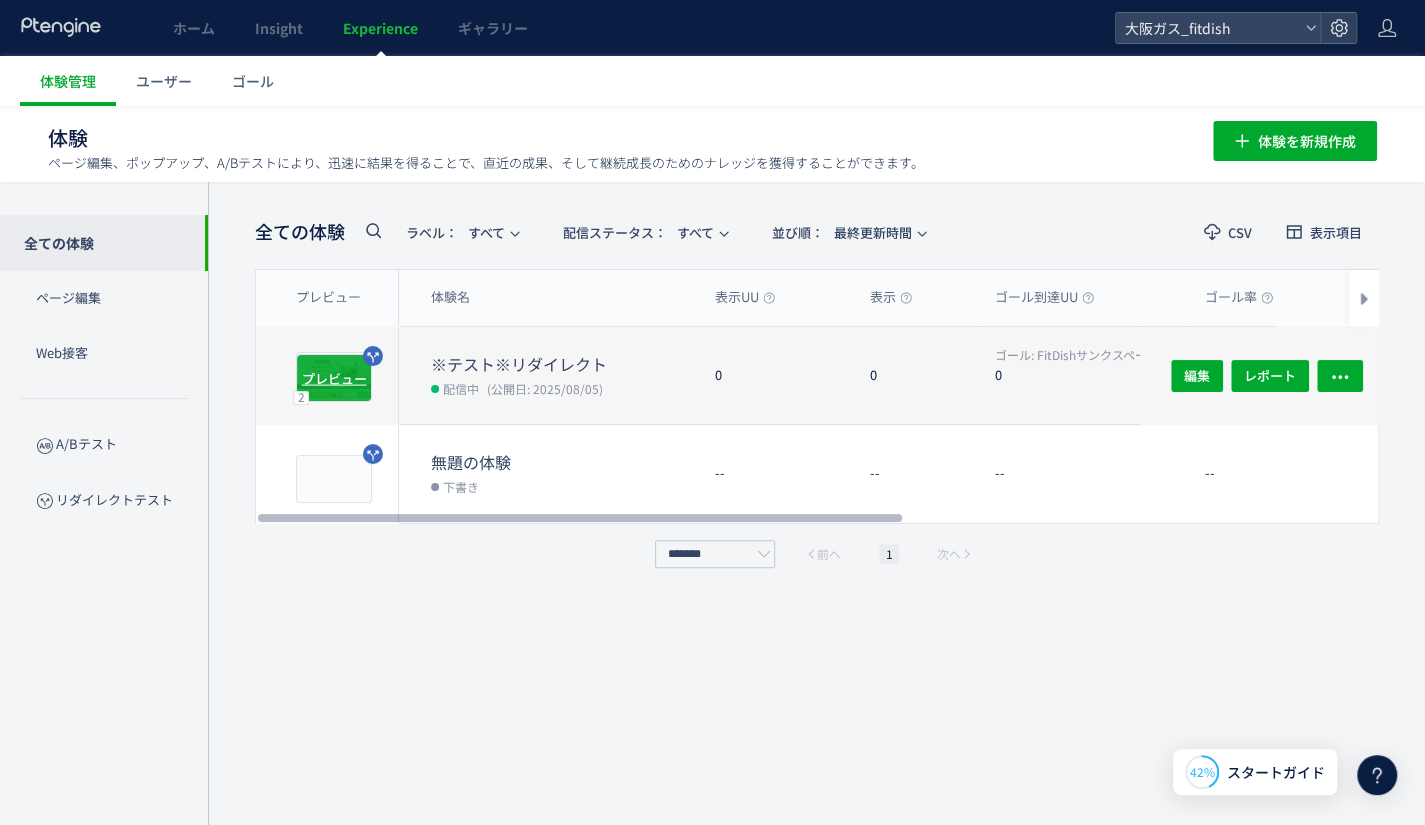 click on "プレビュー" at bounding box center (334, 377) 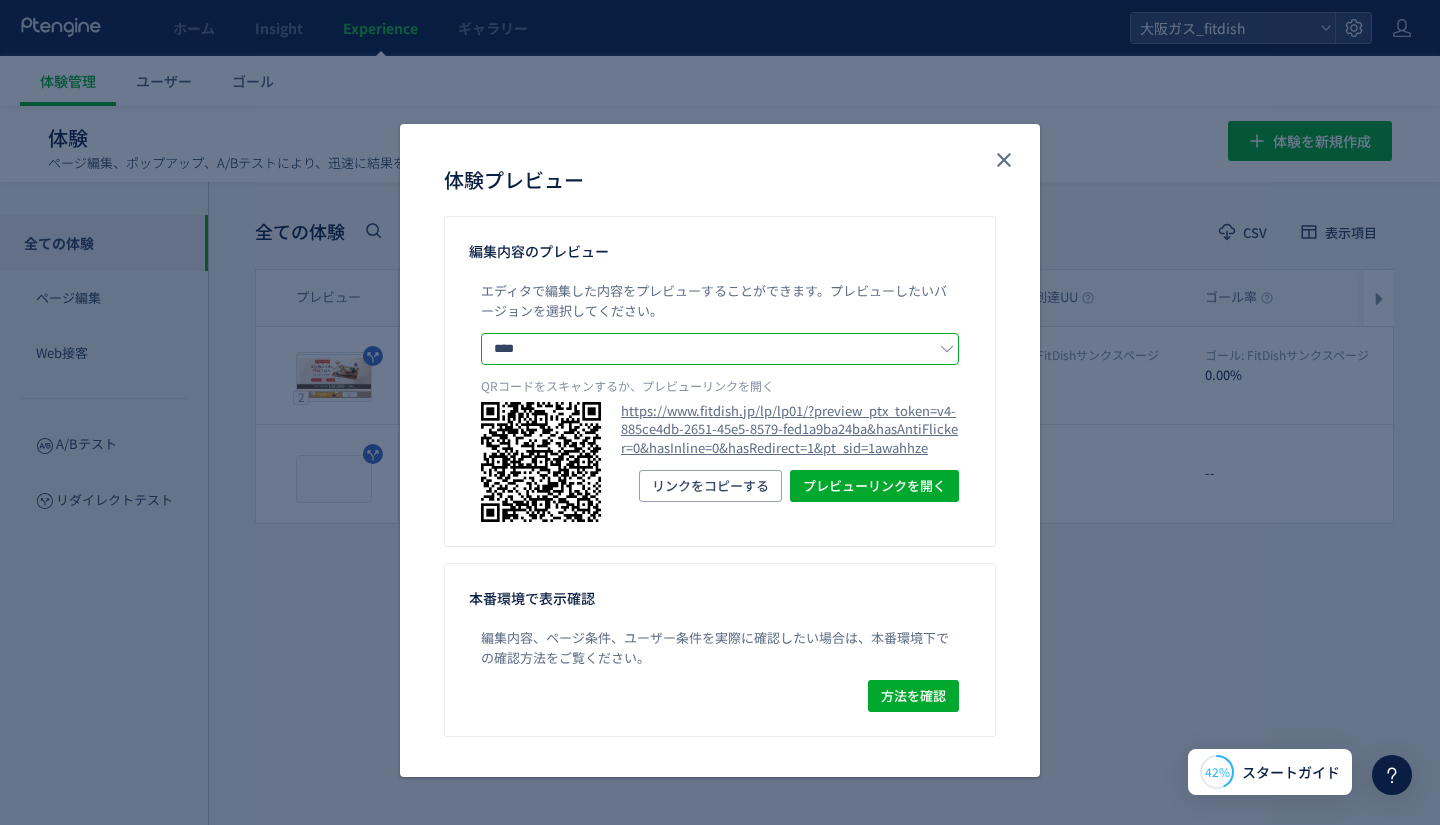 click on "****" 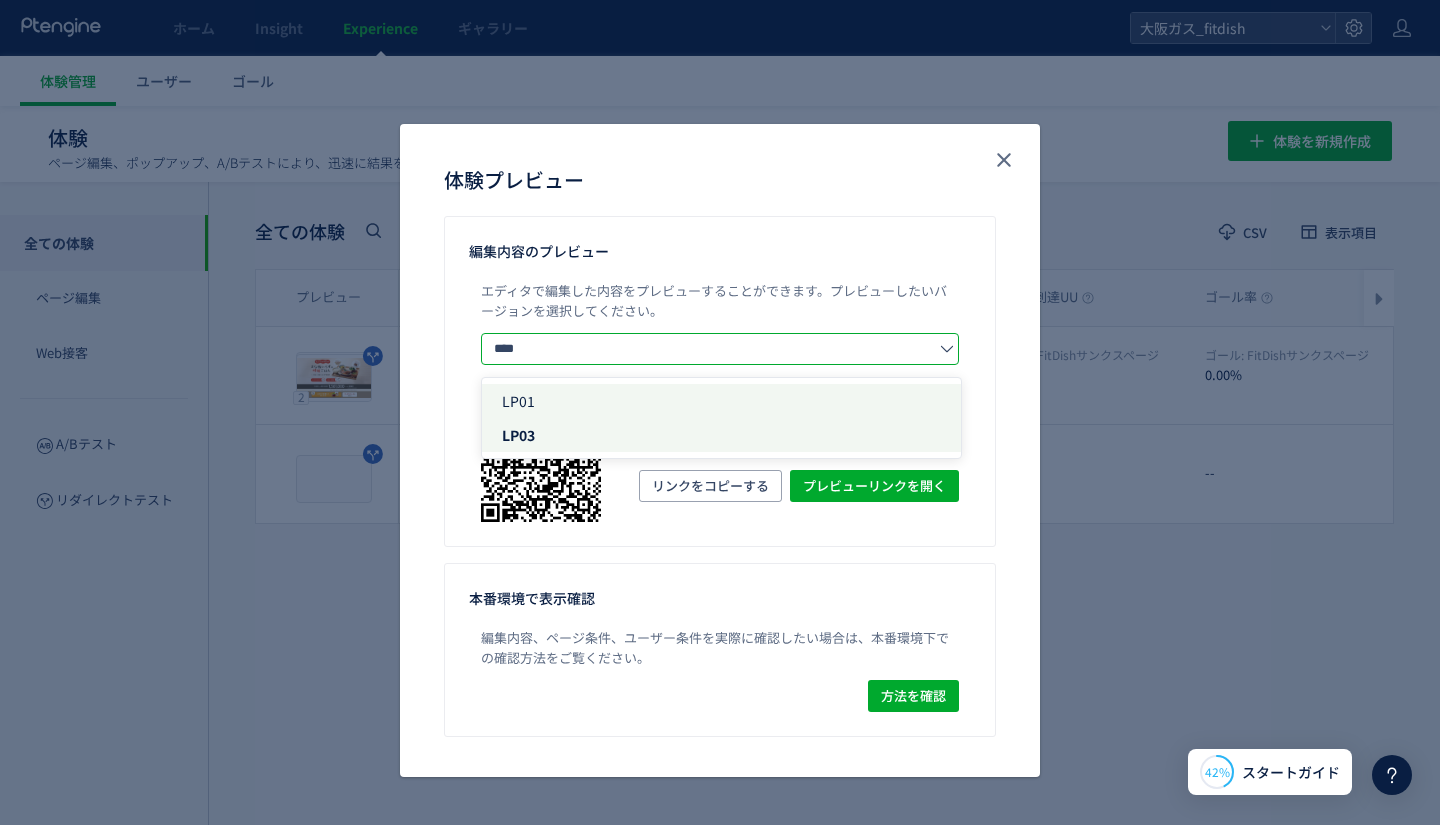 click on "LP01" 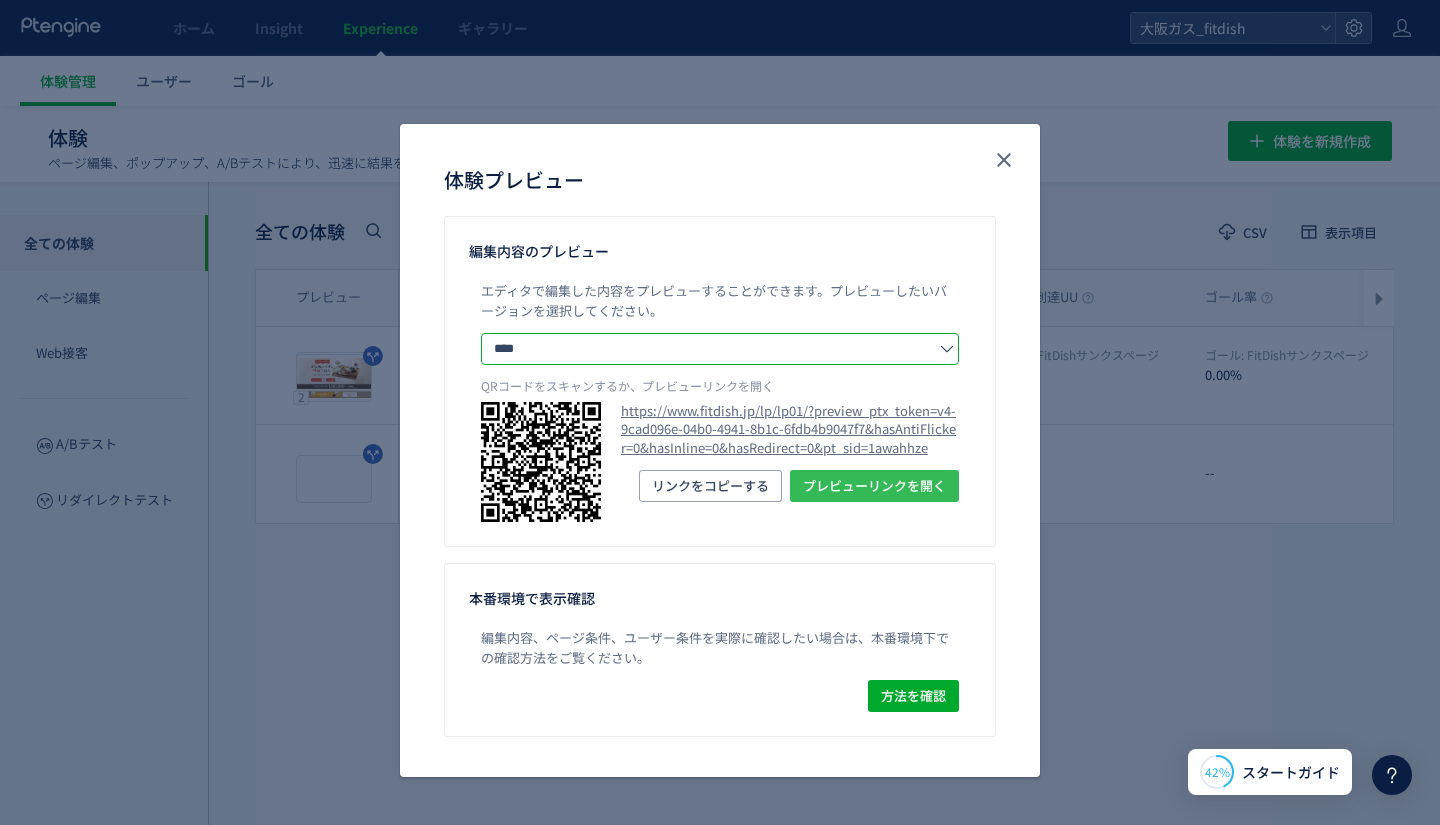 click on "プレビューリンクを開く" at bounding box center [874, 486] 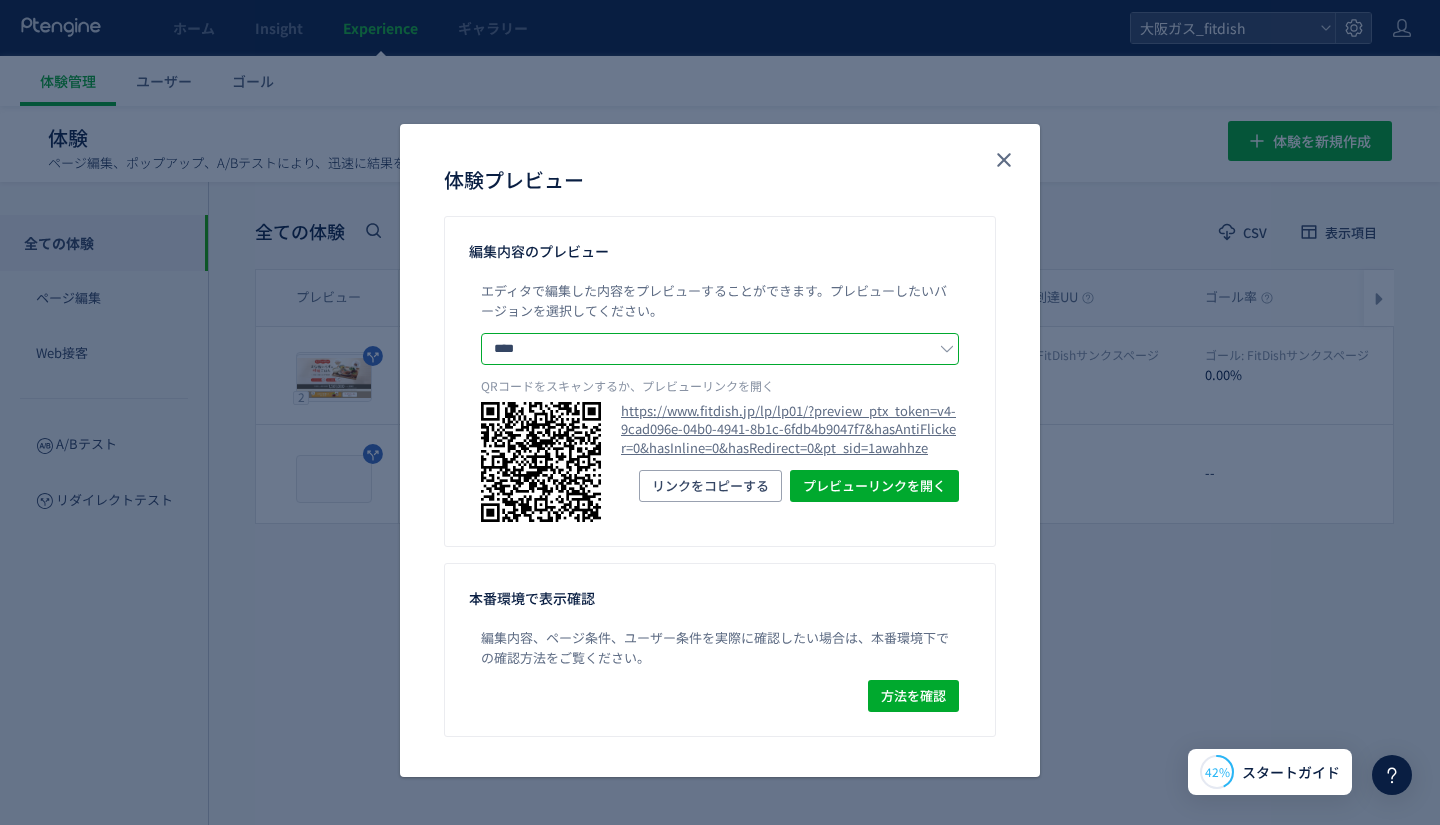 click on "****" 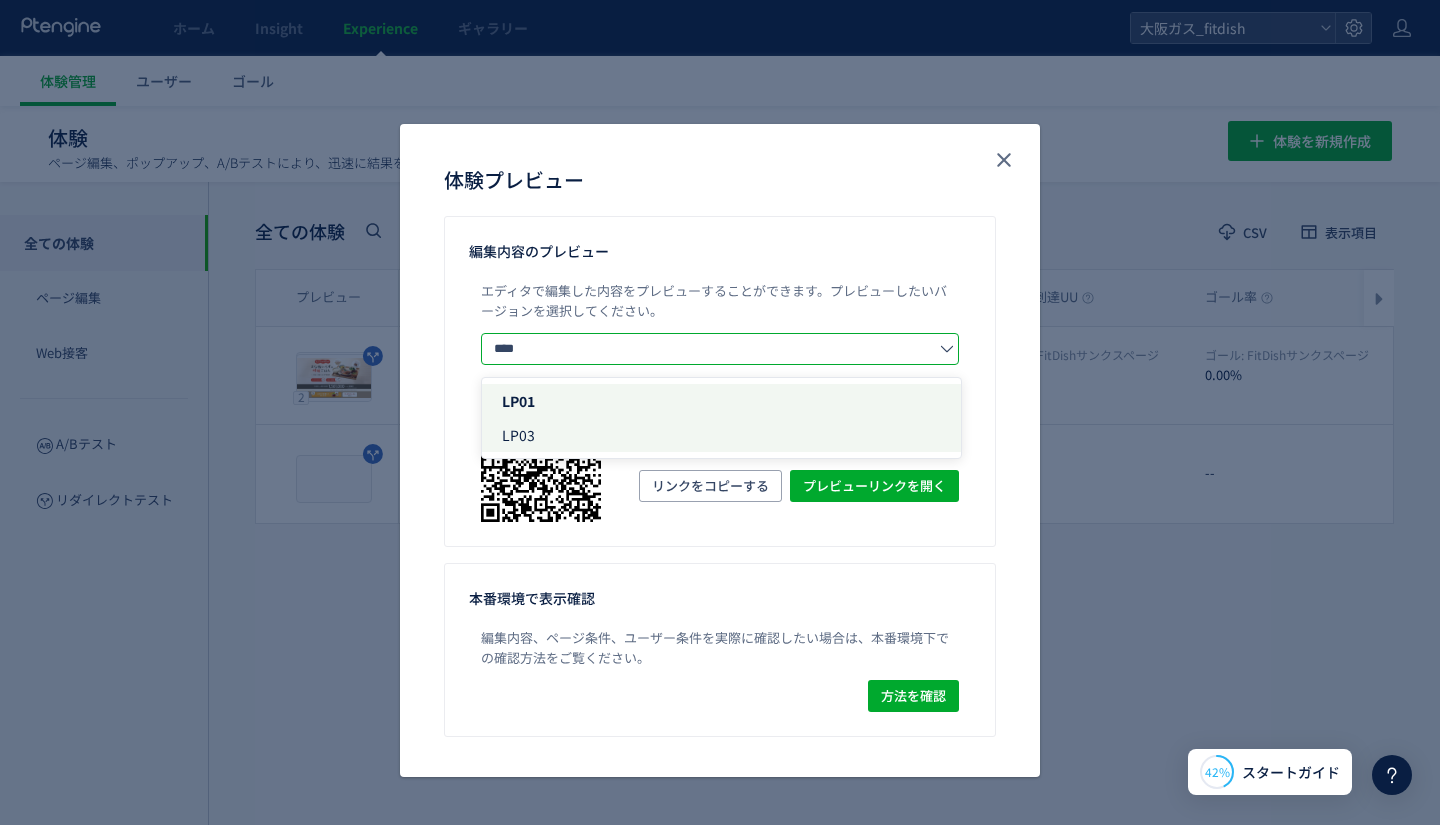 click on "LP03" 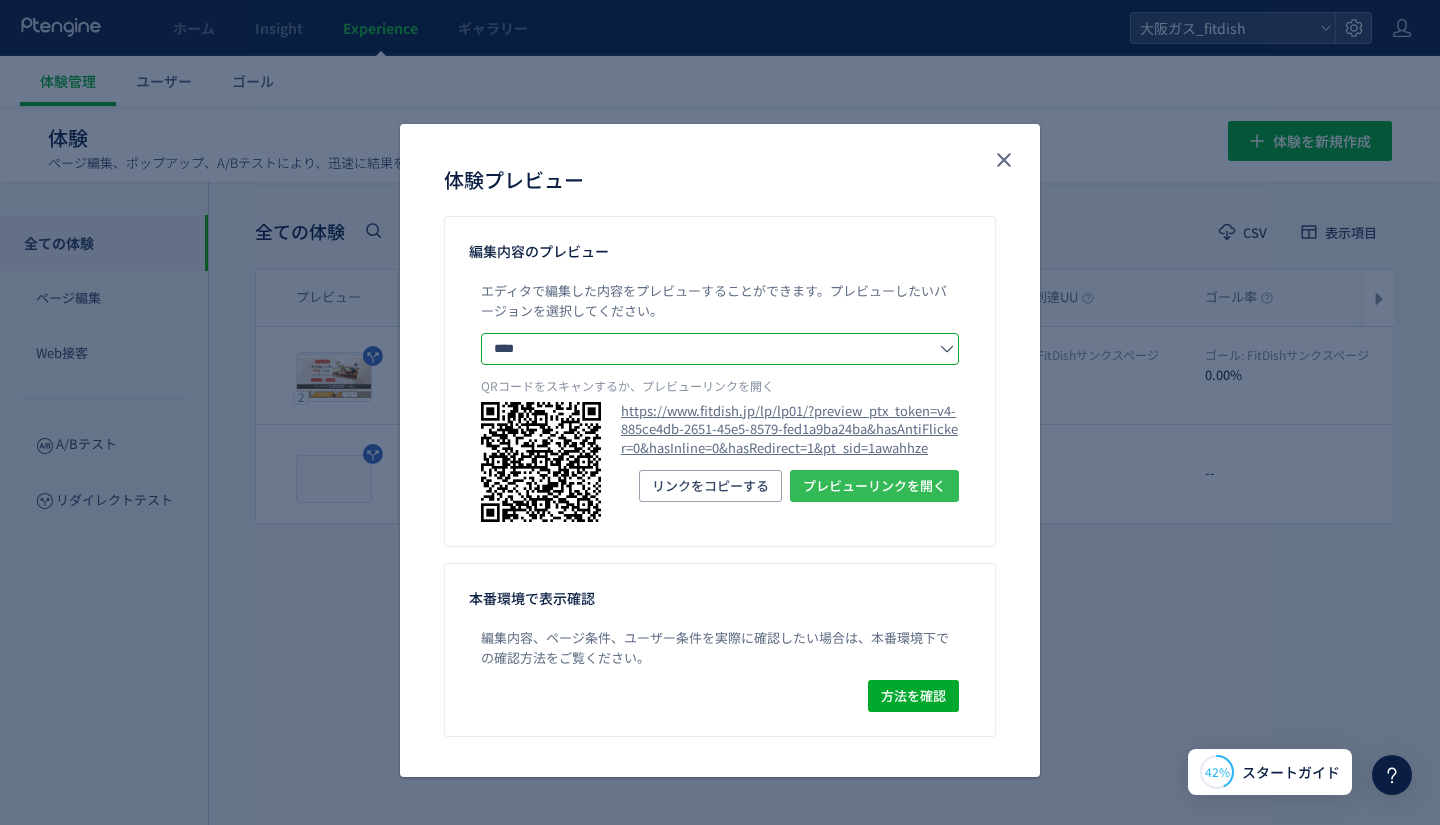 click on "プレビューリンクを開く" at bounding box center [874, 486] 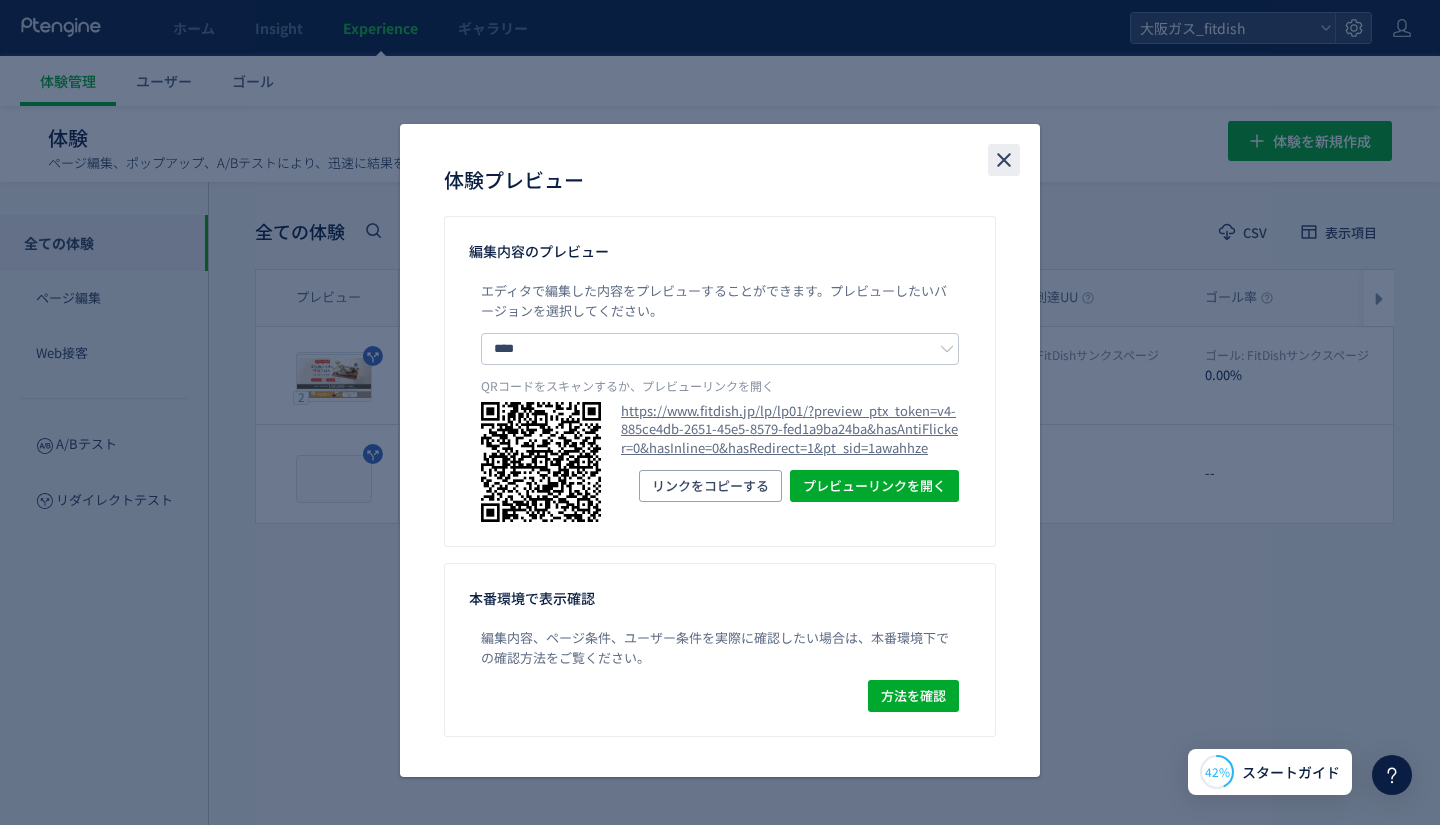 click 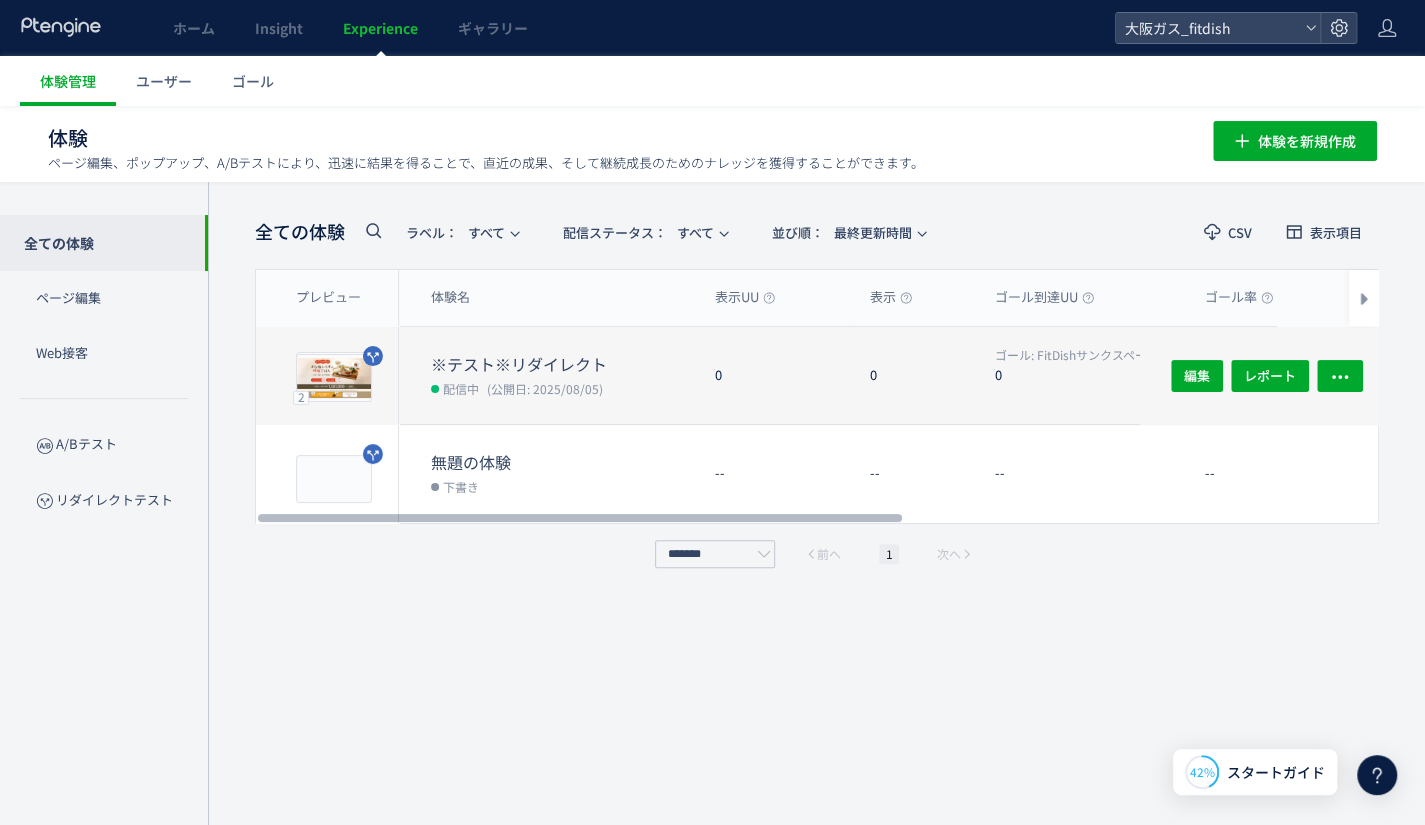 click on "(公開日: 2025/08/05)" at bounding box center [545, 388] 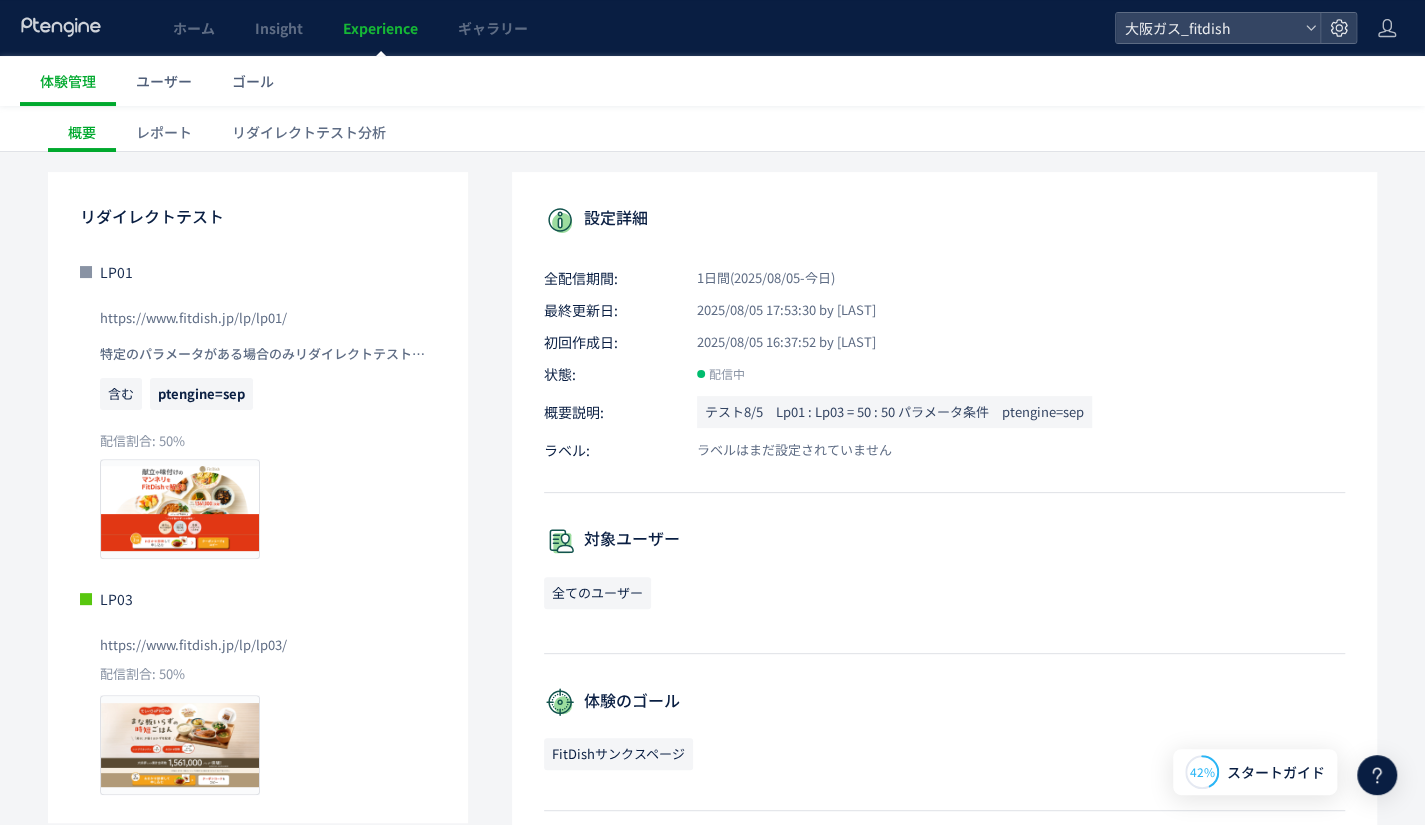scroll, scrollTop: 100, scrollLeft: 0, axis: vertical 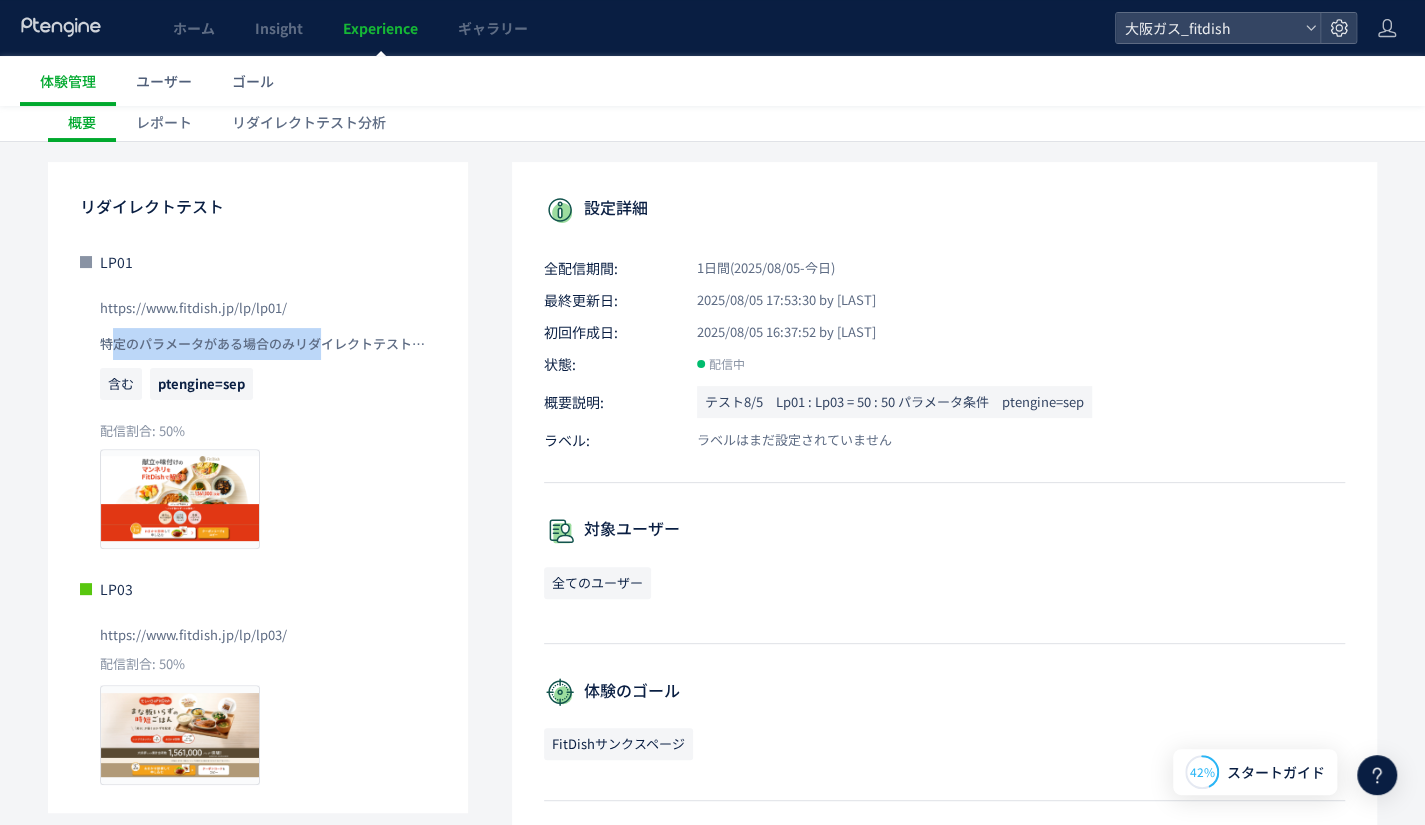 drag, startPoint x: 110, startPoint y: 341, endPoint x: 316, endPoint y: 345, distance: 206.03883 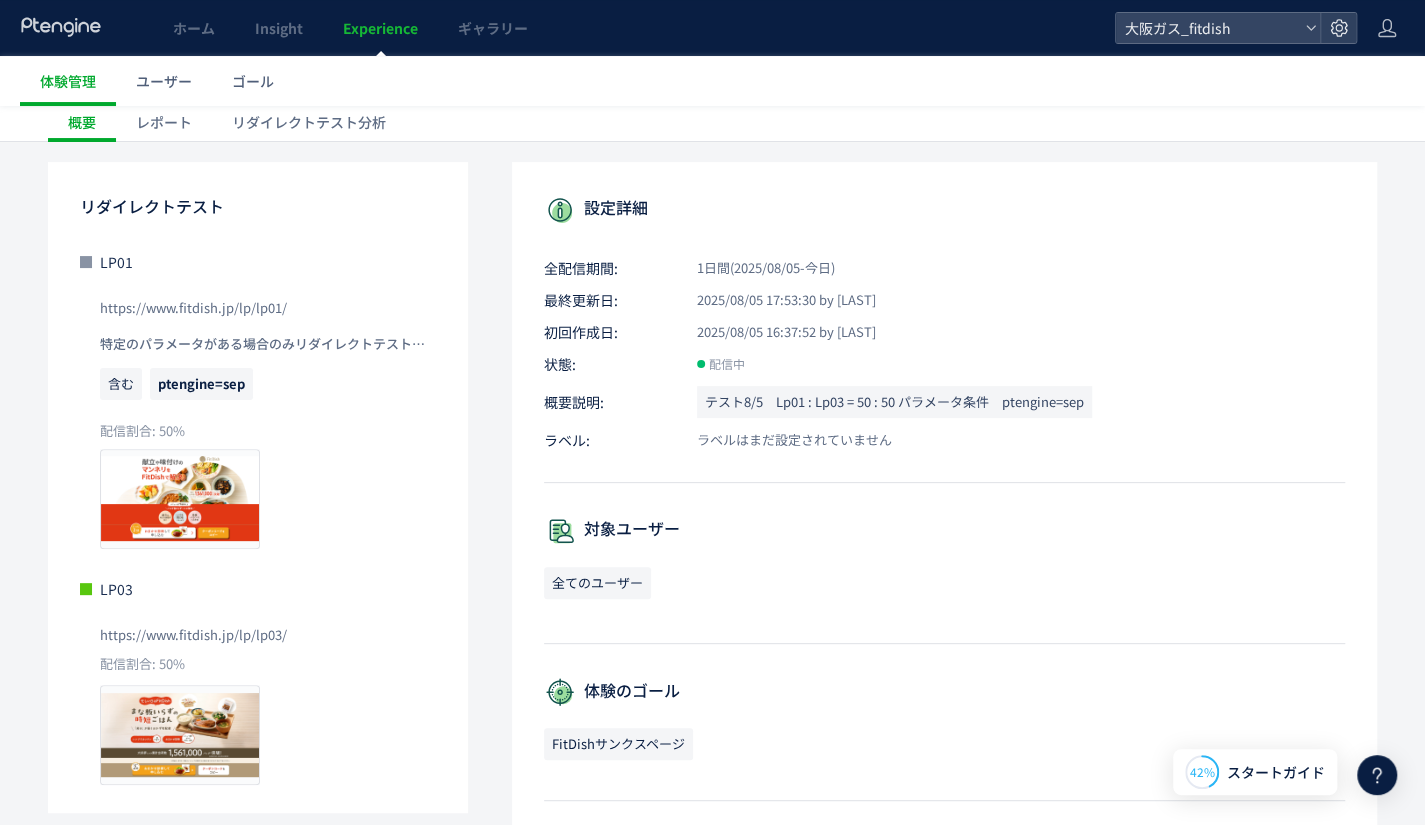 click on "対象ユーザー" at bounding box center (944, 531) 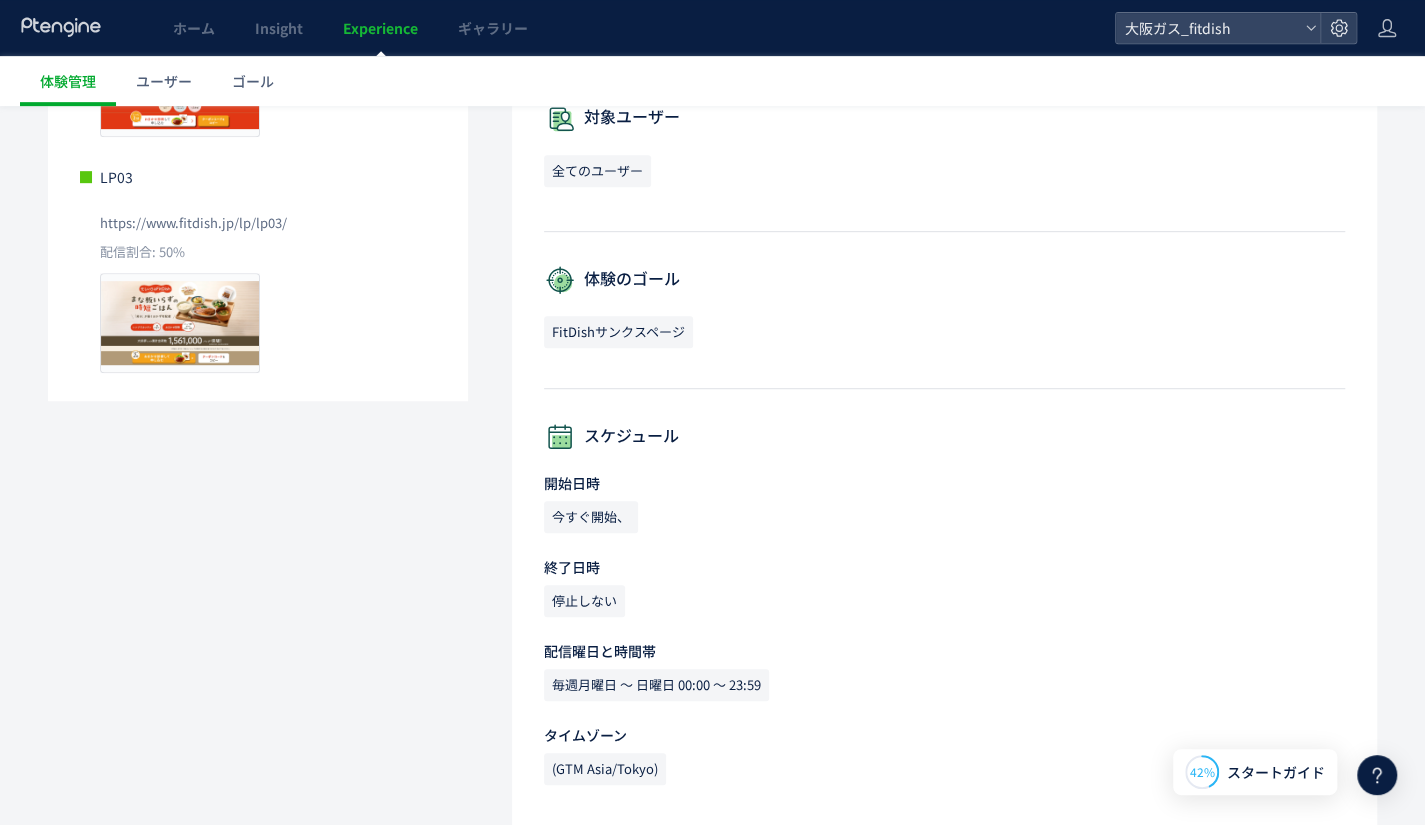 scroll, scrollTop: 0, scrollLeft: 0, axis: both 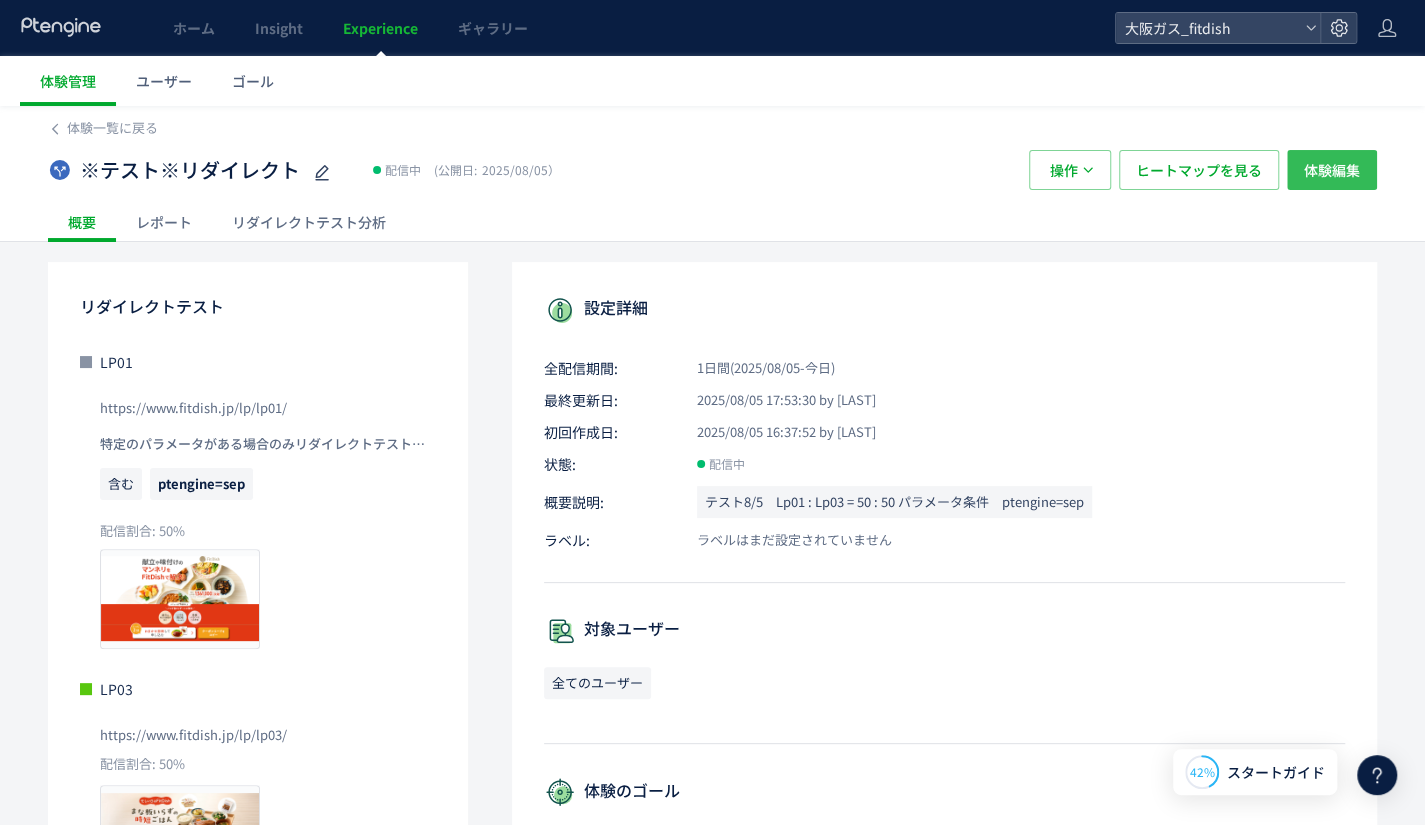 click on "体験編集" at bounding box center [1332, 170] 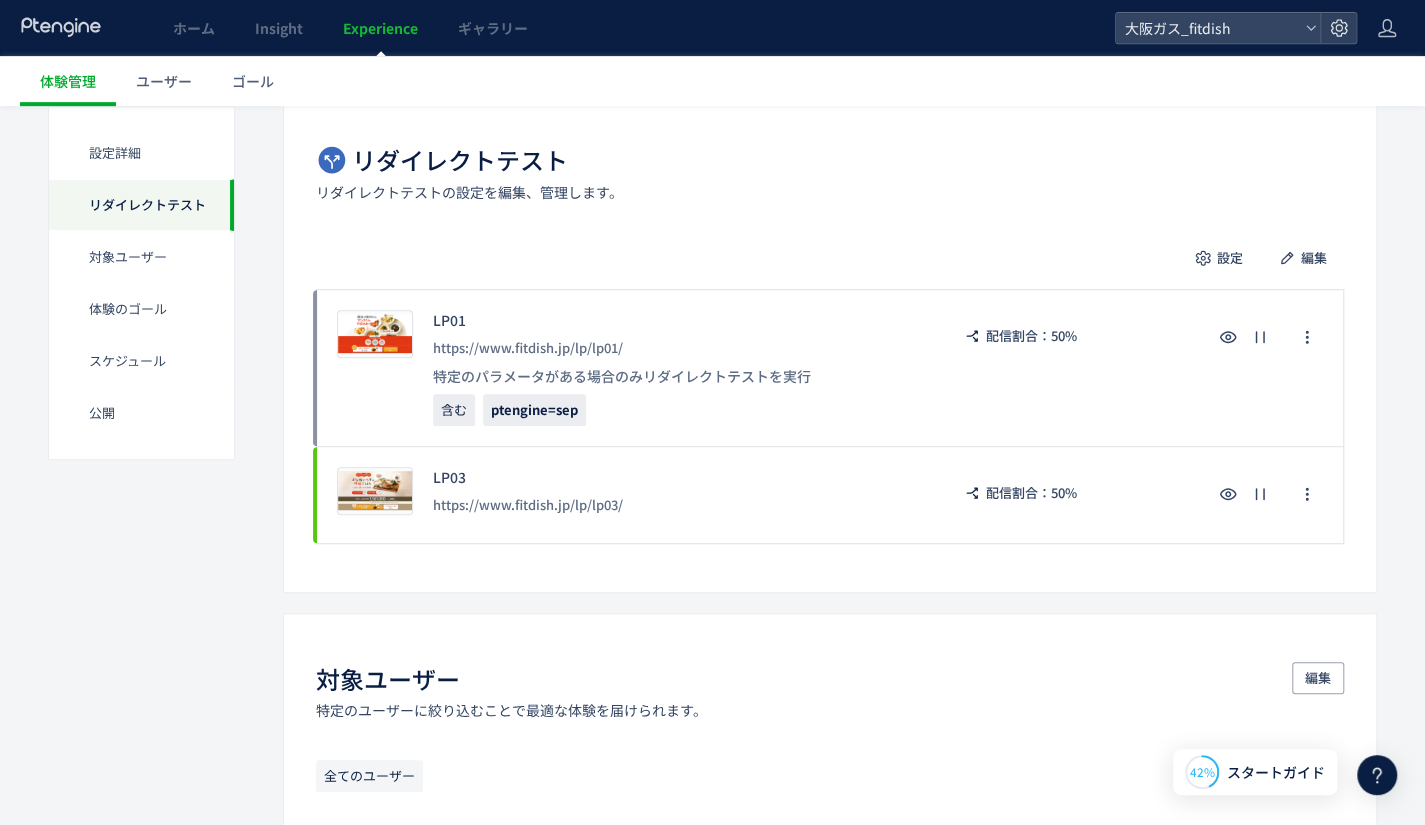 scroll, scrollTop: 900, scrollLeft: 0, axis: vertical 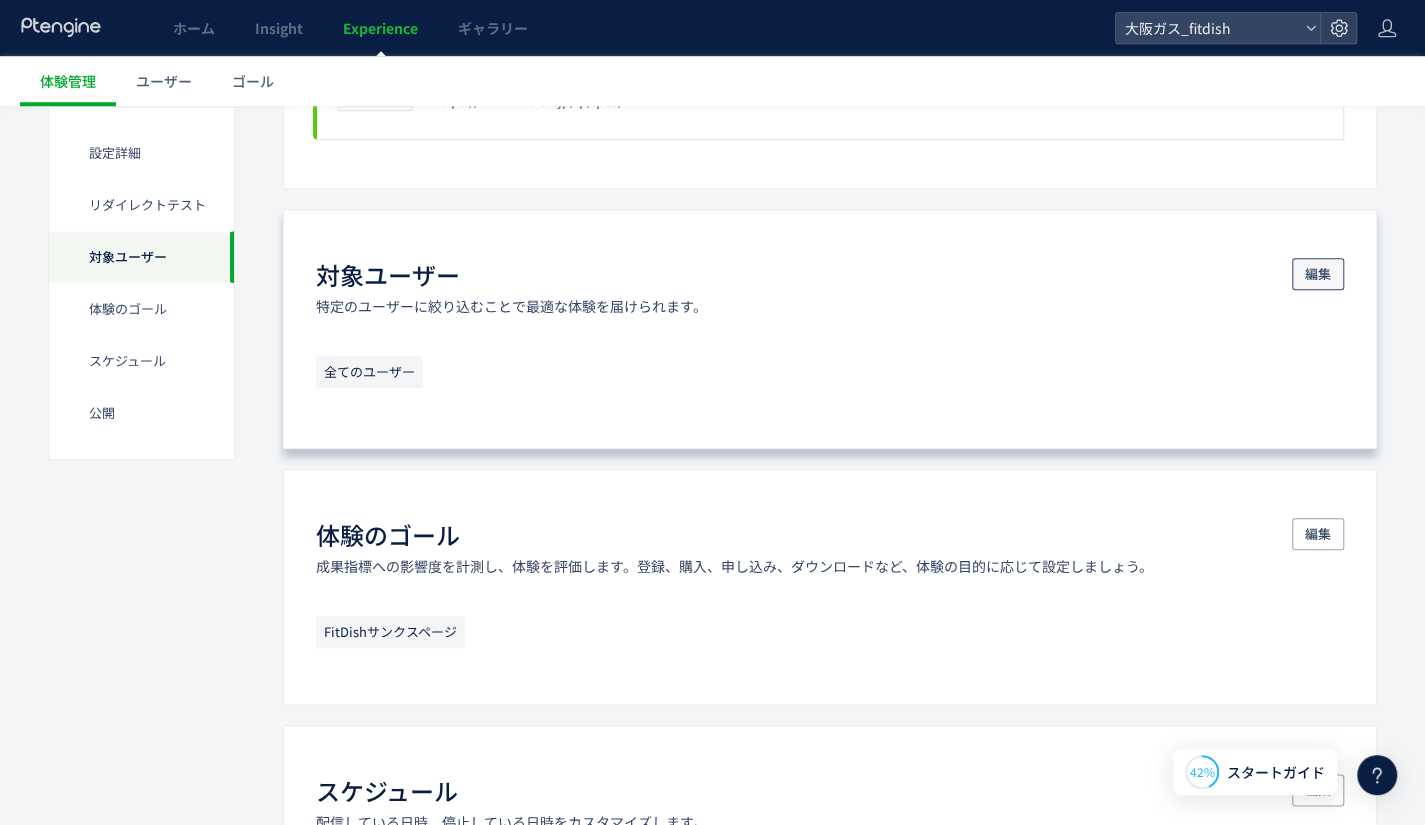 click on "編集" at bounding box center (1318, 274) 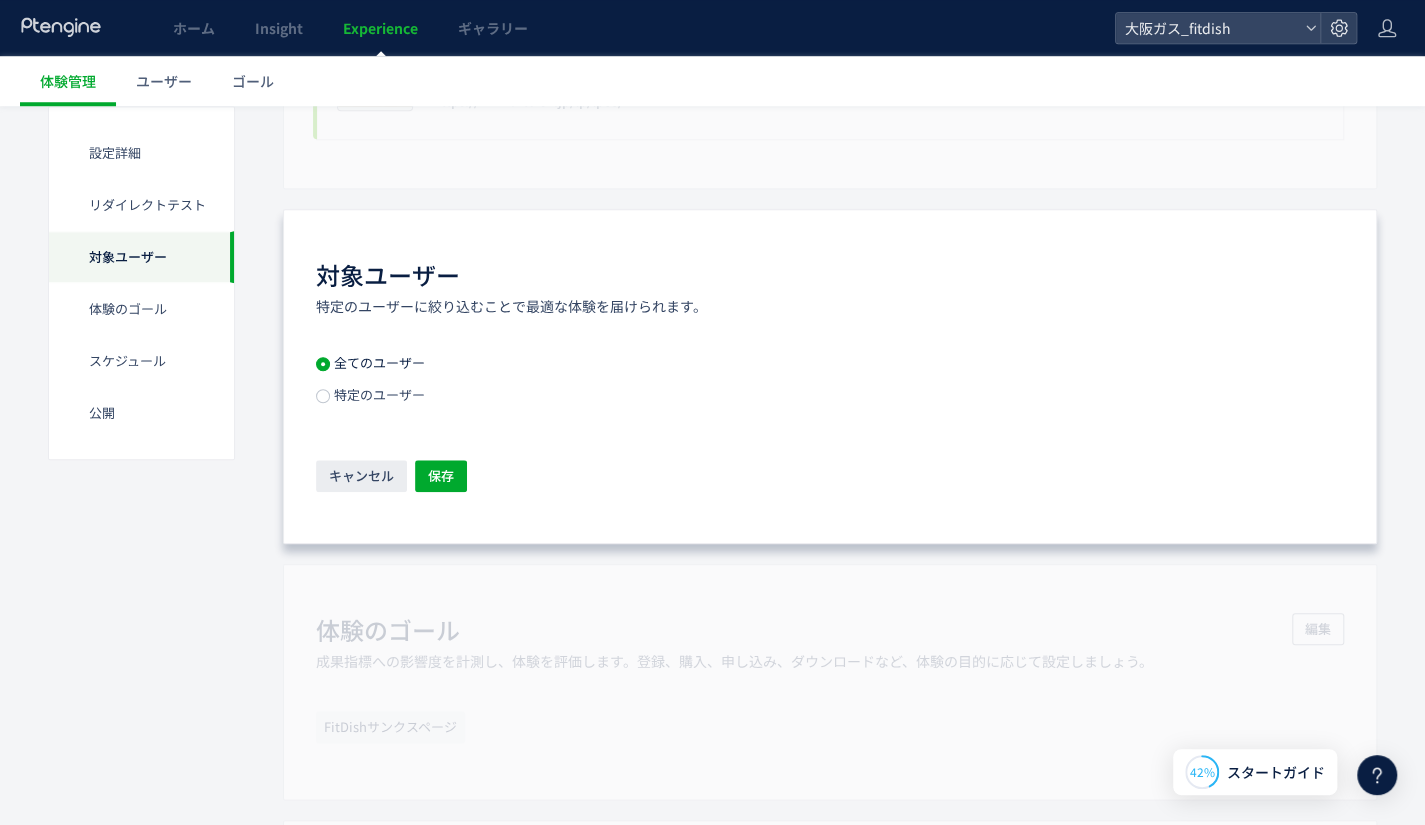 click on "特定のユーザー" at bounding box center (377, 394) 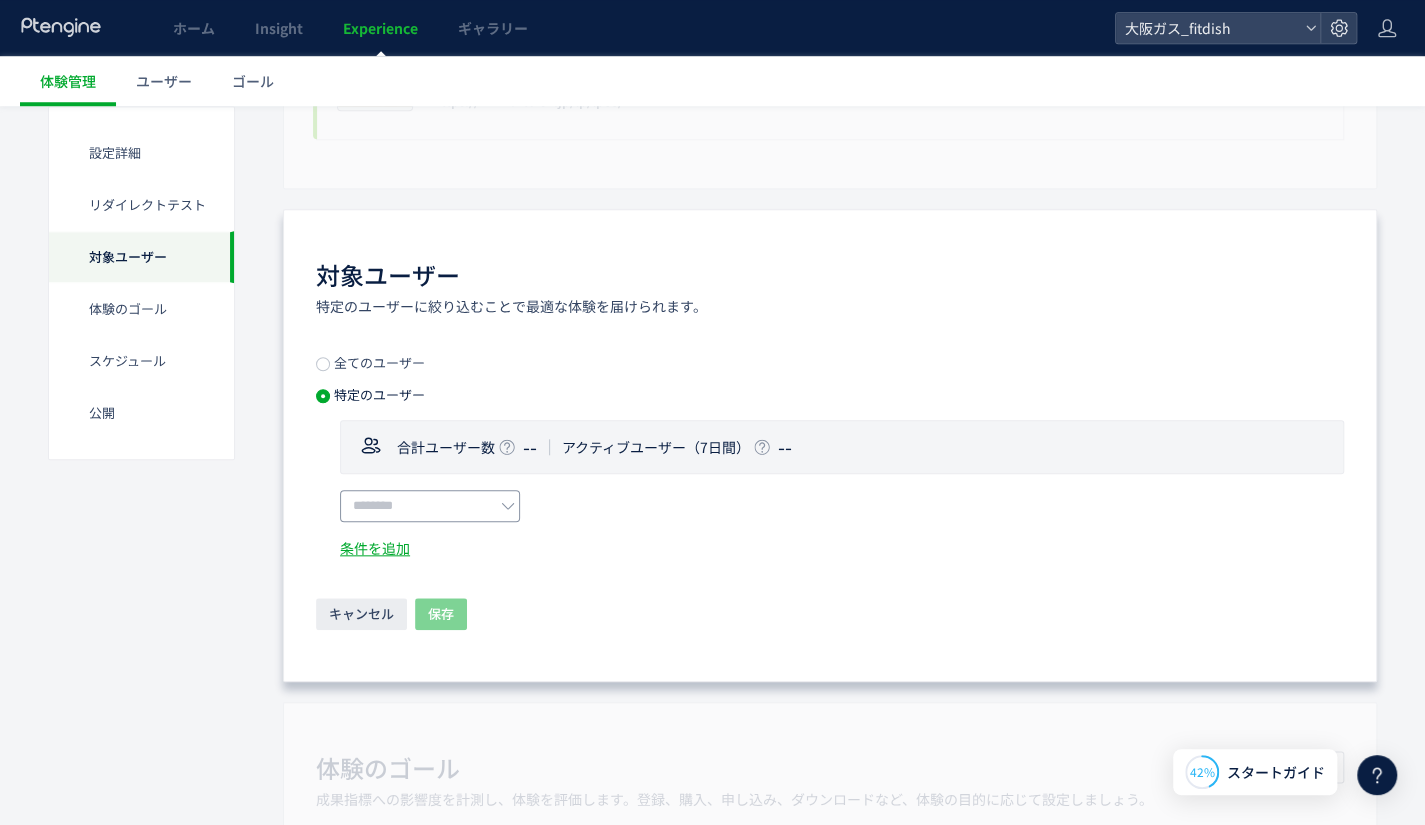 click 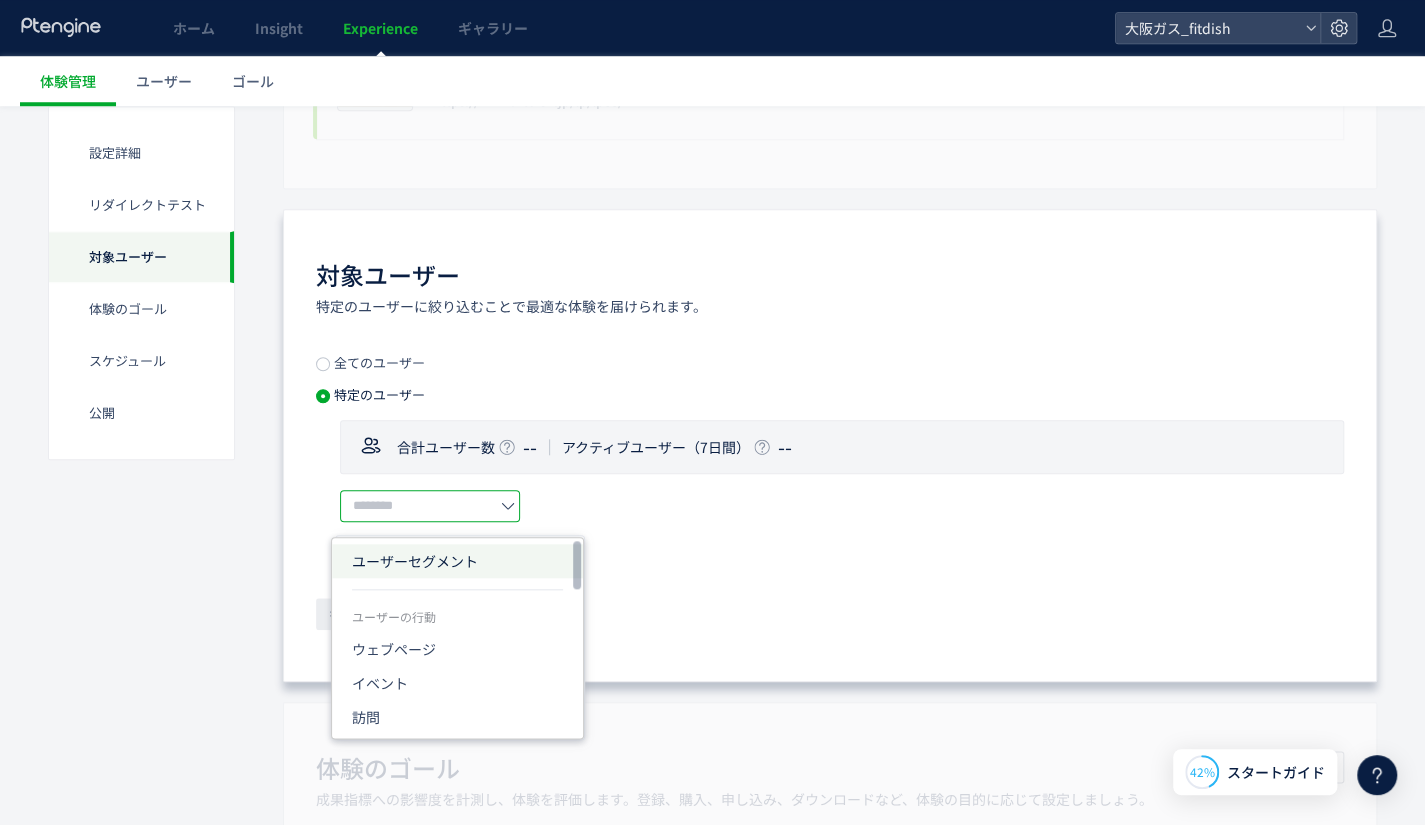 click on "ユーザーセグメント" 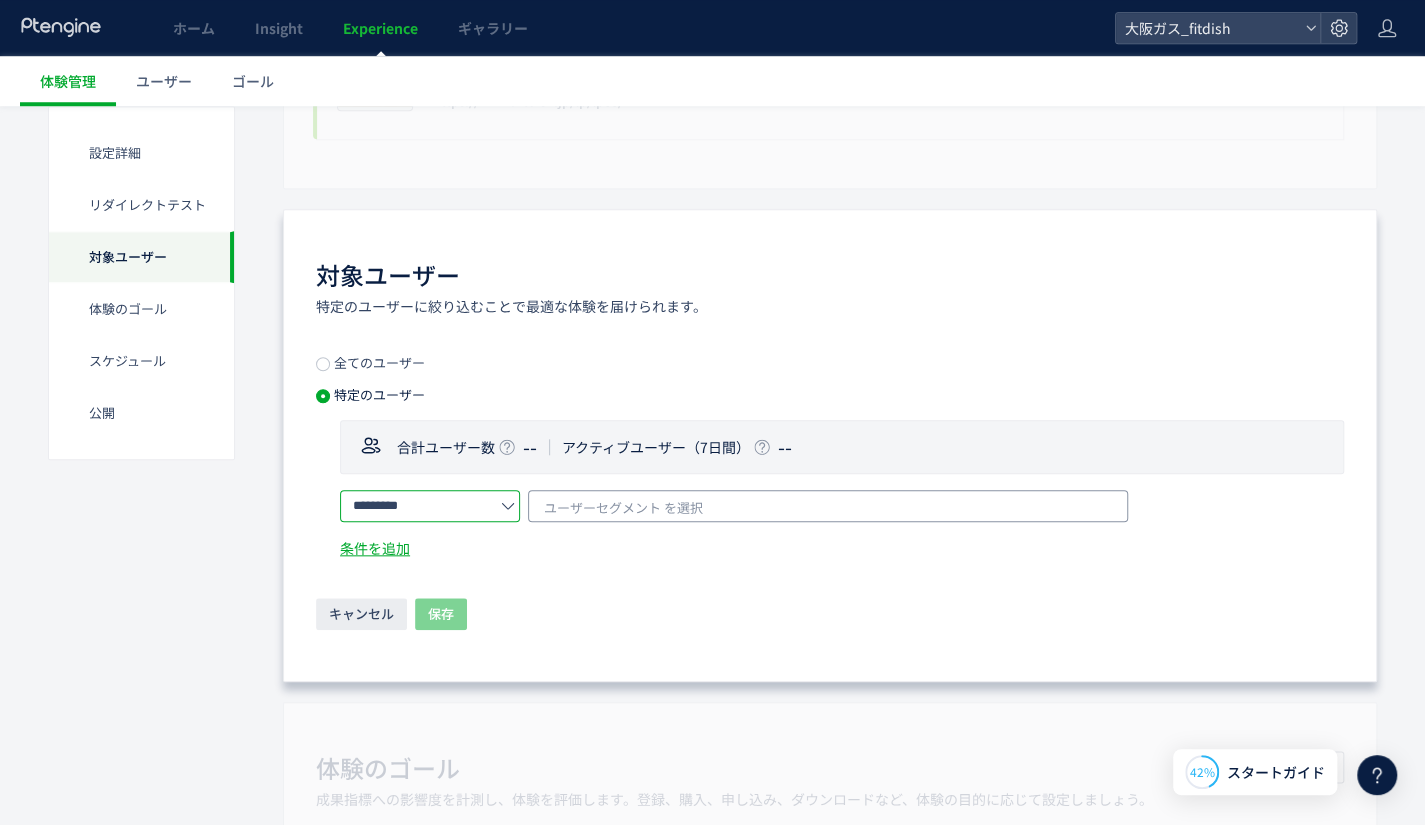 click on "ユーザーセグメント を選択" at bounding box center [623, 508] 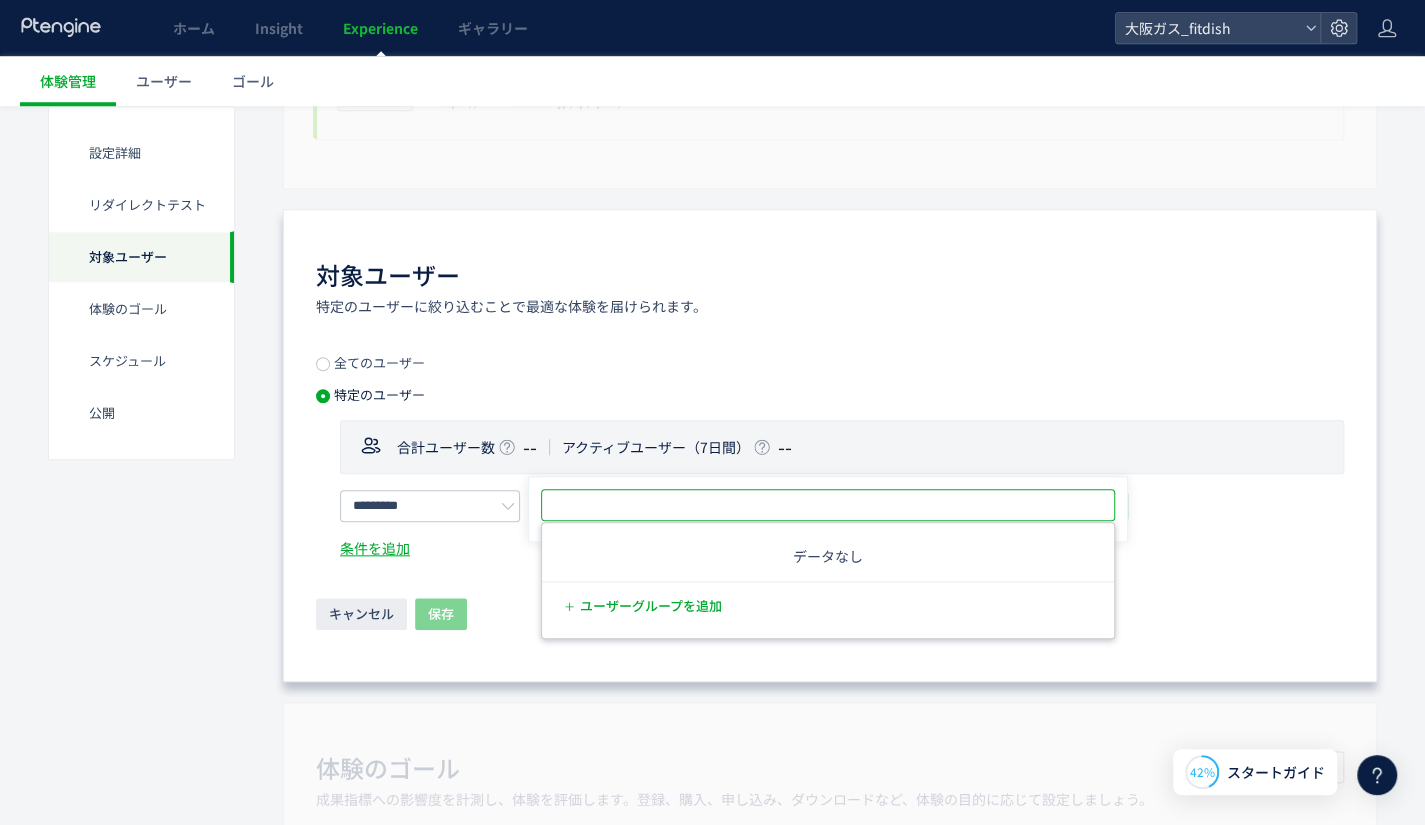 click on "全てのユーザー 特定のユーザー 合計ユーザー数 -- アクティブユーザー（7日間） -- ********* ユーザーセグメント ユーザーの行動 ウェブページ イベント 訪問 体験 訪問の属性 訪問の種類 入口ページ 流入元の種類 参照元URL 参照元Host キャンペーン名 (utm_campaign) 流入元 (utm_source) メディア (utm_medium) キーワード (utm_term) コンテンツ (utm_content) 端末の種類 OS OSのバージョン ブラウザ ブラウザのバージョン 解像度 メーカー 国/地域 都道府県 ユーザーラベル total sessions initial referrer city country os distinct user ID initial referring domain region browser first seen last active phone email name ユーザーセグメント を選択 データなし ユーザーグループを追加 条件を追加 キャンセル 保存" at bounding box center [830, 494] 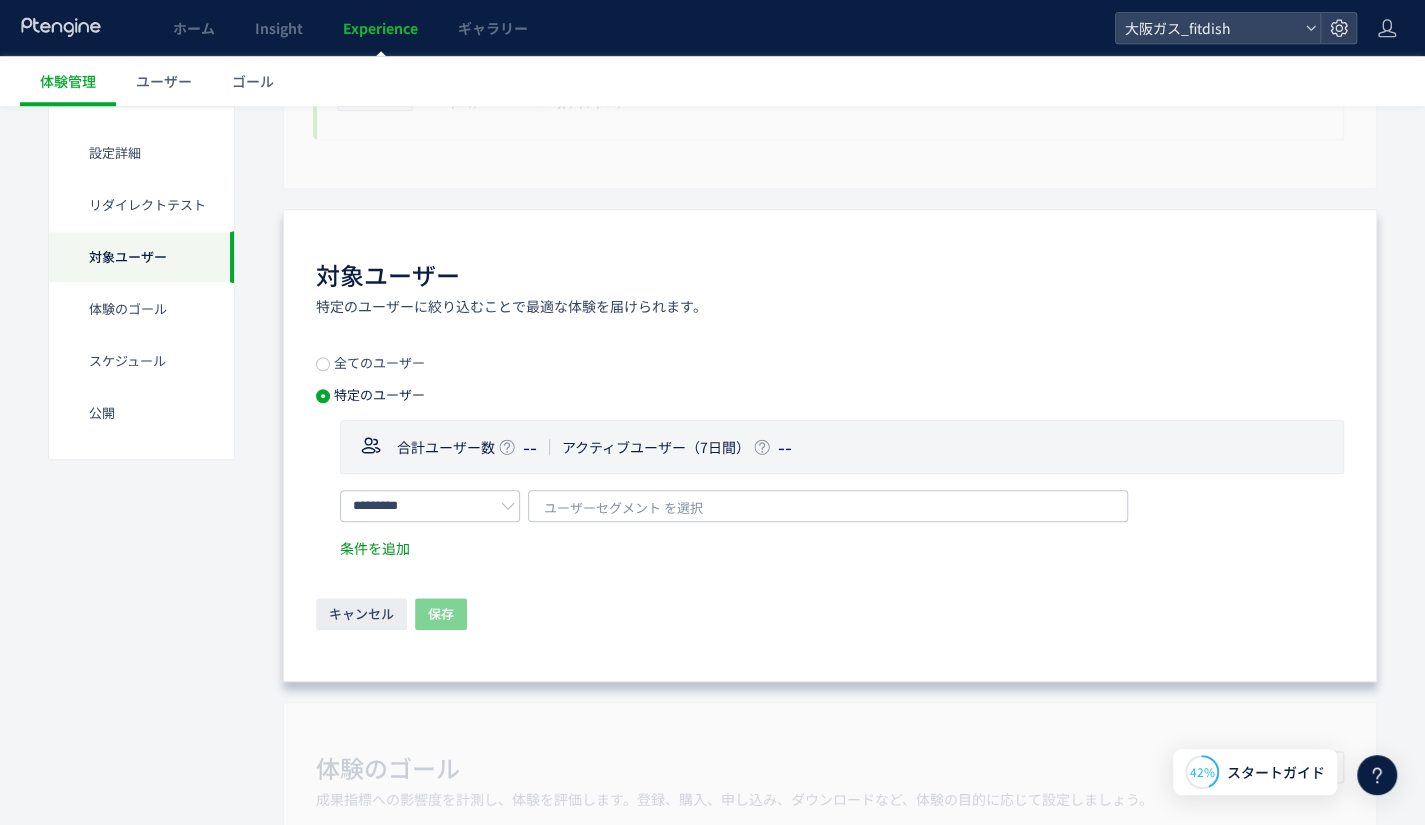 click on "条件を追加" at bounding box center (375, 548) 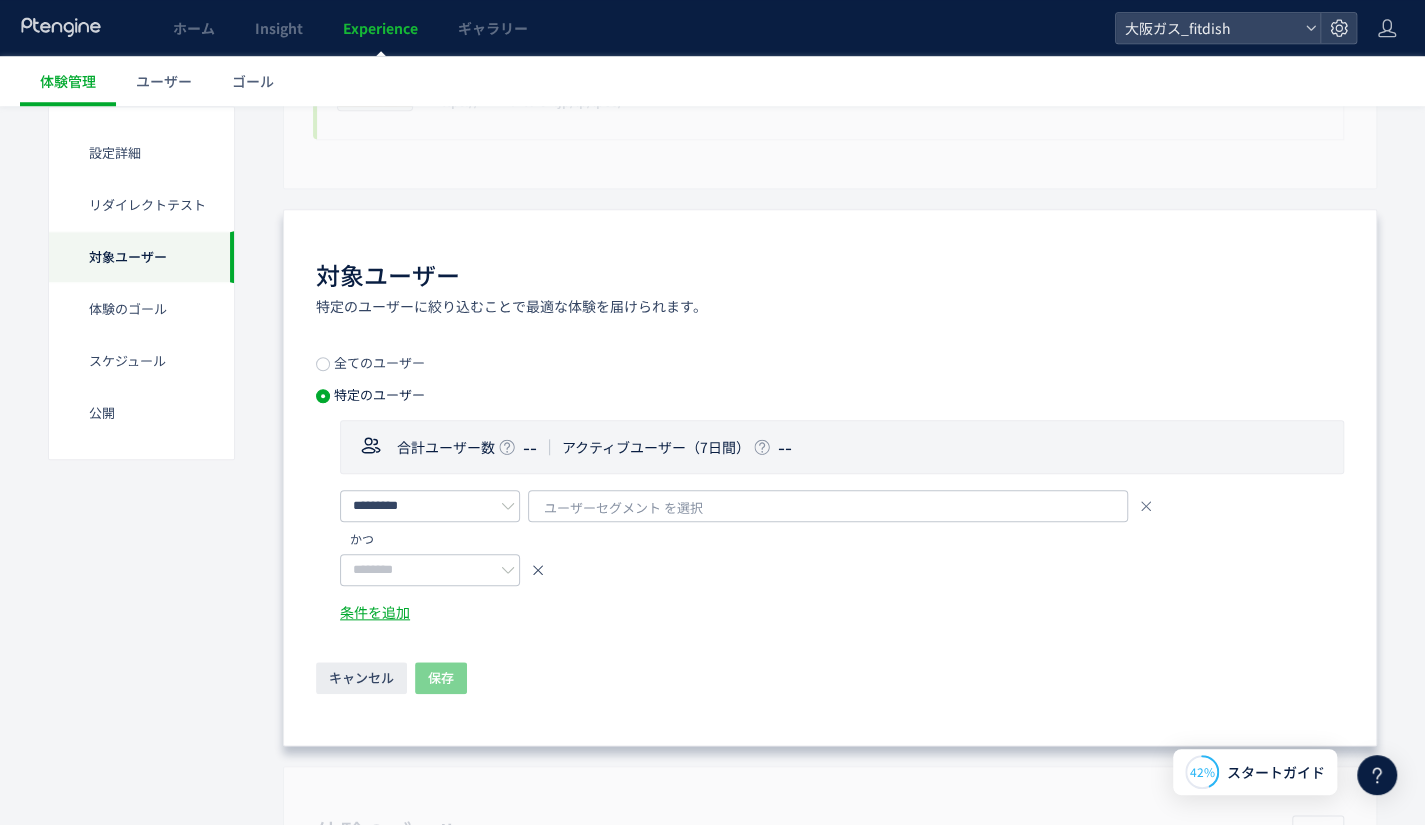 click 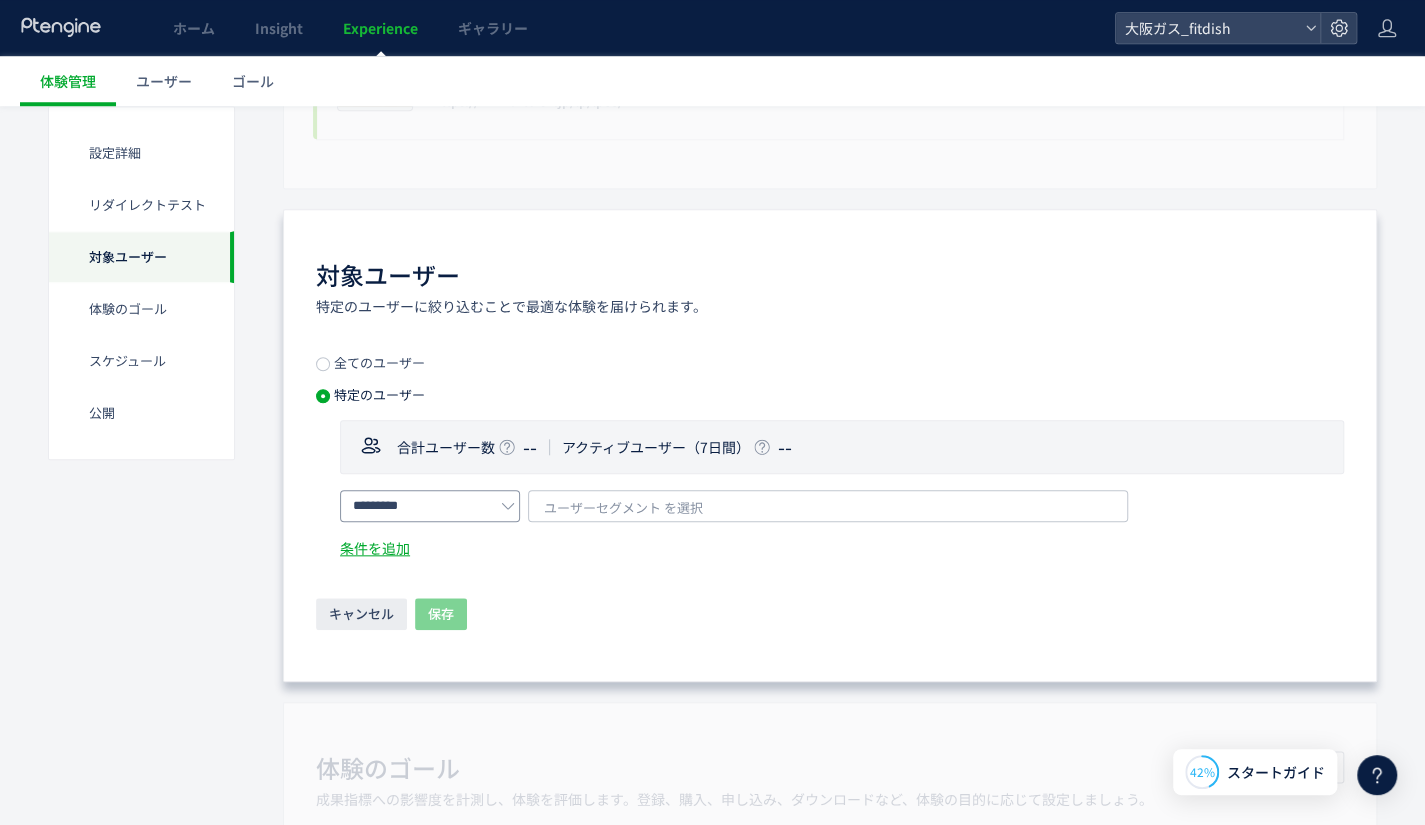 click 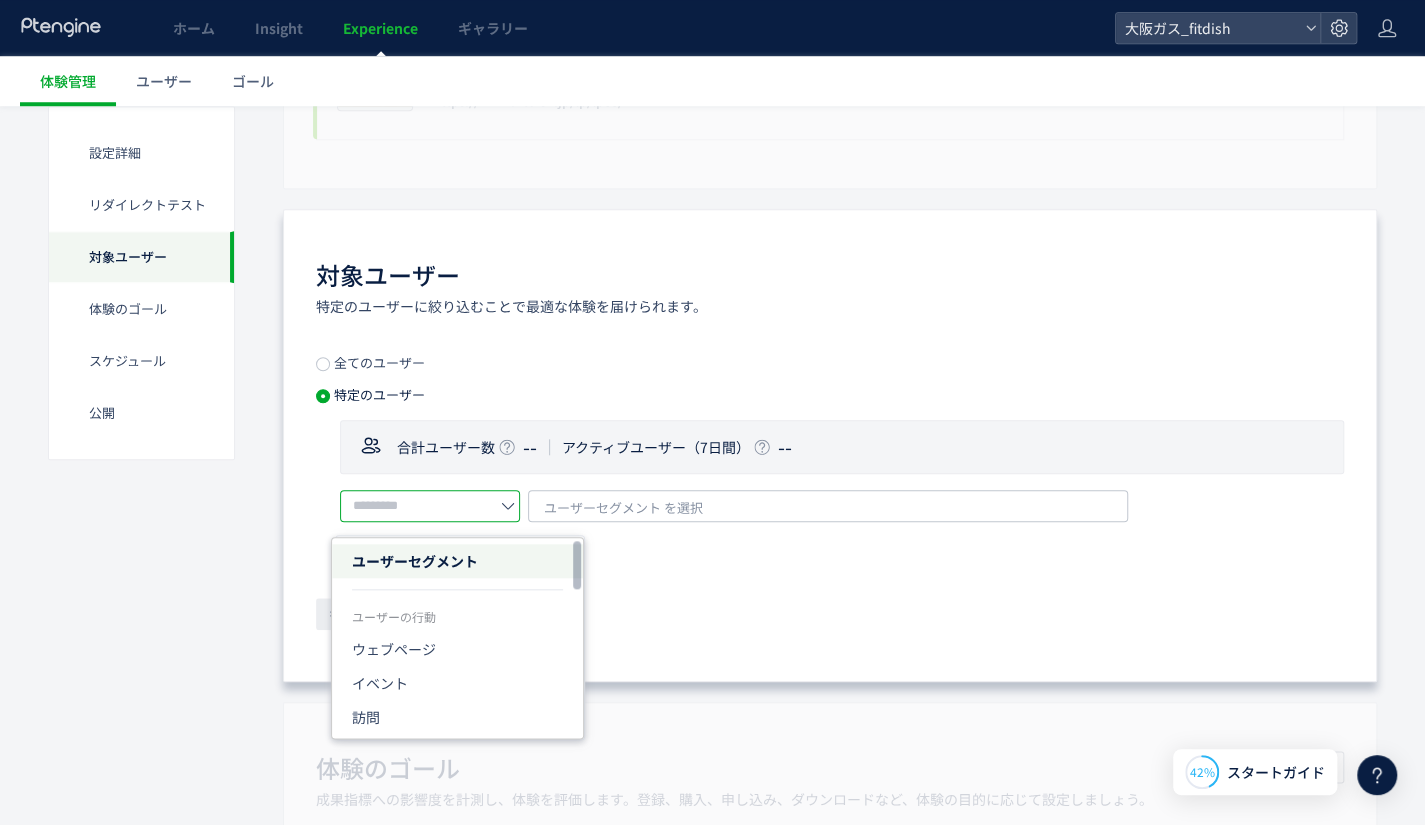 click on "ユーザーセグメント" 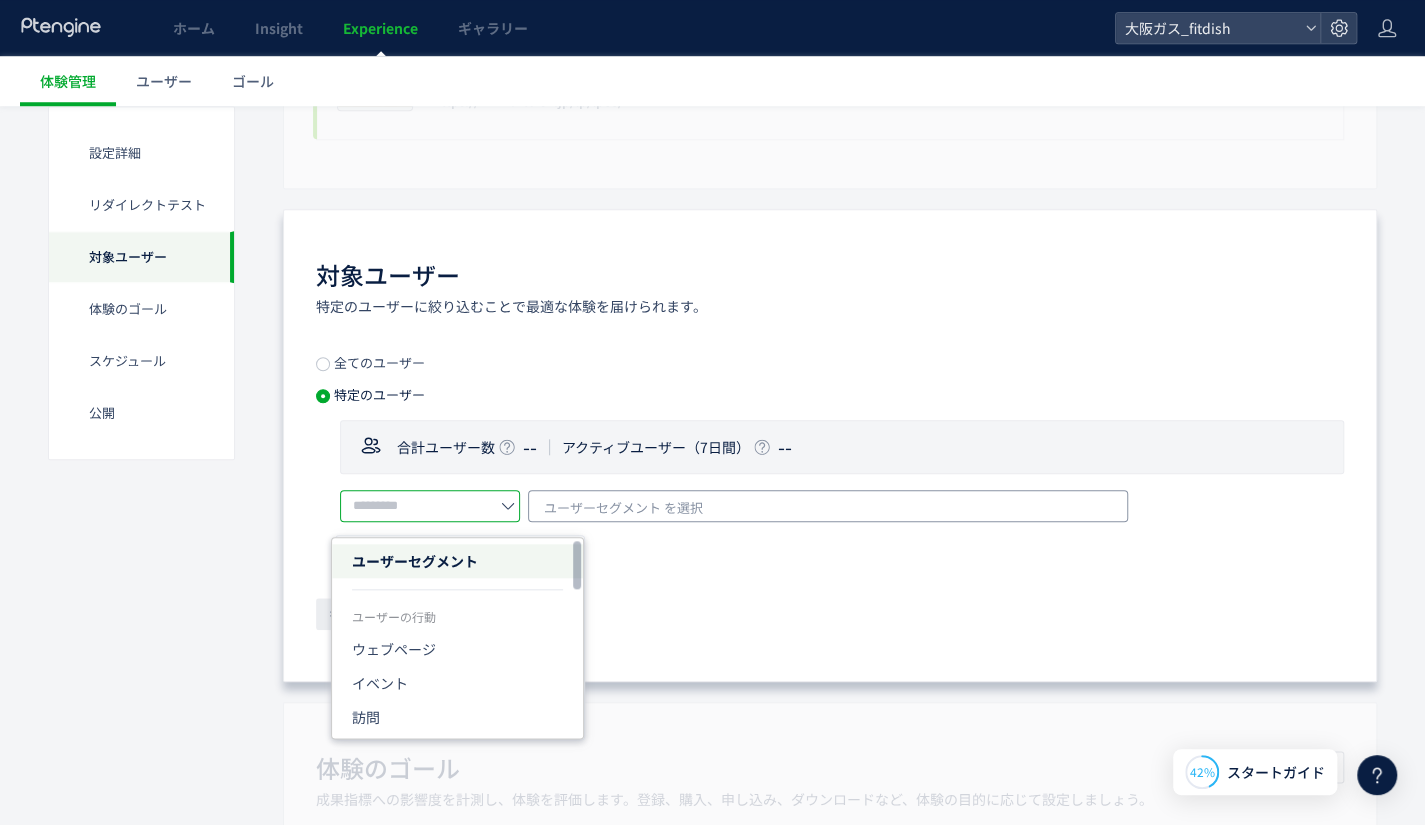 click on "ユーザーセグメント を選択" at bounding box center (623, 508) 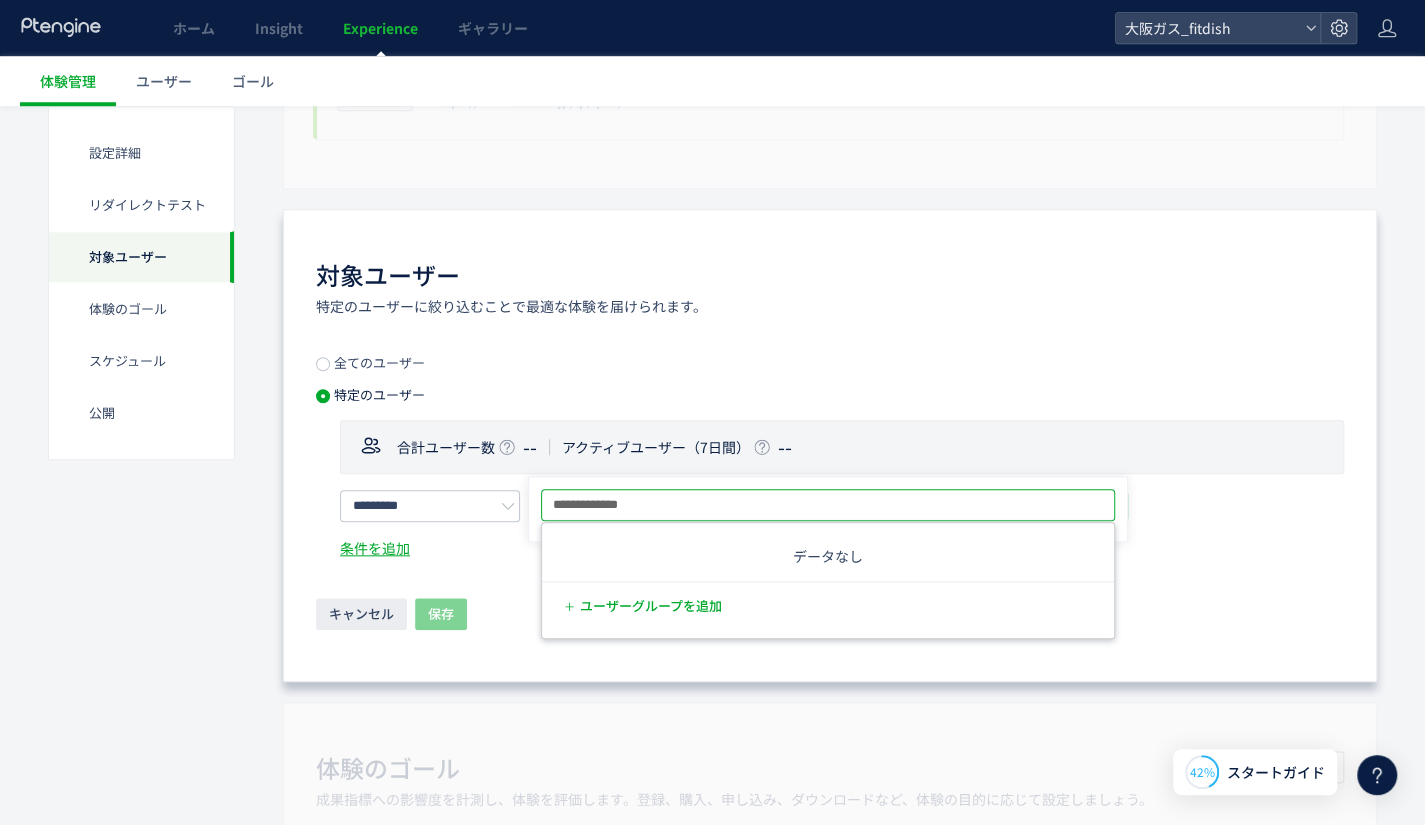 type on "**********" 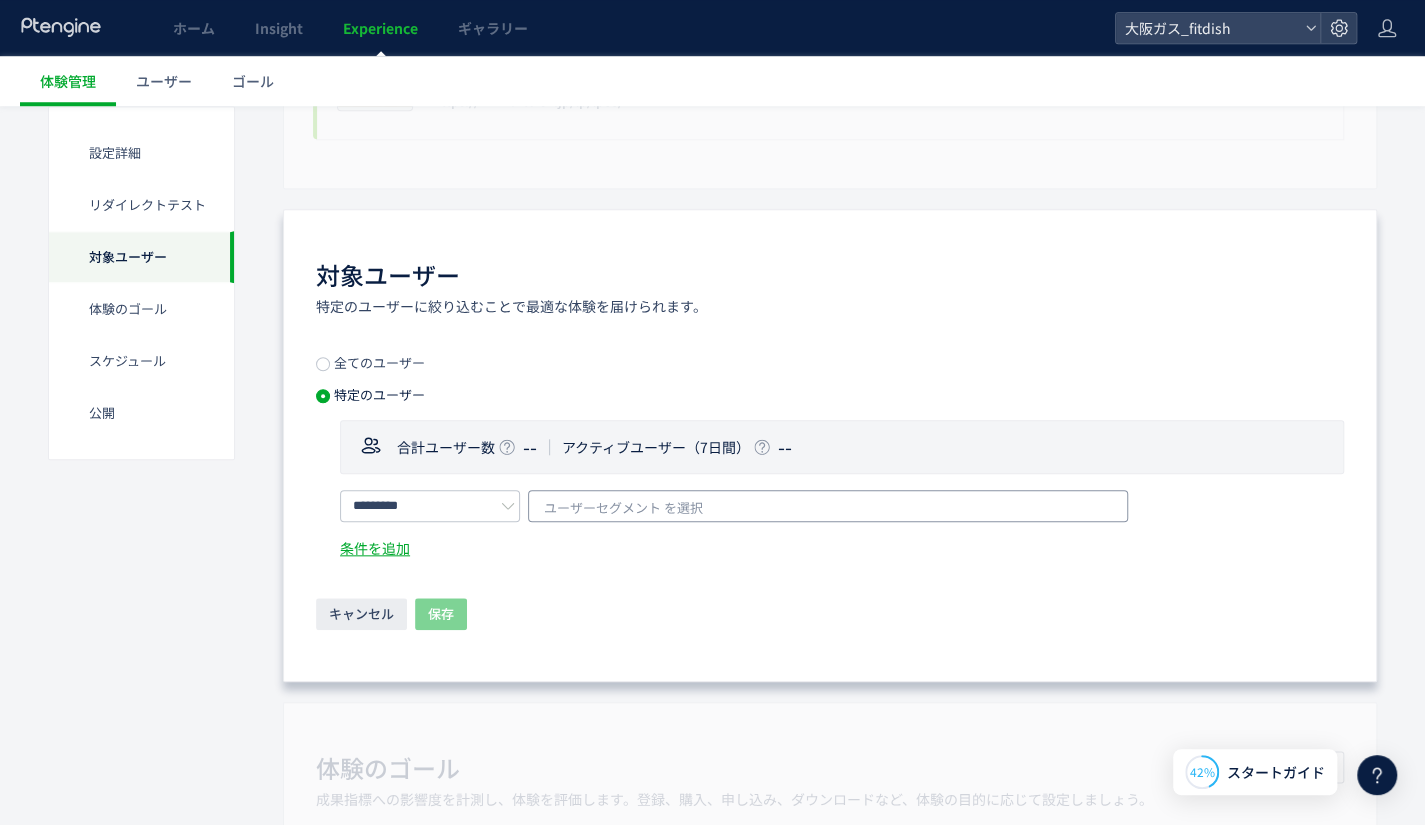 click on "ユーザーセグメント を選択" at bounding box center [623, 508] 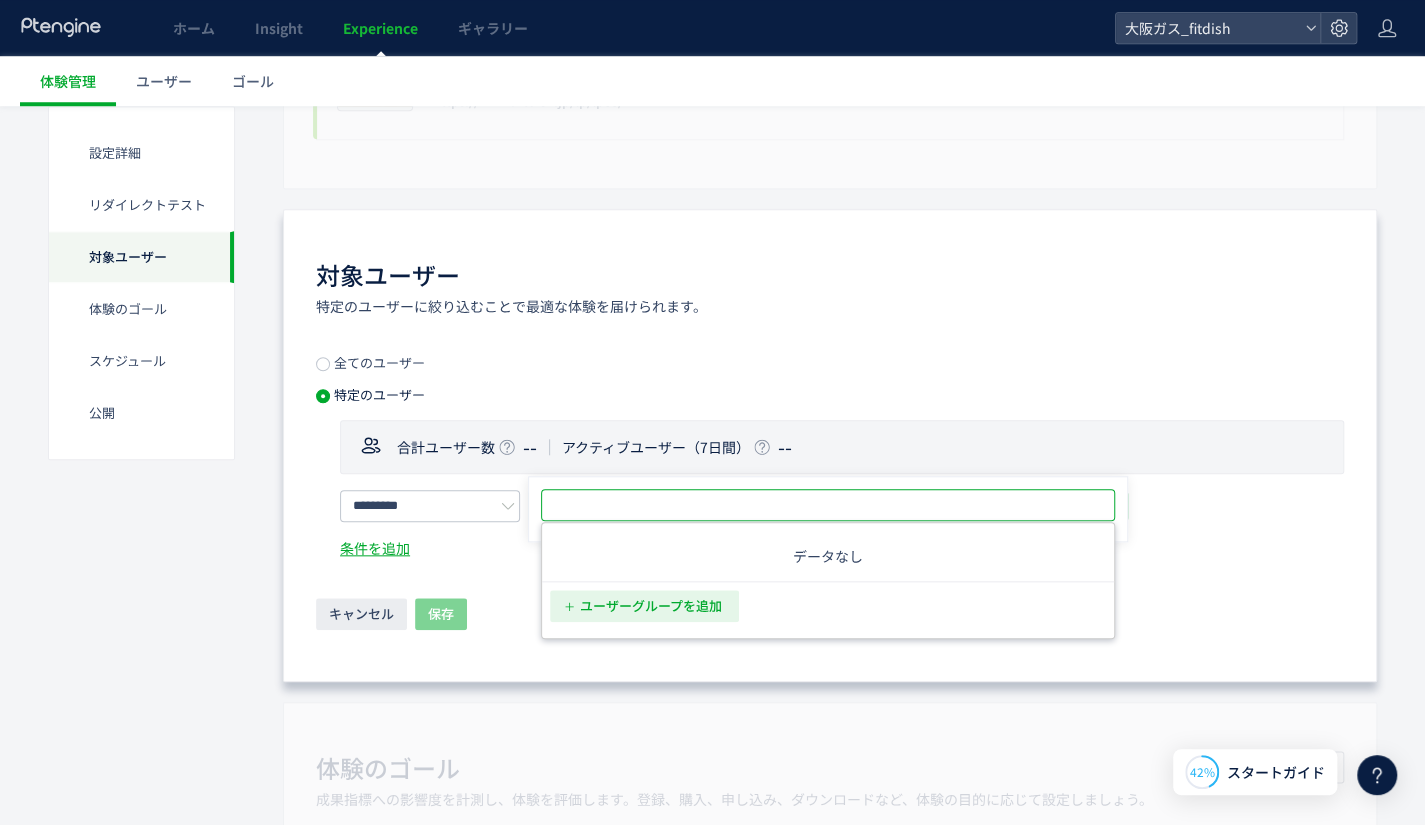 click on "ユーザーグループを追加" at bounding box center [651, 606] 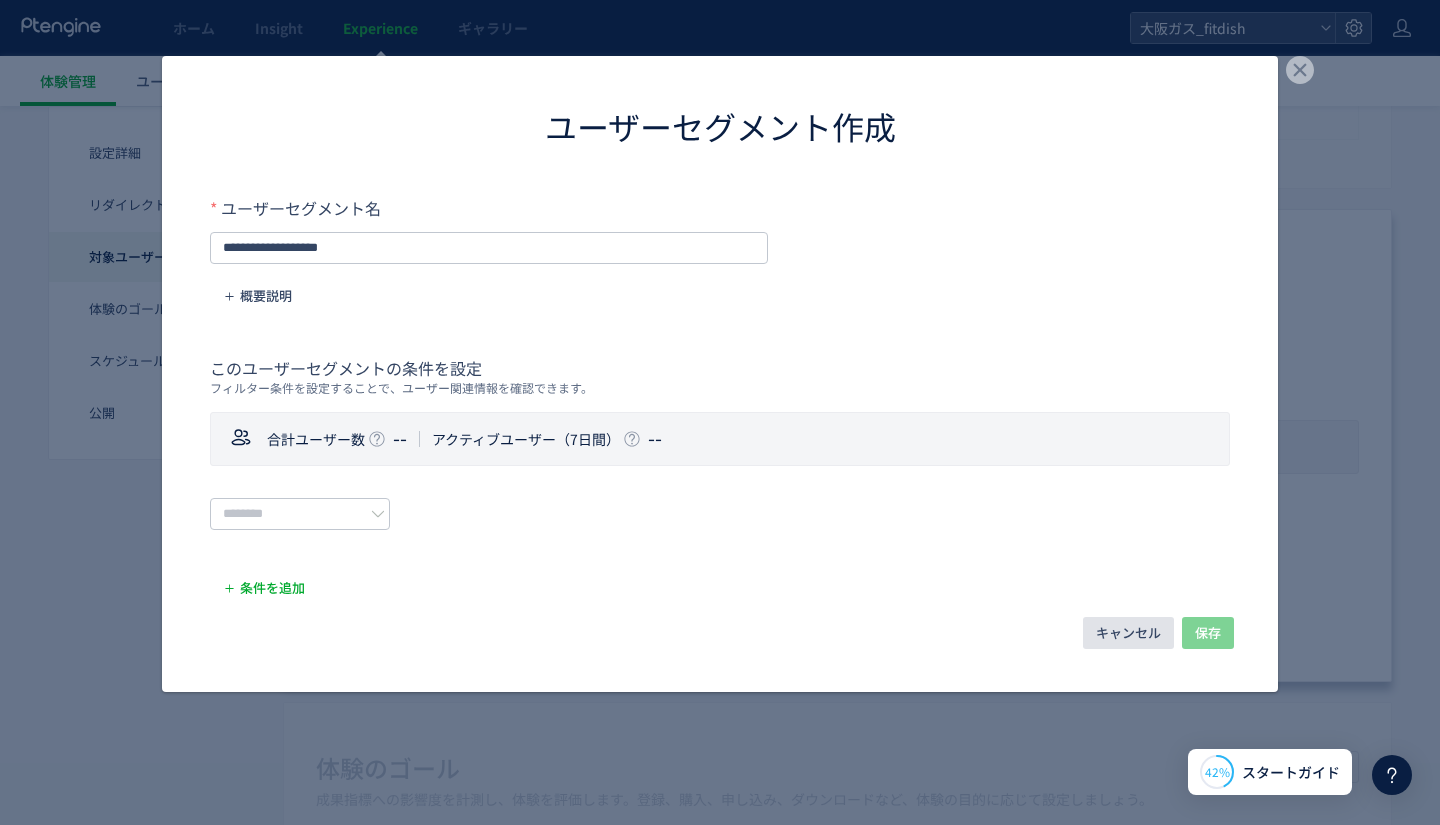 click on "キャンセル" at bounding box center [1128, 633] 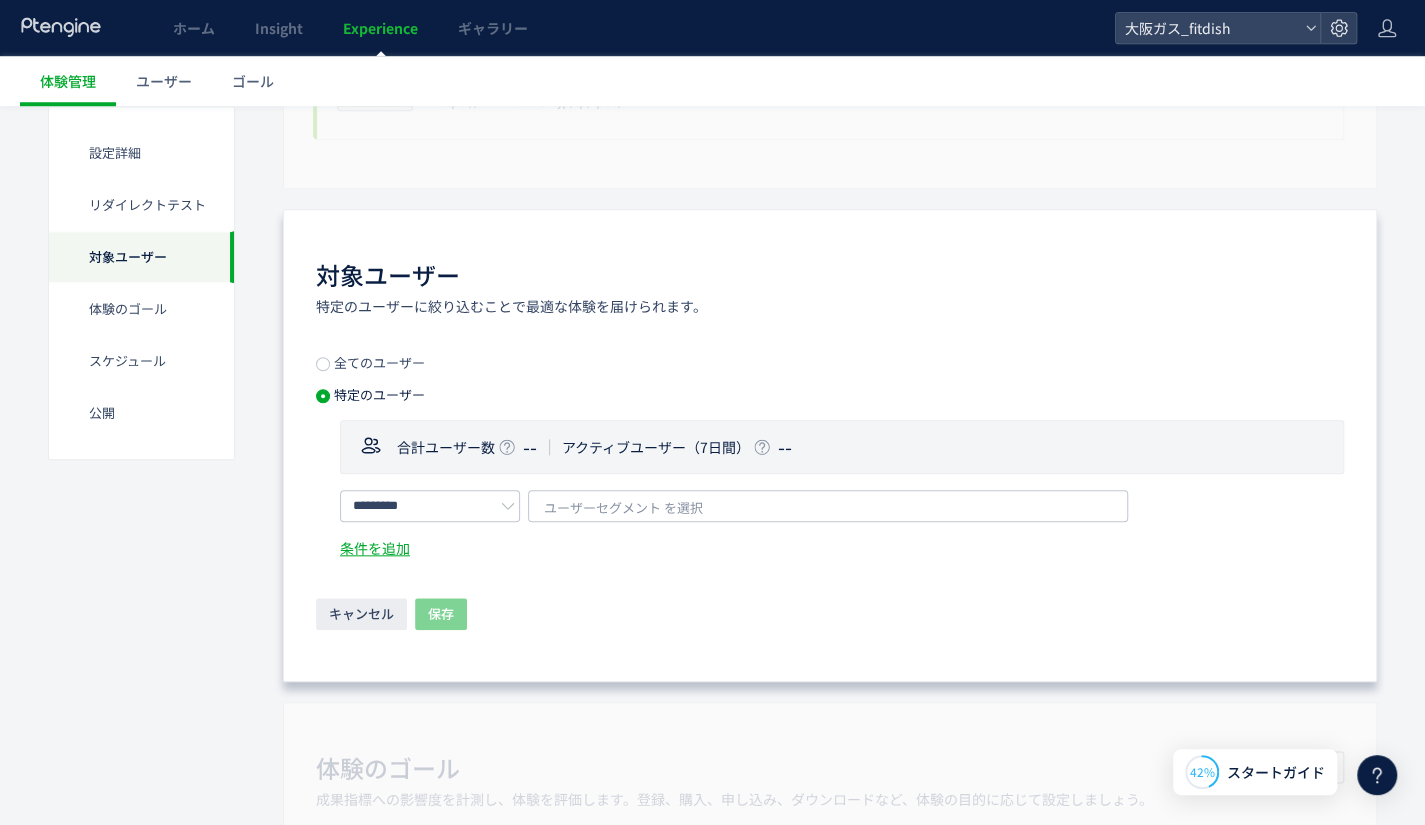 click on "設定詳細 リダイレクトテスト 対象ユーザー 体験のゴール スケジュール​ 公開 設定詳細  テキスト説明とラベルの追加により、体験情報を一目でわかります。 編集 概要説明 テスト8/5　Lp01 : Lp03 = 50 : 50
パラメータ条件　ptengine=sep
ラベル ラベルはまだ設定されていません リダイレクトテスト  リダイレクトテストの設定を編集、管理します。 設定 編集 プレビュー LP01 https://www.fitdish.jp/lp/lp01/ 特定のパラメータがある場合のみリダイレクトテストを実行 含む ptengine=sep 配信割合：50% プレビュー LP03 https://www.fitdish.jp/lp/lp03/ 配信割合：50% 削除の確認 キャンセル 削除 一時停止の確認 キャンセル 確定 配信割合 キャンセル 確定 A/Bテストを停止する キャンセル A/Bテストを停止 対象ユーザー  特定のユーザーに絞り込むことで最適な体験を届けられます。 -- -- OS" 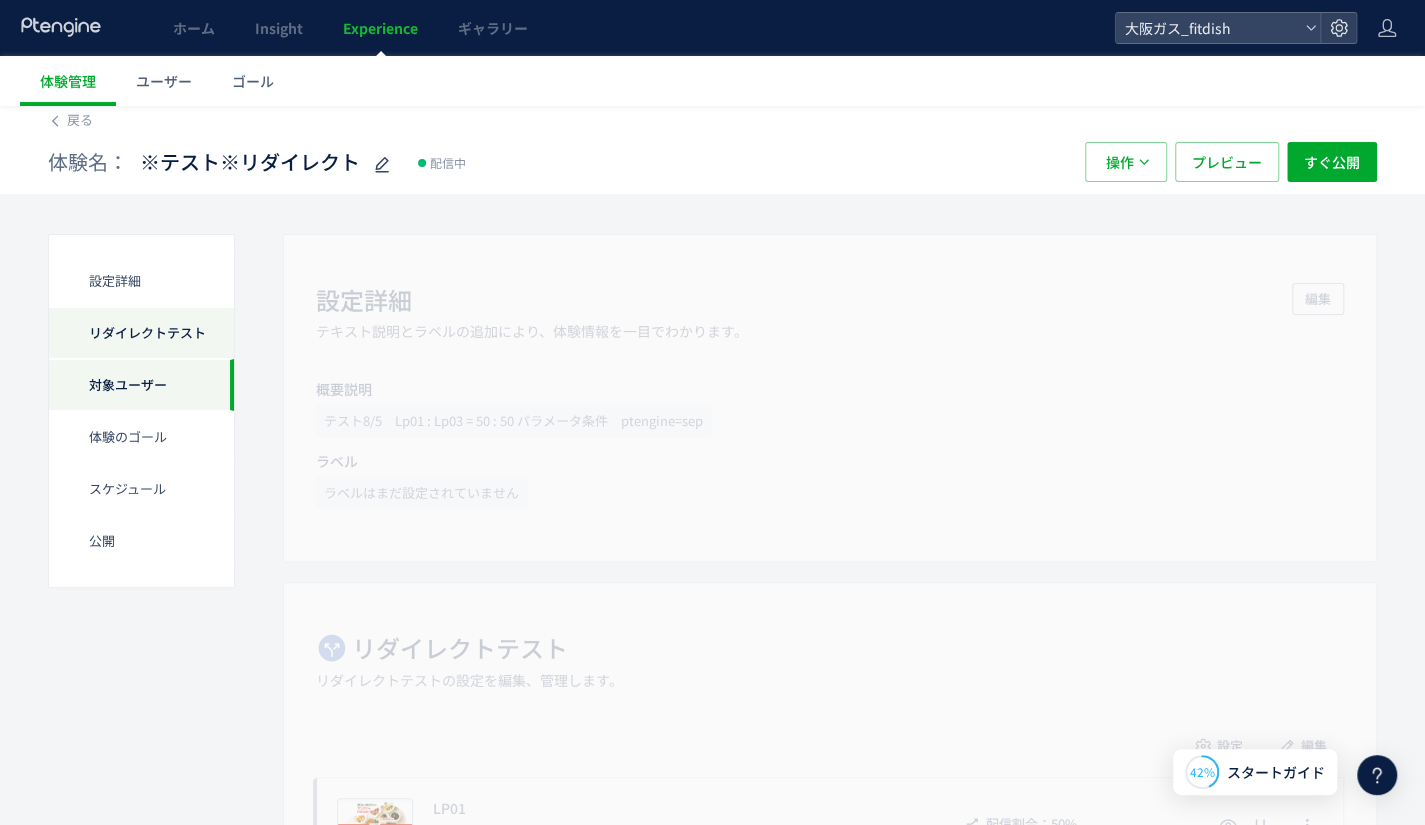 scroll, scrollTop: 0, scrollLeft: 0, axis: both 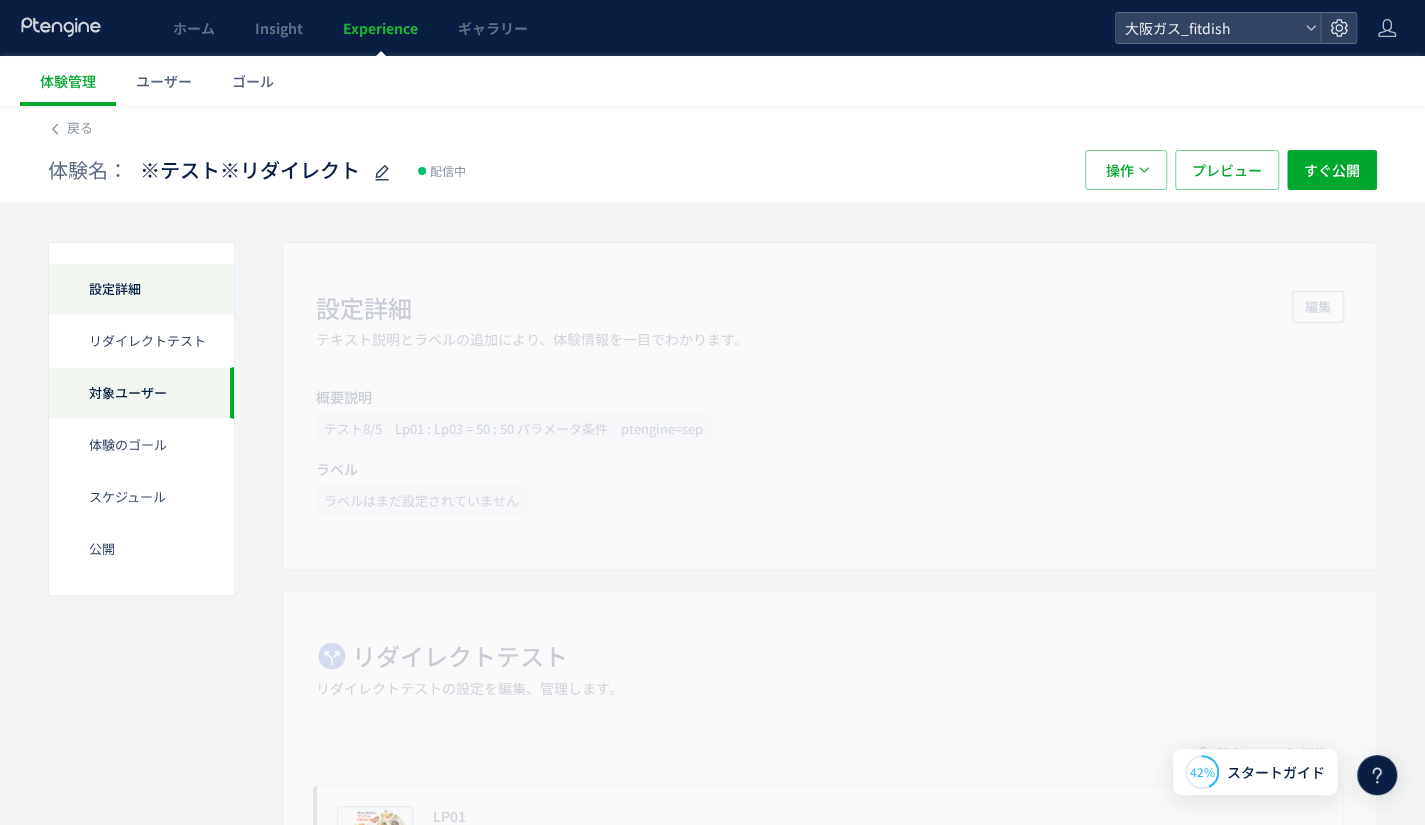 click on "設定詳細" 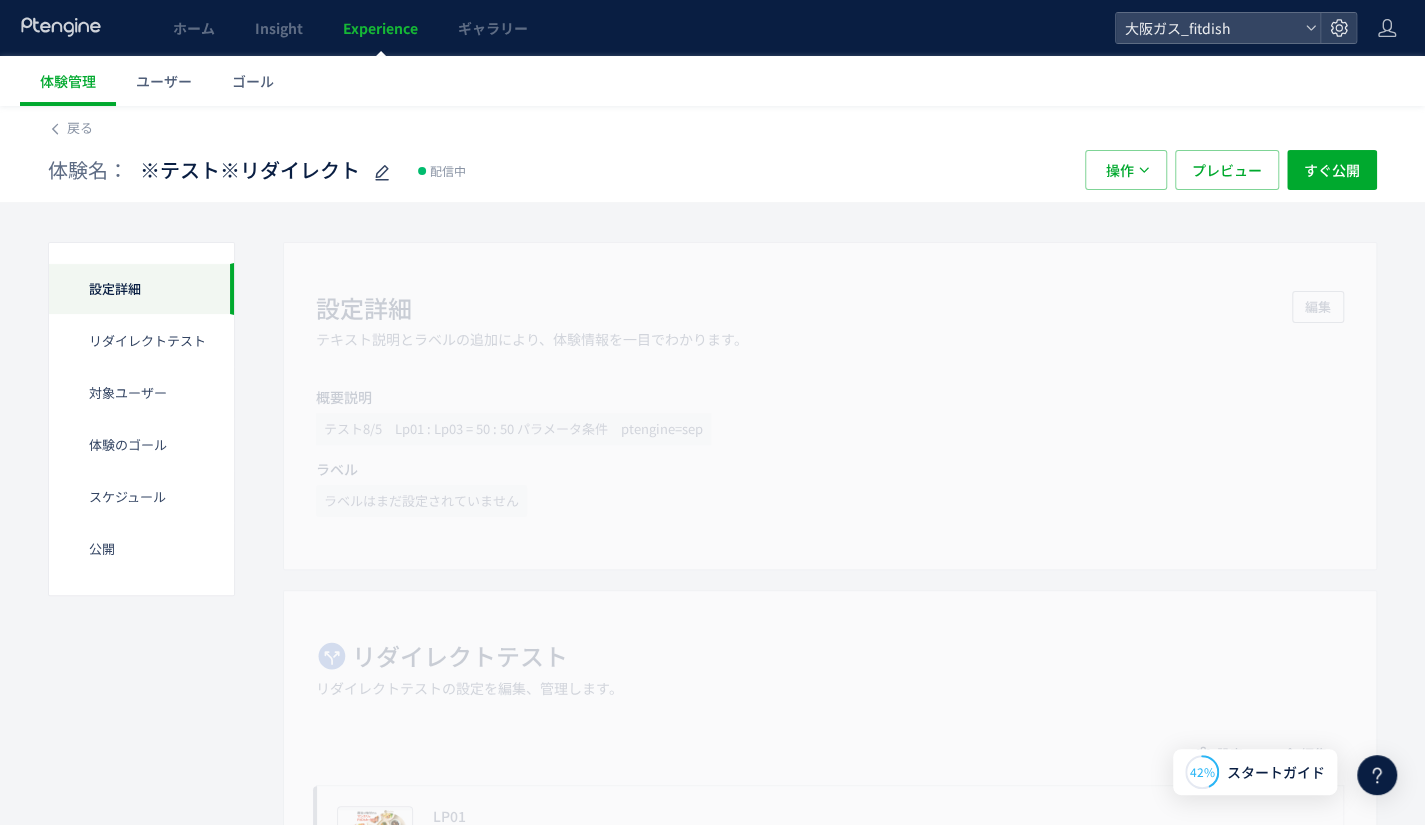 click on "設定詳細" 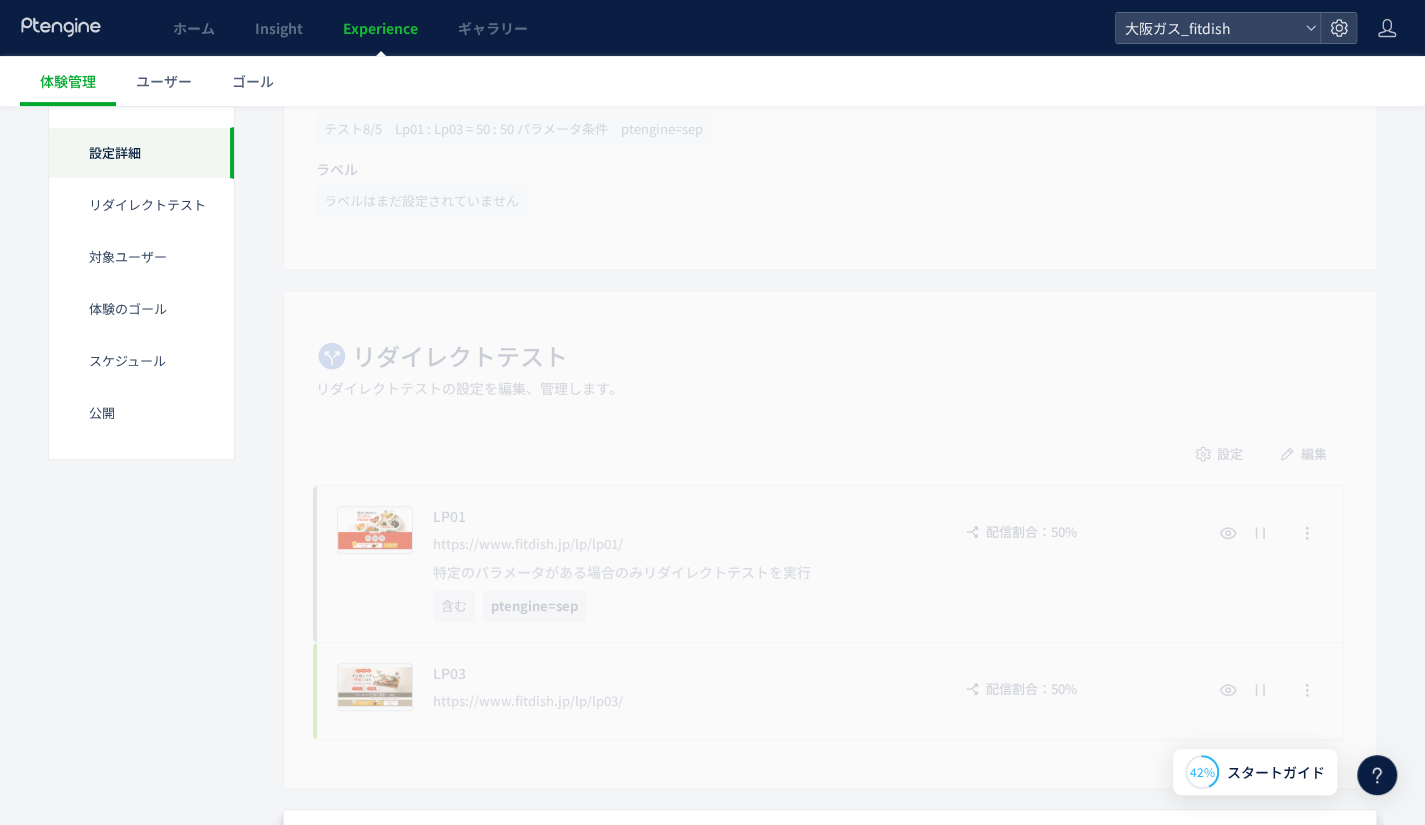 scroll, scrollTop: 0, scrollLeft: 0, axis: both 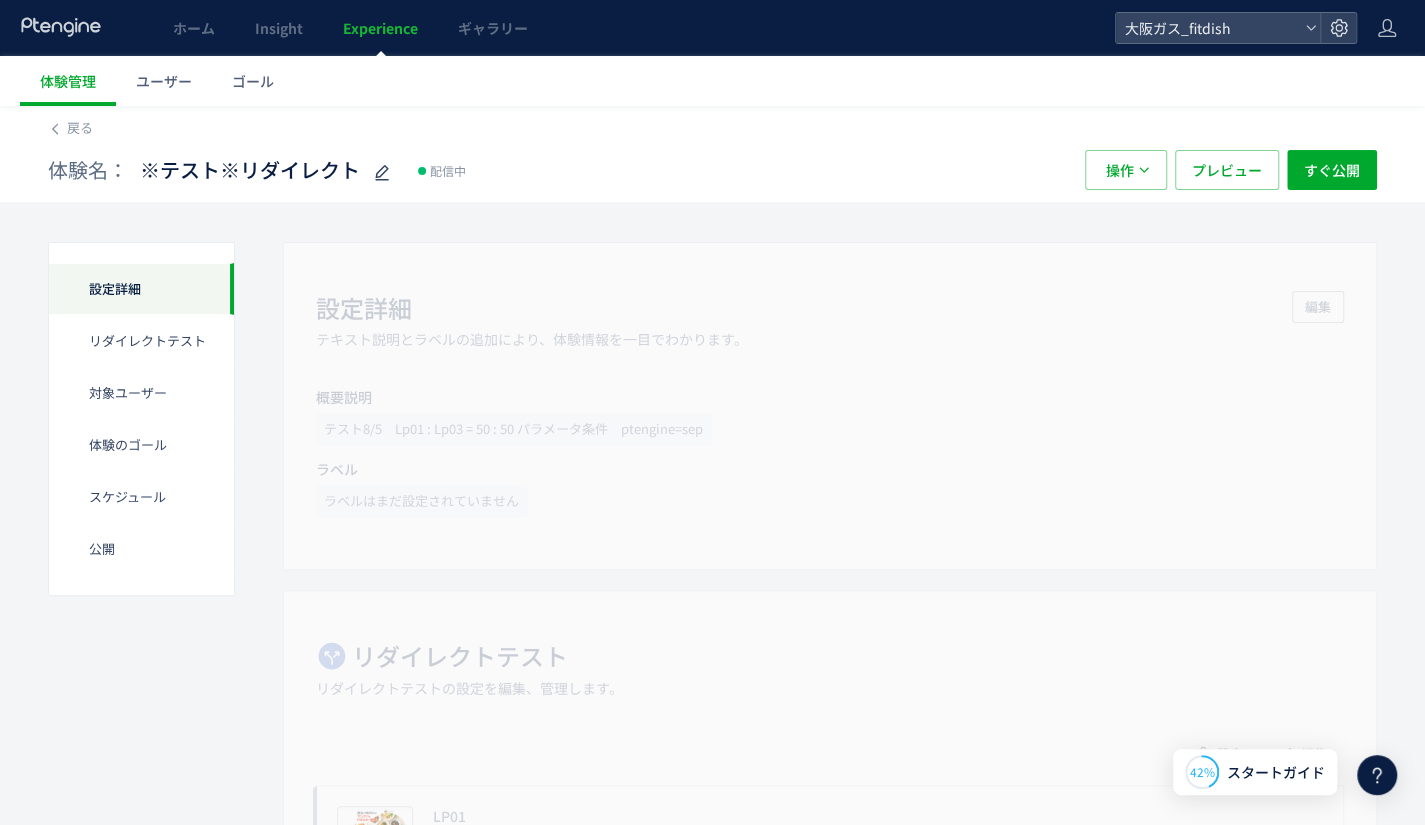 click on "設定詳細" 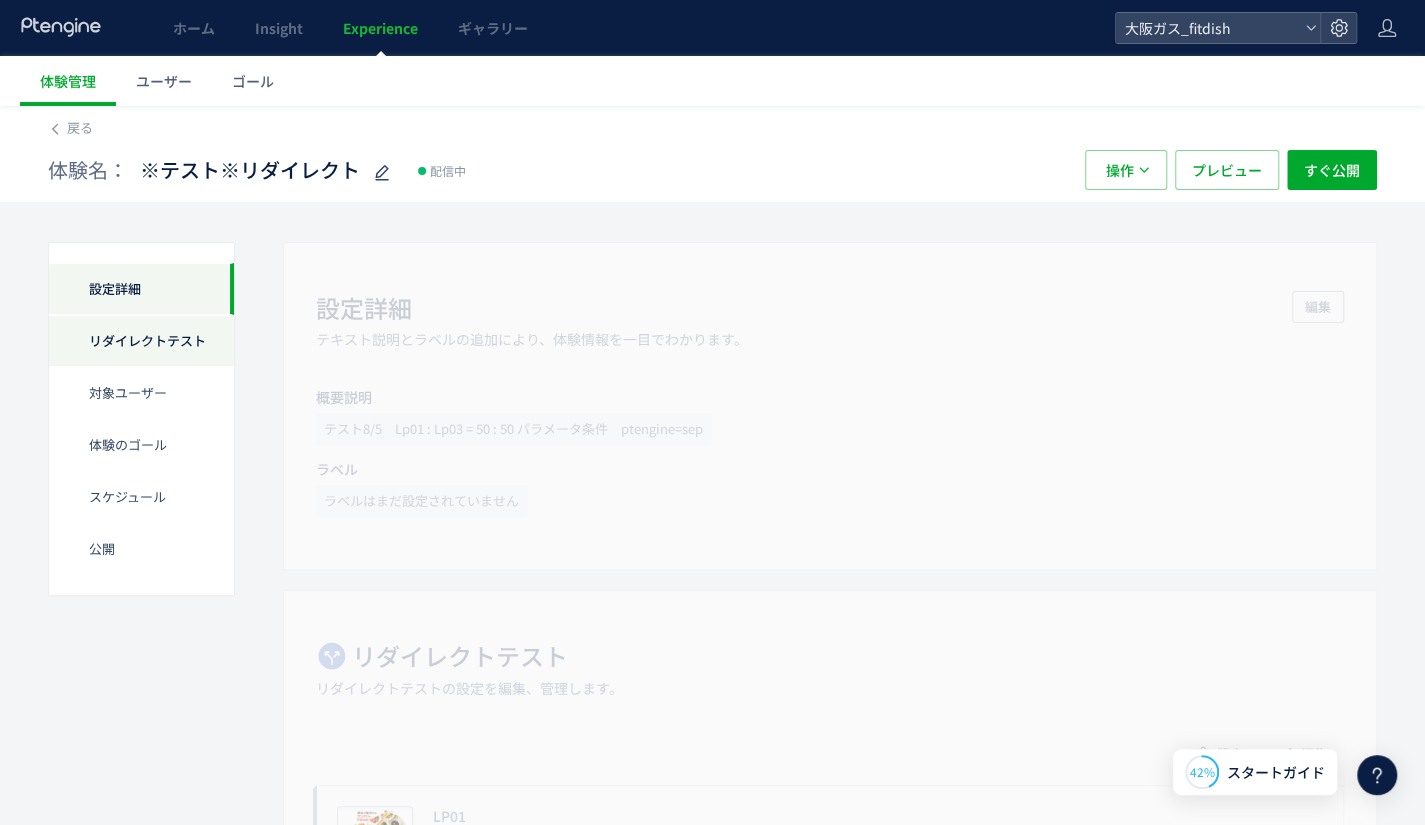 click on "リダイレクトテスト" 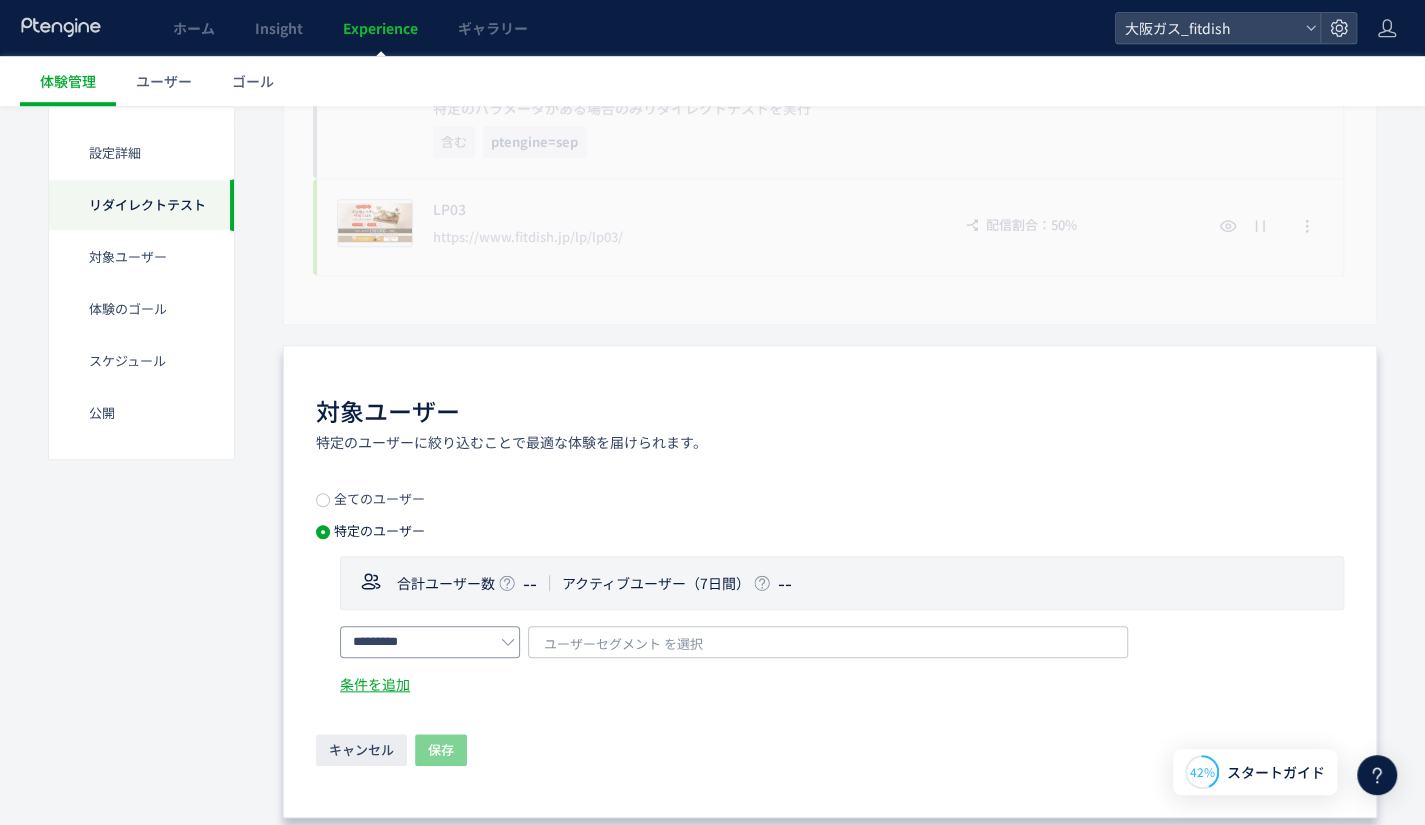 scroll, scrollTop: 900, scrollLeft: 0, axis: vertical 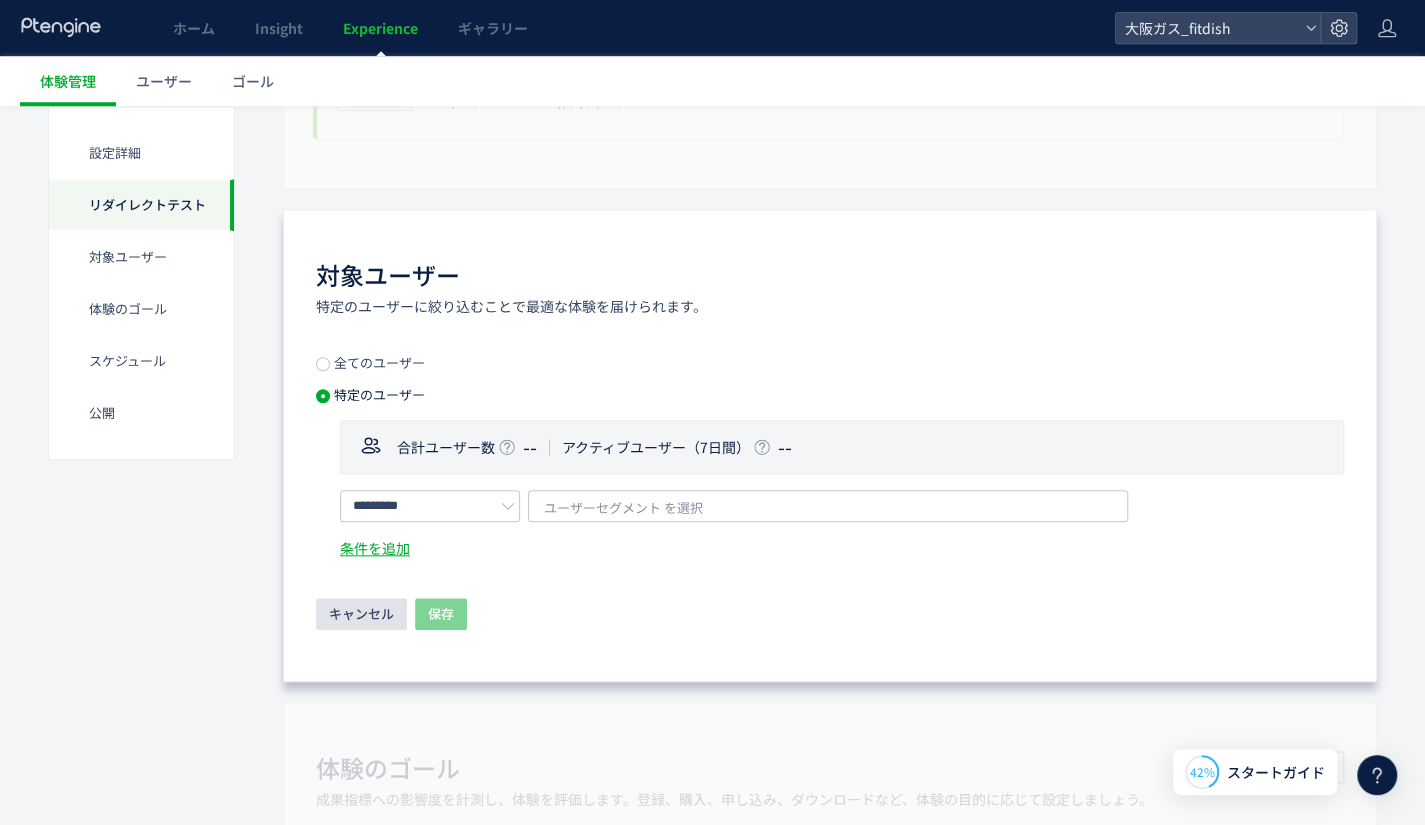 click on "キャンセル" at bounding box center [361, 614] 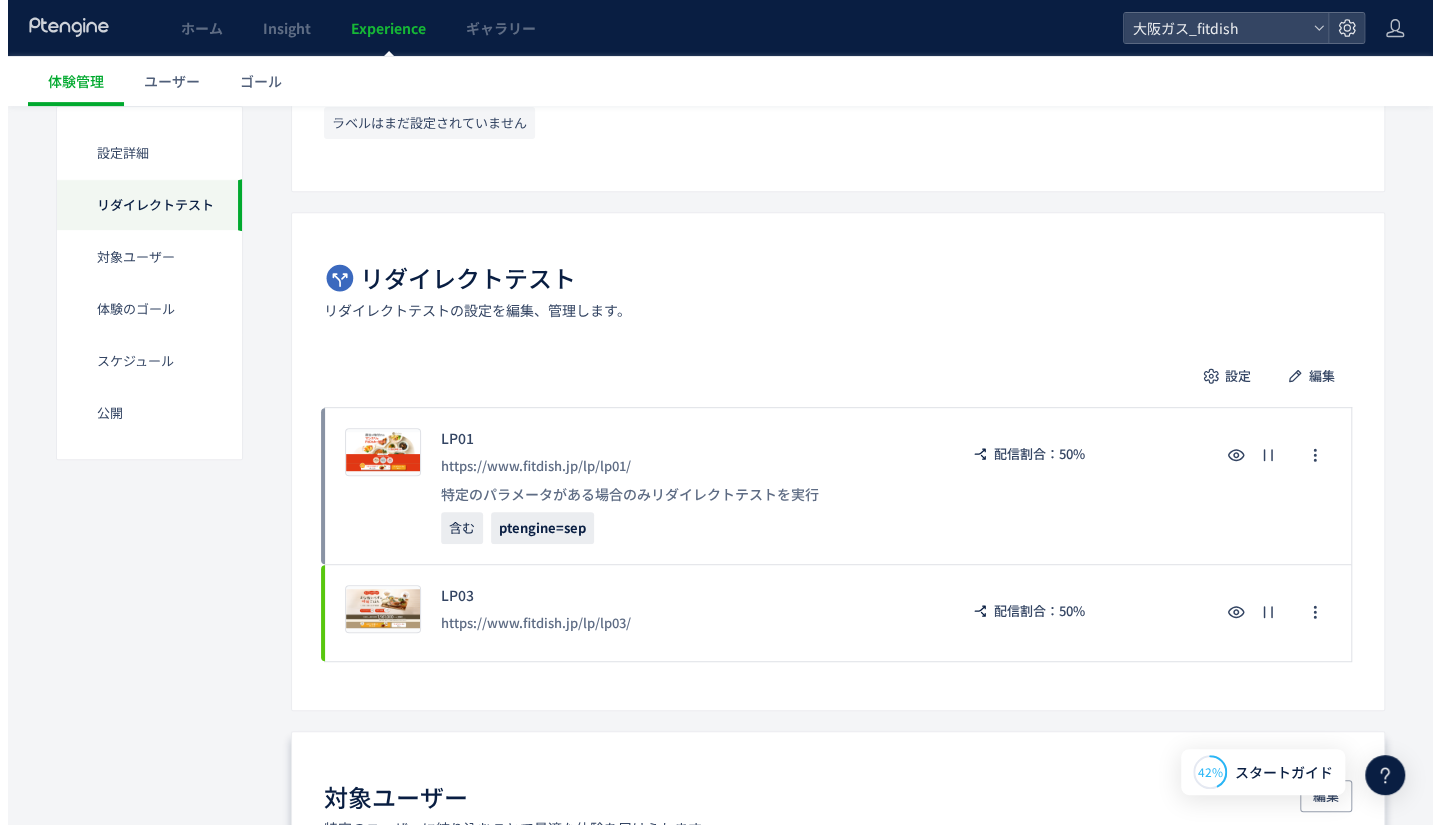 scroll, scrollTop: 431, scrollLeft: 0, axis: vertical 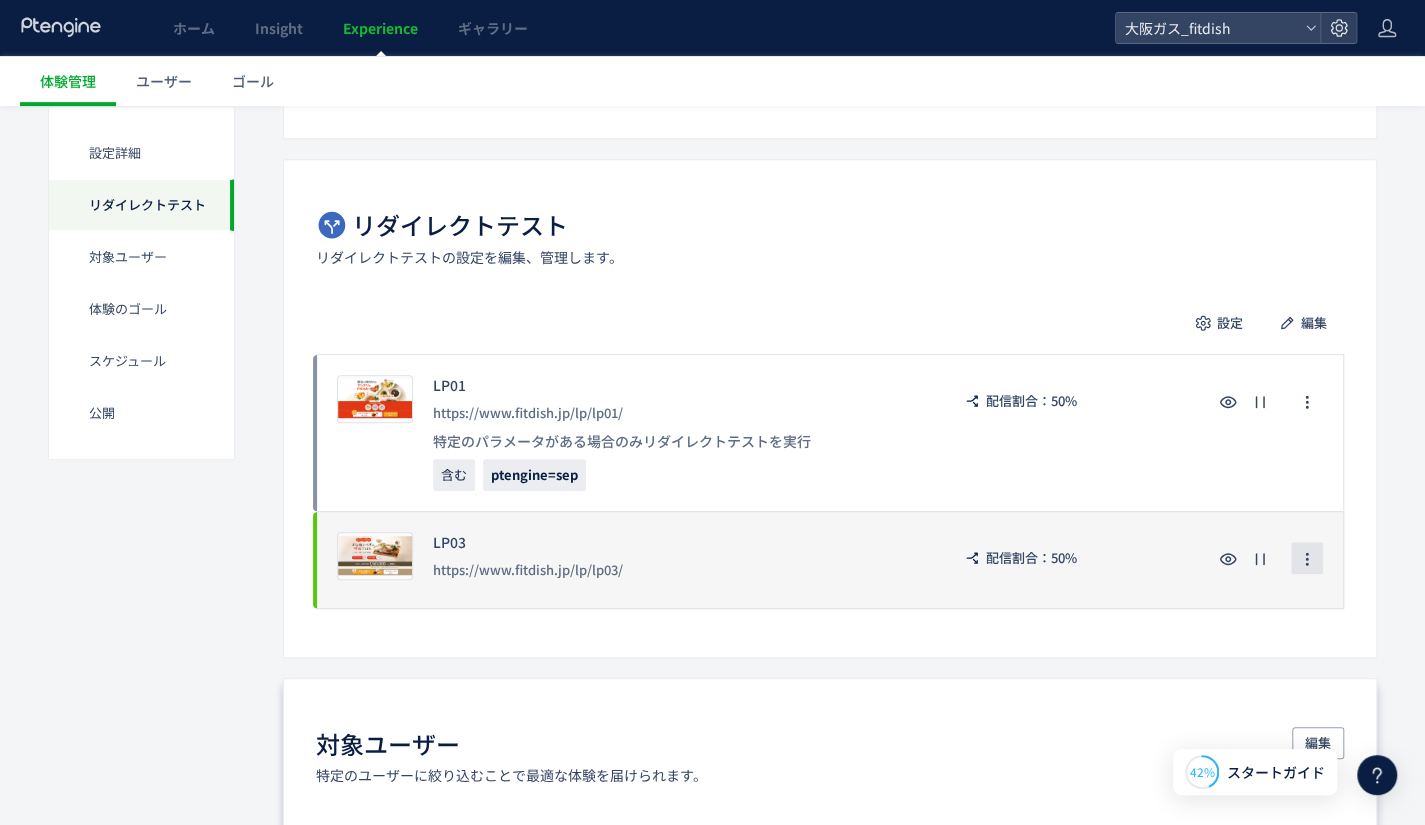 click 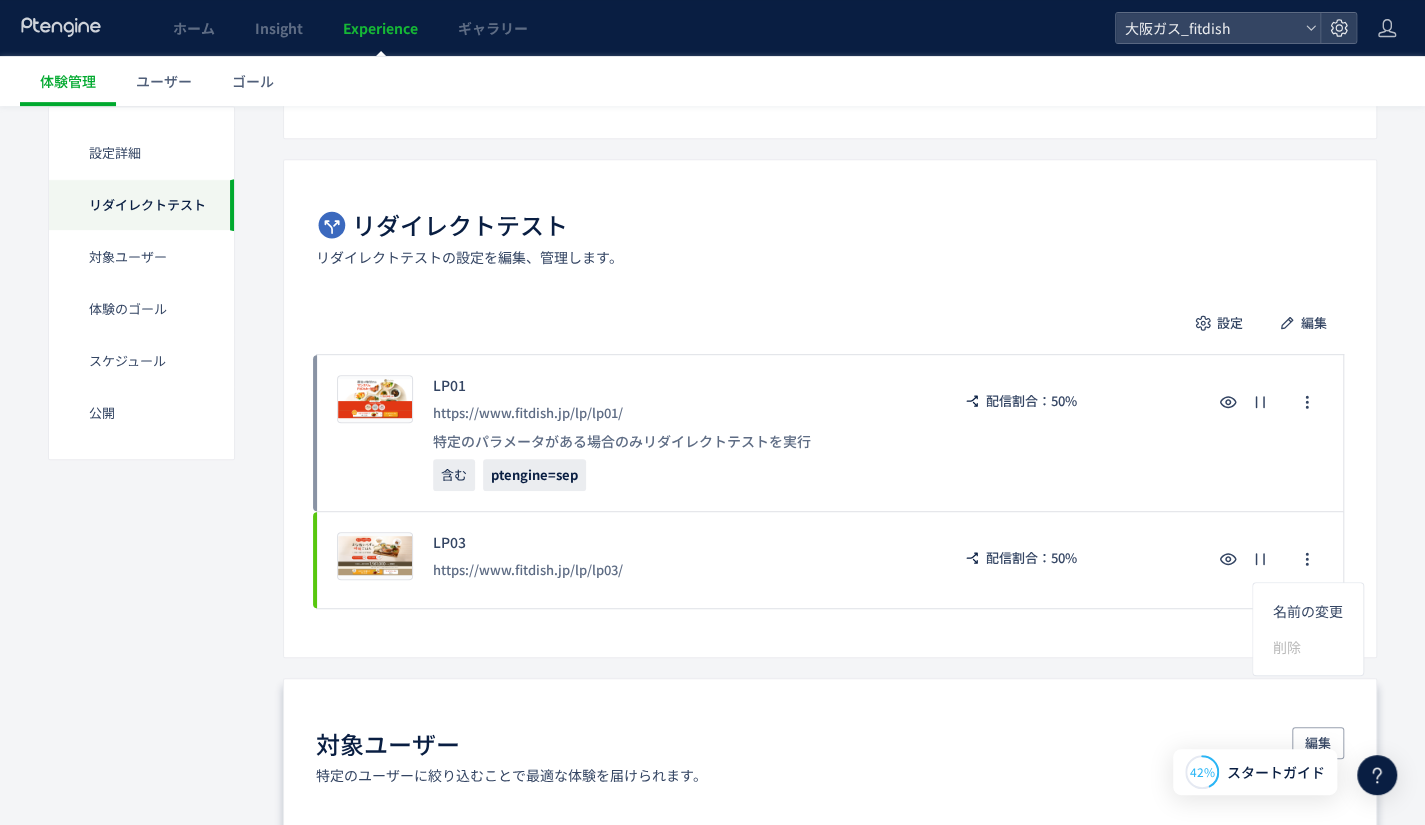 click on "リダイレクトテスト  リダイレクトテストの設定を編集、管理します。 設定 編集 プレビュー LP01 https://www.fitdish.jp/lp/lp01/ 特定のパラメータがある場合のみリダイレクトテストを実行 含む ptengine=sep 配信割合：50% プレビュー LP03 https://www.fitdish.jp/lp/lp03/ 配信割合：50% 削除の確認 キャンセル 削除 一時停止の確認 キャンセル 確定 配信割合 キャンセル 確定 A/Bテストを停止する キャンセル A/Bテストを停止" at bounding box center [830, 408] 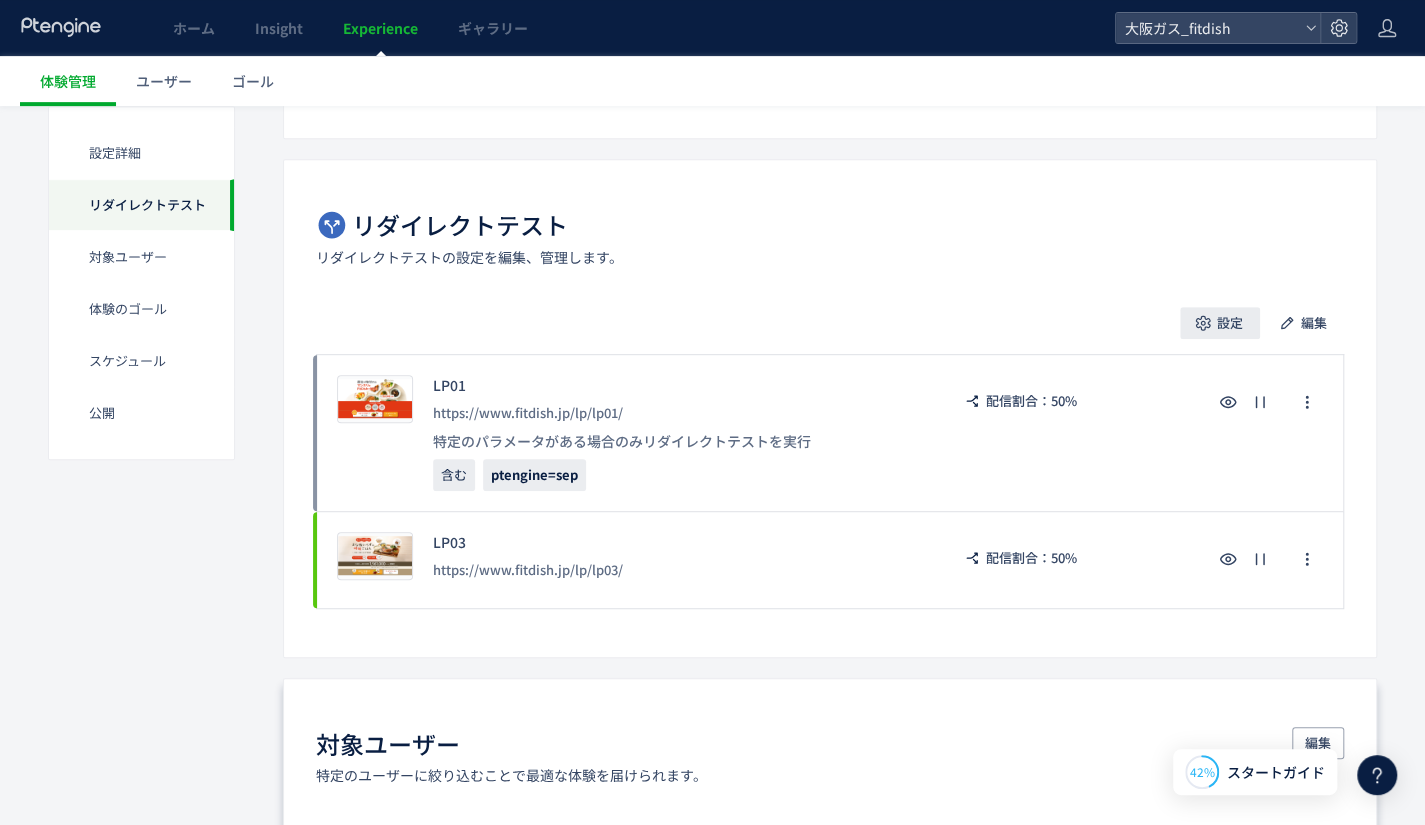 click on "設定" at bounding box center [1230, 323] 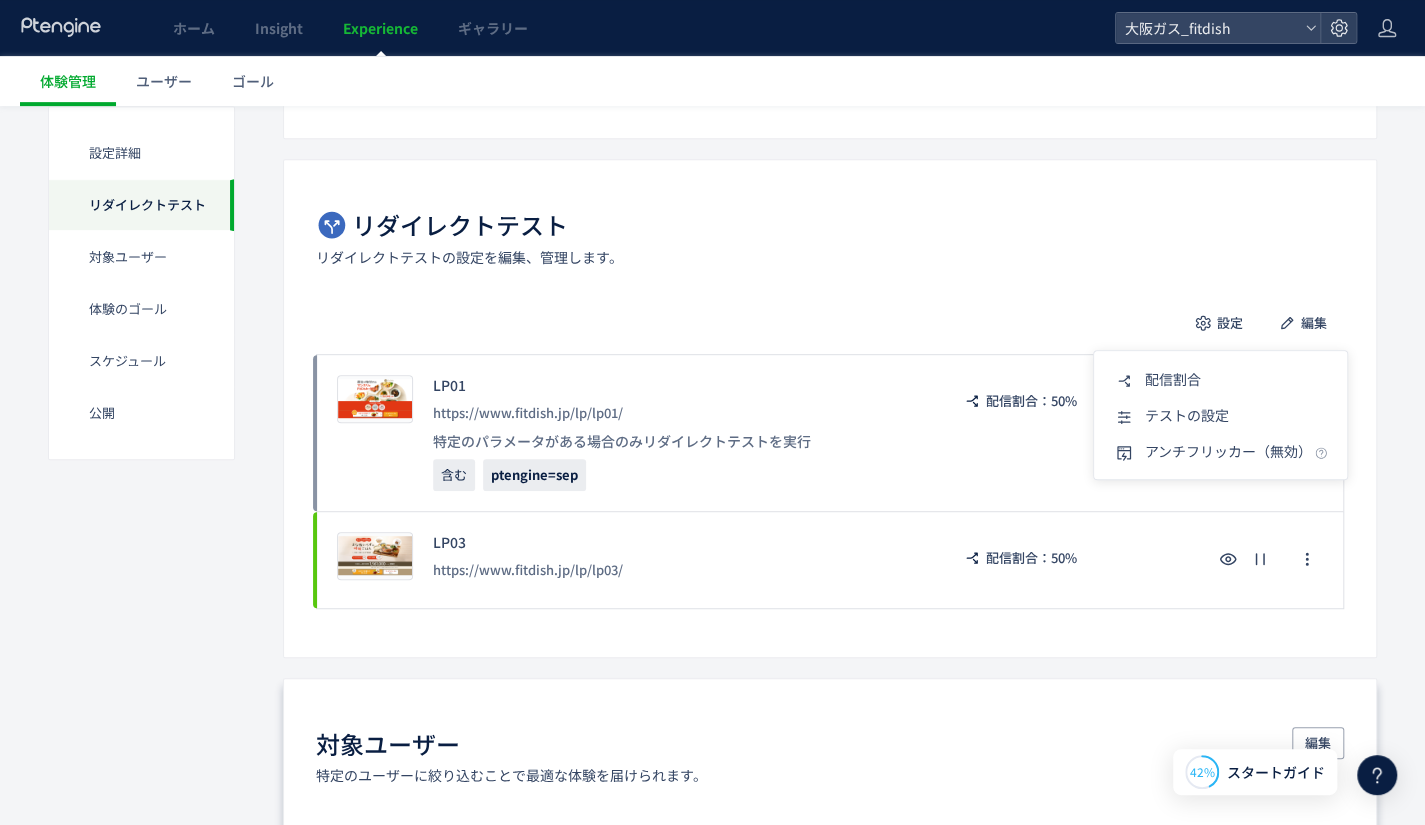 click on "リダイレクトテスト  リダイレクトテストの設定を編集、管理します。 設定 編集 プレビュー LP01 https://www.fitdish.jp/lp/lp01/ 特定のパラメータがある場合のみリダイレクトテストを実行 含む ptengine=sep 配信割合：50% プレビュー LP03 https://www.fitdish.jp/lp/lp03/ 配信割合：50% 削除の確認 キャンセル 削除 一時停止の確認 キャンセル 確定 配信割合 キャンセル 確定 A/Bテストを停止する キャンセル A/Bテストを停止" at bounding box center (830, 408) 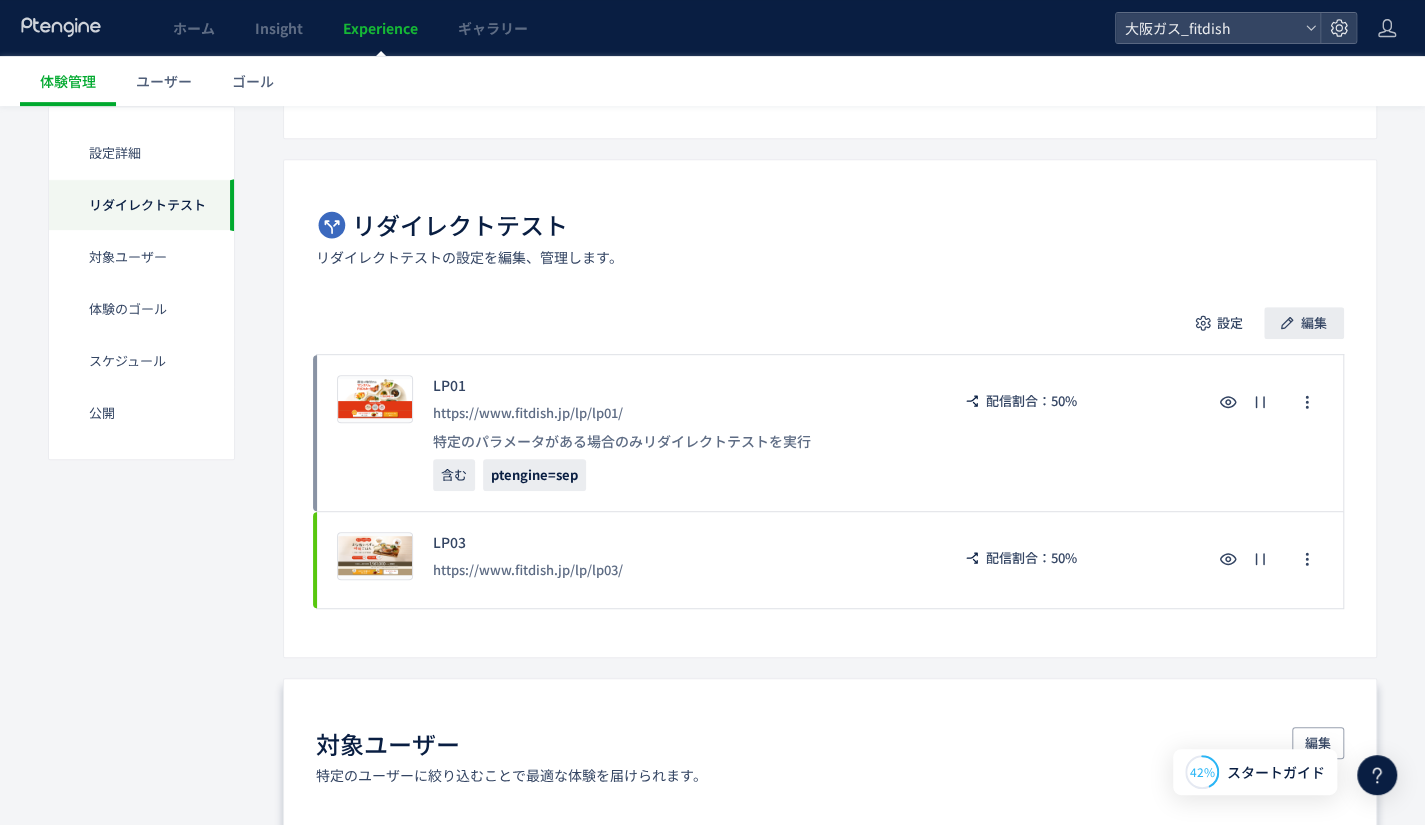 click on "編集" at bounding box center [1314, 323] 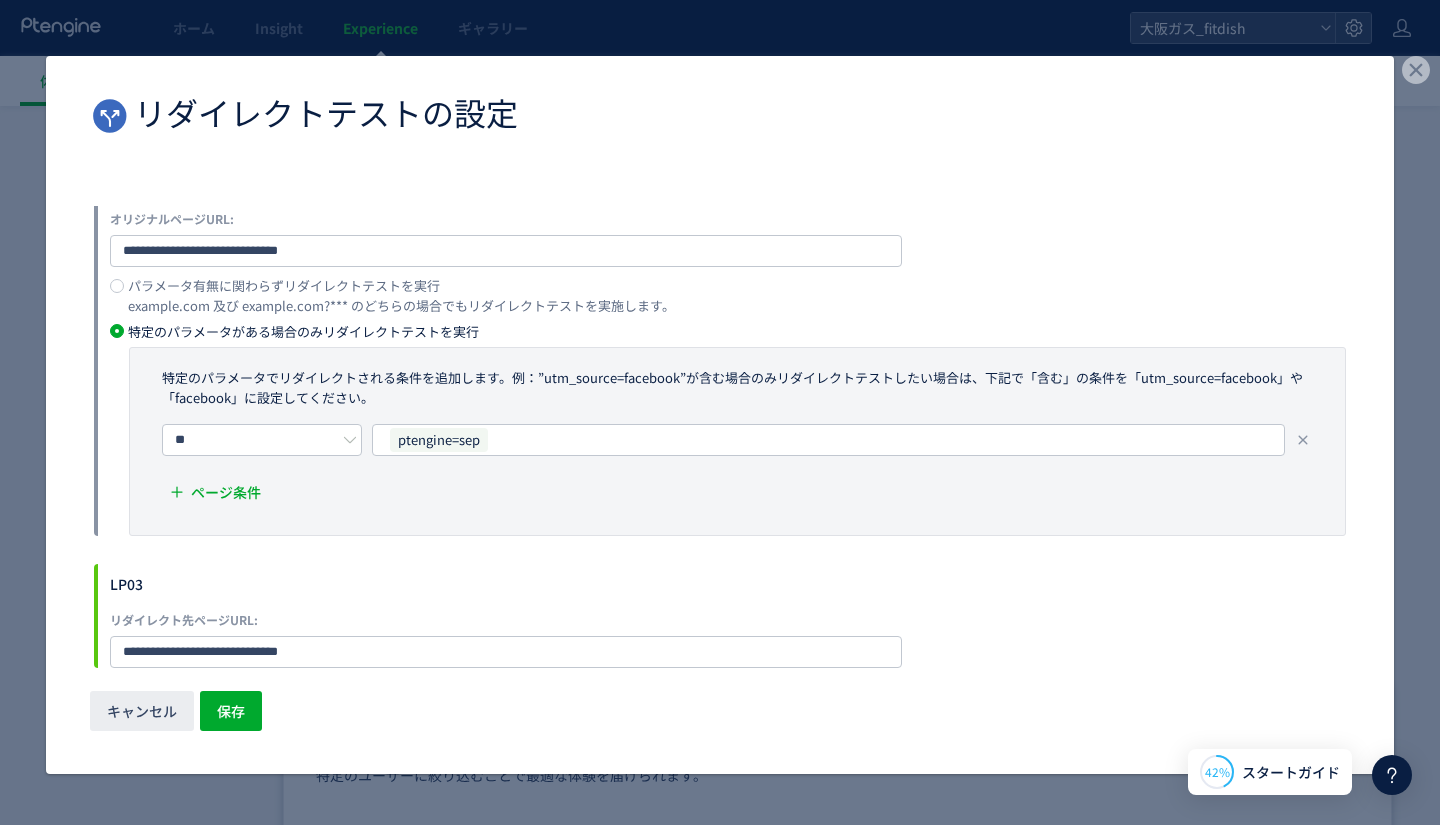 scroll, scrollTop: 129, scrollLeft: 0, axis: vertical 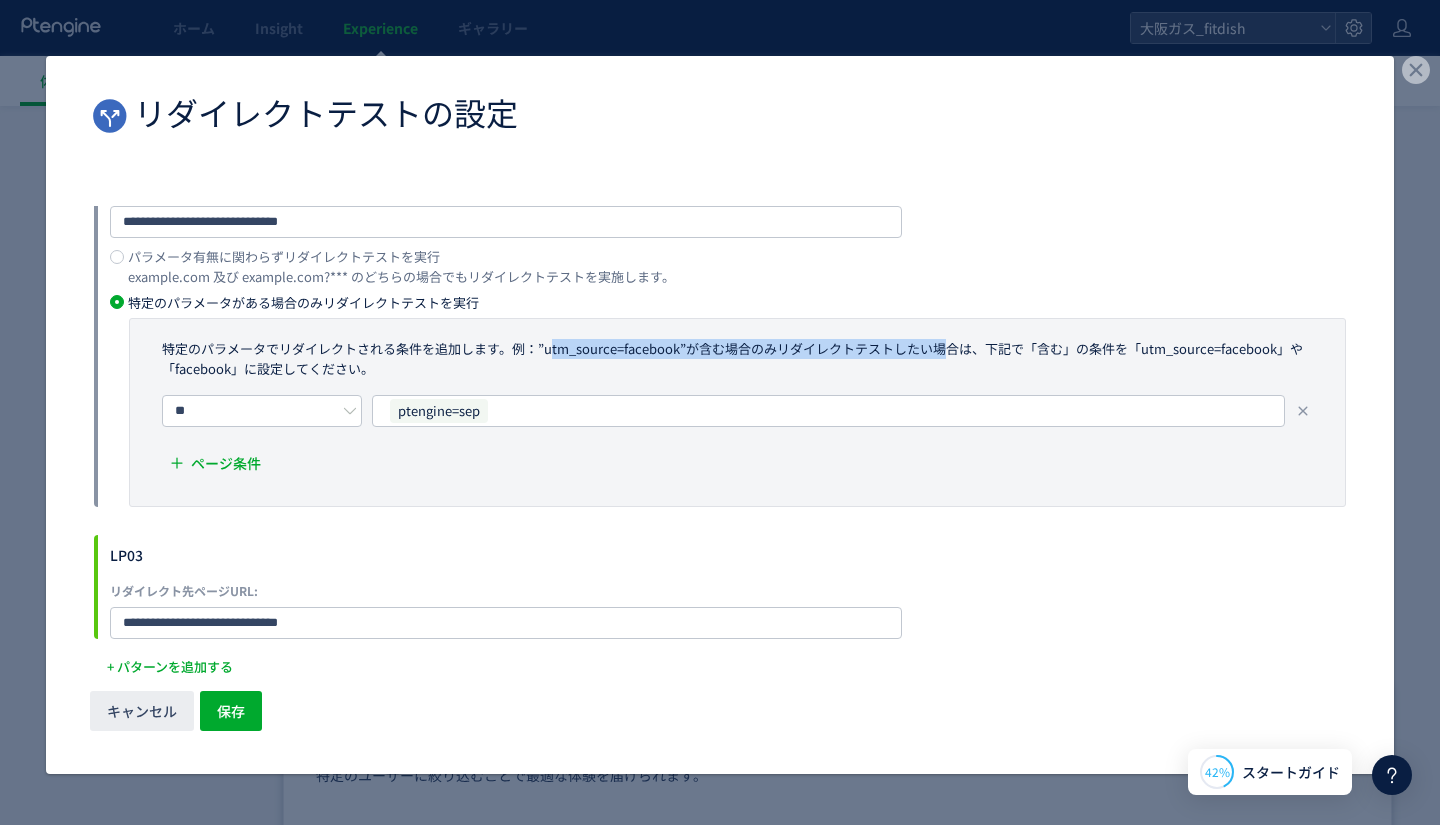 drag, startPoint x: 548, startPoint y: 345, endPoint x: 942, endPoint y: 345, distance: 394 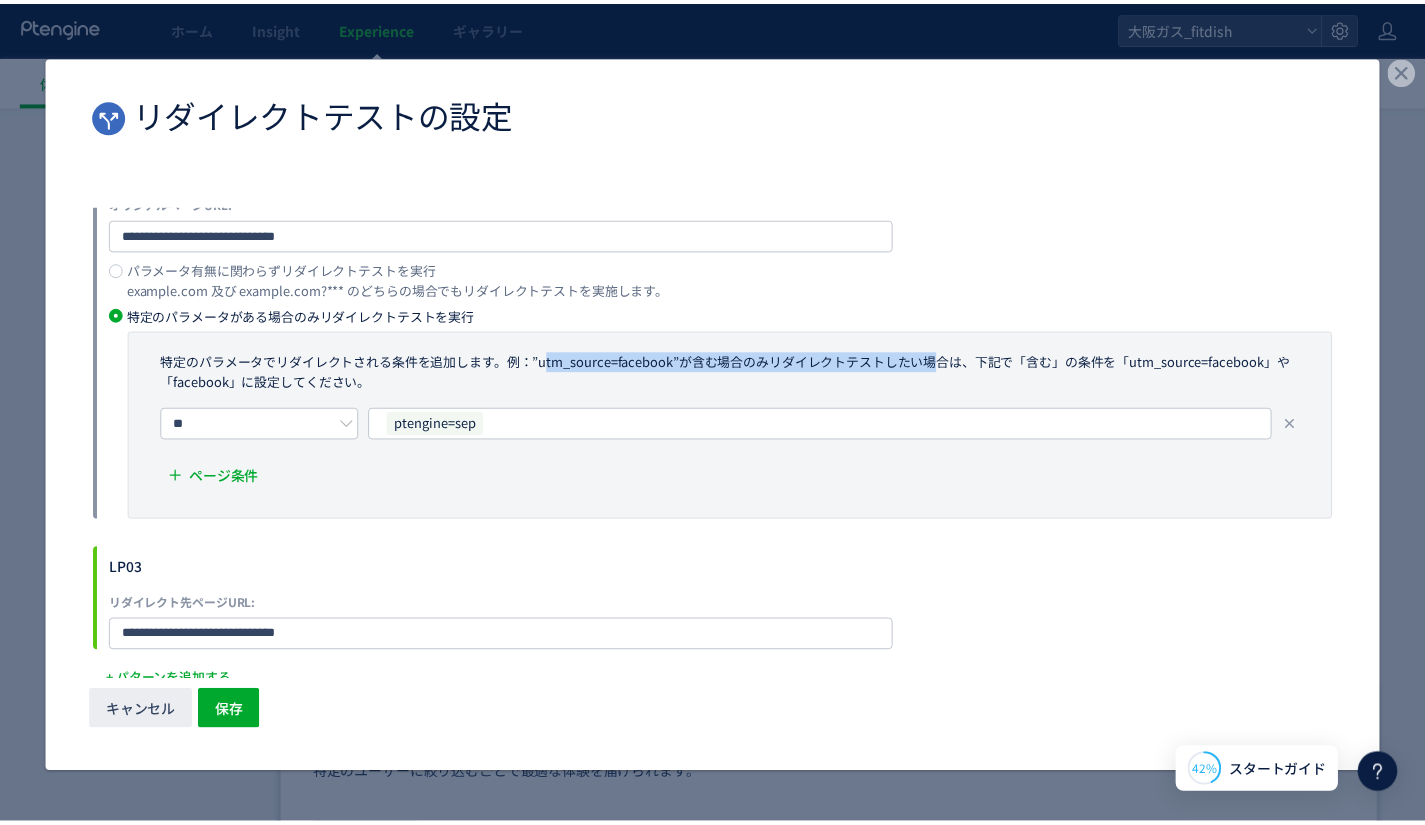 scroll, scrollTop: 129, scrollLeft: 0, axis: vertical 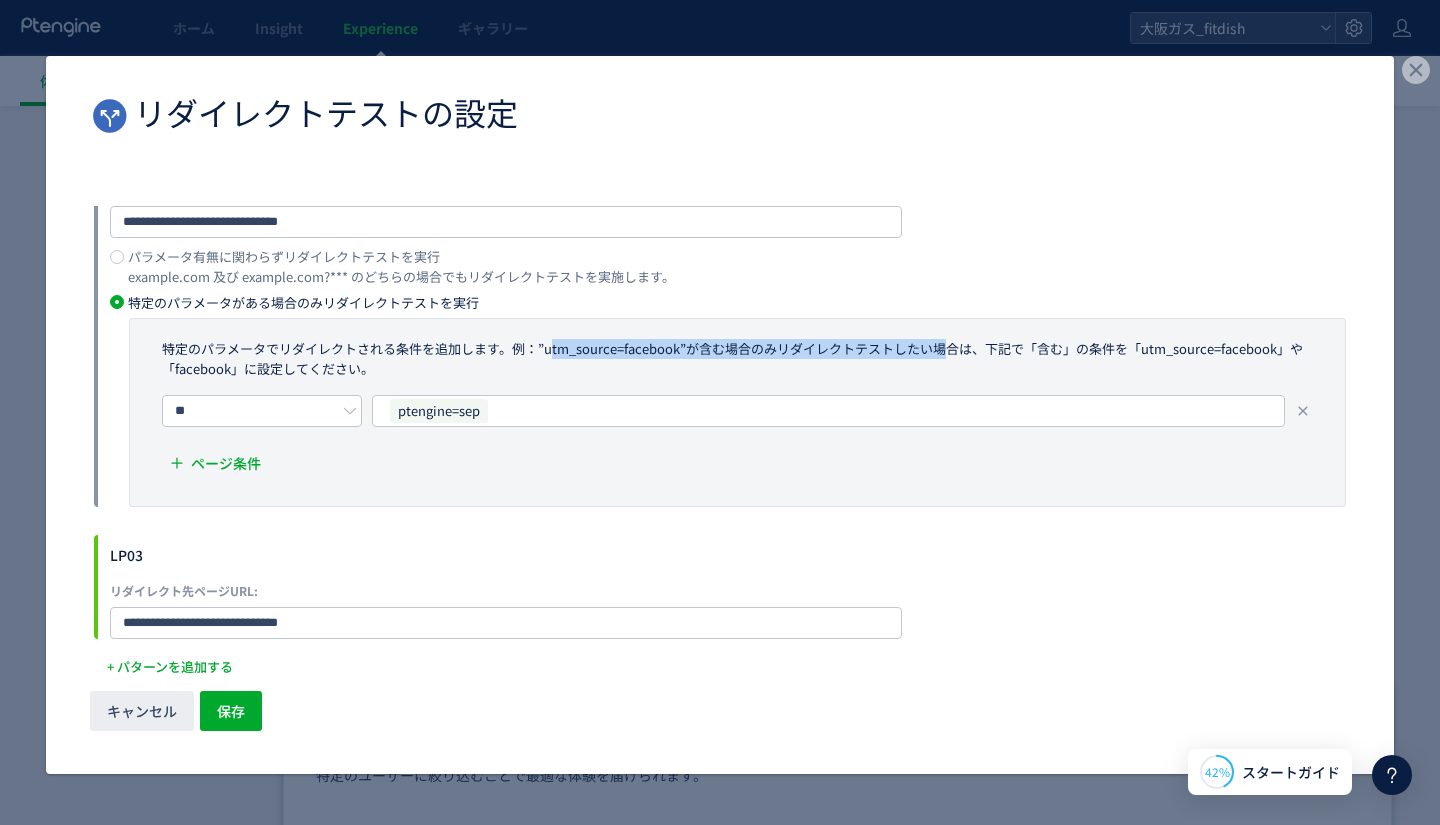 click on "**********" 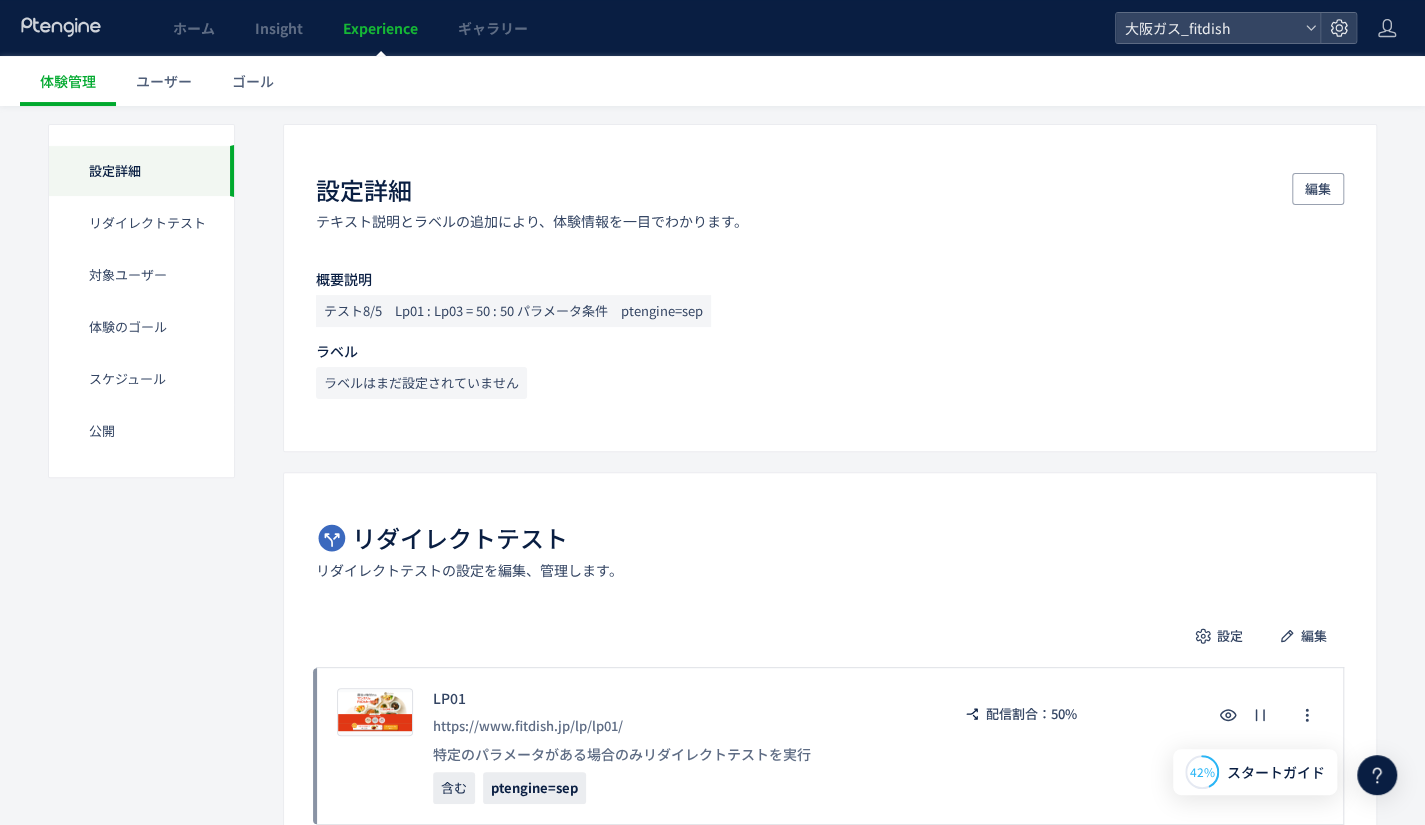 scroll, scrollTop: 0, scrollLeft: 0, axis: both 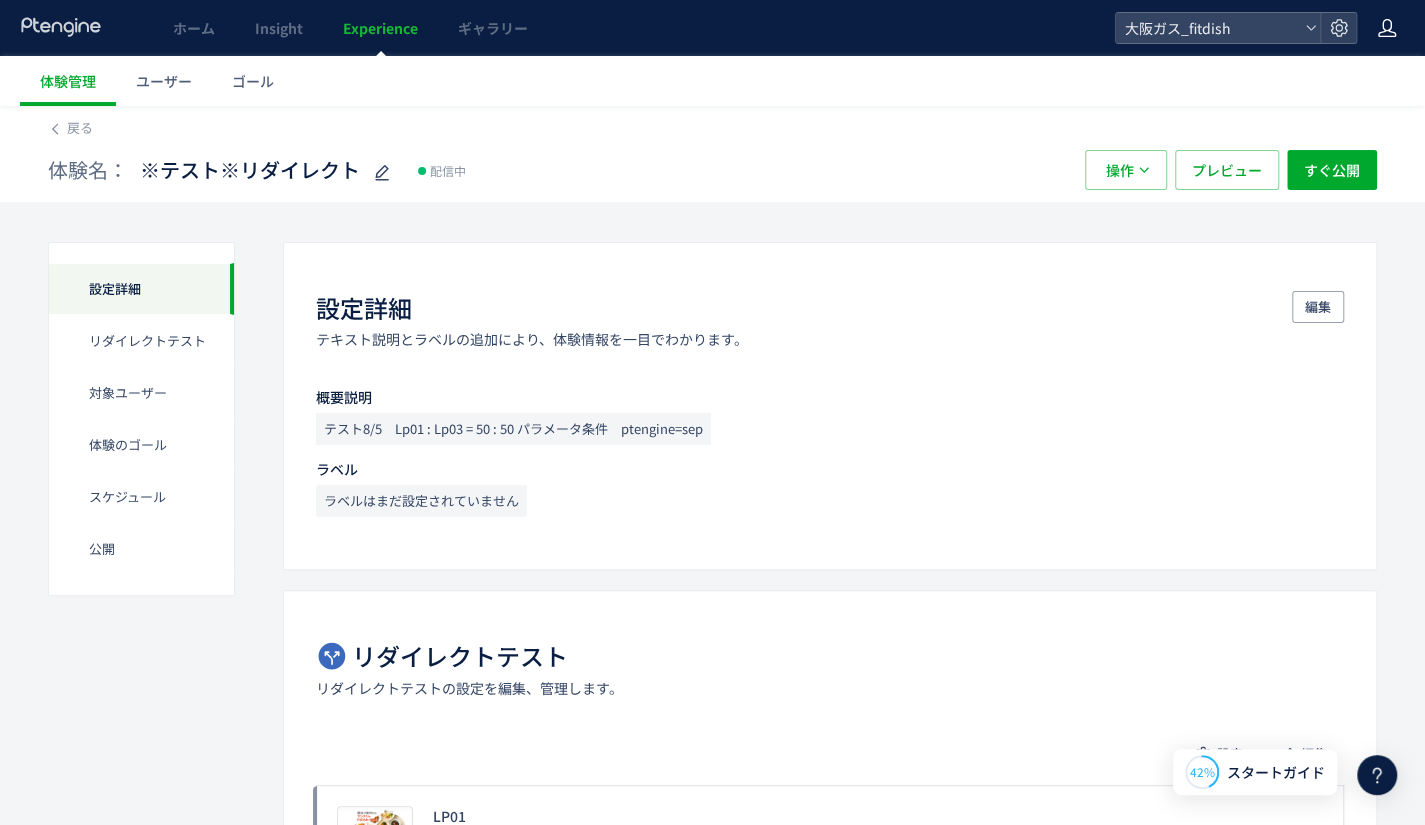 click 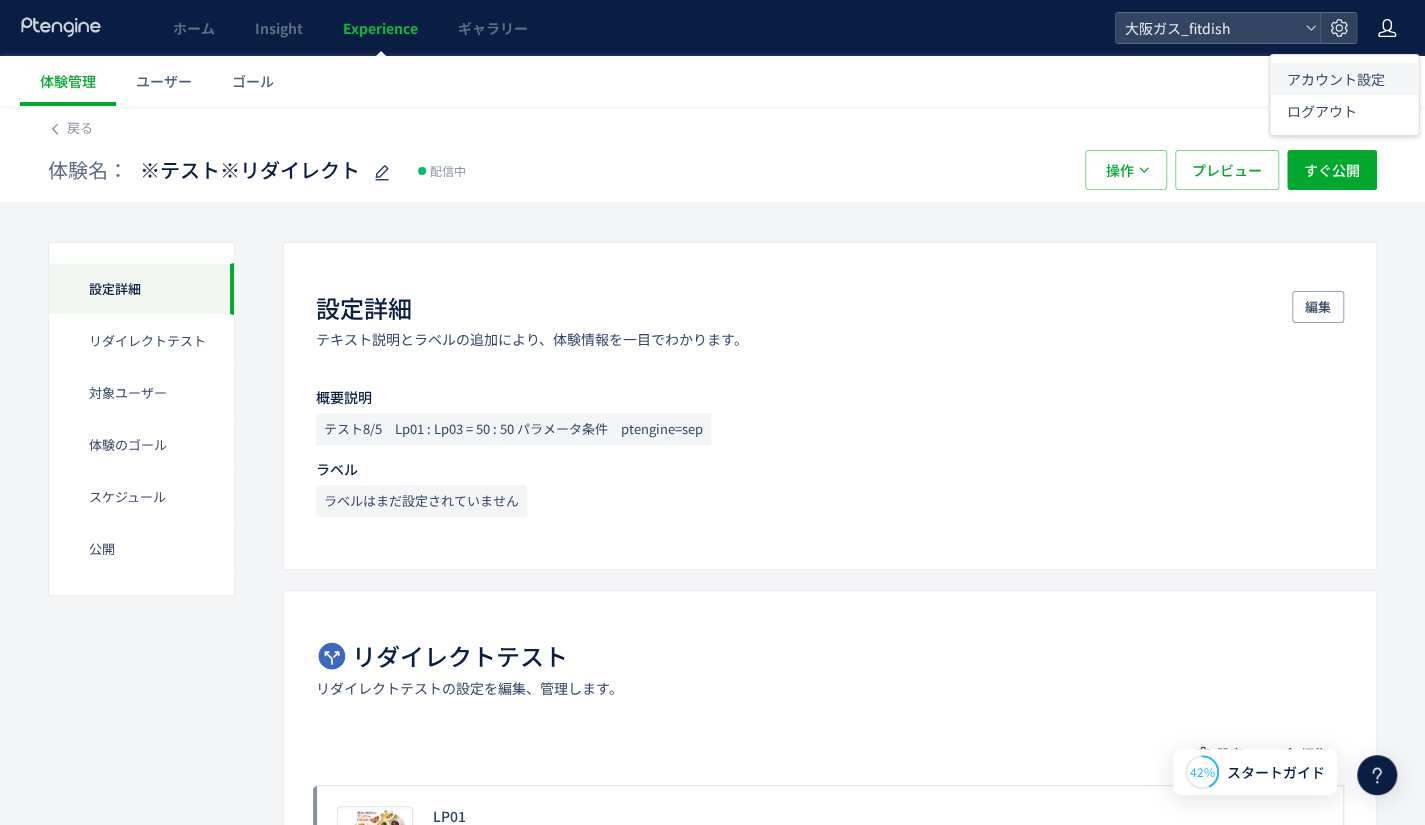 click on "アカウント設定" at bounding box center (1335, 79) 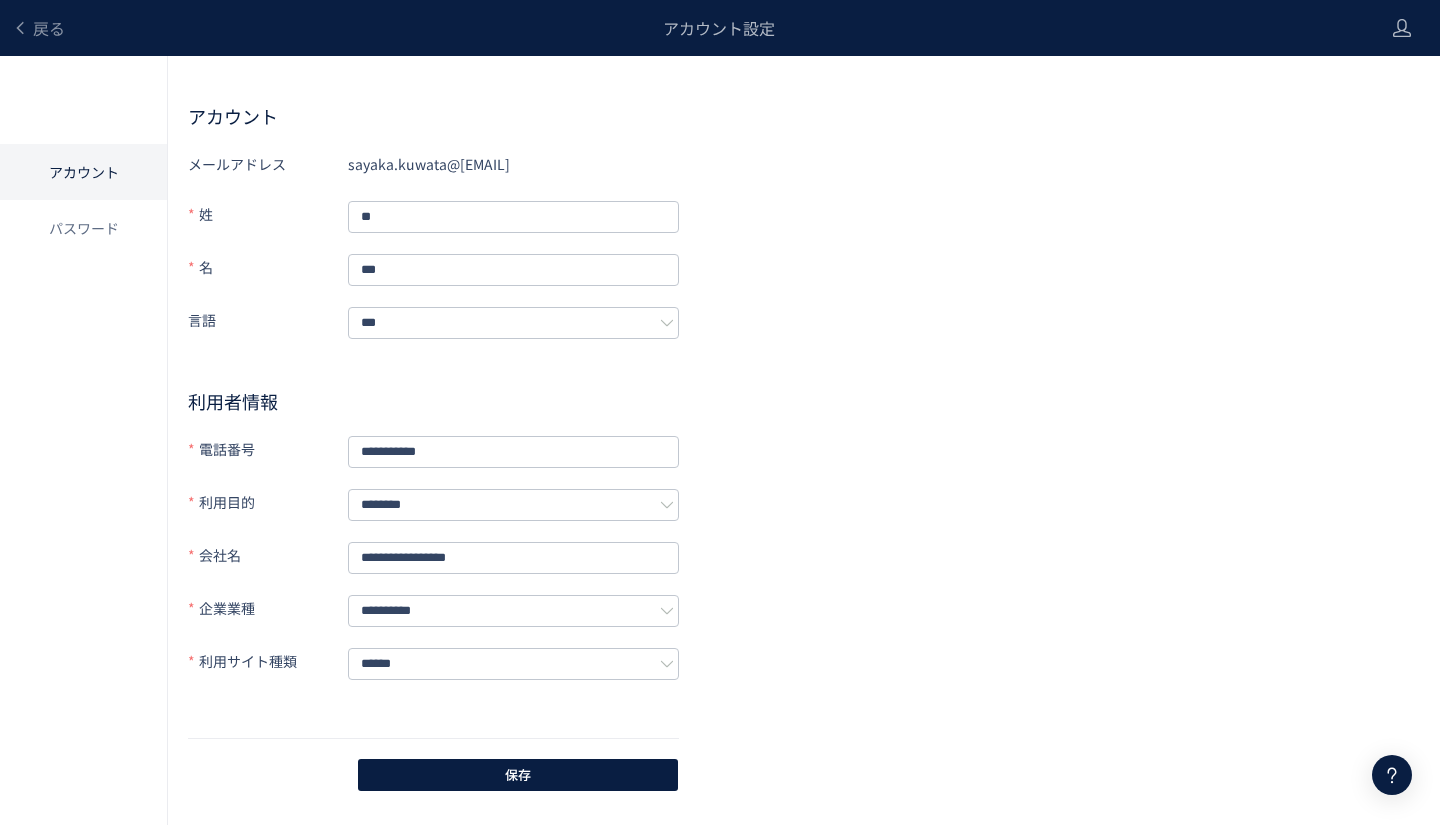 drag, startPoint x: 548, startPoint y: 166, endPoint x: 346, endPoint y: 167, distance: 202.00247 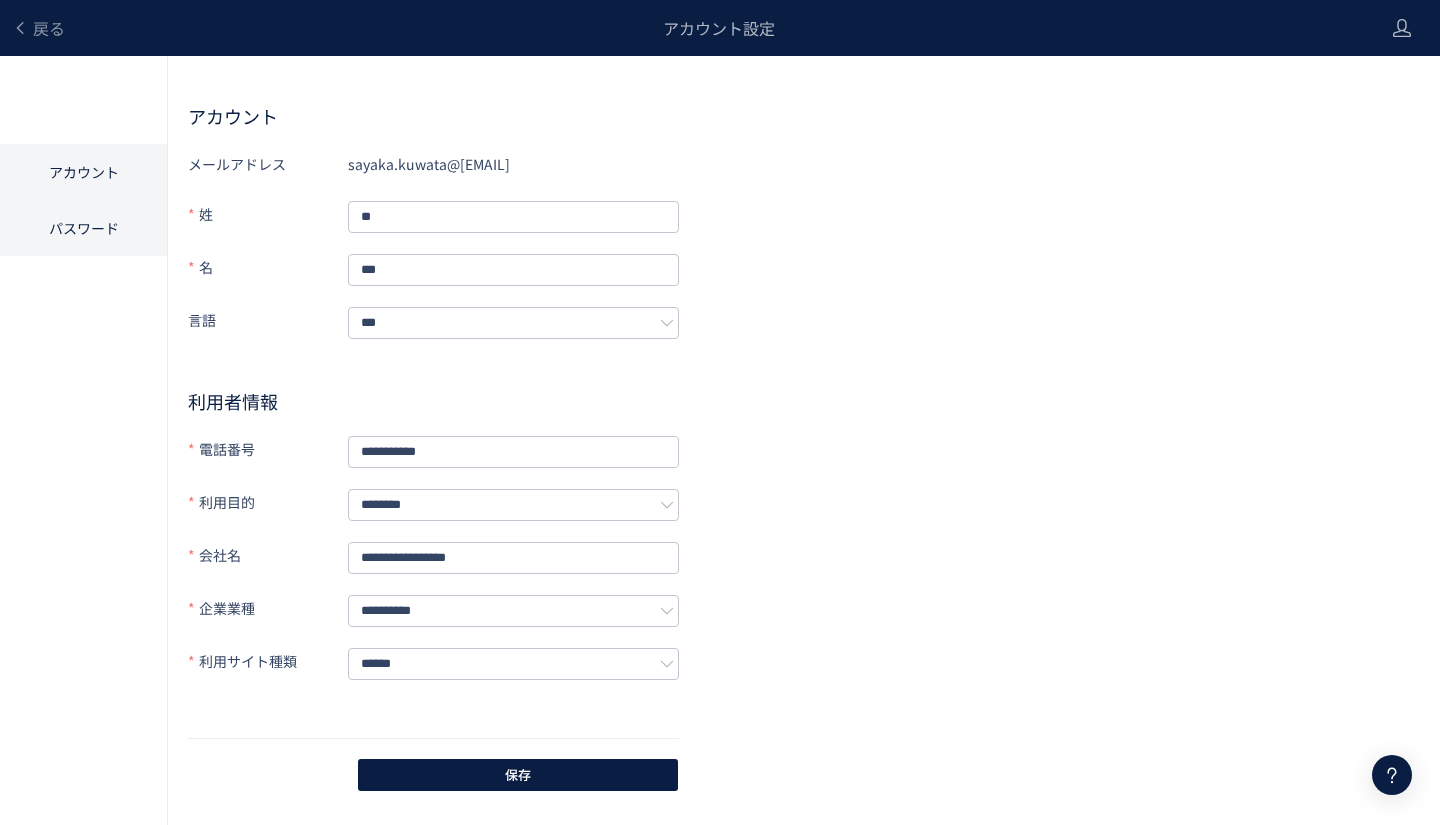 click on "パスワード" 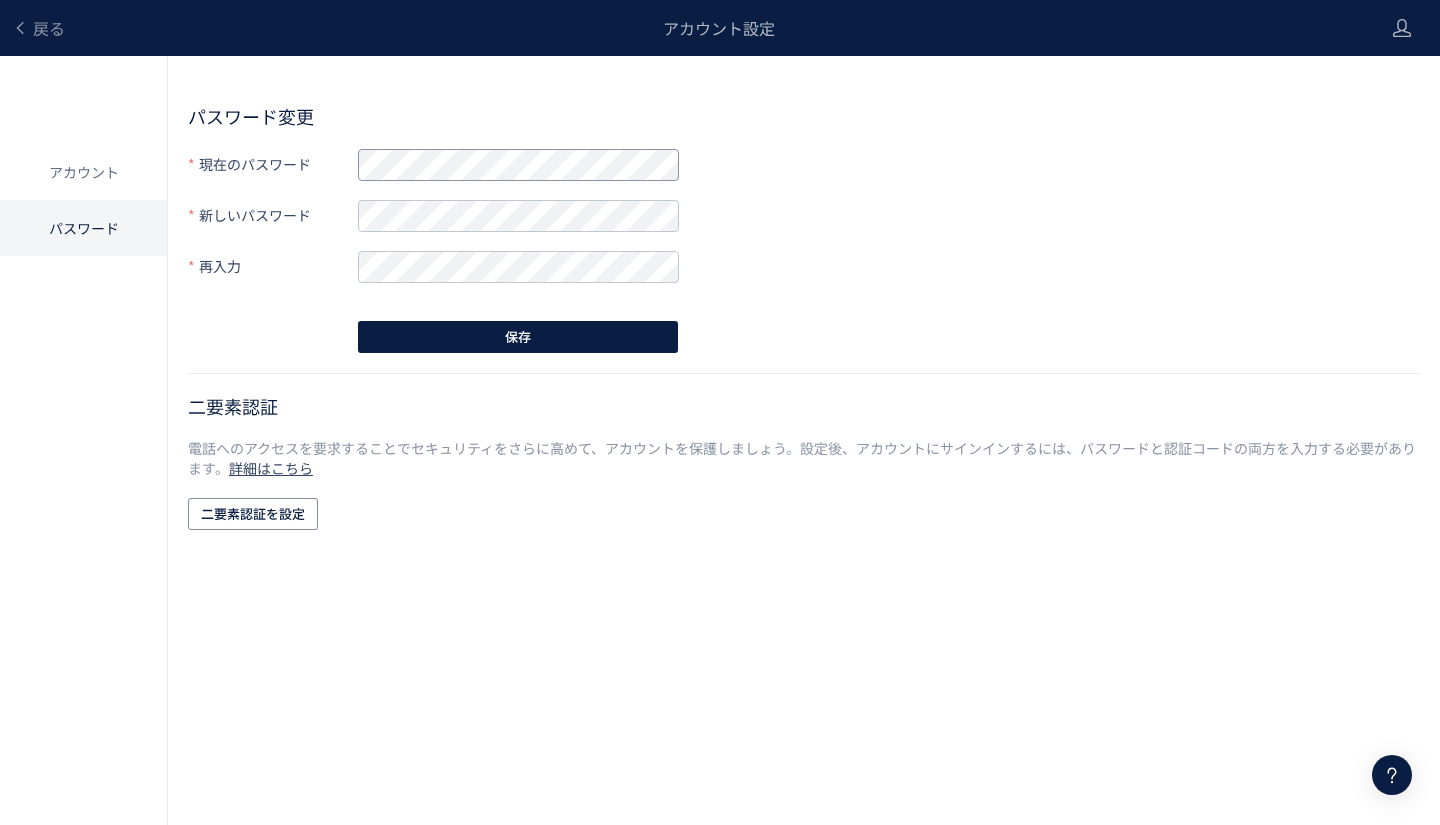 click on "現在のパスワード" 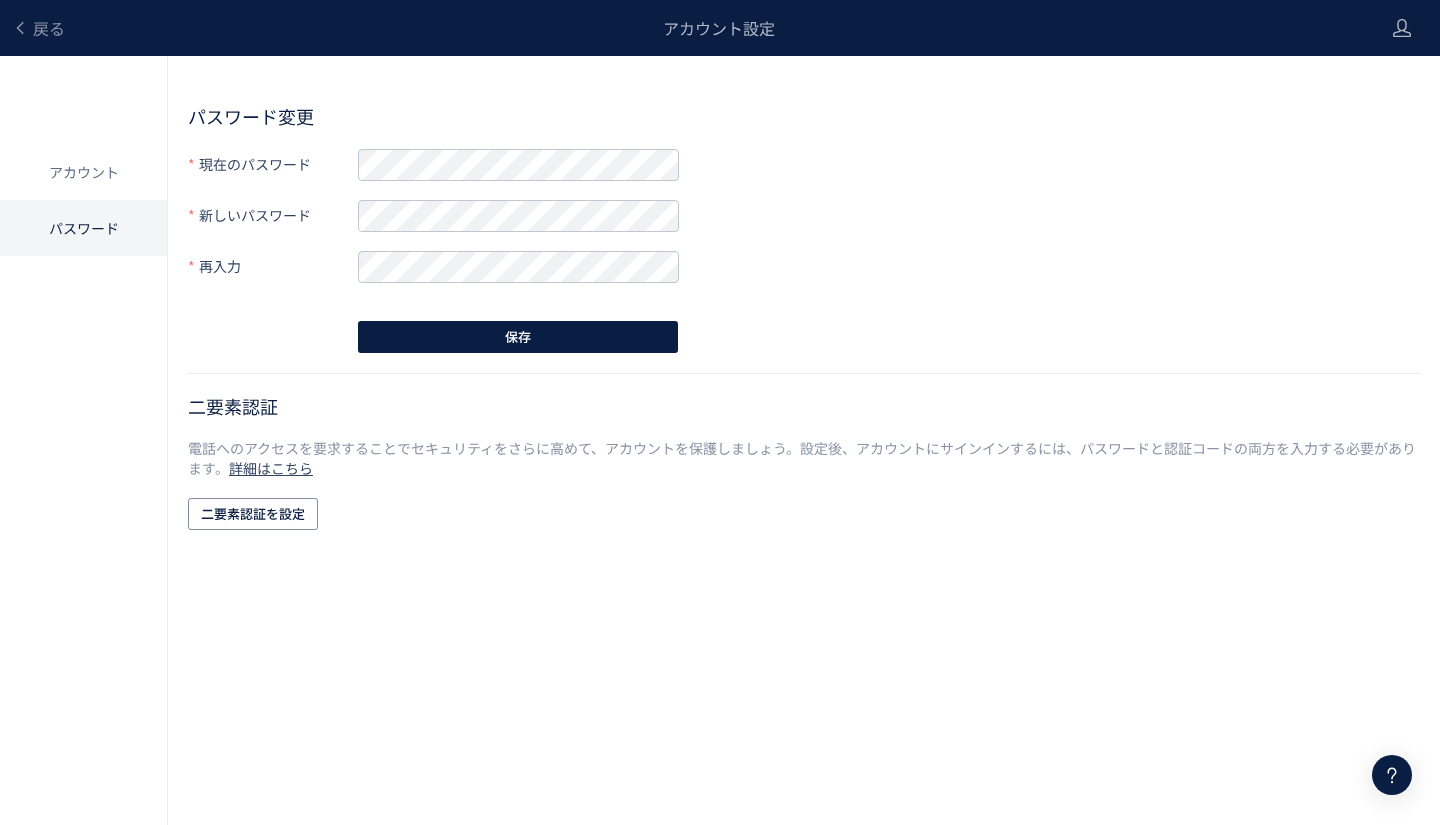 click on "パスワード変更 現在のパスワード 新しいパスワード 再入力 保存 二要素認証 電話へのアクセスを要求することでセキュリティをさらに高めて、アカウントを保護しましょう。設定後、アカウントにサインインするには、パスワードと認証コードの両方を入力する必要があります。  詳細はこちら 二要素認証を設定" 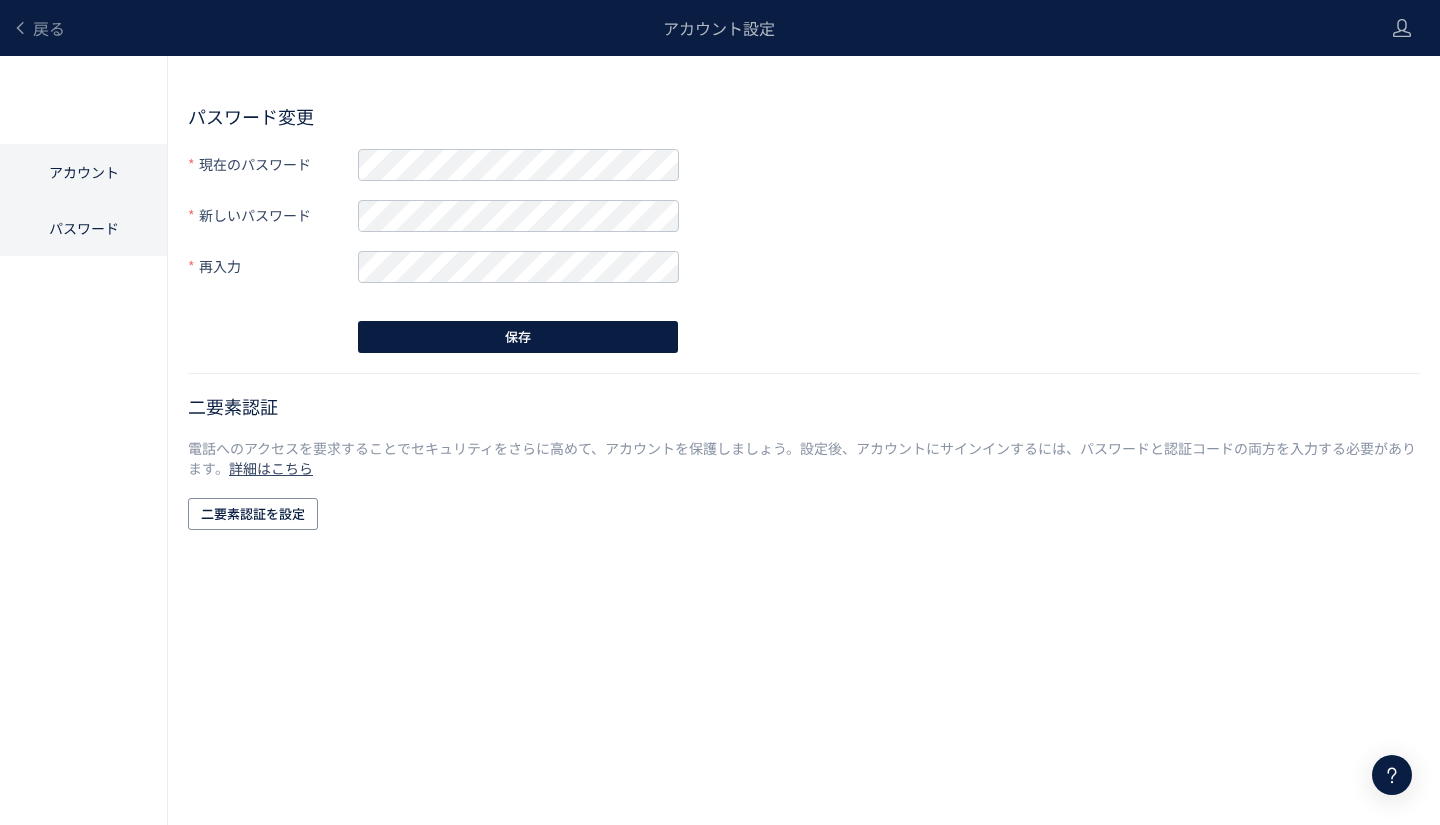 click on "アカウント" 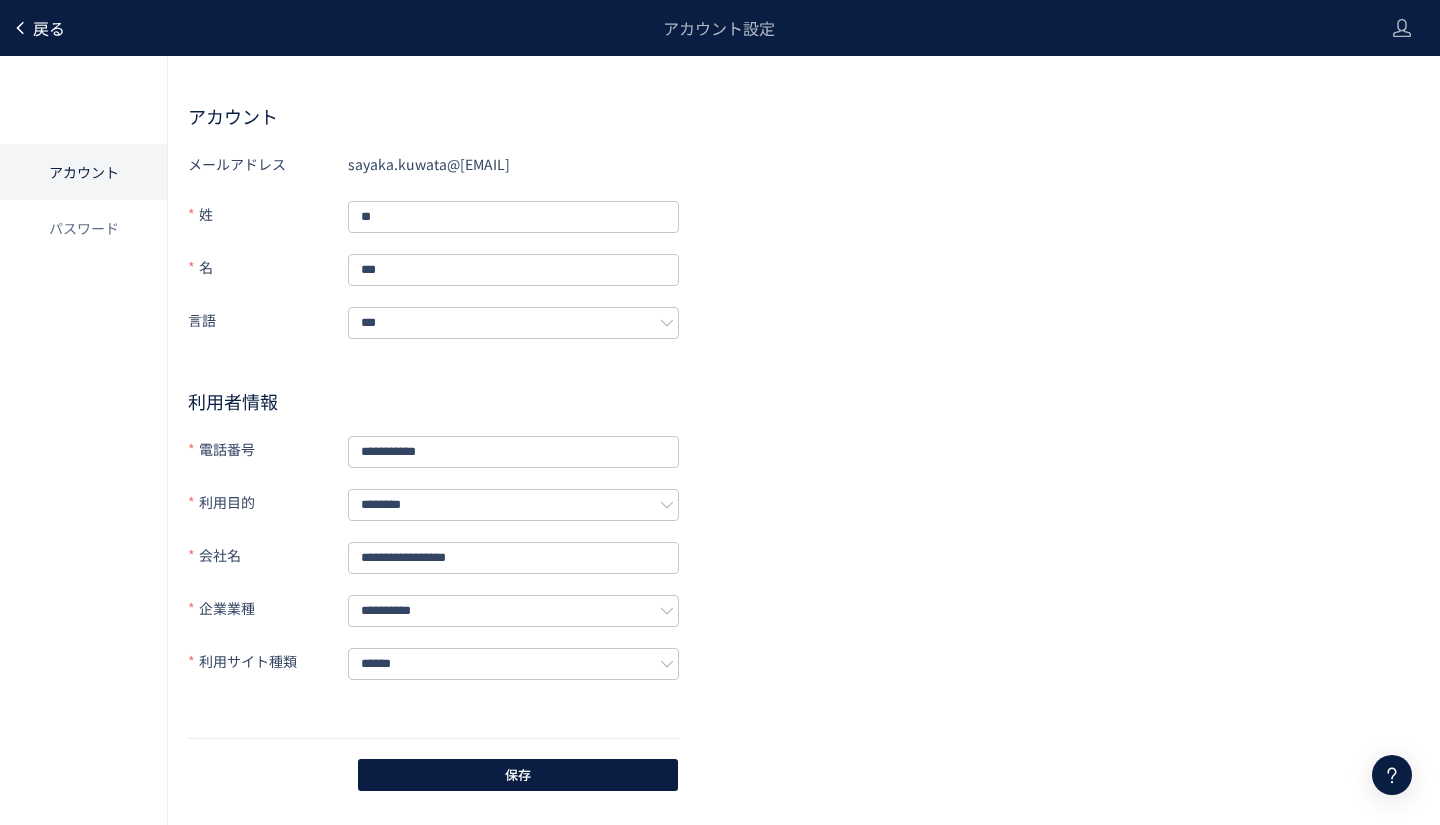 click on "戻る" 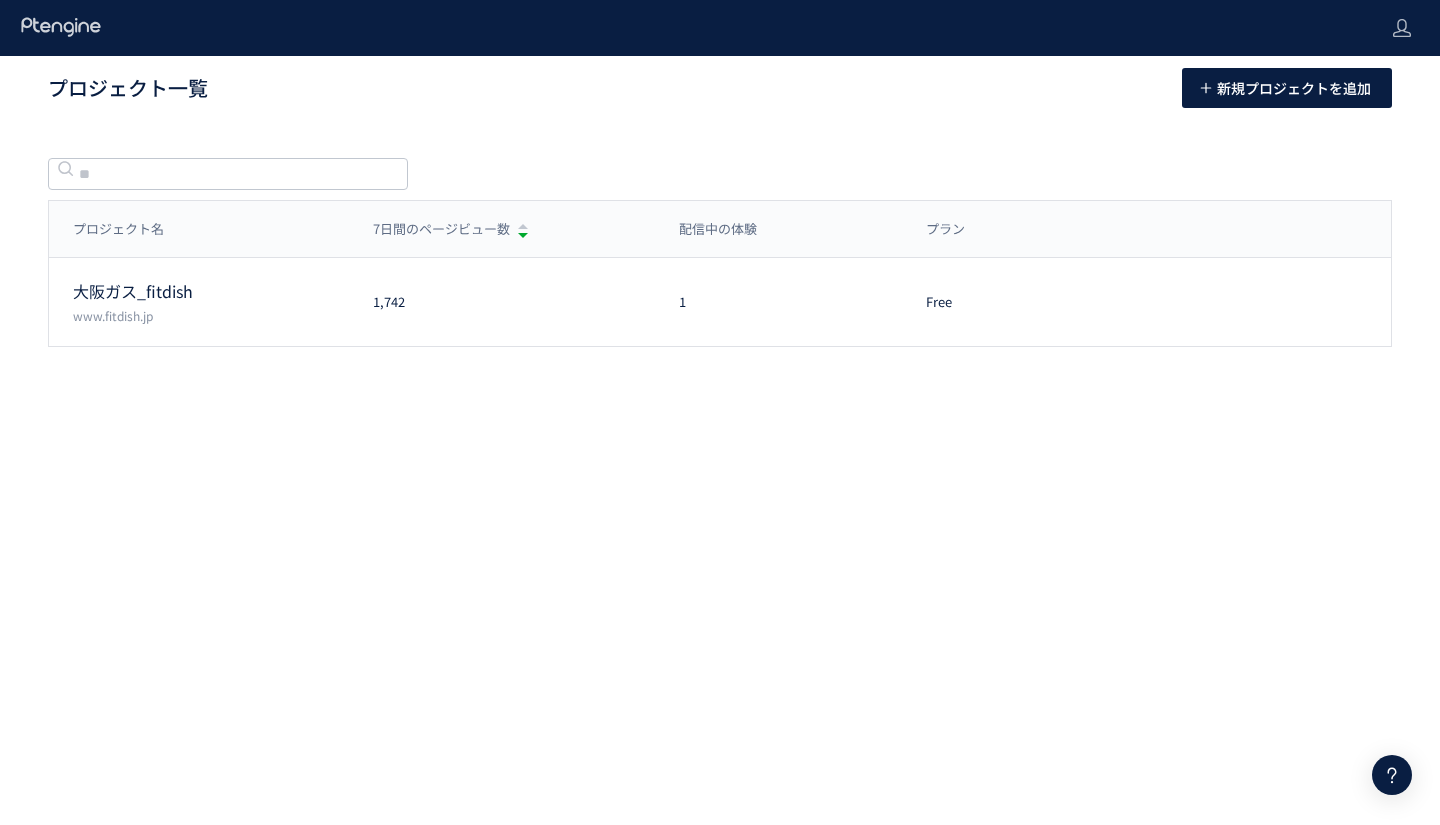 click 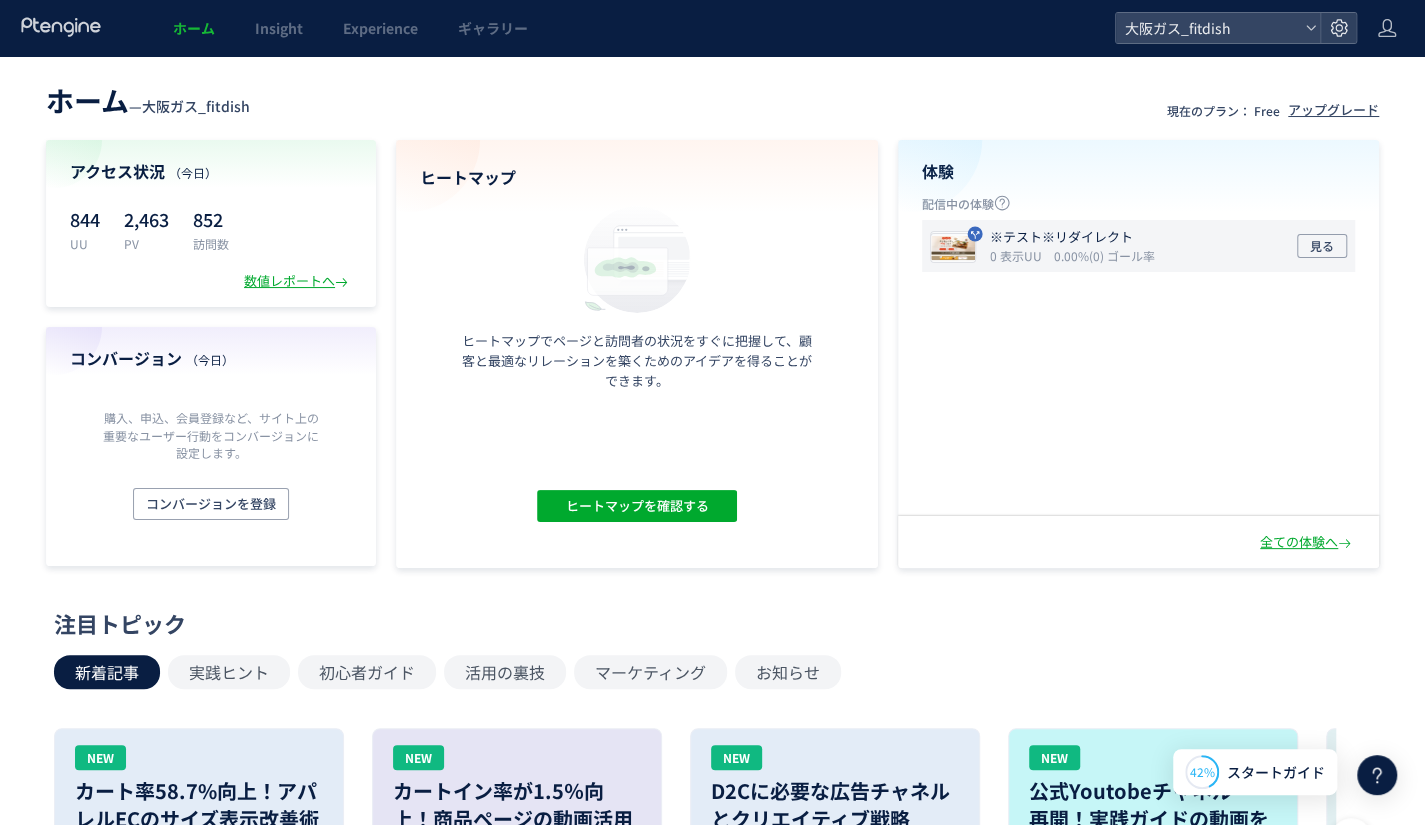 click on "0.00%(0) ゴール率" at bounding box center (1104, 255) 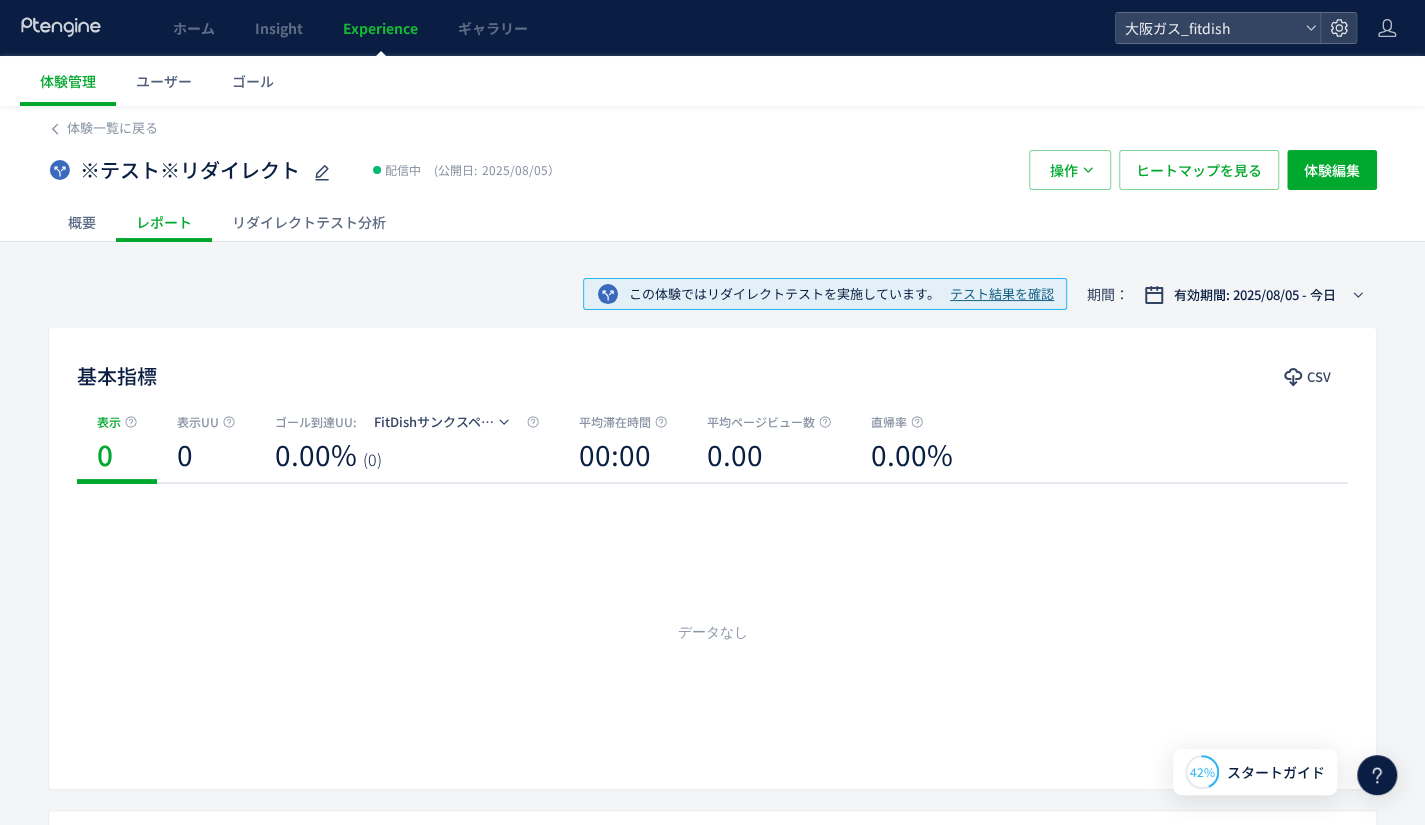 click on "概要" 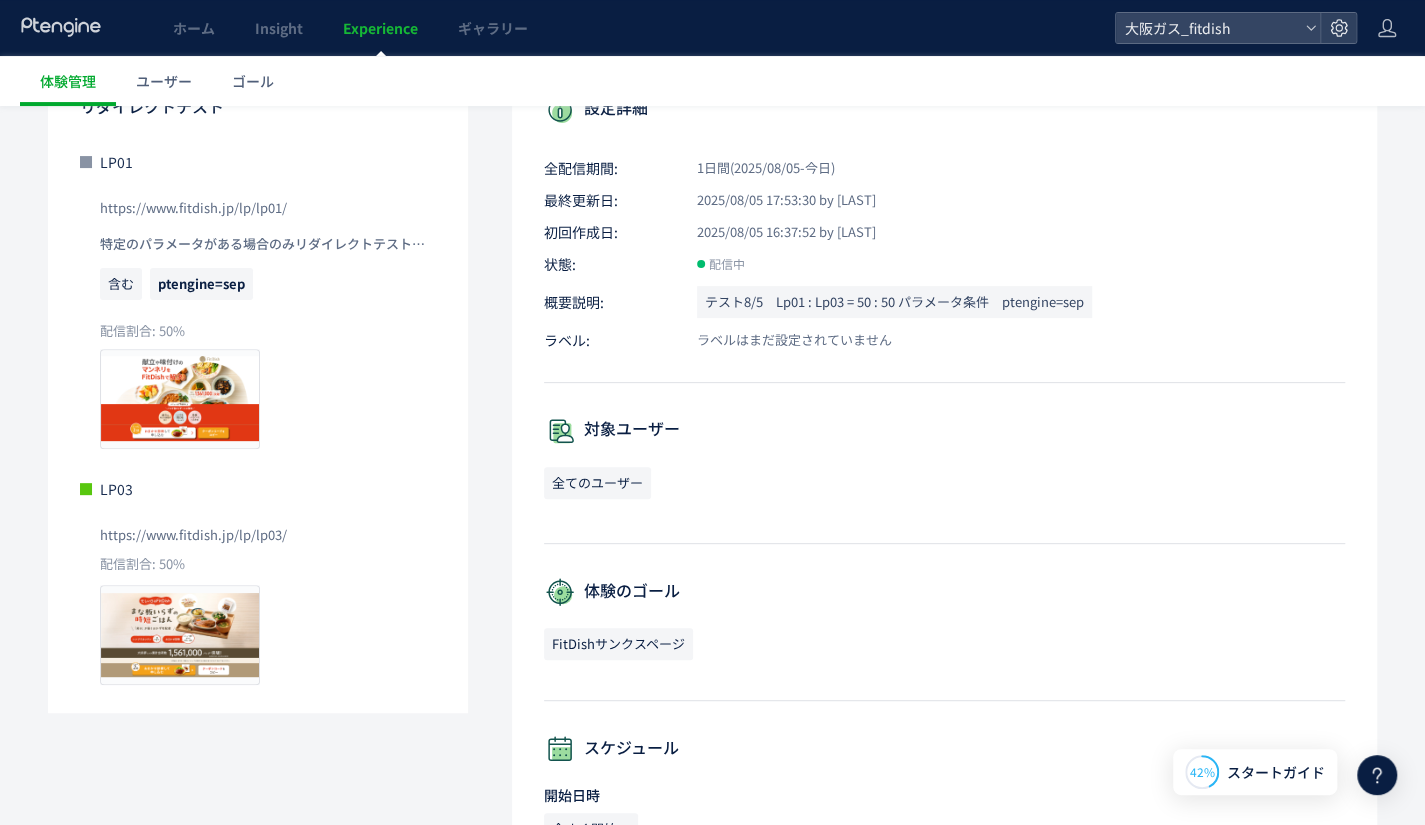 scroll, scrollTop: 100, scrollLeft: 0, axis: vertical 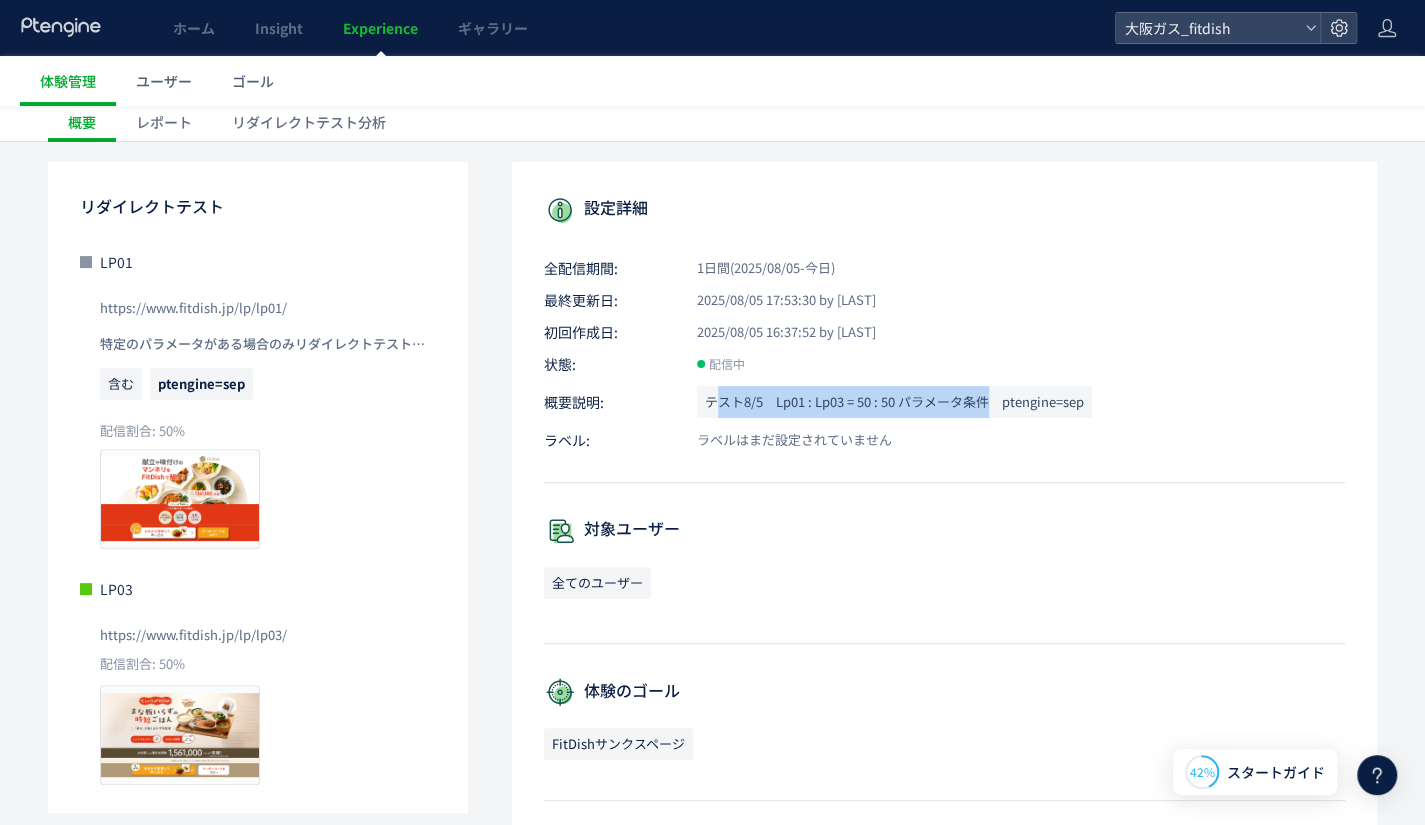 drag, startPoint x: 992, startPoint y: 399, endPoint x: 712, endPoint y: 406, distance: 280.0875 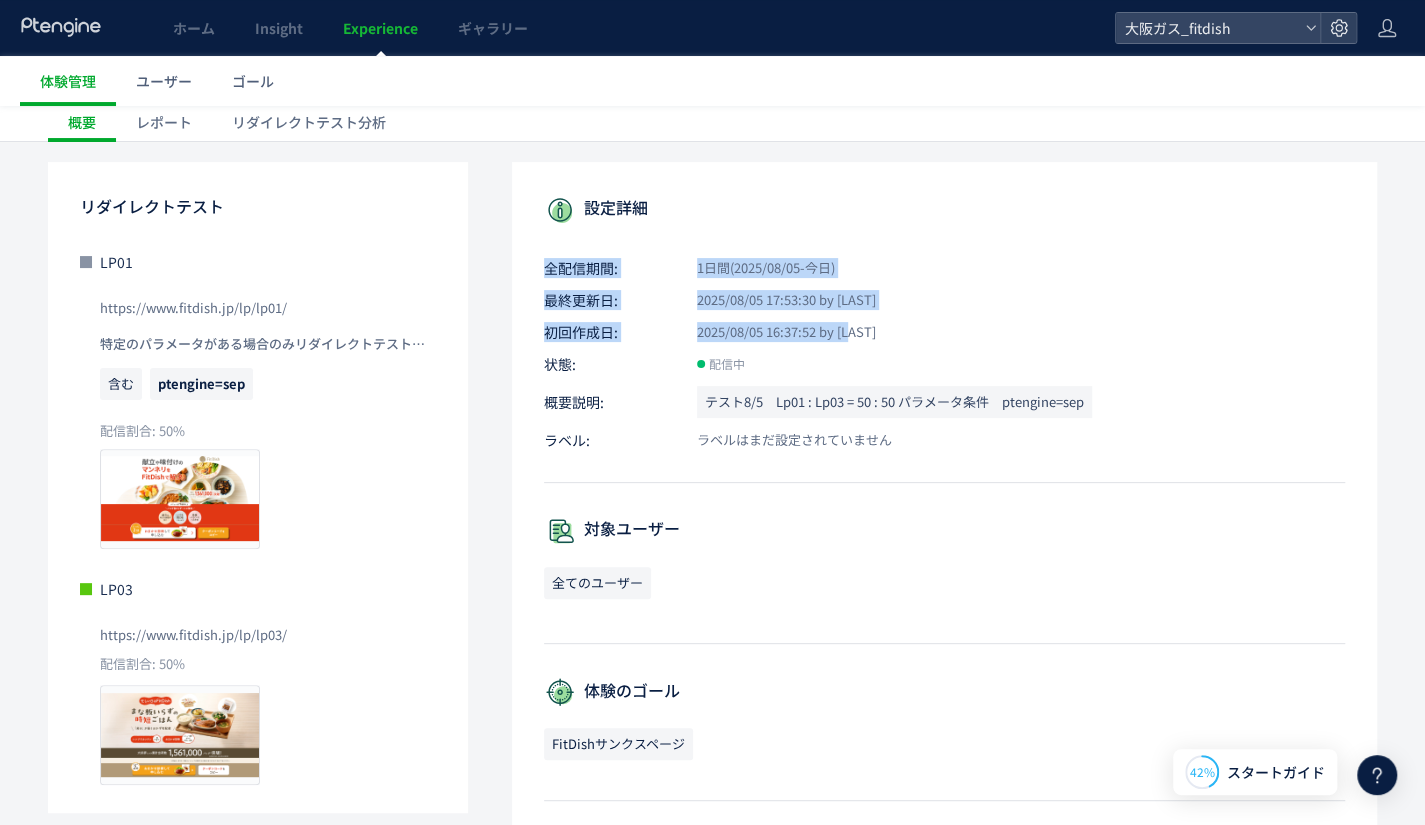 drag, startPoint x: 876, startPoint y: 334, endPoint x: 528, endPoint y: 263, distance: 355.16898 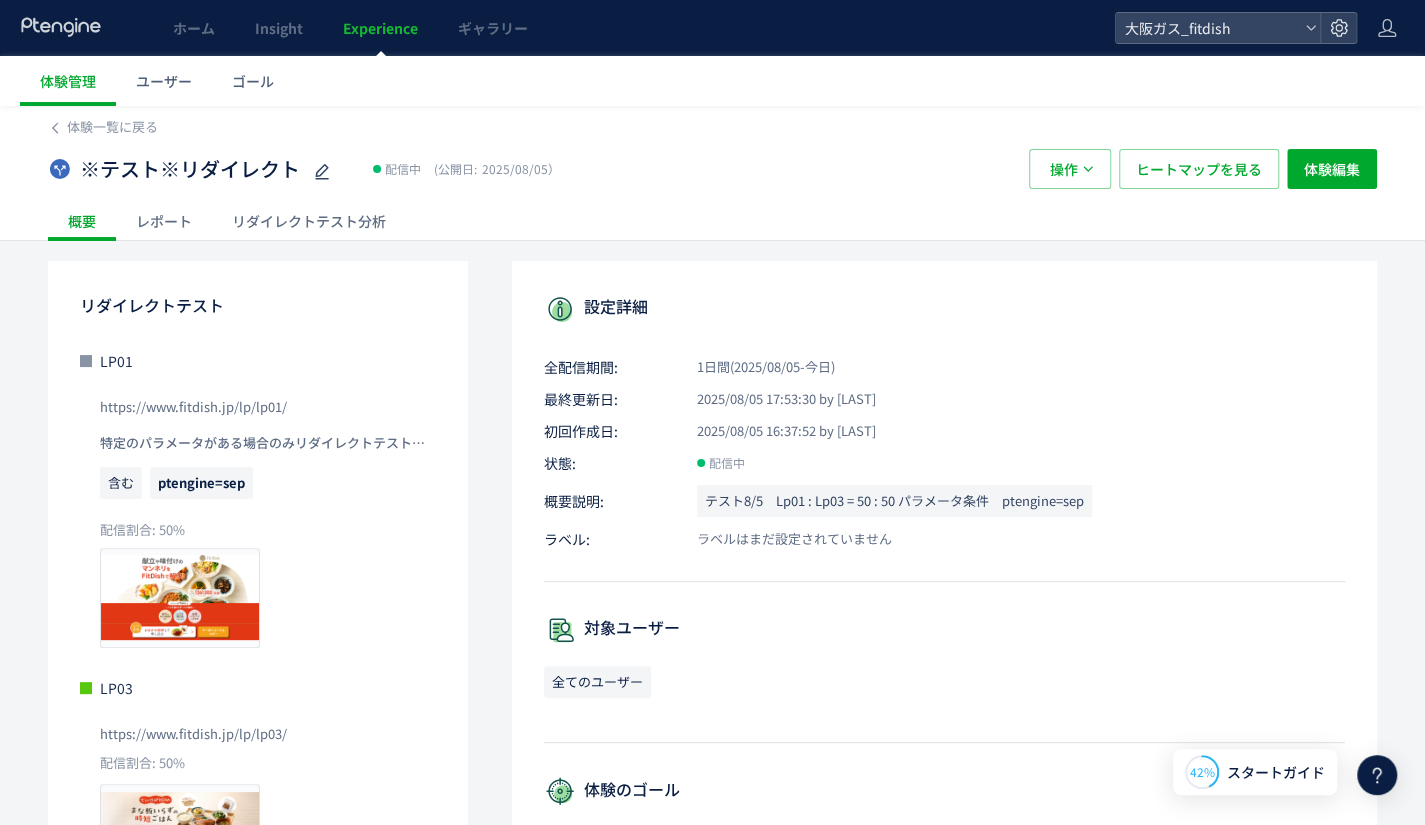 scroll, scrollTop: 0, scrollLeft: 0, axis: both 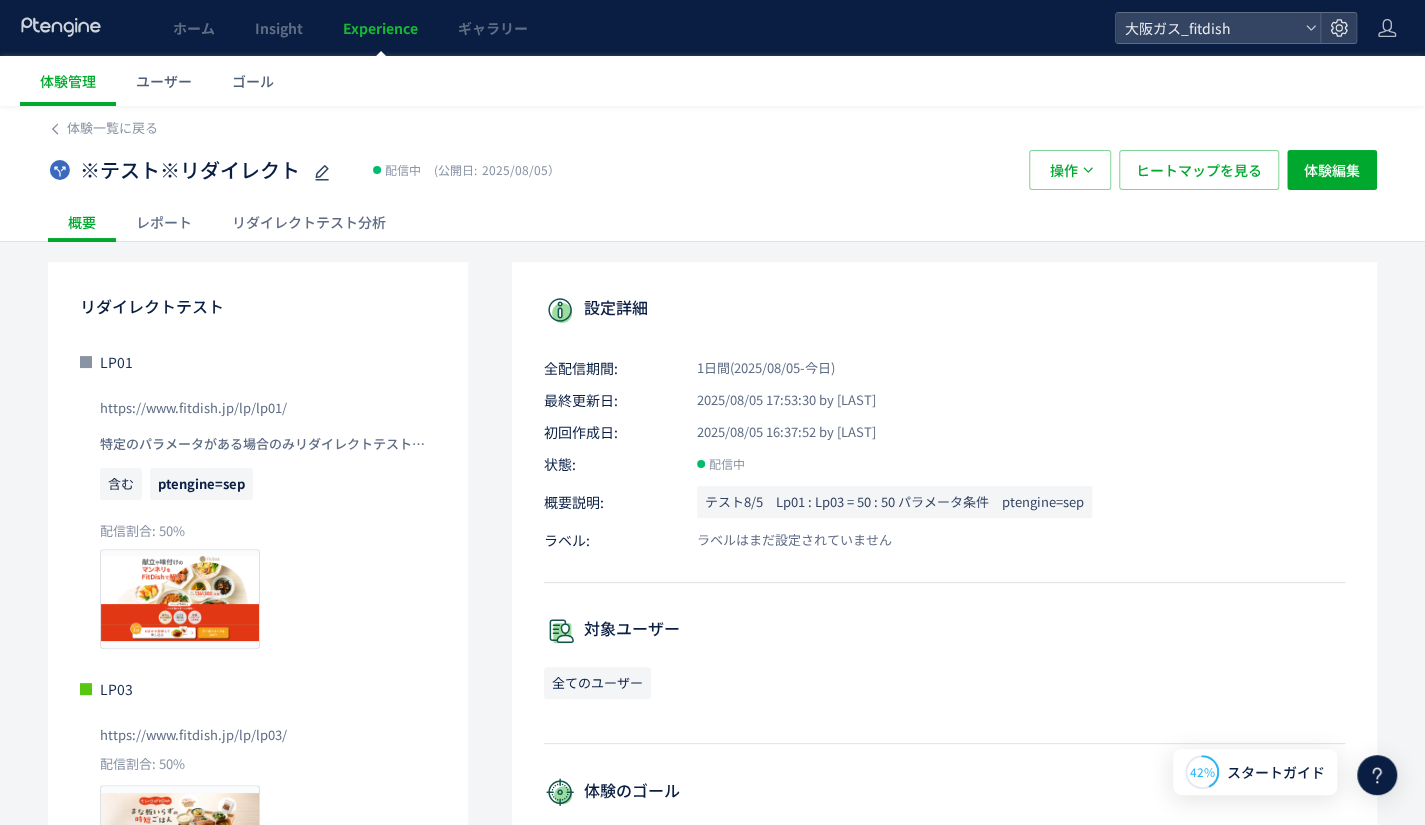 click on "※テスト※リダイレクト 配信中 (公開日:  2025/08/05）  操作 ヒートマップを見る 体験編集" at bounding box center [712, 170] 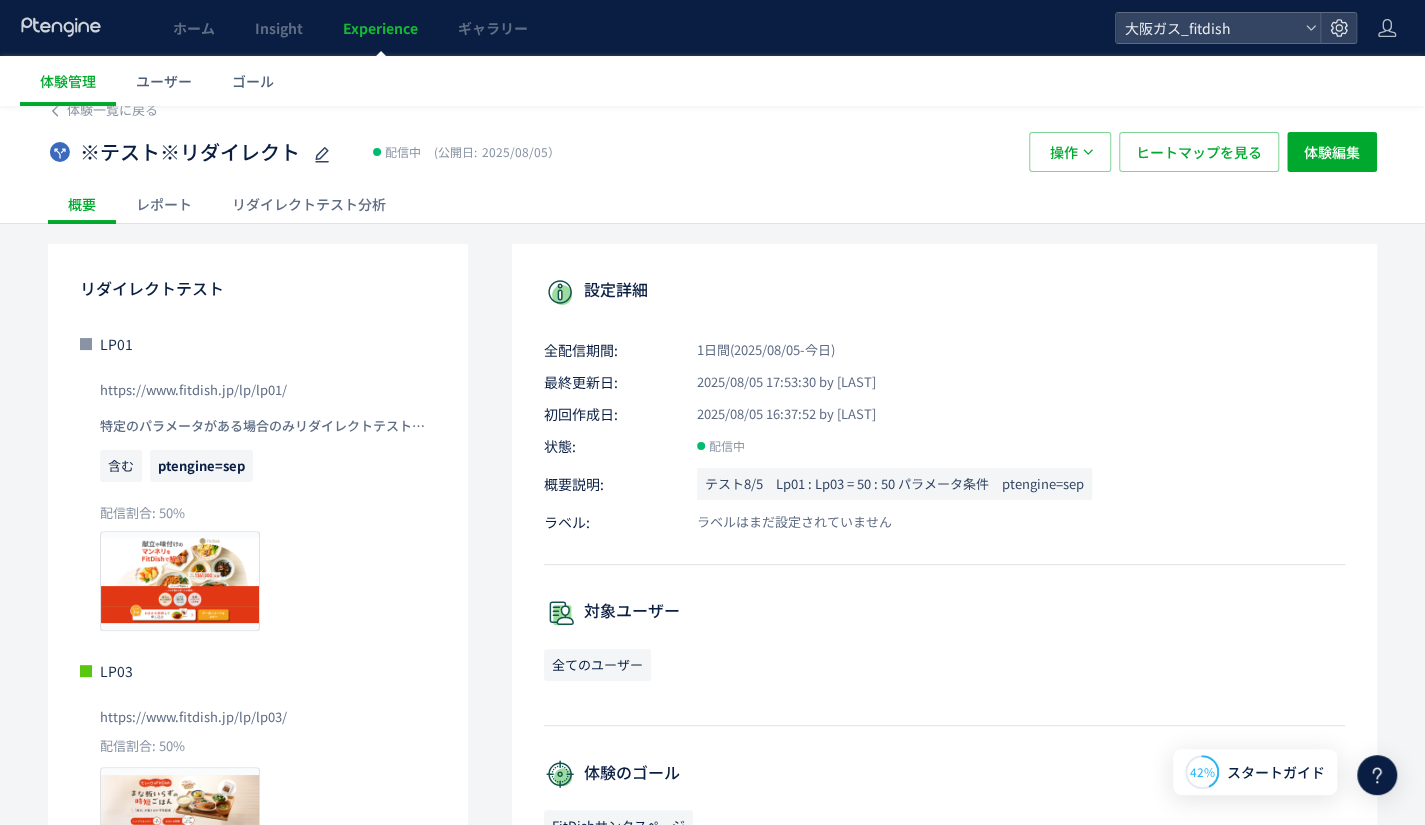 scroll, scrollTop: 0, scrollLeft: 0, axis: both 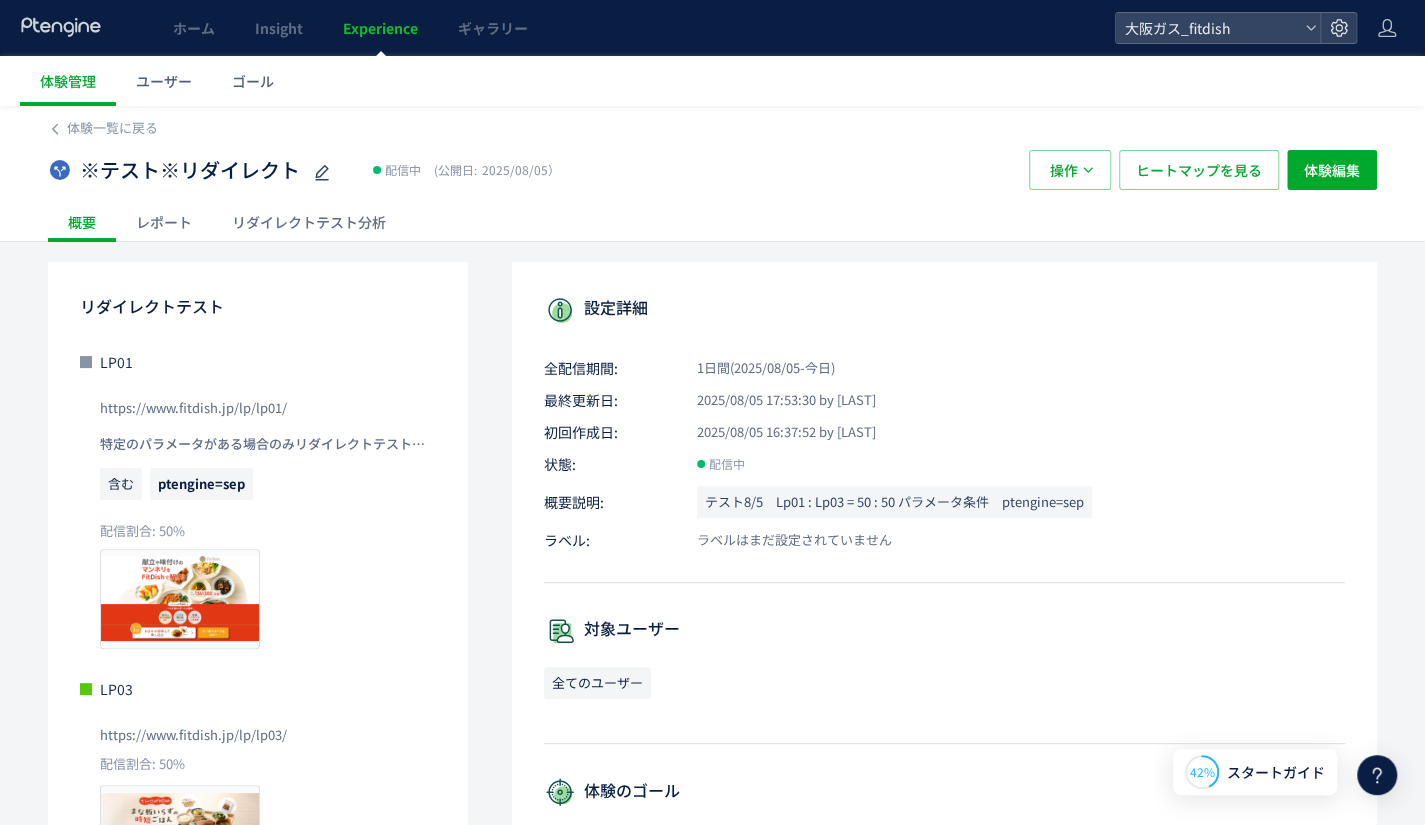click on "リダイレクトテスト分析" 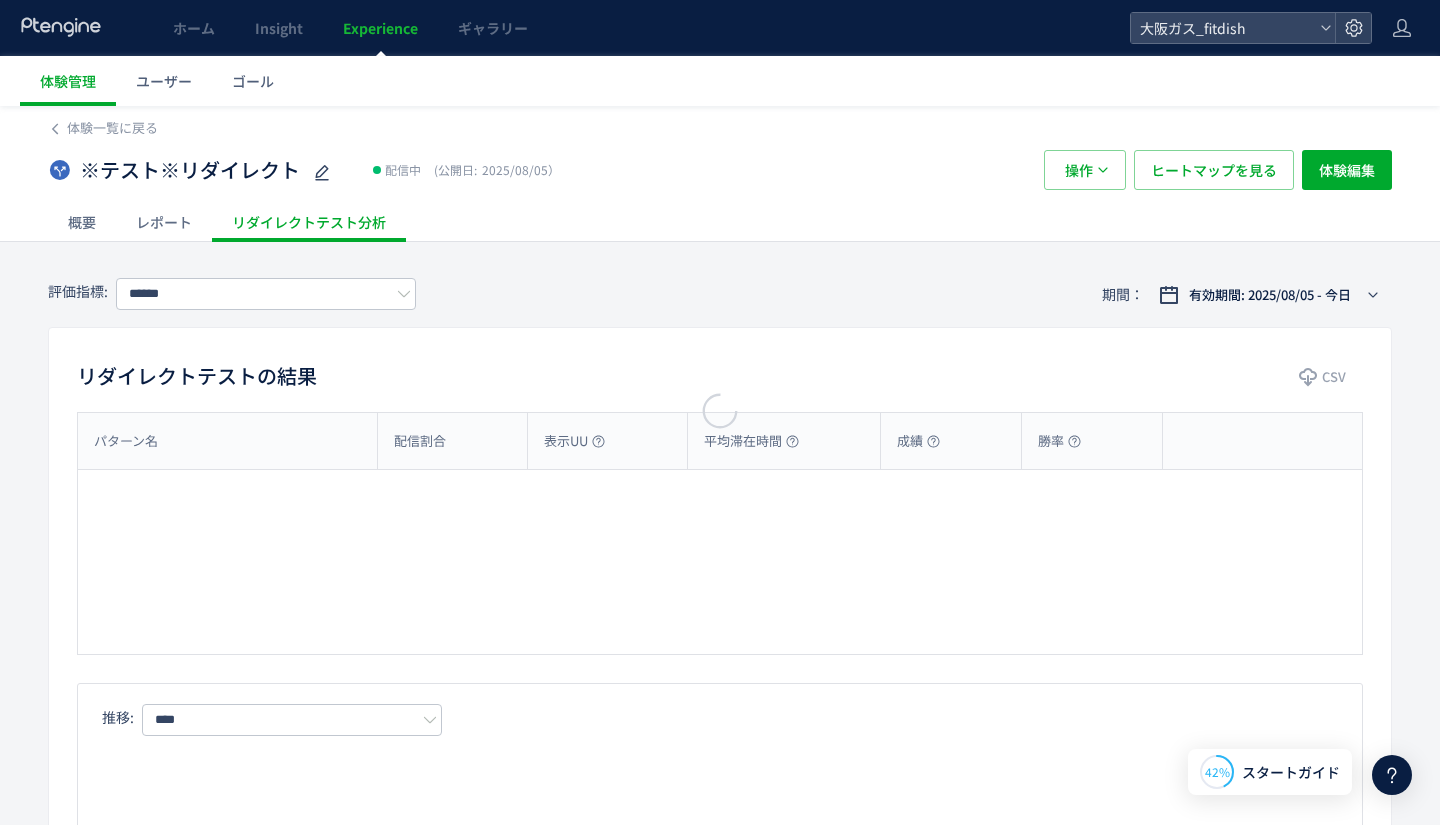 type on "**********" 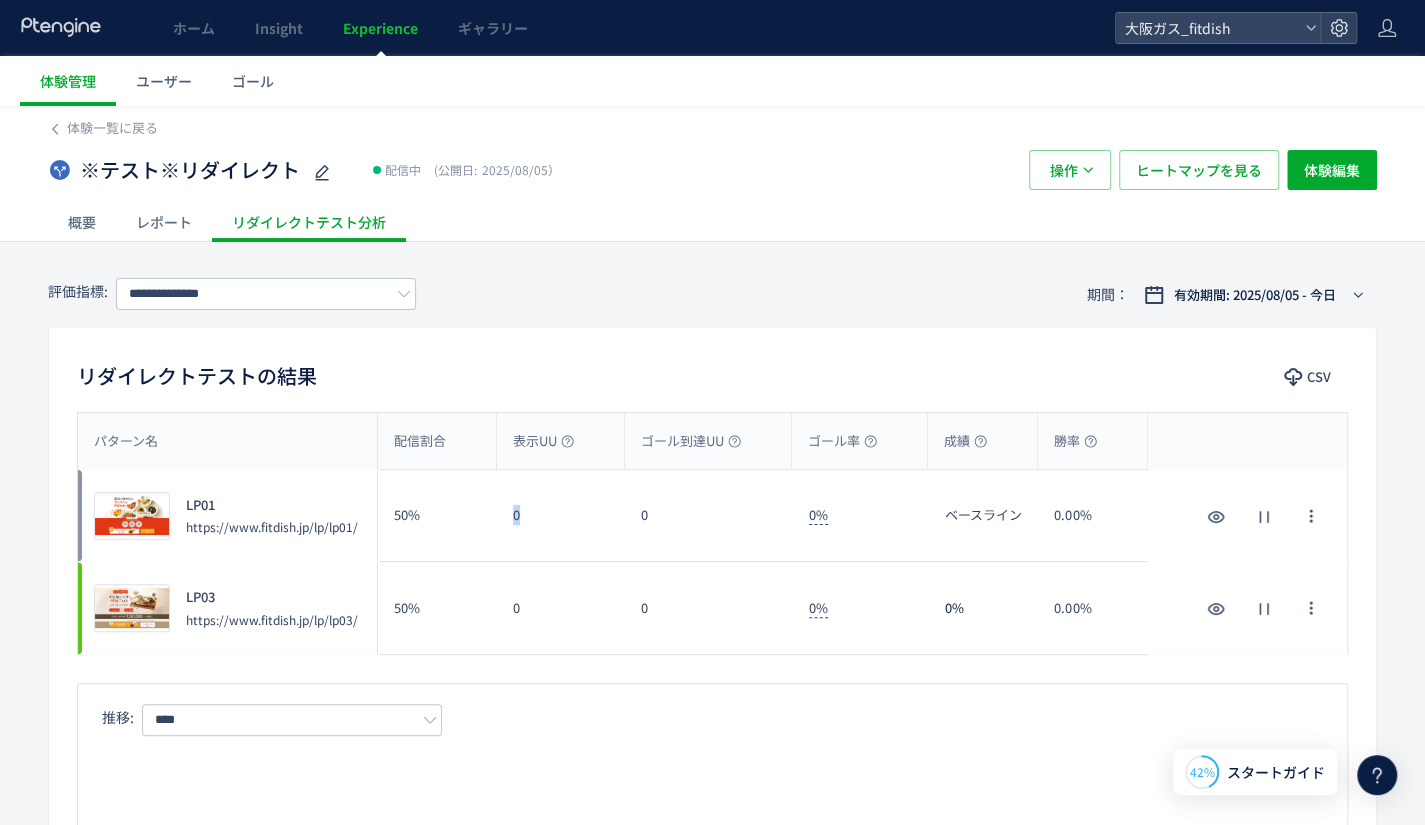 drag, startPoint x: 540, startPoint y: 519, endPoint x: 506, endPoint y: 520, distance: 34.0147 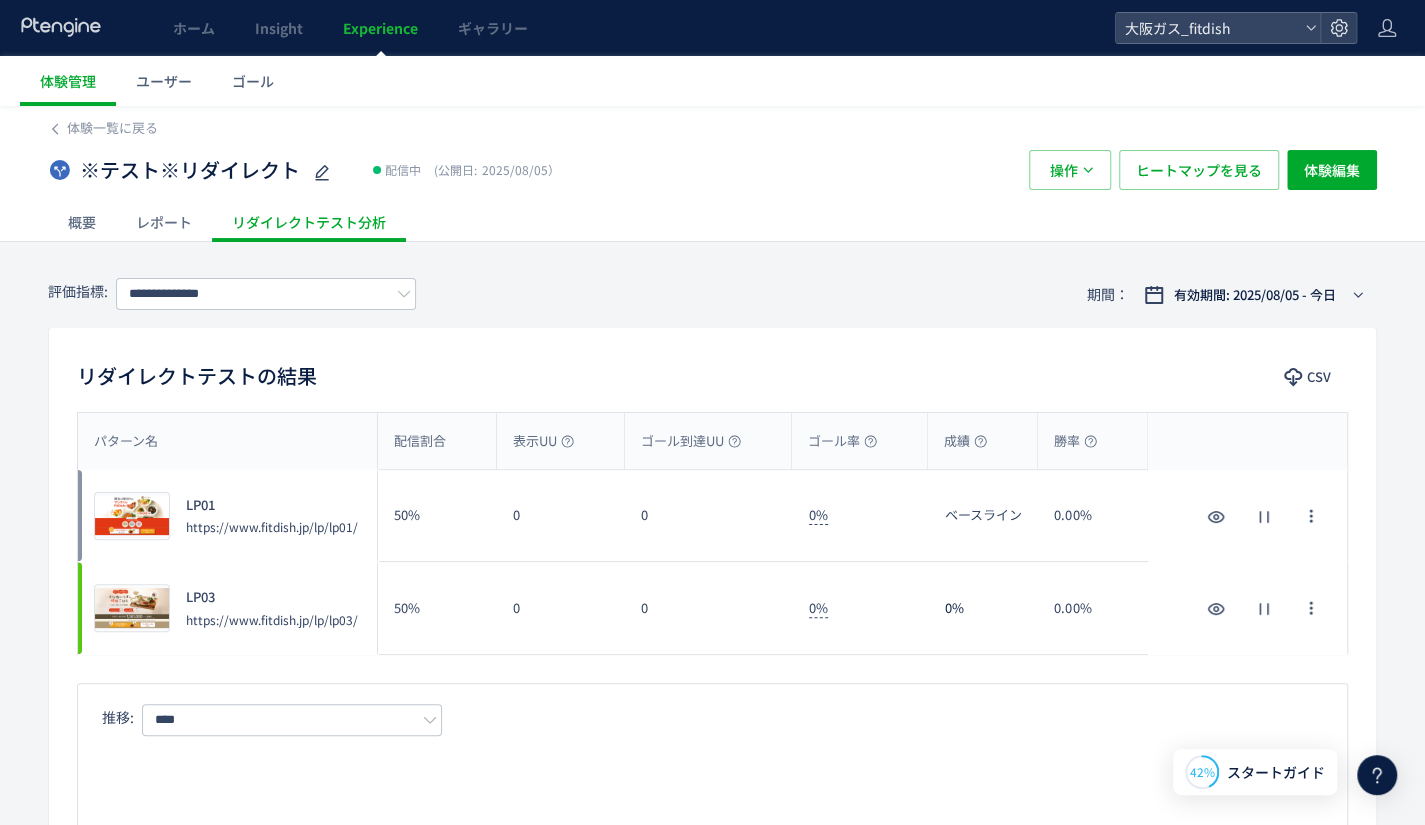 click on "リダイレクトテストの結果 CSV パターン名 配信割合 表示UU ゴール到達UU ゴール率 成績 勝率 パターン名 プレビュー LP01 https://www.fitdish.jp/lp/lp01/ 50% 0 0 0% ベースライン 0.00% プレビュー LP01 https://www.fitdish.jp/lp/lp01/ プレビュー LP03 https://www.fitdish.jp/lp/lp03/ 50% 0 0 0% 0% 0.00% プレビュー LP03 https://www.fitdish.jp/lp/lp03/ 推移:  **** ** 日別 週別 月別 Created with Highcharts 9.1.2 LP01 LP03 00:00 01:00 02:00 03:00 04:00 05:00 06:00 07:00 08:00 09:00 10:00 11:00 12:00 13:00 14:00 15:00 16:00 17:00 18:00 19:00 20:00 21:00 22:00 23:00 0 13:00  ■ LP01 :  0  ■ LP03 :  0" at bounding box center (712, 680) 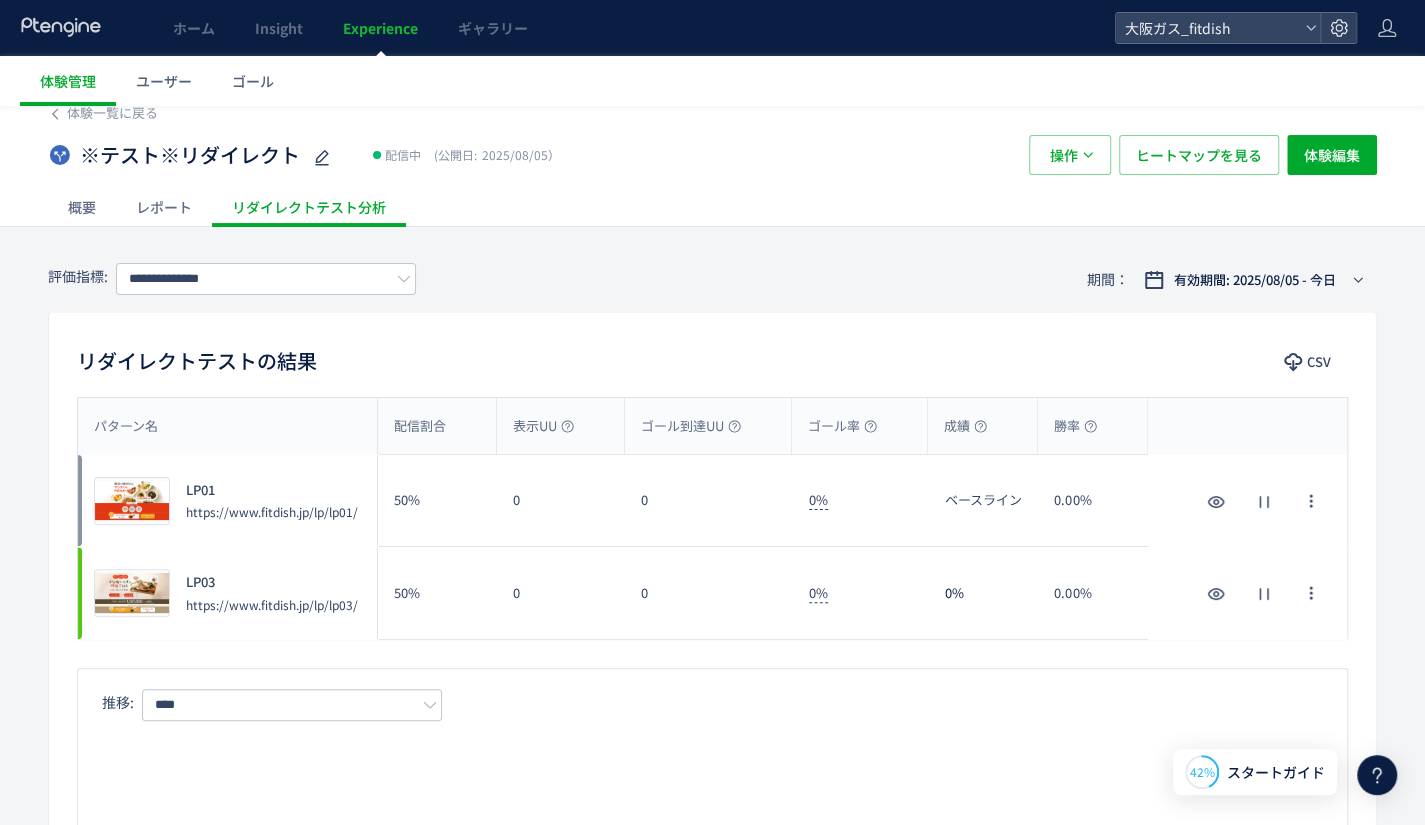 scroll, scrollTop: 0, scrollLeft: 0, axis: both 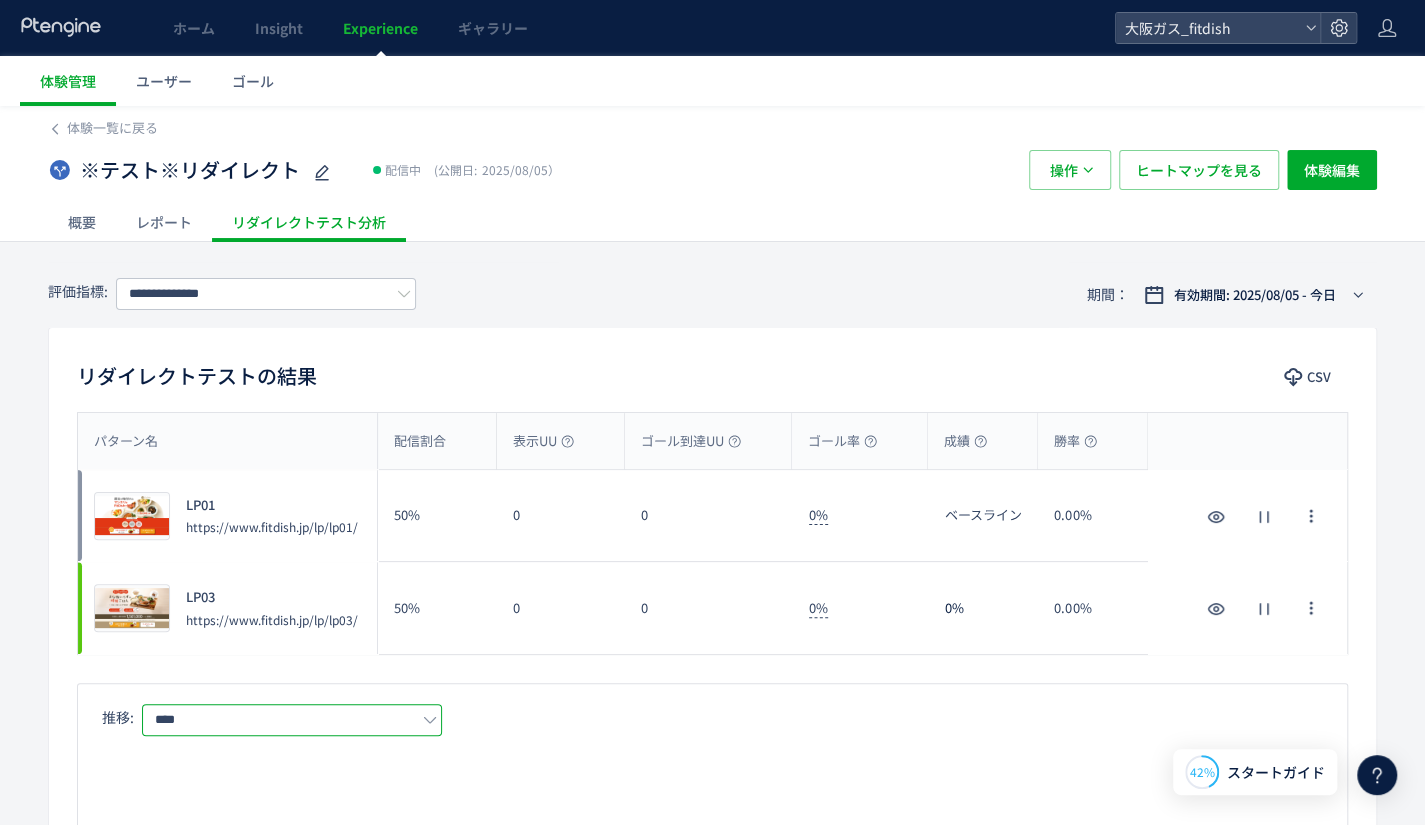 click on "****" 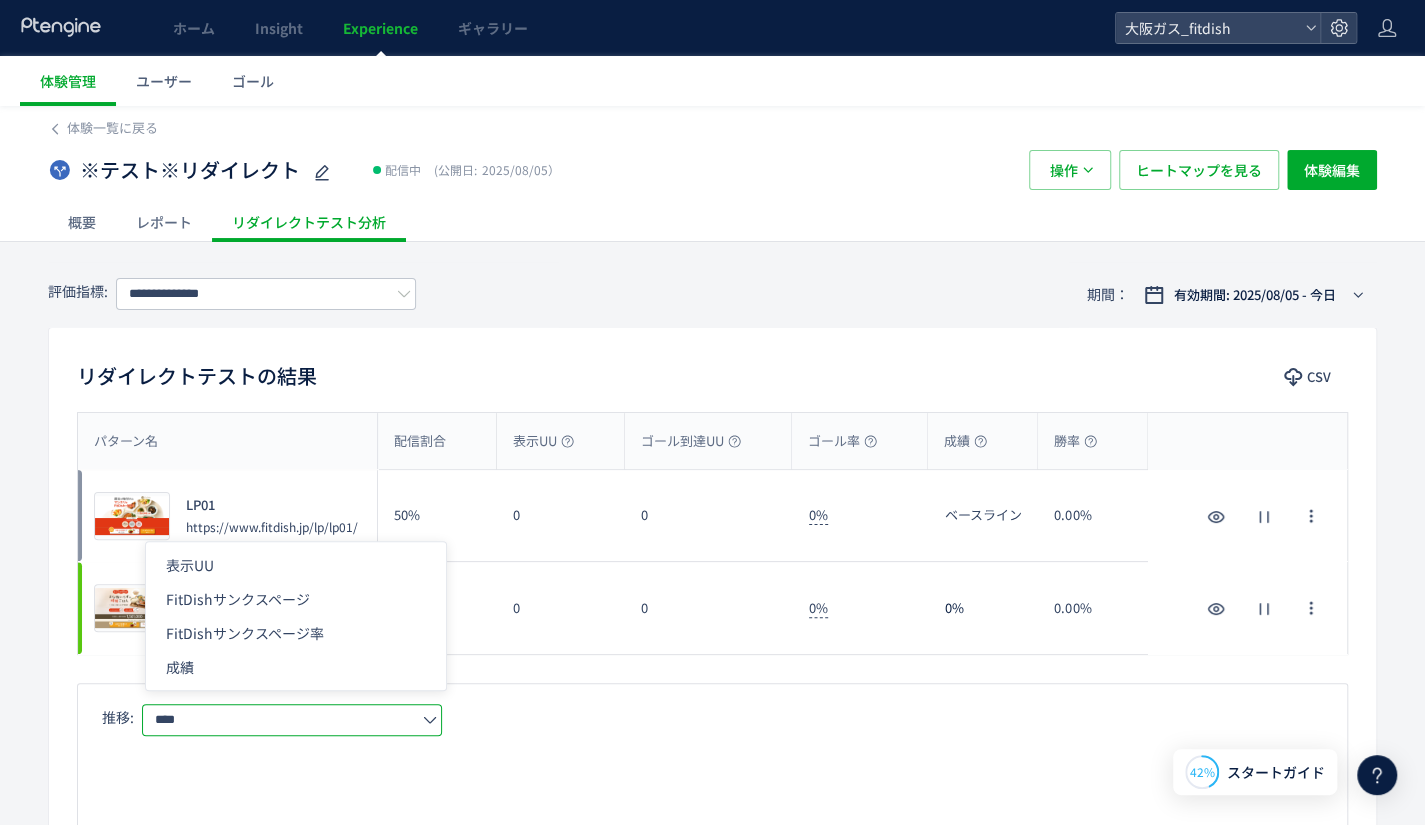 click on "推移:  **** ** 日別 週別 月別" at bounding box center [712, 720] 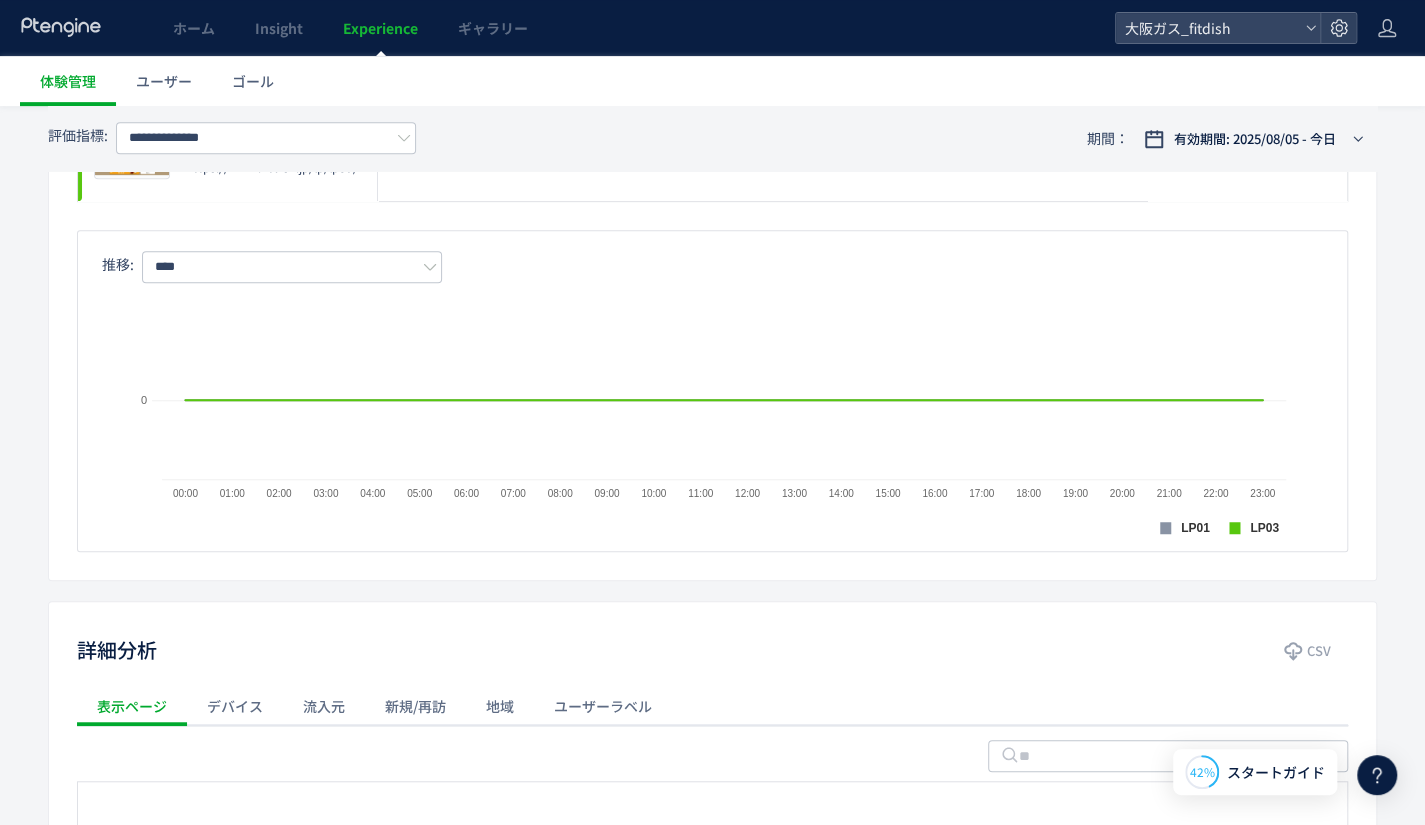 scroll, scrollTop: 0, scrollLeft: 0, axis: both 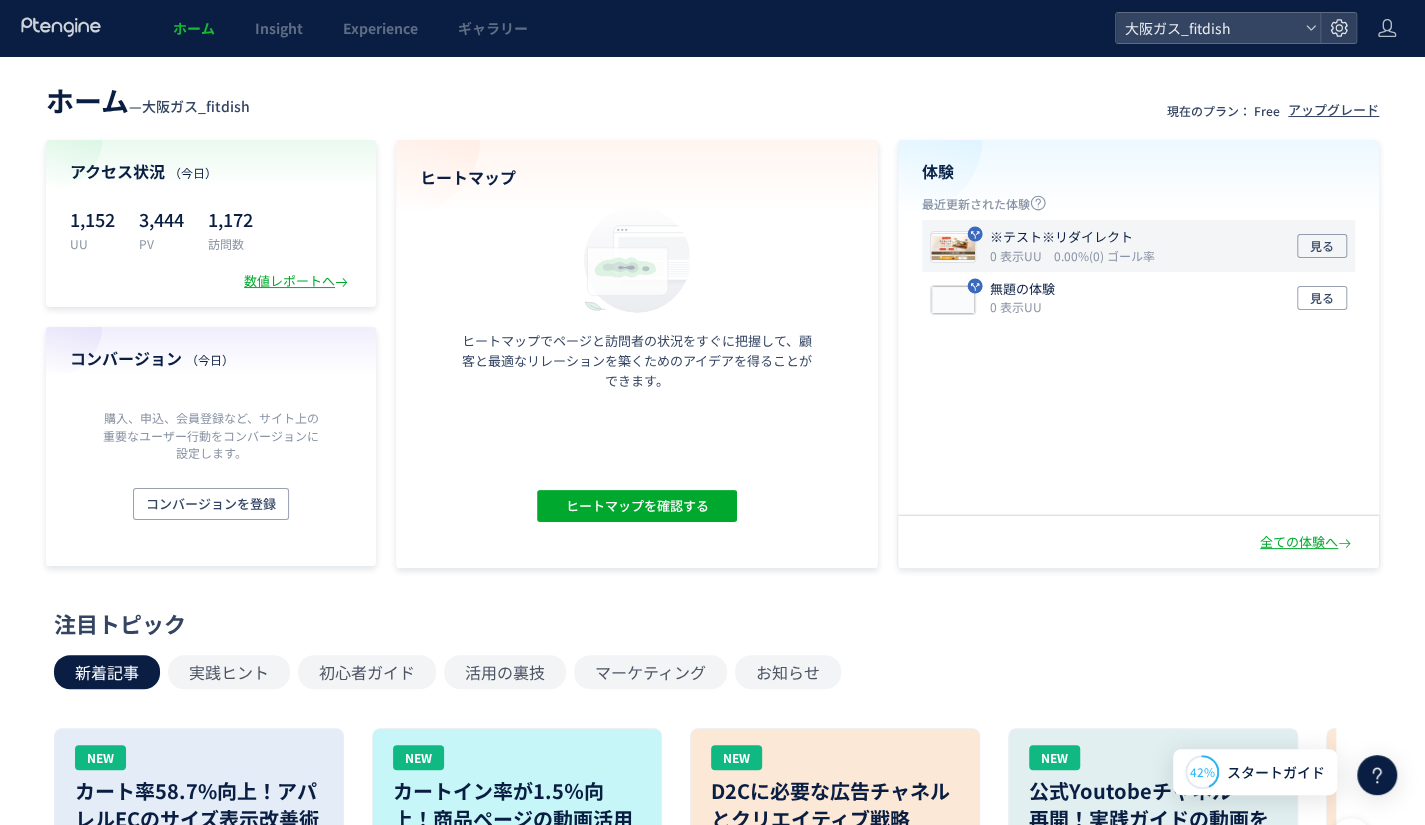 click on "※テスト※リダイレクト" at bounding box center (1068, 237) 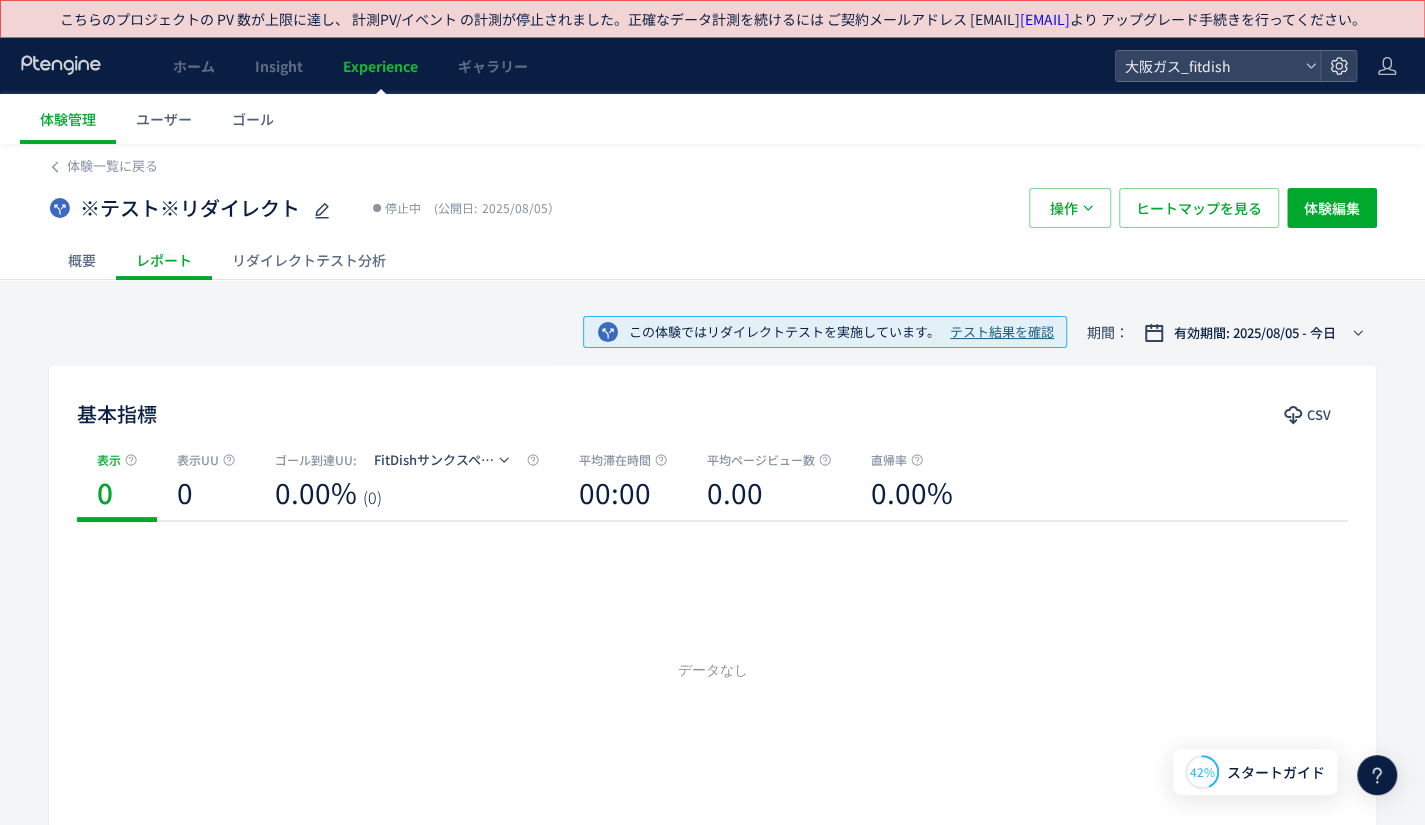 drag, startPoint x: 1404, startPoint y: 21, endPoint x: 26, endPoint y: 18, distance: 1378.0033 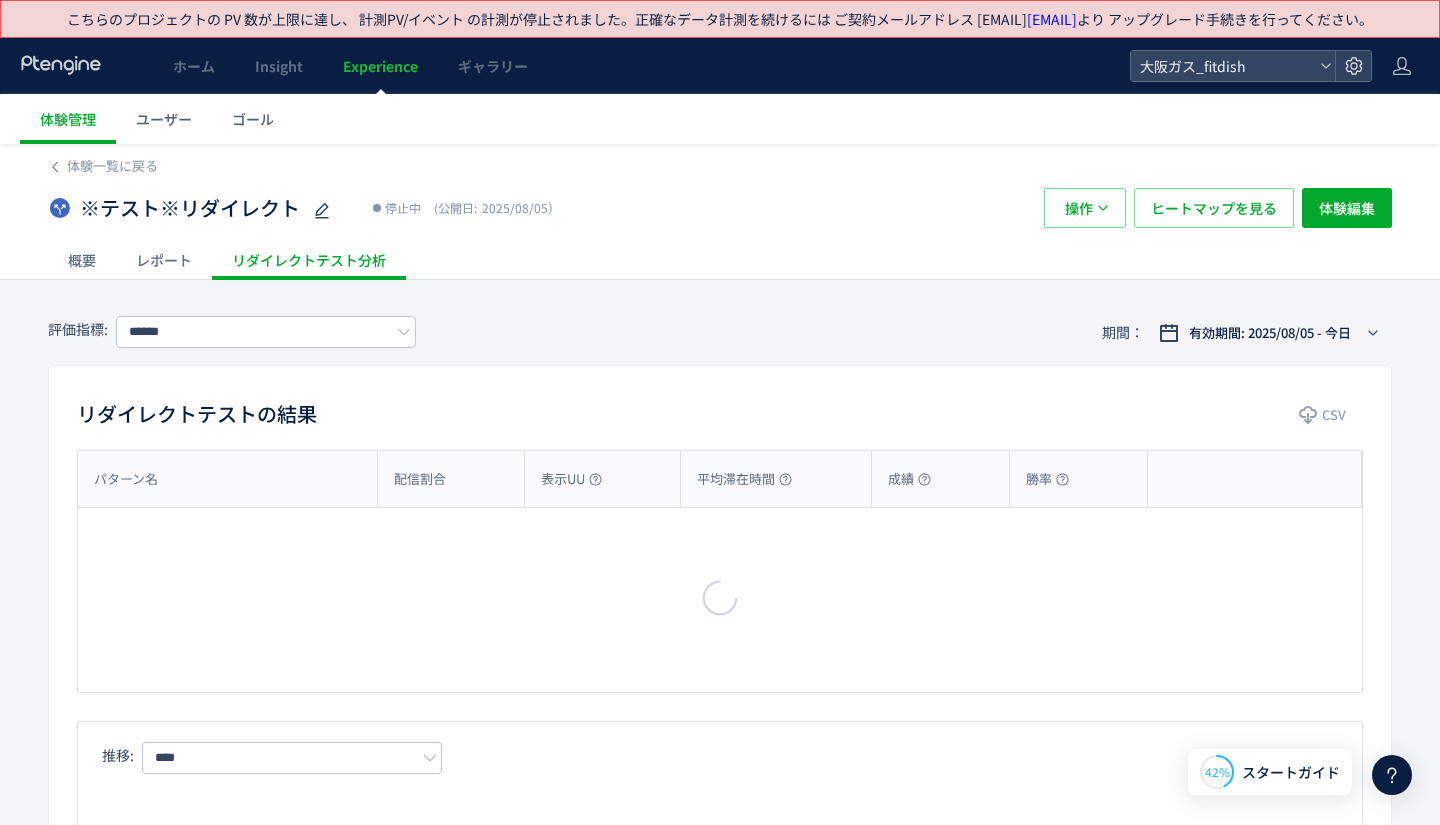 type on "**********" 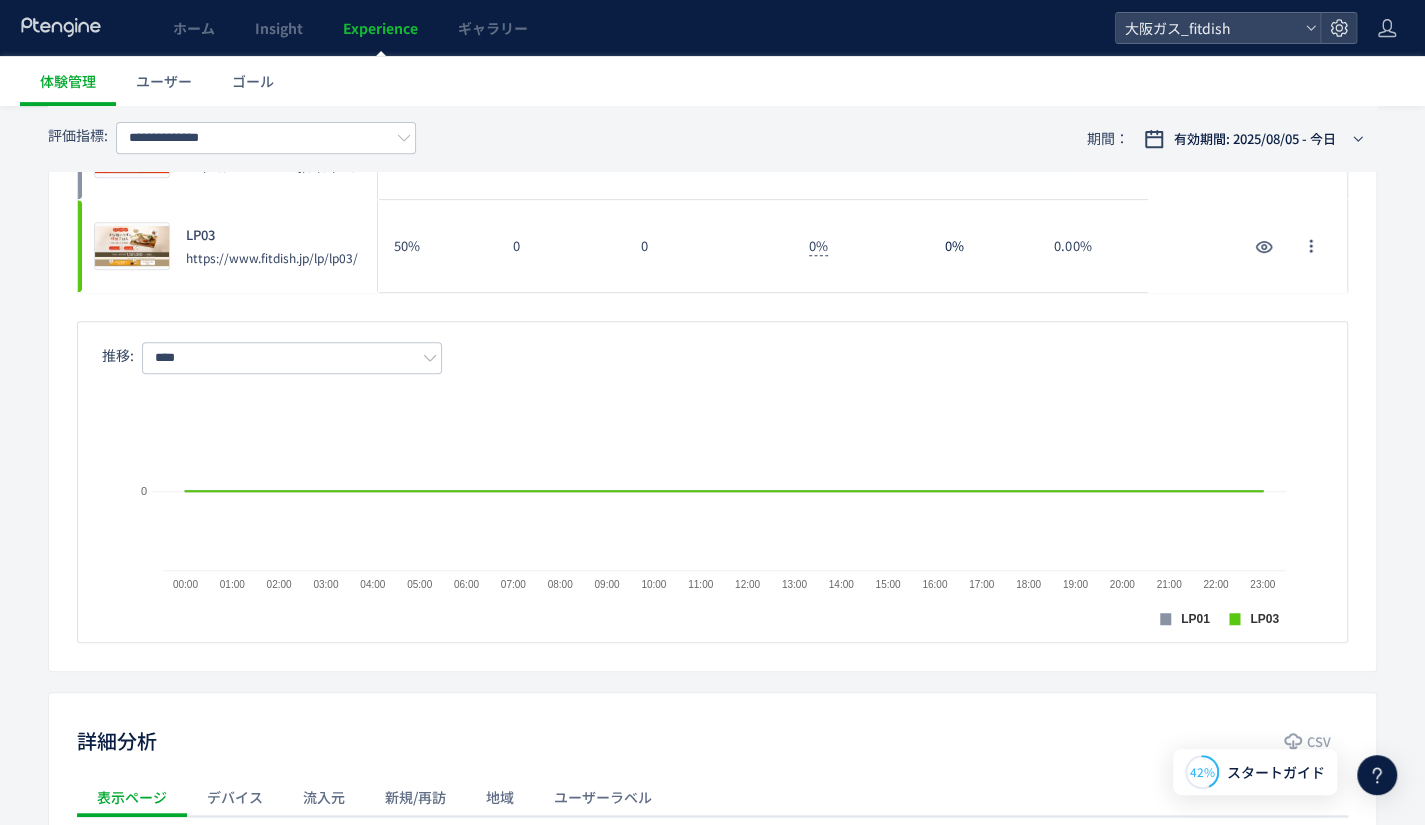 scroll, scrollTop: 0, scrollLeft: 0, axis: both 